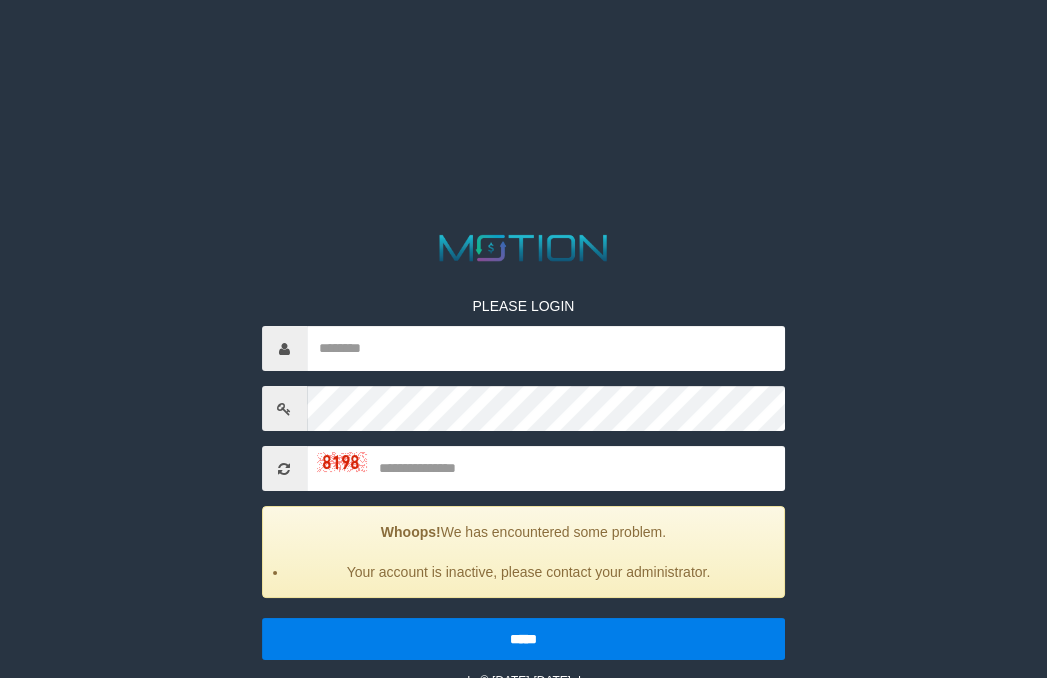 scroll, scrollTop: 0, scrollLeft: 0, axis: both 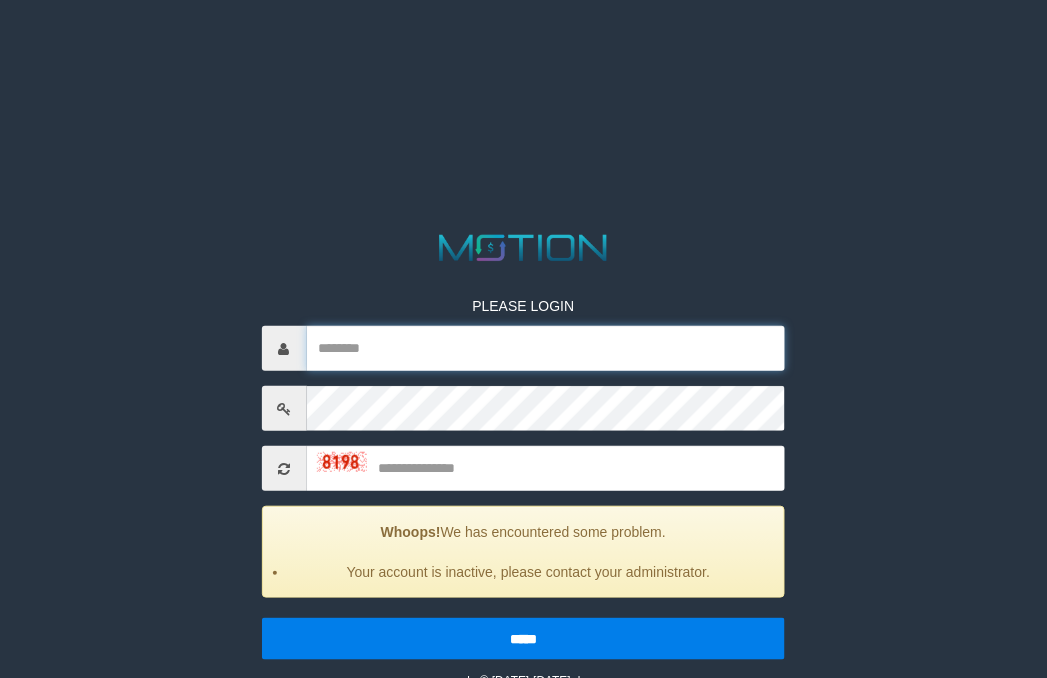 type on "**********" 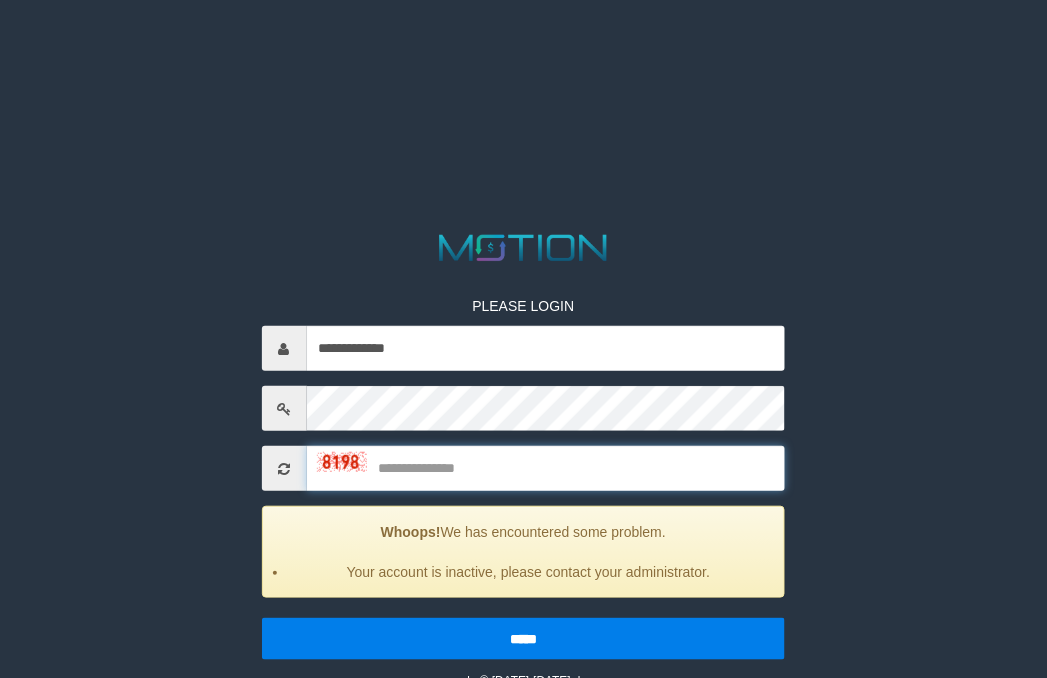 click at bounding box center [546, 468] 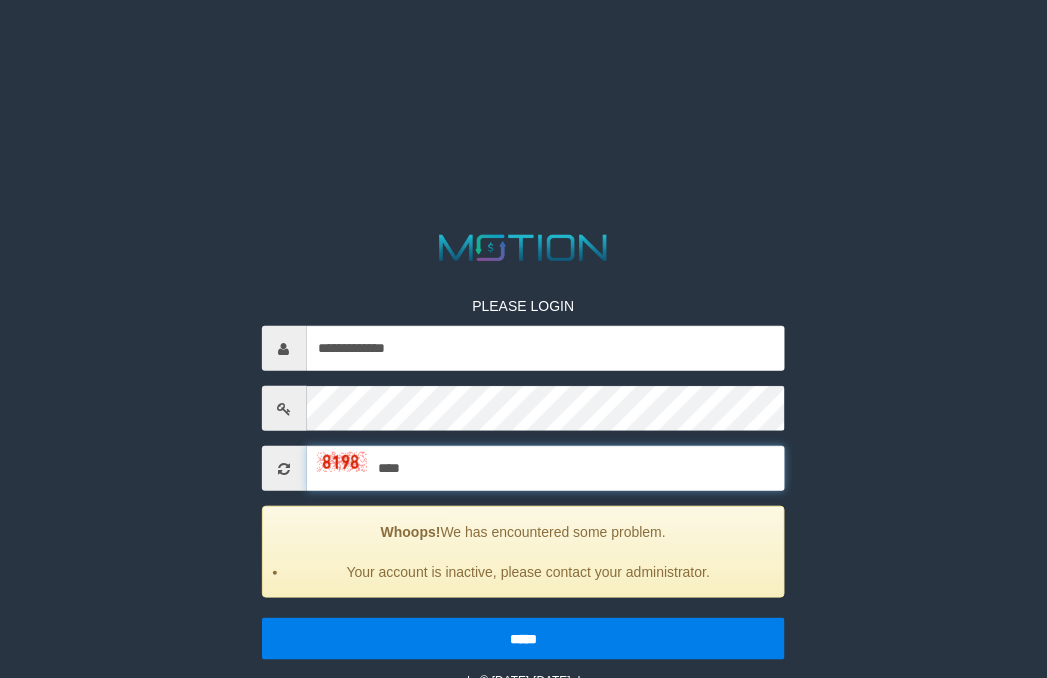 type on "****" 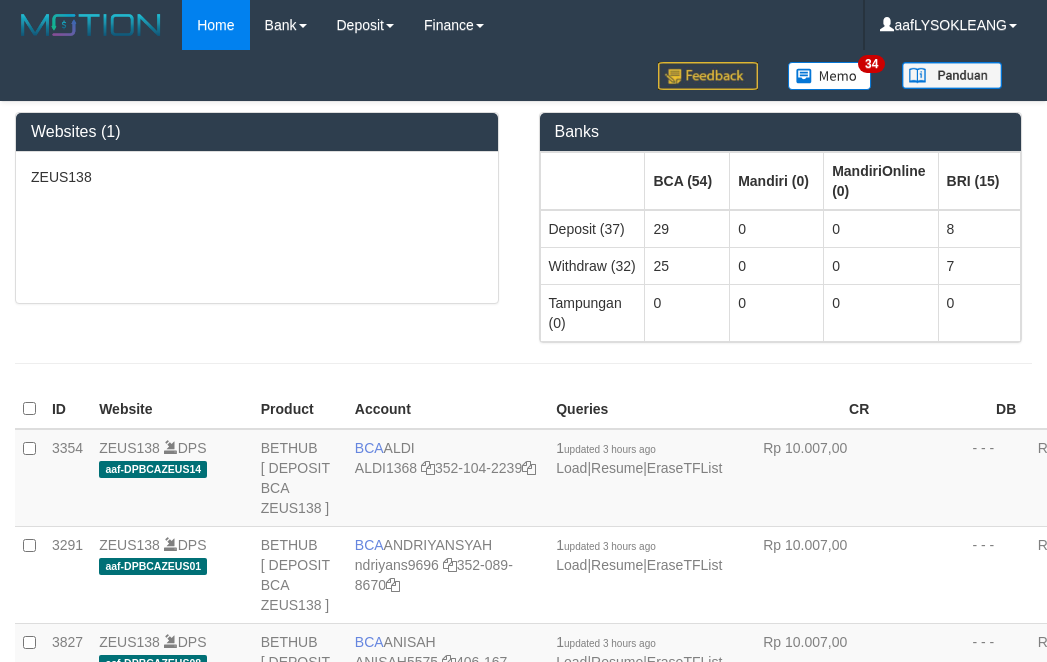 scroll, scrollTop: 0, scrollLeft: 0, axis: both 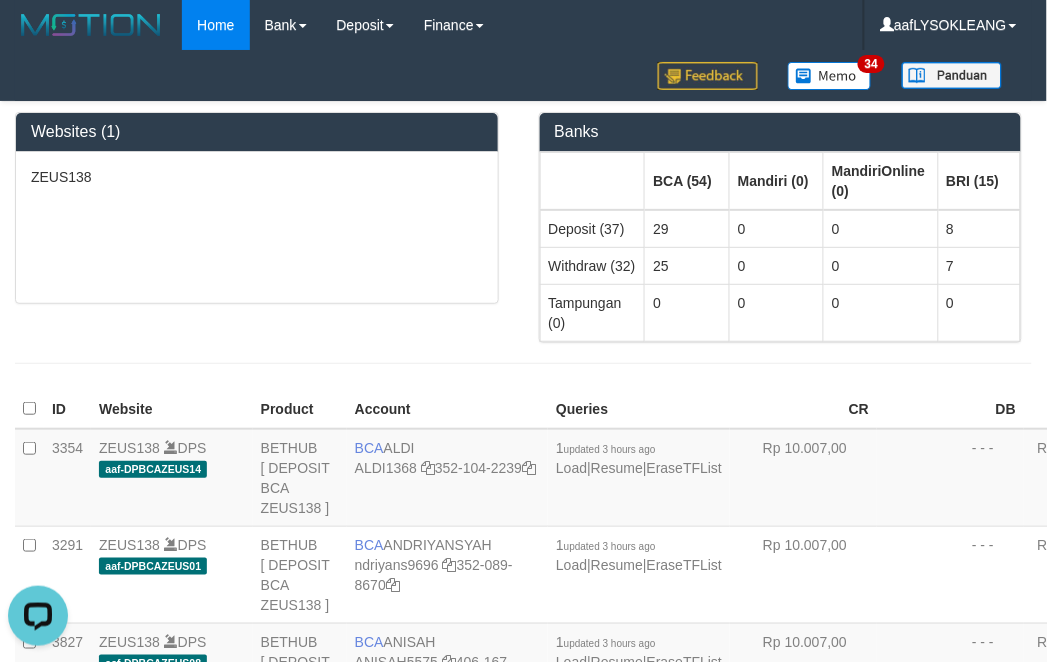 drag, startPoint x: 485, startPoint y: 340, endPoint x: 478, endPoint y: 331, distance: 11.401754 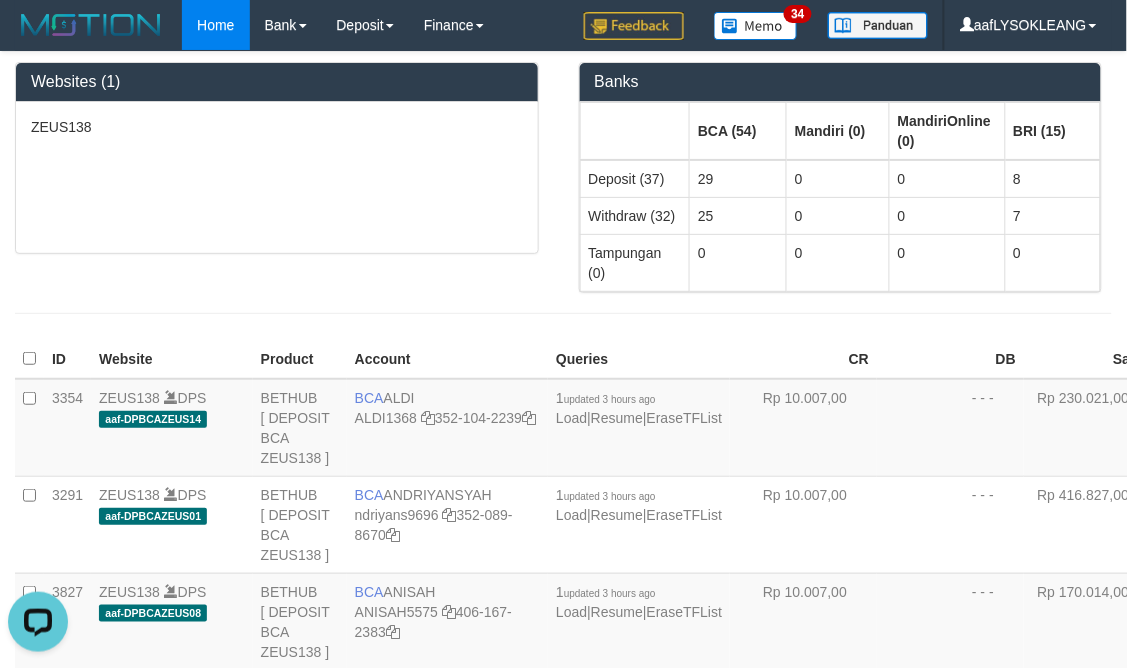 click at bounding box center (563, 313) 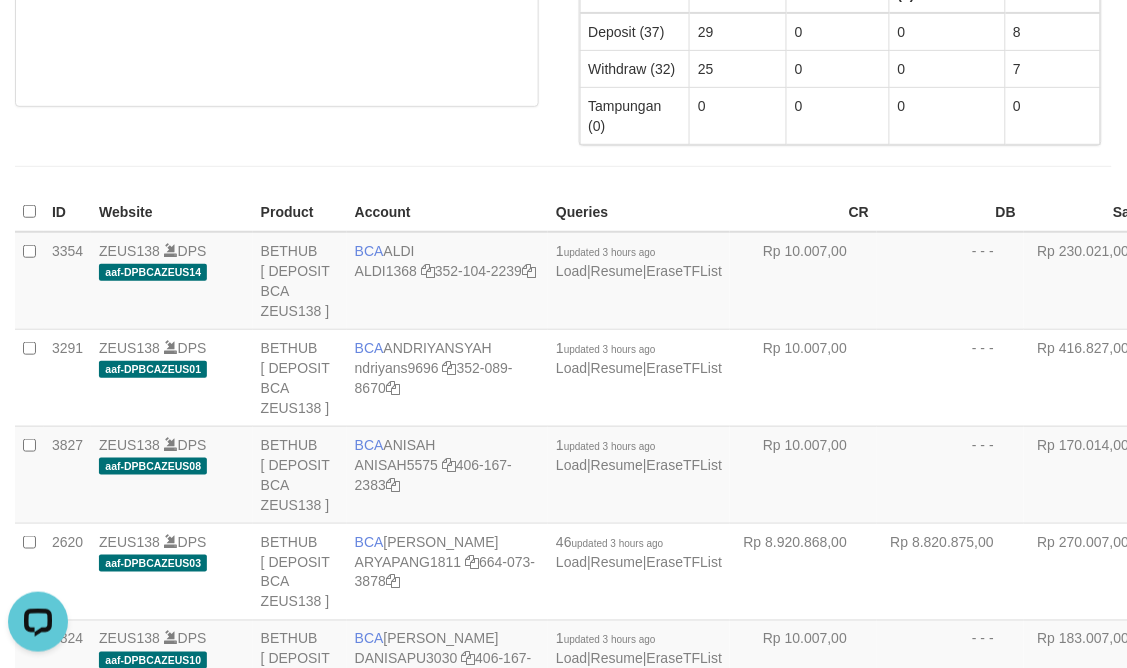 scroll, scrollTop: 0, scrollLeft: 0, axis: both 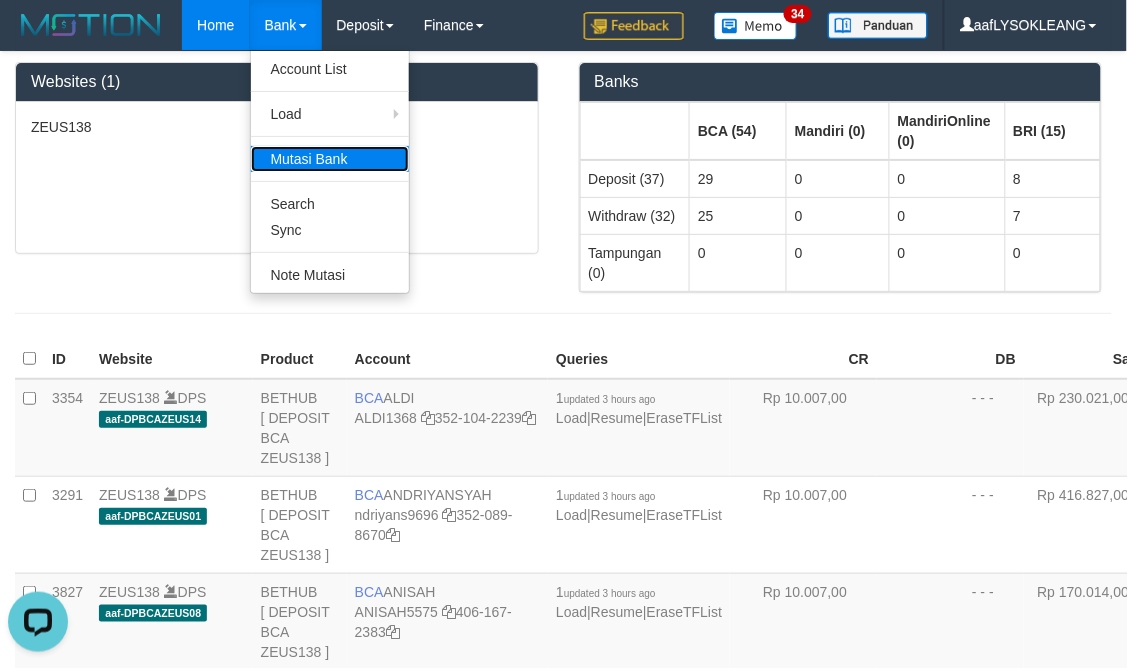 click on "Mutasi Bank" at bounding box center [330, 159] 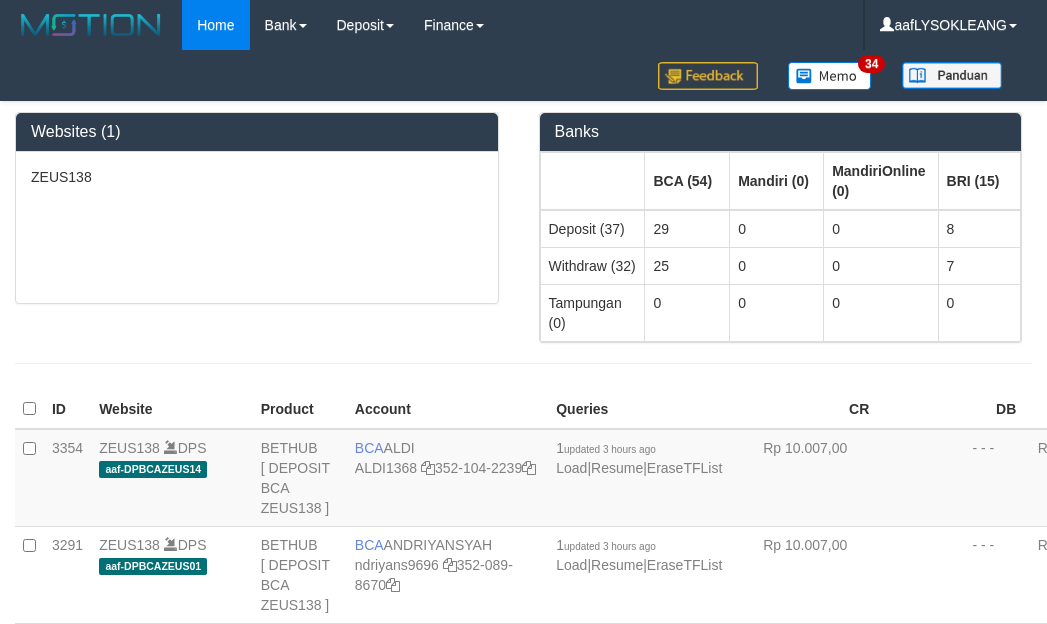 scroll, scrollTop: 0, scrollLeft: 0, axis: both 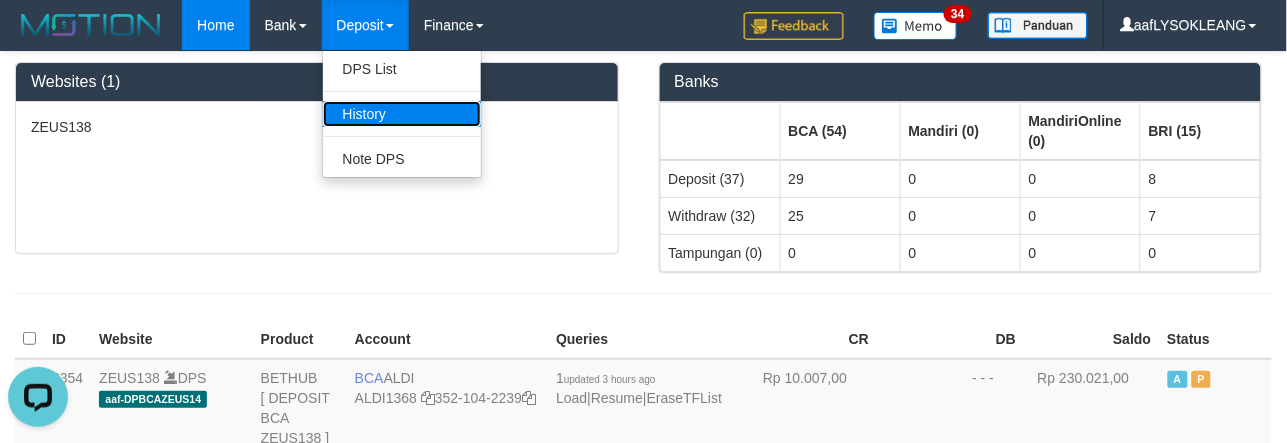 click on "History" at bounding box center [402, 114] 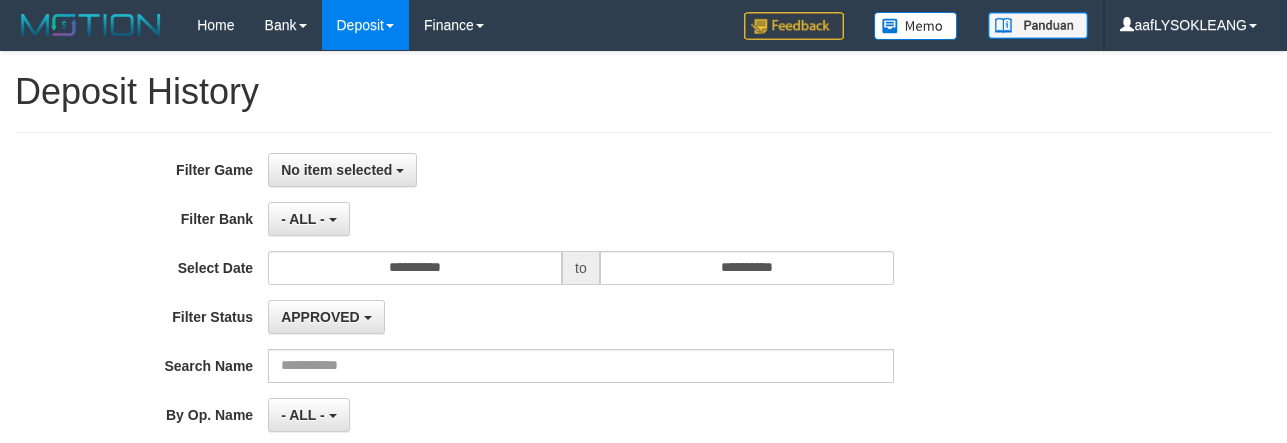 scroll, scrollTop: 0, scrollLeft: 0, axis: both 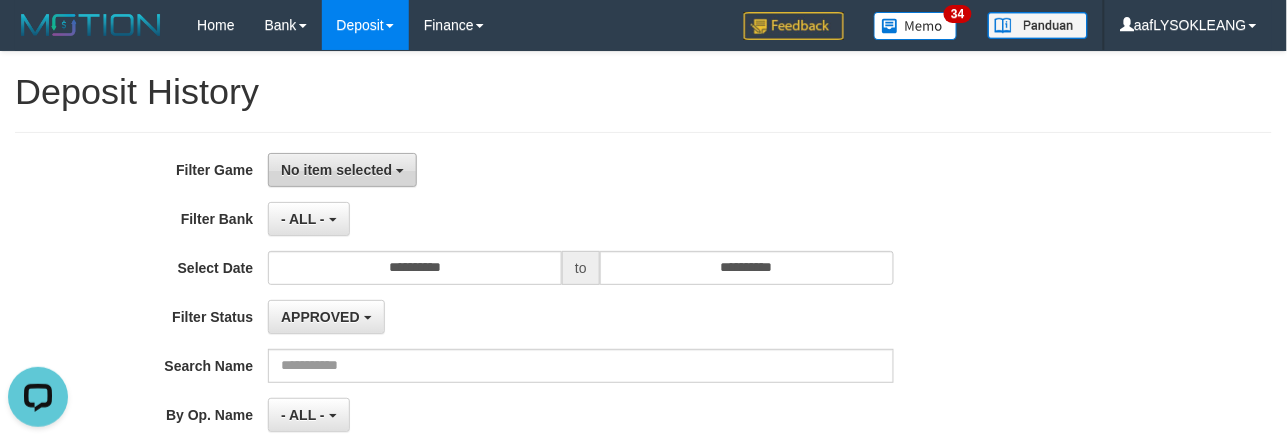 click on "No item selected" at bounding box center [336, 170] 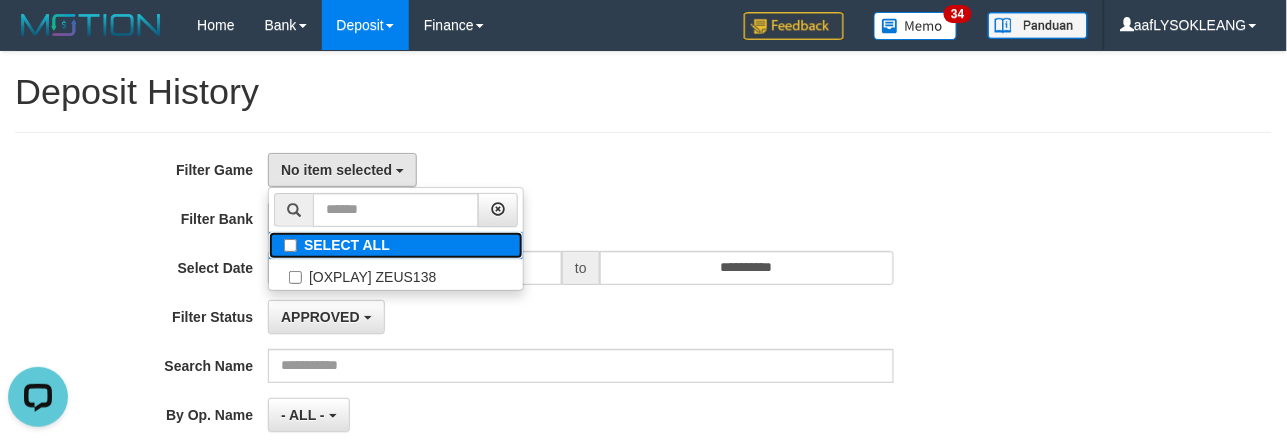 click on "SELECT ALL" at bounding box center [396, 245] 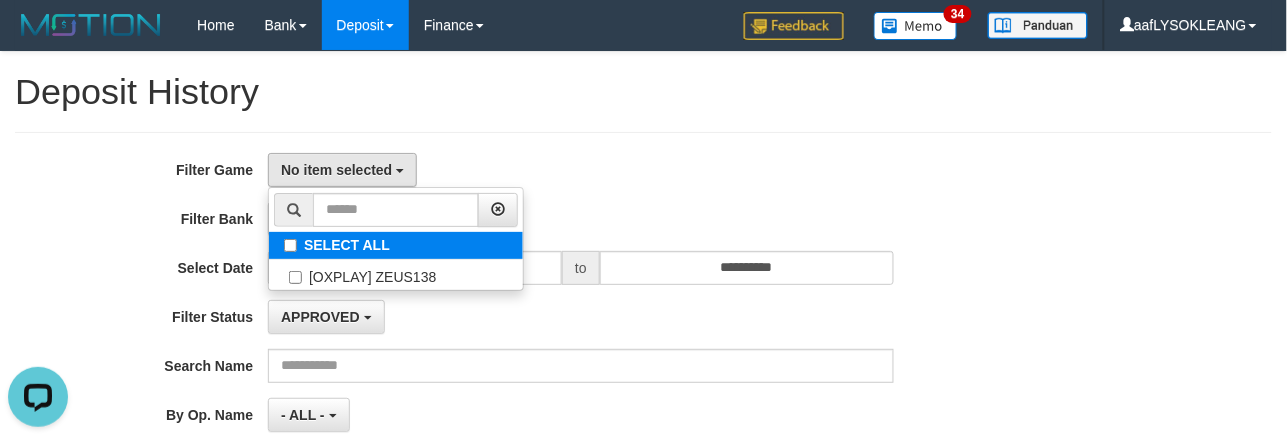 select on "***" 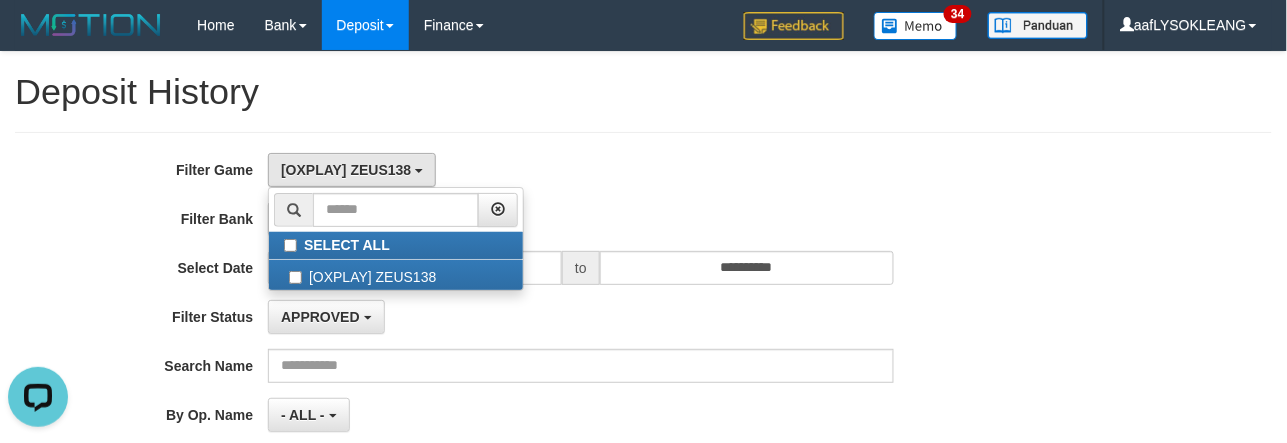 click on "[OXPLAY] ZEUS138
SELECT ALL
[OXPLAY] ZEUS138" at bounding box center [581, 170] 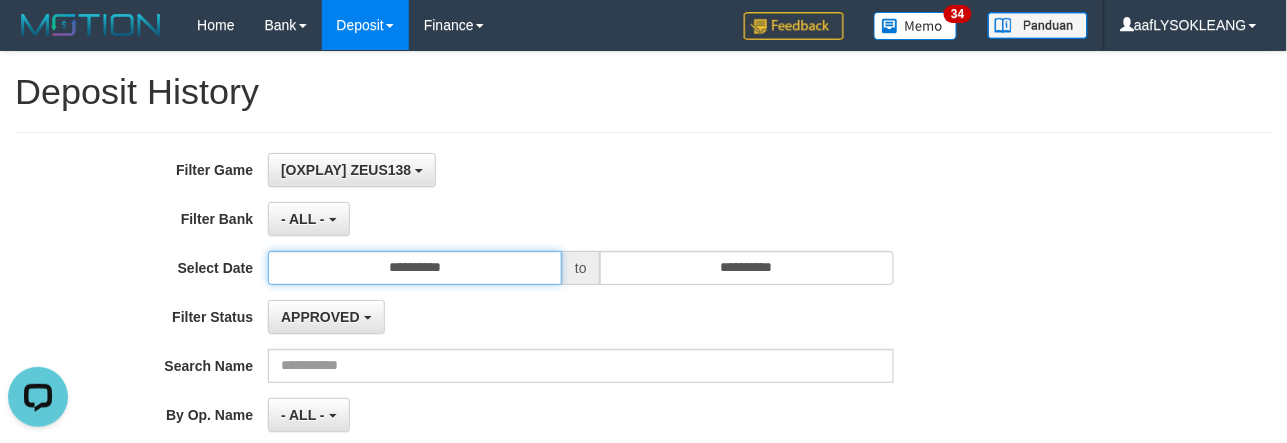 click on "**********" at bounding box center (415, 268) 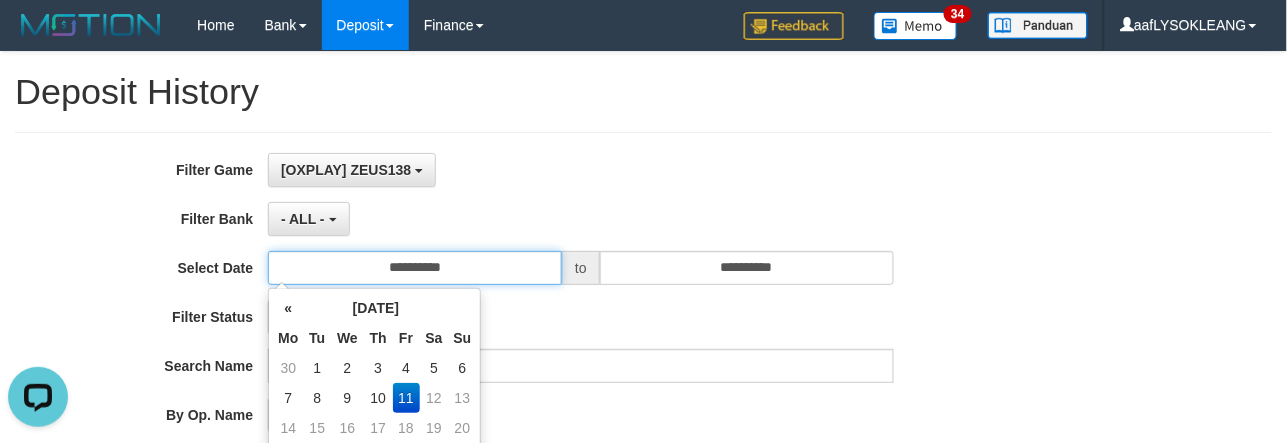 scroll, scrollTop: 147, scrollLeft: 0, axis: vertical 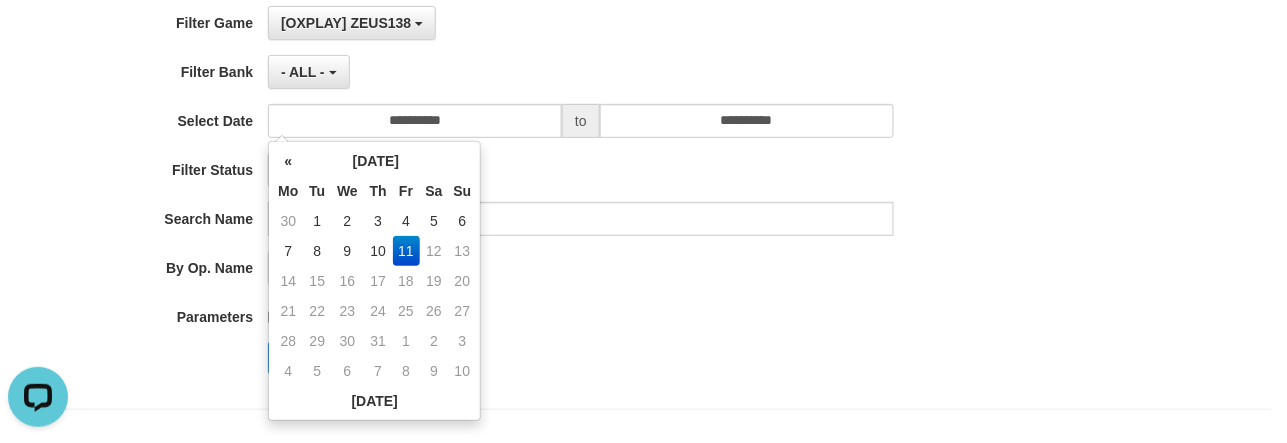 click on "Search" at bounding box center (670, 358) 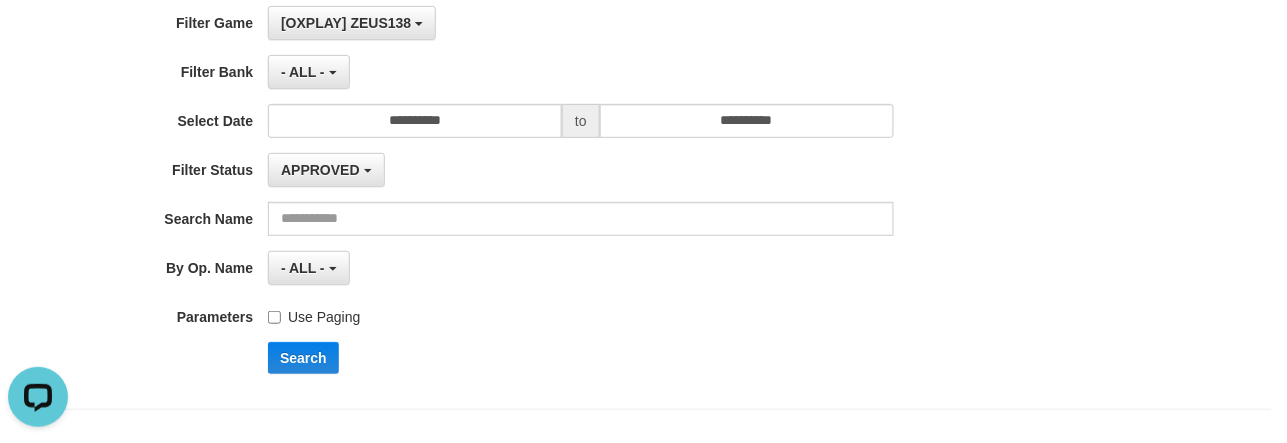 click on "Use Paging" at bounding box center [314, 313] 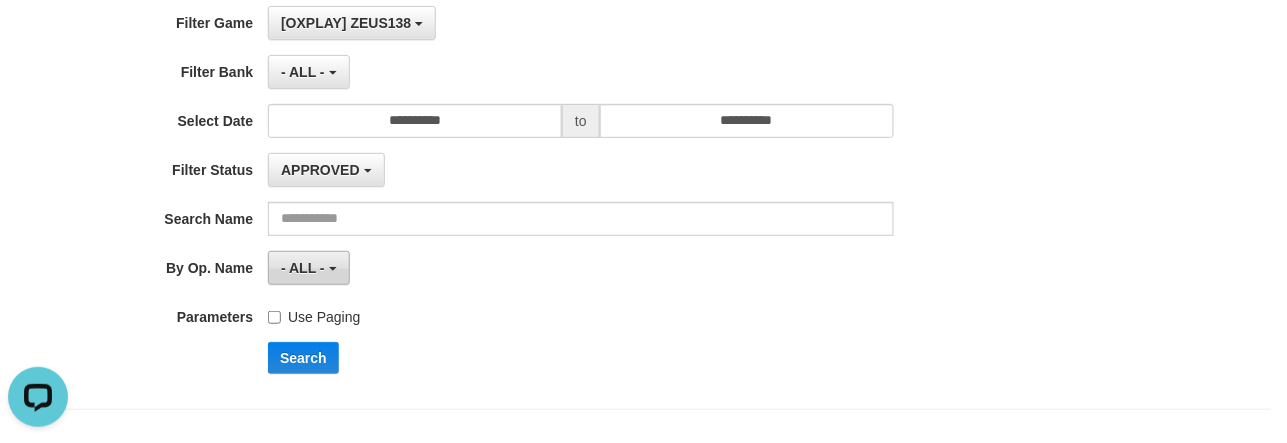 click on "- ALL -" at bounding box center [303, 268] 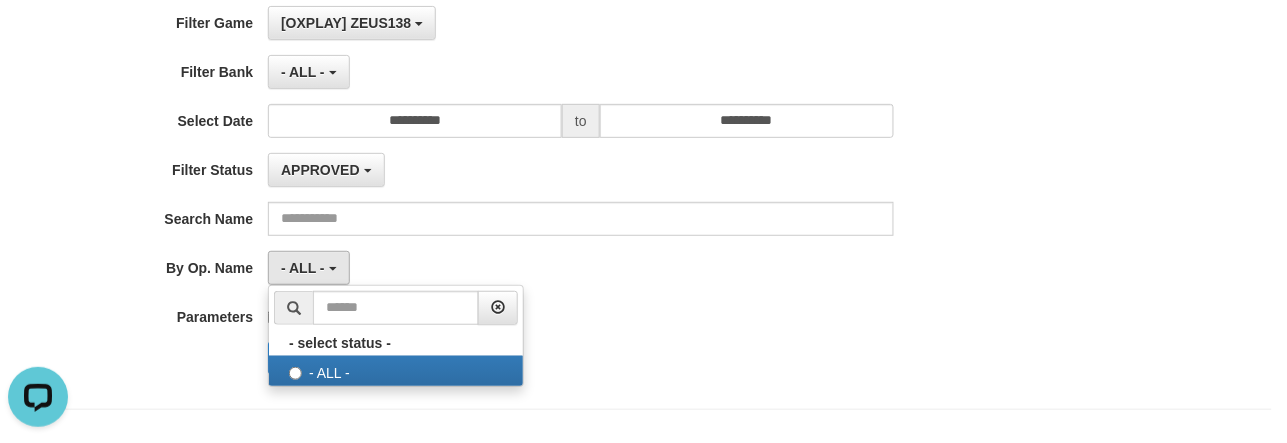 drag, startPoint x: 783, startPoint y: 333, endPoint x: 733, endPoint y: 342, distance: 50.803543 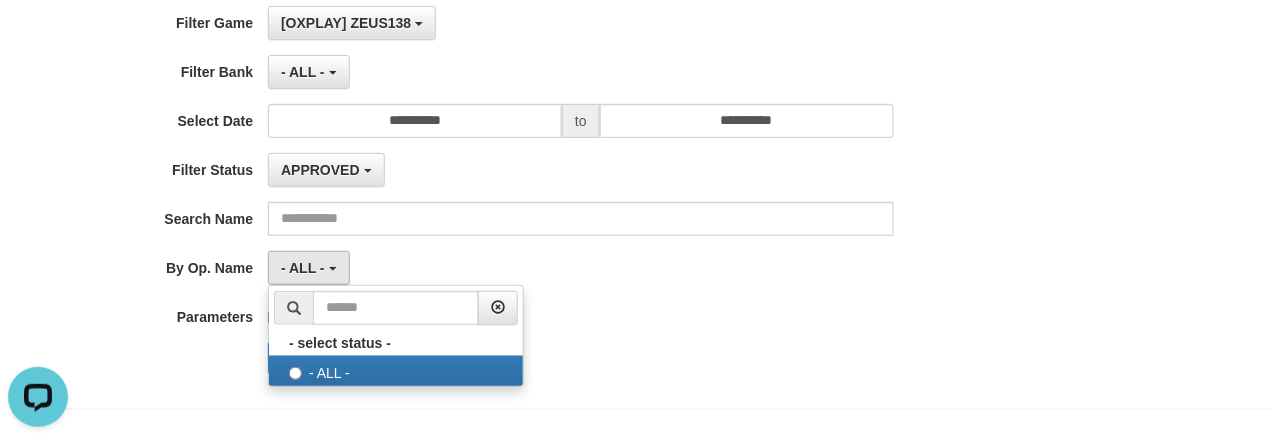 click on "**********" at bounding box center (536, 197) 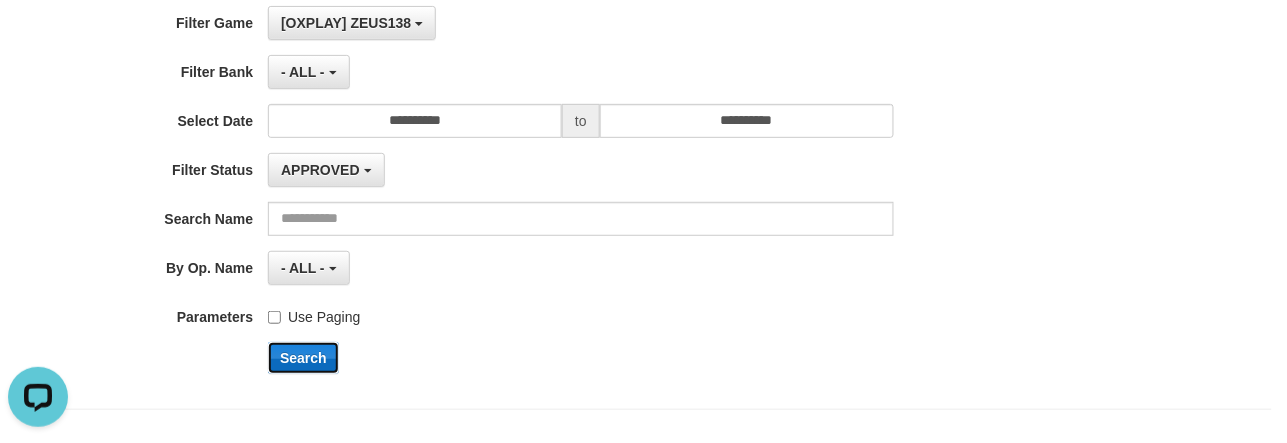 click on "Search" at bounding box center (303, 358) 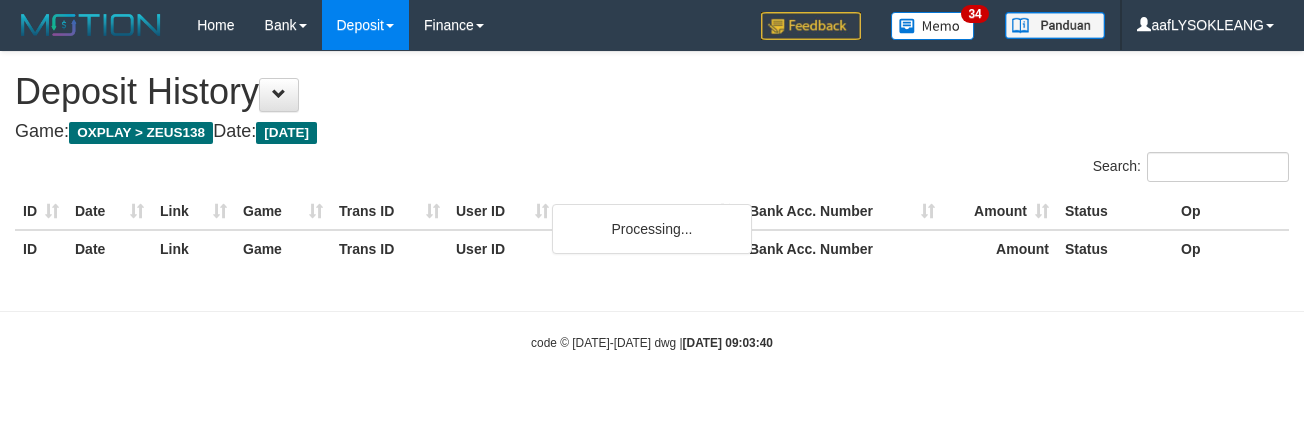 scroll, scrollTop: 0, scrollLeft: 0, axis: both 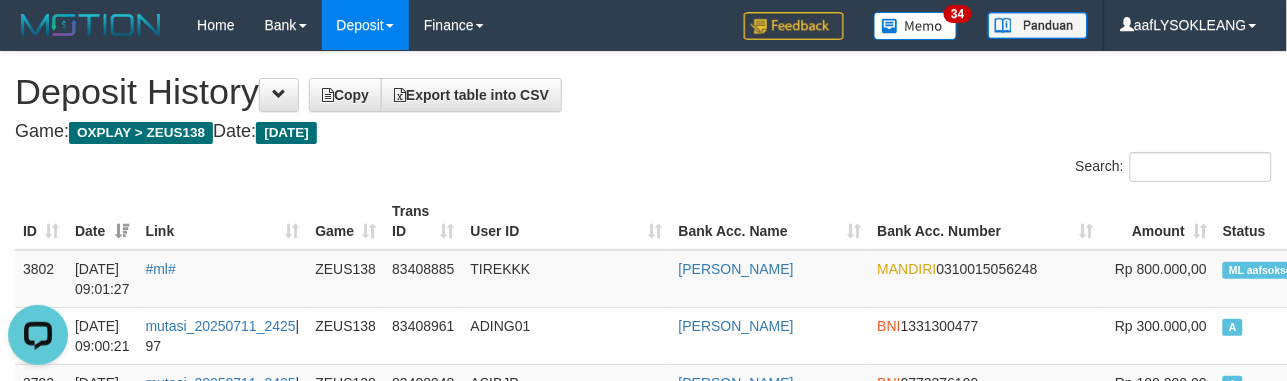 click on "Search:
ID Date Link Game Trans ID User ID Bank Acc. Name Bank Acc. Number Amount Status Op
ID Date Link Game Trans ID User ID Bank Acc. Name Bank Acc. Number Rp 286.595.270,00 Status Op
3802 11/07/2025 09:01:27 #ml# ZEUS138 83408885 TIREKKK MUHAMMAD RIZA ARYADI   MANDIRI  0310015056248 Rp 800.000,00 ML aafsoksela   A   aafLOADBANKZEUS 3793 11/07/2025 09:00:21 mutasi_20250711_2425  | 97 ZEUS138 83408961 ADING01 JUANA TRI WIDIANTO   BNI  1331300477 Rp 300.000,00 A   aafLOADBANKZEUS 3792 11/07/2025 09:00:21 mutasi_20250711_2425  | 96 ZEUS138 83408948 ASIBJP CHRISTOPH   BNI  0773376199 Rp 100.000,00 A   aafLOADBANKZEUS 3791 11/07/2025 09:00:21 mutasi_20250711_2425  | 95 ZEUS138 83408947 ALDI1234VIP RONALDO F NAINGGOLAN   BNI  0483425296 Rp 900.000,00 A   aafLOADBANKZEUS 3789 11/07/2025 09:00:00 mutasi_20250711_4645  | 89 ZEUS138 83408943 MULDER0612 MULYANA SETIADI   BCA  0160213671 Rp 100.000,00 A   aafLOADBANKZEUS 3783 11/07/2025 08:58:35 #ml# ZEUS138 83408889 ADHIZEUS262626     A" at bounding box center [643, 25869] 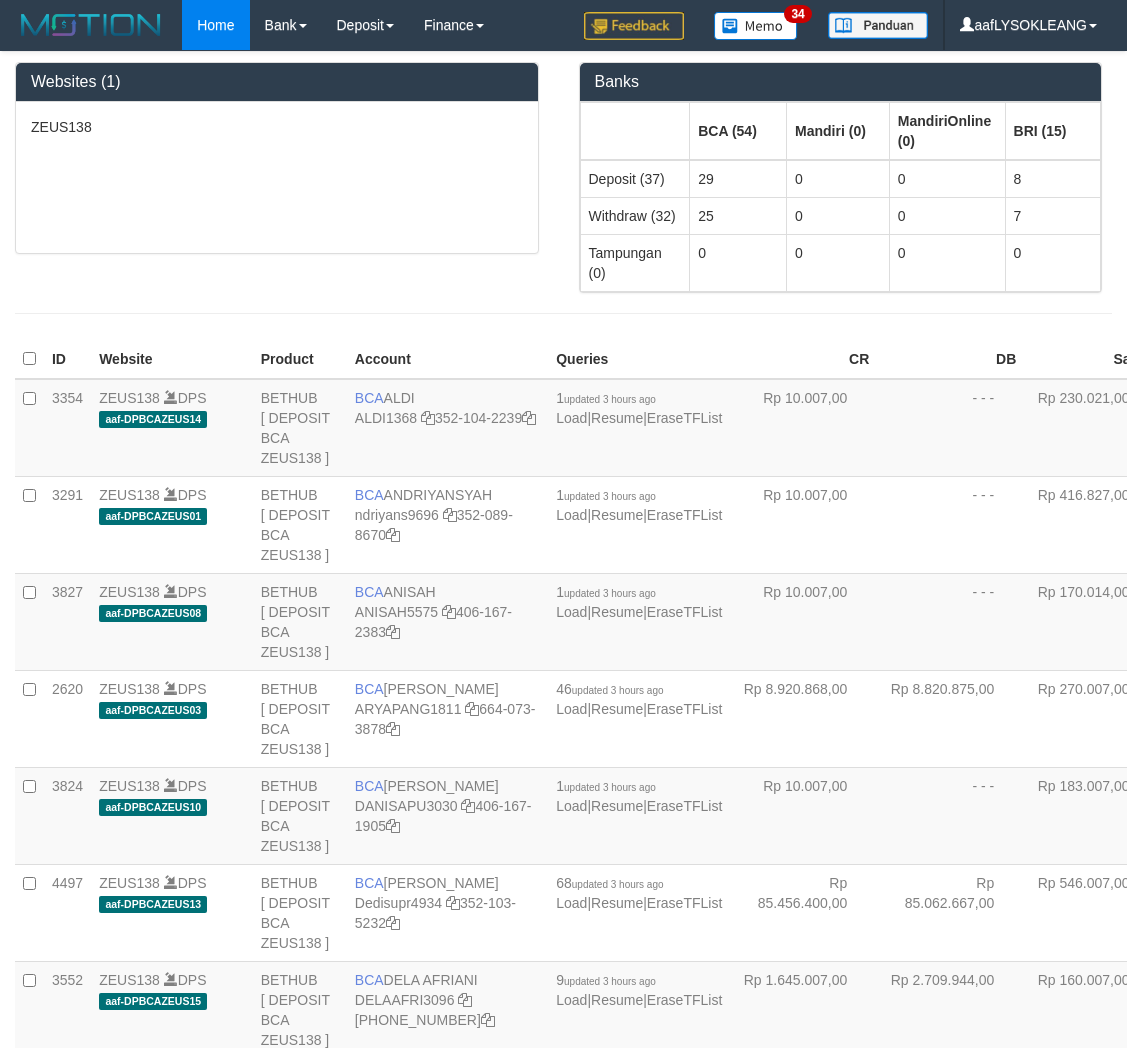 scroll, scrollTop: 0, scrollLeft: 0, axis: both 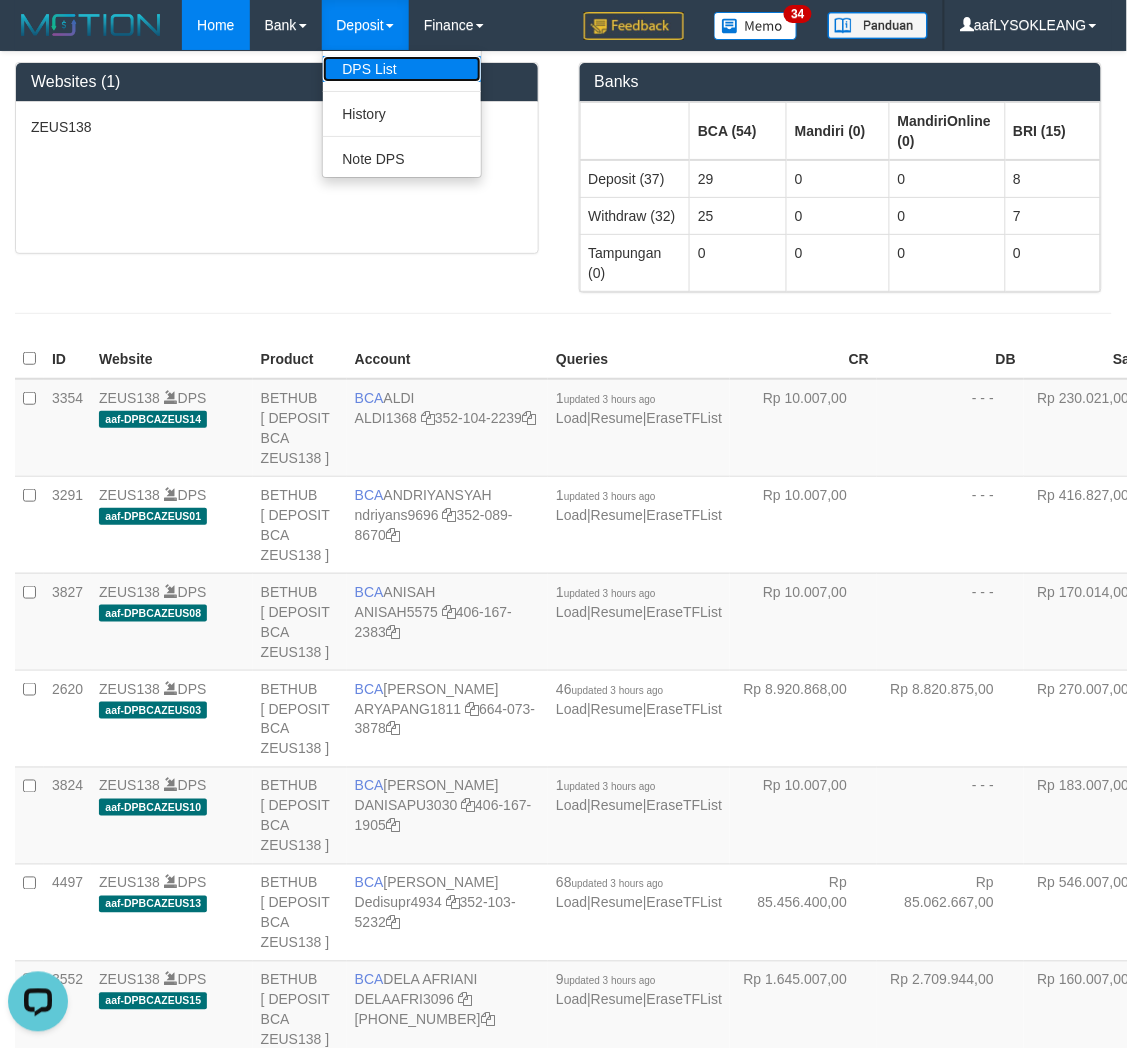 click on "DPS List" at bounding box center [402, 69] 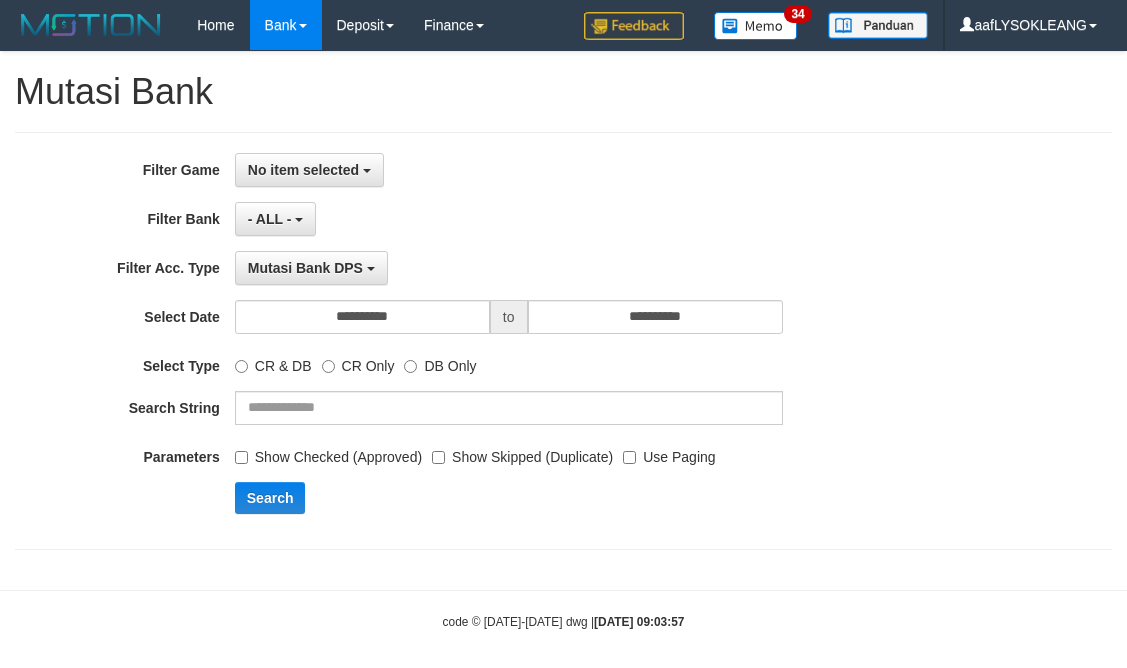 scroll, scrollTop: 0, scrollLeft: 0, axis: both 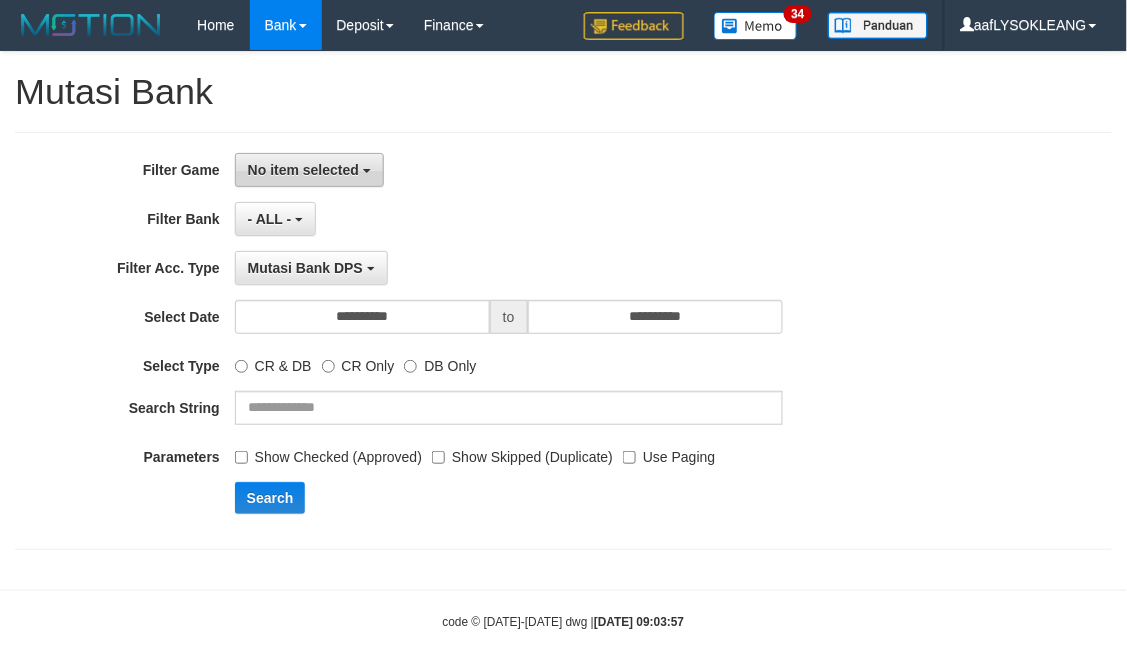 click on "No item selected" at bounding box center [309, 170] 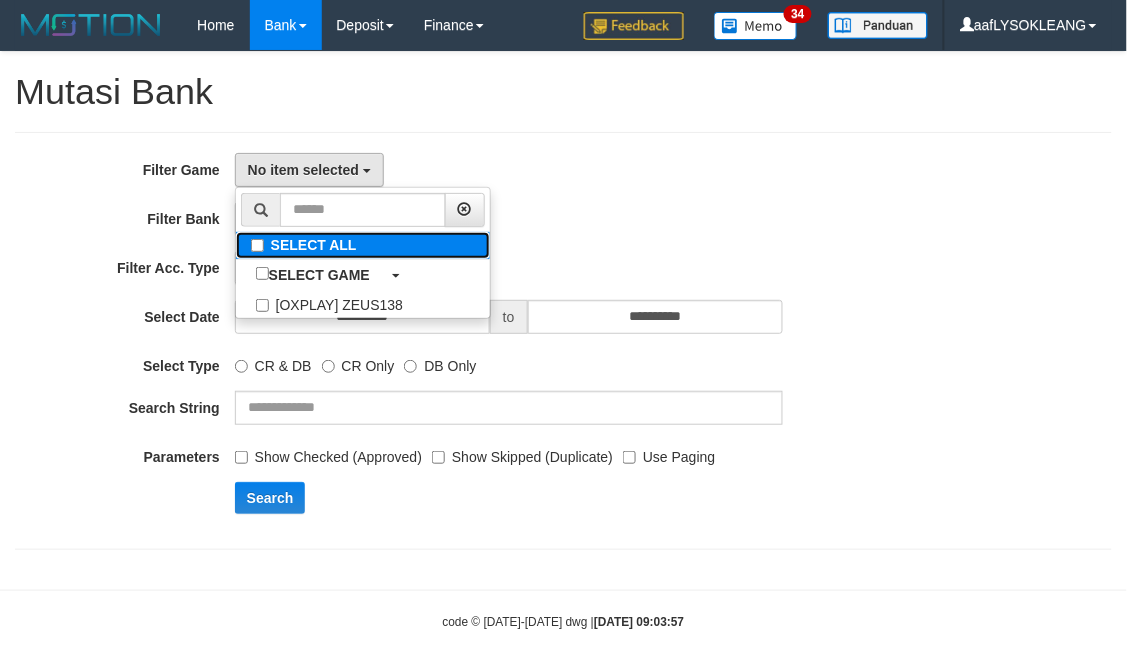 click on "SELECT ALL" at bounding box center (363, 245) 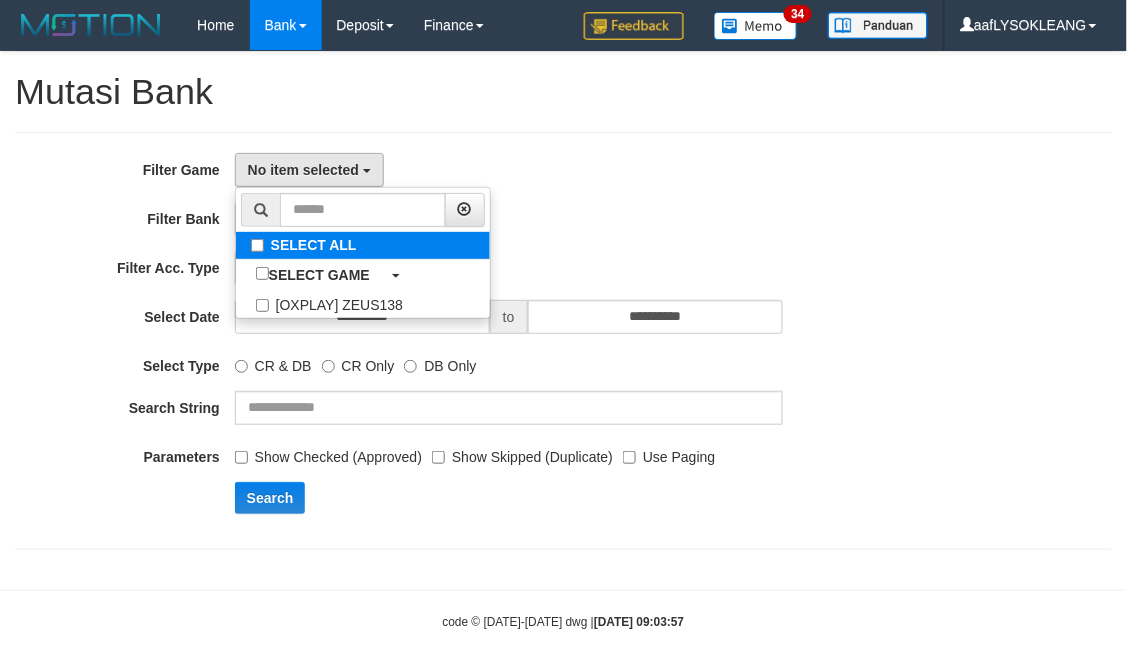 select on "***" 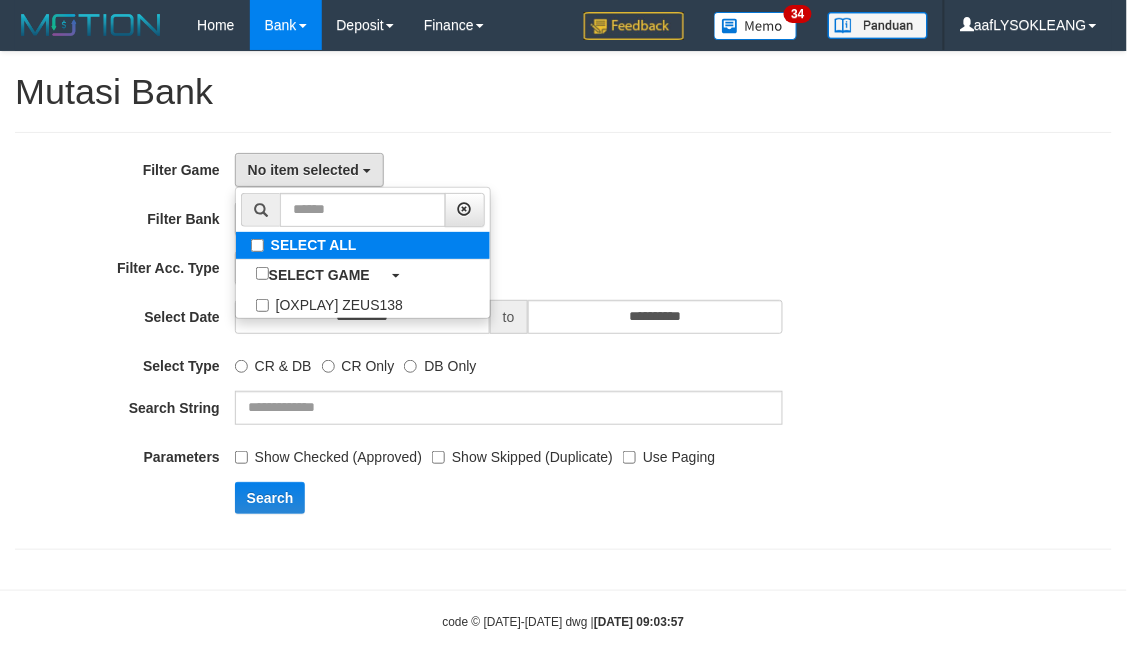 type 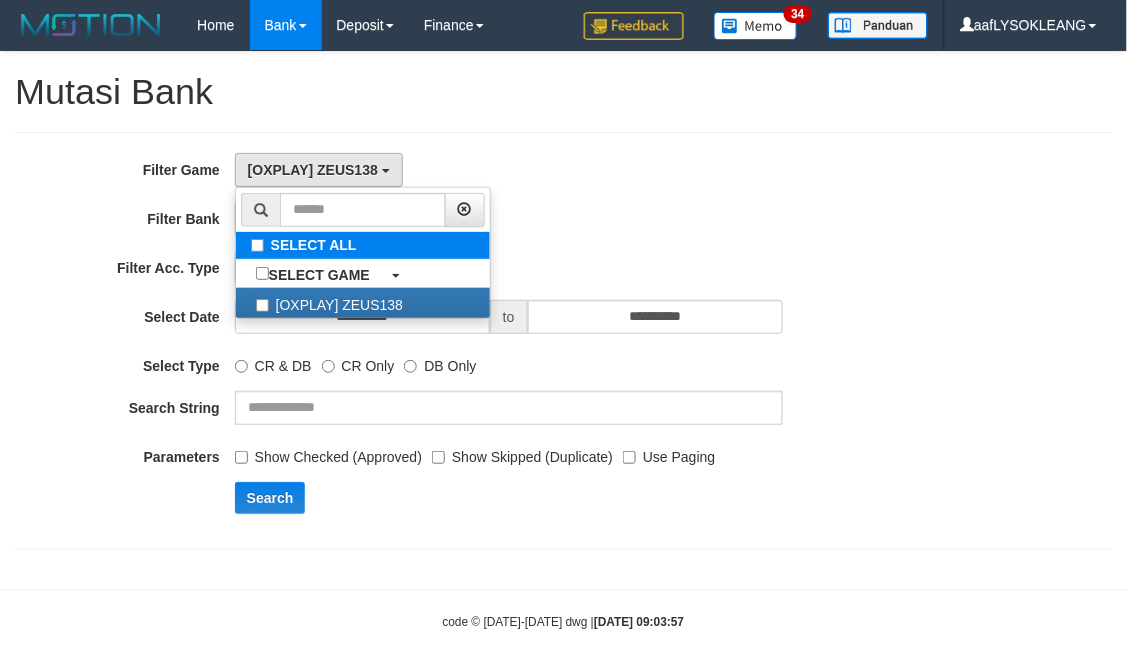 scroll, scrollTop: 17, scrollLeft: 0, axis: vertical 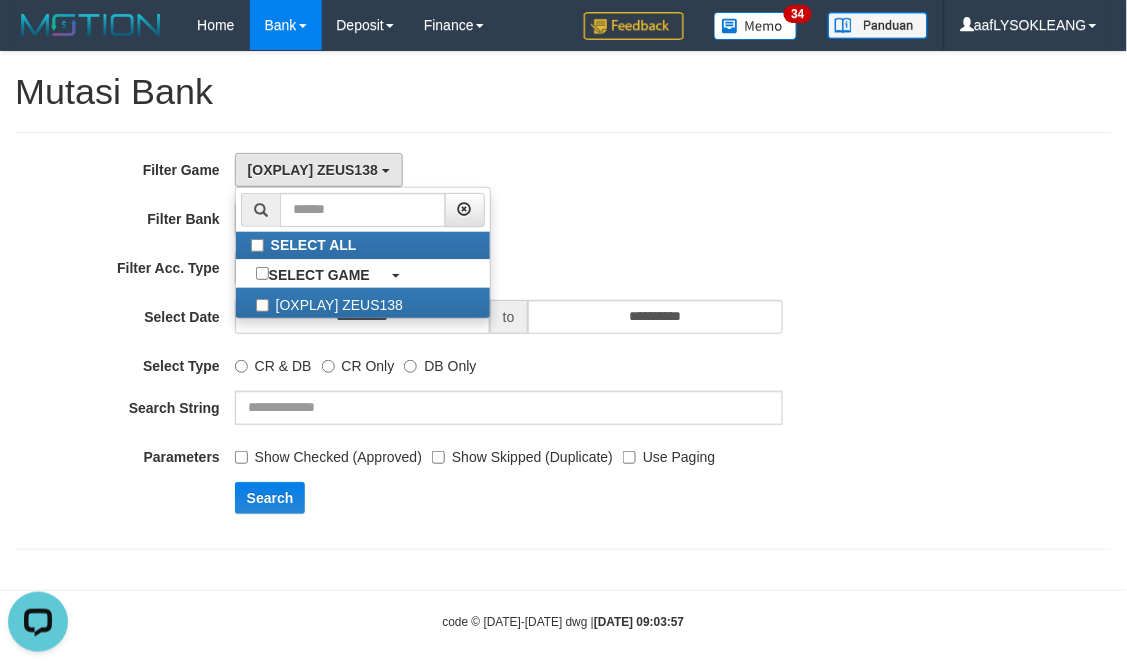 click on "**********" at bounding box center [469, 341] 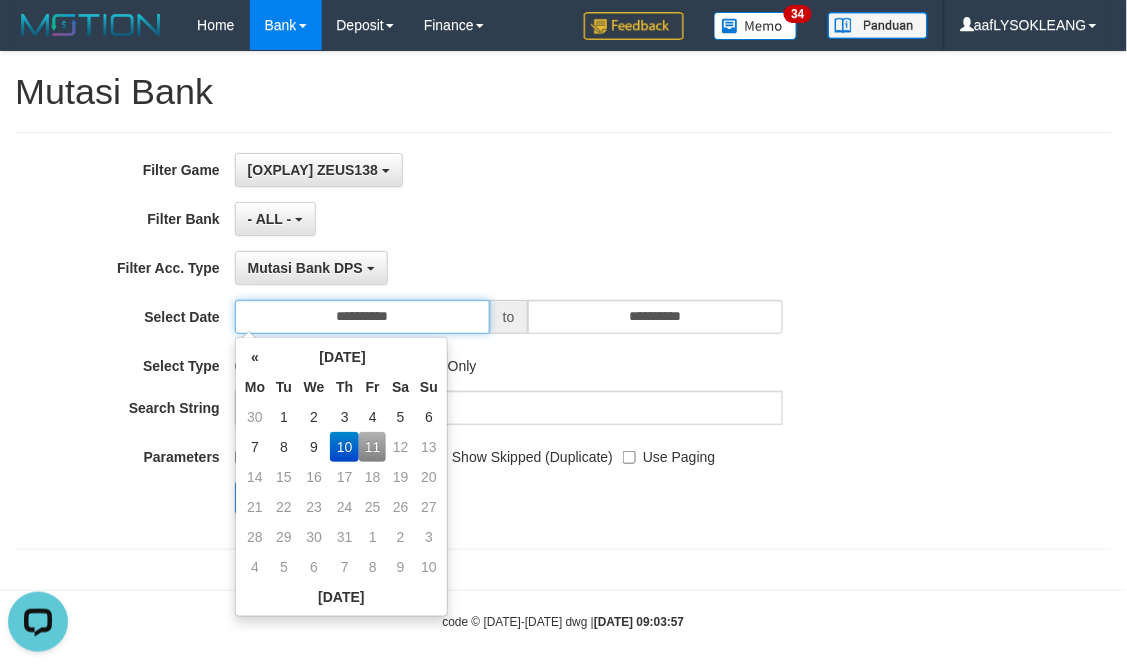 click on "**********" at bounding box center [362, 317] 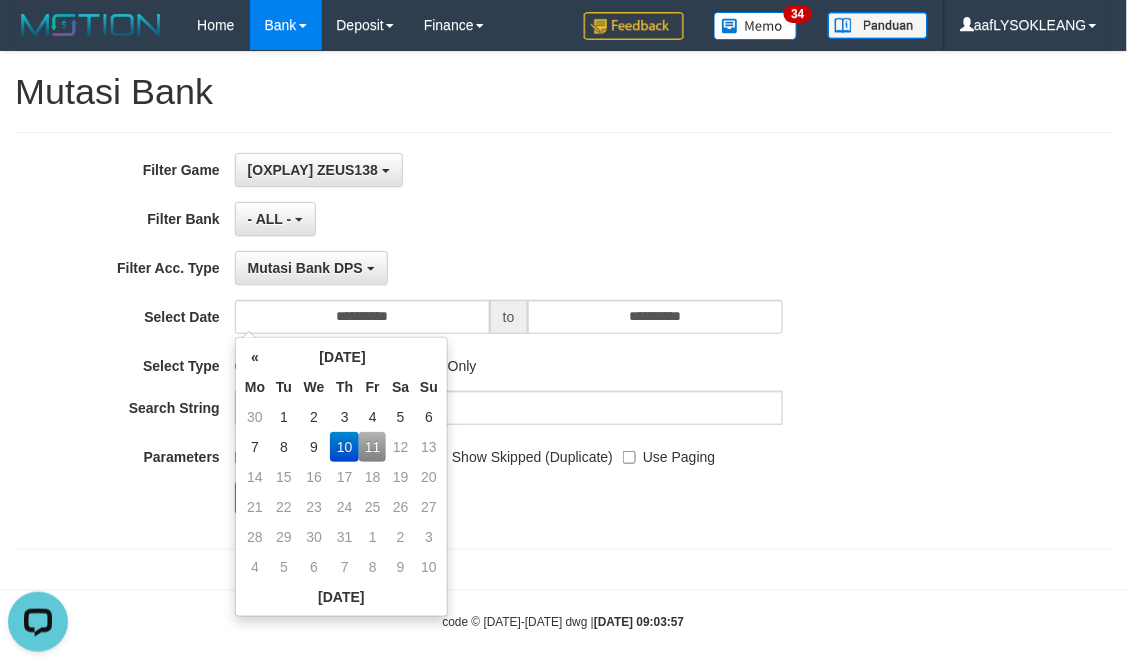 click on "12" at bounding box center [400, 447] 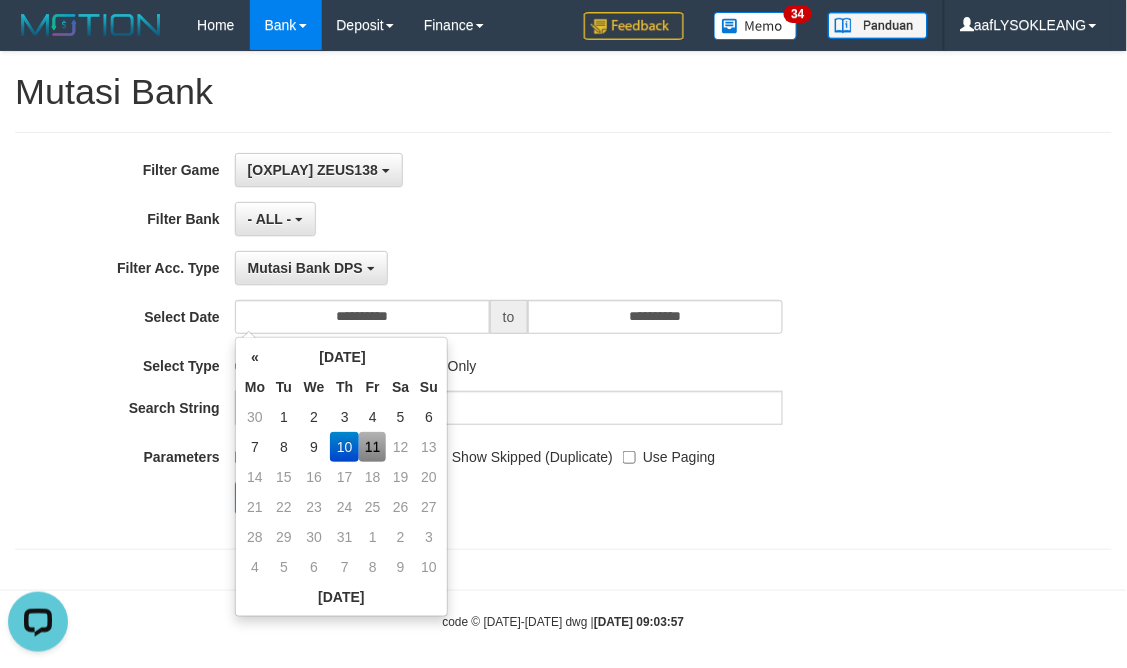 click on "11" at bounding box center [372, 447] 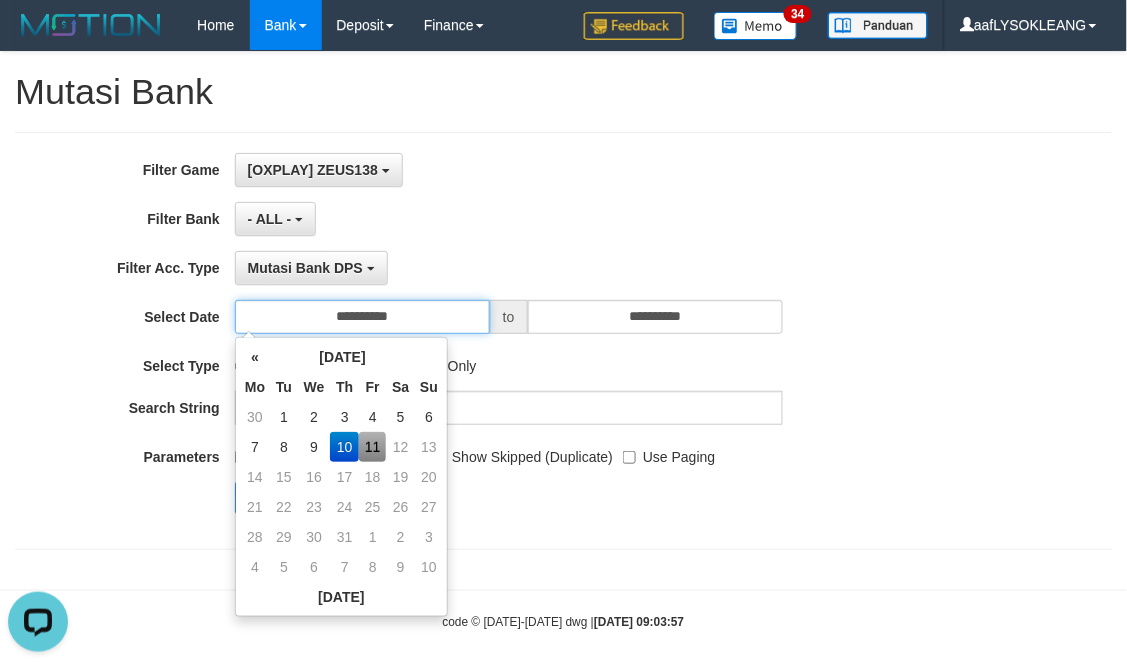 type on "**********" 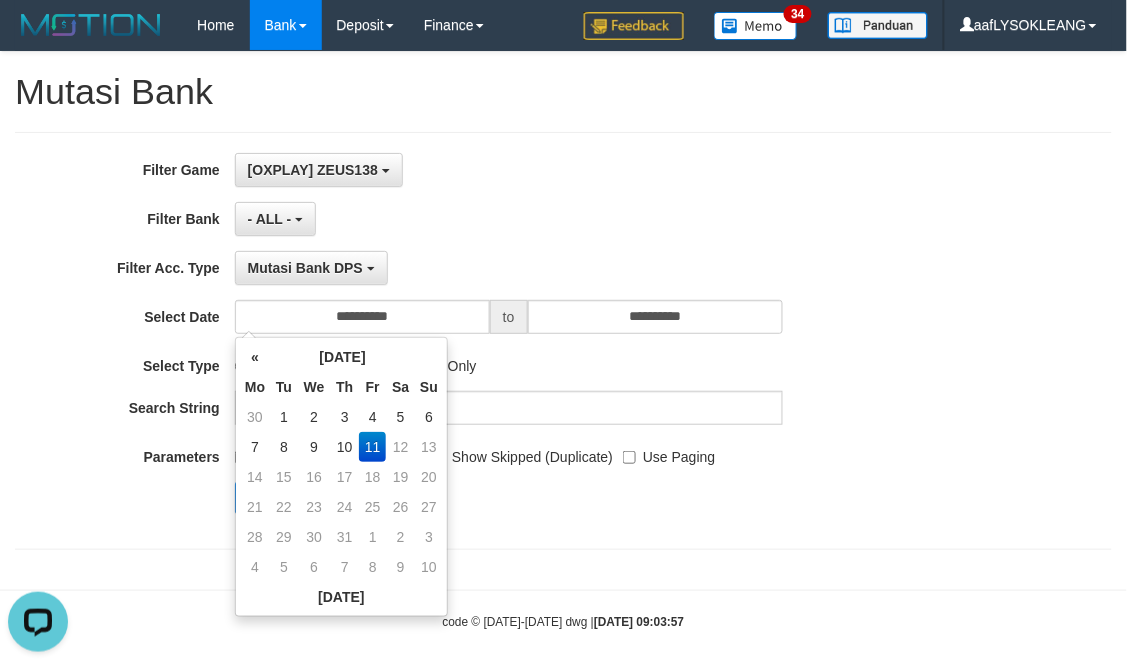 drag, startPoint x: 991, startPoint y: 553, endPoint x: 936, endPoint y: 561, distance: 55.578773 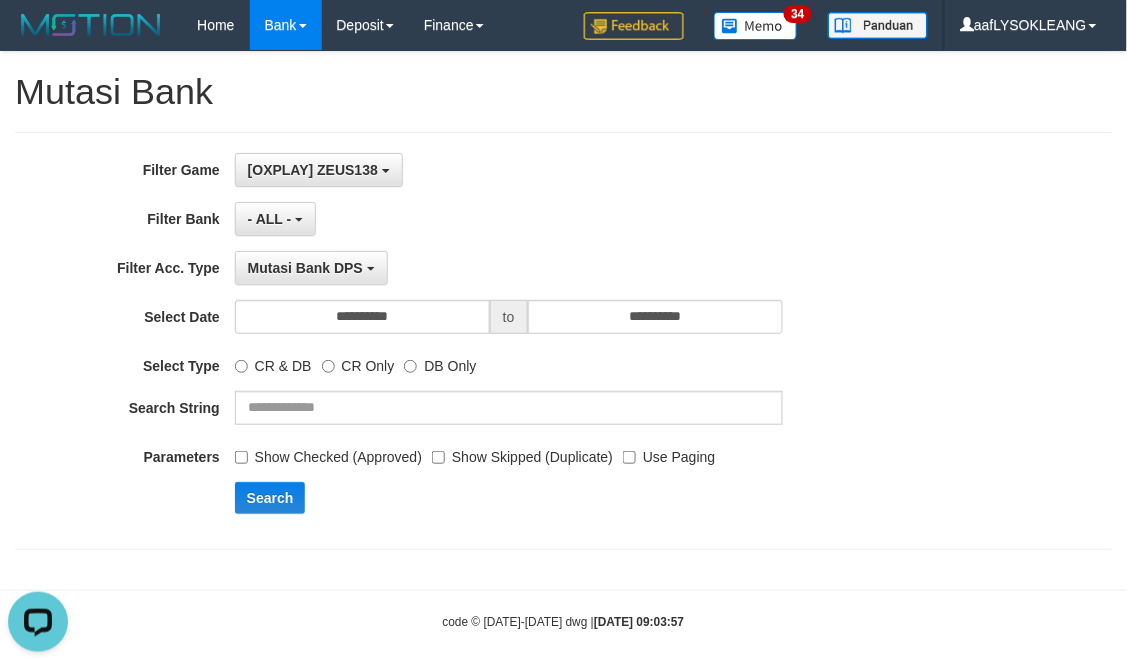 click on "Use Paging" at bounding box center (669, 453) 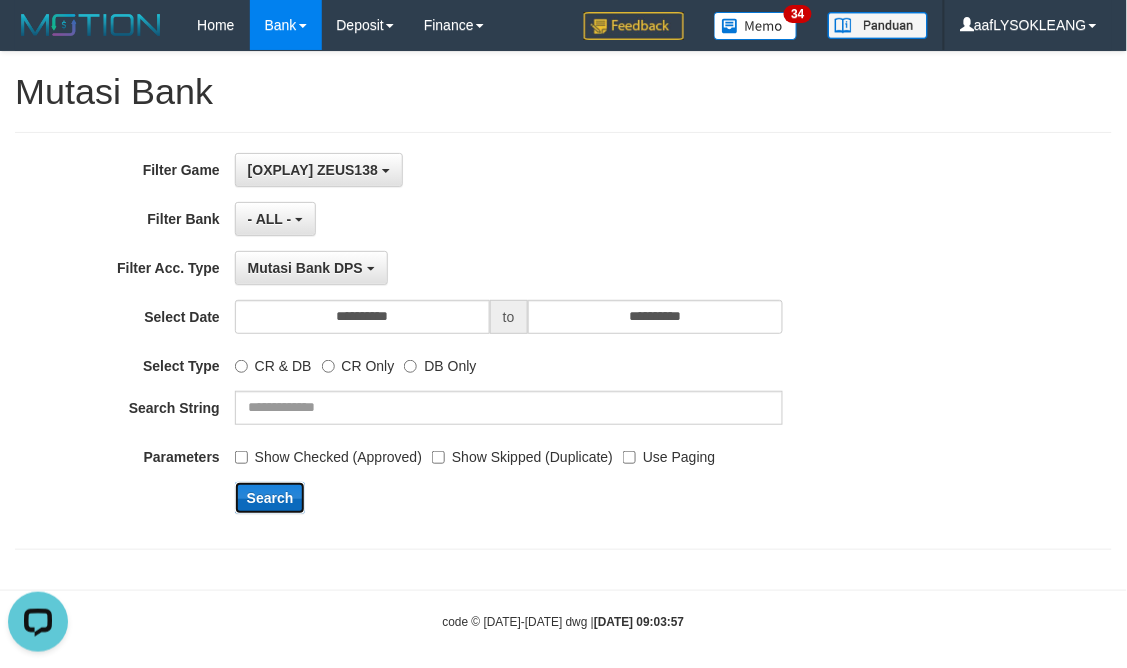 click on "Search" at bounding box center (270, 498) 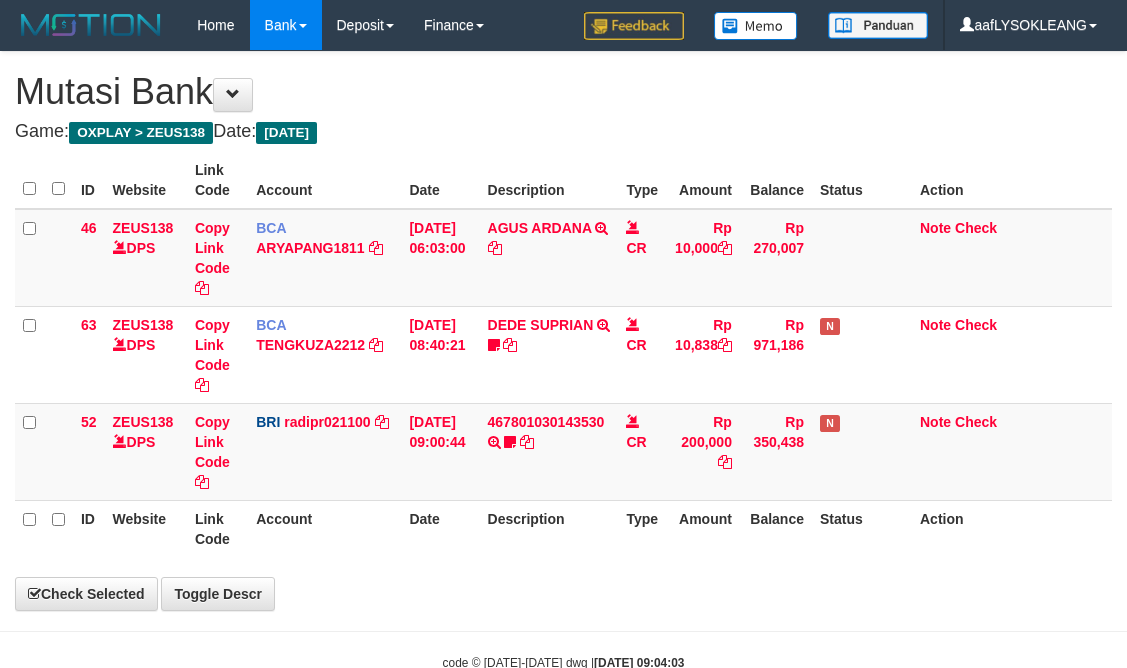 scroll, scrollTop: 0, scrollLeft: 0, axis: both 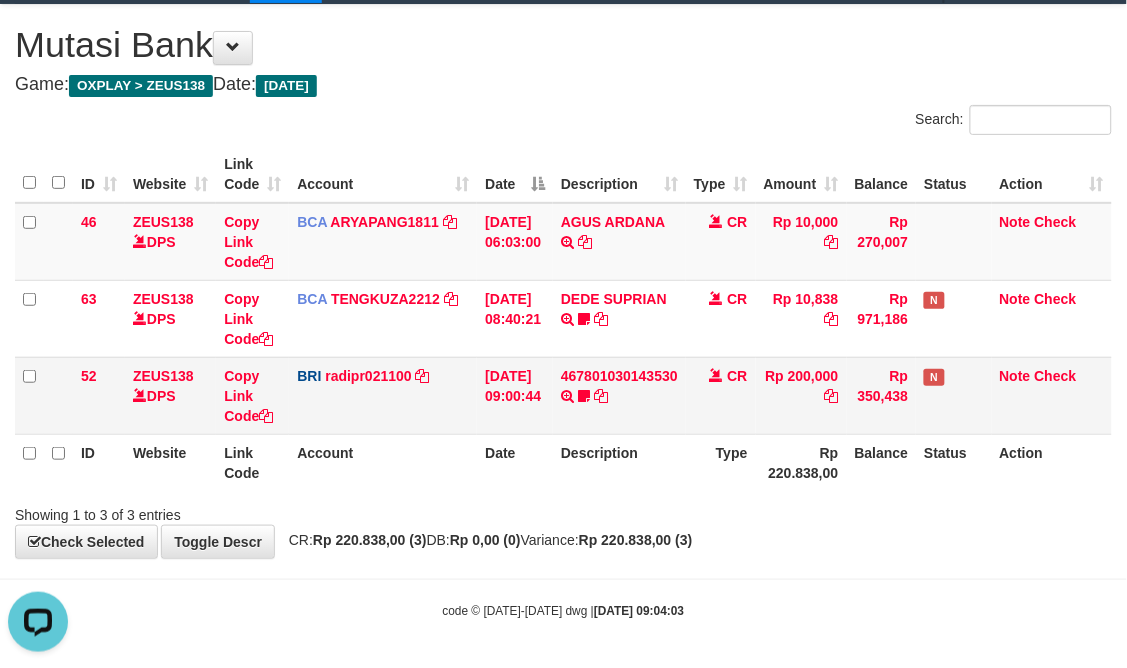 drag, startPoint x: 595, startPoint y: 428, endPoint x: 546, endPoint y: 410, distance: 52.201534 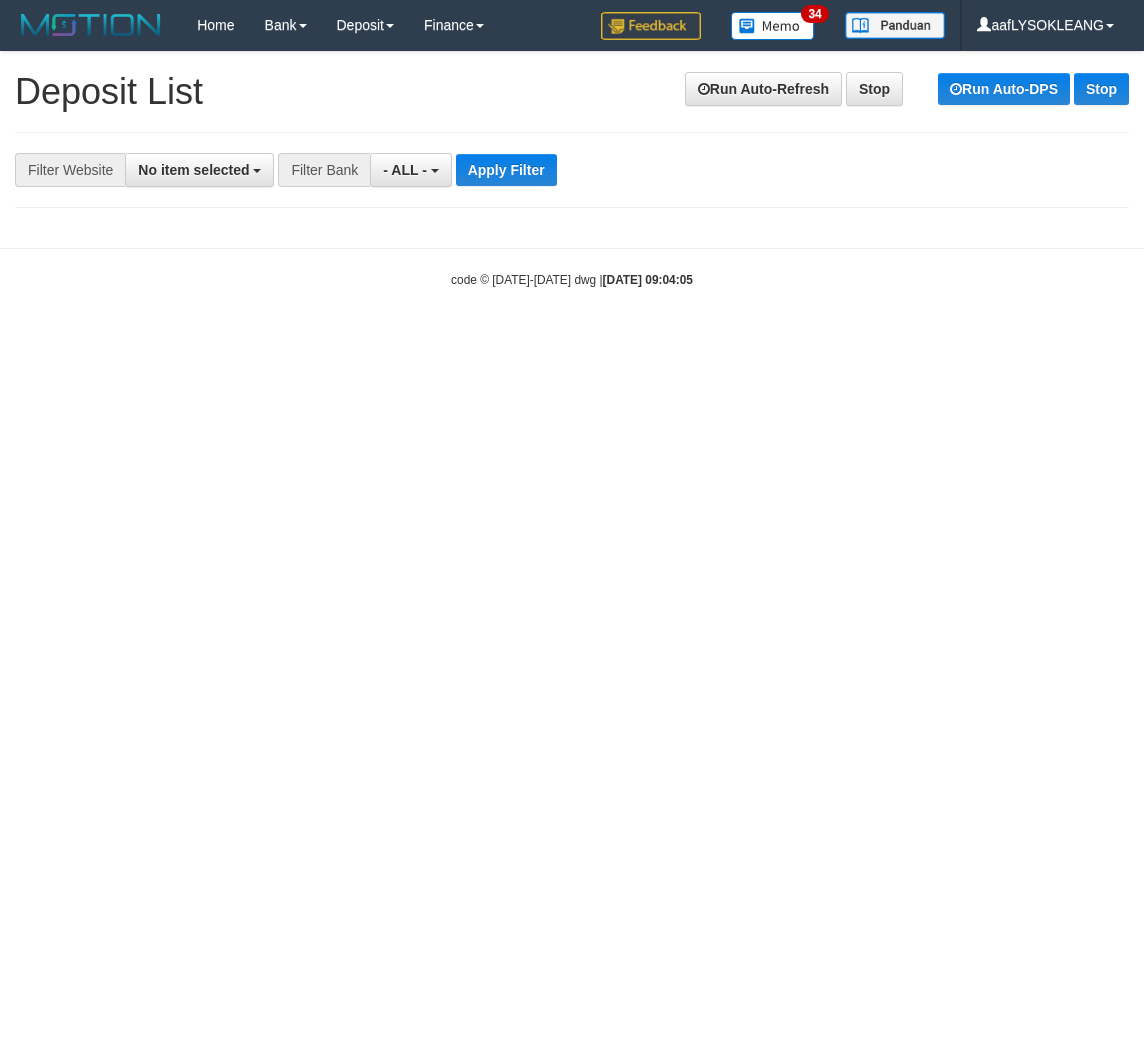 scroll, scrollTop: 0, scrollLeft: 0, axis: both 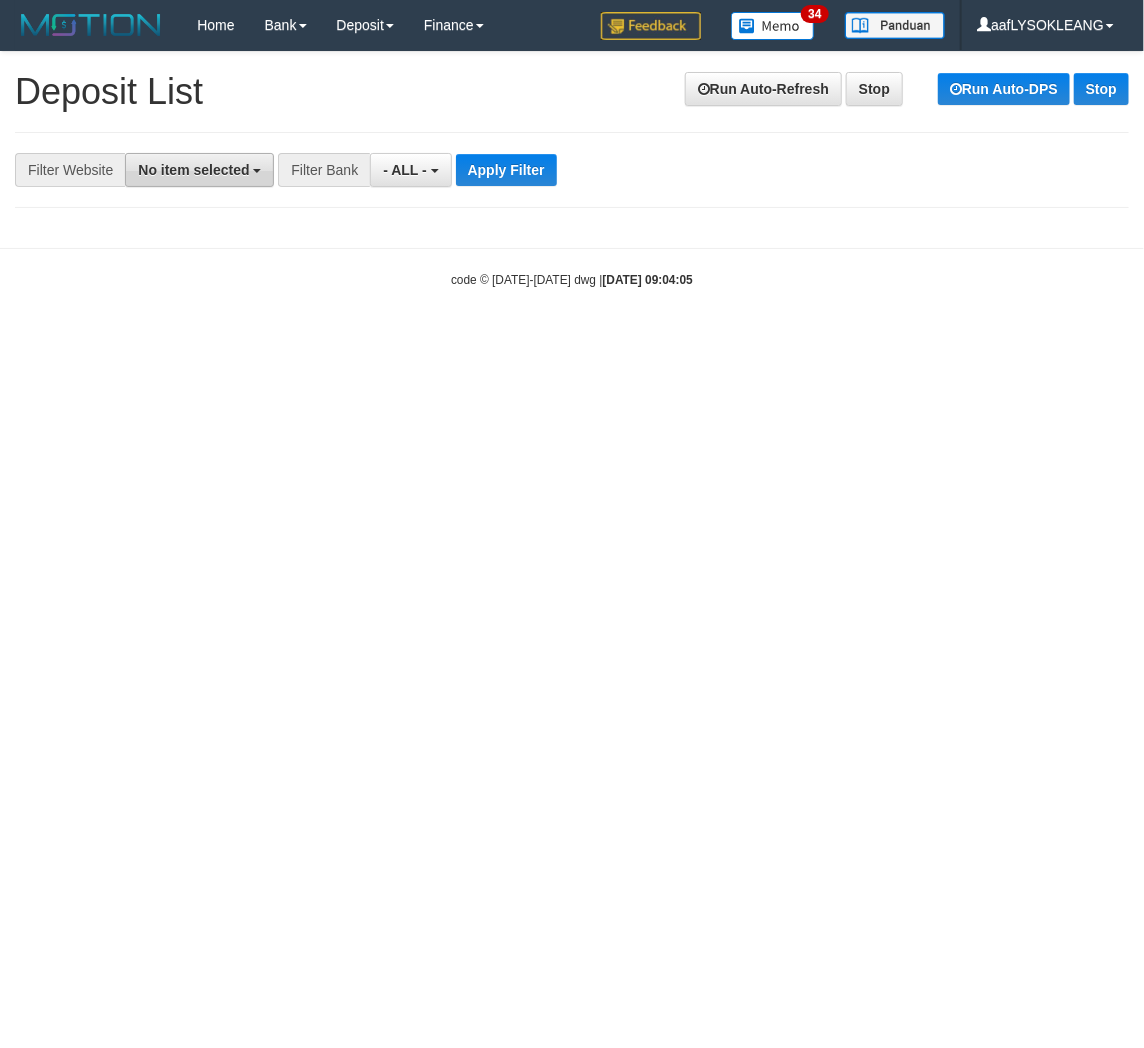click on "No item selected" at bounding box center [193, 170] 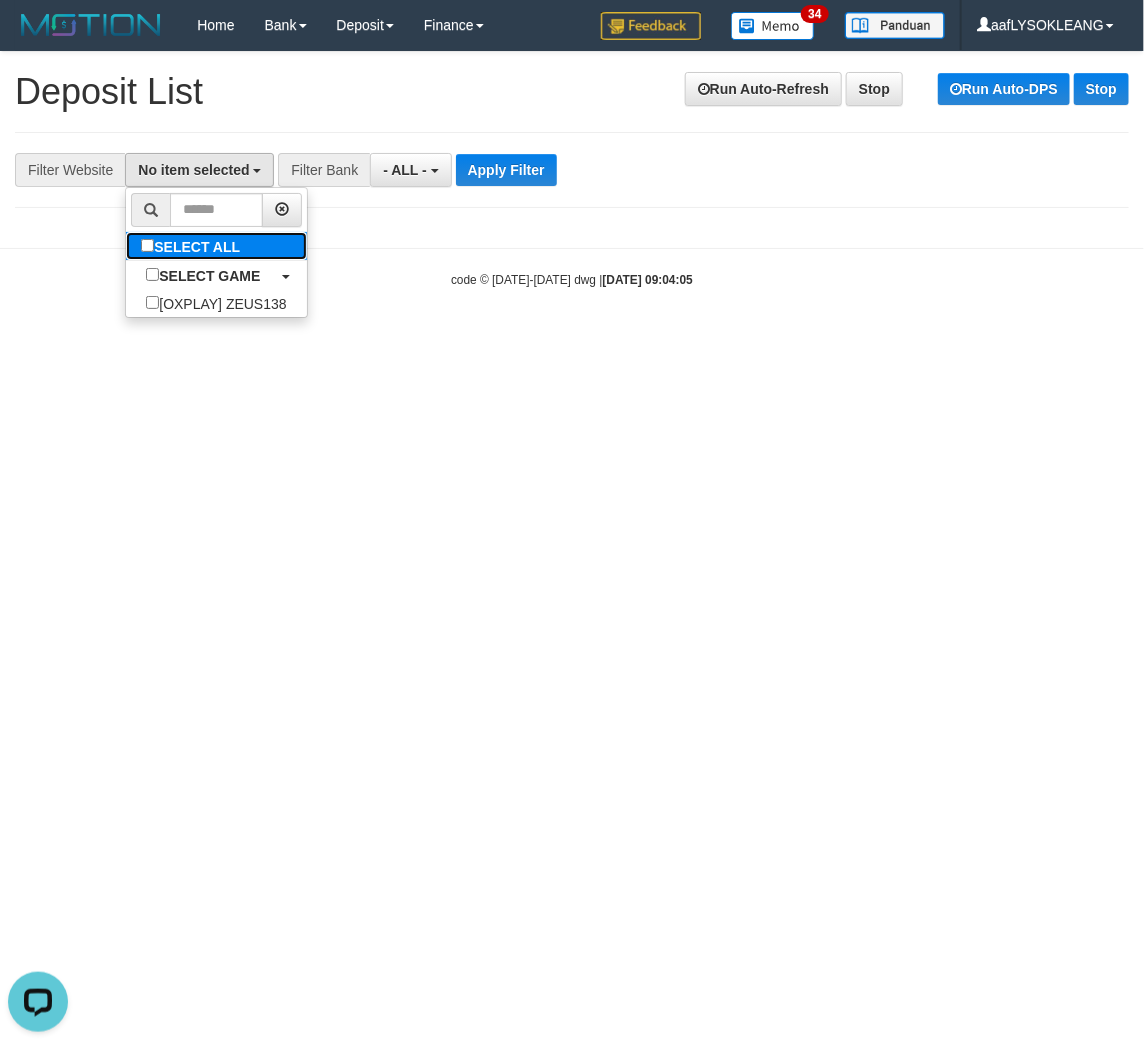 scroll, scrollTop: 0, scrollLeft: 0, axis: both 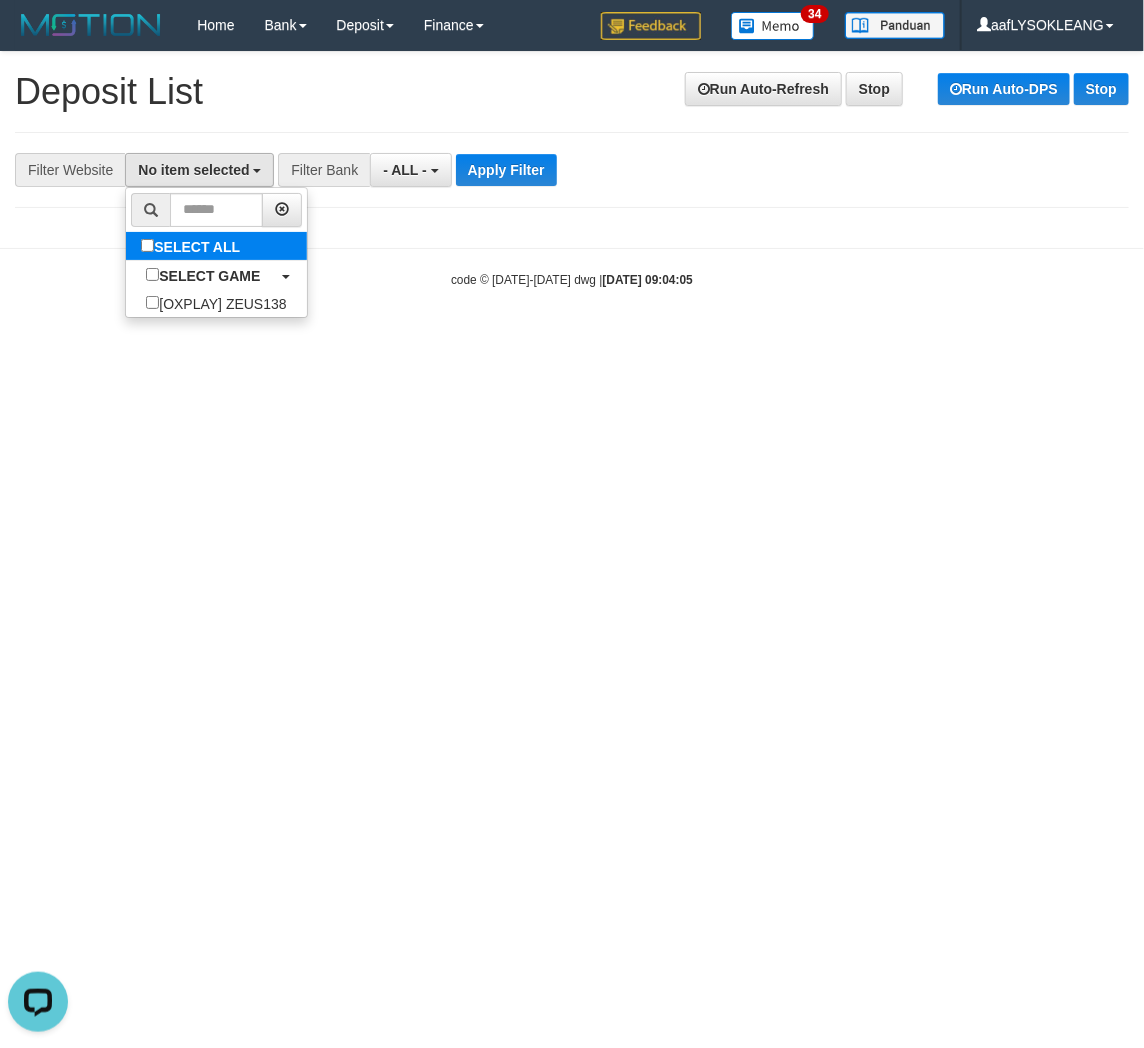 select on "***" 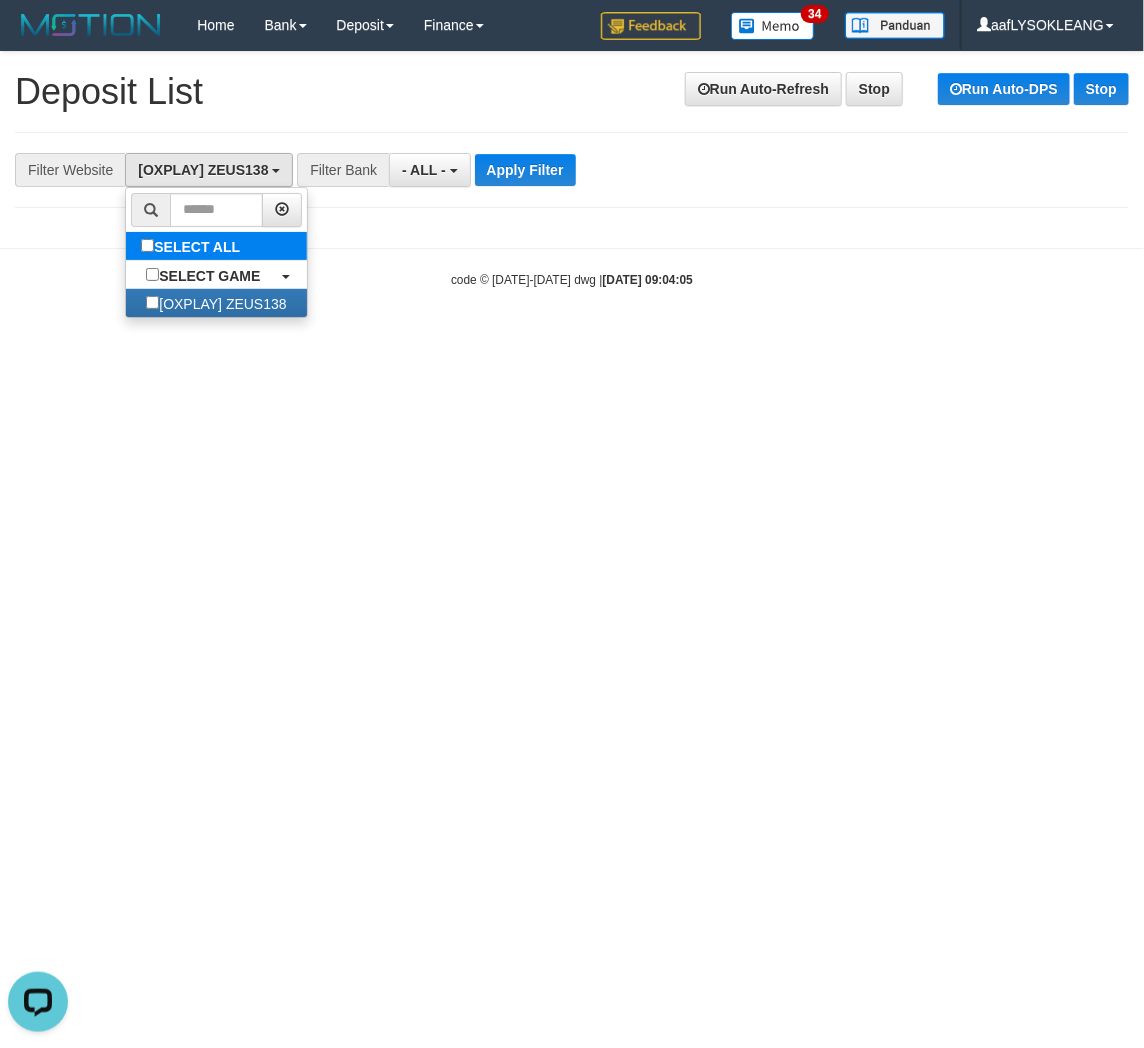 scroll, scrollTop: 17, scrollLeft: 0, axis: vertical 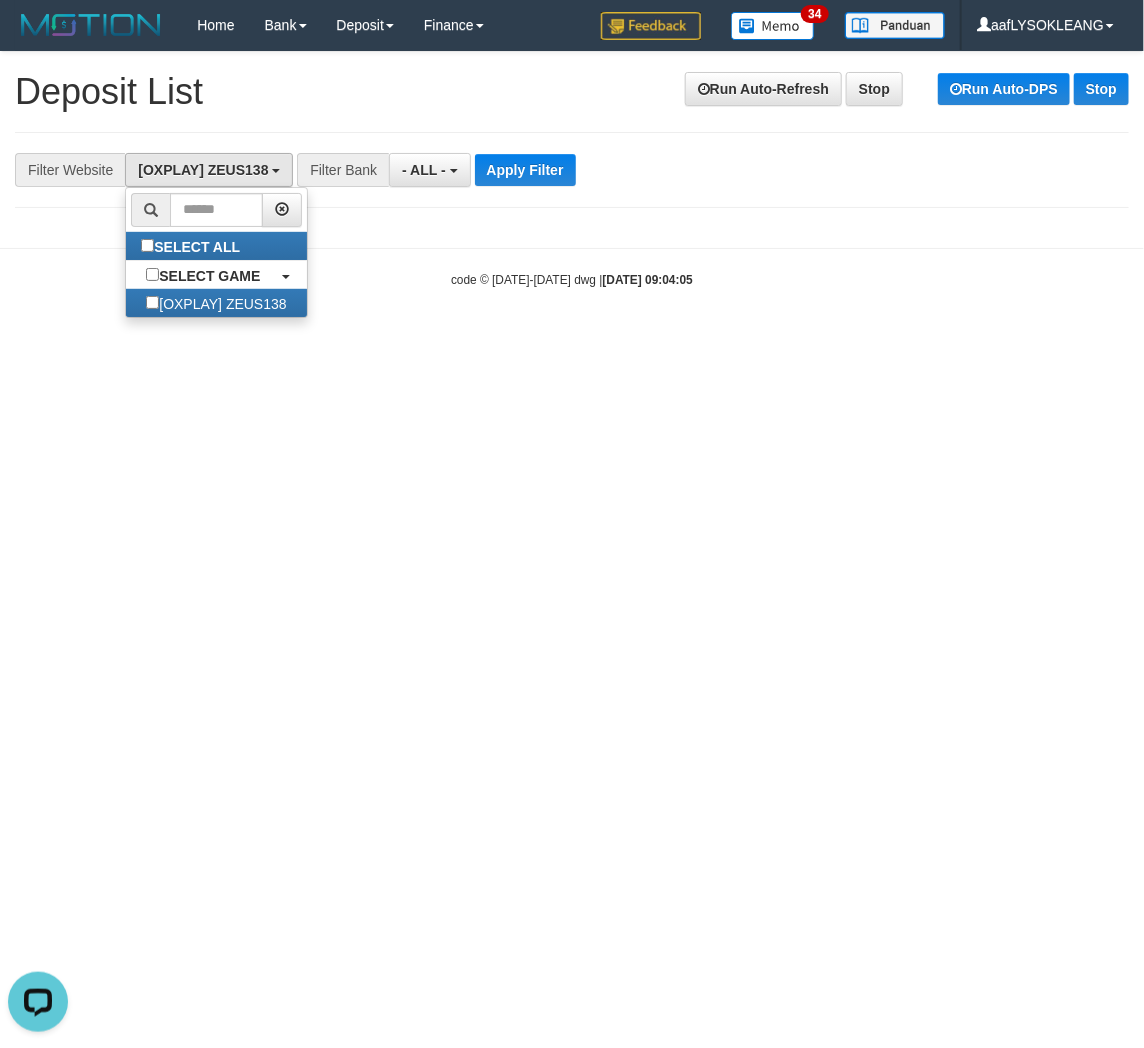 drag, startPoint x: 428, startPoint y: 407, endPoint x: 446, endPoint y: 365, distance: 45.694637 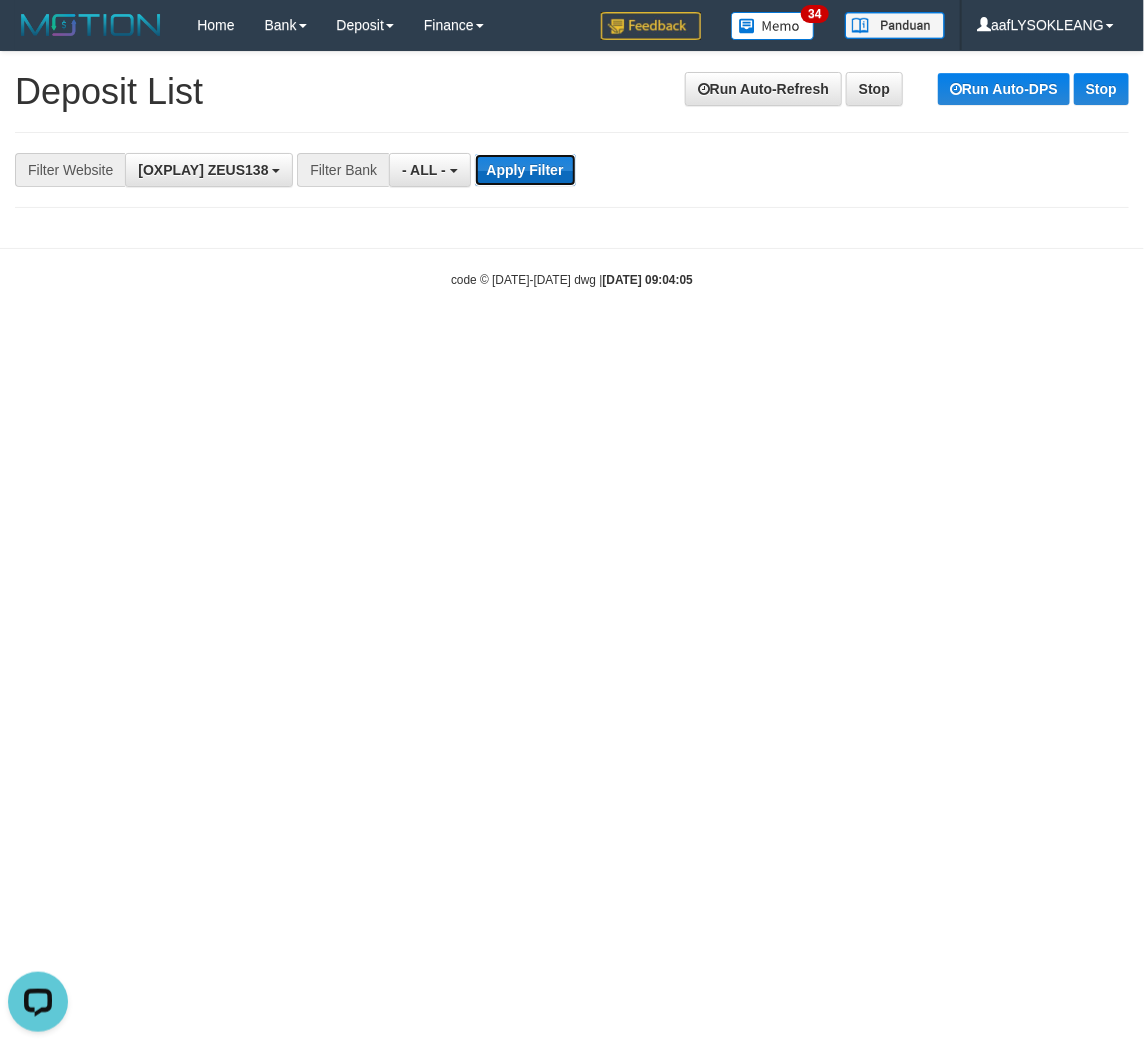 click on "Apply Filter" at bounding box center (525, 170) 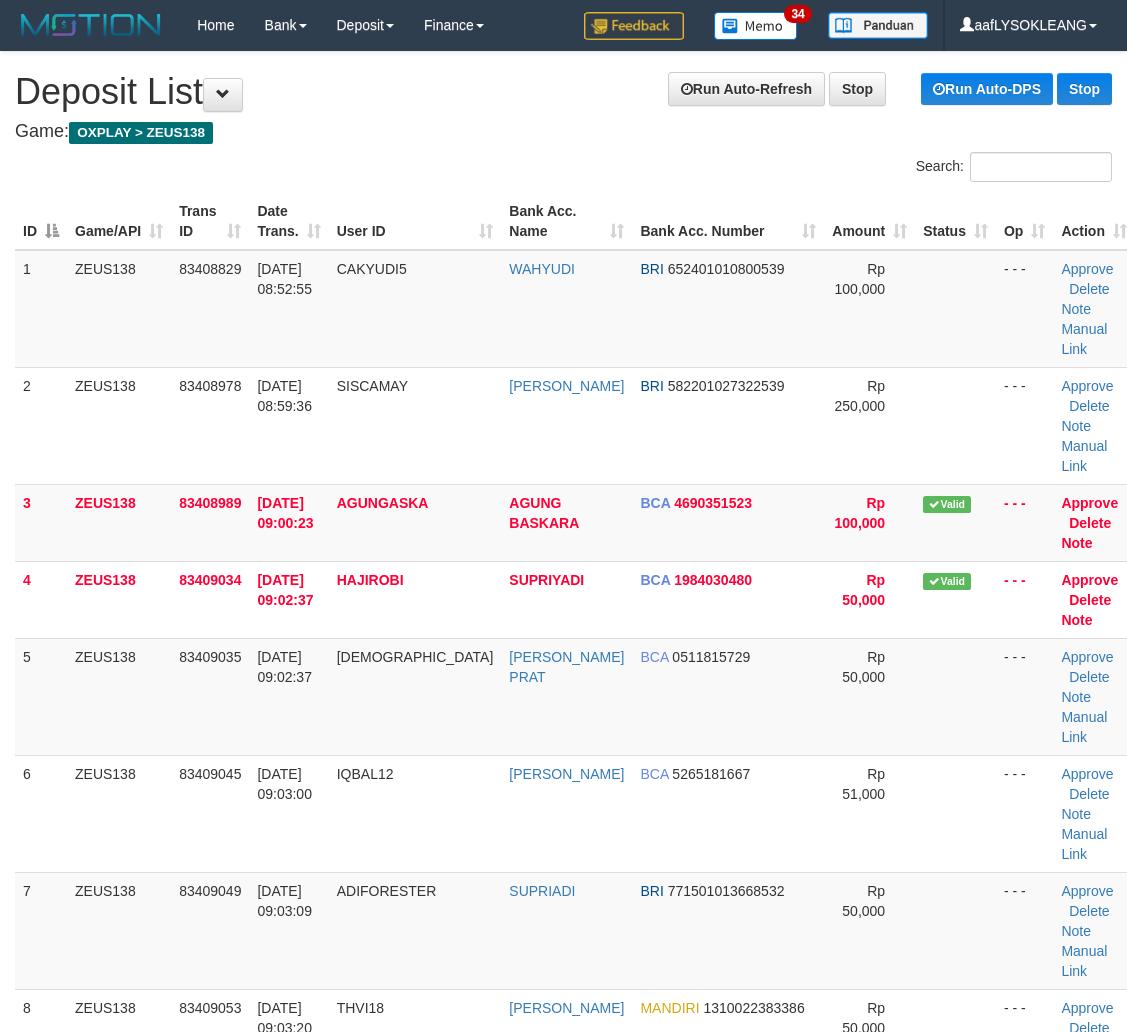 scroll, scrollTop: 0, scrollLeft: 0, axis: both 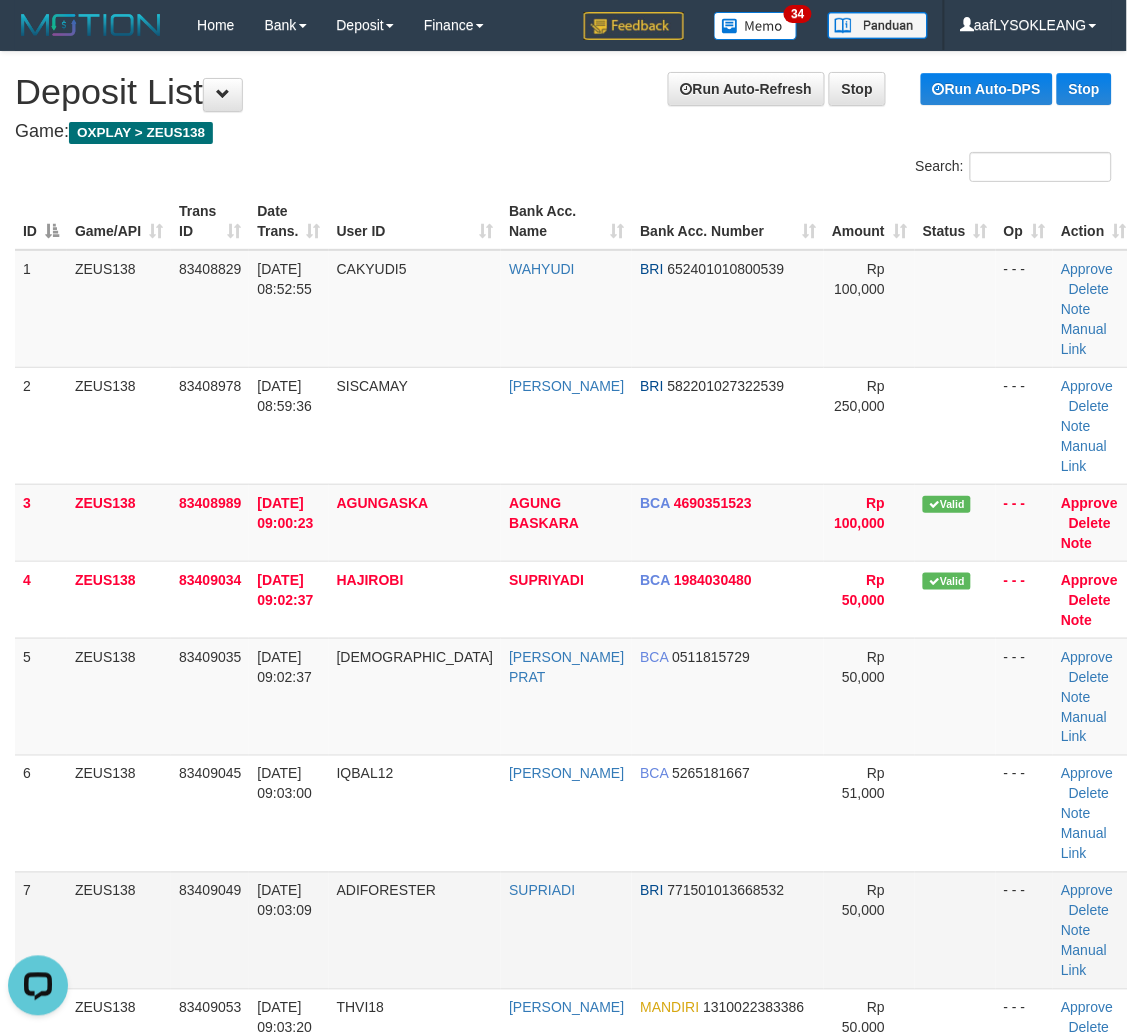 click on "SUPRIADI" at bounding box center [566, 930] 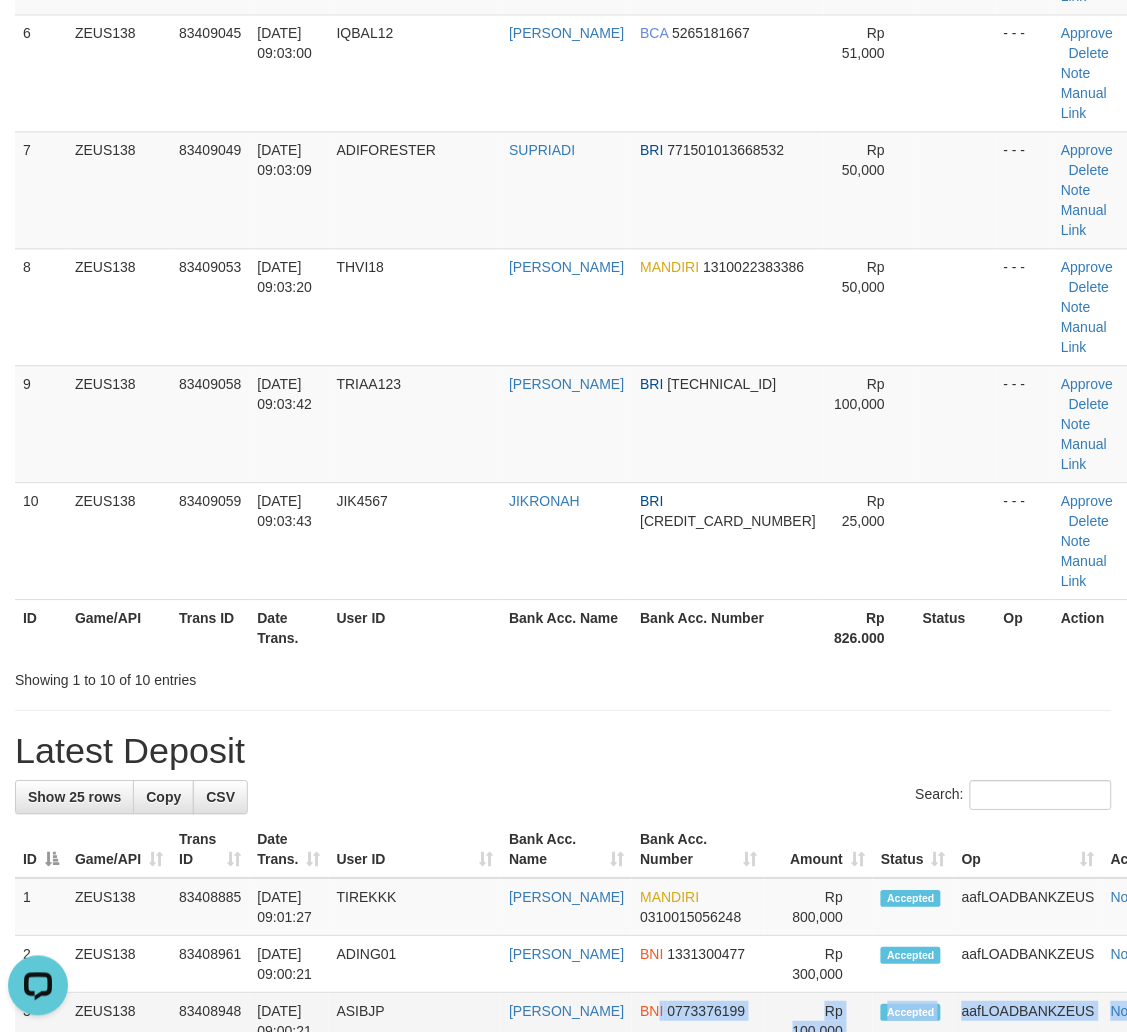 drag, startPoint x: 618, startPoint y: 686, endPoint x: 630, endPoint y: 684, distance: 12.165525 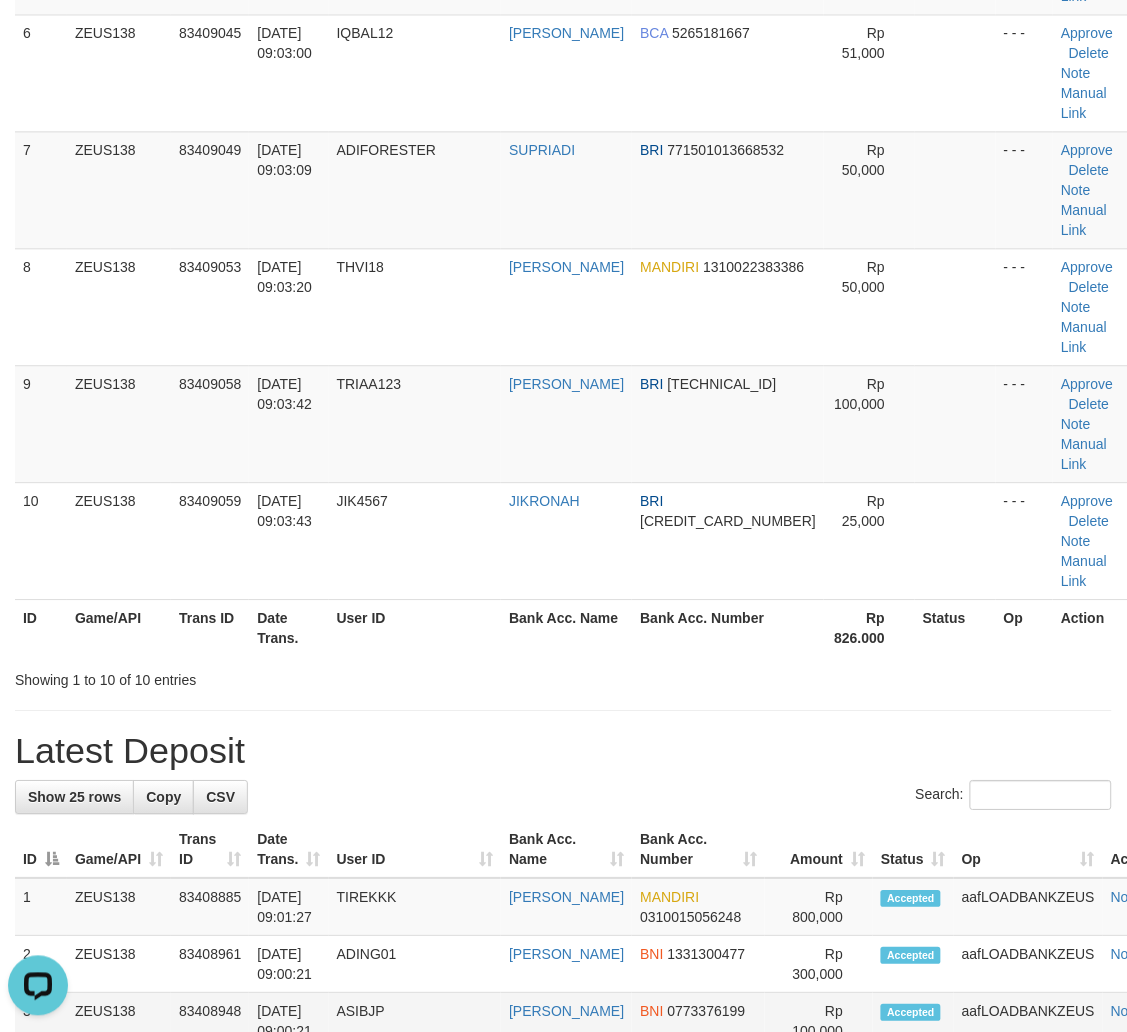 drag, startPoint x: 625, startPoint y: 673, endPoint x: 634, endPoint y: 638, distance: 36.138622 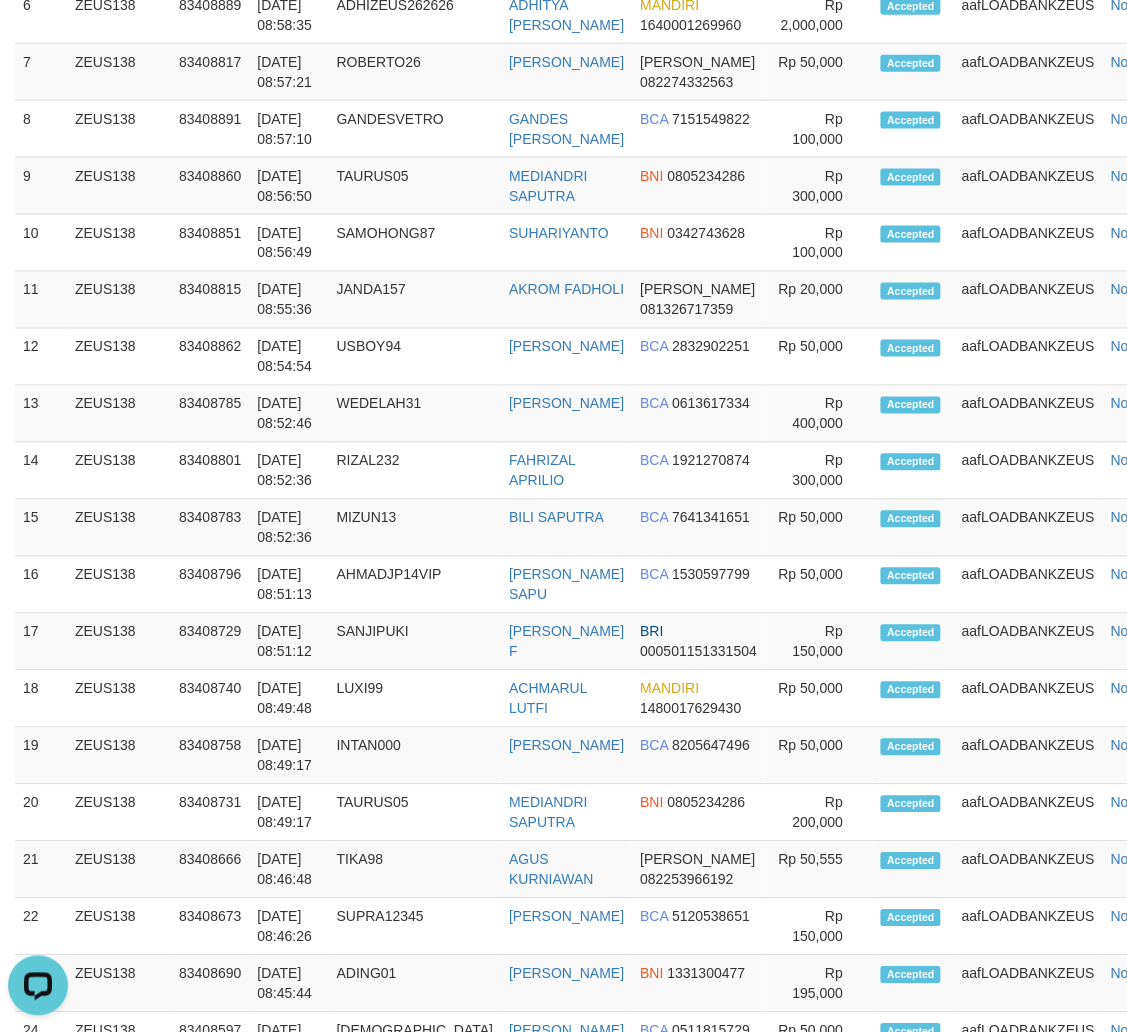 click on "1
ZEUS138
83408885
11/07/2025 09:01:27
TIREKKK
MUHAMMAD RIZA ARYADI
MANDIRI
0310015056248
2" at bounding box center [600, 414] 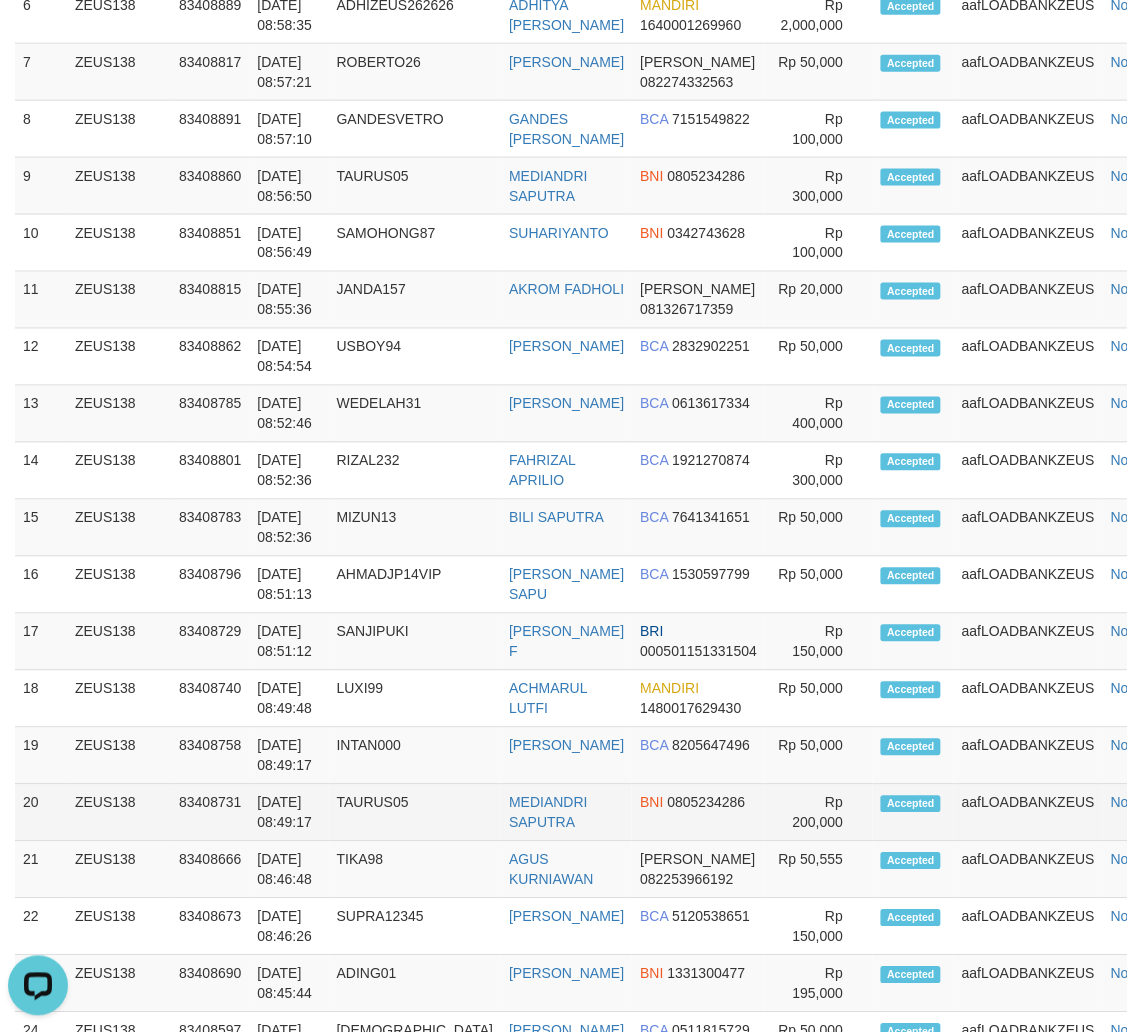 scroll, scrollTop: 882, scrollLeft: 0, axis: vertical 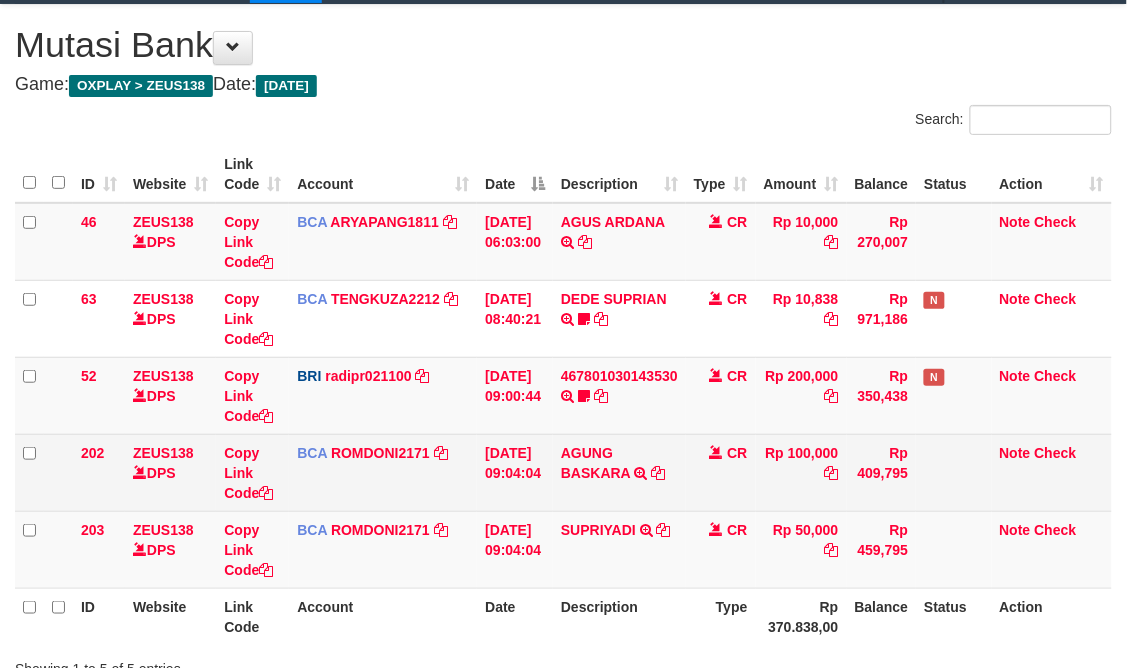 click on "AGUNG BASKARA         TRSF E-BANKING CR 07/11 Z9NA1
AGUNG BASKARA" at bounding box center (619, 472) 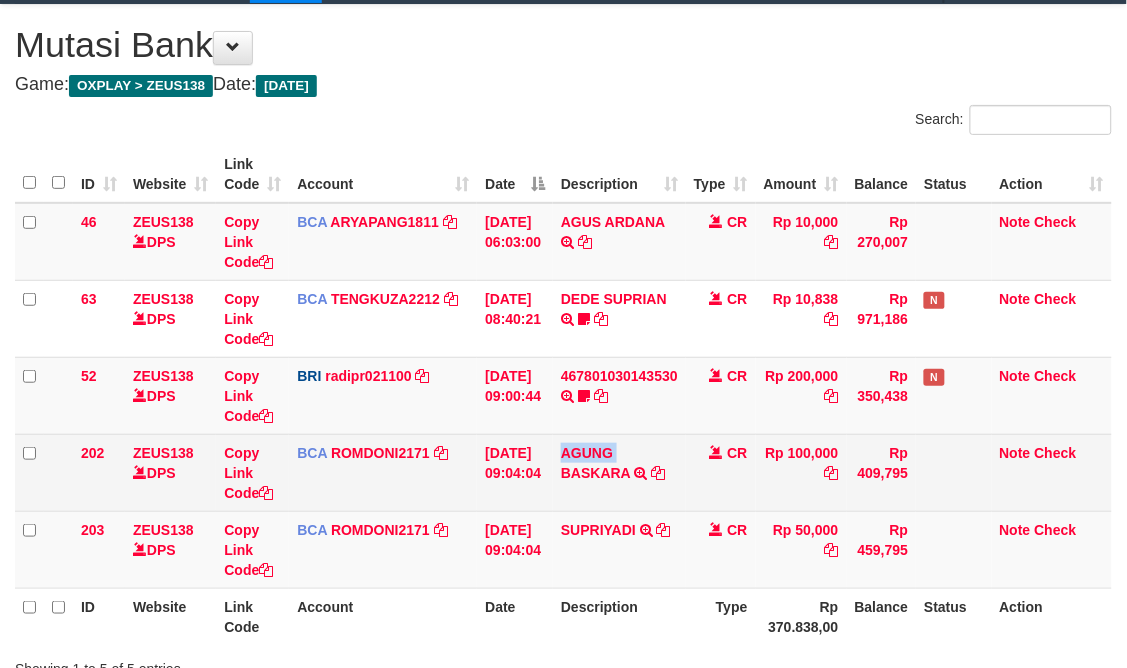 click on "AGUNG BASKARA         TRSF E-BANKING CR 07/11 Z9NA1
AGUNG BASKARA" at bounding box center (619, 472) 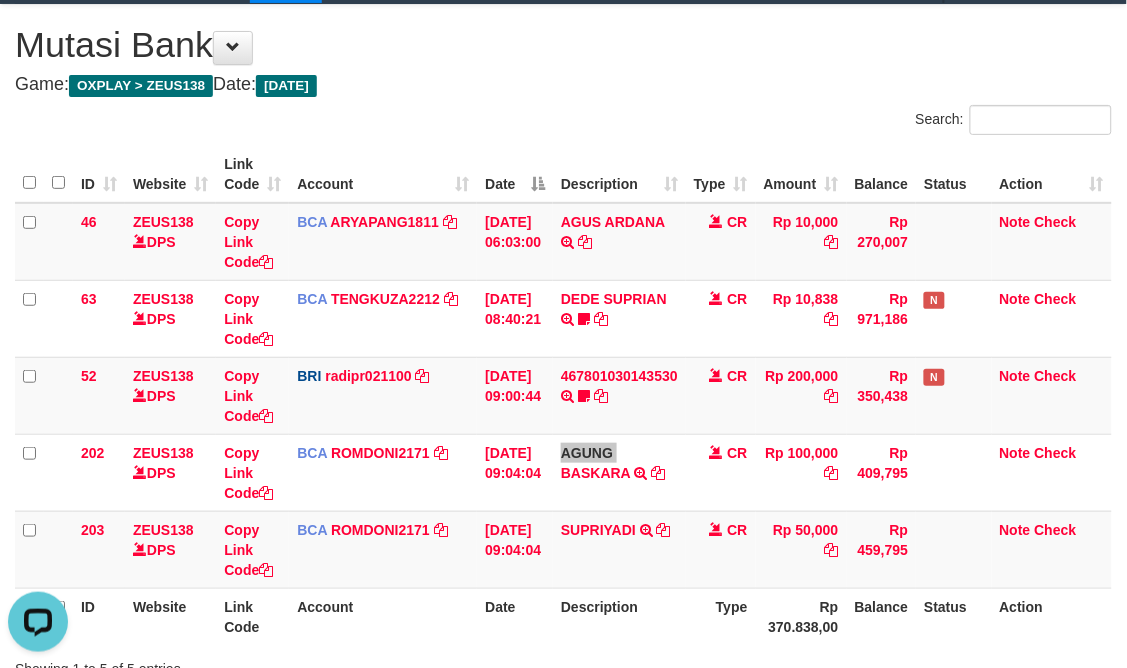 scroll, scrollTop: 0, scrollLeft: 0, axis: both 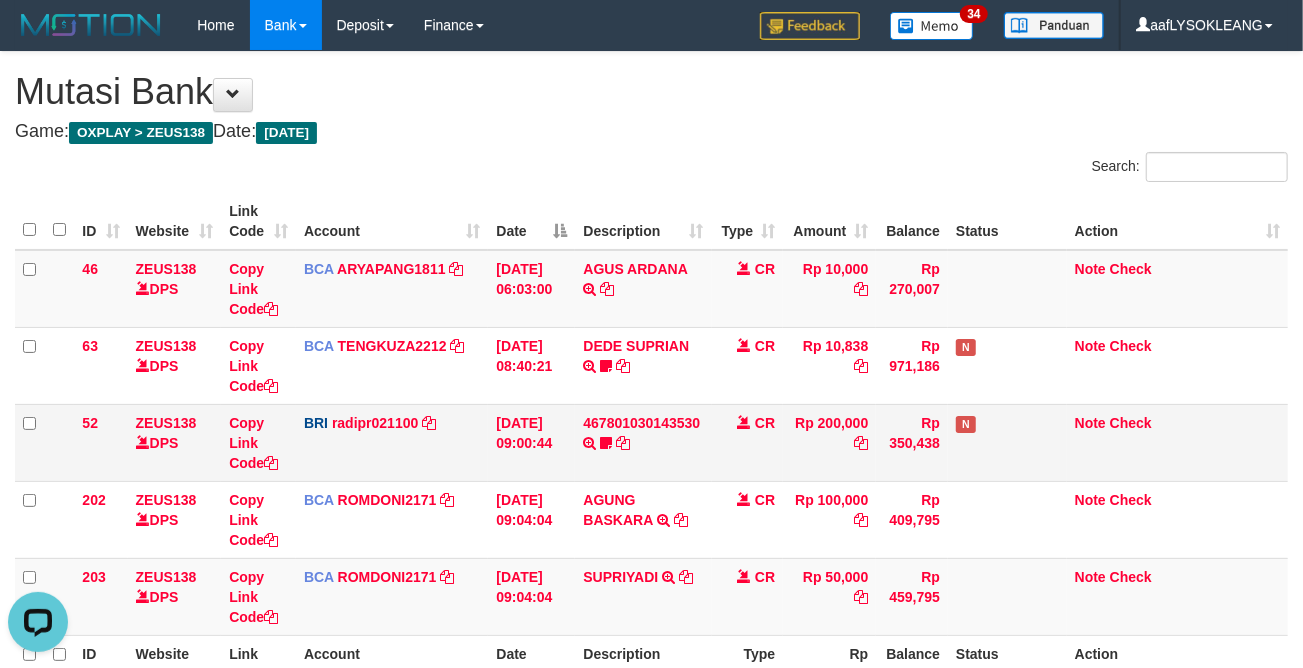 click on "CR" at bounding box center [748, 442] 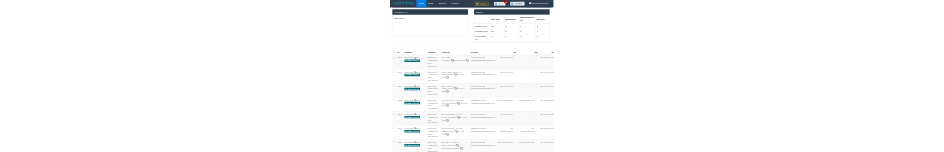 scroll, scrollTop: 0, scrollLeft: 0, axis: both 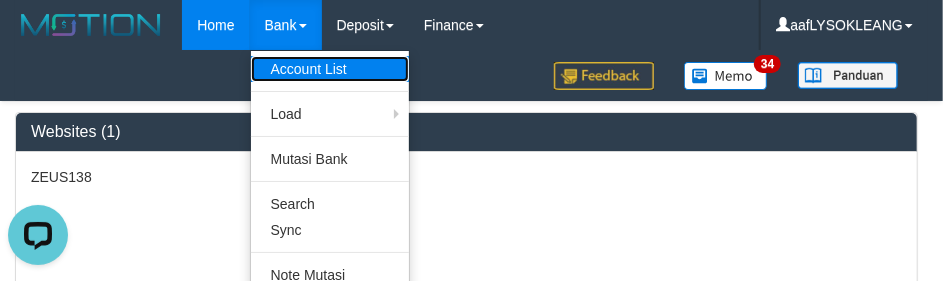 click on "Account List" at bounding box center [330, 69] 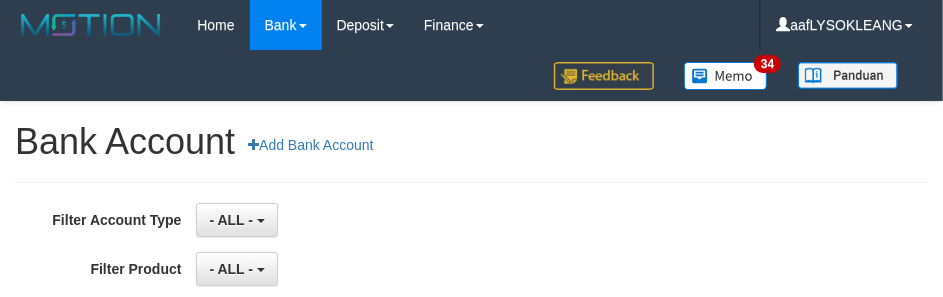 scroll, scrollTop: 147, scrollLeft: 0, axis: vertical 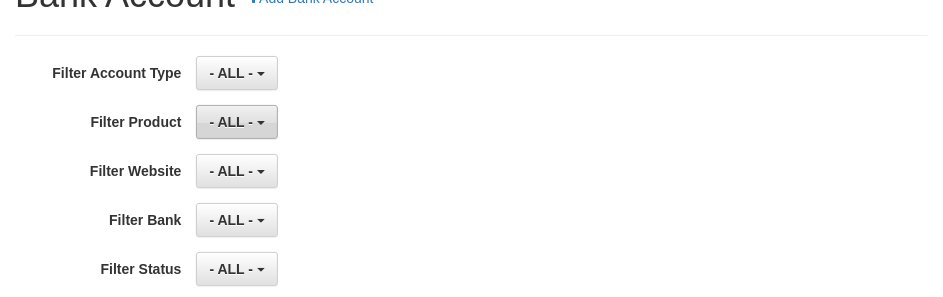 click on "- ALL -" at bounding box center [231, 122] 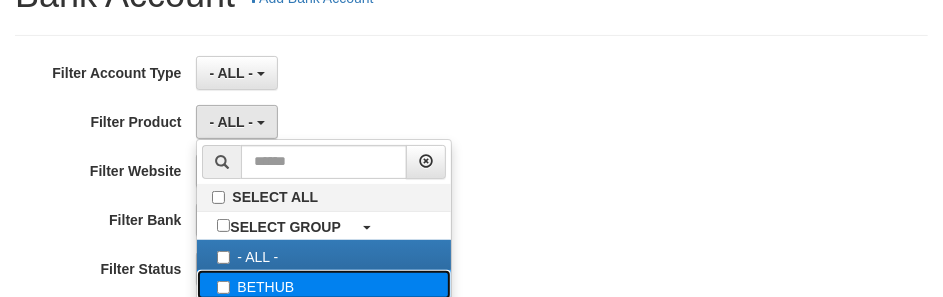 click on "BETHUB" at bounding box center [324, 285] 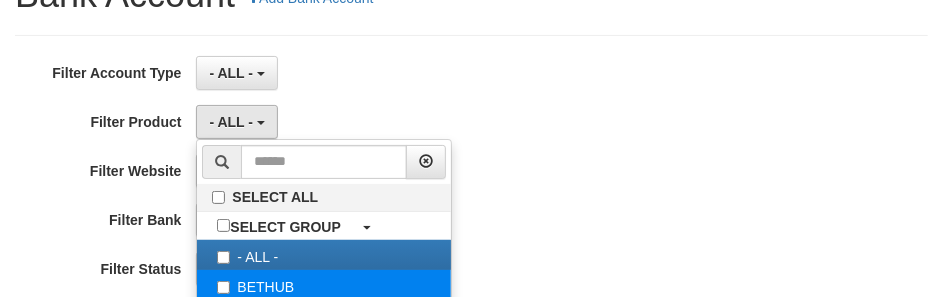 select on "*" 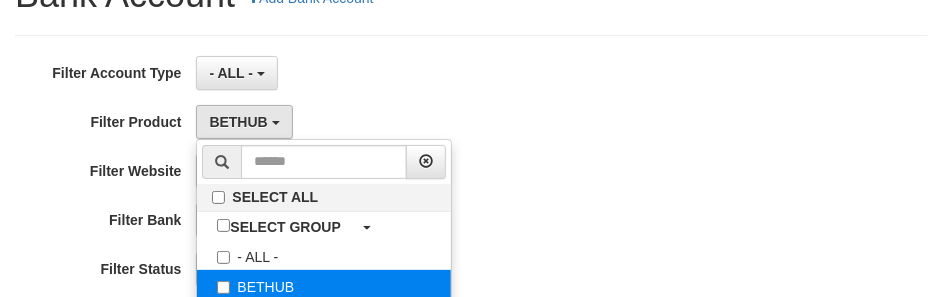 scroll, scrollTop: 17, scrollLeft: 0, axis: vertical 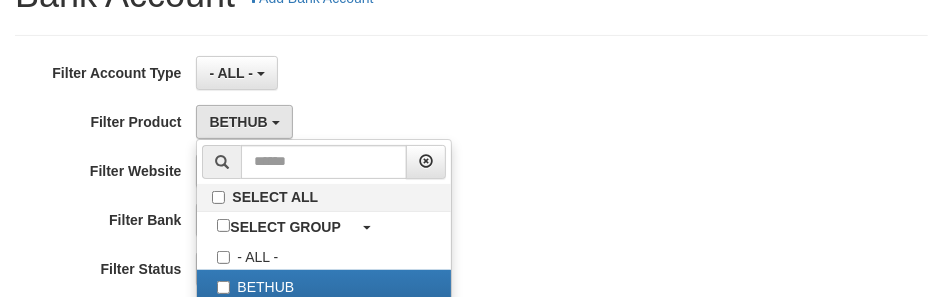 drag, startPoint x: 806, startPoint y: 135, endPoint x: 443, endPoint y: 157, distance: 363.66605 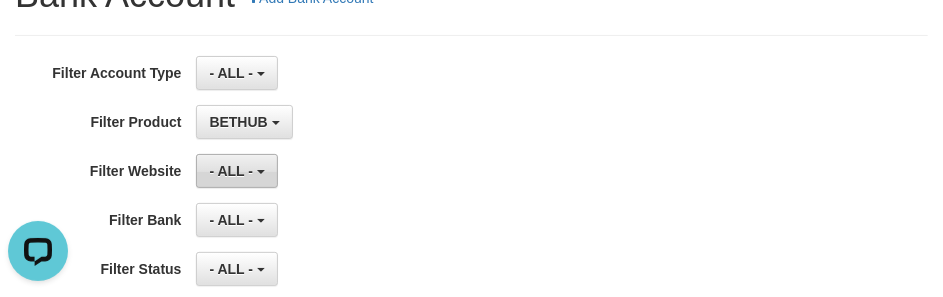 scroll, scrollTop: 0, scrollLeft: 0, axis: both 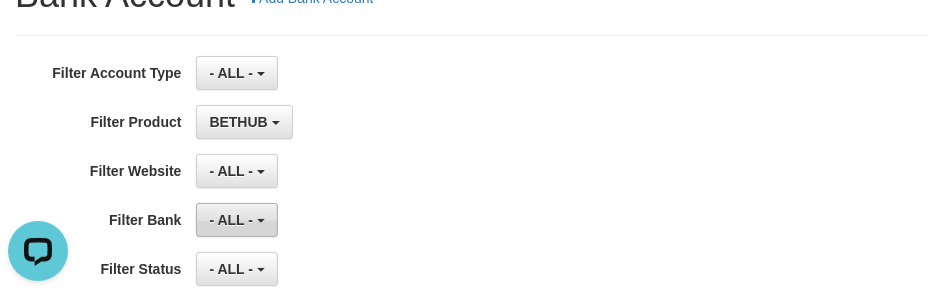 click on "- ALL -" at bounding box center (231, 220) 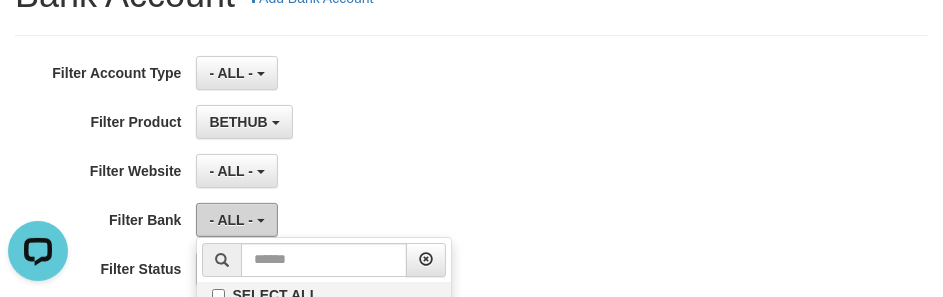 scroll, scrollTop: 147, scrollLeft: 0, axis: vertical 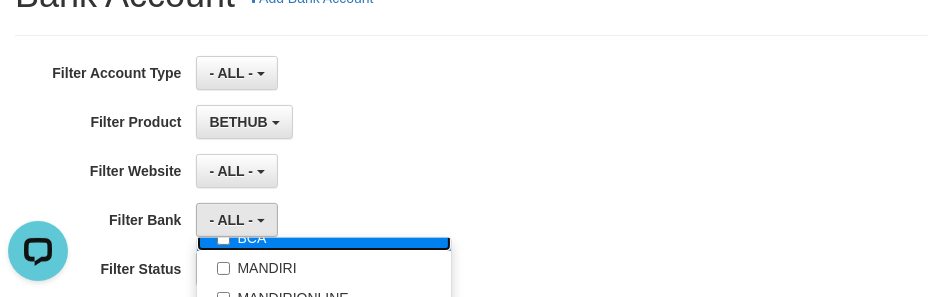 click on "BCA" at bounding box center (324, 236) 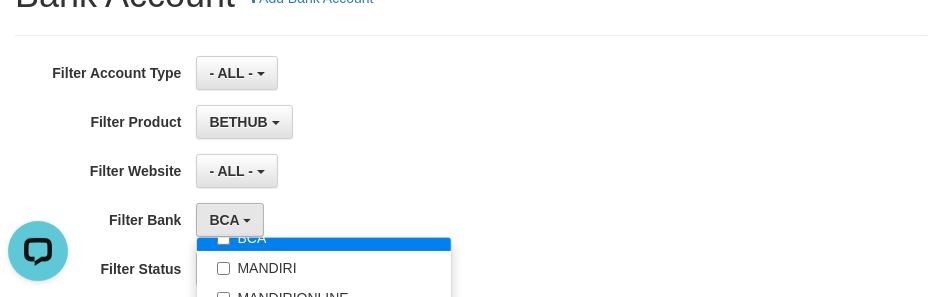 select on "***" 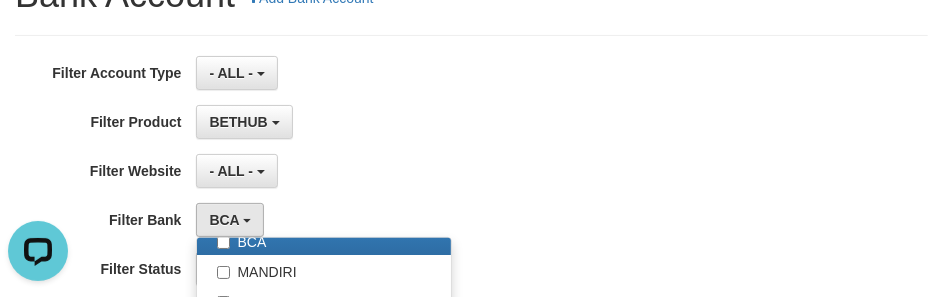 click on "**********" at bounding box center (393, 226) 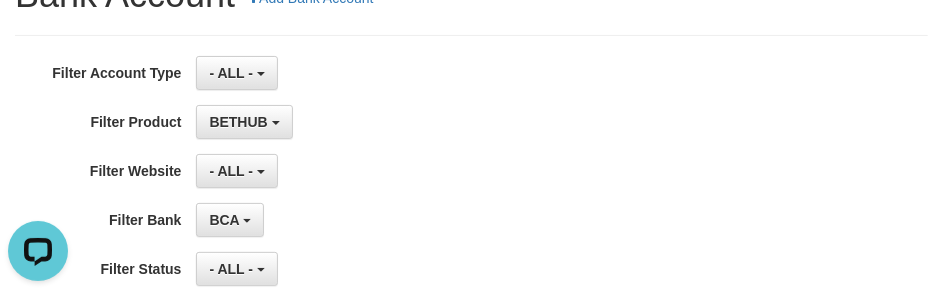 scroll, scrollTop: 296, scrollLeft: 0, axis: vertical 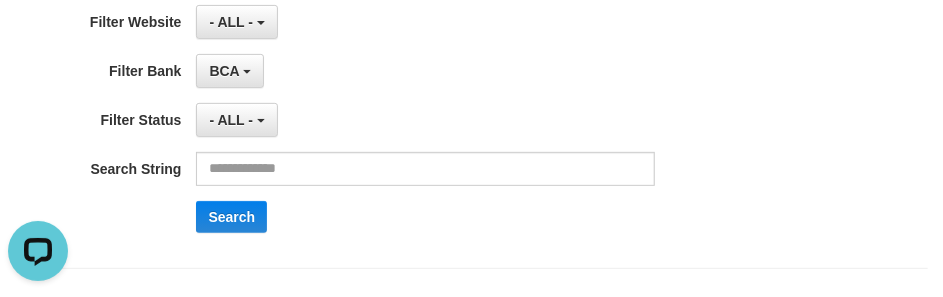 click on "BCA
SELECT ALL  SELECT BANK  - ALL -
BCA
MANDIRI
MANDIRIONLINE
BRI
BNI
MAYBANK
MEGA
PANIN
PERMATA
SINARMAS
MANDIRIBUSINESS
OVO
GOPAY
LINKAJA
DANA
SHOPEEPAY
SAKUKU
OCBC
JENIUS
BSI
DANAMON
CIMB
JAGO
SEABANK
PAPUA
NEO" at bounding box center (425, 71) 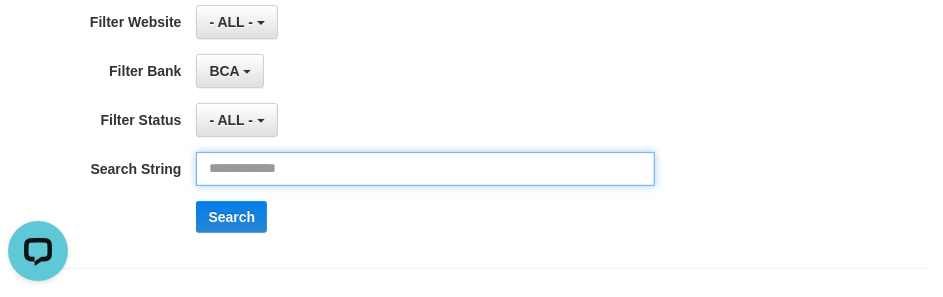 click at bounding box center [425, 169] 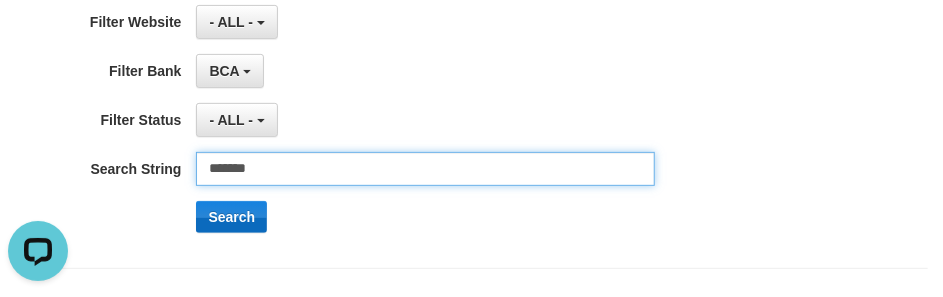 type on "*******" 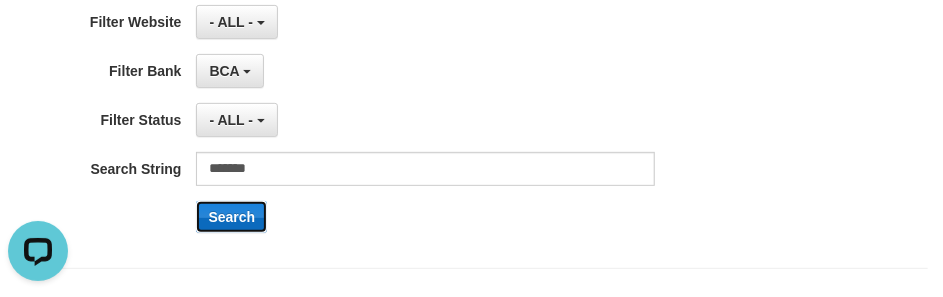 click on "Search" at bounding box center (231, 217) 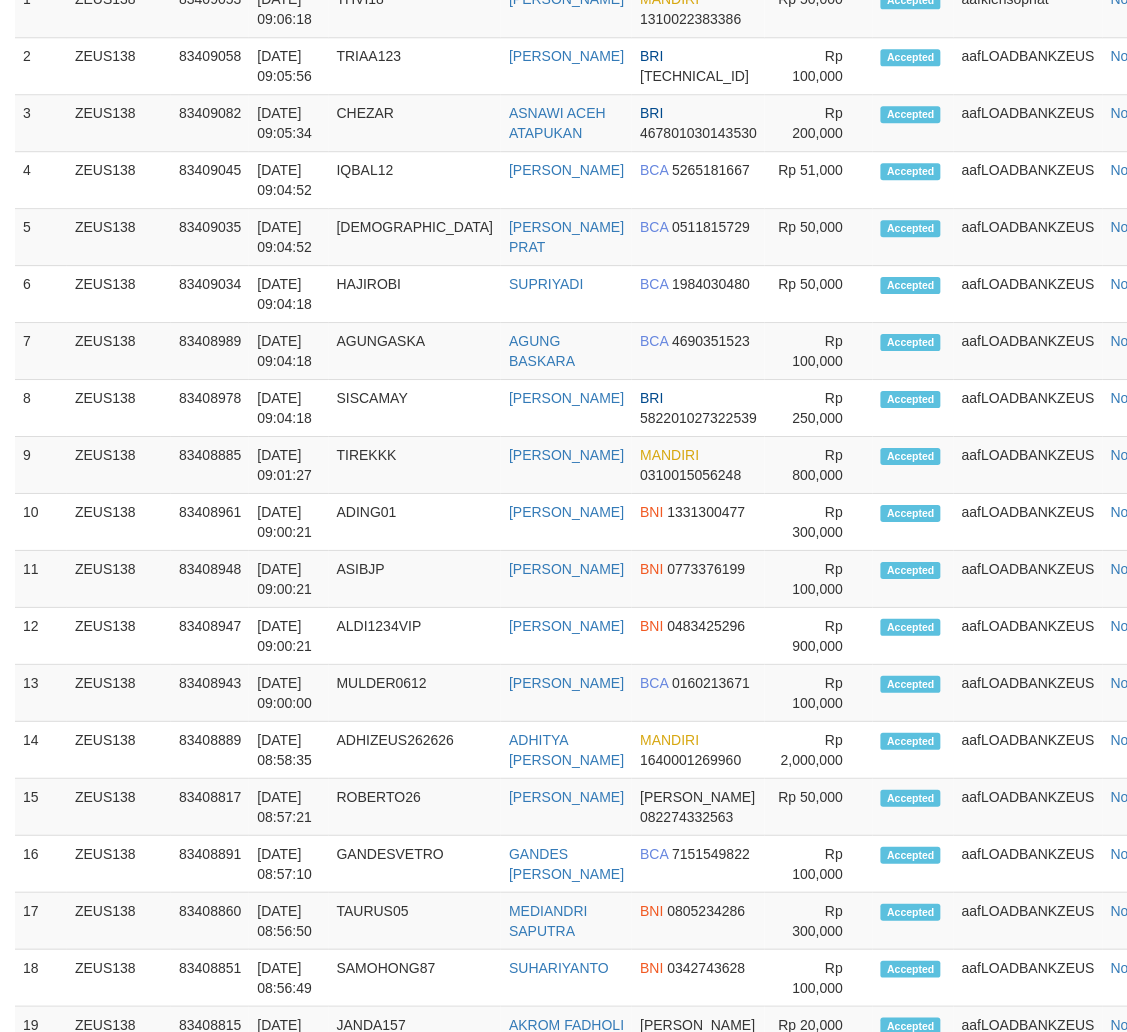 scroll, scrollTop: 882, scrollLeft: 0, axis: vertical 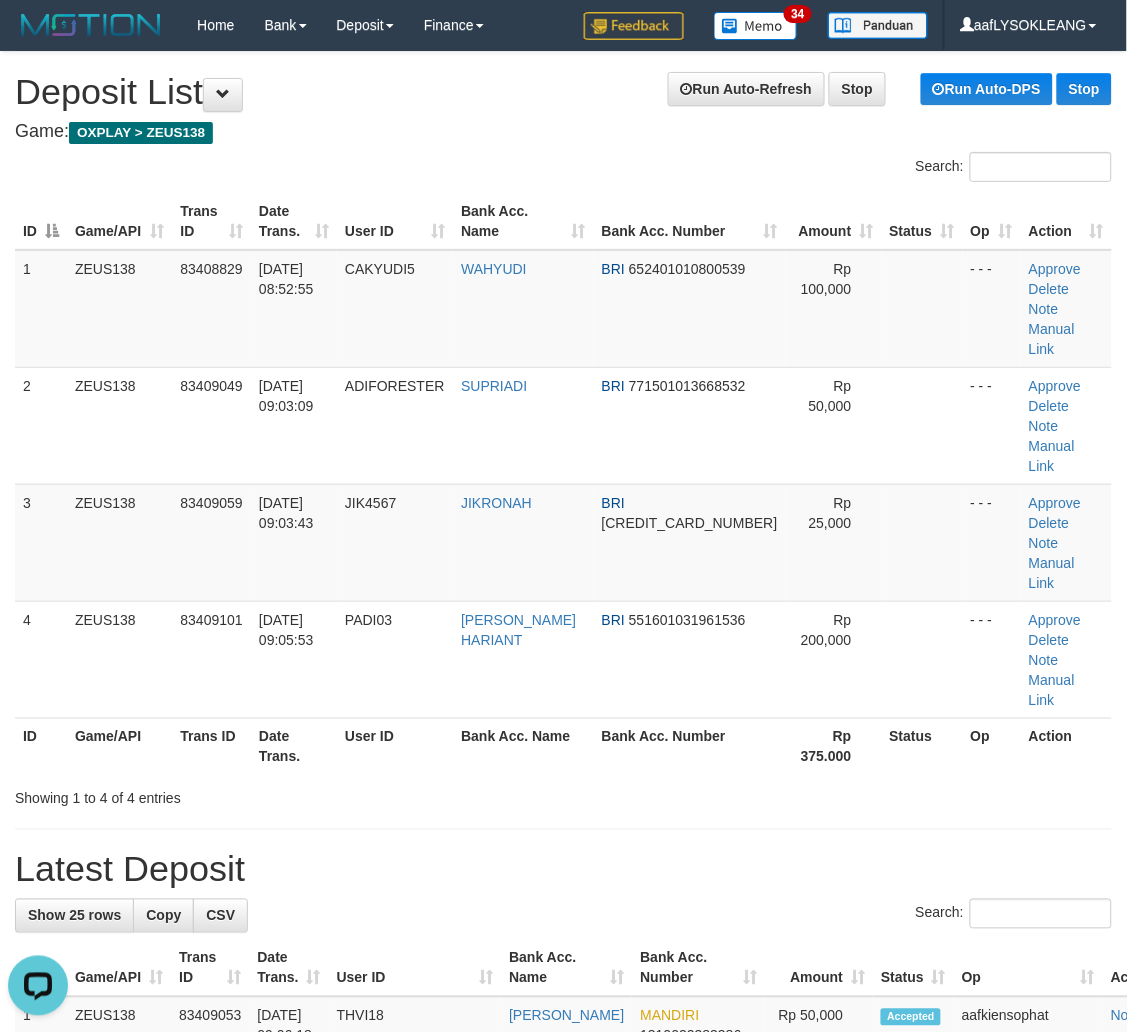 drag, startPoint x: 875, startPoint y: 675, endPoint x: 901, endPoint y: 612, distance: 68.154236 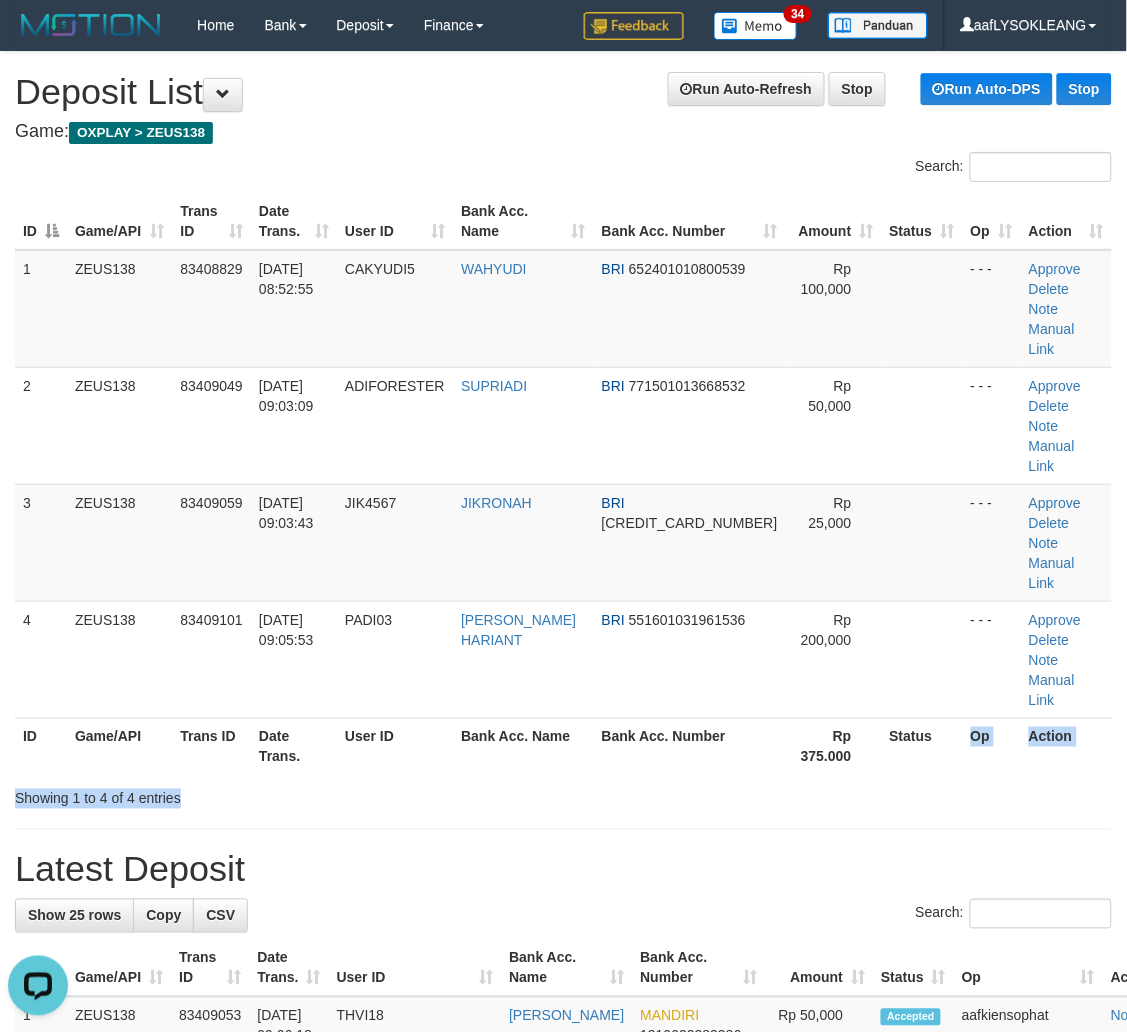 drag, startPoint x: 901, startPoint y: 612, endPoint x: 910, endPoint y: 598, distance: 16.643316 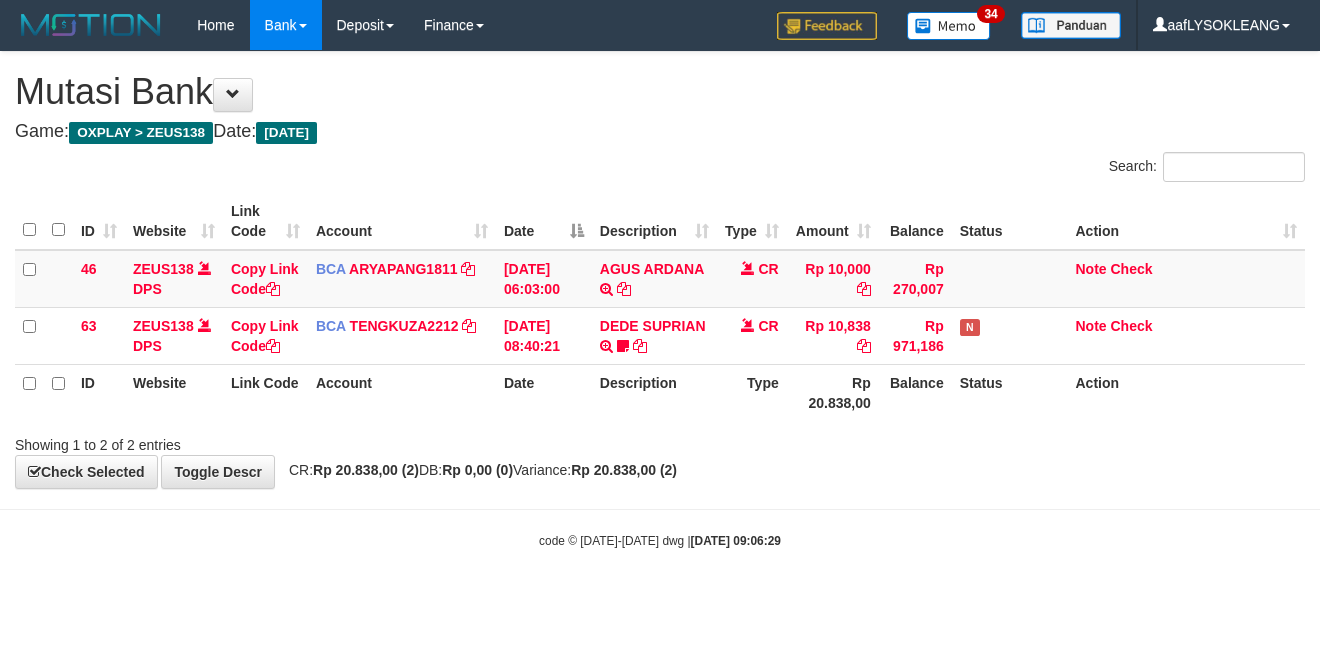 scroll, scrollTop: 0, scrollLeft: 0, axis: both 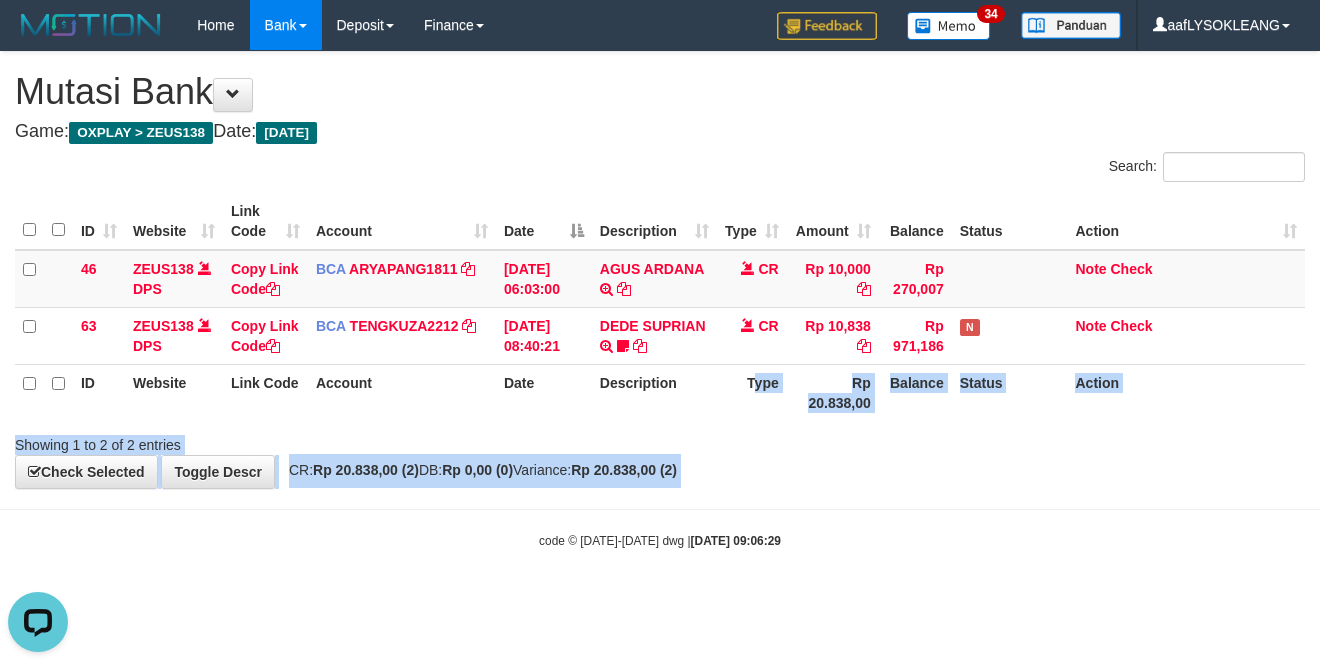 drag, startPoint x: 810, startPoint y: 483, endPoint x: 805, endPoint y: 464, distance: 19.646883 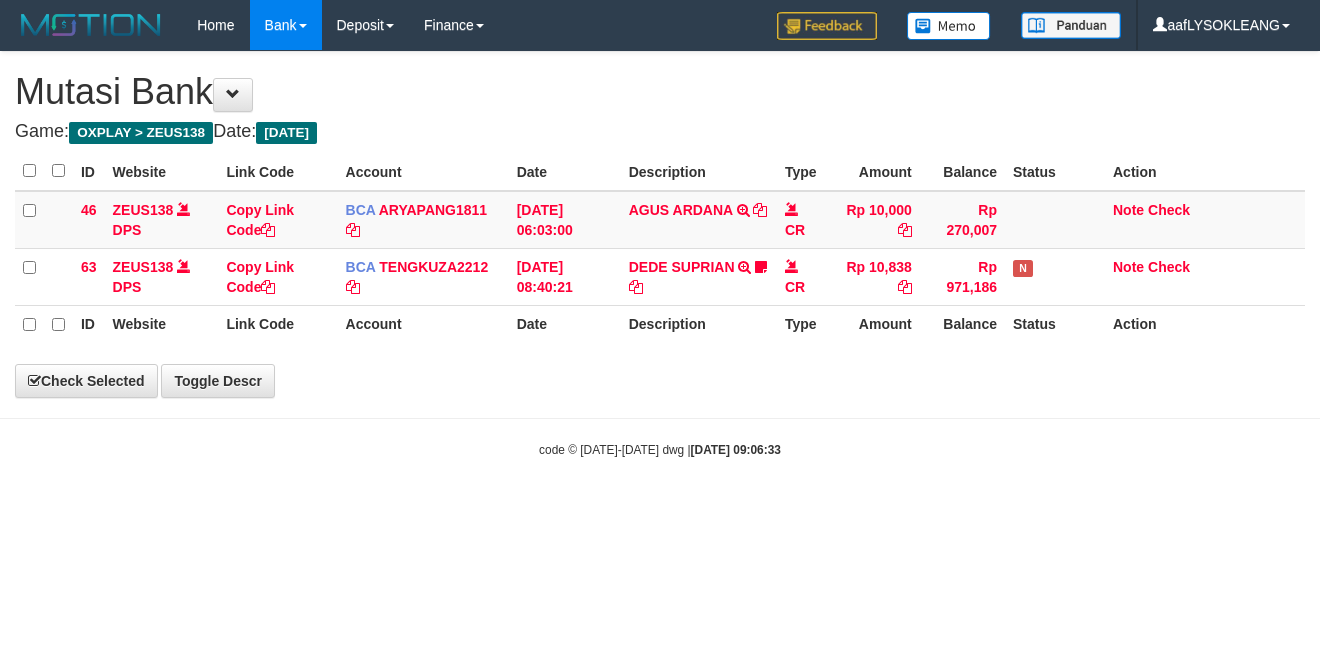 scroll, scrollTop: 0, scrollLeft: 0, axis: both 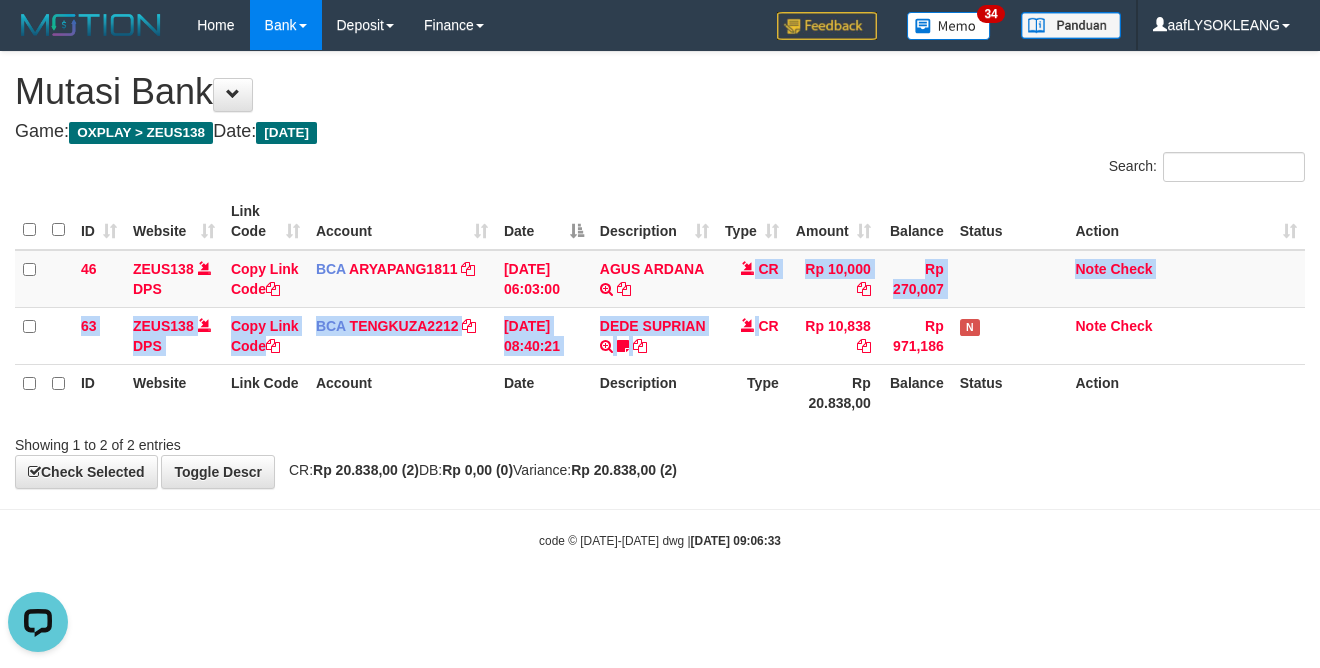 drag, startPoint x: 741, startPoint y: 285, endPoint x: 678, endPoint y: 203, distance: 103.40696 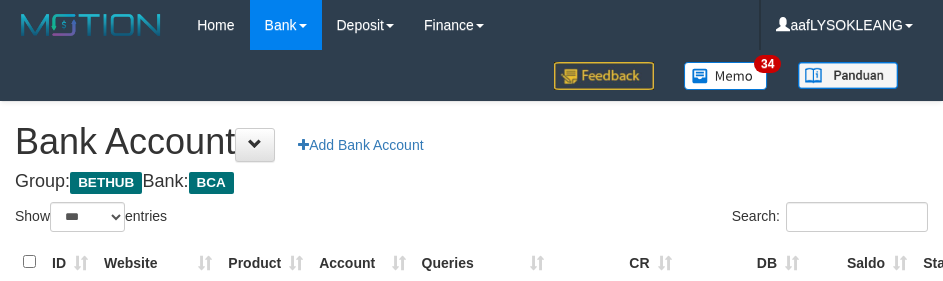 select on "***" 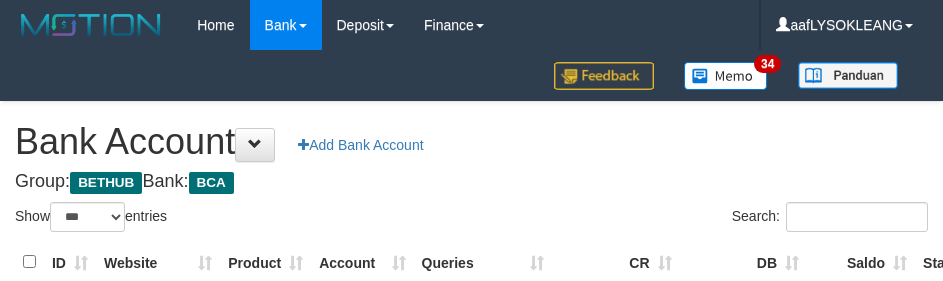 scroll, scrollTop: 0, scrollLeft: 0, axis: both 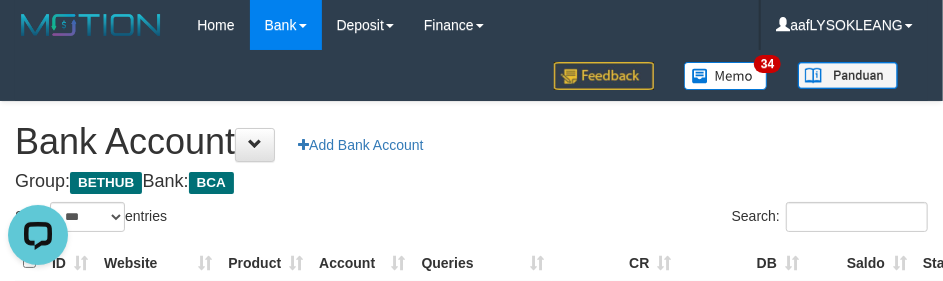 click on "**********" at bounding box center (471, 293) 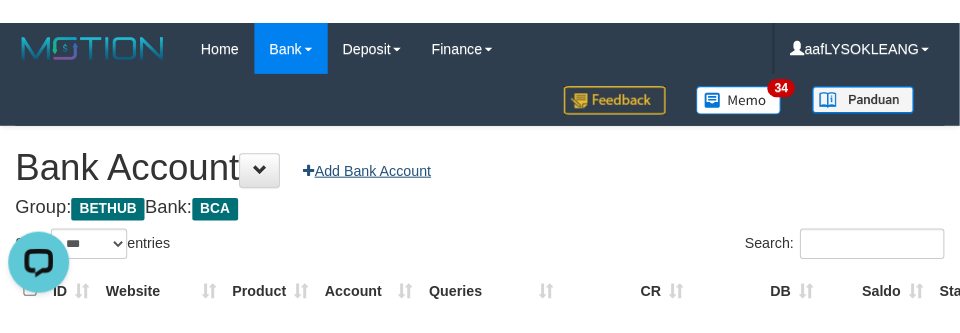 scroll, scrollTop: 147, scrollLeft: 0, axis: vertical 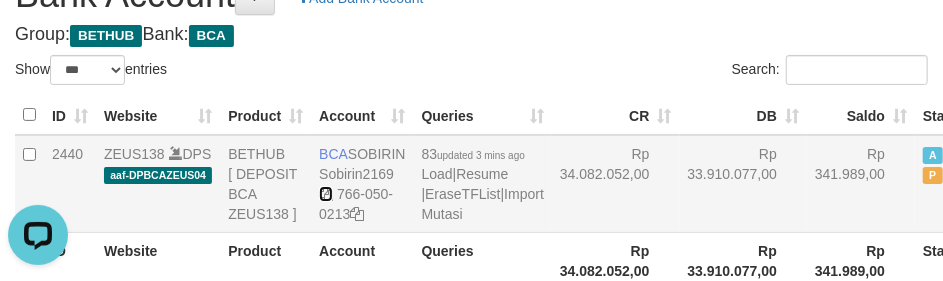click at bounding box center [326, 194] 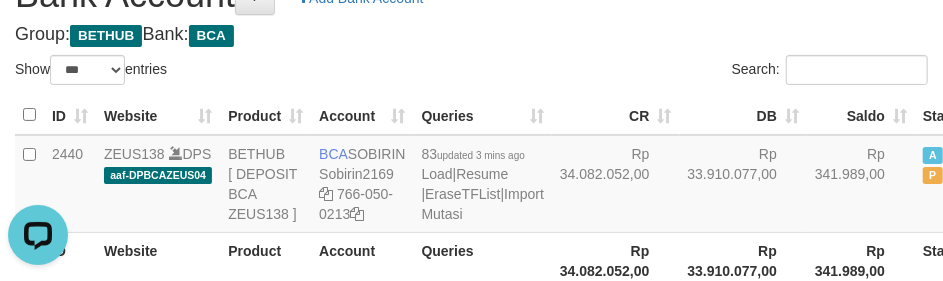click on "Search:" at bounding box center (708, 72) 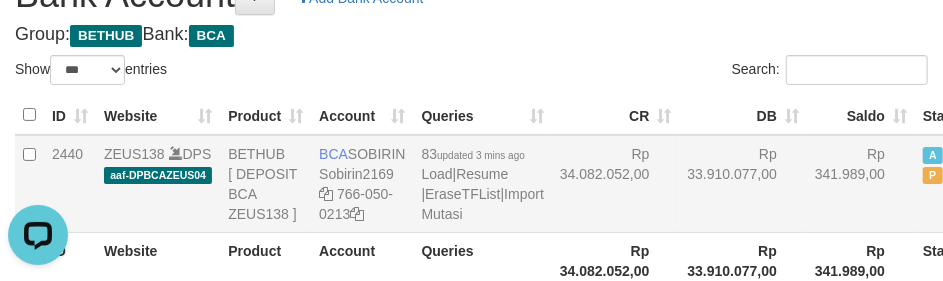 click on "83  updated 3 mins ago
Load
|
Resume
|
EraseTFList
|
Import Mutasi" at bounding box center [483, 184] 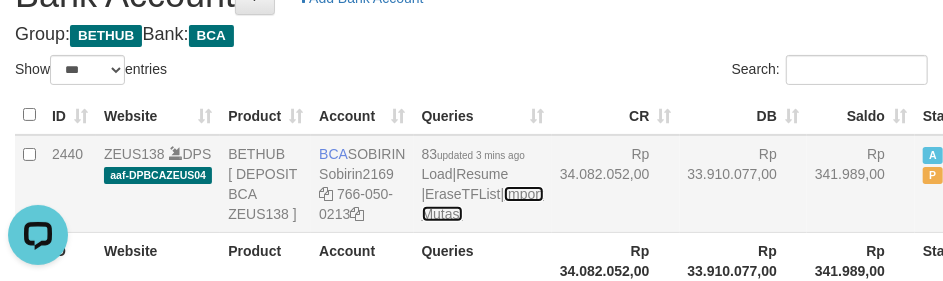 click on "Import Mutasi" at bounding box center [483, 204] 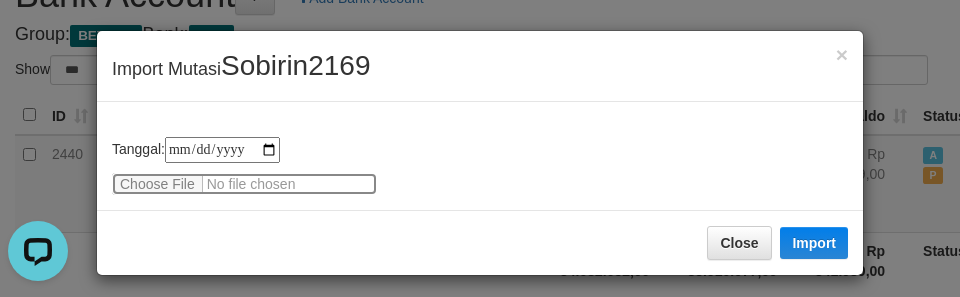 click at bounding box center (244, 184) 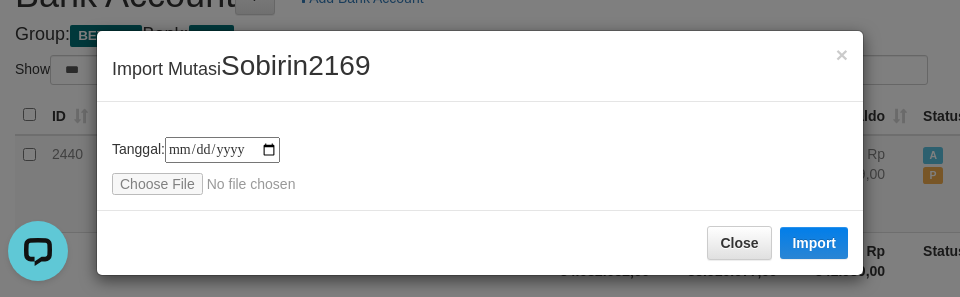 drag, startPoint x: 192, startPoint y: 81, endPoint x: 208, endPoint y: 81, distance: 16 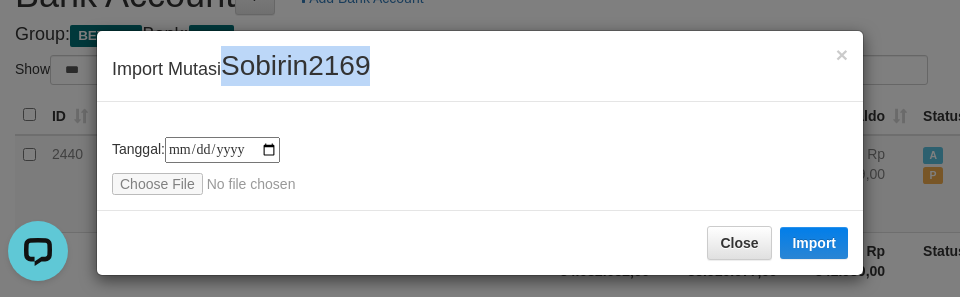 click on "Sobirin2169" at bounding box center (295, 65) 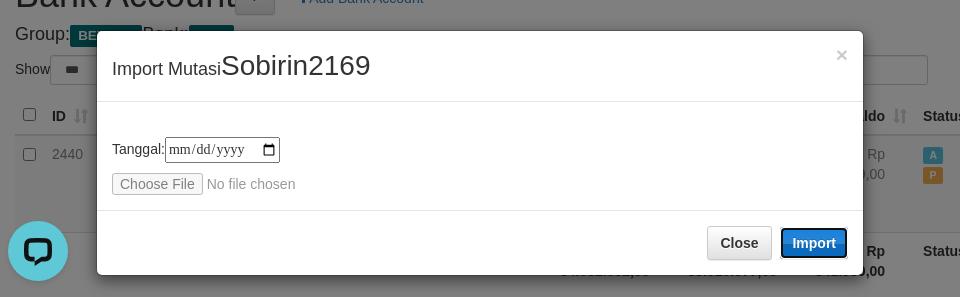 click on "Import" at bounding box center [814, 243] 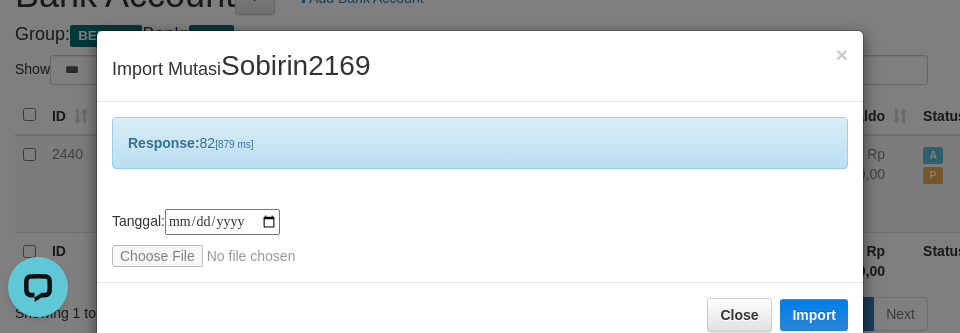 scroll, scrollTop: 42, scrollLeft: 0, axis: vertical 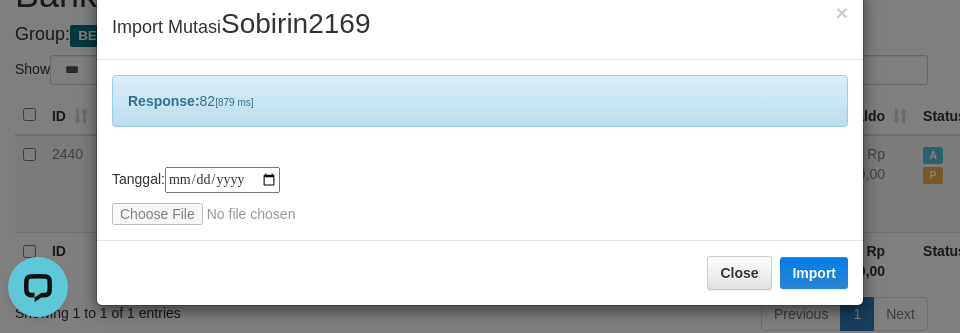 click on "**********" at bounding box center (480, 196) 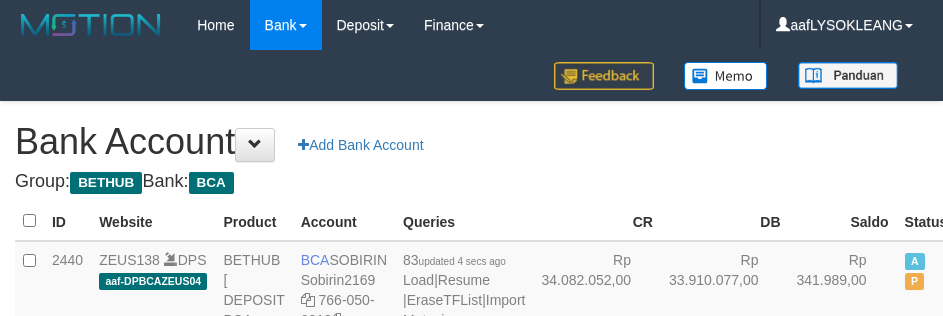scroll, scrollTop: 148, scrollLeft: 0, axis: vertical 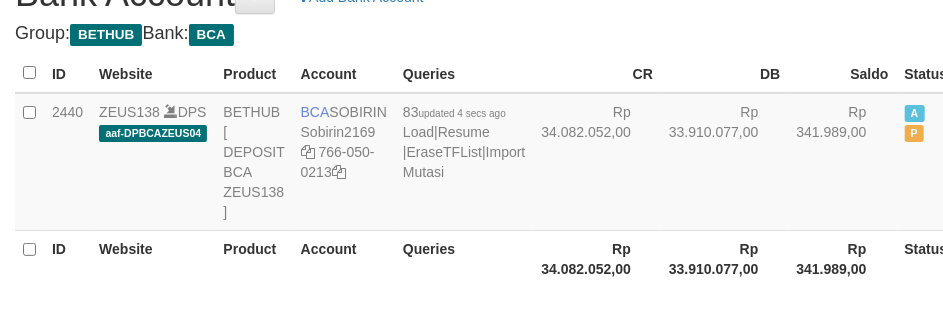 select on "***" 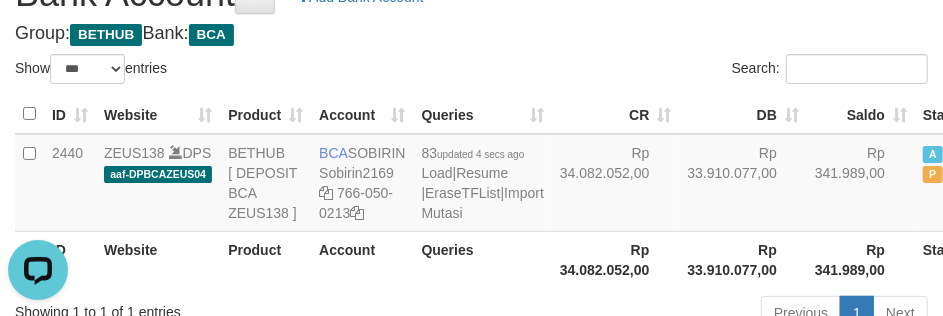 scroll, scrollTop: 0, scrollLeft: 0, axis: both 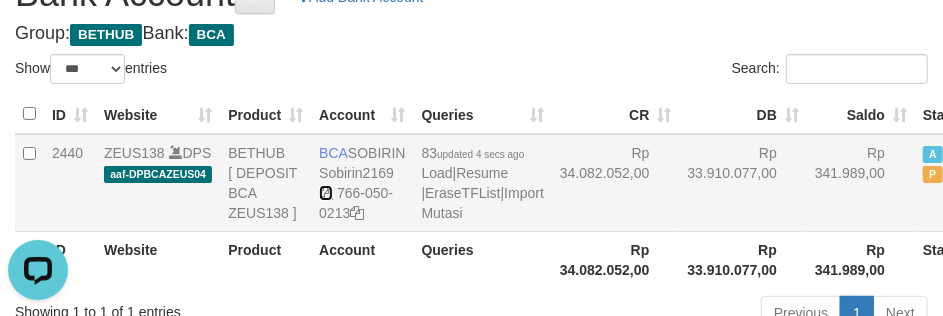 click at bounding box center (326, 193) 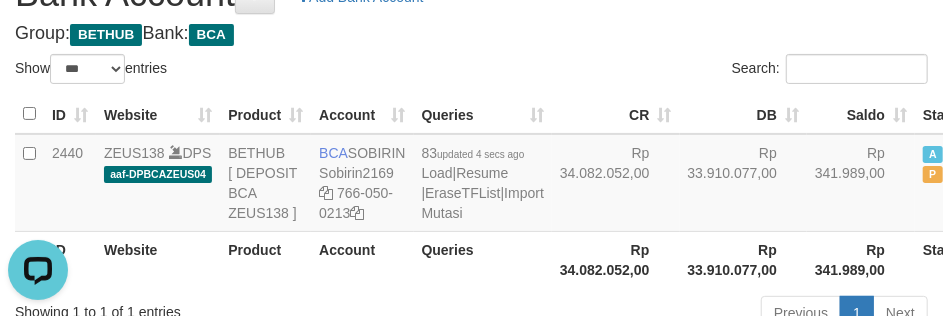 click on "ID Website Product Account Queries CR DB Saldo Status Action" at bounding box center [524, 114] 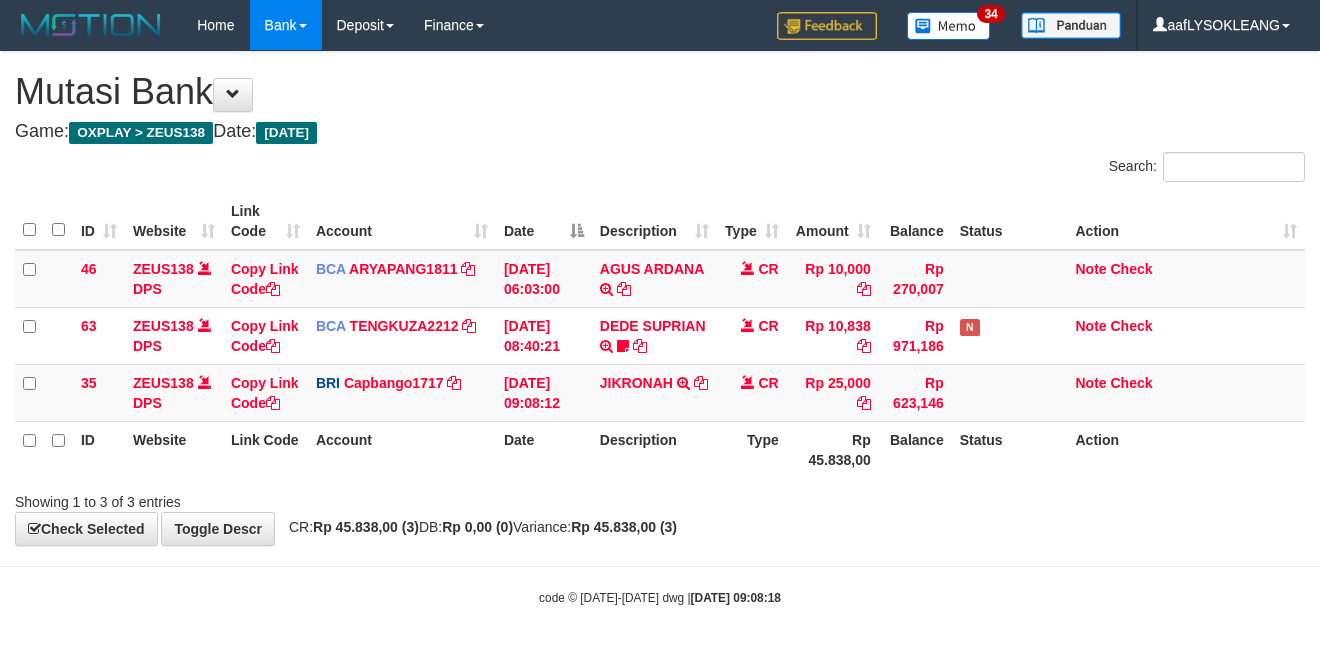 scroll, scrollTop: 0, scrollLeft: 0, axis: both 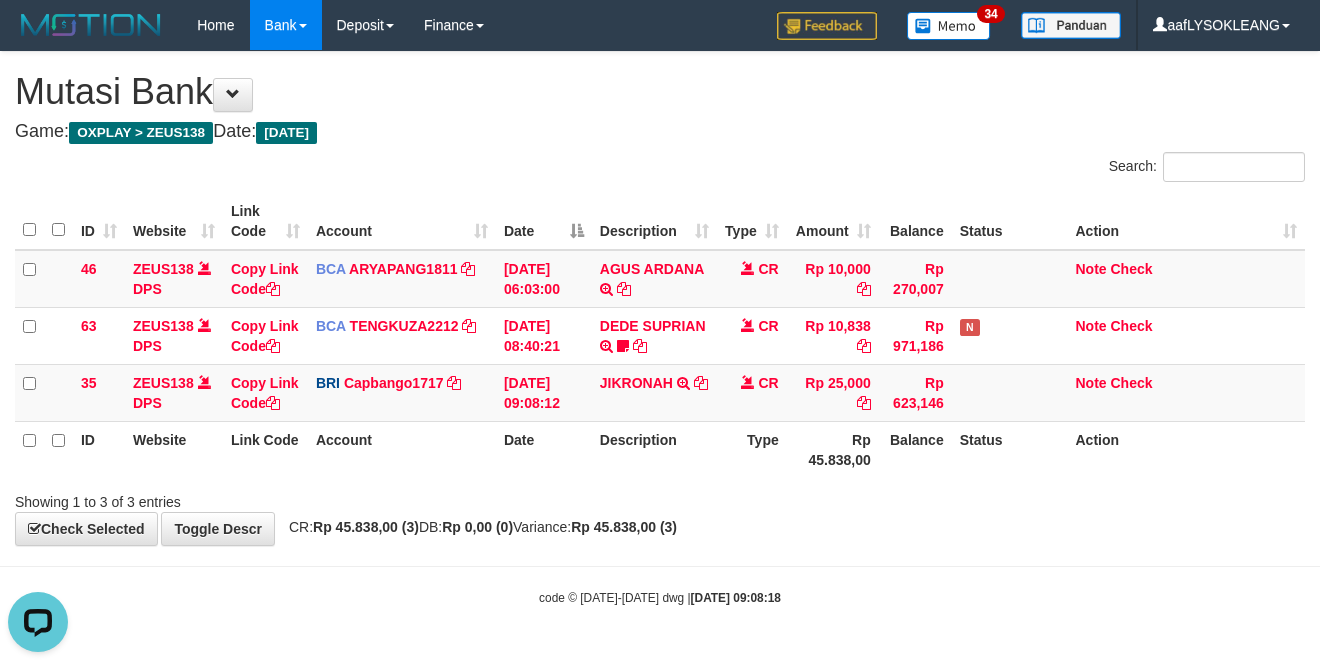 drag, startPoint x: 1115, startPoint y: 531, endPoint x: 1086, endPoint y: 537, distance: 29.614185 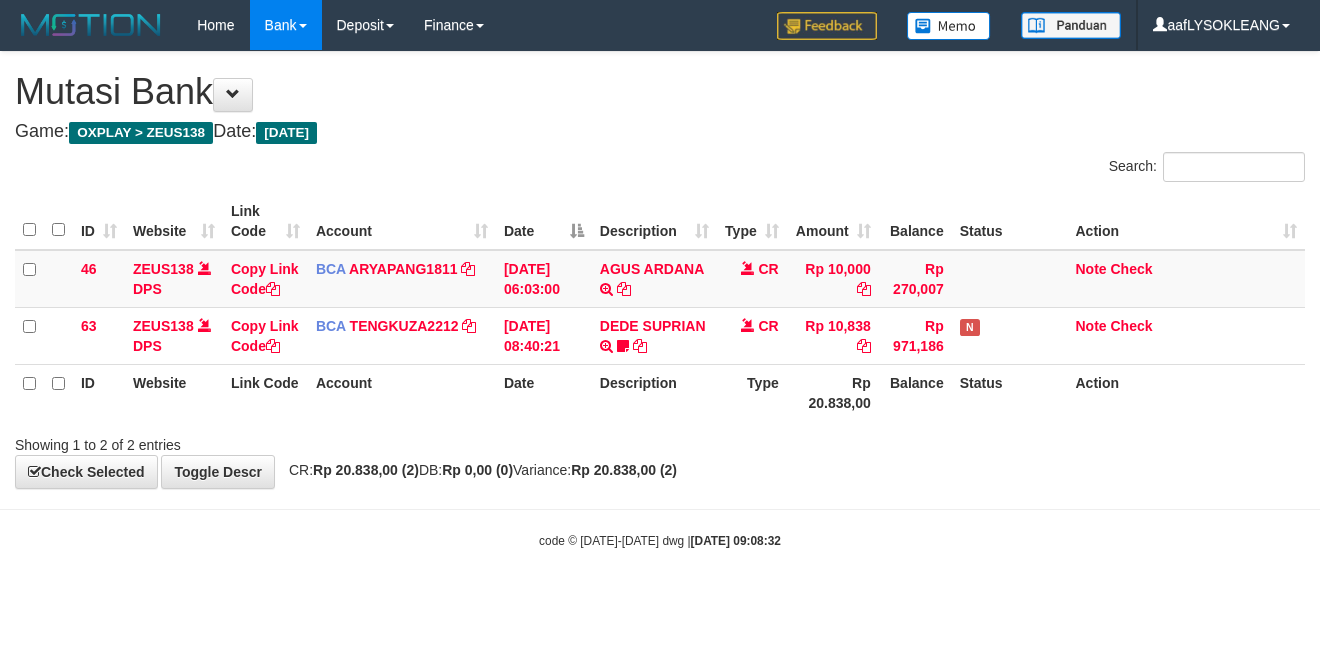 scroll, scrollTop: 0, scrollLeft: 0, axis: both 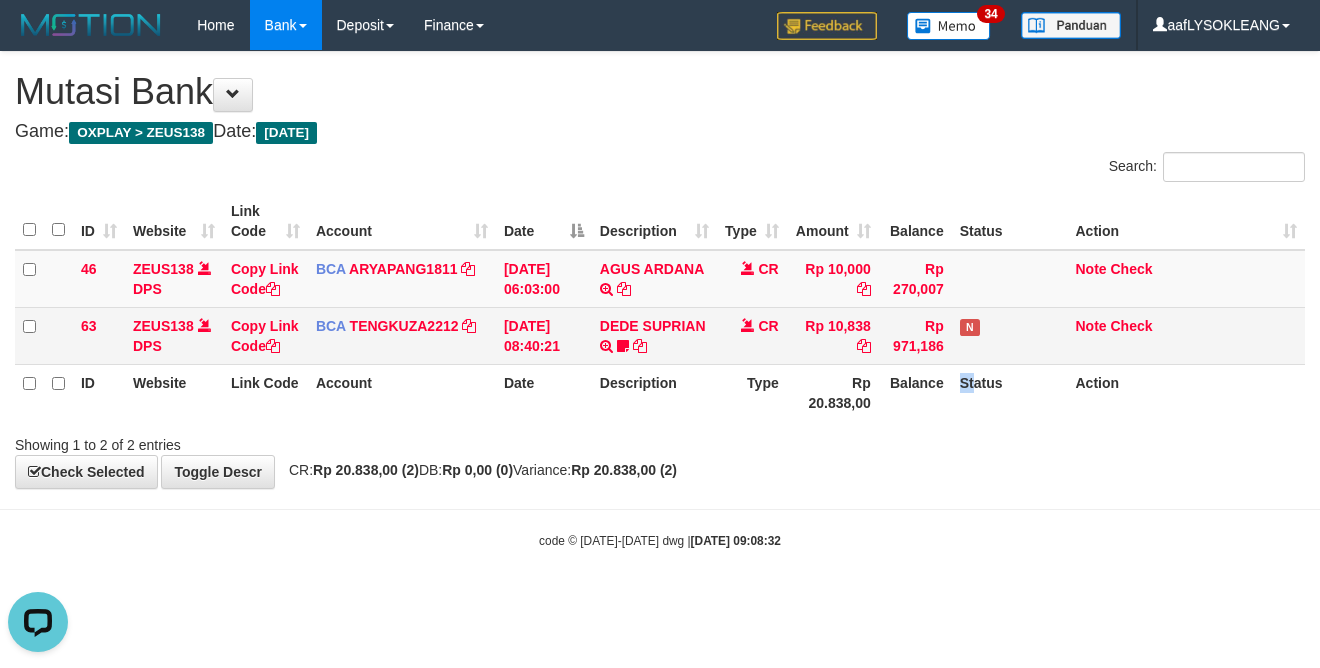 drag, startPoint x: 954, startPoint y: 371, endPoint x: 731, endPoint y: 347, distance: 224.28777 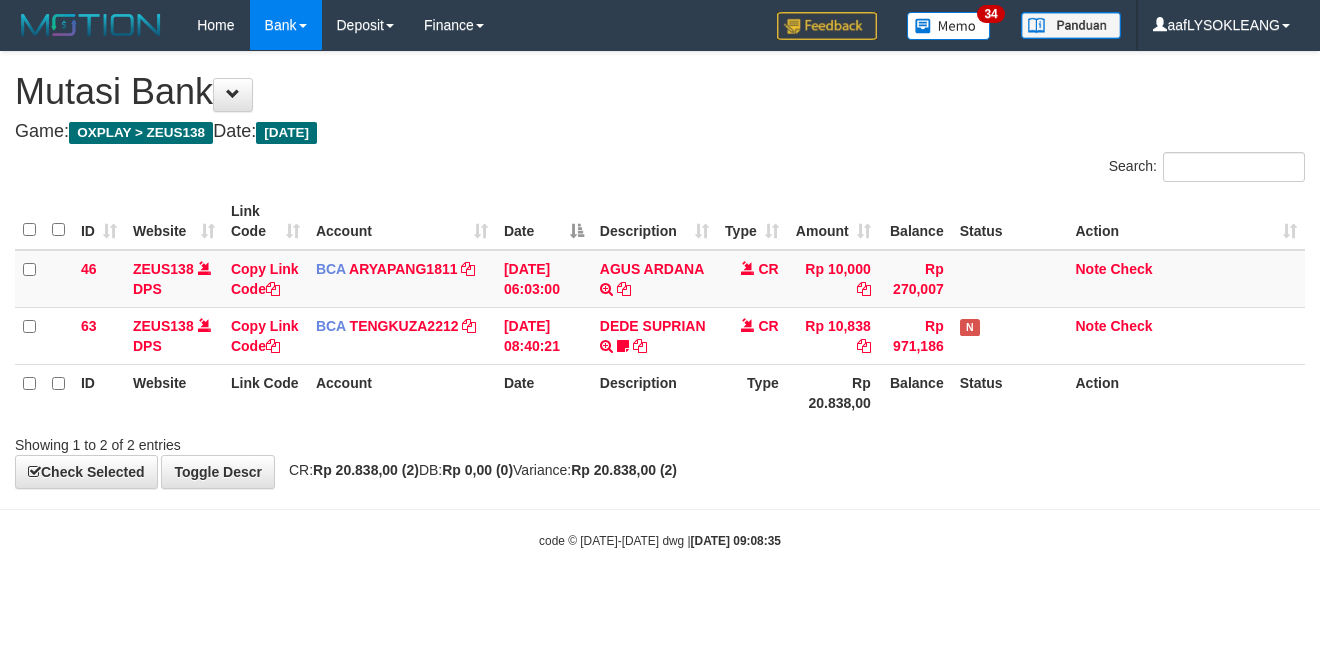 scroll, scrollTop: 0, scrollLeft: 0, axis: both 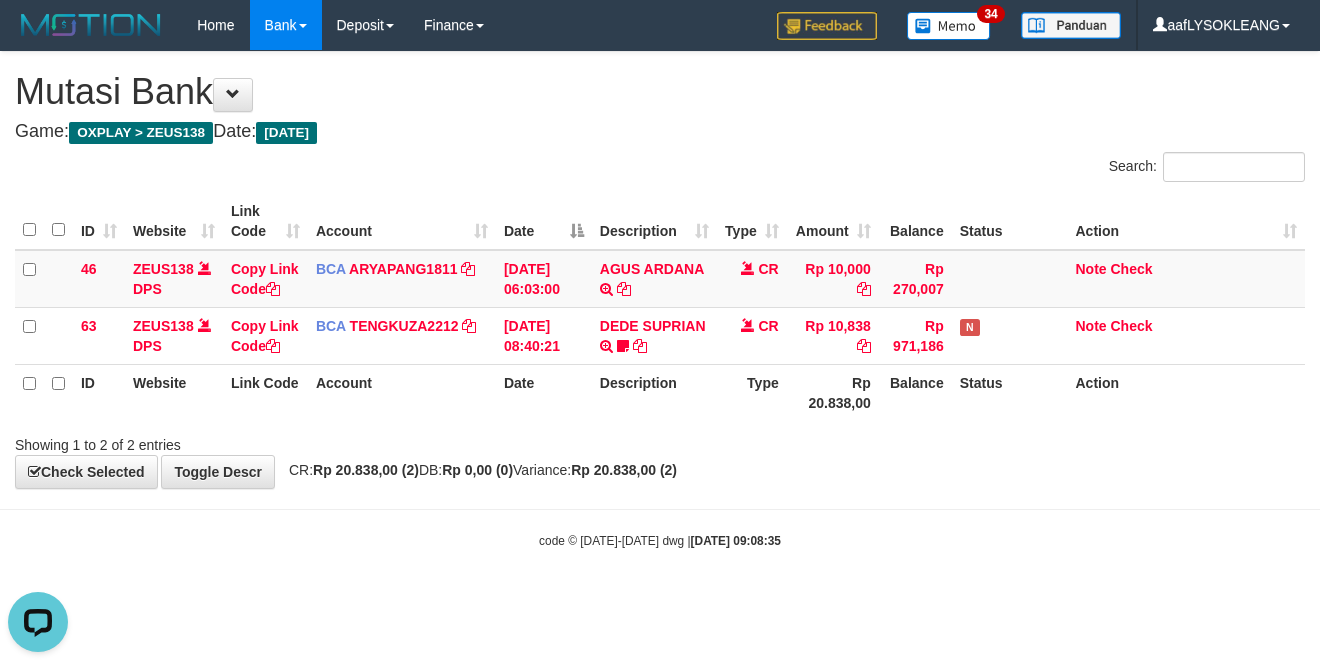 click on "**********" at bounding box center [660, 270] 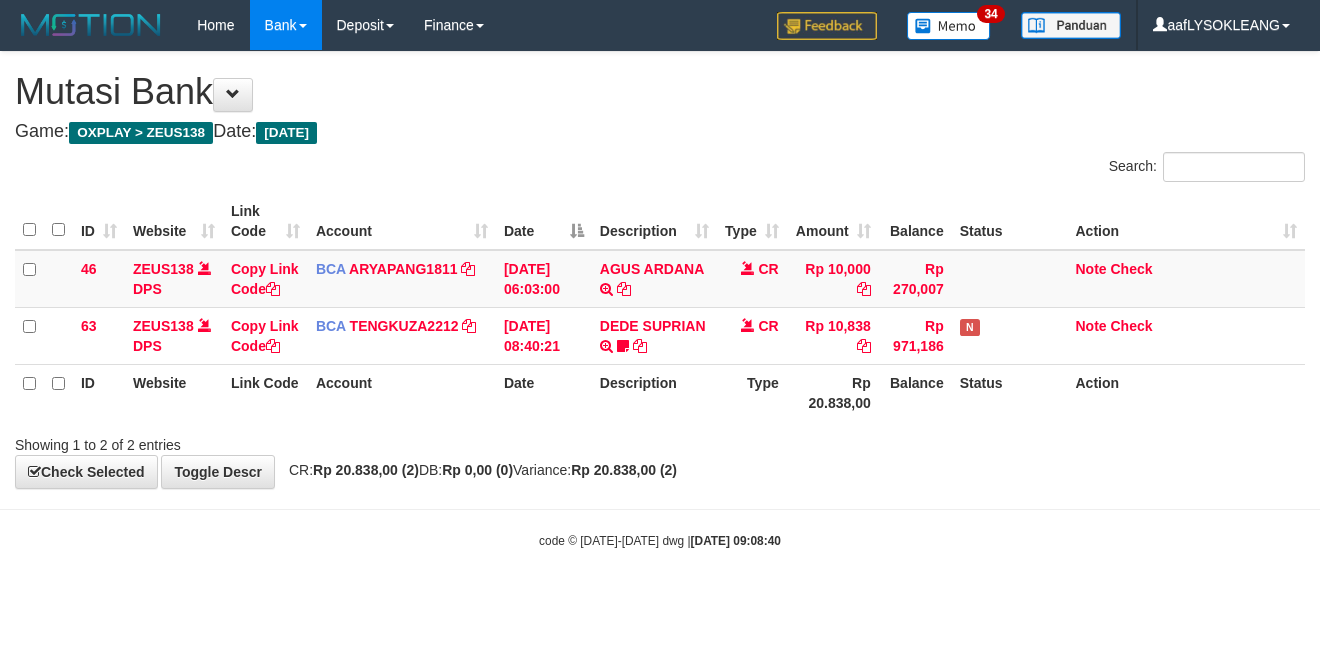 scroll, scrollTop: 0, scrollLeft: 0, axis: both 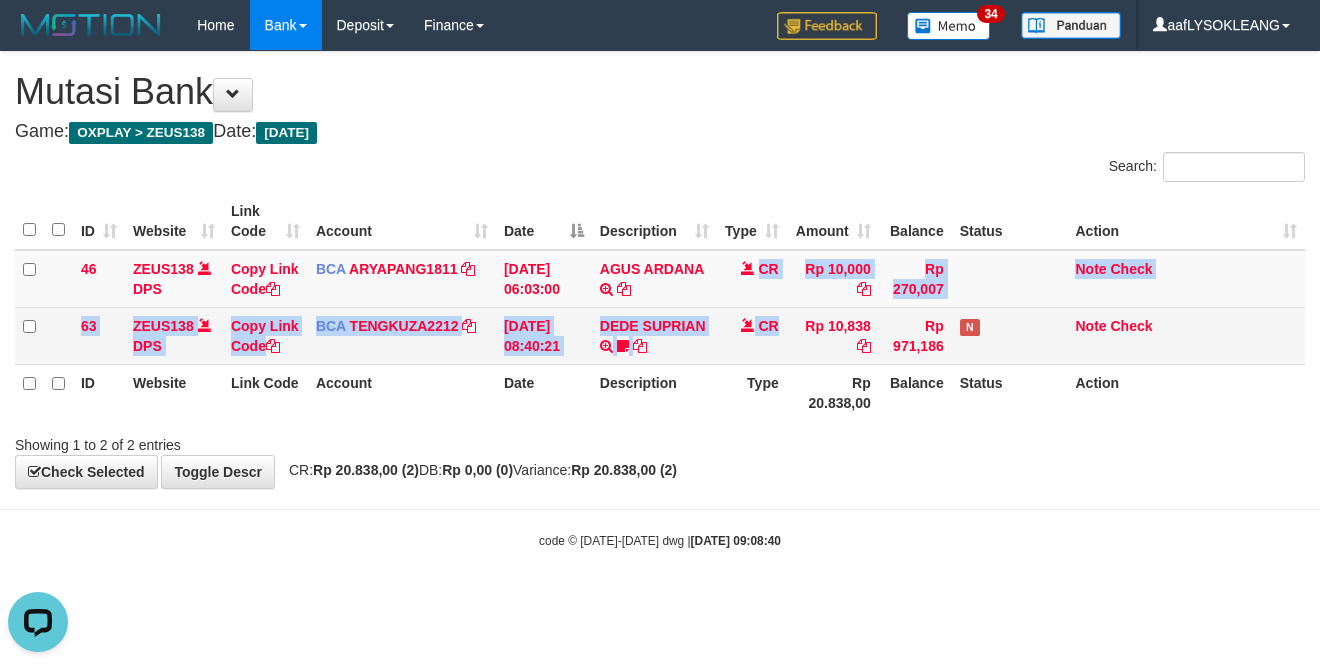 click on "CR" at bounding box center (752, 335) 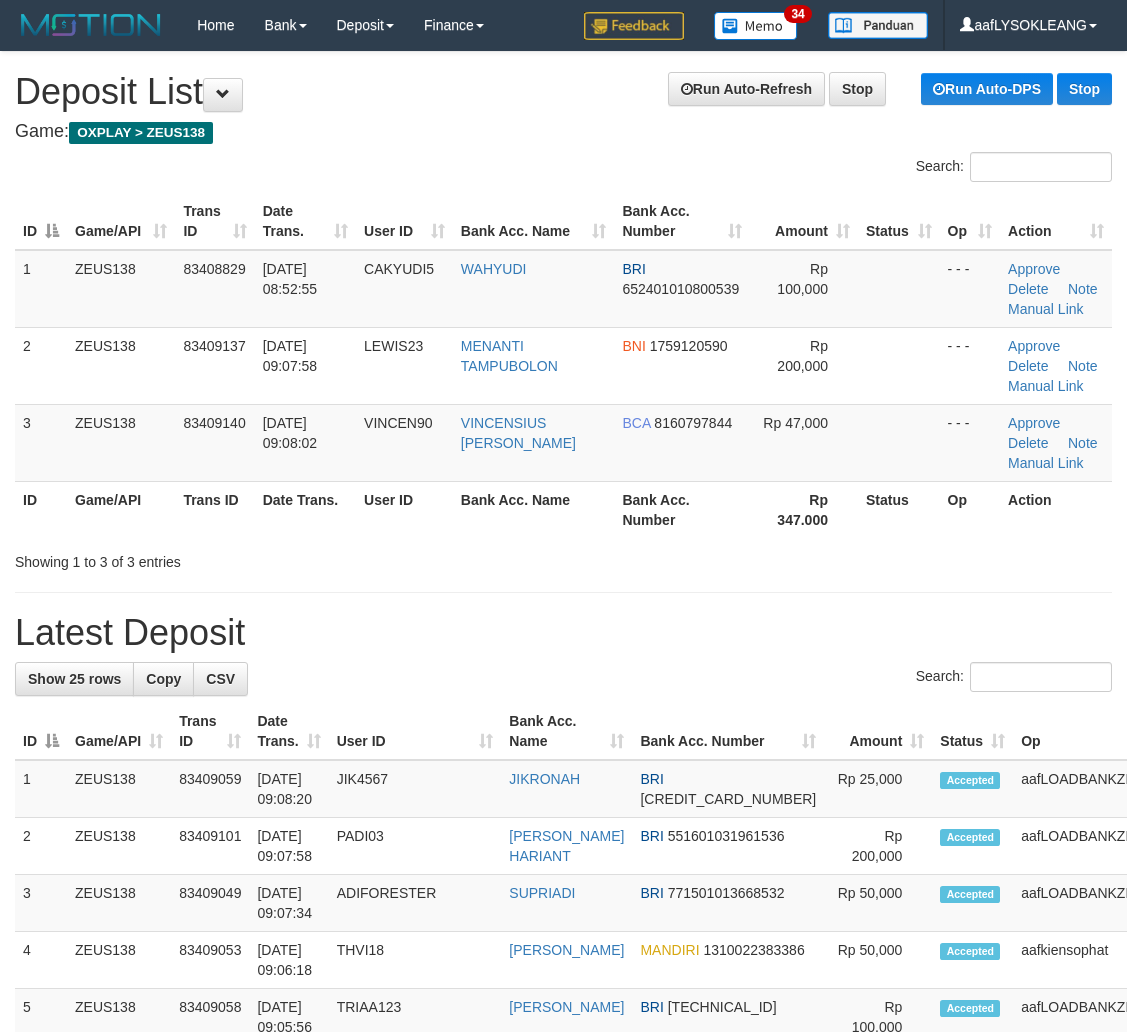scroll, scrollTop: 0, scrollLeft: 0, axis: both 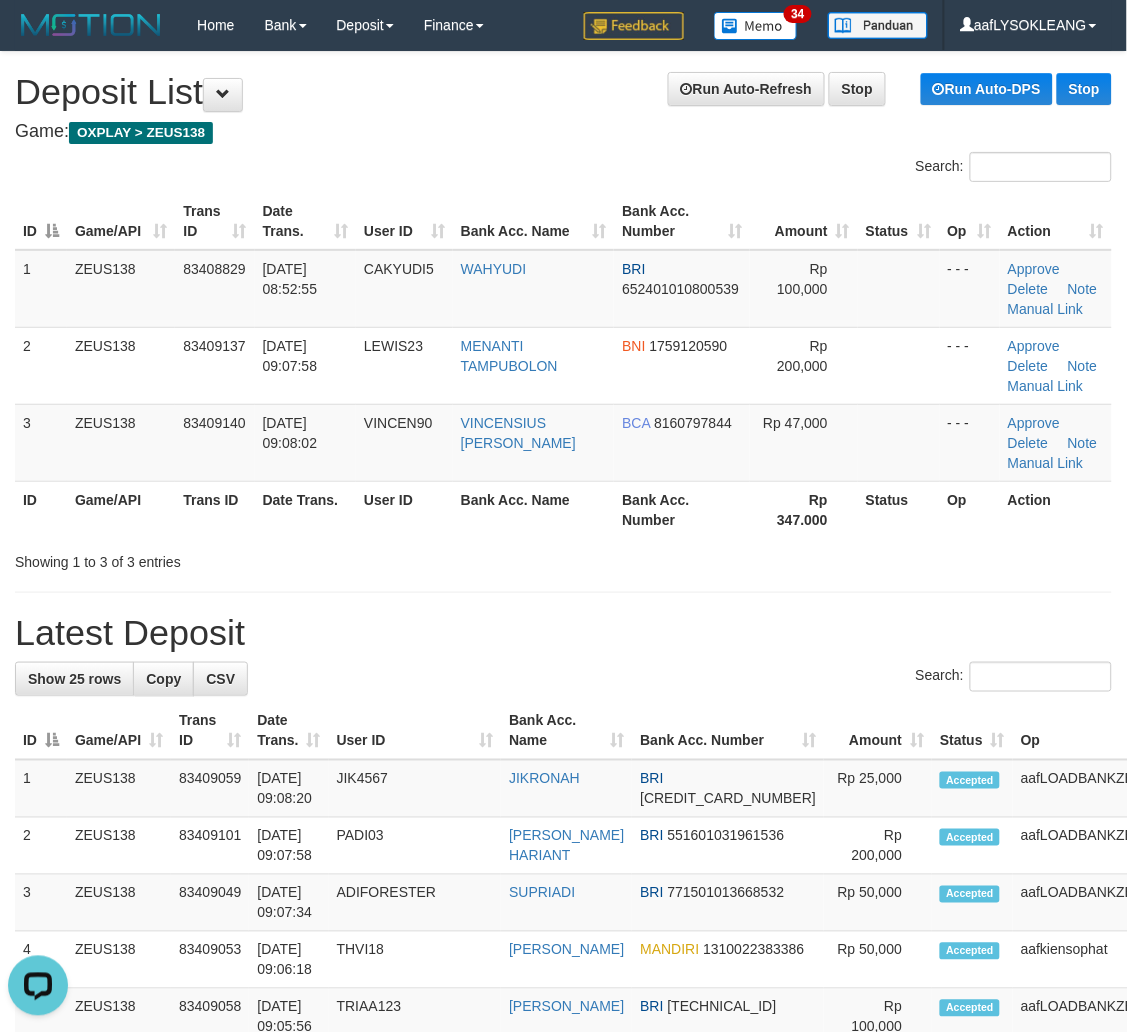 click on "**********" at bounding box center (563, 1185) 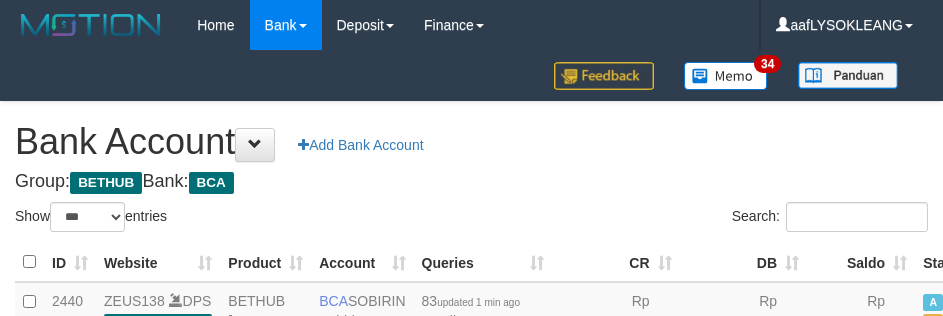 select on "***" 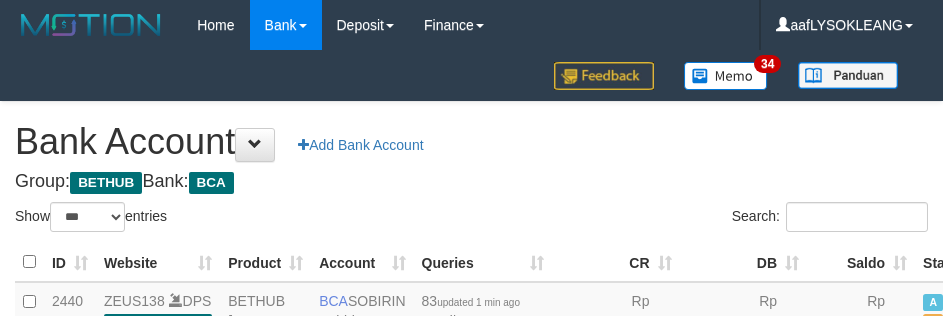 scroll, scrollTop: 150, scrollLeft: 0, axis: vertical 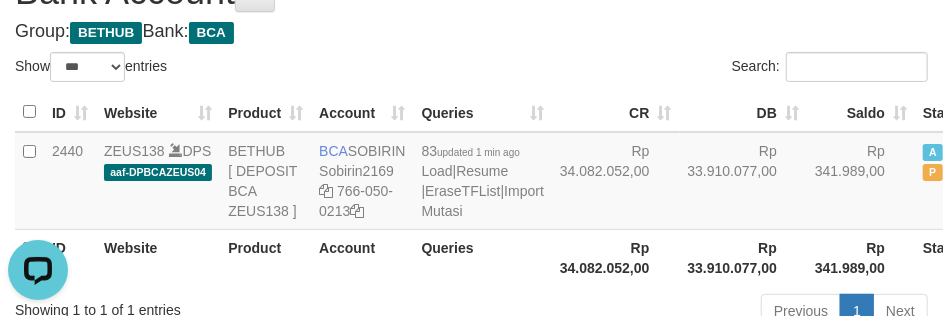 drag, startPoint x: 518, startPoint y: 65, endPoint x: 544, endPoint y: 57, distance: 27.202942 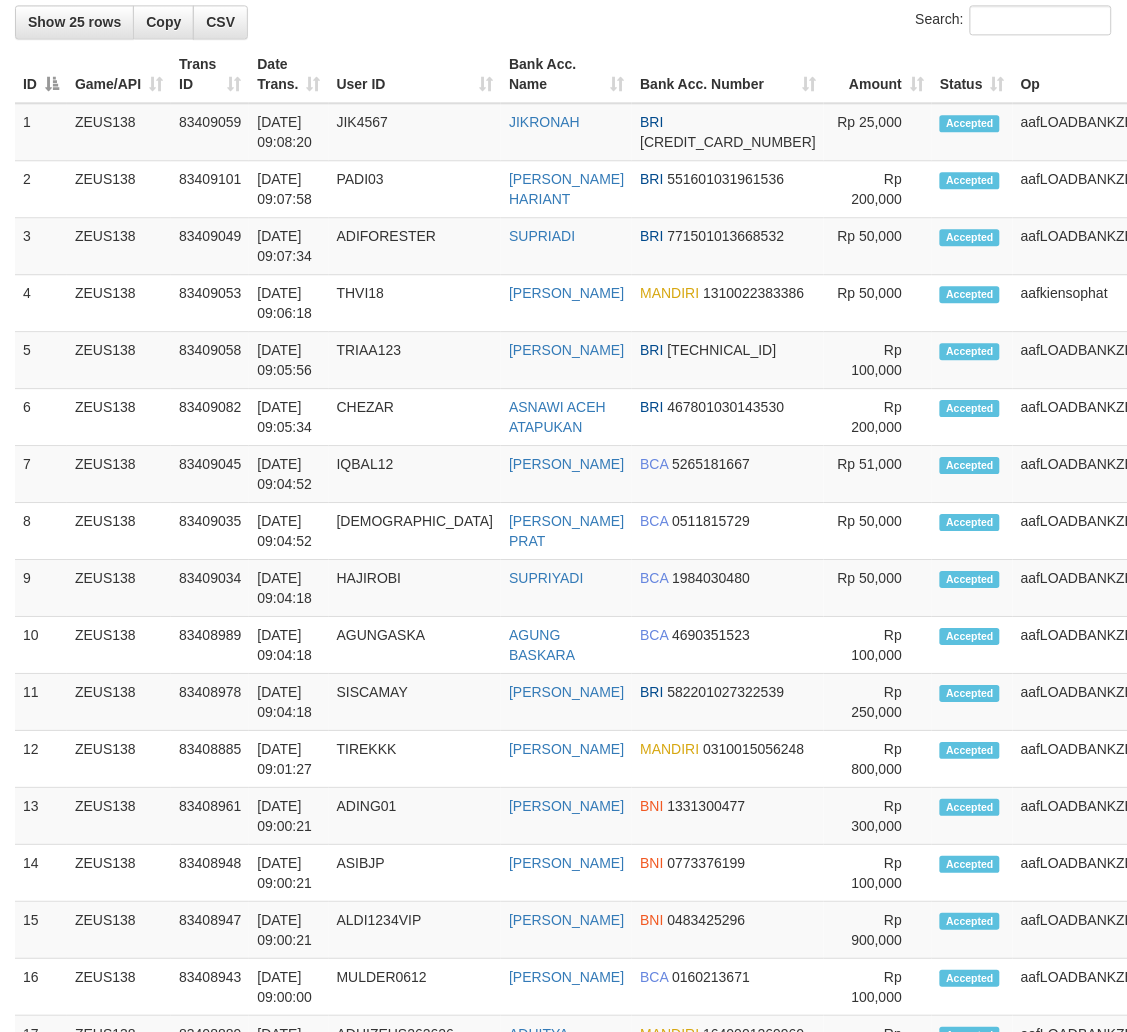 scroll, scrollTop: 0, scrollLeft: 0, axis: both 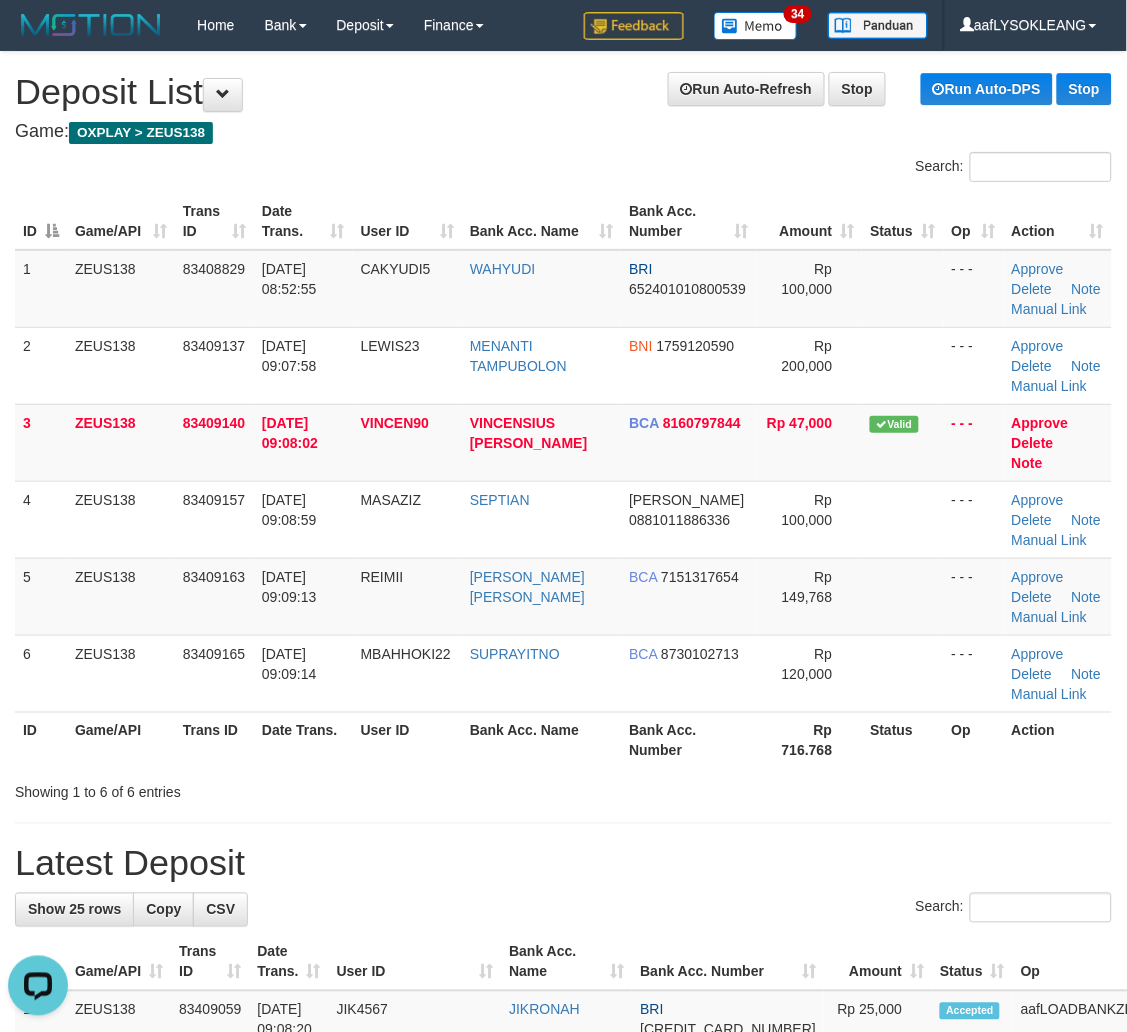 click on "Showing 1 to 6 of 6 entries" at bounding box center (563, 789) 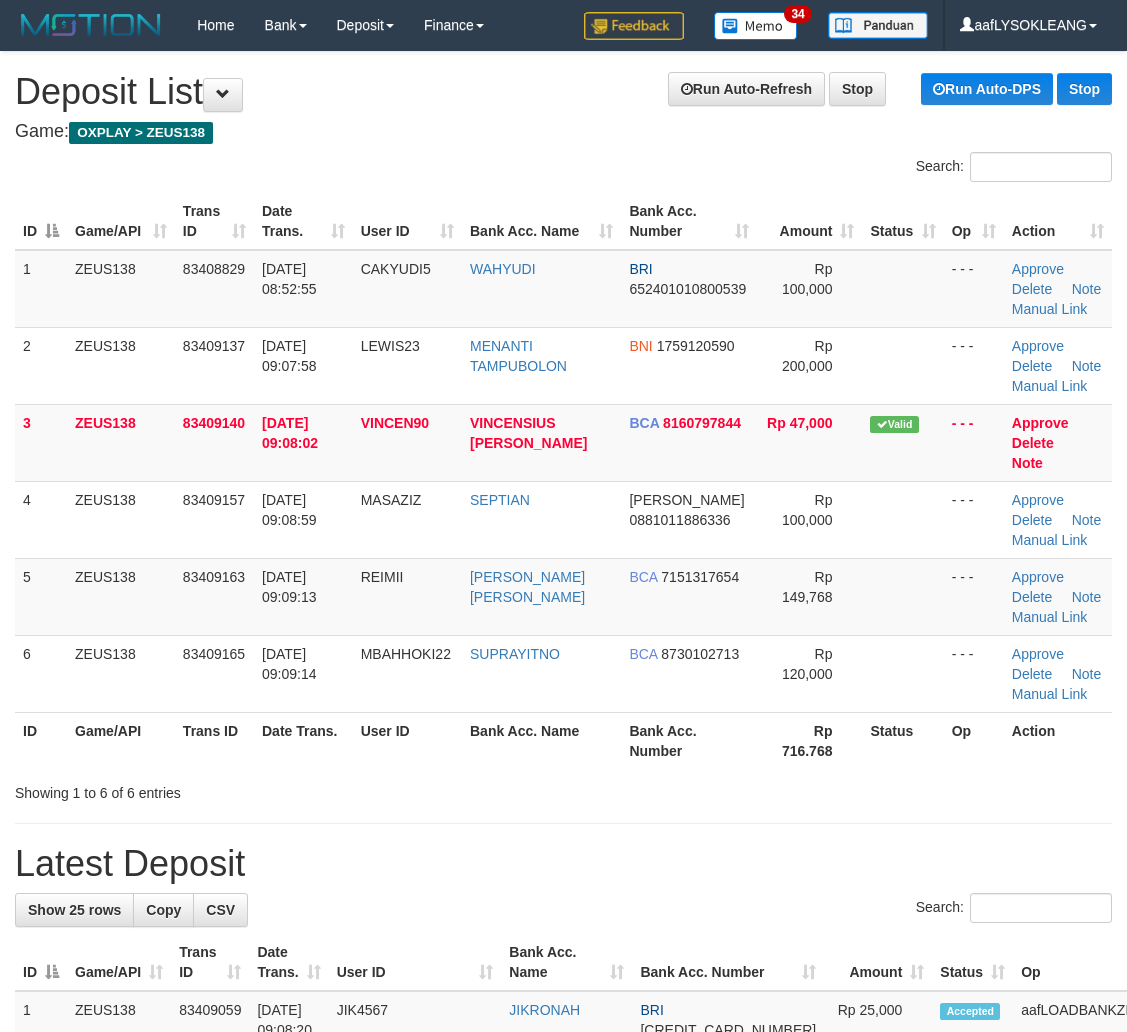 scroll, scrollTop: 0, scrollLeft: 0, axis: both 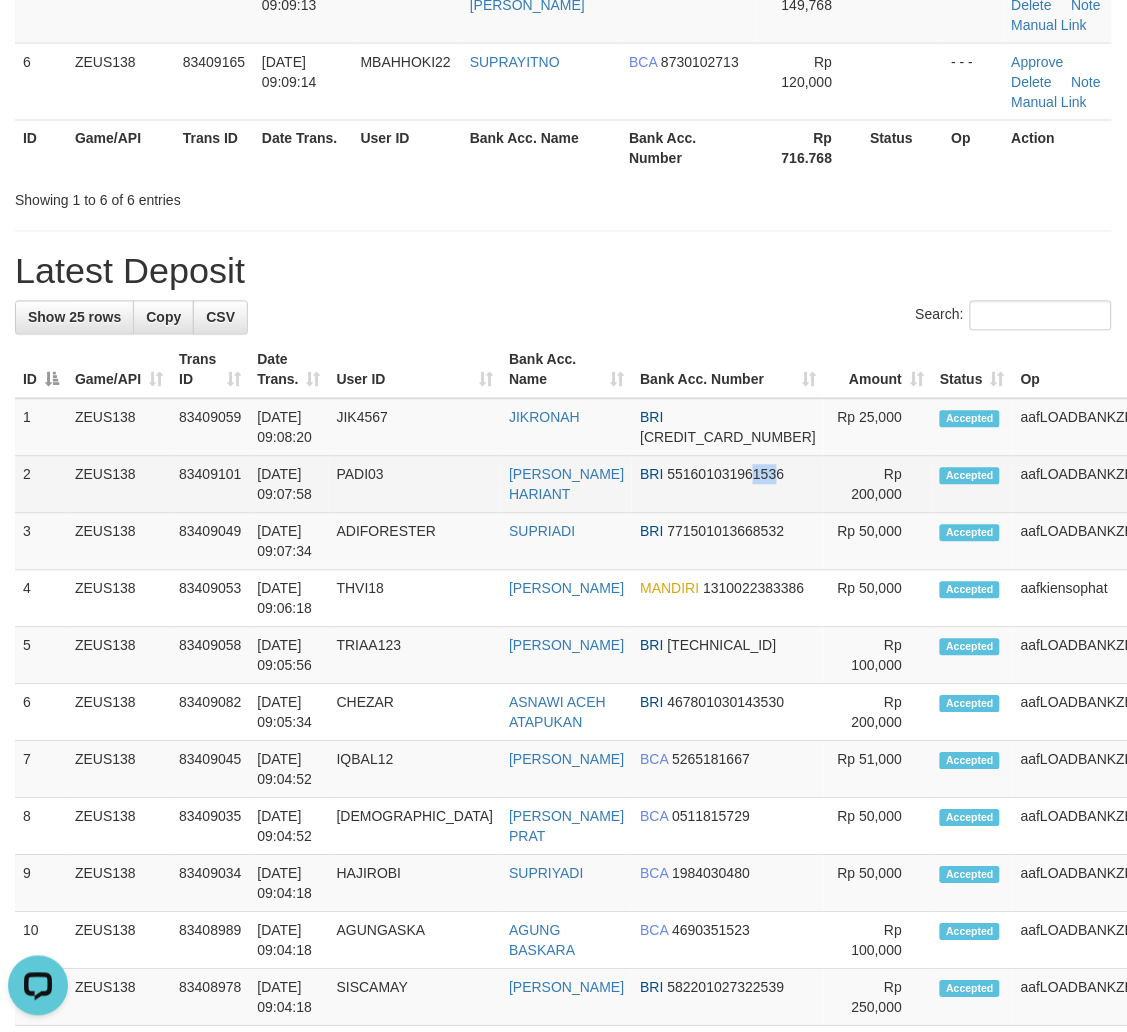 drag, startPoint x: 710, startPoint y: 474, endPoint x: 688, endPoint y: 468, distance: 22.803509 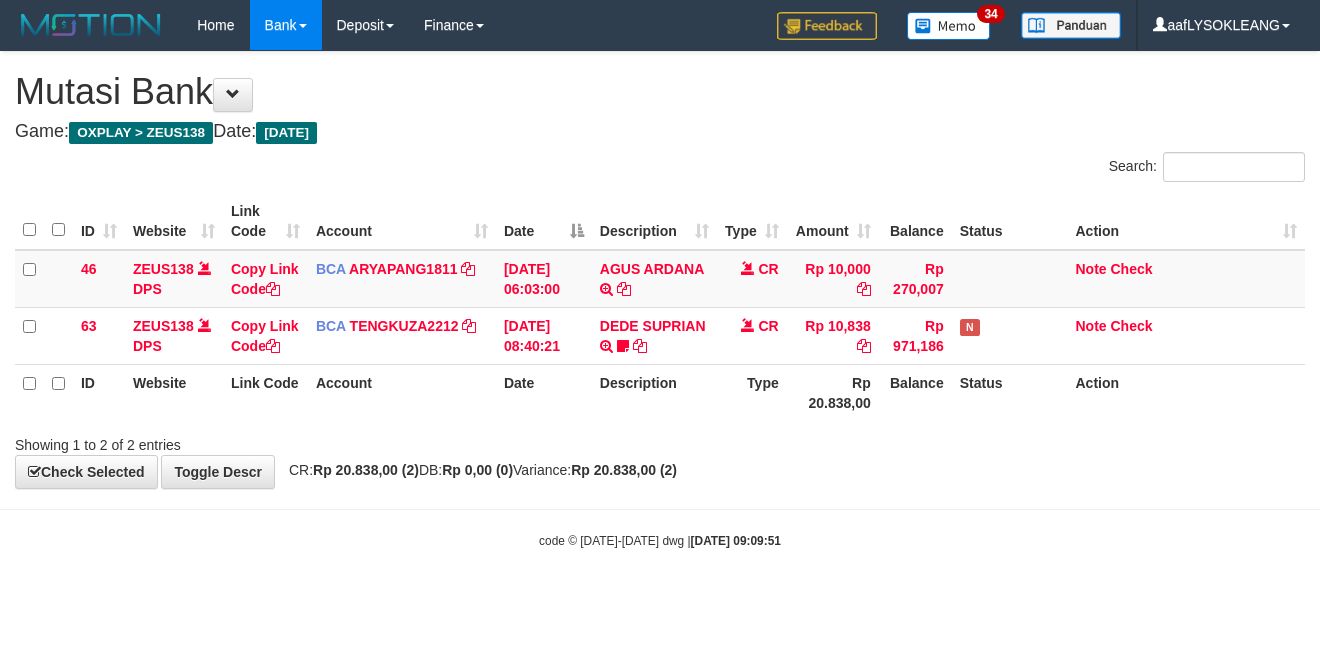 scroll, scrollTop: 0, scrollLeft: 0, axis: both 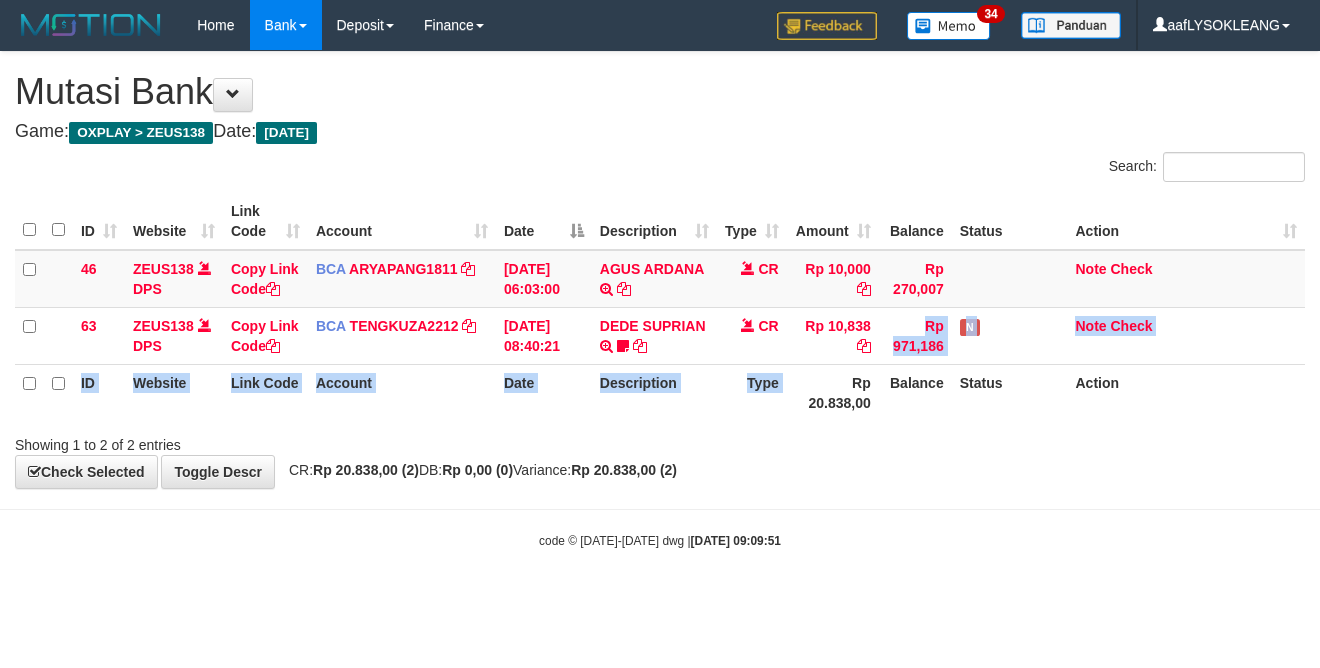drag, startPoint x: 782, startPoint y: 360, endPoint x: 856, endPoint y: 386, distance: 78.434685 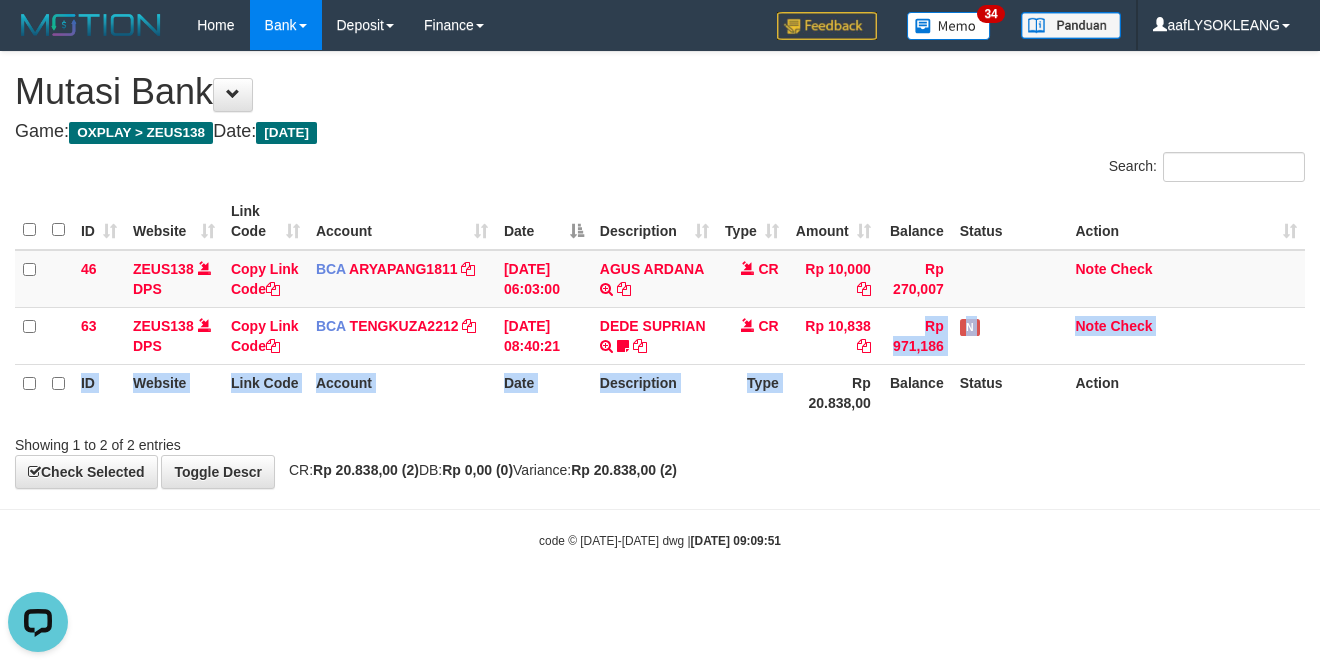 scroll, scrollTop: 0, scrollLeft: 0, axis: both 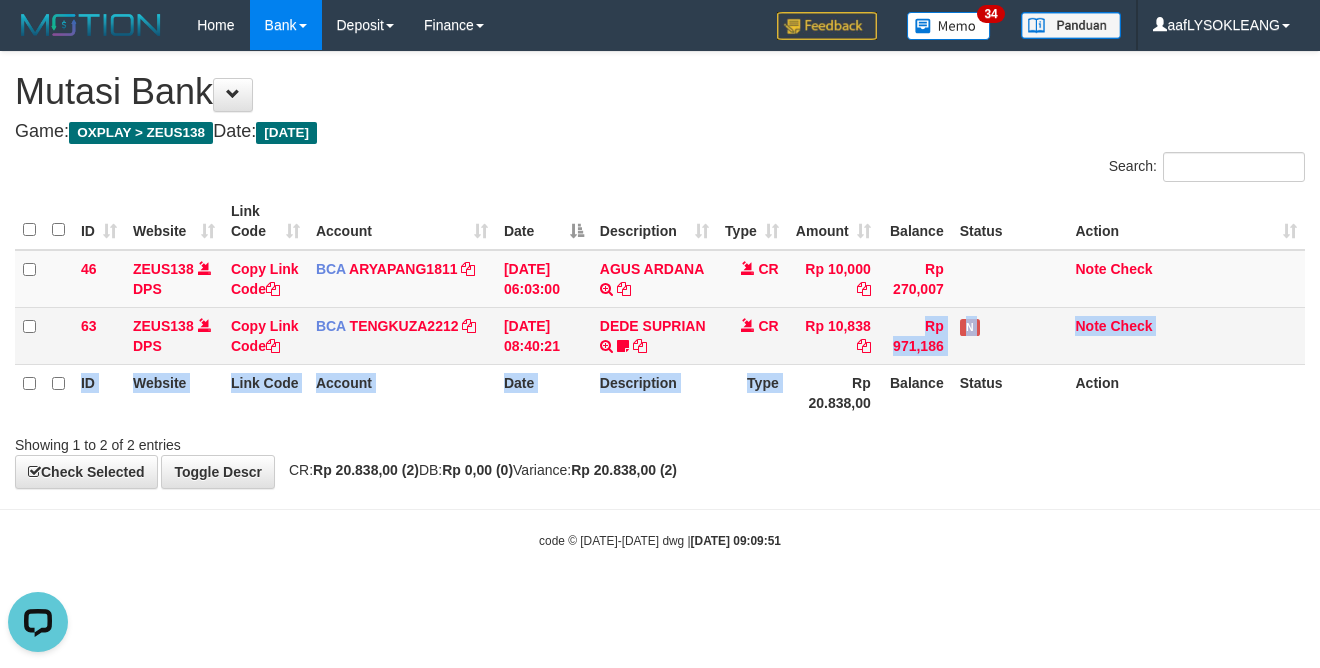 drag, startPoint x: 827, startPoint y: 312, endPoint x: 843, endPoint y: 308, distance: 16.492422 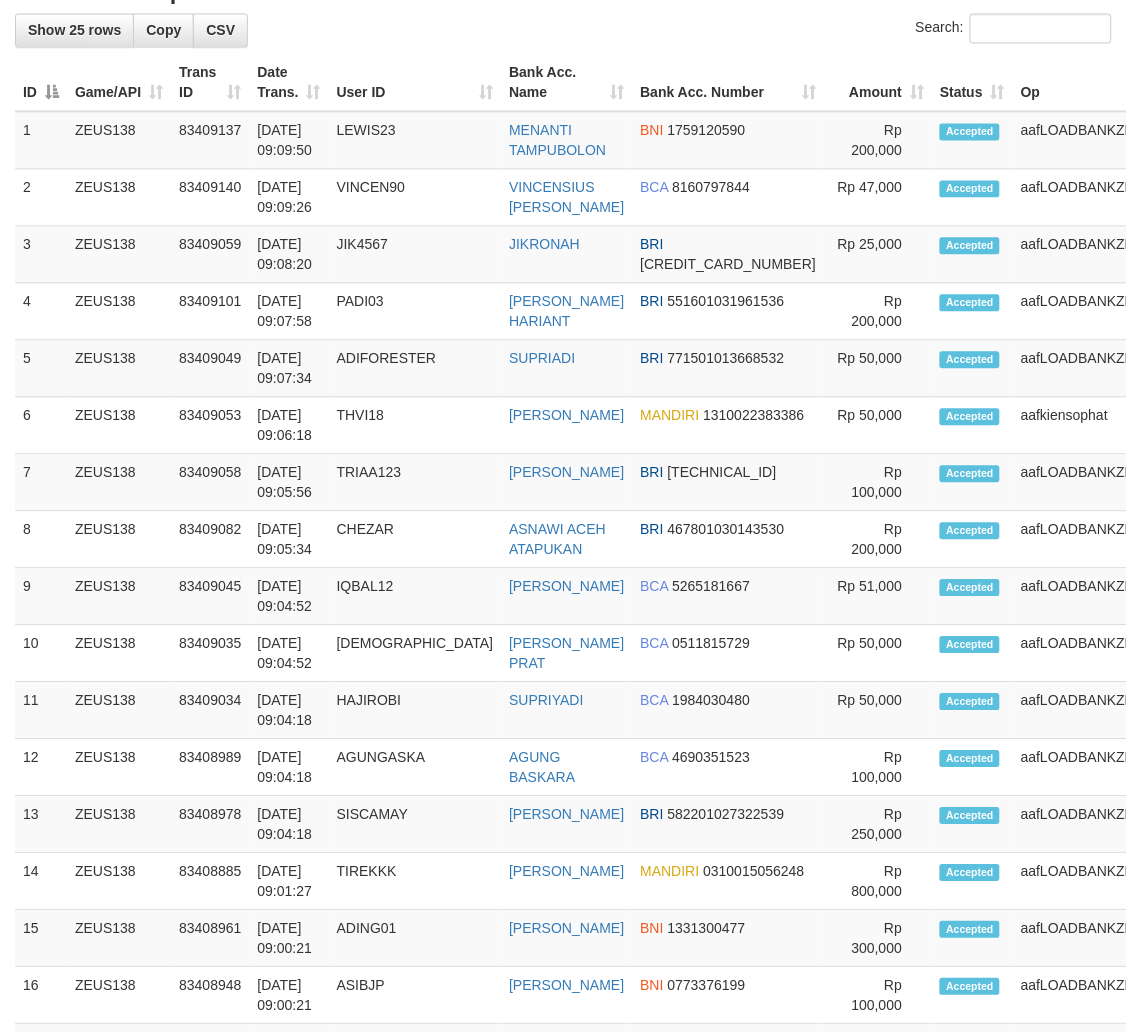 scroll, scrollTop: 592, scrollLeft: 0, axis: vertical 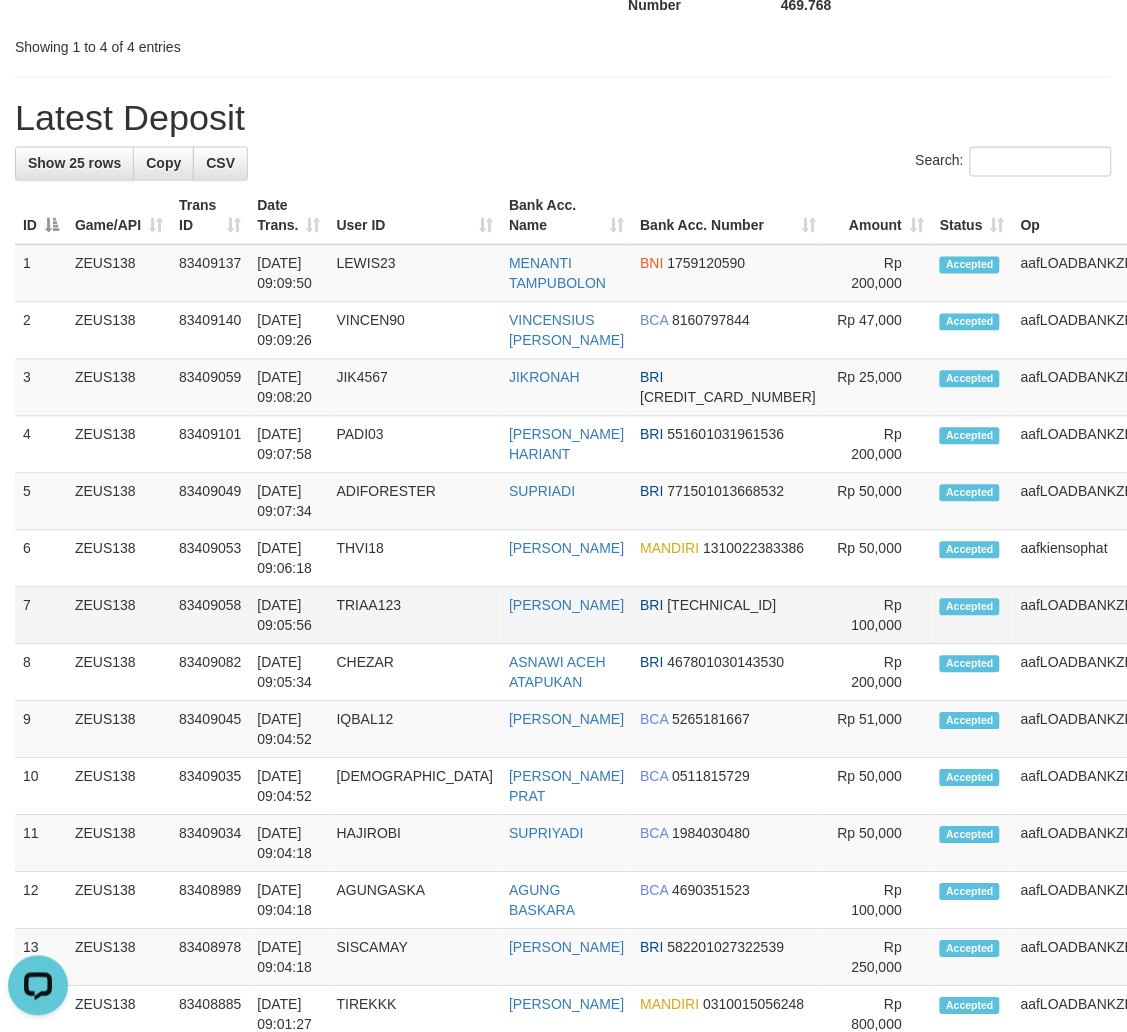 drag, startPoint x: 566, startPoint y: 622, endPoint x: 611, endPoint y: 610, distance: 46.572525 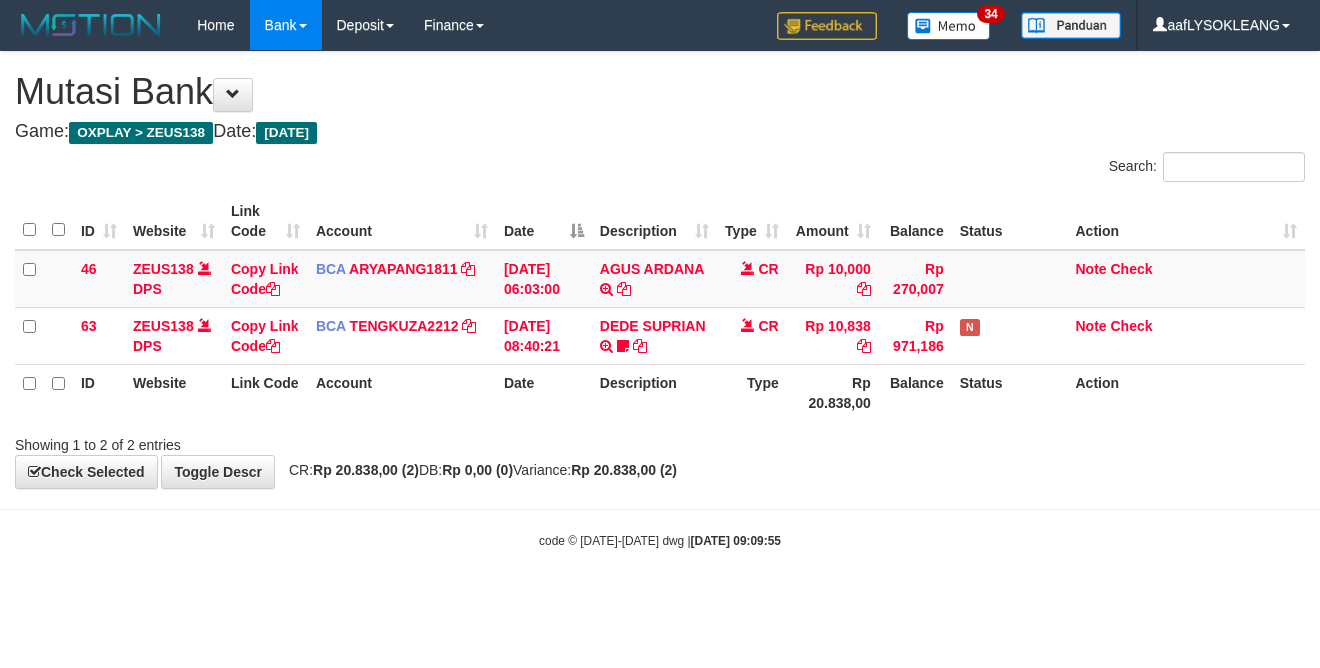 scroll, scrollTop: 0, scrollLeft: 0, axis: both 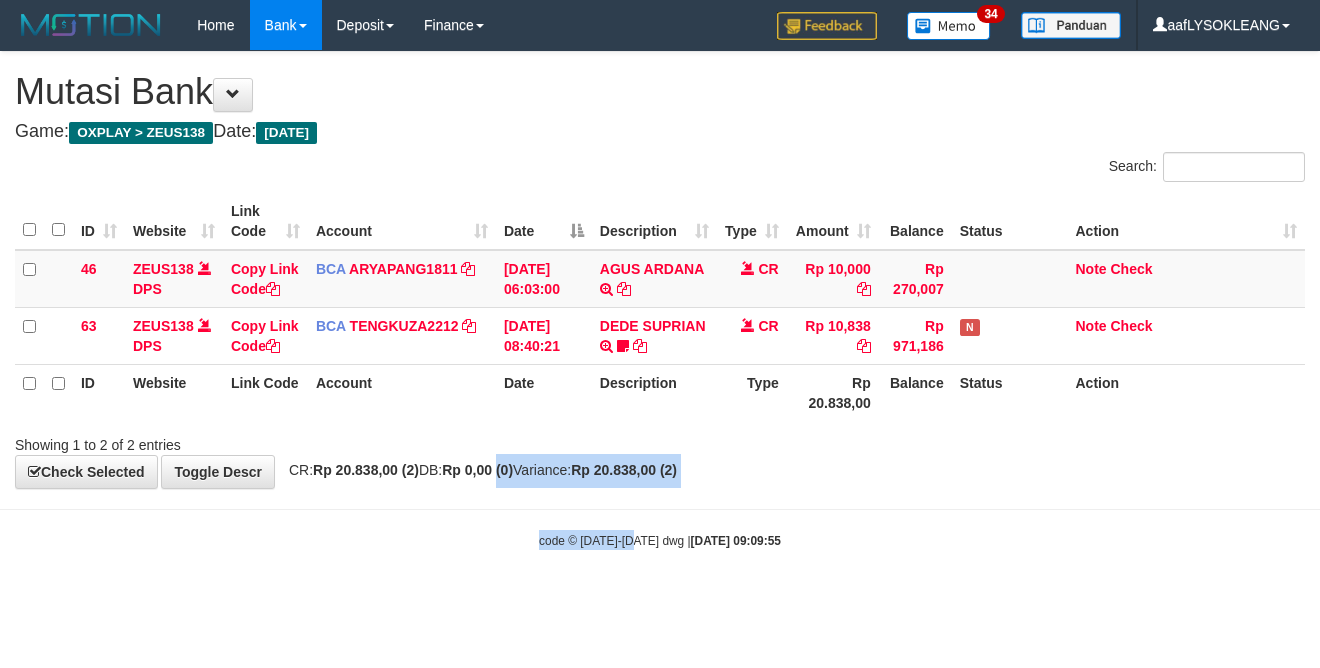 drag, startPoint x: 636, startPoint y: 551, endPoint x: 1, endPoint y: 311, distance: 678.84094 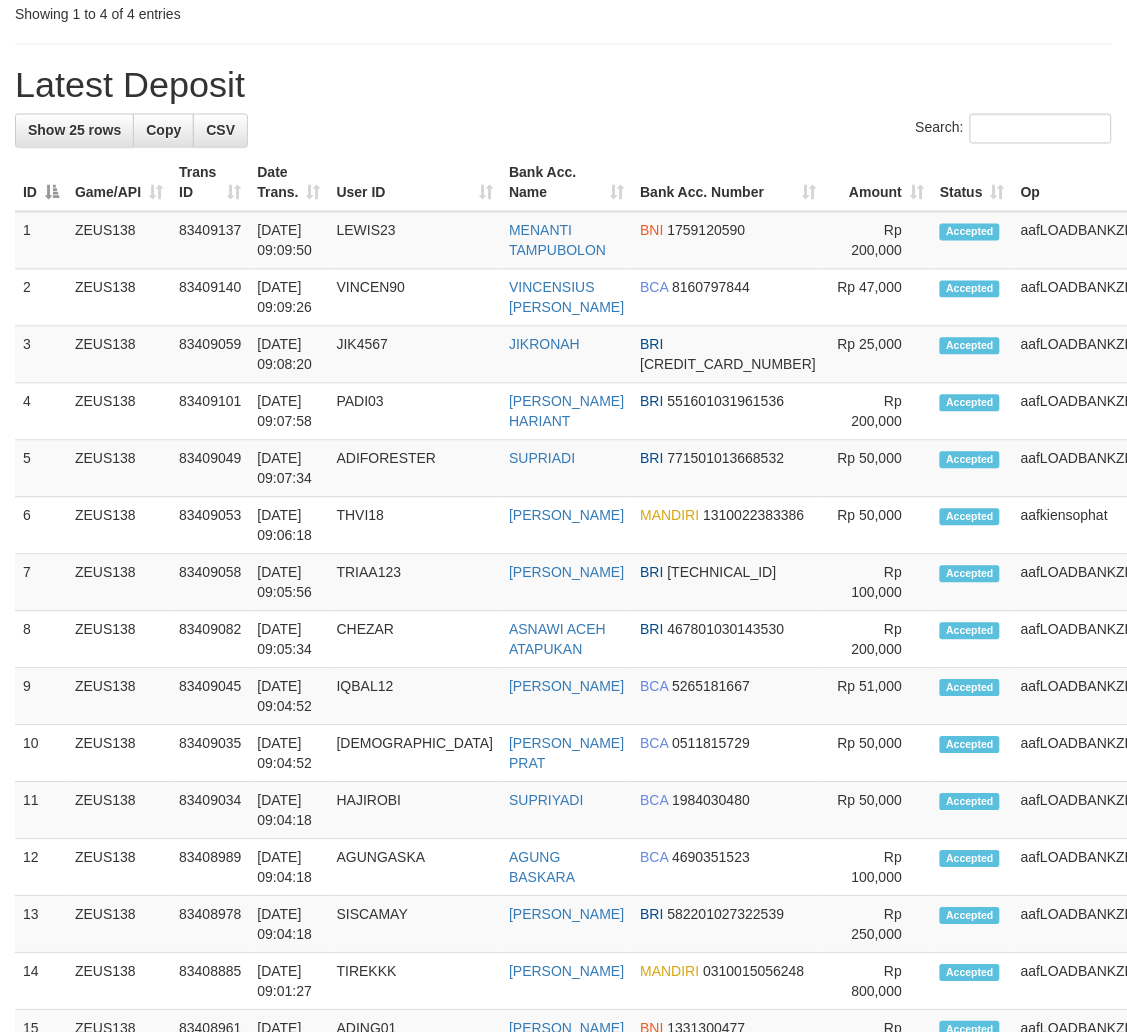 scroll, scrollTop: 592, scrollLeft: 0, axis: vertical 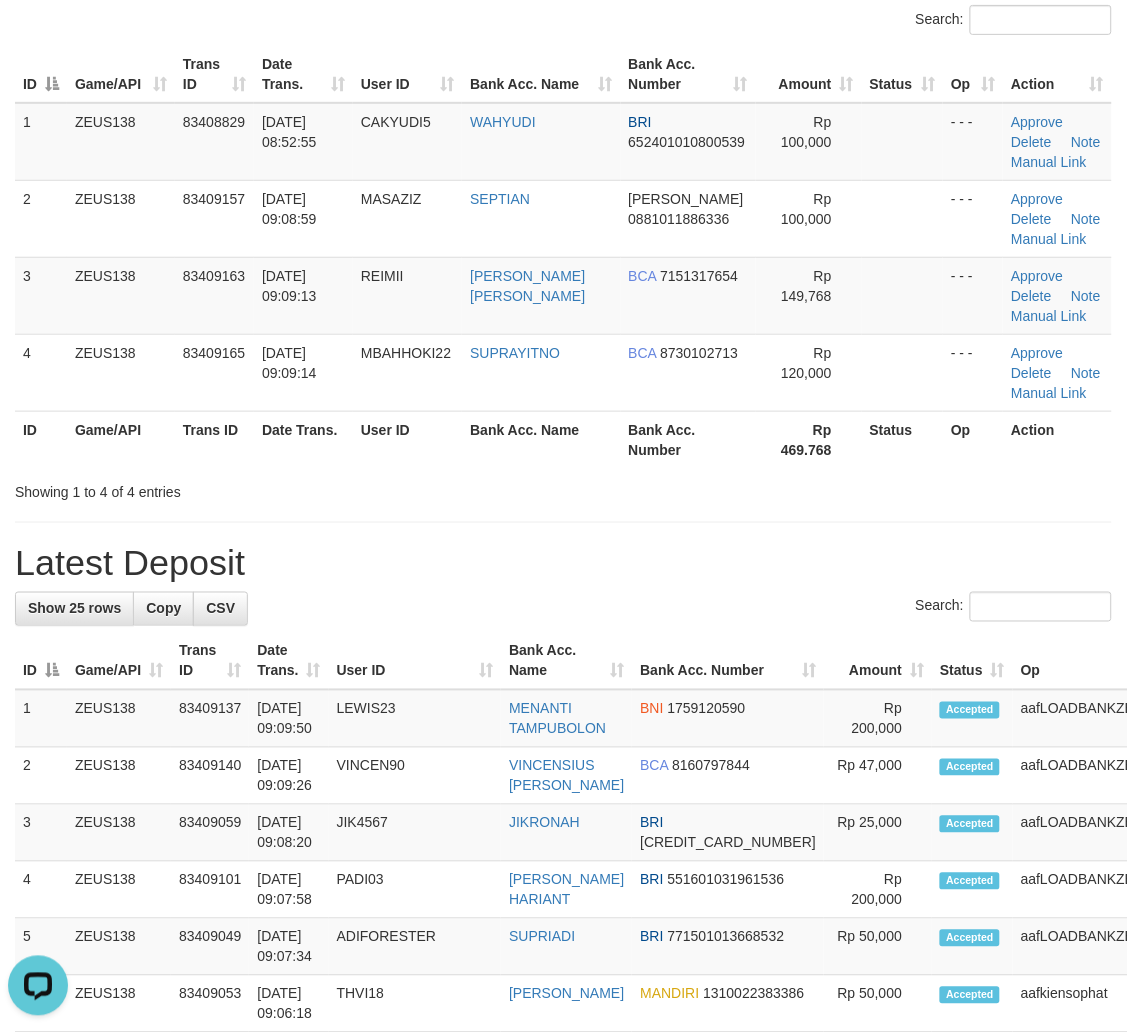 drag, startPoint x: 794, startPoint y: 510, endPoint x: 798, endPoint y: 525, distance: 15.524175 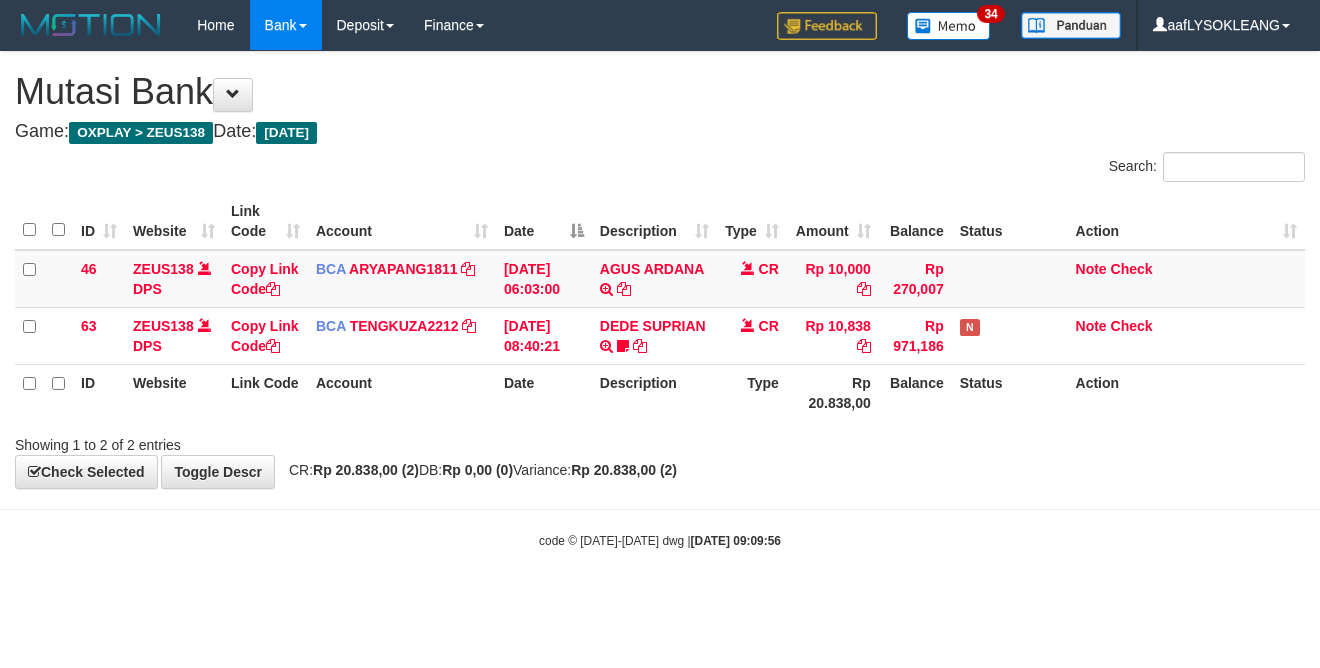 scroll, scrollTop: 0, scrollLeft: 0, axis: both 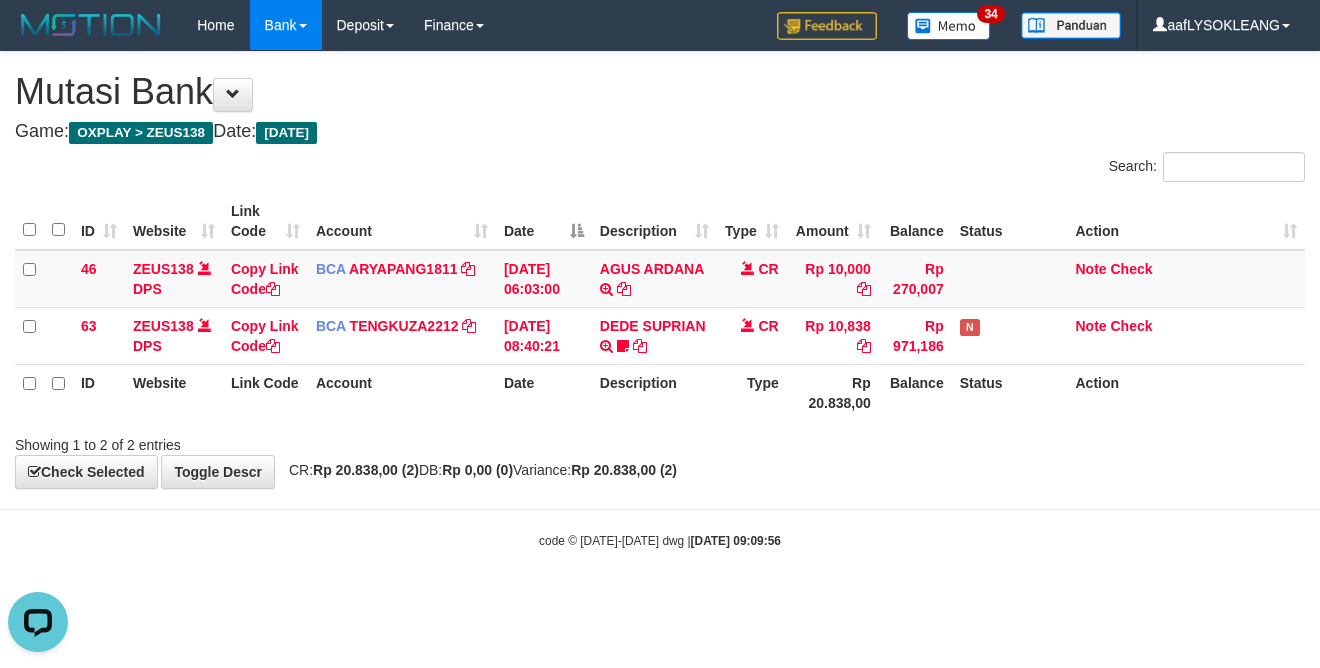 drag, startPoint x: 864, startPoint y: 517, endPoint x: 911, endPoint y: 482, distance: 58.60034 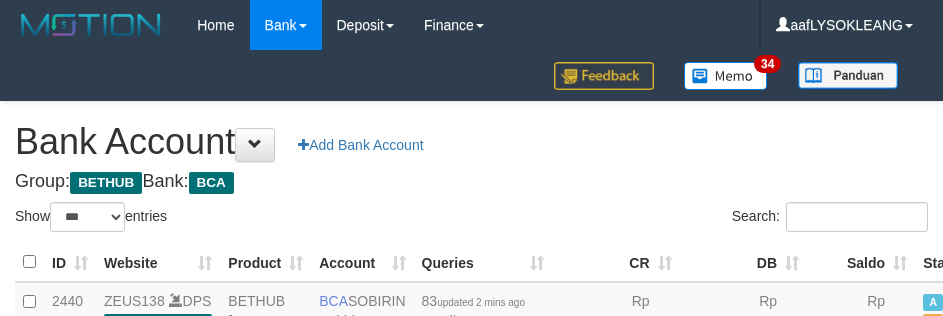select on "***" 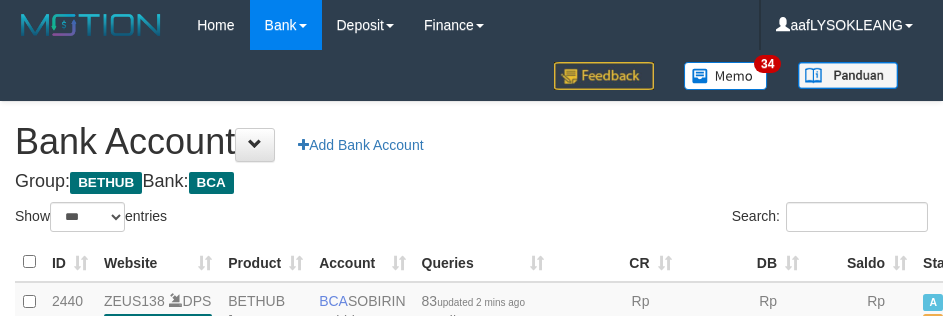 scroll, scrollTop: 151, scrollLeft: 0, axis: vertical 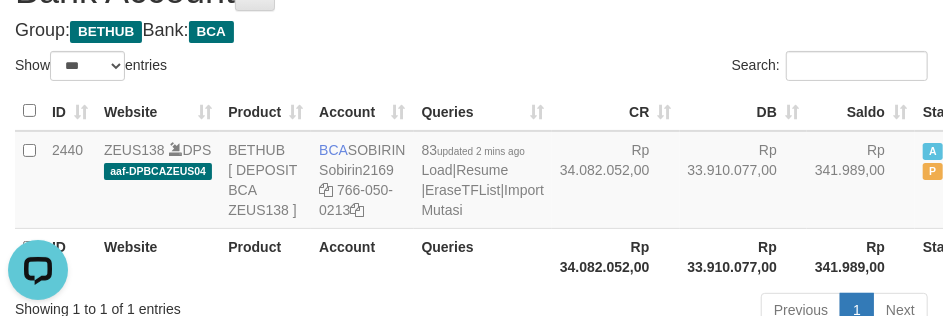 click on "Bank Account
Add Bank Account" at bounding box center (471, -9) 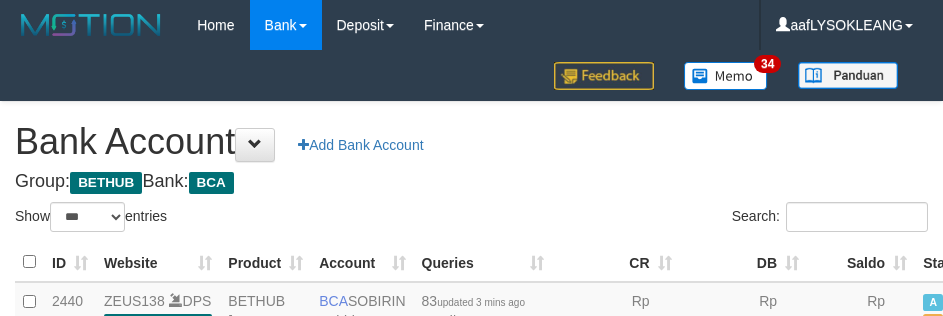 select on "***" 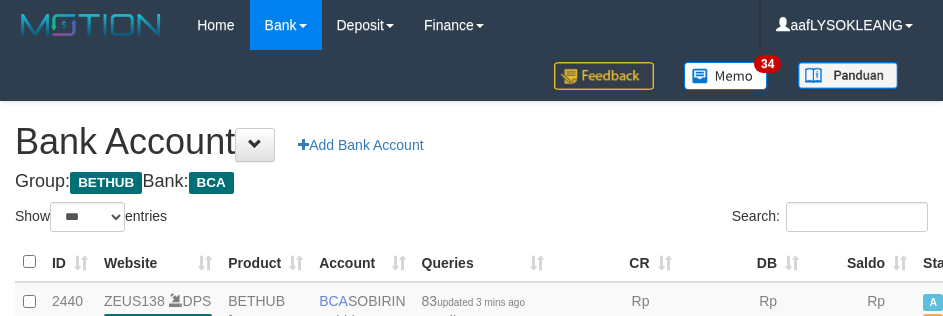 scroll, scrollTop: 152, scrollLeft: 0, axis: vertical 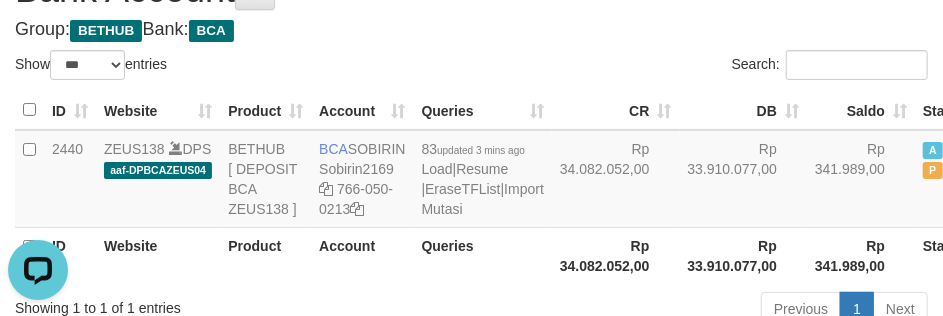 drag, startPoint x: 556, startPoint y: 26, endPoint x: 531, endPoint y: 24, distance: 25.079872 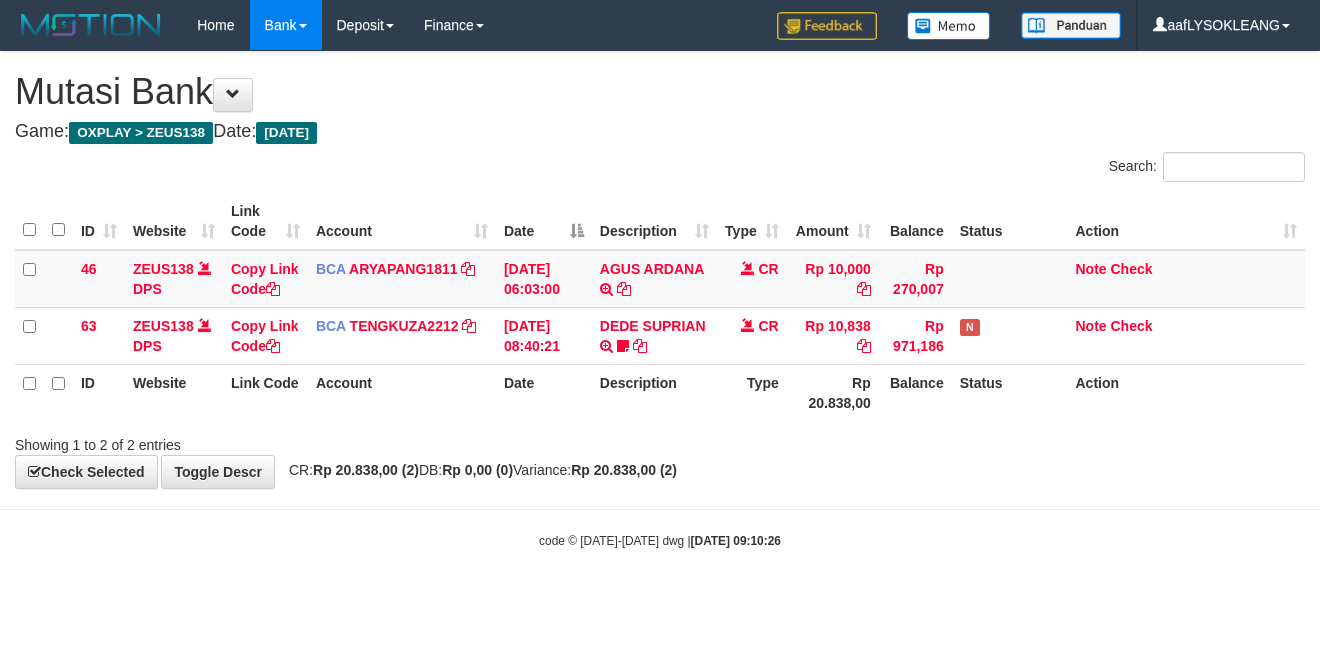 scroll, scrollTop: 0, scrollLeft: 0, axis: both 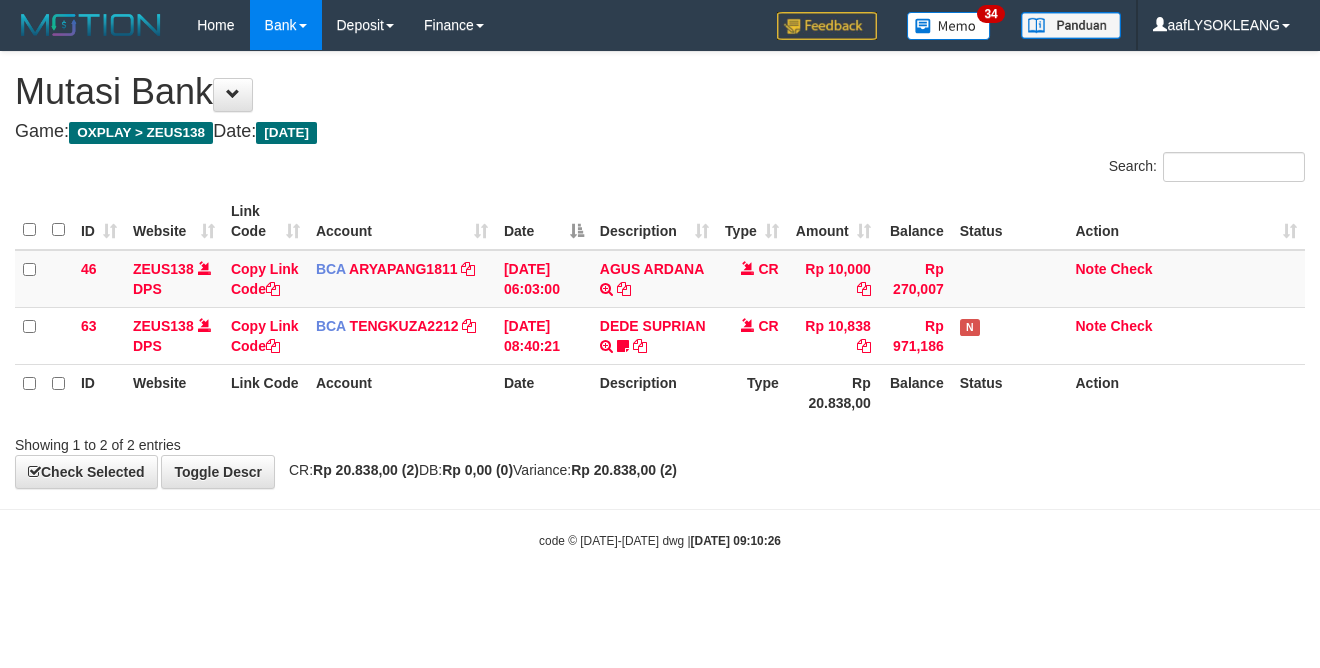 drag, startPoint x: 927, startPoint y: 436, endPoint x: 911, endPoint y: 432, distance: 16.492422 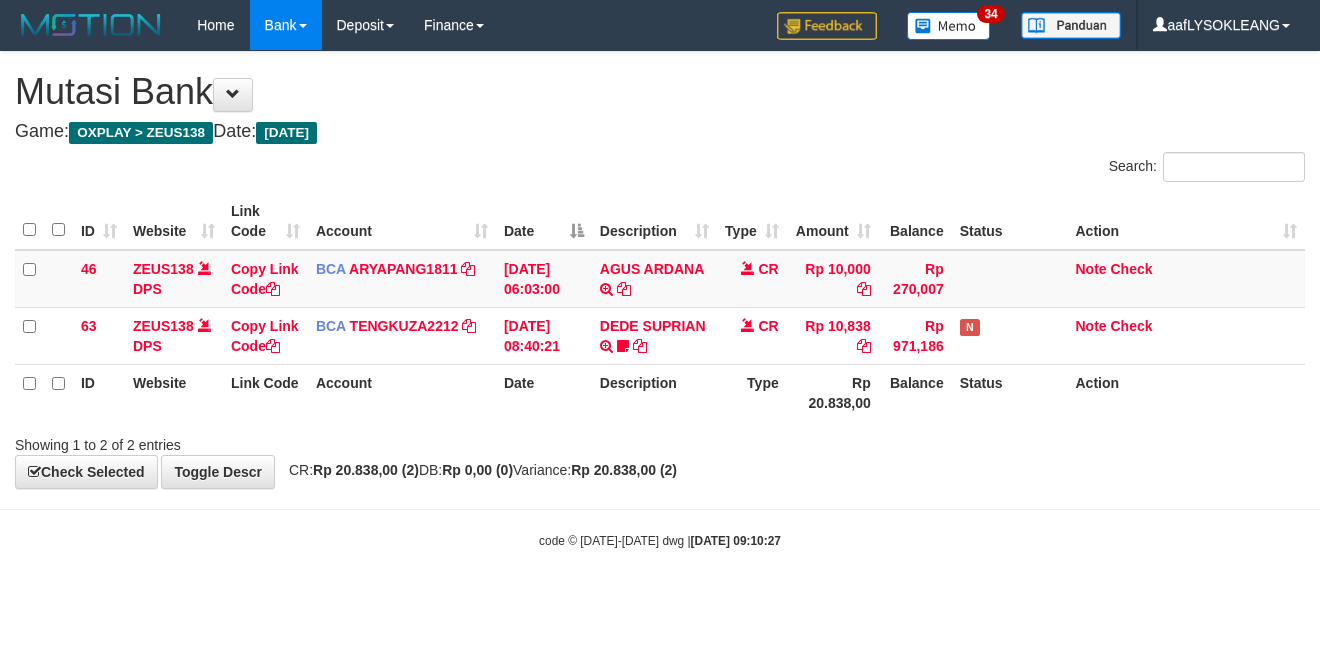 scroll, scrollTop: 0, scrollLeft: 0, axis: both 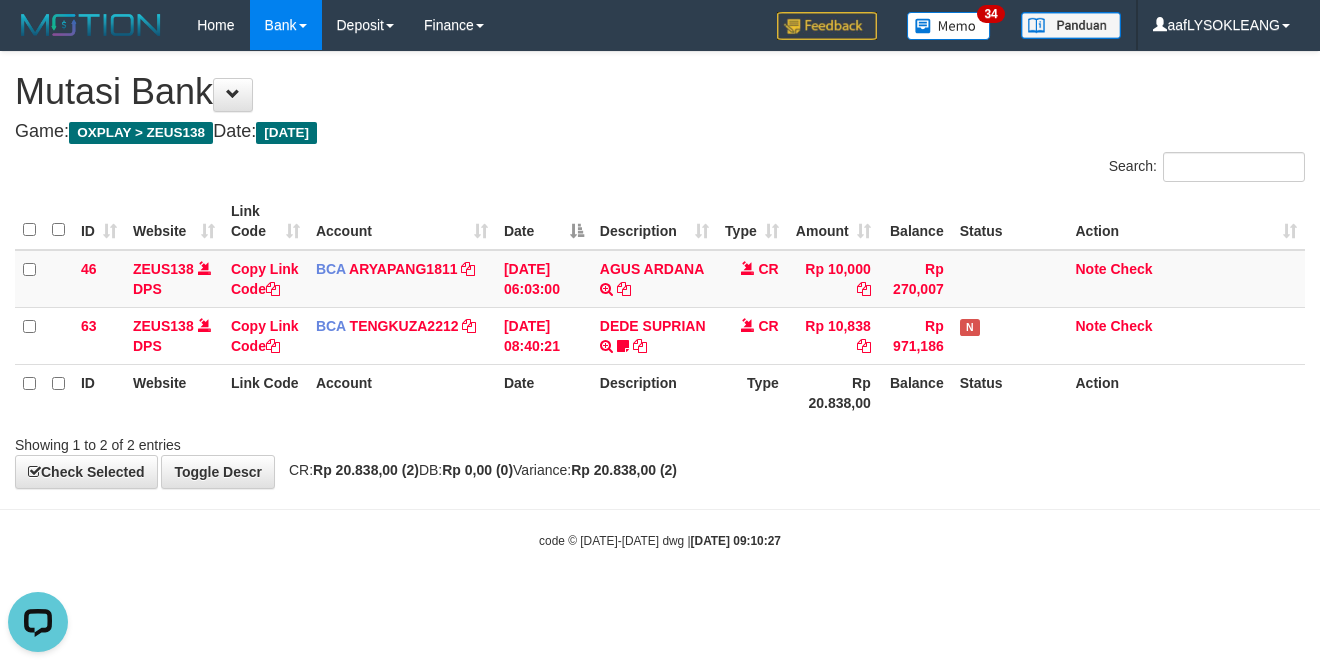 drag, startPoint x: 975, startPoint y: 483, endPoint x: 933, endPoint y: 488, distance: 42.296574 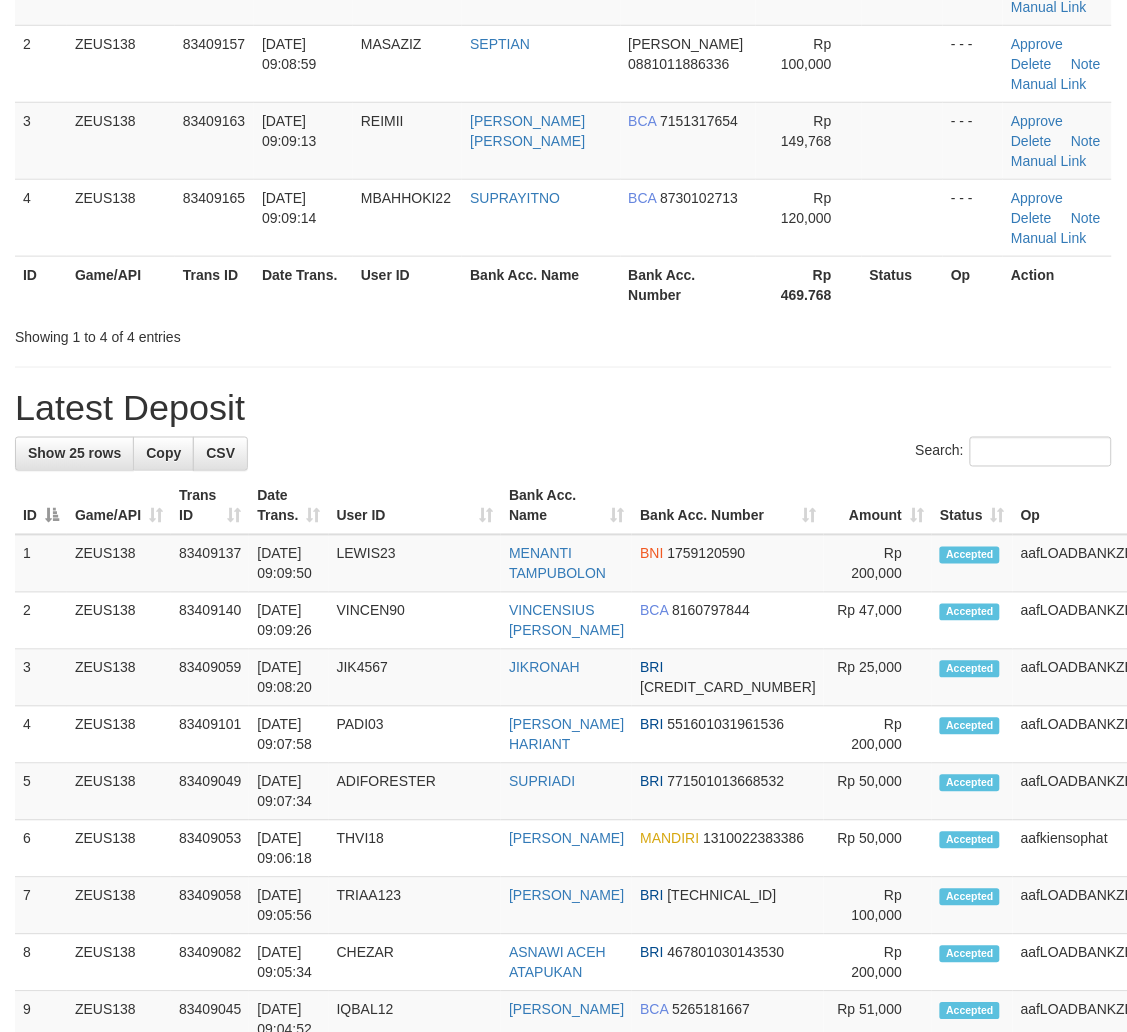 drag, startPoint x: 514, startPoint y: 458, endPoint x: 536, endPoint y: 463, distance: 22.561028 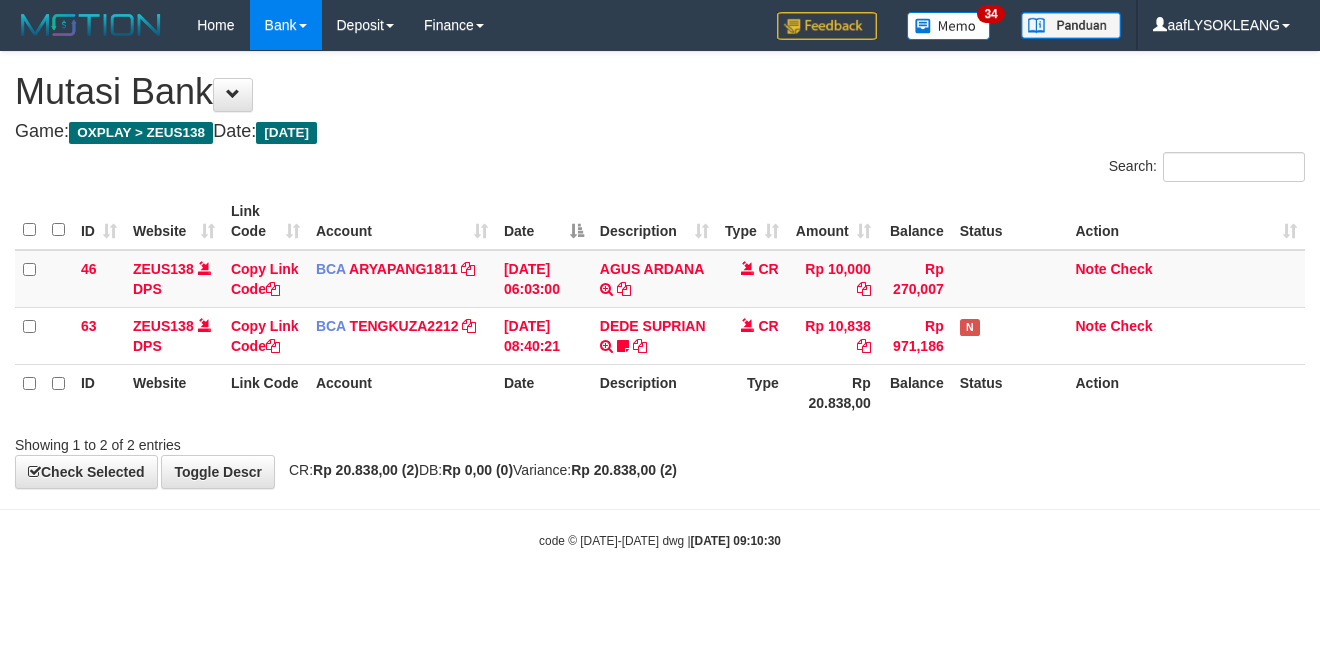 scroll, scrollTop: 0, scrollLeft: 0, axis: both 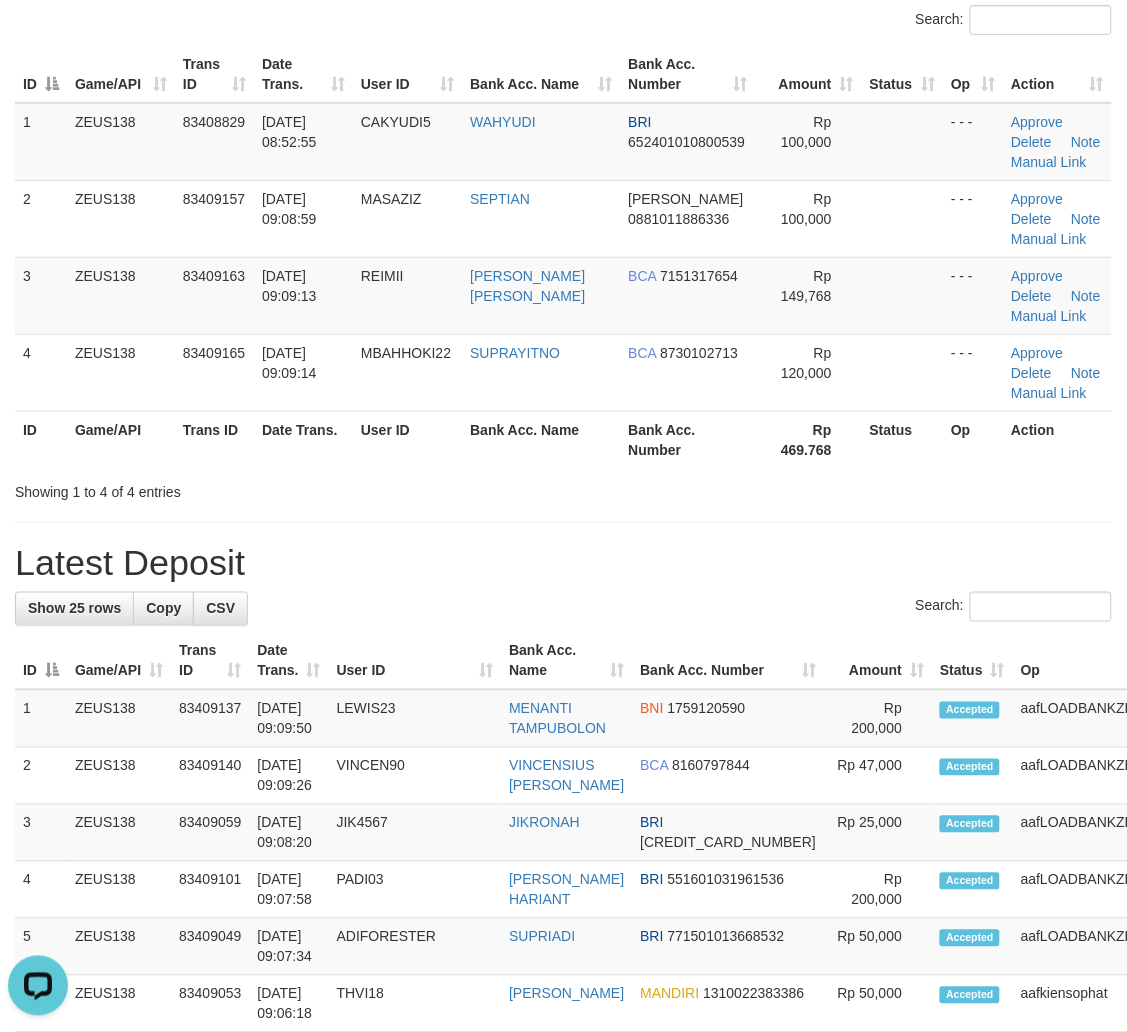 drag, startPoint x: 746, startPoint y: 564, endPoint x: 756, endPoint y: 531, distance: 34.48188 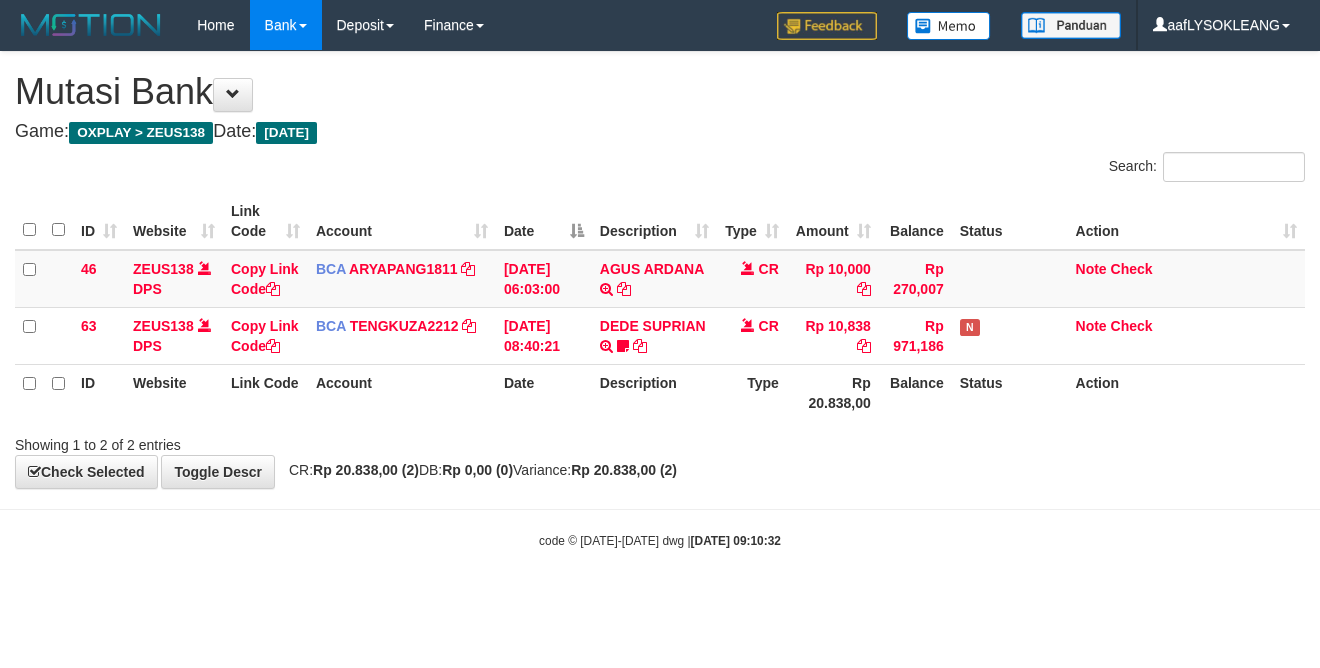 scroll, scrollTop: 0, scrollLeft: 0, axis: both 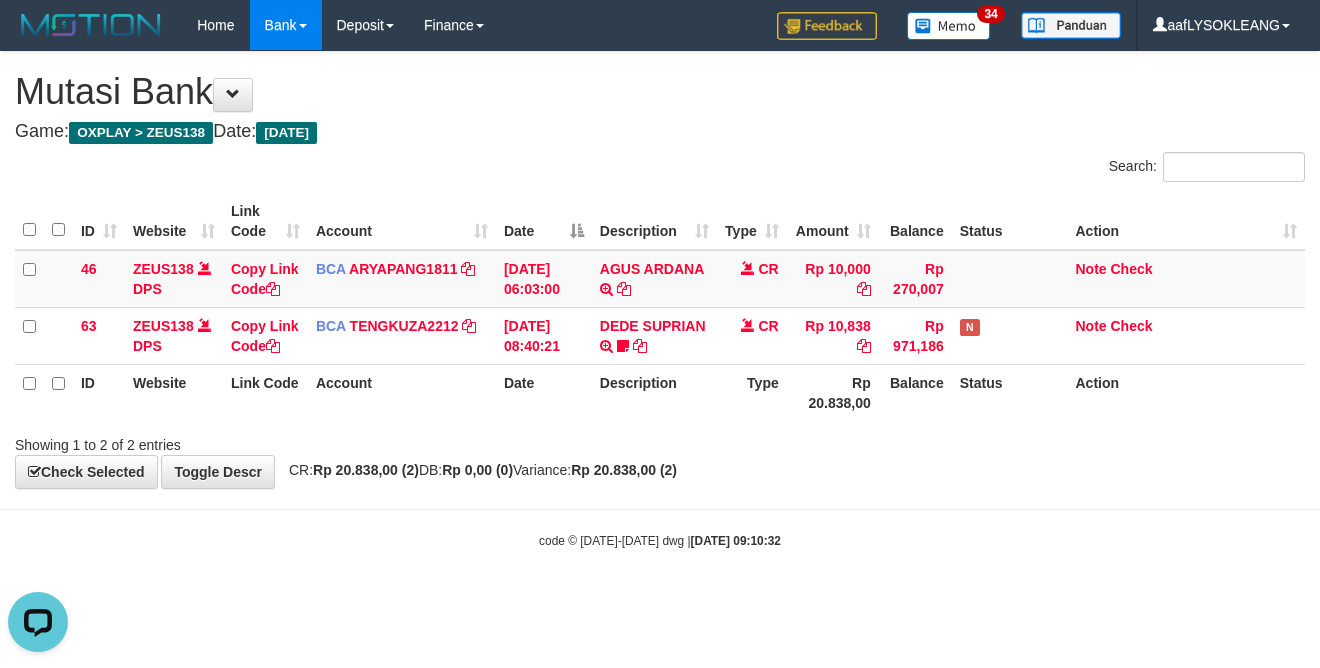 drag, startPoint x: 0, startPoint y: 0, endPoint x: 927, endPoint y: 462, distance: 1035.7476 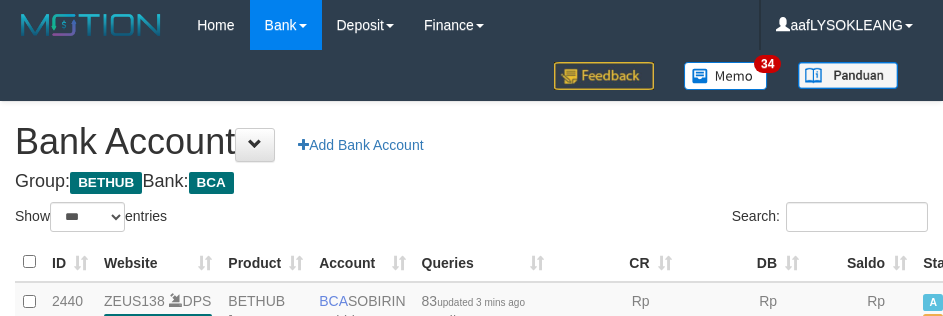 select on "***" 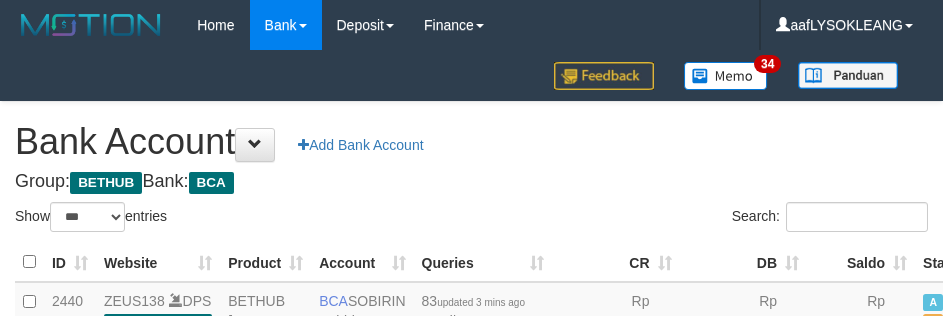 scroll, scrollTop: 153, scrollLeft: 0, axis: vertical 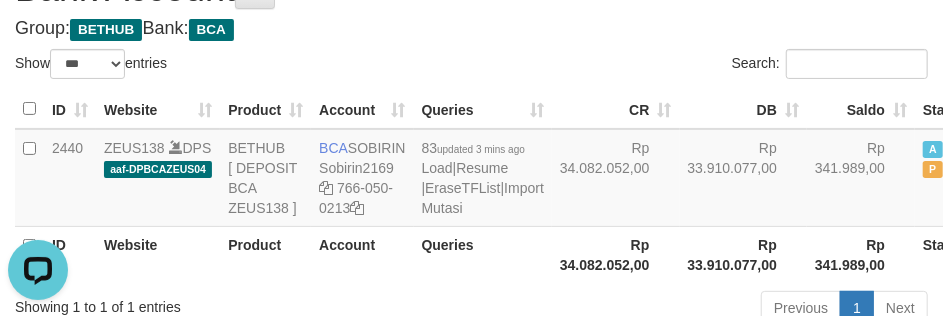 drag, startPoint x: 485, startPoint y: 54, endPoint x: 494, endPoint y: 60, distance: 10.816654 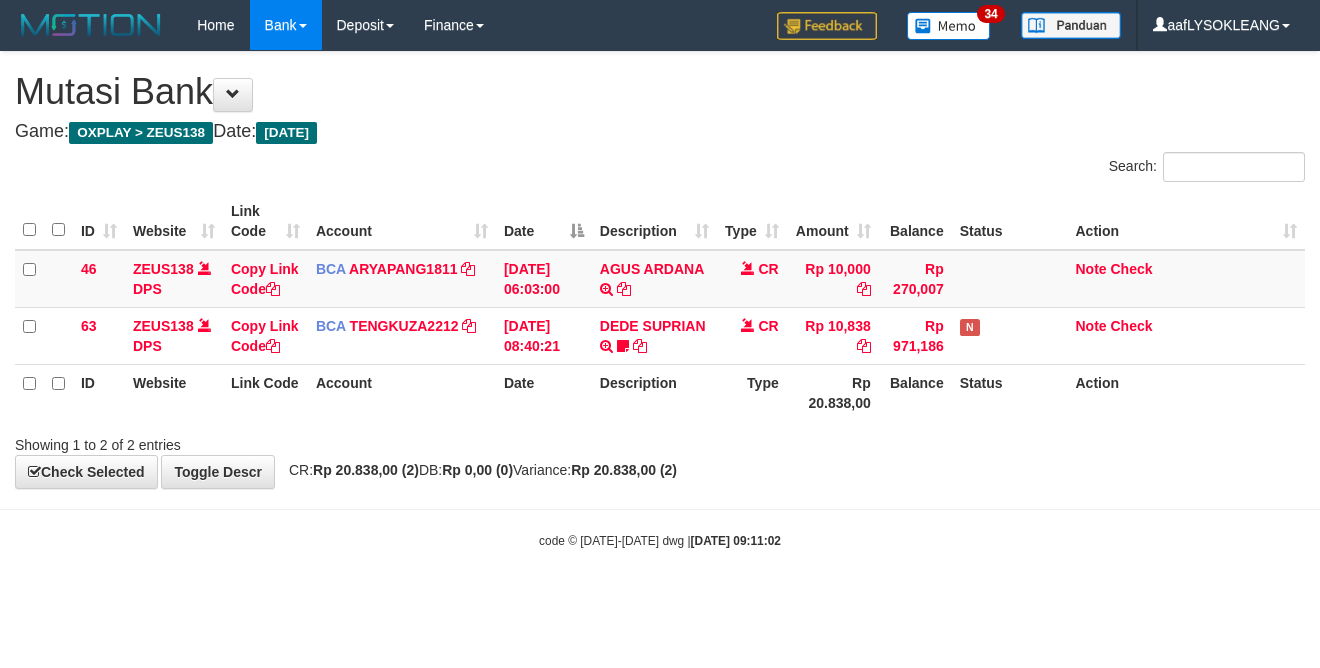 scroll, scrollTop: 0, scrollLeft: 0, axis: both 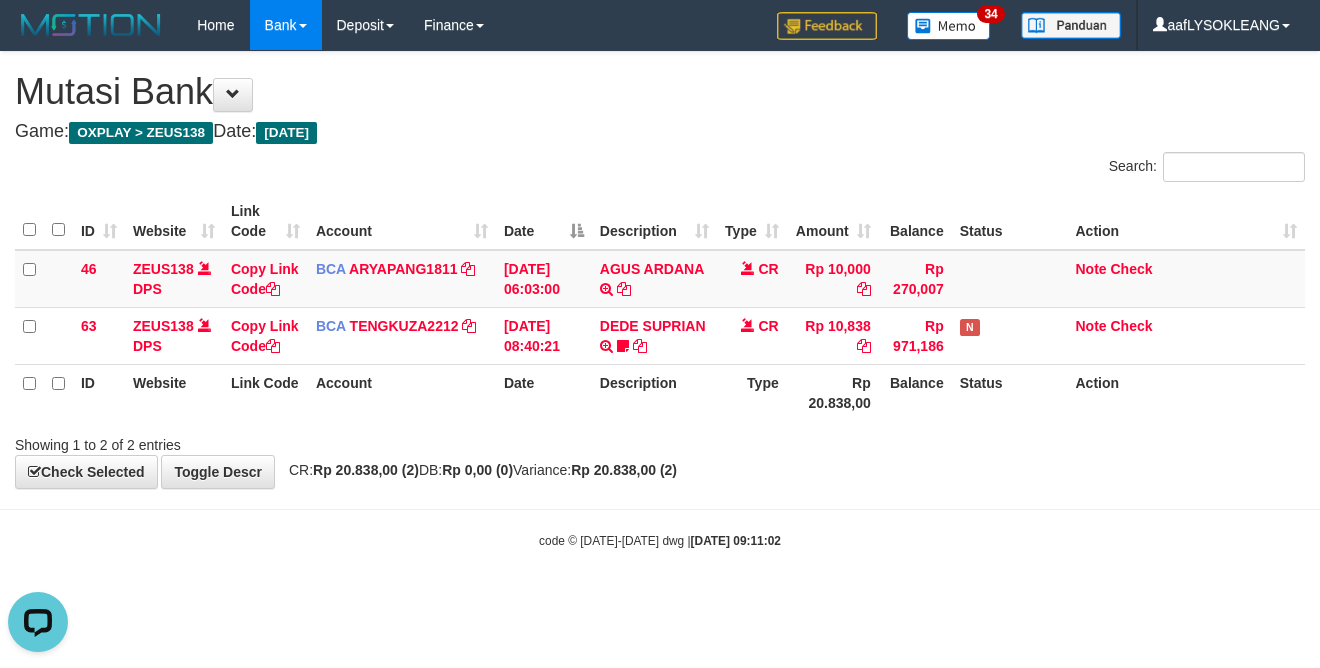 click on "Toggle navigation
Home
Bank
Account List
Load
By Website
Group
[OXPLAY]													ZEUS138
By Load Group (DPS)" at bounding box center (660, 300) 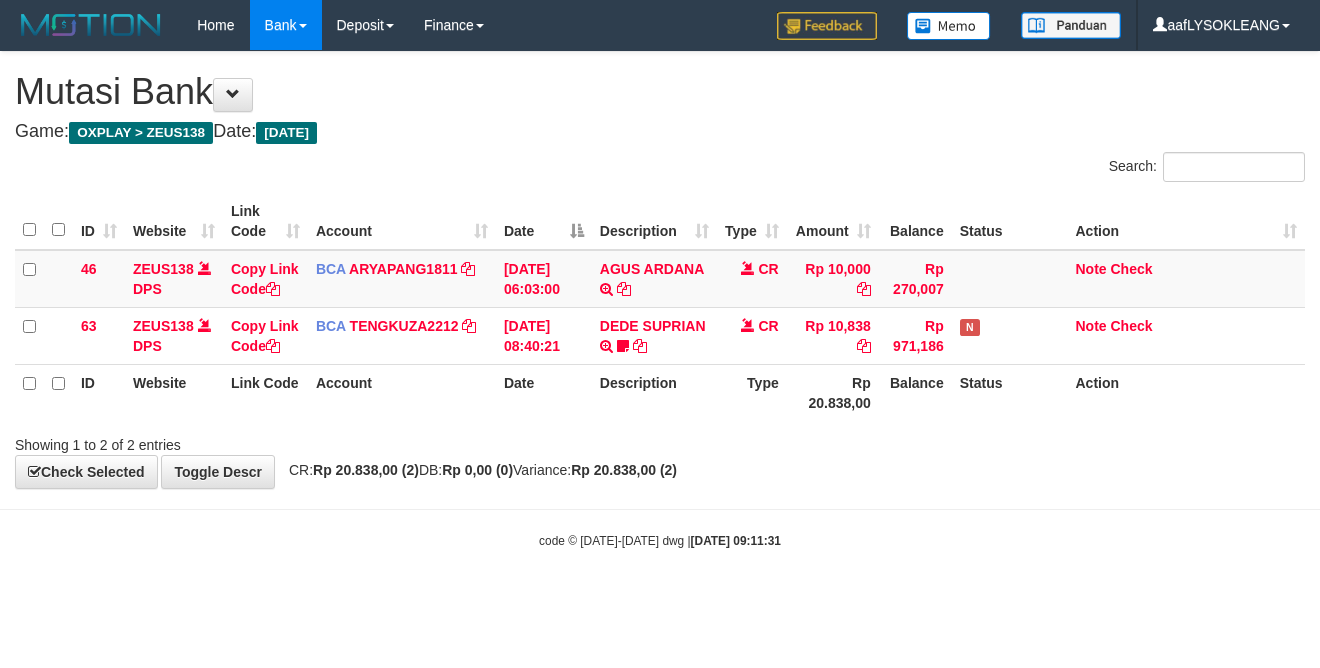 scroll, scrollTop: 0, scrollLeft: 0, axis: both 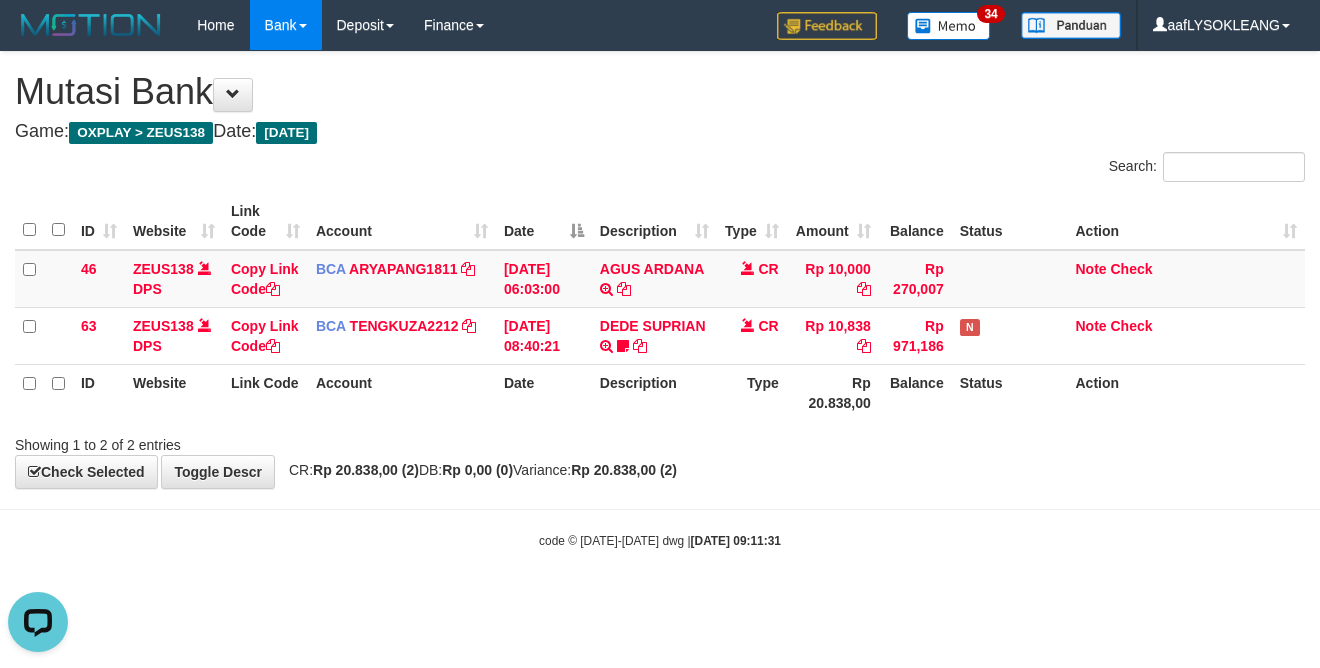 drag, startPoint x: 910, startPoint y: 535, endPoint x: 915, endPoint y: 524, distance: 12.083046 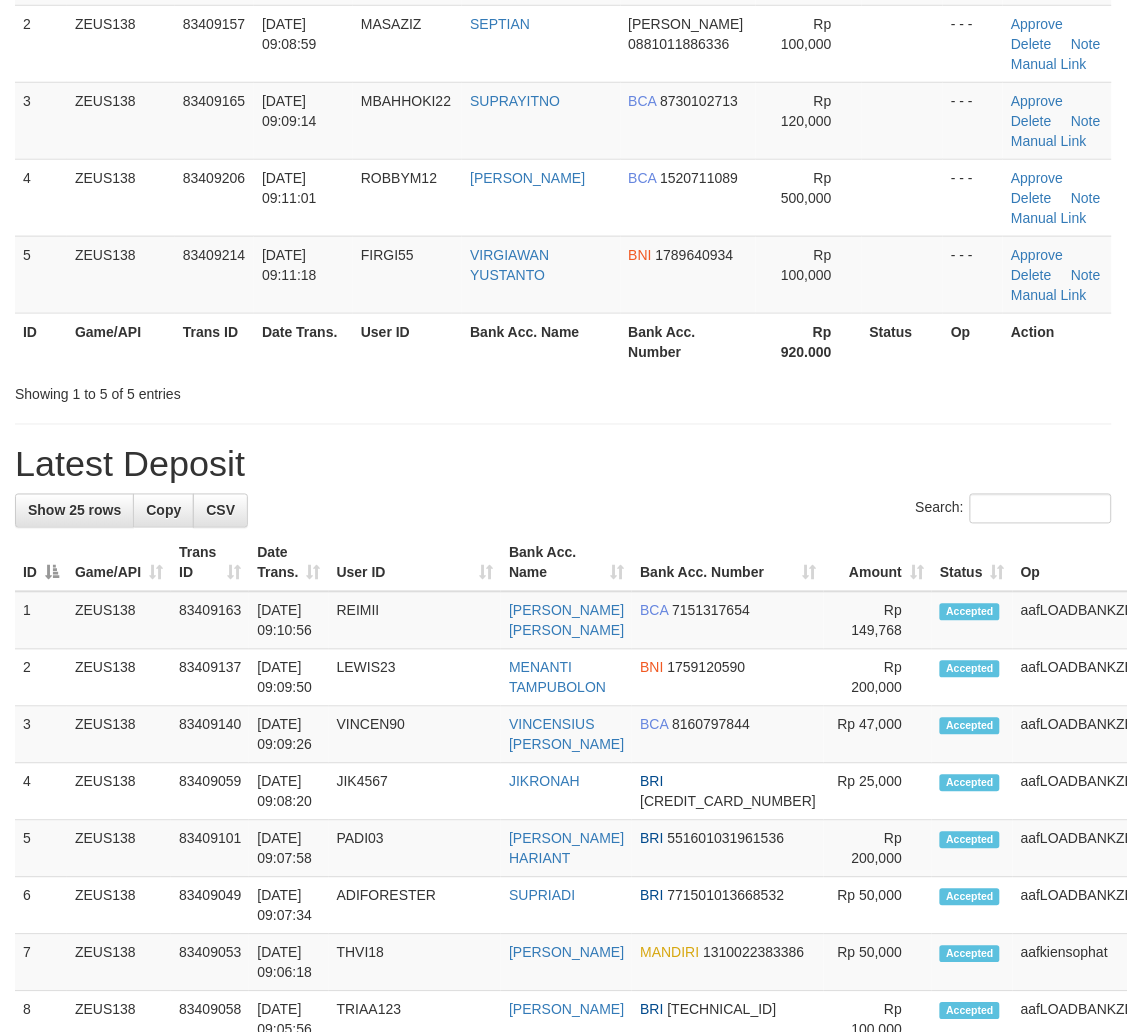 scroll, scrollTop: 147, scrollLeft: 0, axis: vertical 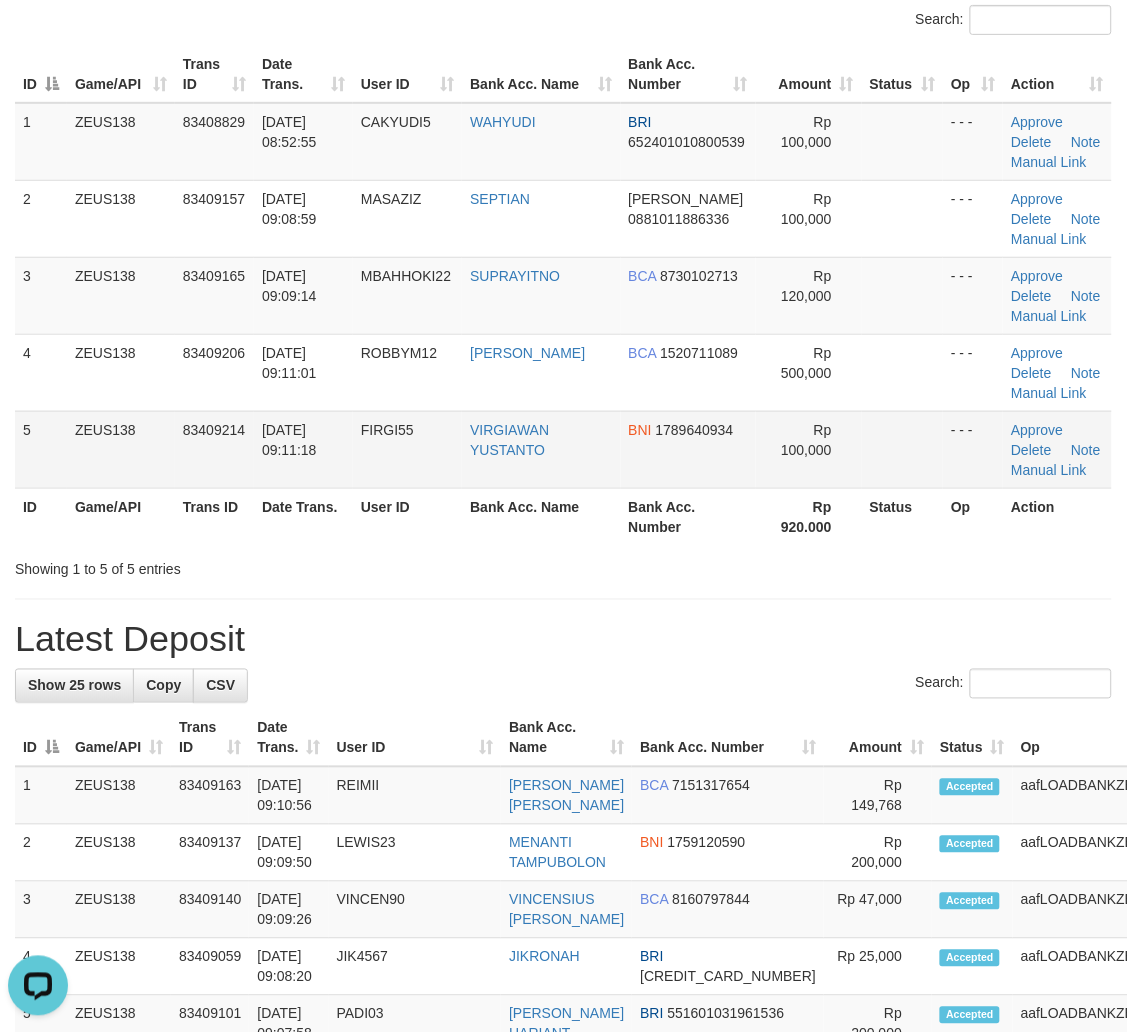 click on "1789640934" at bounding box center [695, 430] 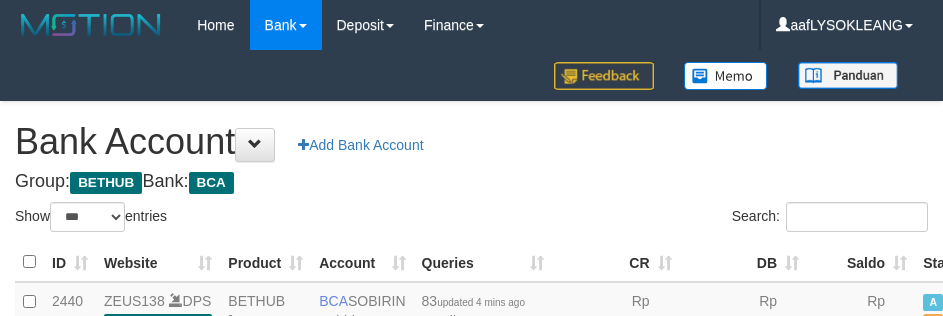 select on "***" 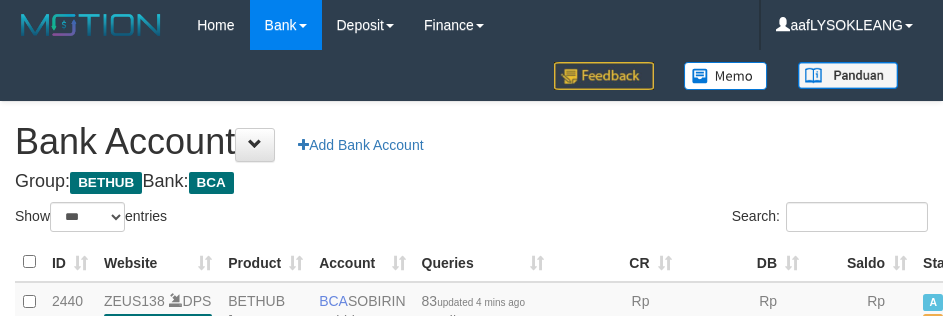 scroll, scrollTop: 154, scrollLeft: 0, axis: vertical 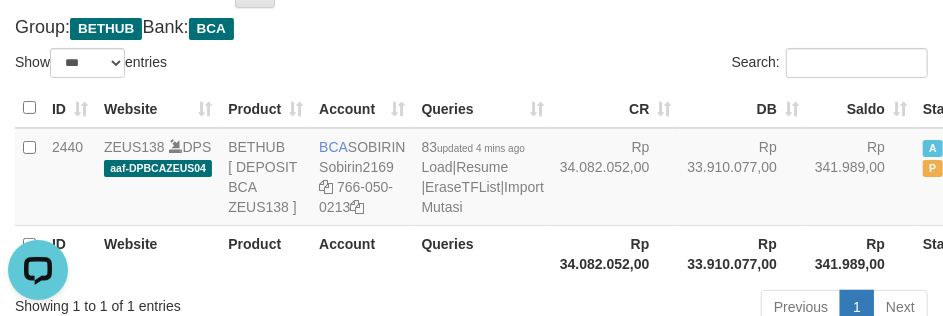 drag, startPoint x: 514, startPoint y: 57, endPoint x: 471, endPoint y: 25, distance: 53.600372 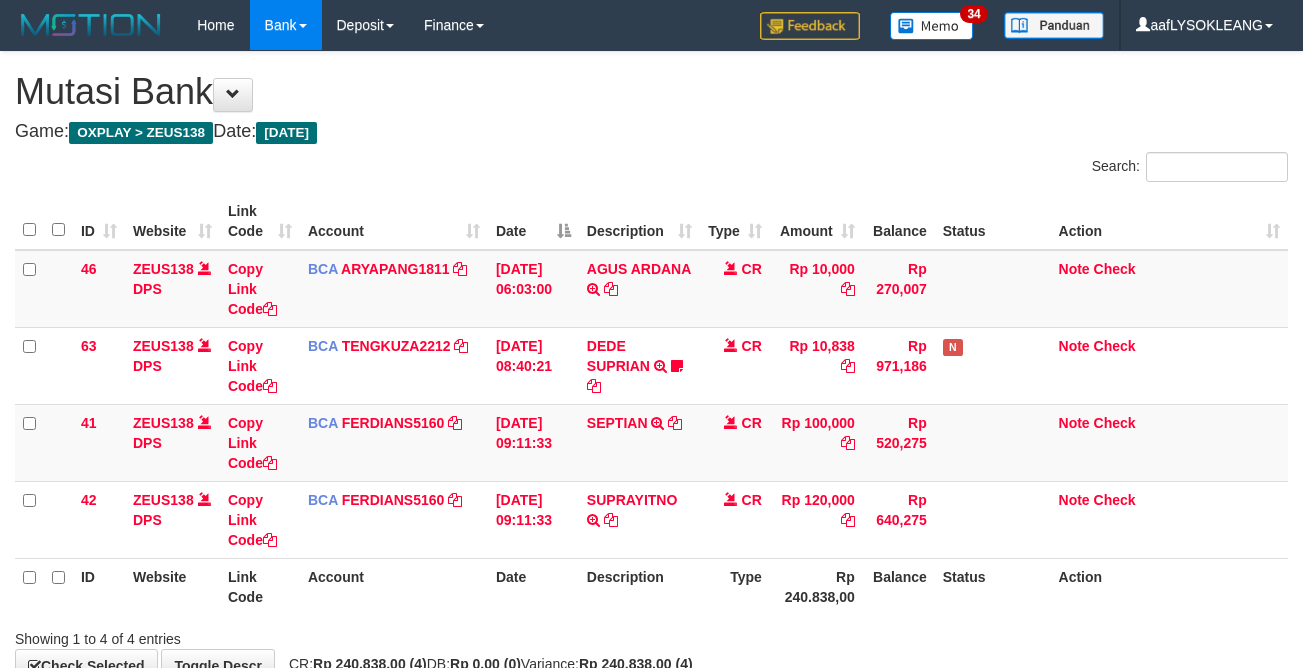 scroll, scrollTop: 0, scrollLeft: 0, axis: both 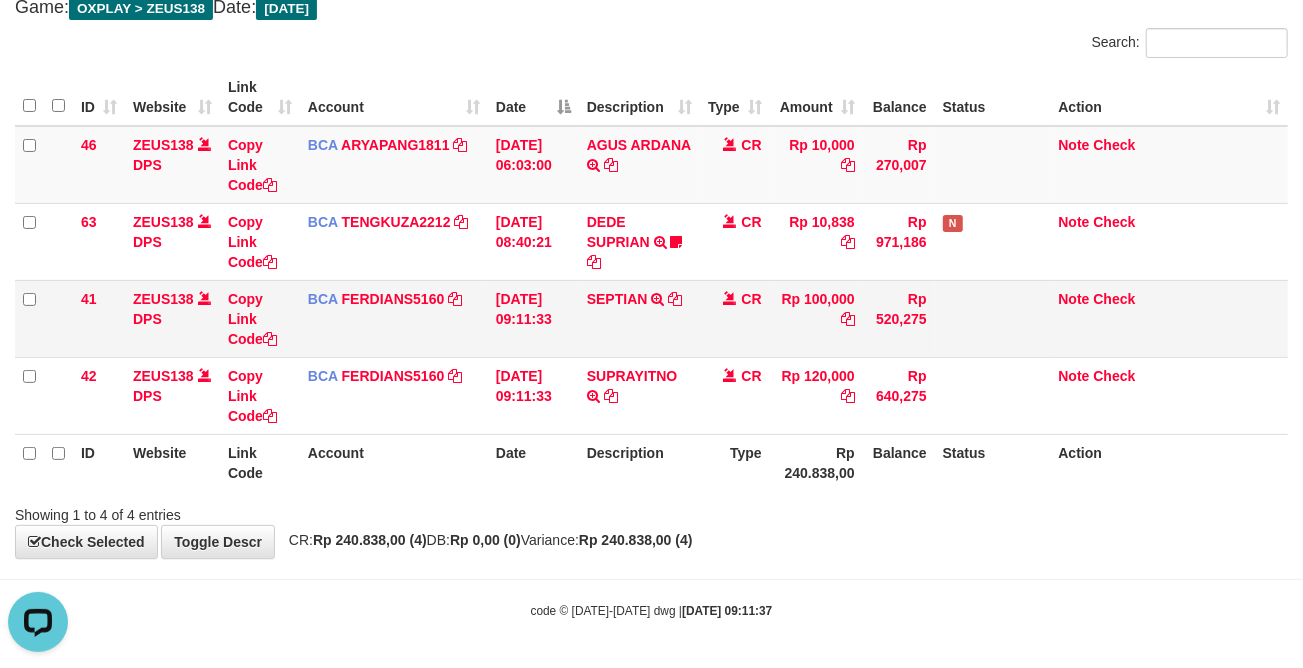 drag, startPoint x: 1002, startPoint y: 357, endPoint x: 977, endPoint y: 315, distance: 48.8774 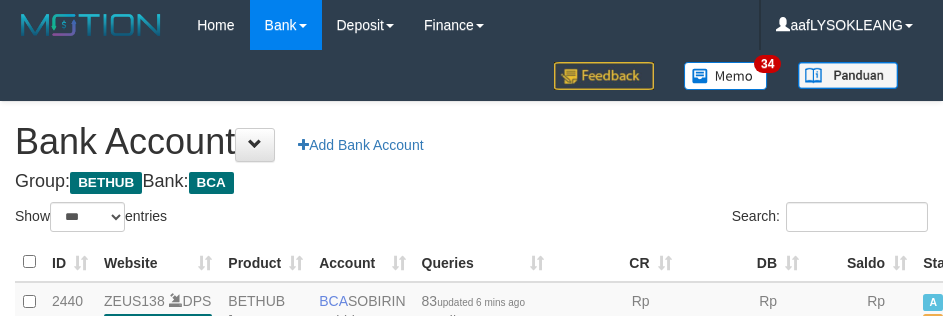 select on "***" 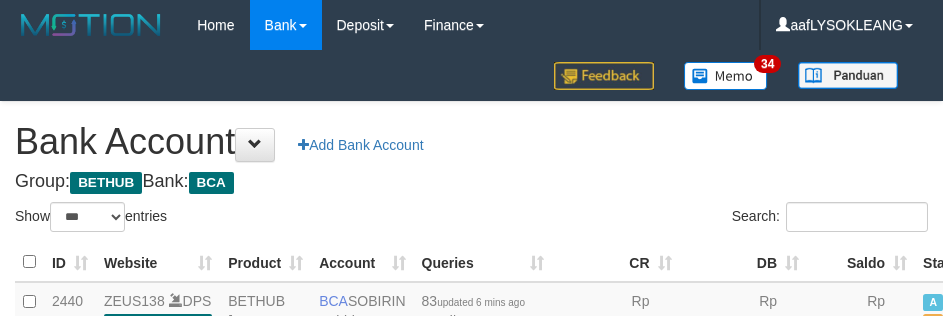scroll, scrollTop: 155, scrollLeft: 0, axis: vertical 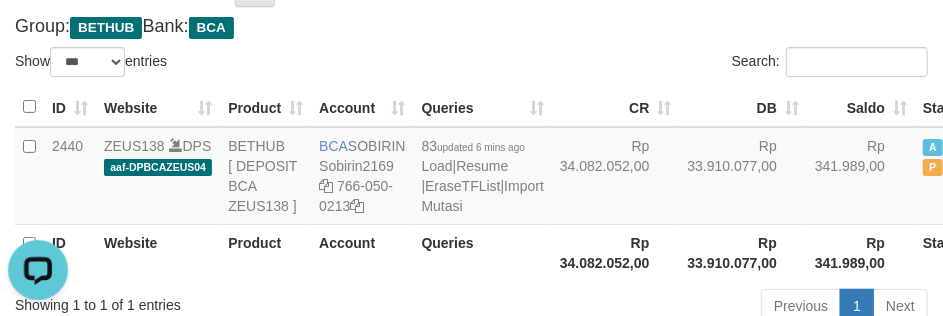drag, startPoint x: 597, startPoint y: 43, endPoint x: 598, endPoint y: 61, distance: 18.027756 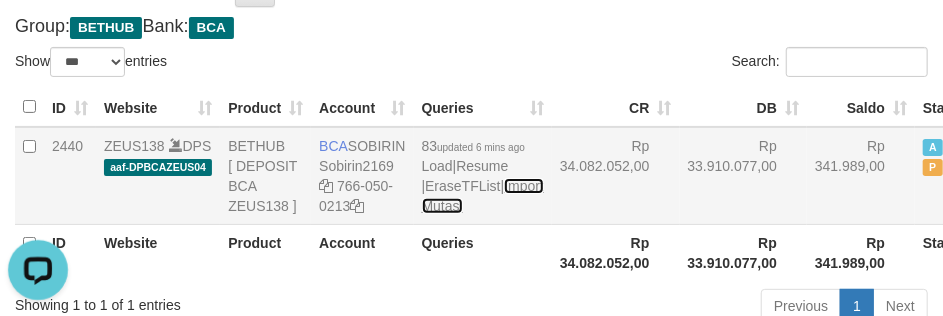 click on "Import Mutasi" at bounding box center (483, 196) 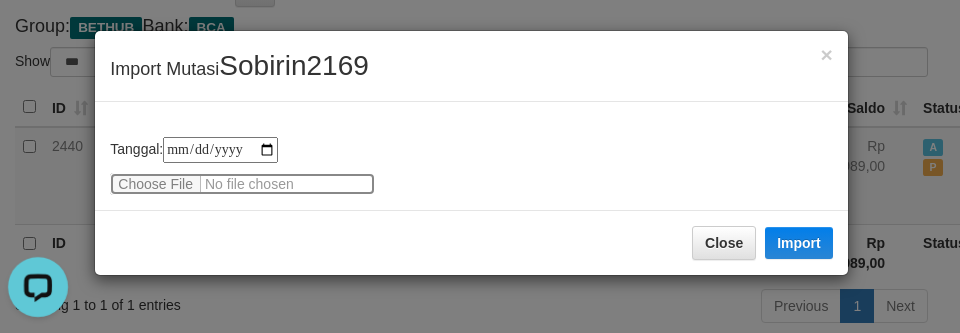 click at bounding box center [242, 184] 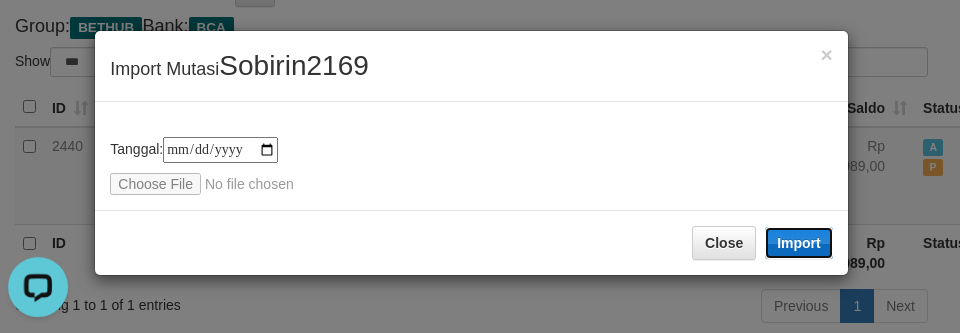 click on "Import" at bounding box center [799, 243] 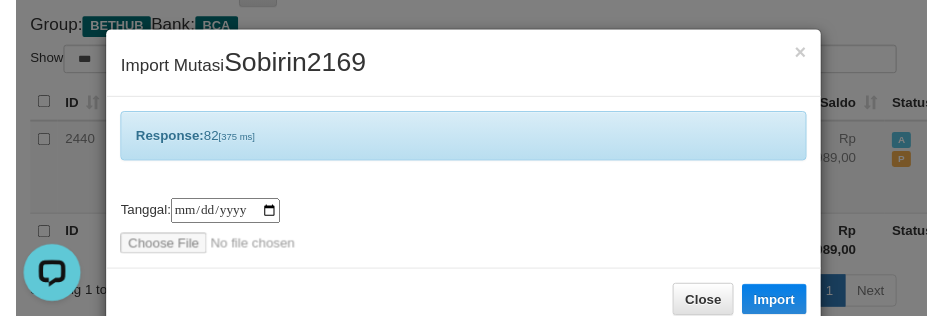 scroll, scrollTop: 42, scrollLeft: 0, axis: vertical 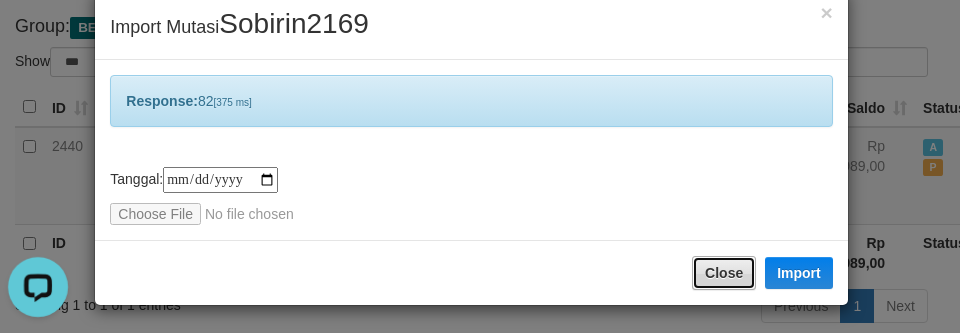 click on "Close" at bounding box center (724, 273) 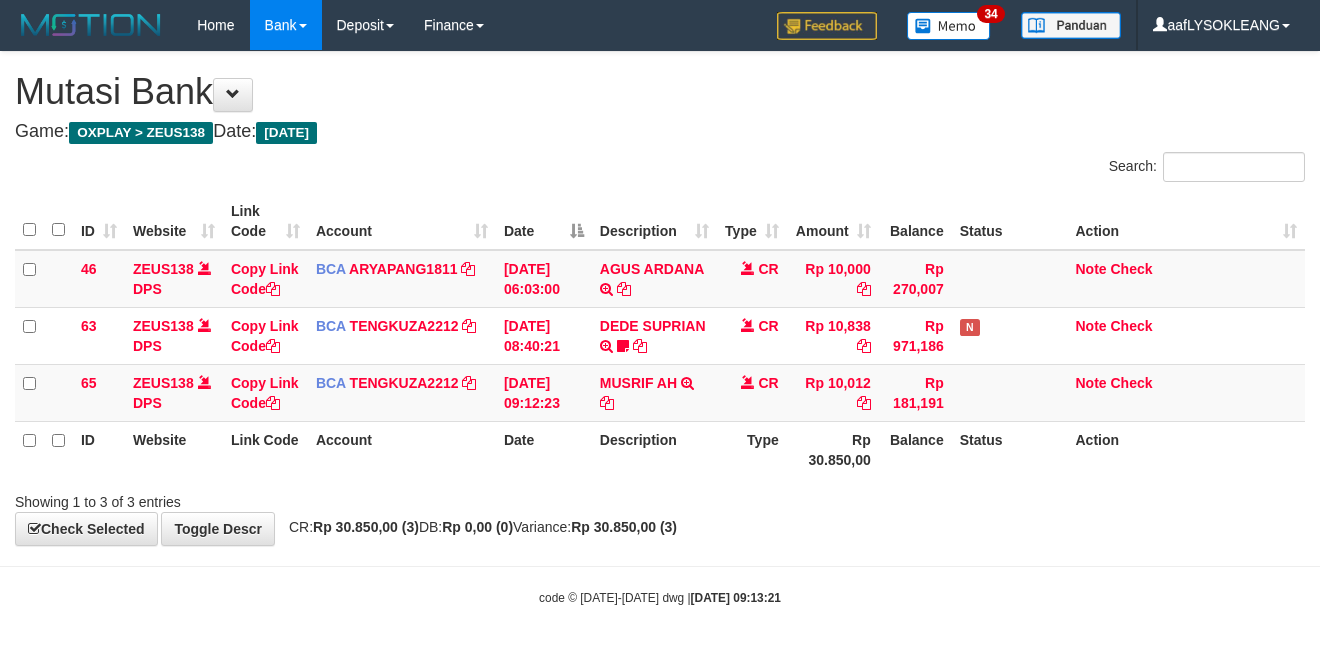 scroll, scrollTop: 0, scrollLeft: 0, axis: both 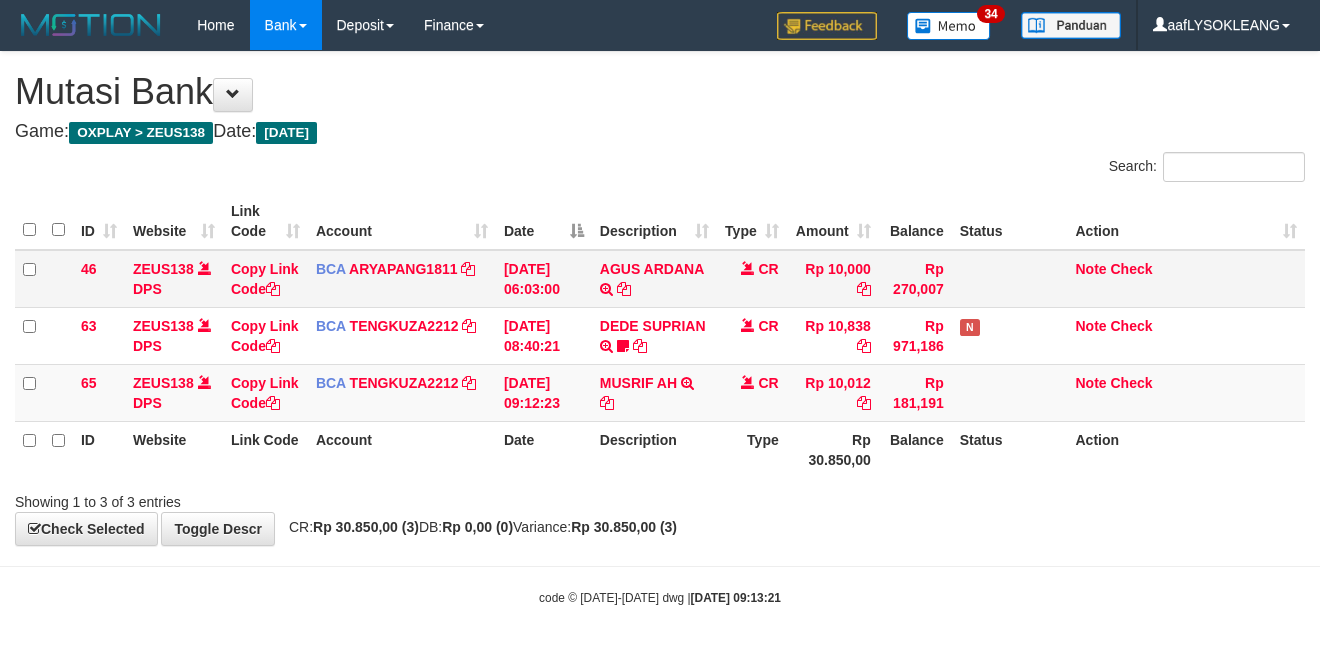 drag, startPoint x: 356, startPoint y: 311, endPoint x: 340, endPoint y: 285, distance: 30.528675 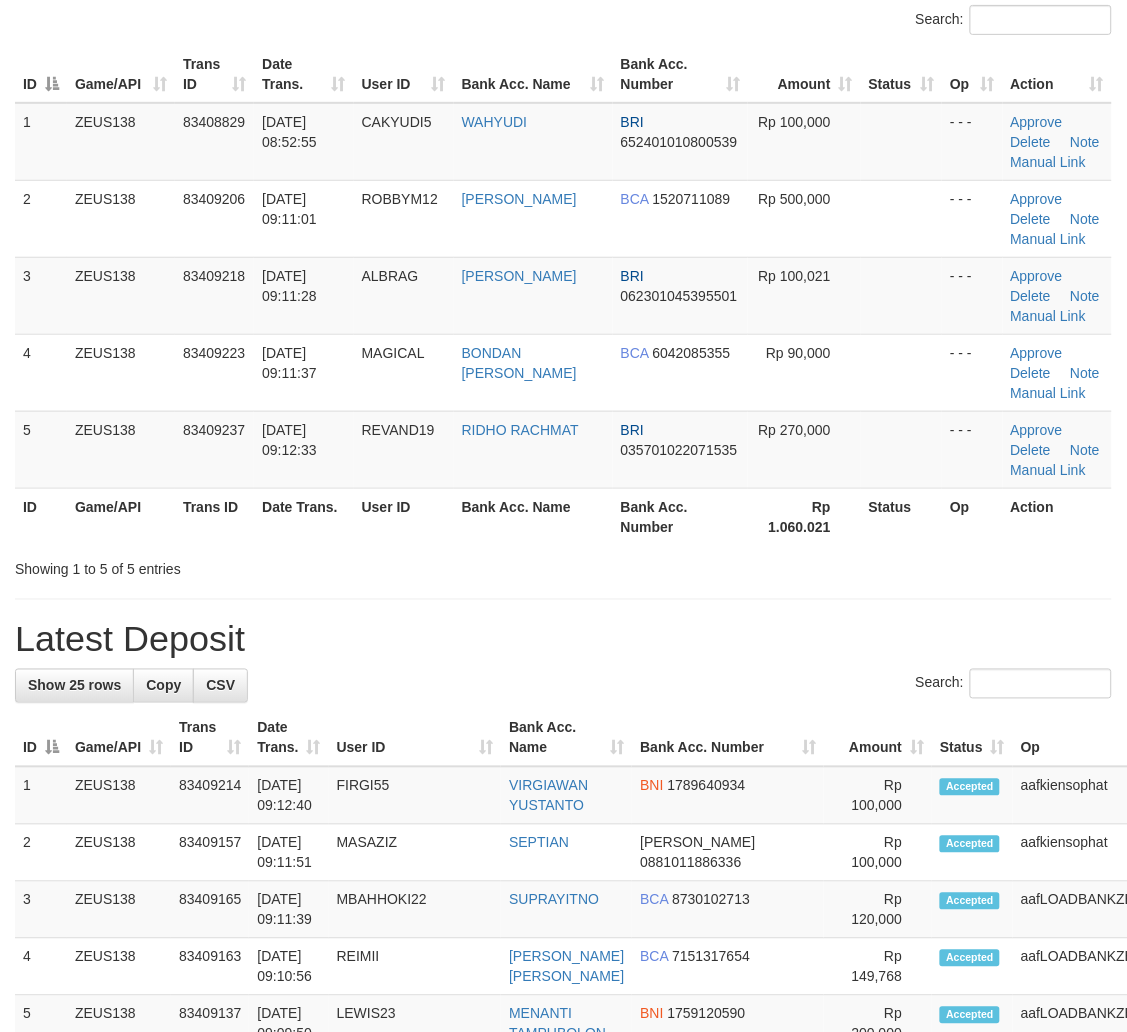 click on "**********" at bounding box center (563, 1115) 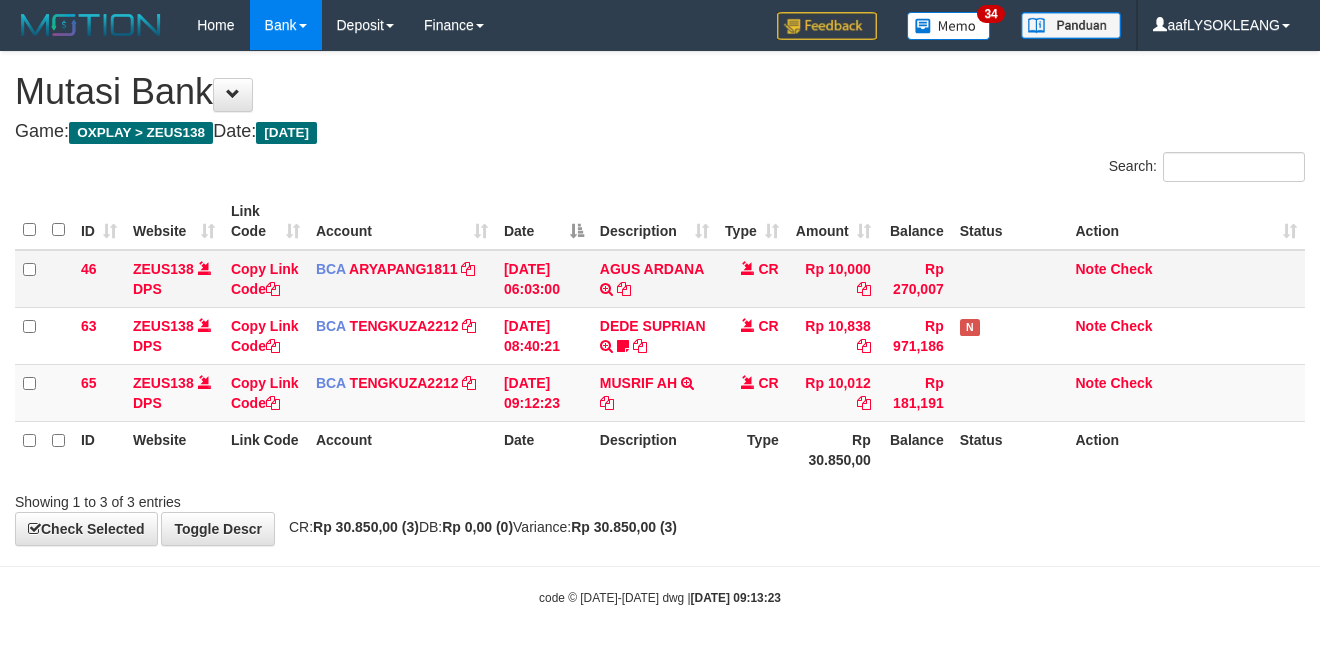scroll, scrollTop: 0, scrollLeft: 0, axis: both 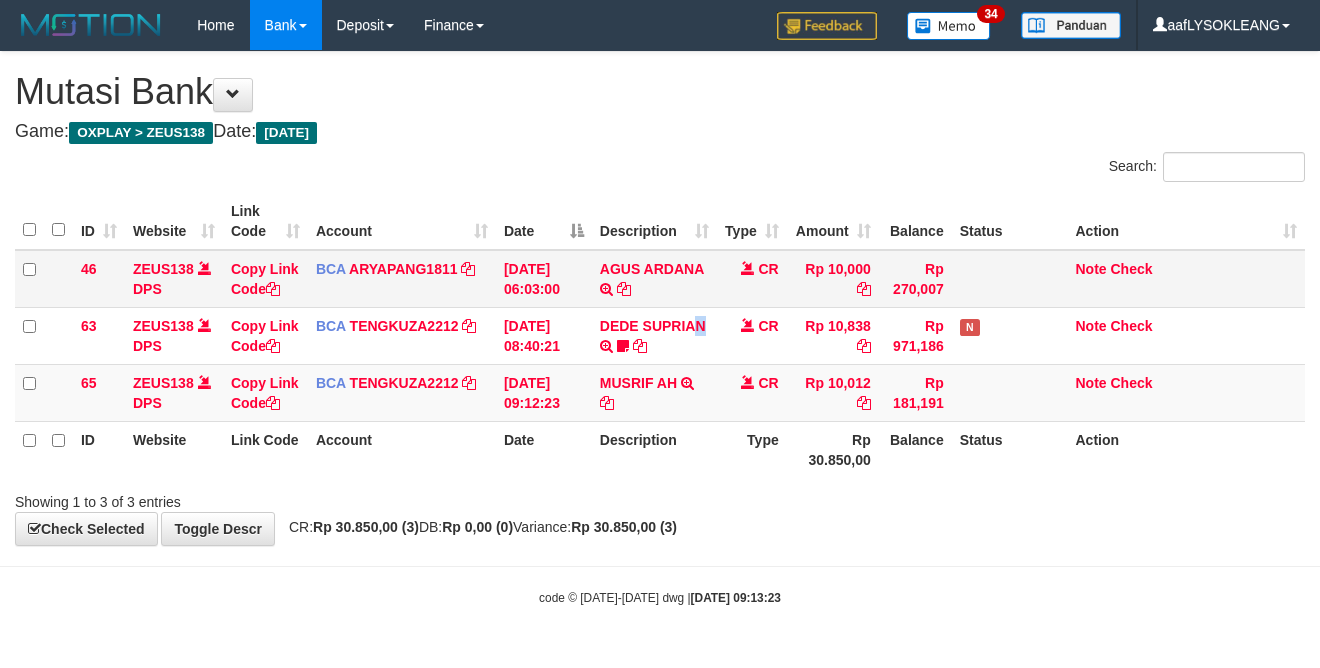 click on "DEDE SUPRIAN            TRSF E-BANKING CR 1107/FTSCY/WS95051
10838.002025071171679298 TRFDN-DEDE SUPRIANESPAY DEBIT INDONE    wawanto11" at bounding box center (654, 335) 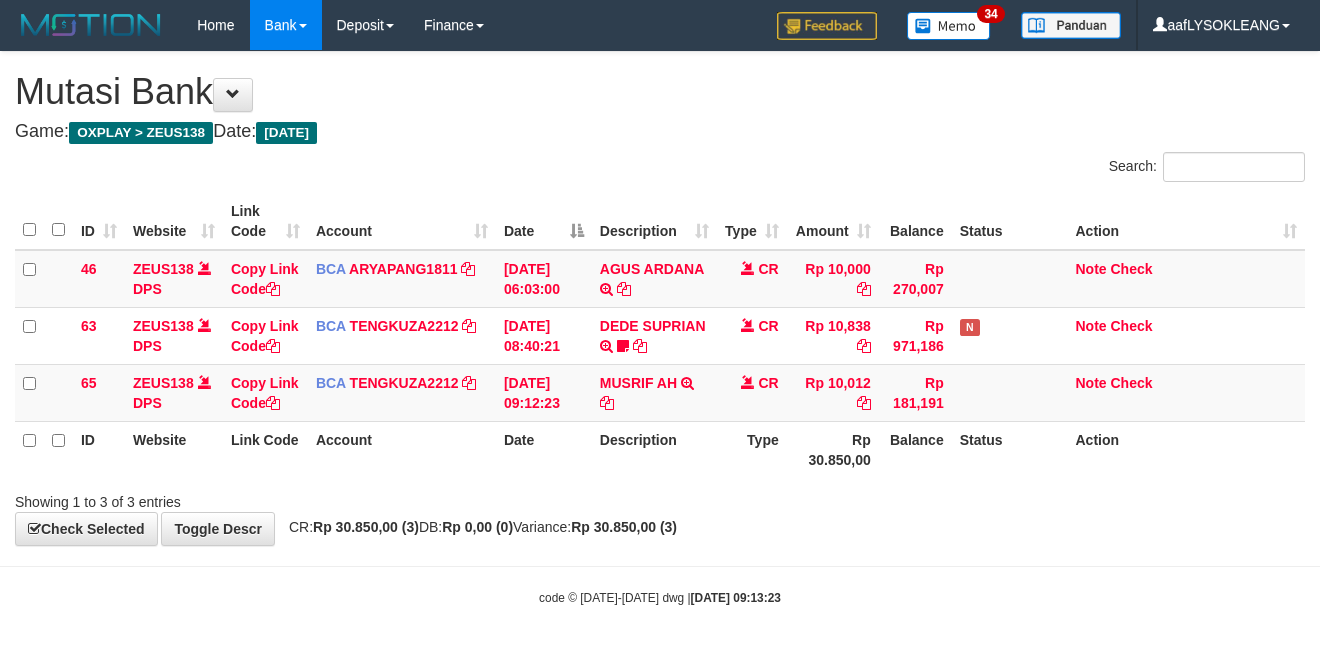 scroll, scrollTop: 0, scrollLeft: 0, axis: both 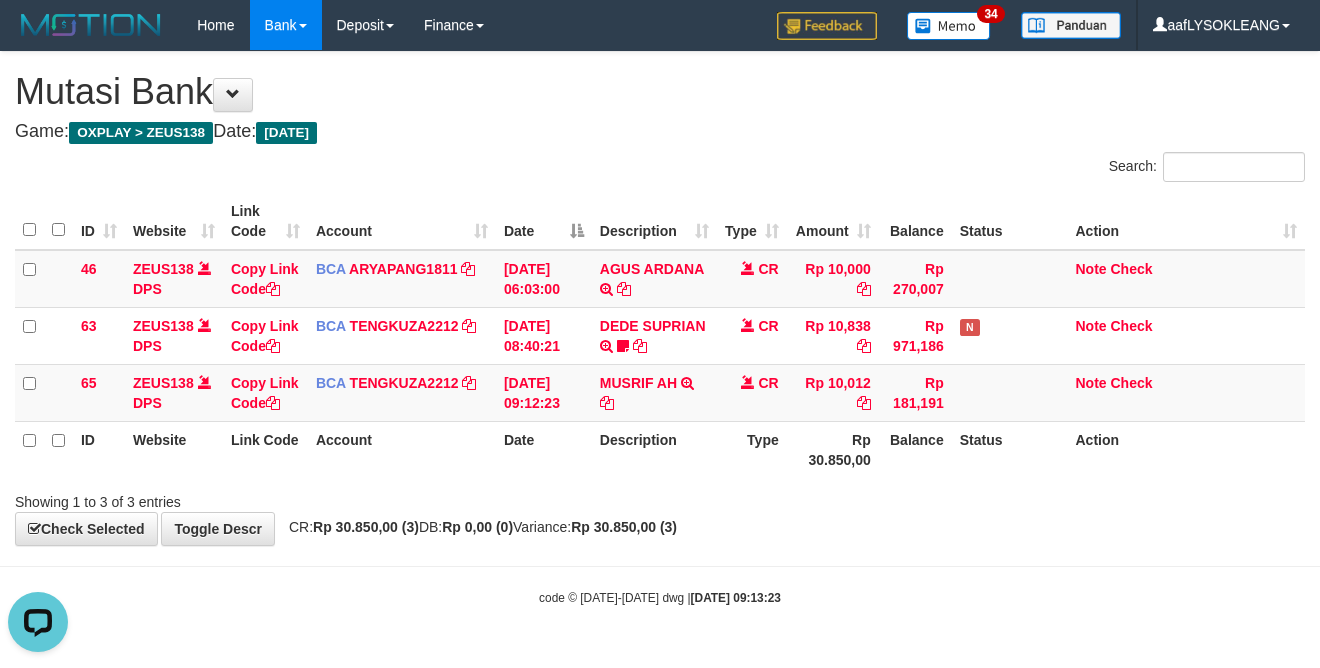 drag, startPoint x: 1086, startPoint y: 481, endPoint x: 1017, endPoint y: 452, distance: 74.84651 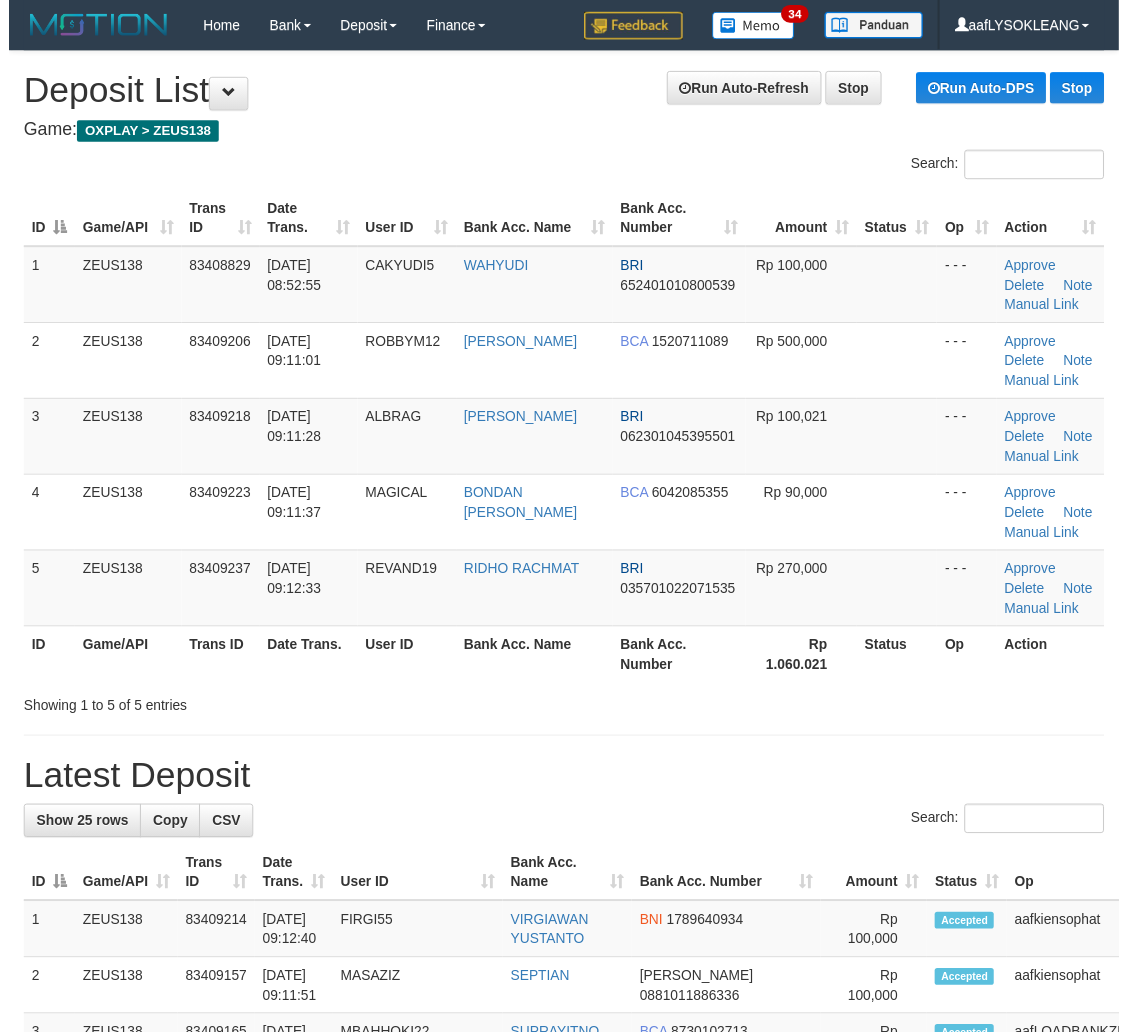 scroll, scrollTop: 740, scrollLeft: 0, axis: vertical 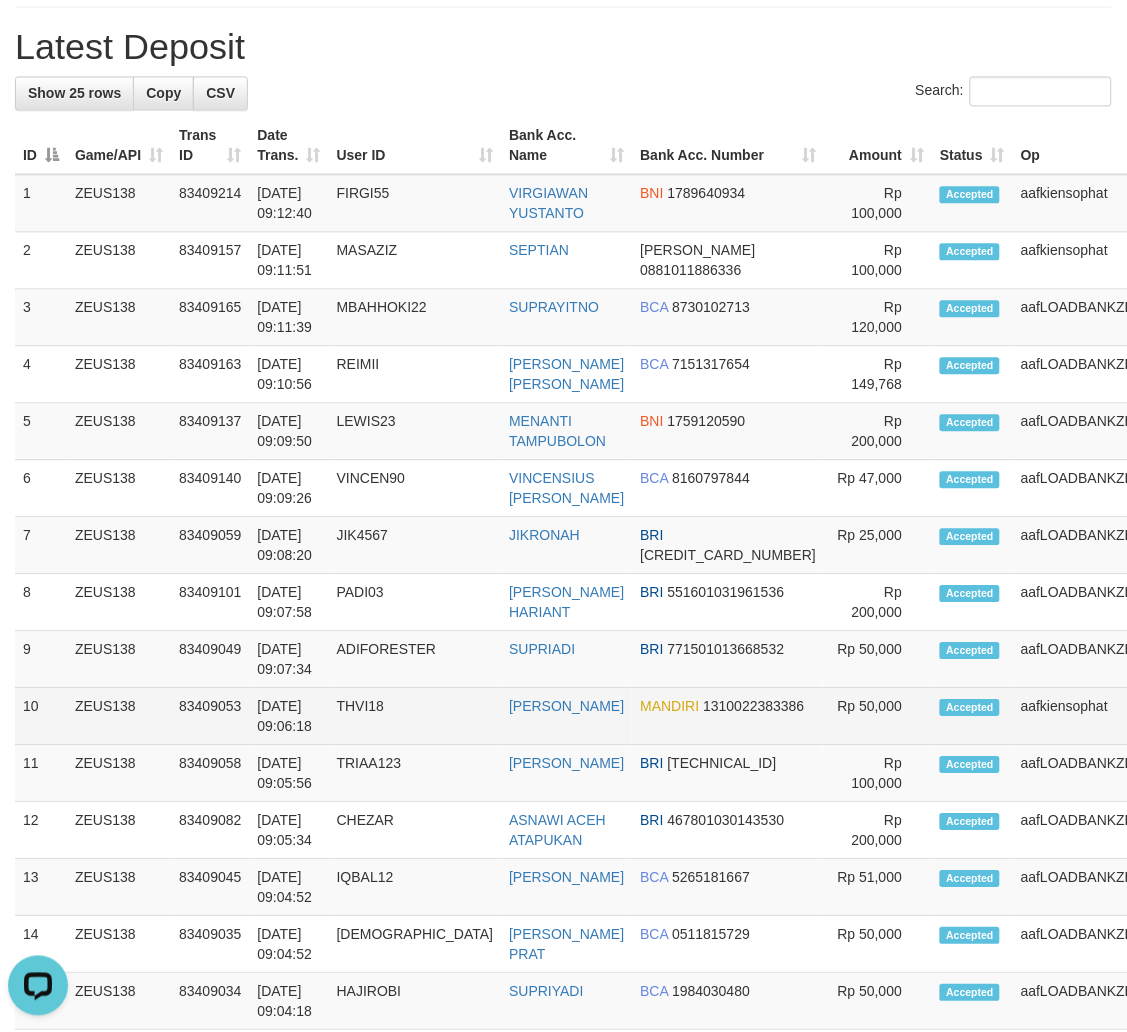 drag, startPoint x: 664, startPoint y: 695, endPoint x: 701, endPoint y: 690, distance: 37.336308 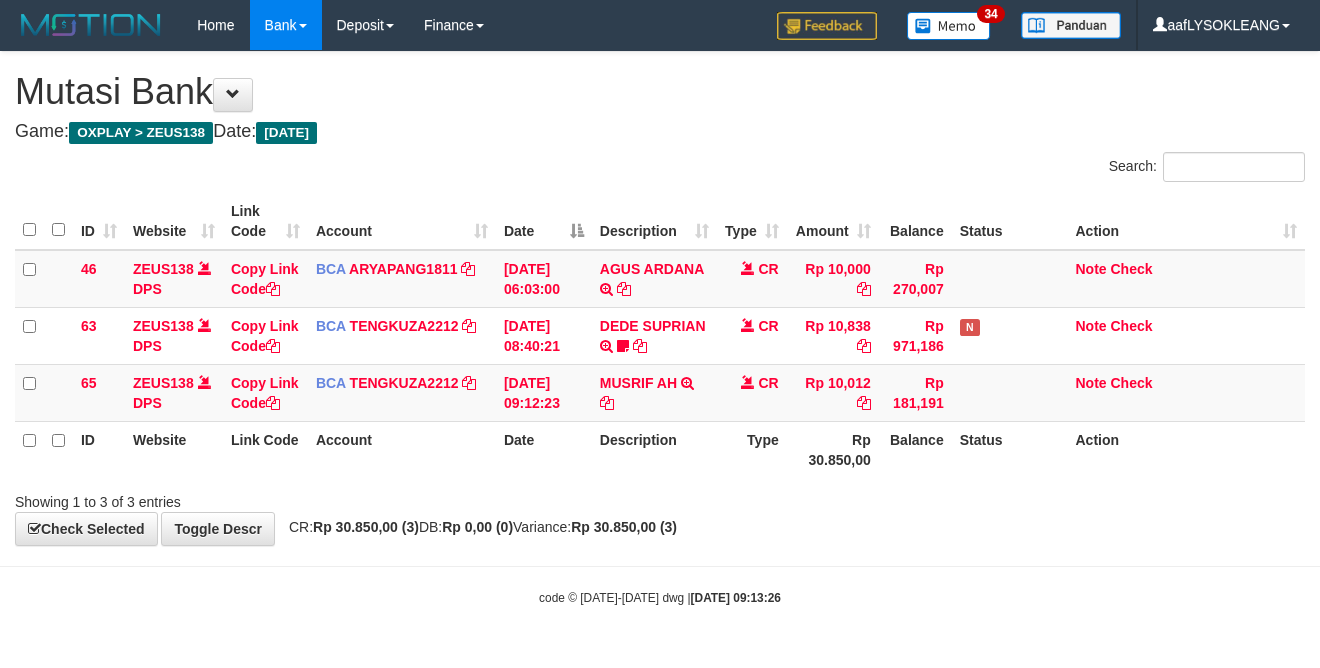 scroll, scrollTop: 0, scrollLeft: 0, axis: both 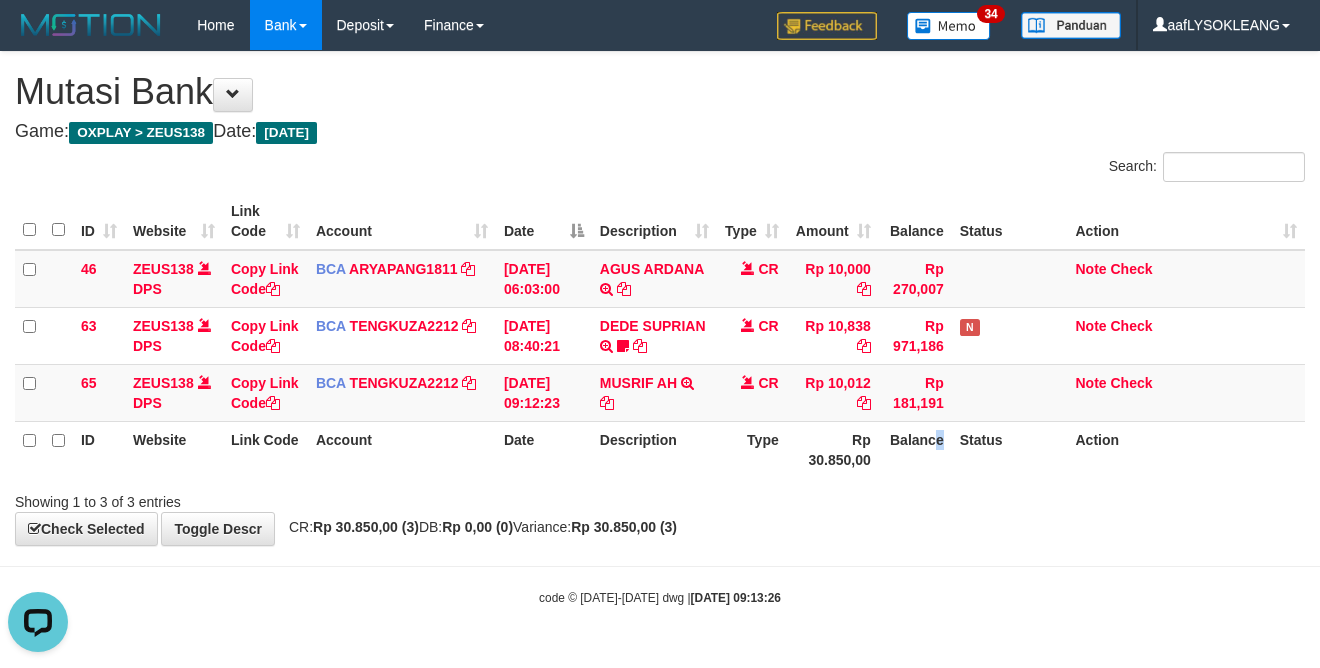 drag, startPoint x: 948, startPoint y: 461, endPoint x: 932, endPoint y: 463, distance: 16.124516 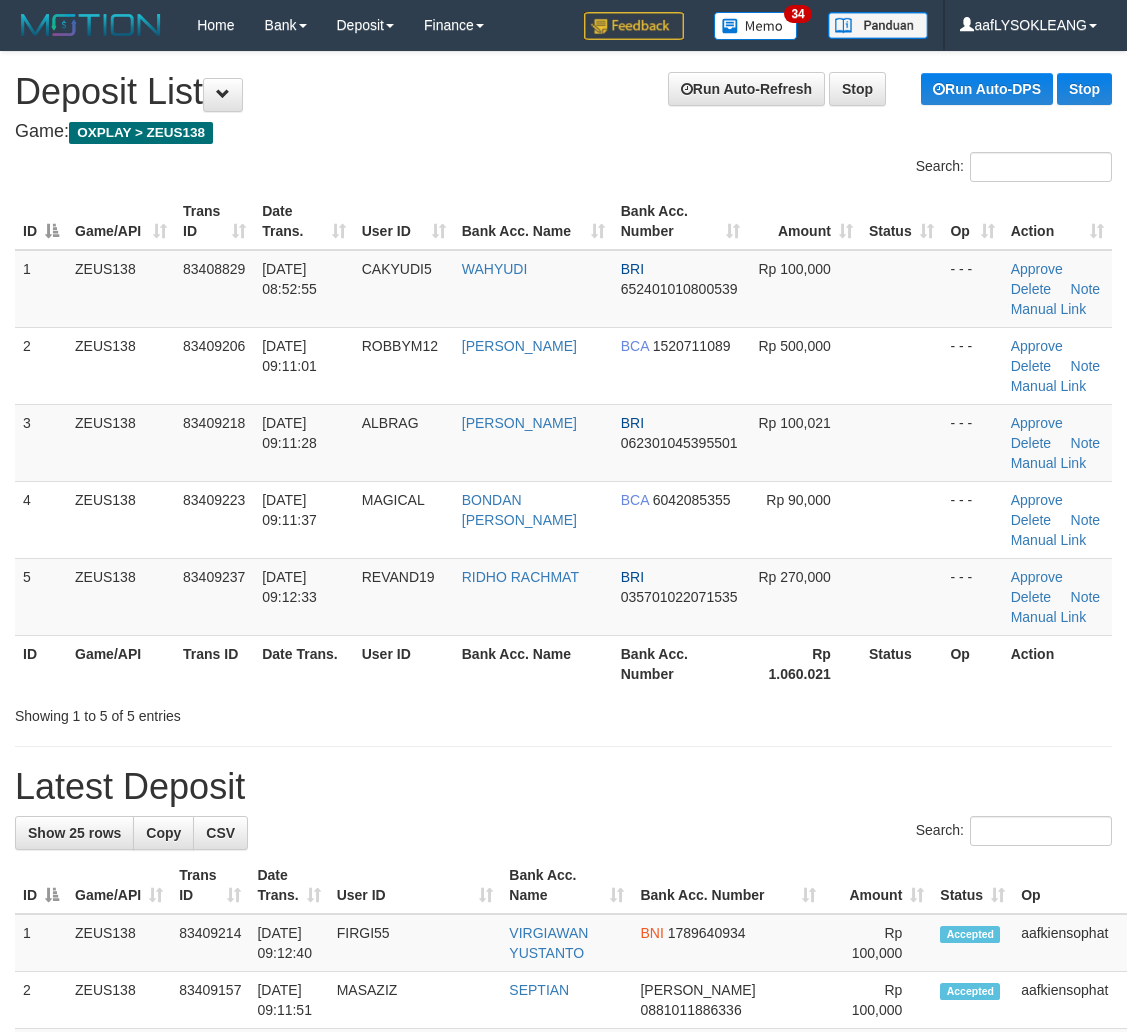 scroll, scrollTop: 740, scrollLeft: 0, axis: vertical 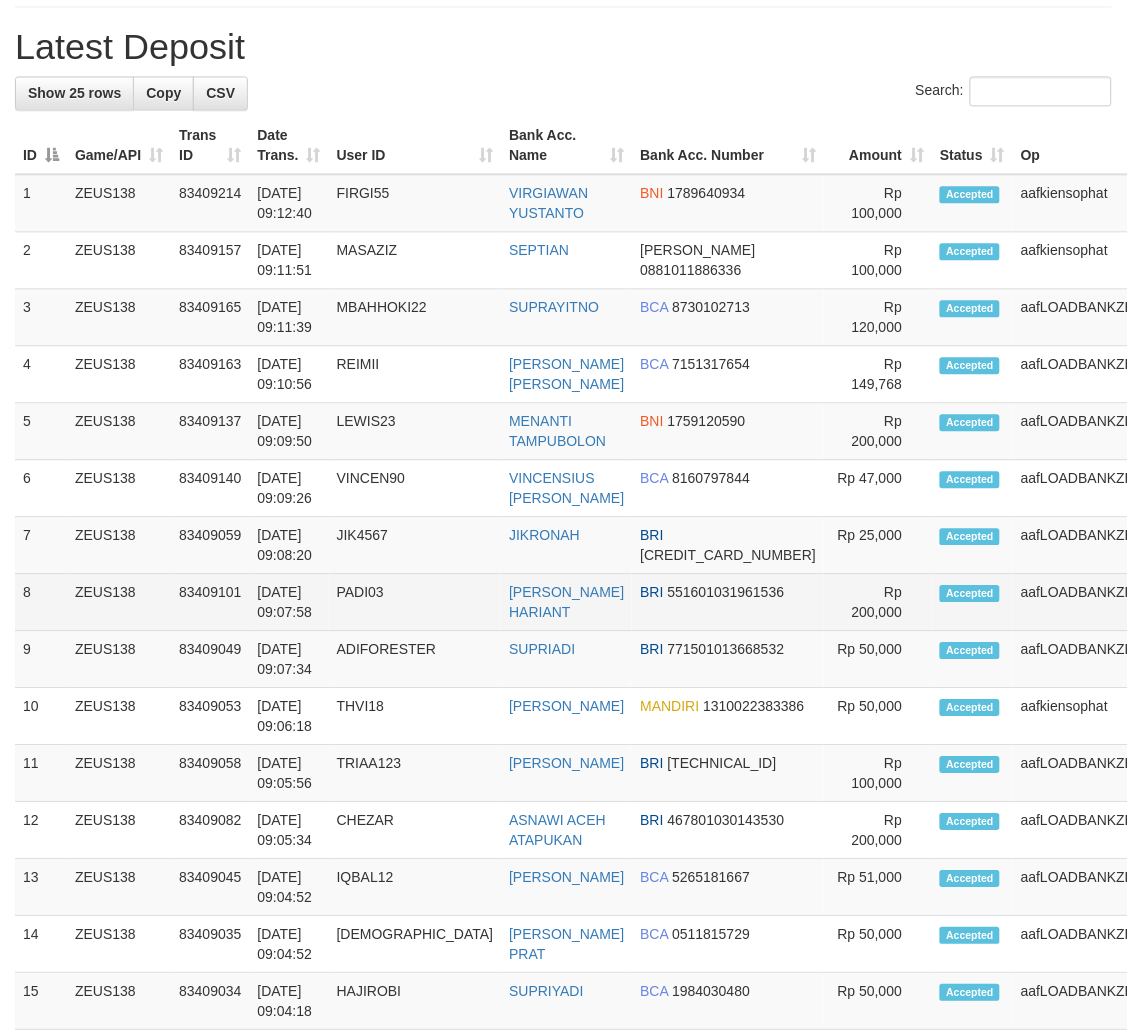click on "Accepted" at bounding box center [972, 602] 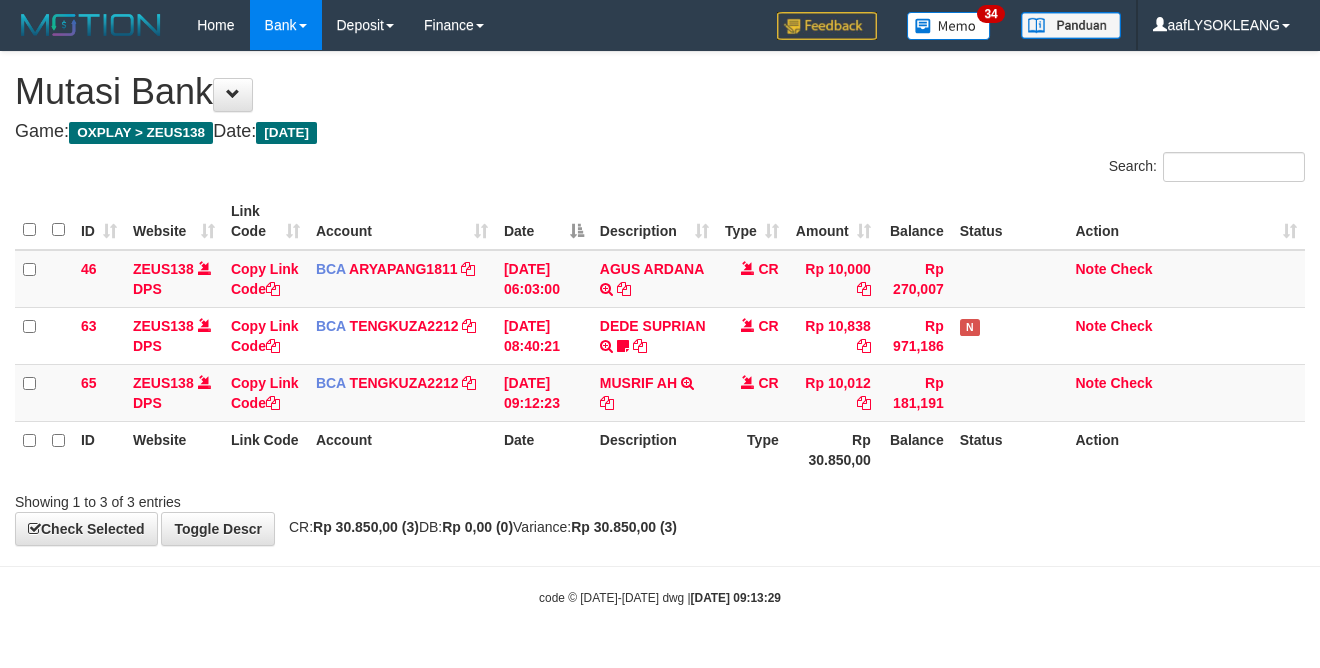 scroll, scrollTop: 0, scrollLeft: 0, axis: both 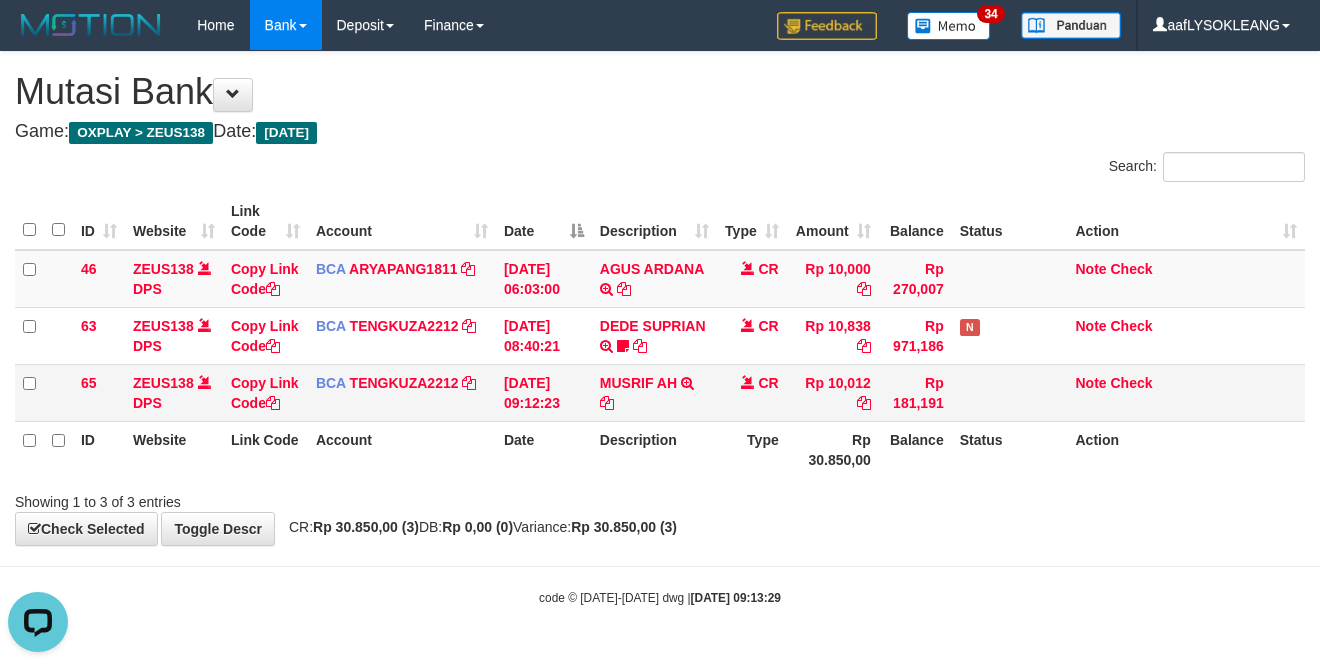 drag, startPoint x: 817, startPoint y: 560, endPoint x: 170, endPoint y: 398, distance: 666.973 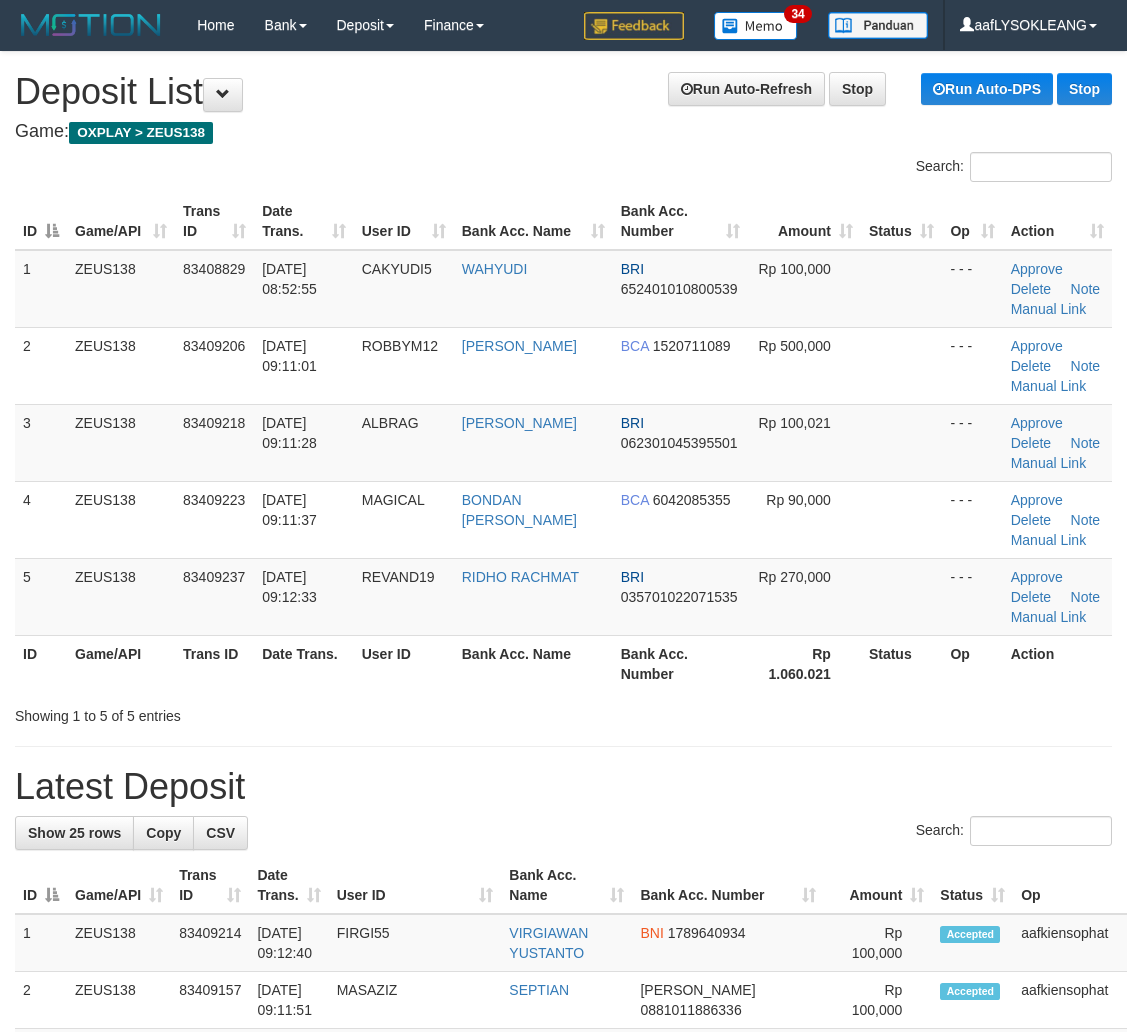 scroll, scrollTop: 740, scrollLeft: 0, axis: vertical 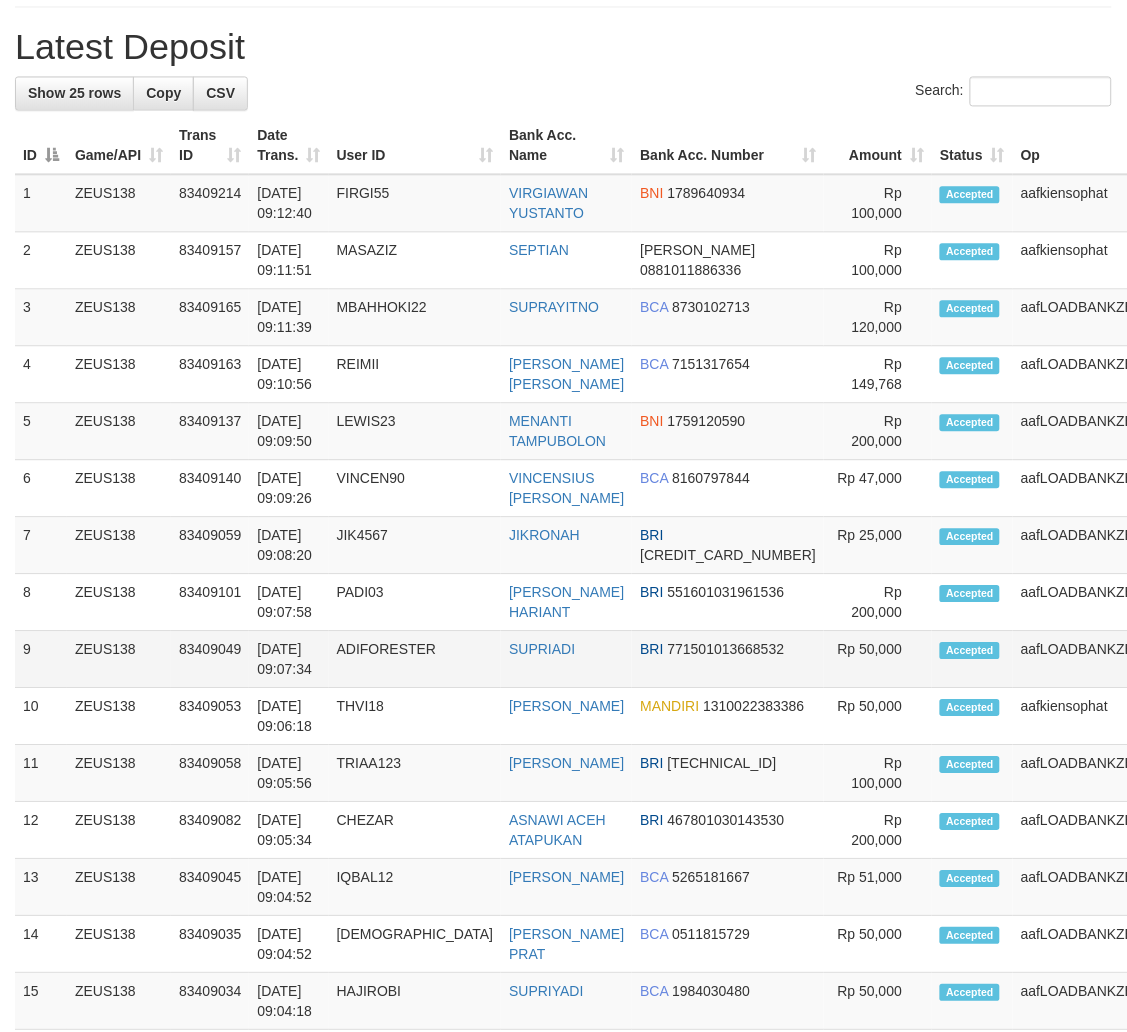 click on "Rp 50,000" at bounding box center [878, 659] 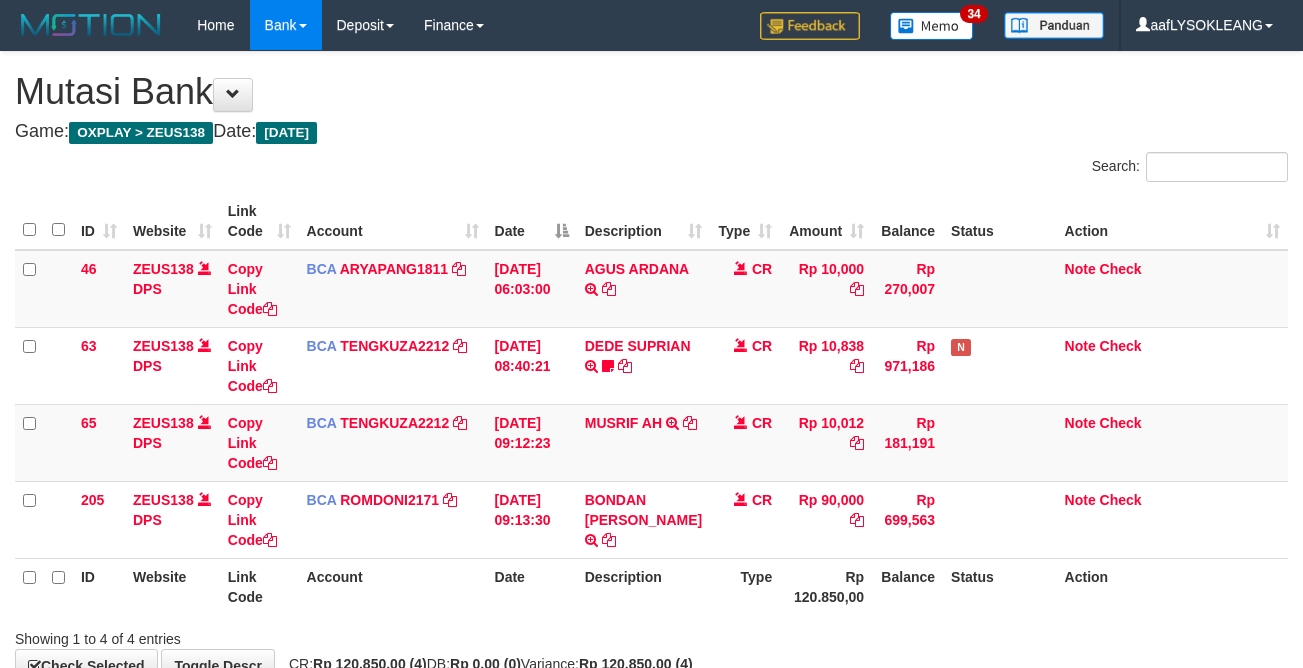 scroll, scrollTop: 0, scrollLeft: 0, axis: both 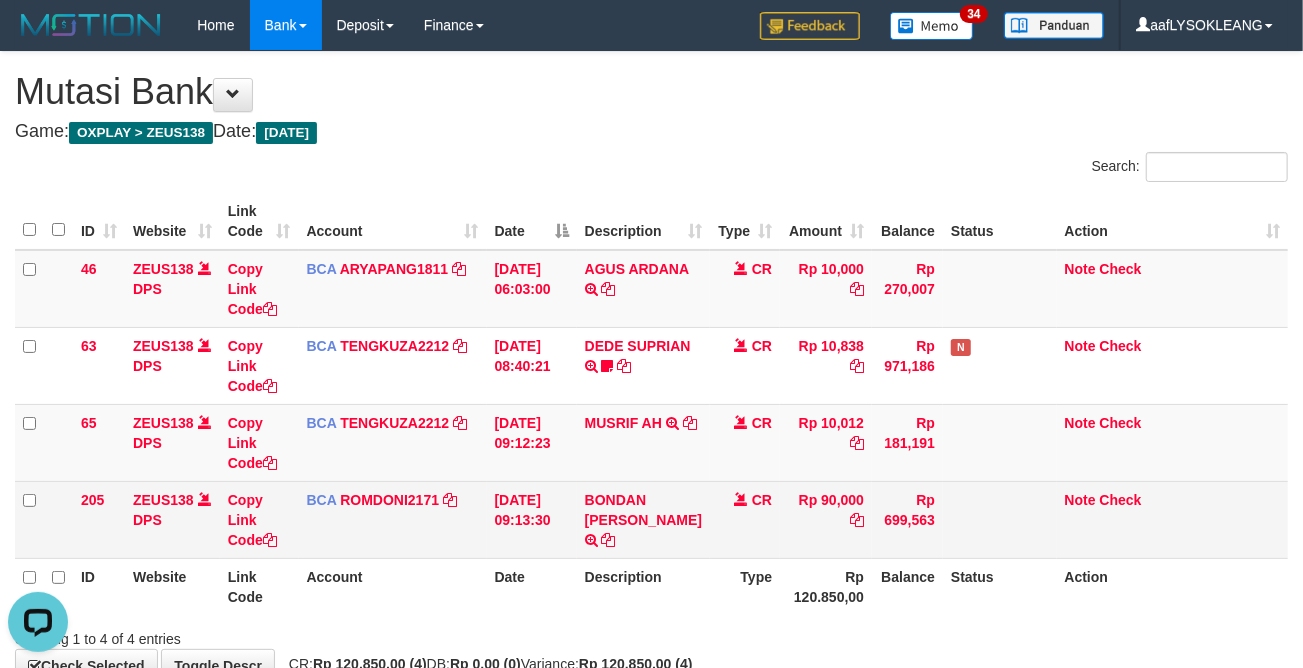 click on "BONDAN DONY HARYAN         TRSF E-BANKING CR 1107/FTSCY/WS95031
90000.00BONDAN DONY HARYAN" at bounding box center (643, 519) 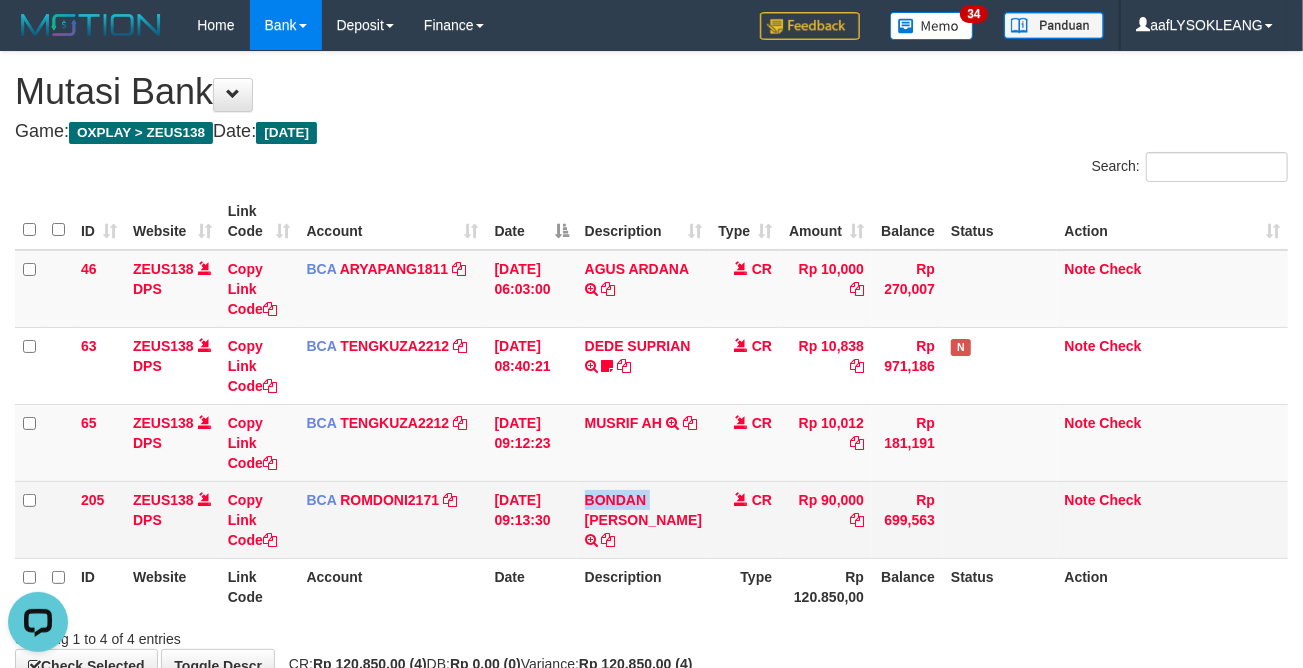 copy on "BONDAN" 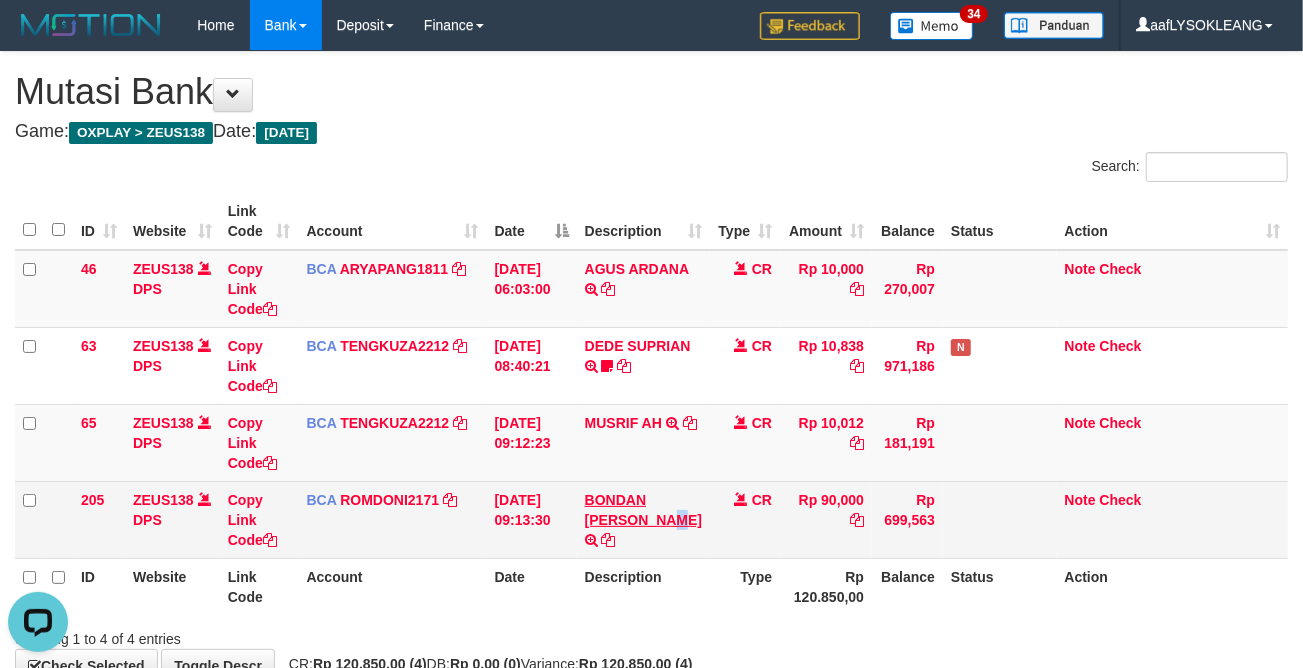 drag, startPoint x: 644, startPoint y: 511, endPoint x: 622, endPoint y: 516, distance: 22.561028 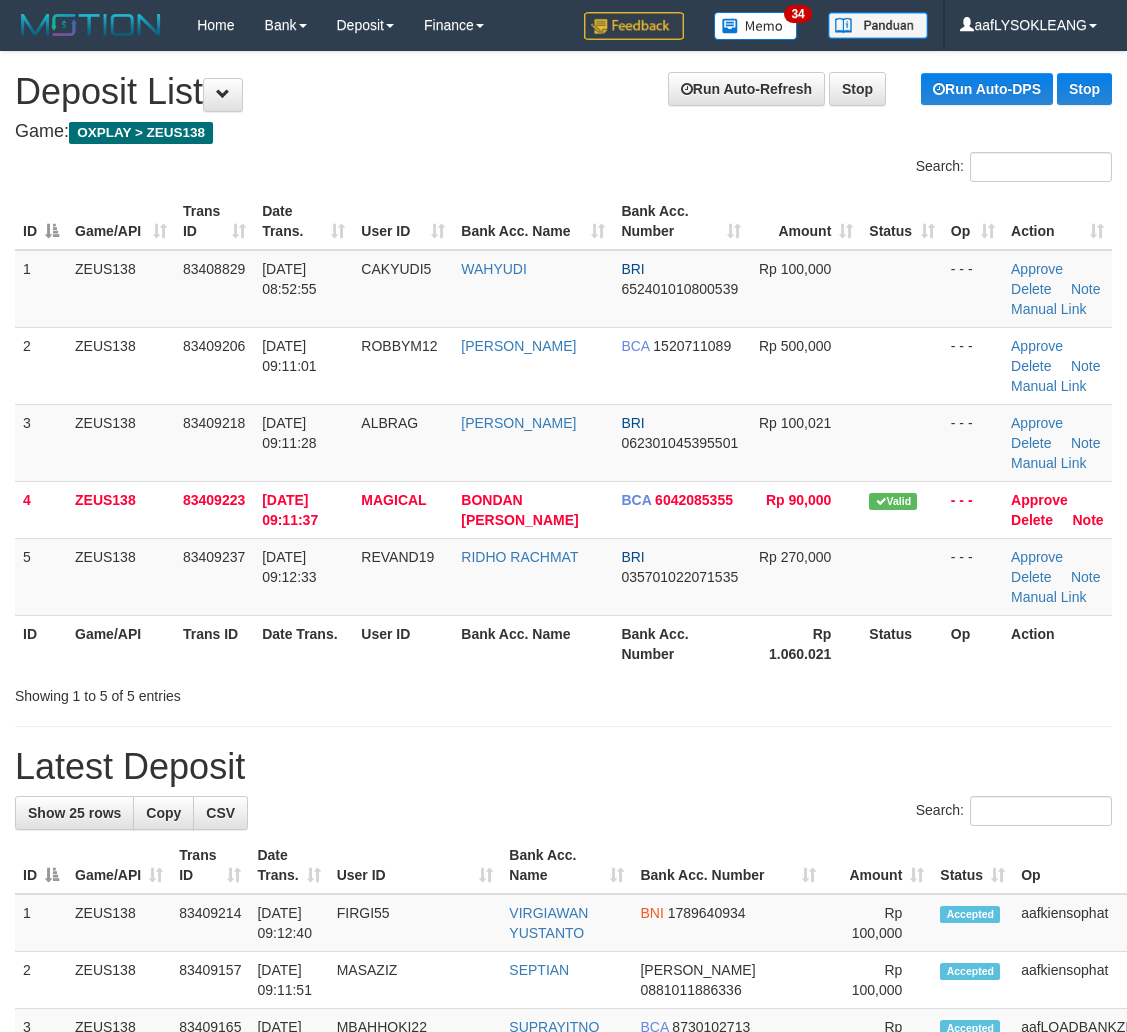 scroll, scrollTop: 720, scrollLeft: 0, axis: vertical 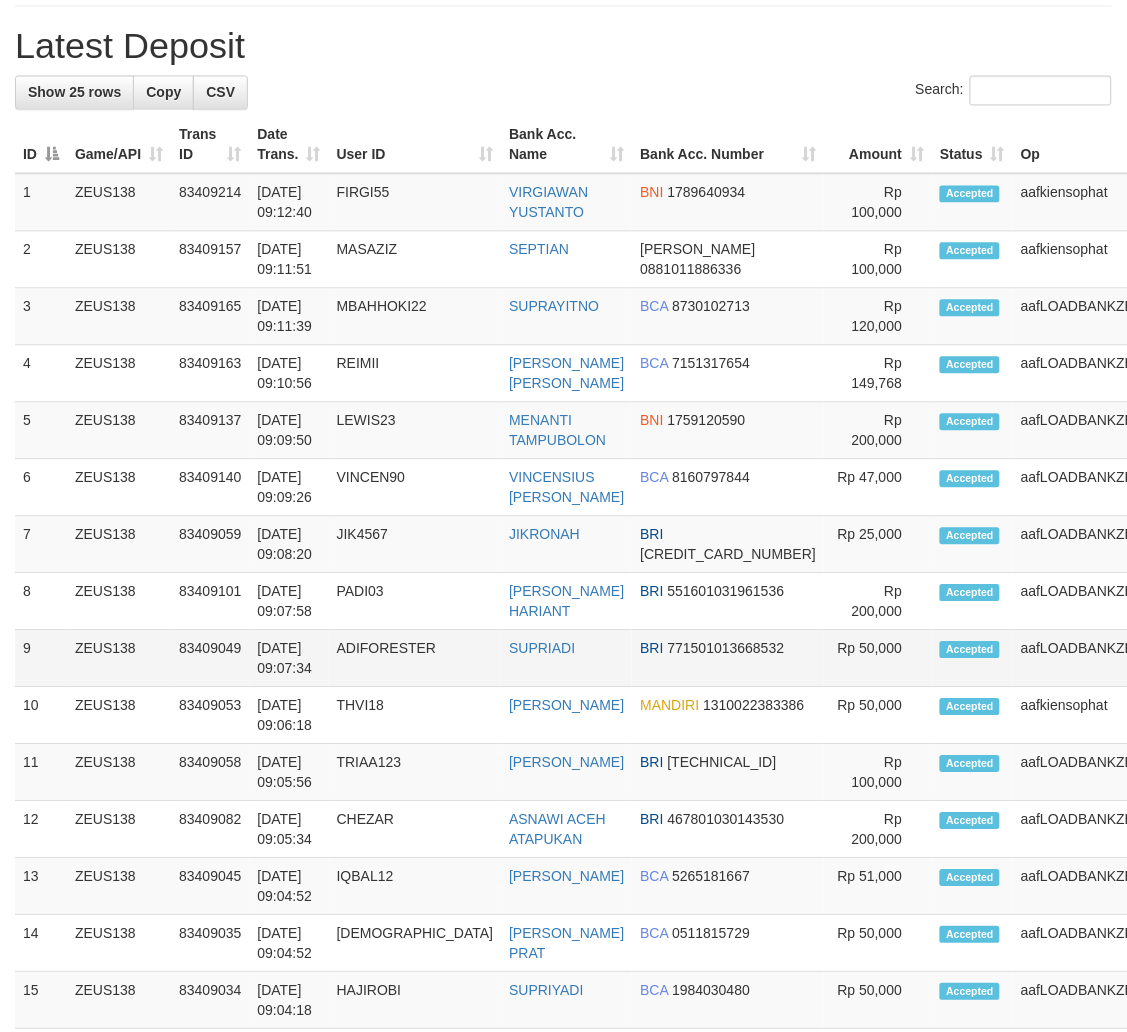 drag, startPoint x: 0, startPoint y: 0, endPoint x: 731, endPoint y: 644, distance: 974.2161 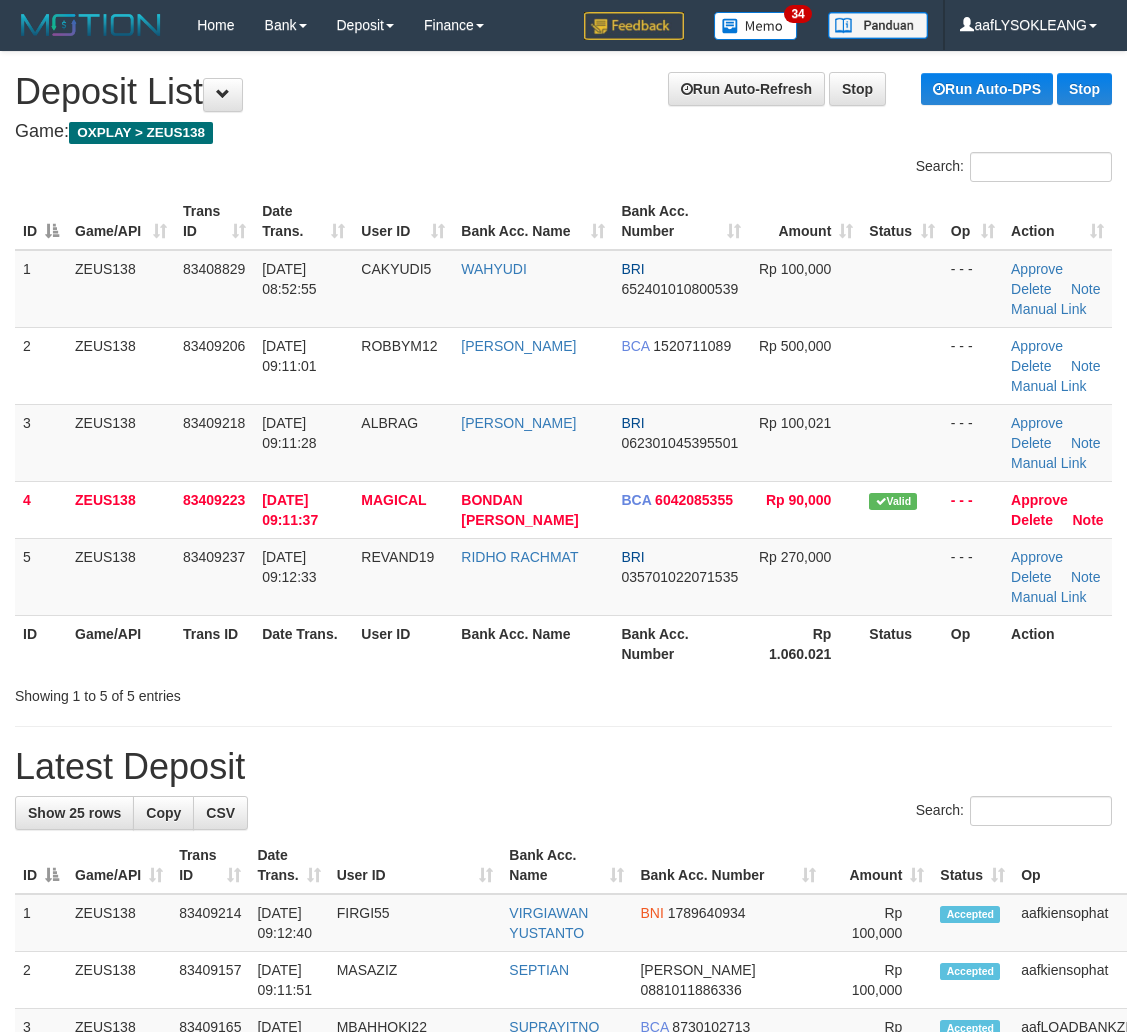 scroll, scrollTop: 720, scrollLeft: 0, axis: vertical 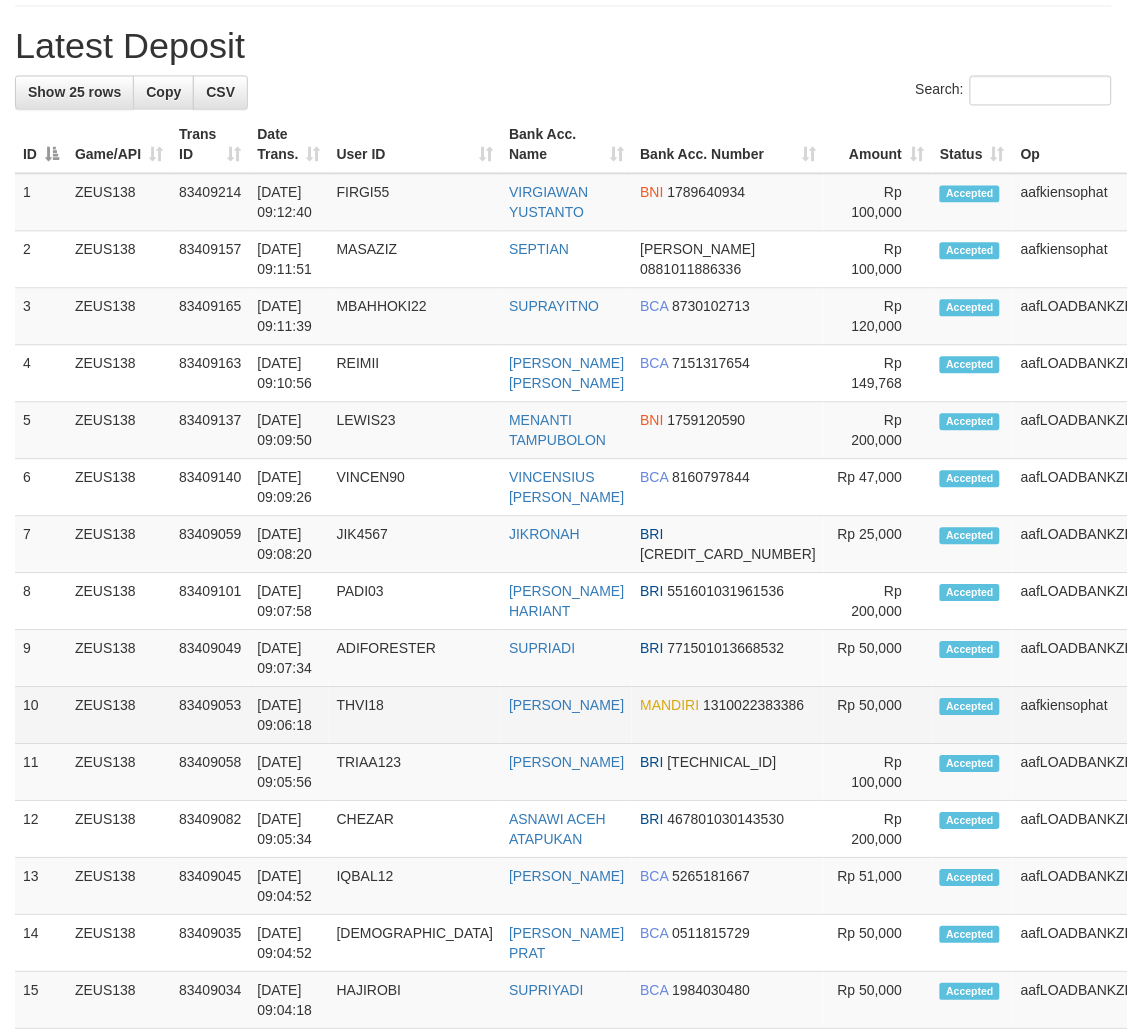 click on "Rp 50,000" at bounding box center [878, 716] 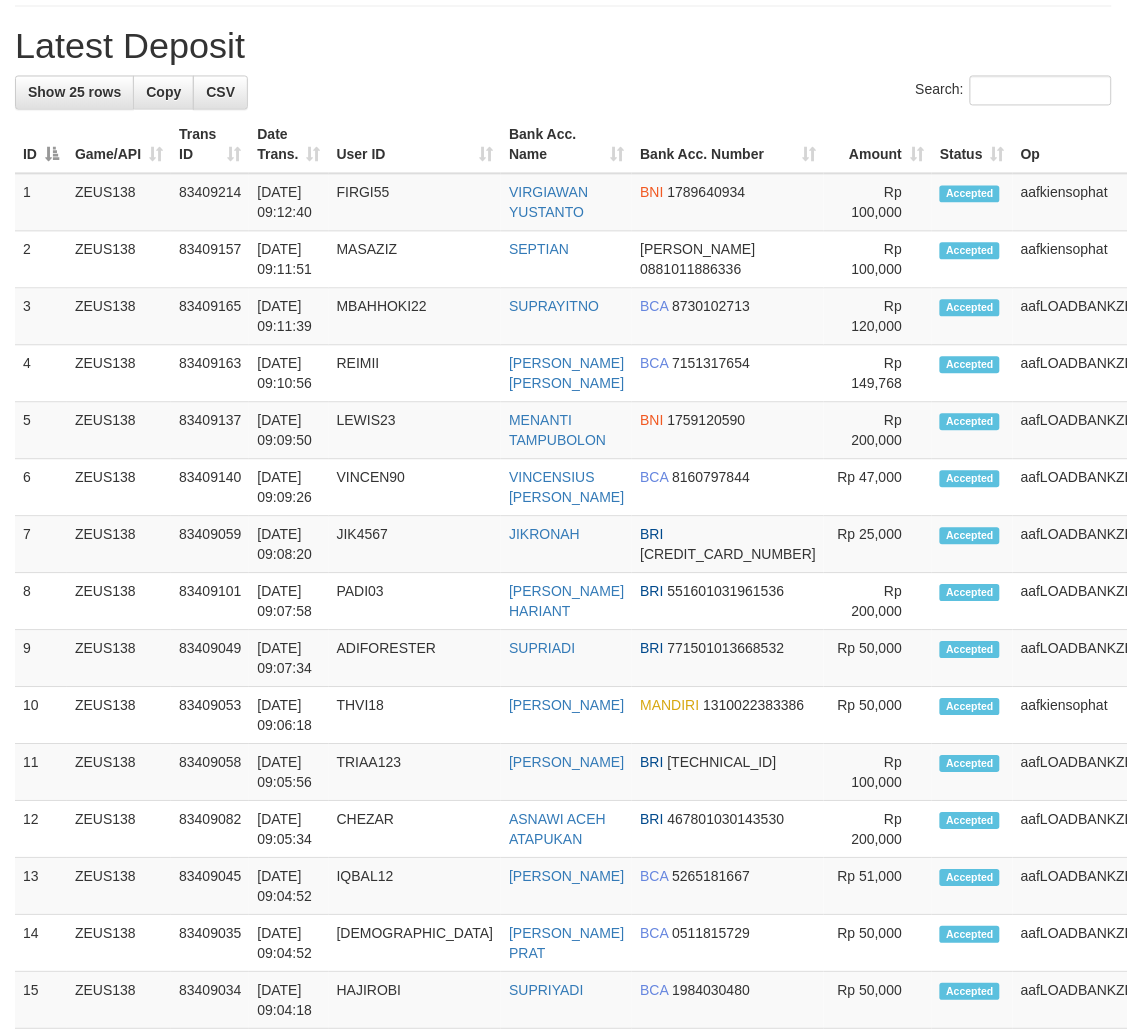 scroll, scrollTop: 0, scrollLeft: 0, axis: both 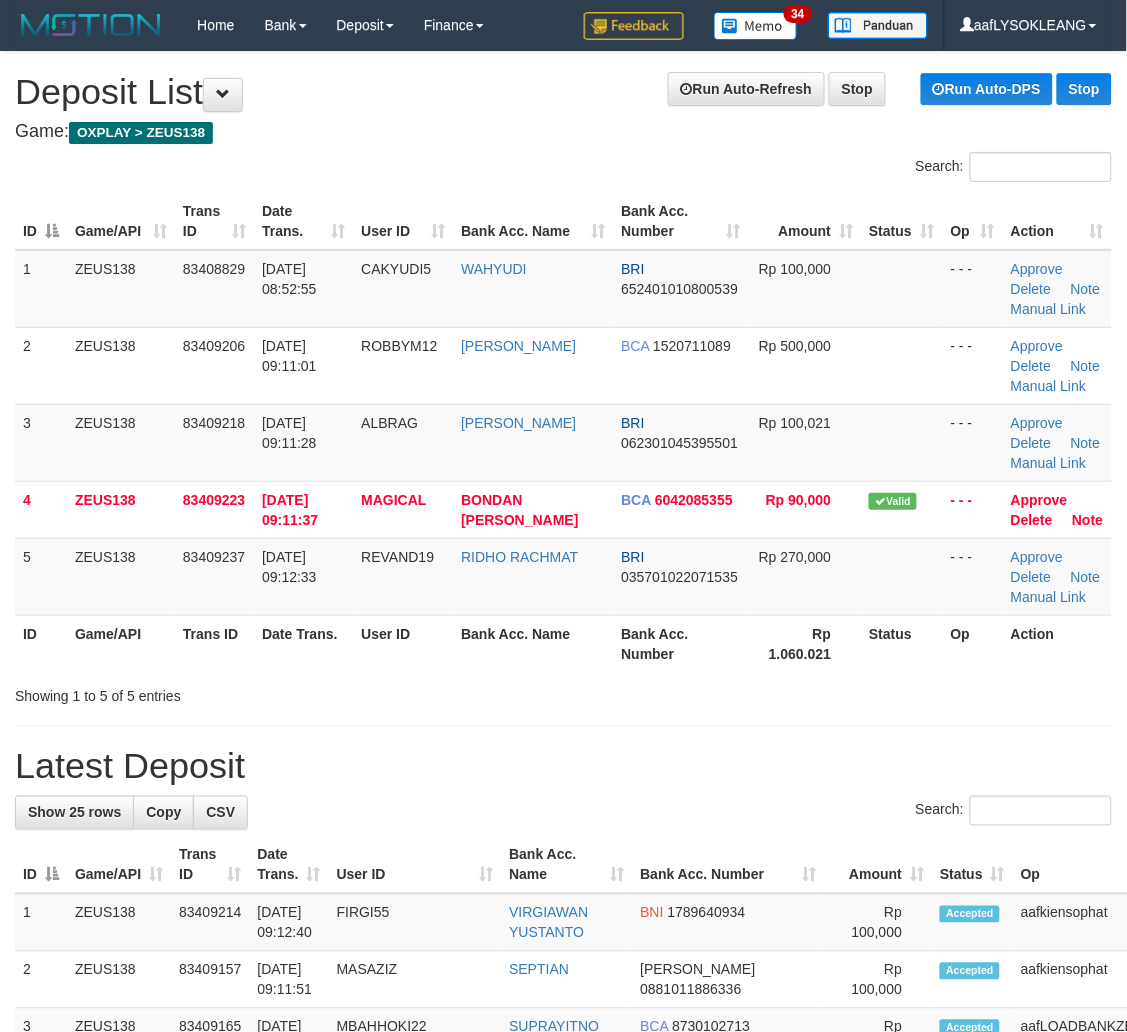 drag, startPoint x: 767, startPoint y: 772, endPoint x: 872, endPoint y: 782, distance: 105.47511 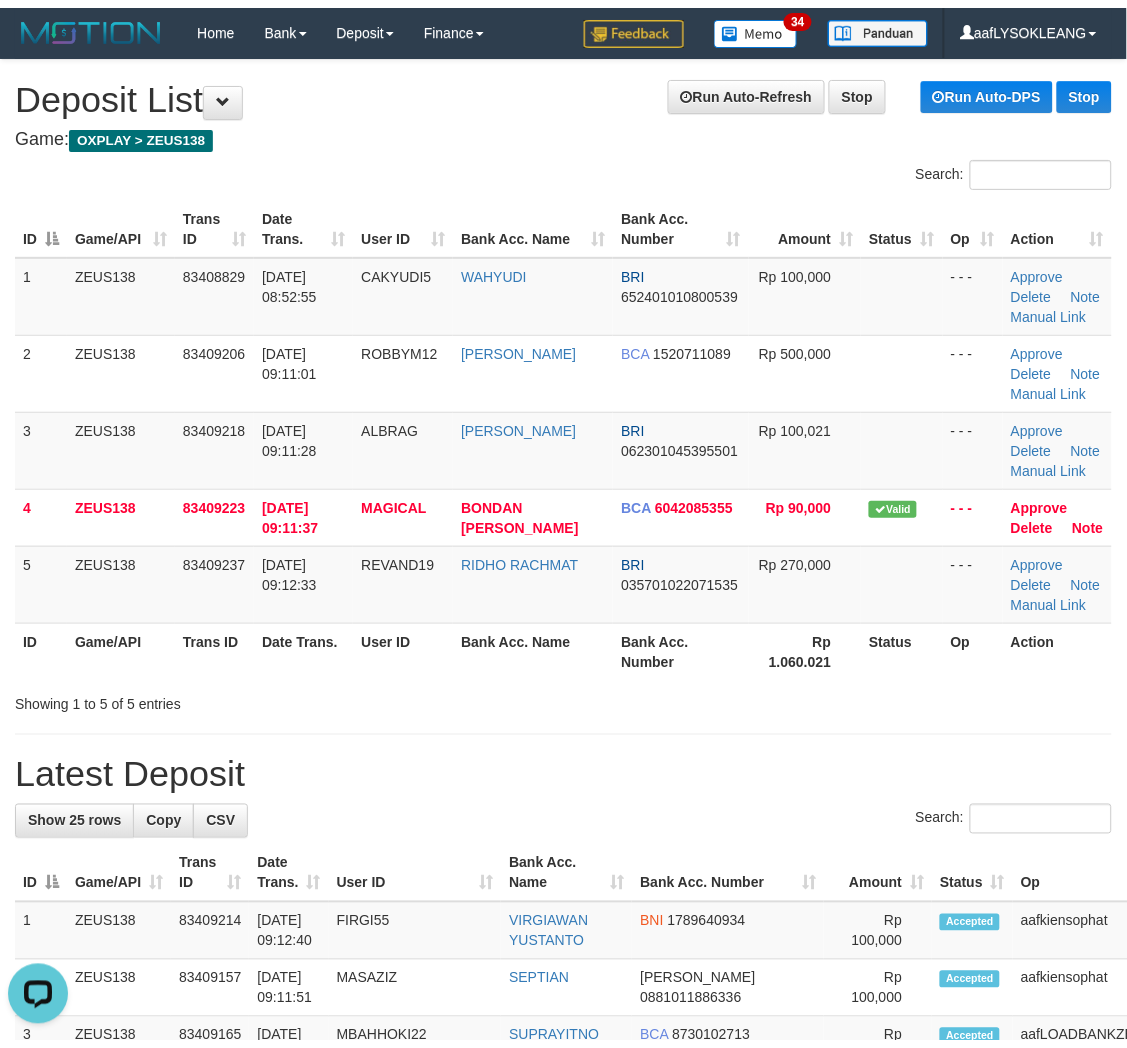 scroll, scrollTop: 0, scrollLeft: 0, axis: both 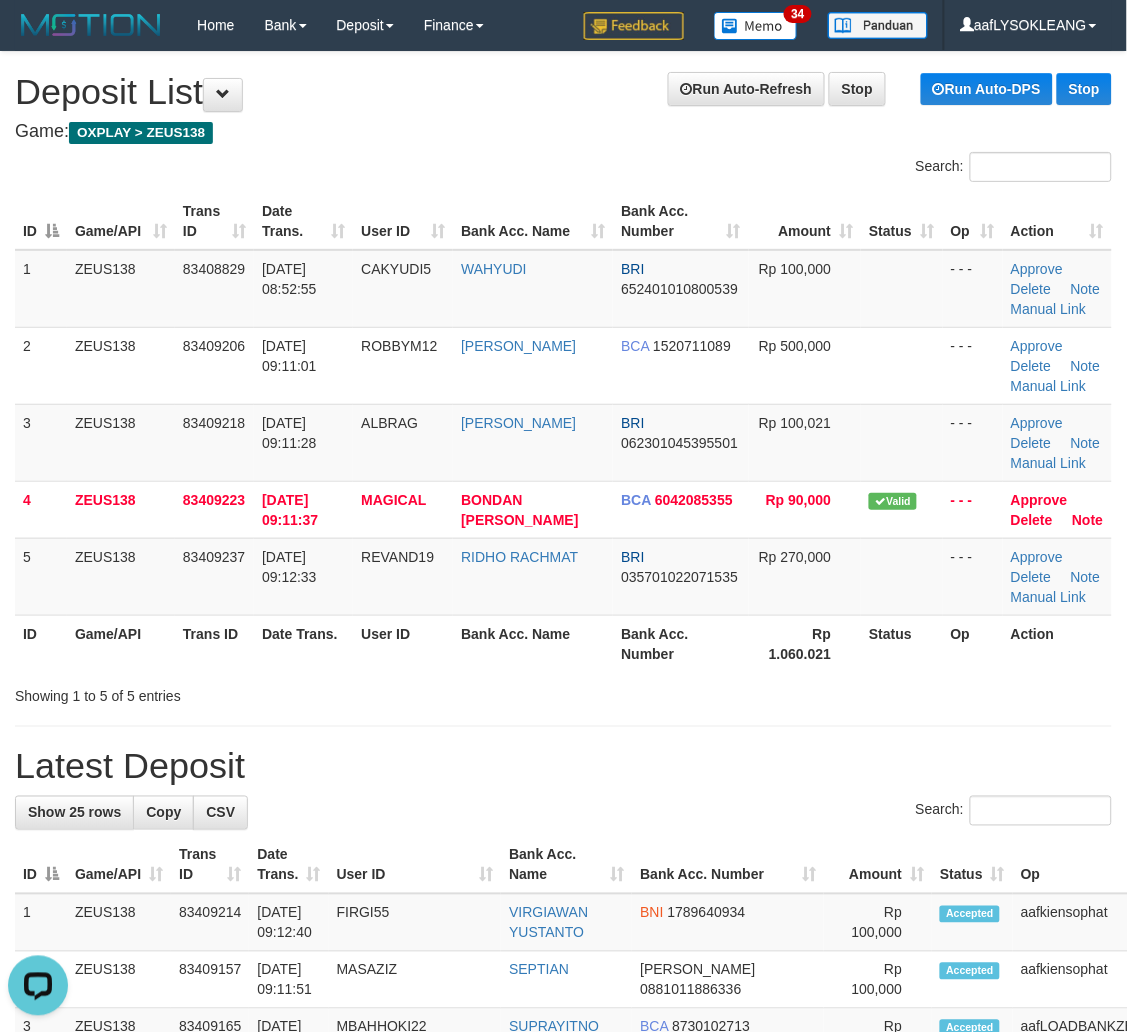 click on "Bank Acc. Number" at bounding box center [728, 865] 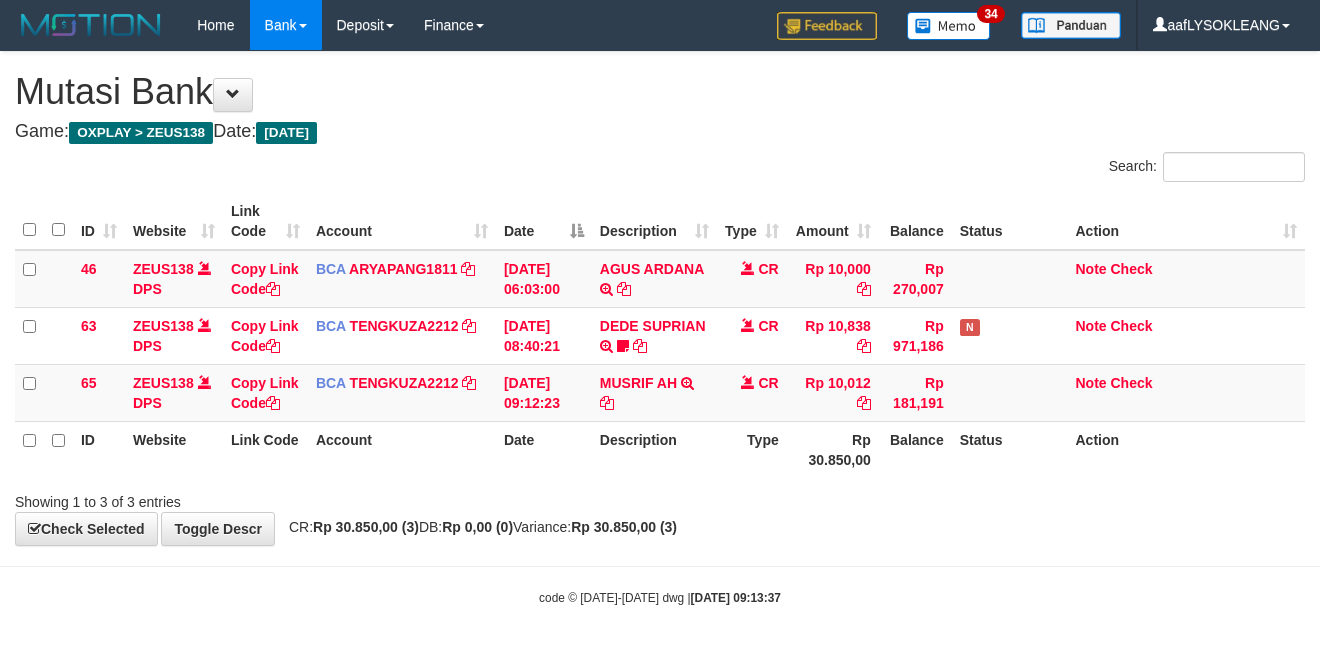 scroll, scrollTop: 0, scrollLeft: 0, axis: both 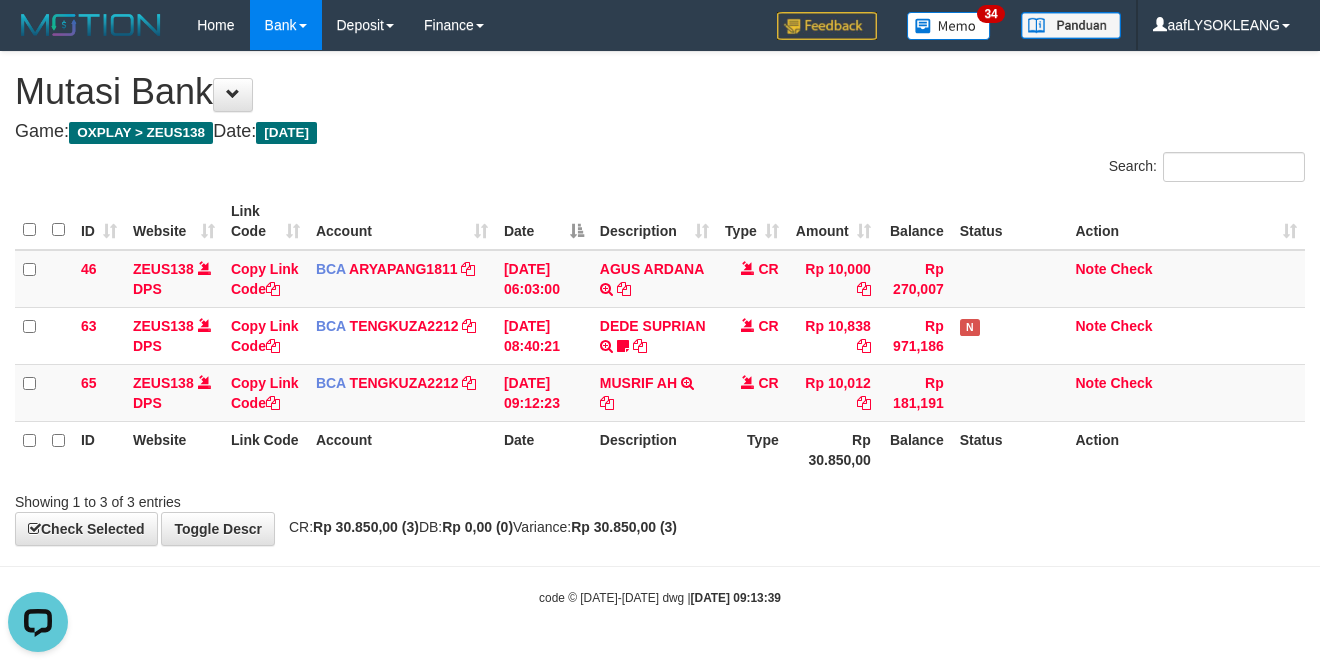 drag, startPoint x: 616, startPoint y: 156, endPoint x: 630, endPoint y: 168, distance: 18.439089 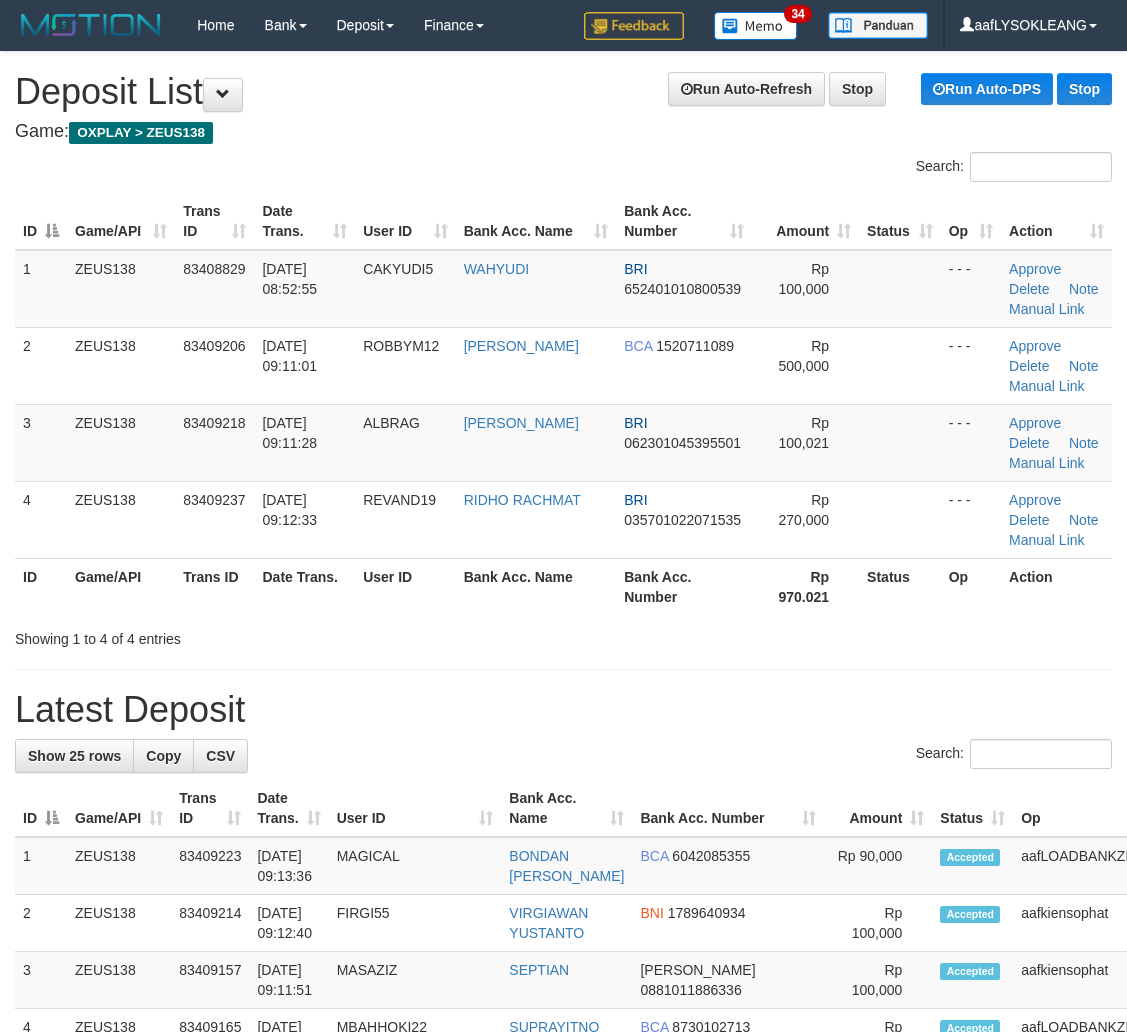 scroll, scrollTop: 0, scrollLeft: 0, axis: both 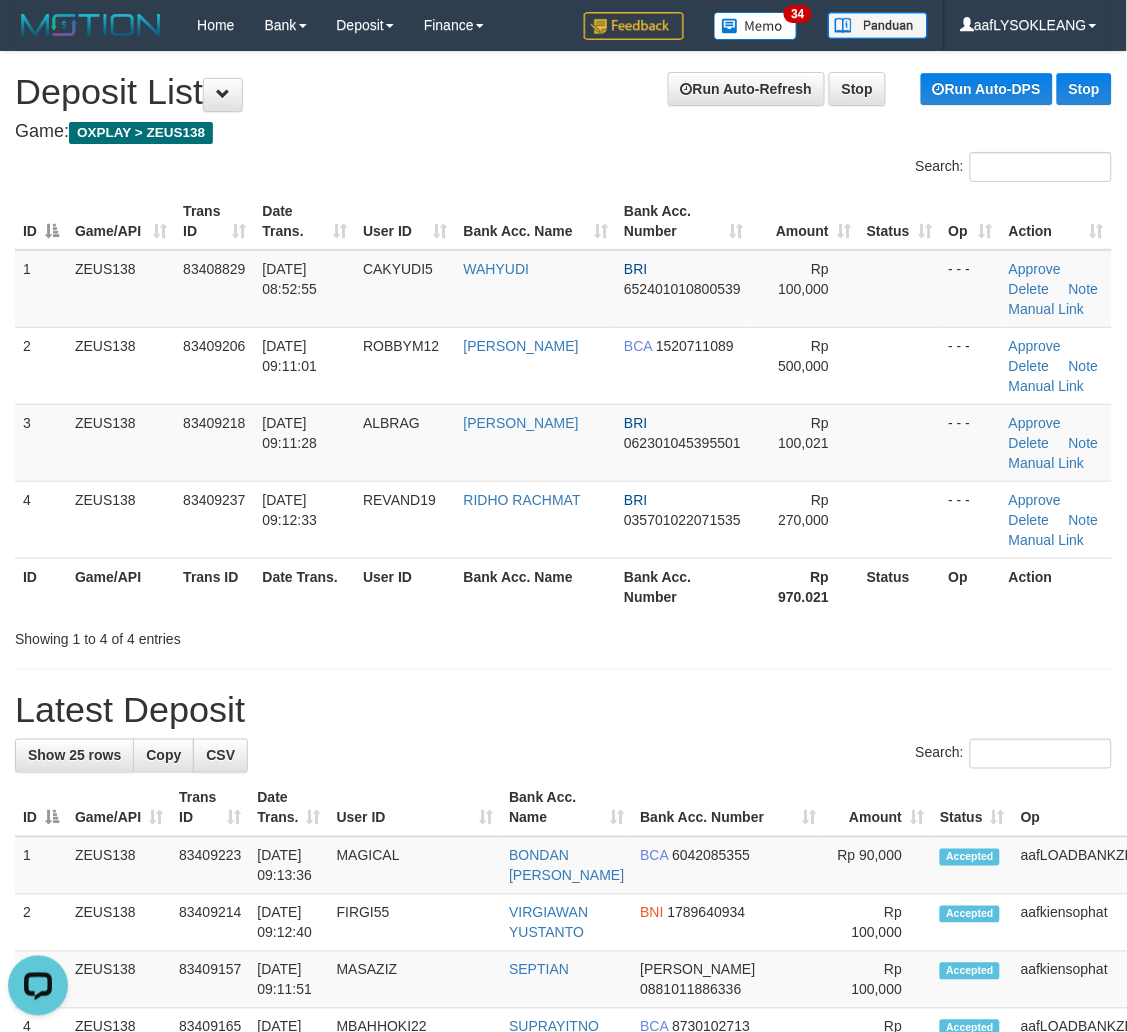 click on "**********" at bounding box center (563, 1224) 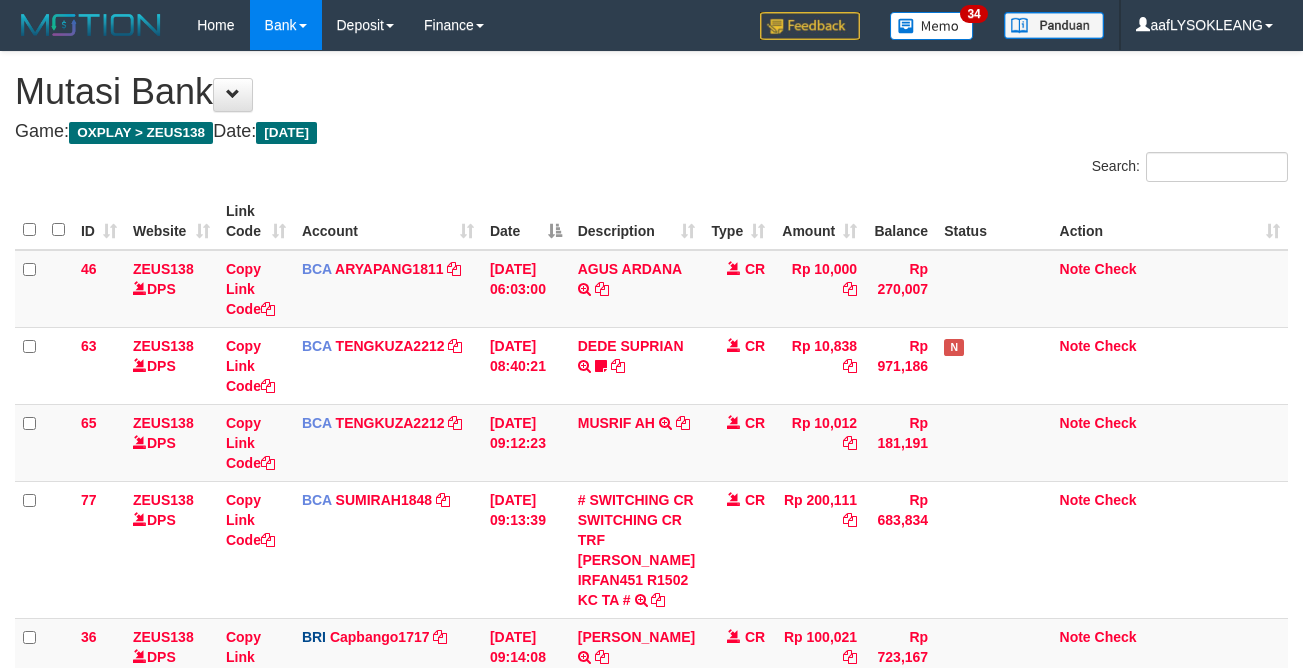 scroll, scrollTop: 0, scrollLeft: 0, axis: both 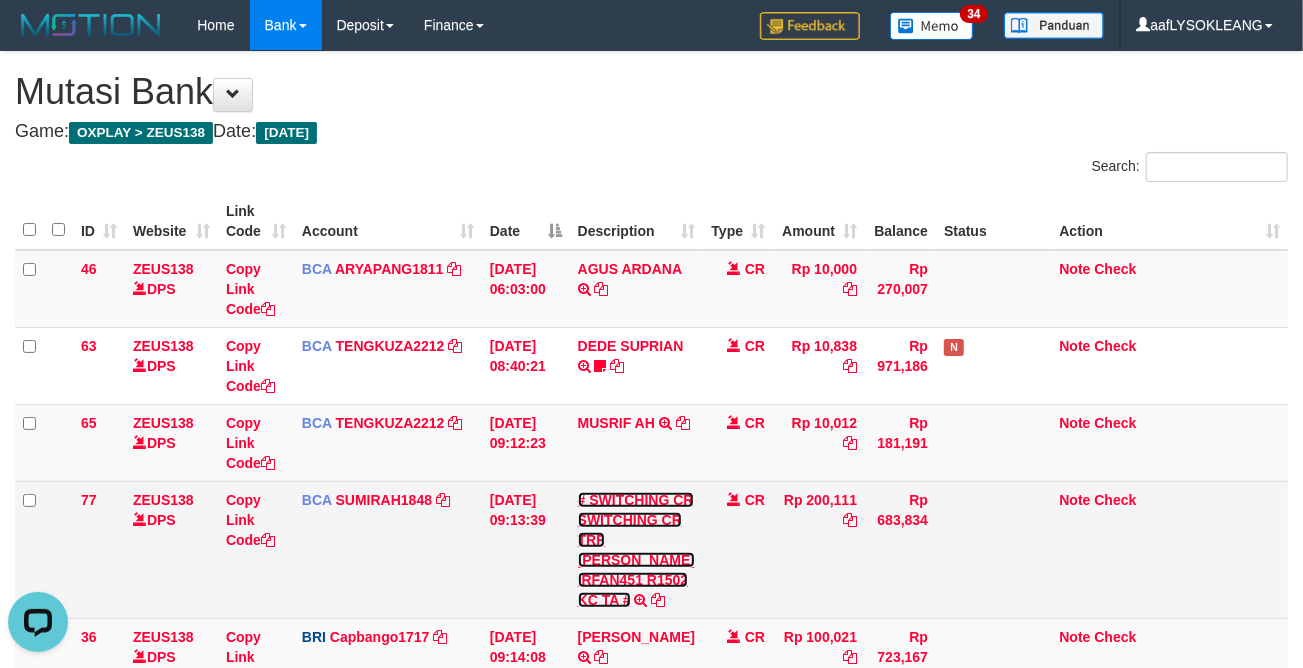 click on "# SWITCHING CR SWITCHING CR TRF IRFAN IRFAN451 R1502 KC TA #" at bounding box center [636, 550] 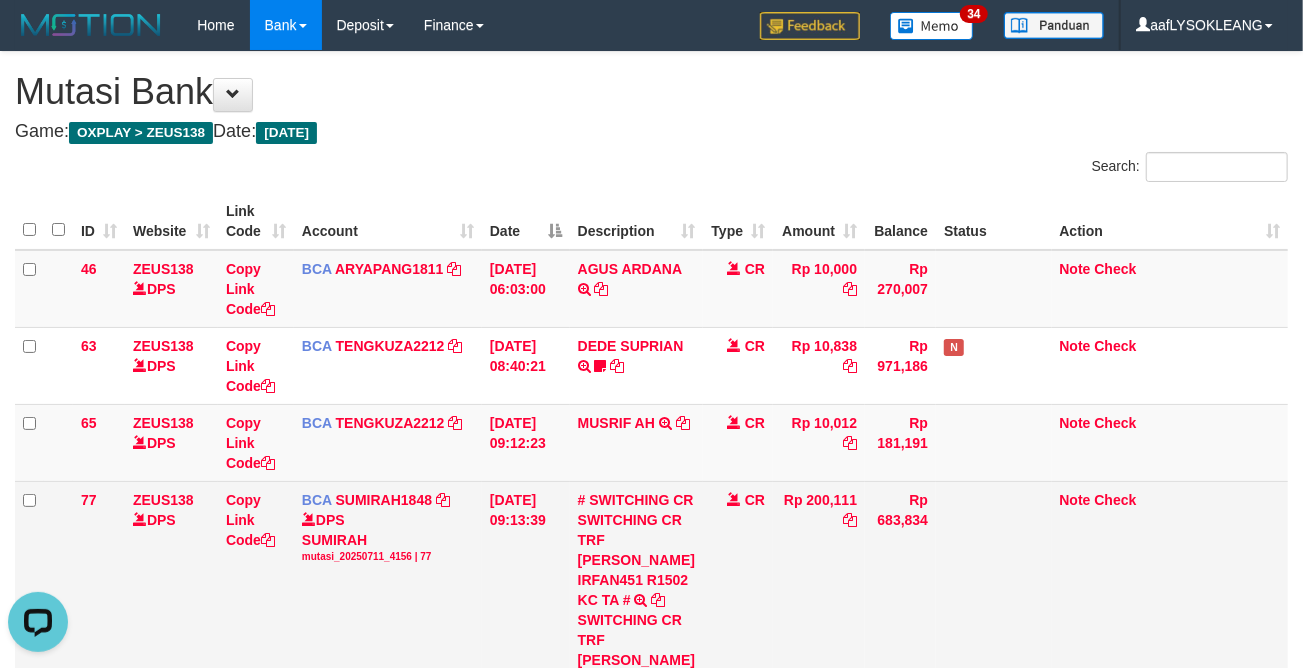 click on "SWITCHING CR TRF
IRFAN IRFAN
451 R1502 KC TA" at bounding box center [636, 650] 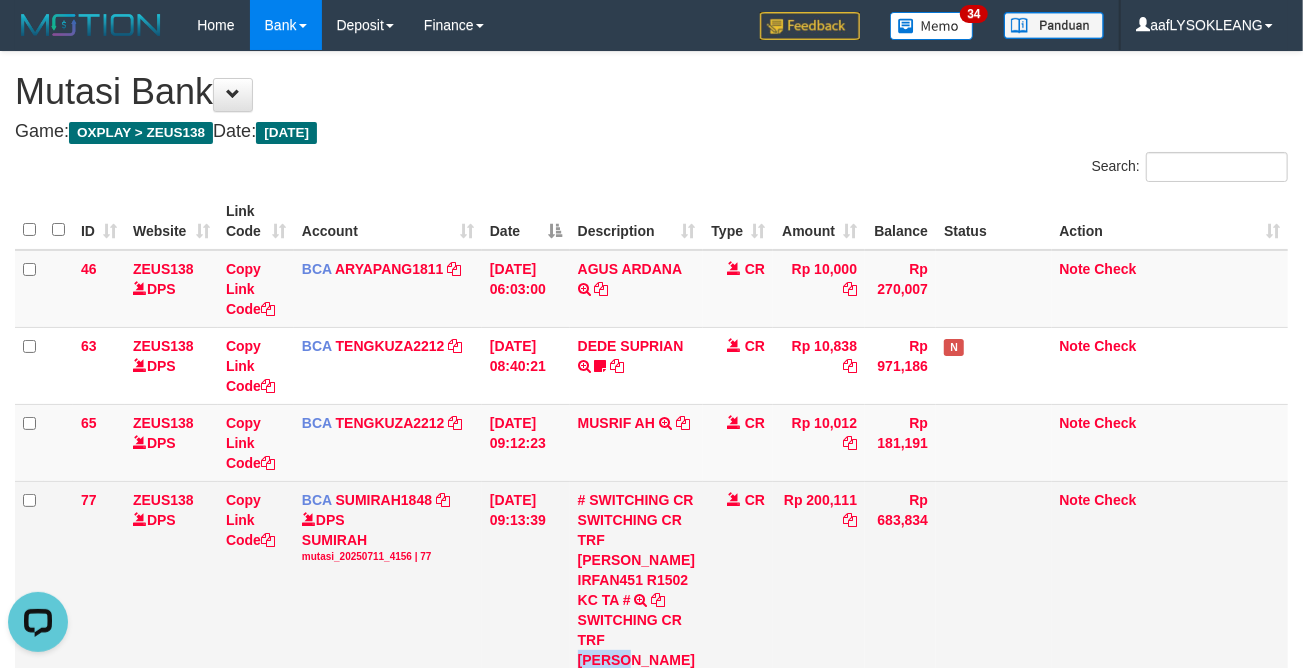 click on "SWITCHING CR TRF
[PERSON_NAME]
451 R1502 KC TA" at bounding box center (636, 650) 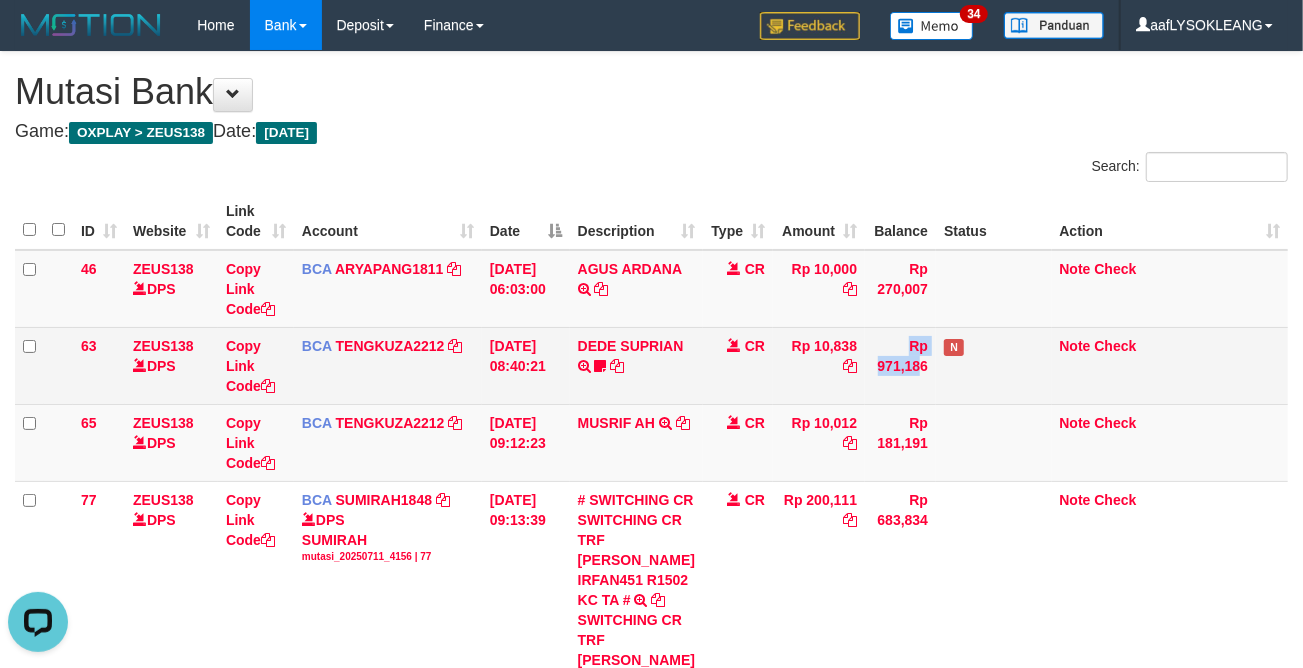 drag, startPoint x: 878, startPoint y: 357, endPoint x: 854, endPoint y: 353, distance: 24.33105 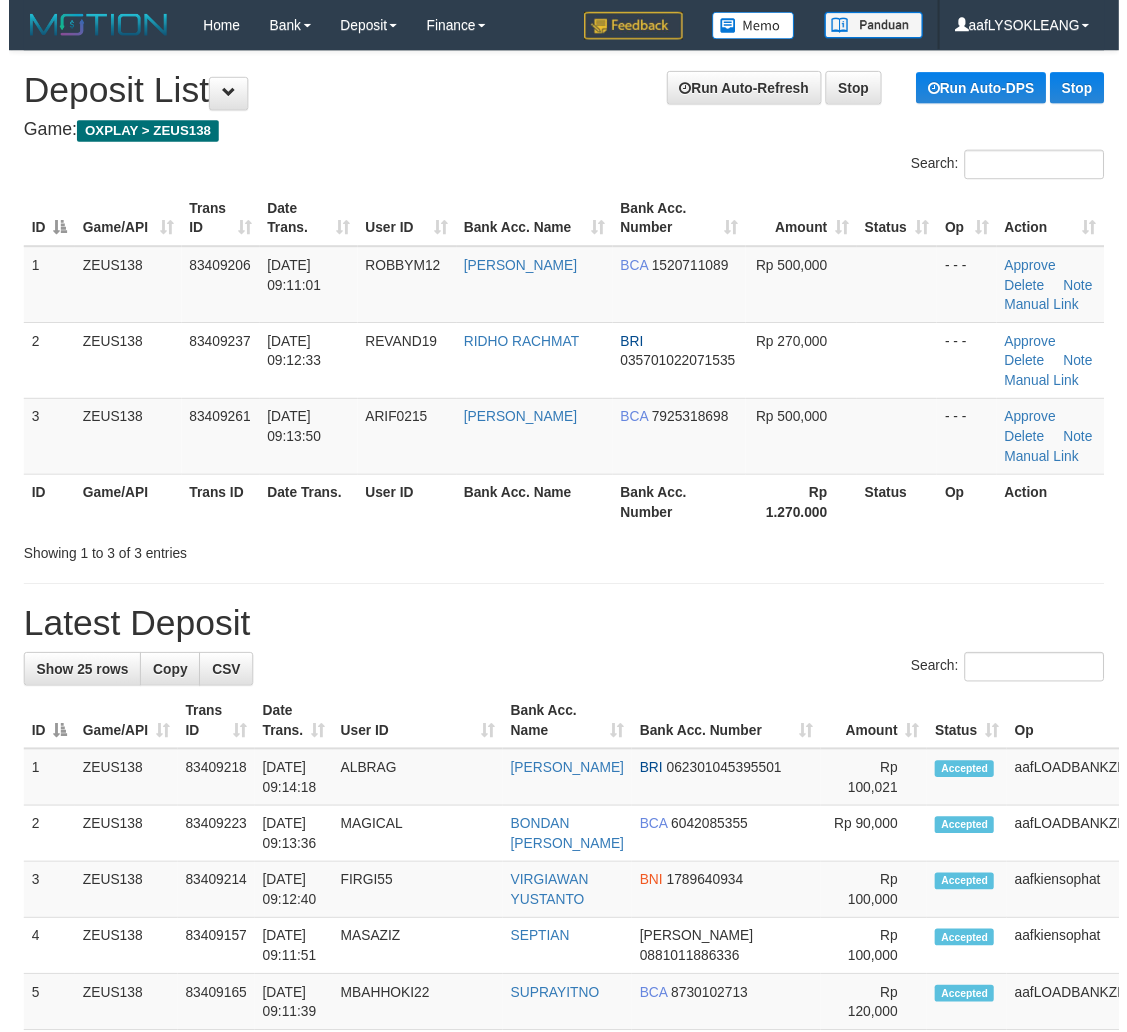 scroll, scrollTop: 0, scrollLeft: 0, axis: both 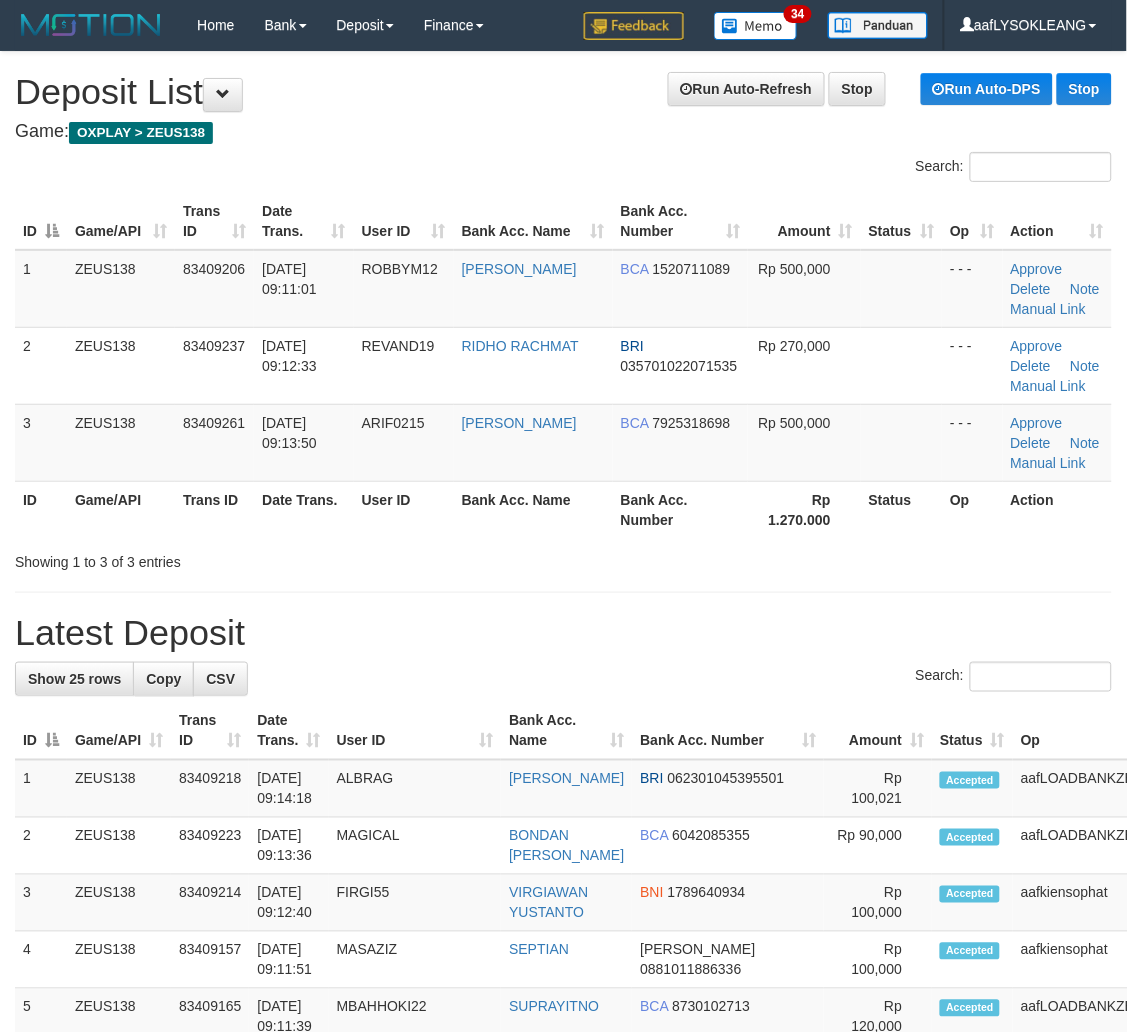 drag, startPoint x: 762, startPoint y: 643, endPoint x: 1123, endPoint y: 696, distance: 364.86984 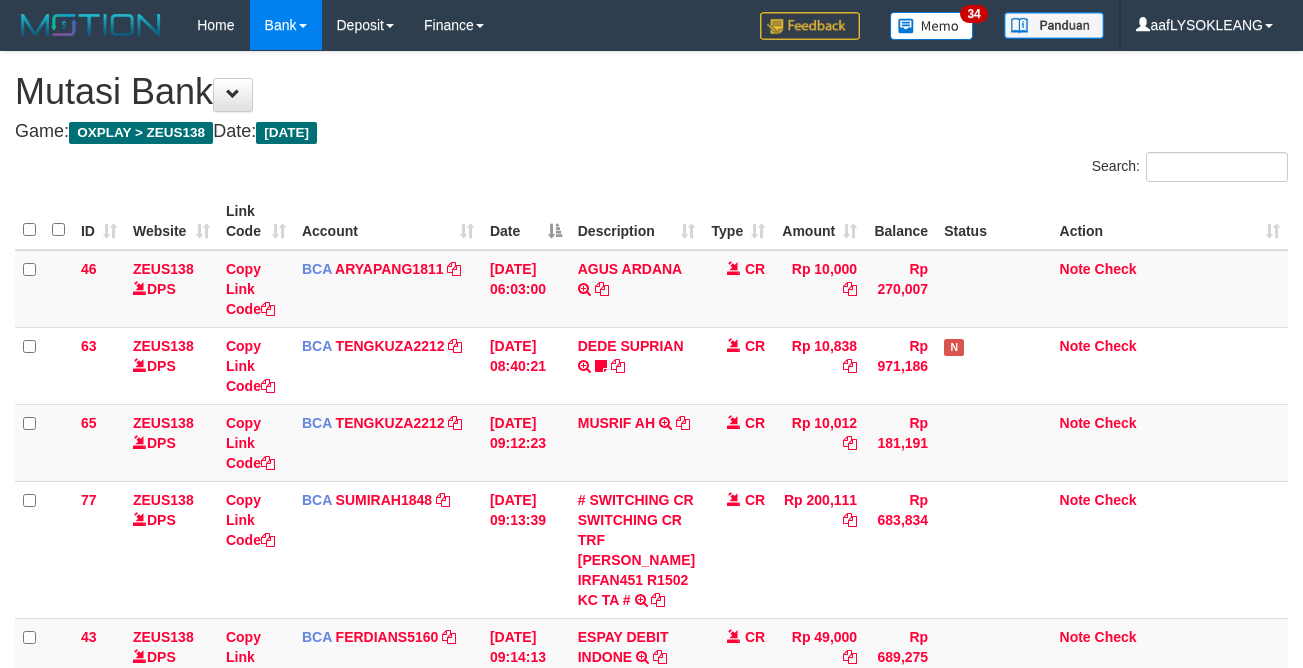 scroll, scrollTop: 241, scrollLeft: 0, axis: vertical 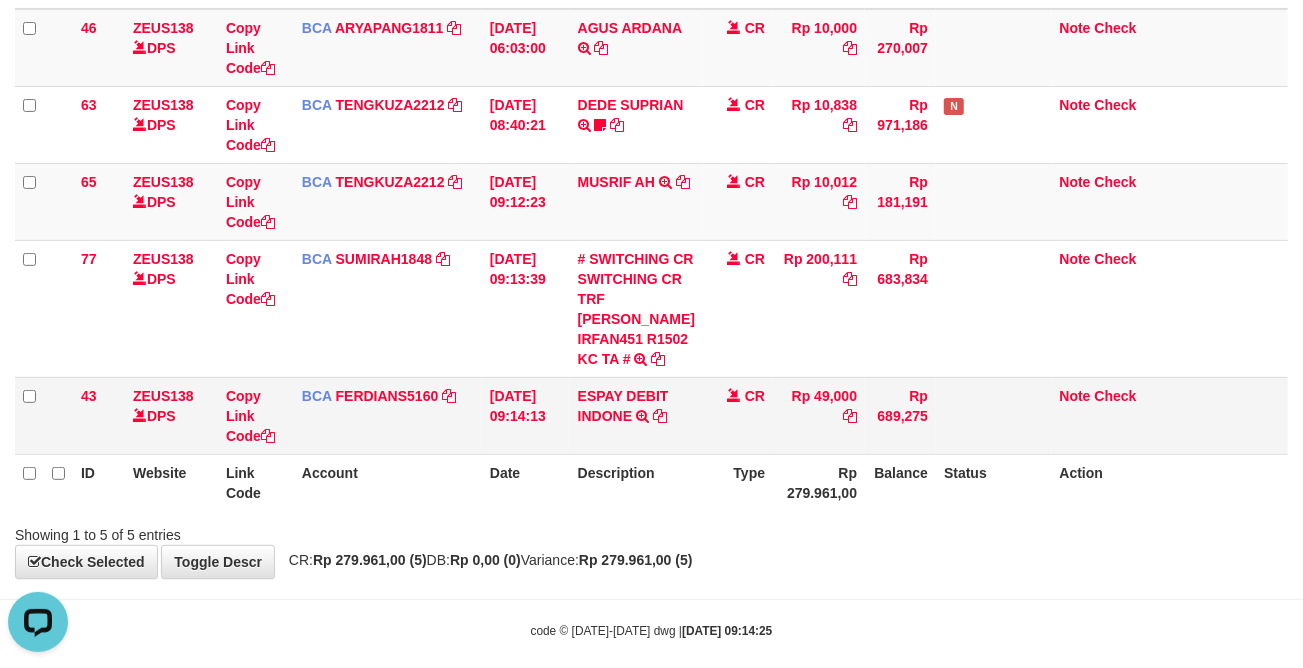 drag, startPoint x: 953, startPoint y: 400, endPoint x: 925, endPoint y: 388, distance: 30.463093 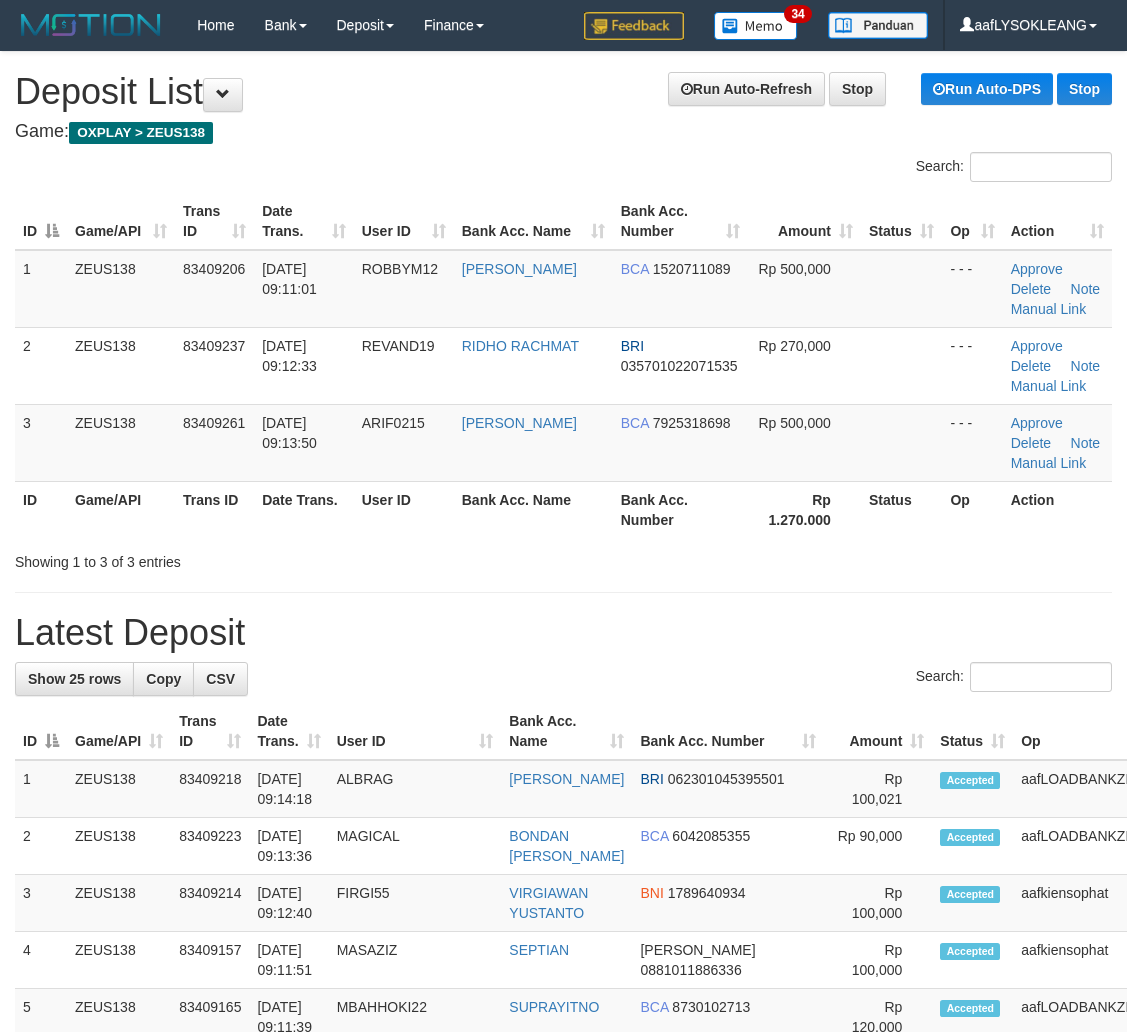 scroll, scrollTop: 0, scrollLeft: 0, axis: both 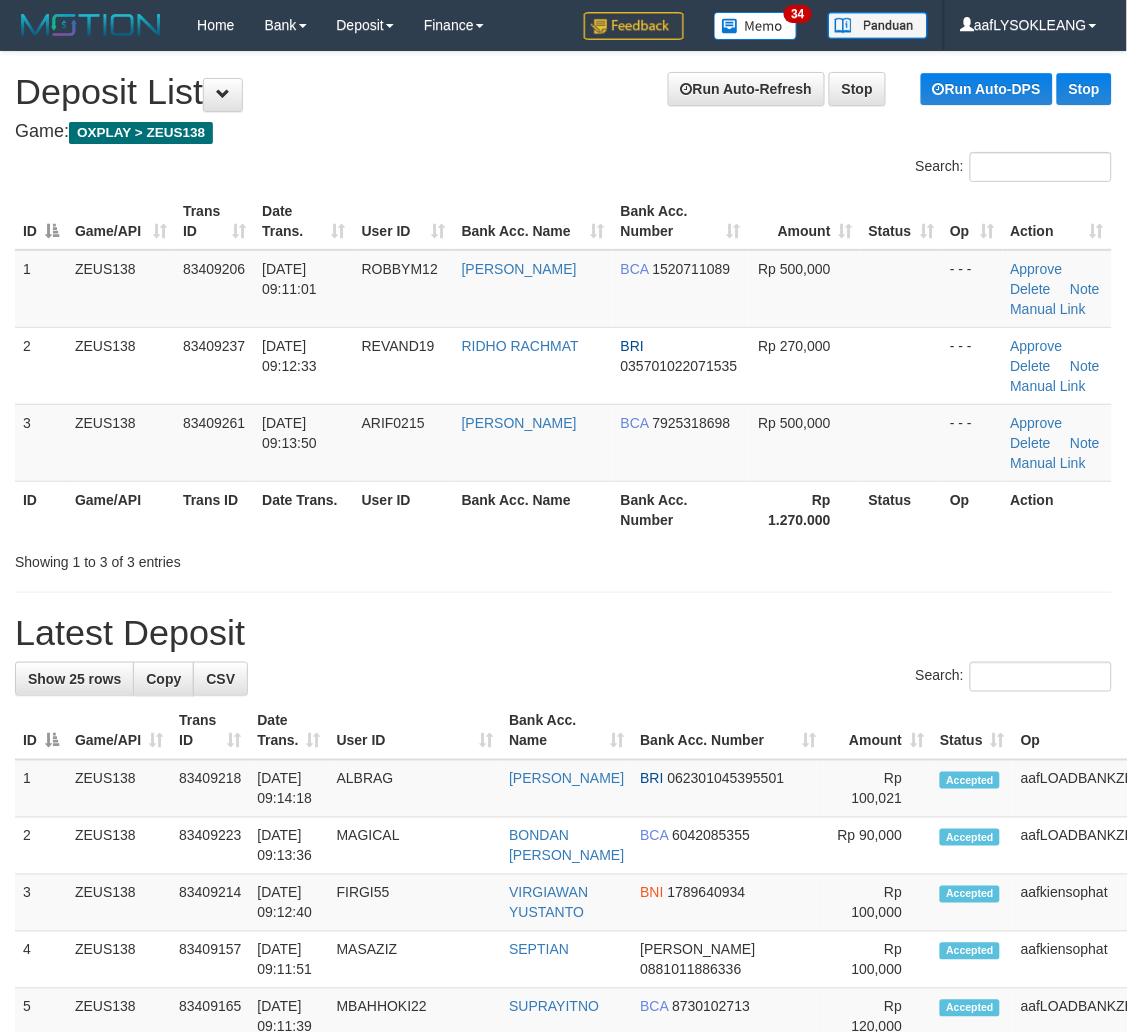 click on "**********" at bounding box center (563, 1185) 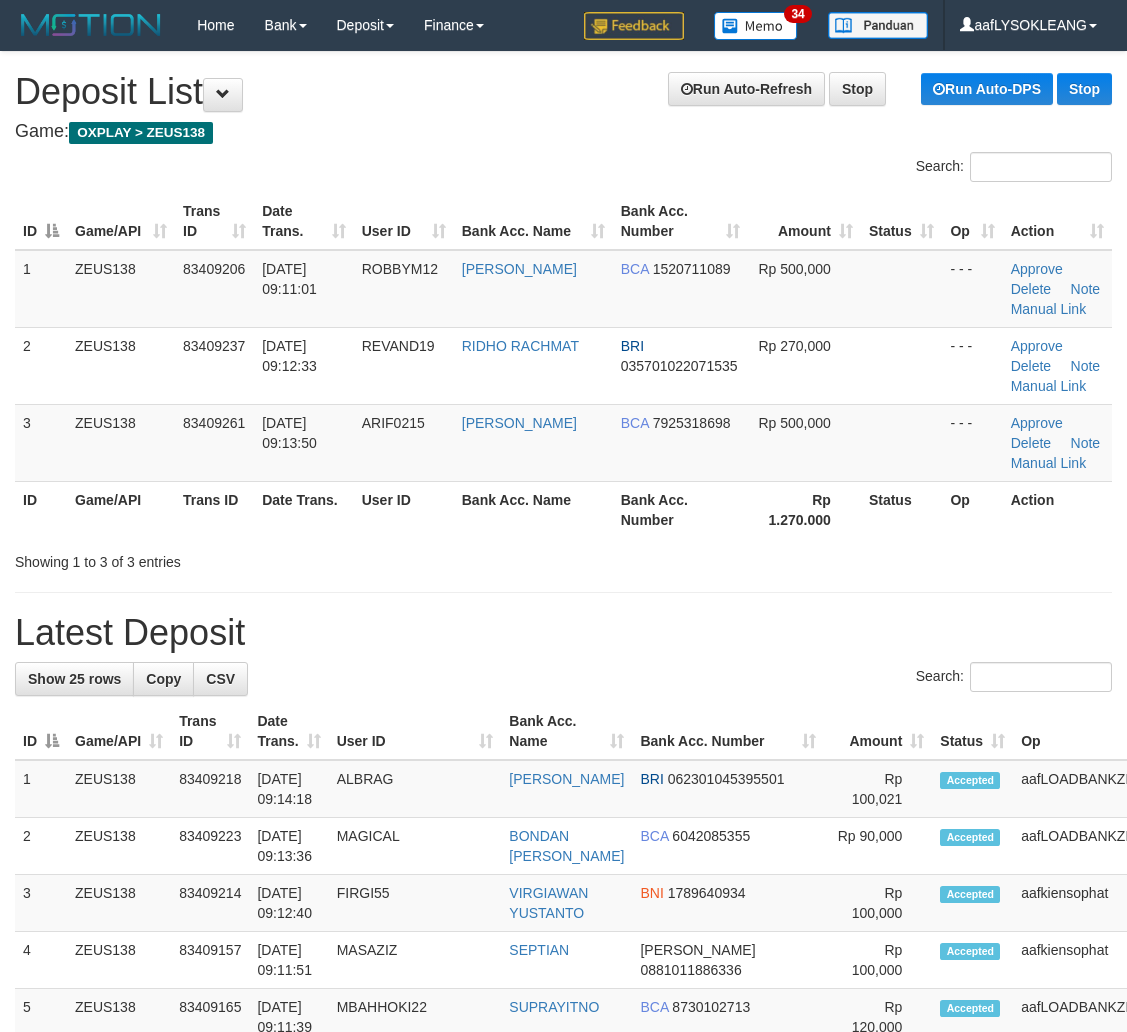 scroll, scrollTop: 0, scrollLeft: 0, axis: both 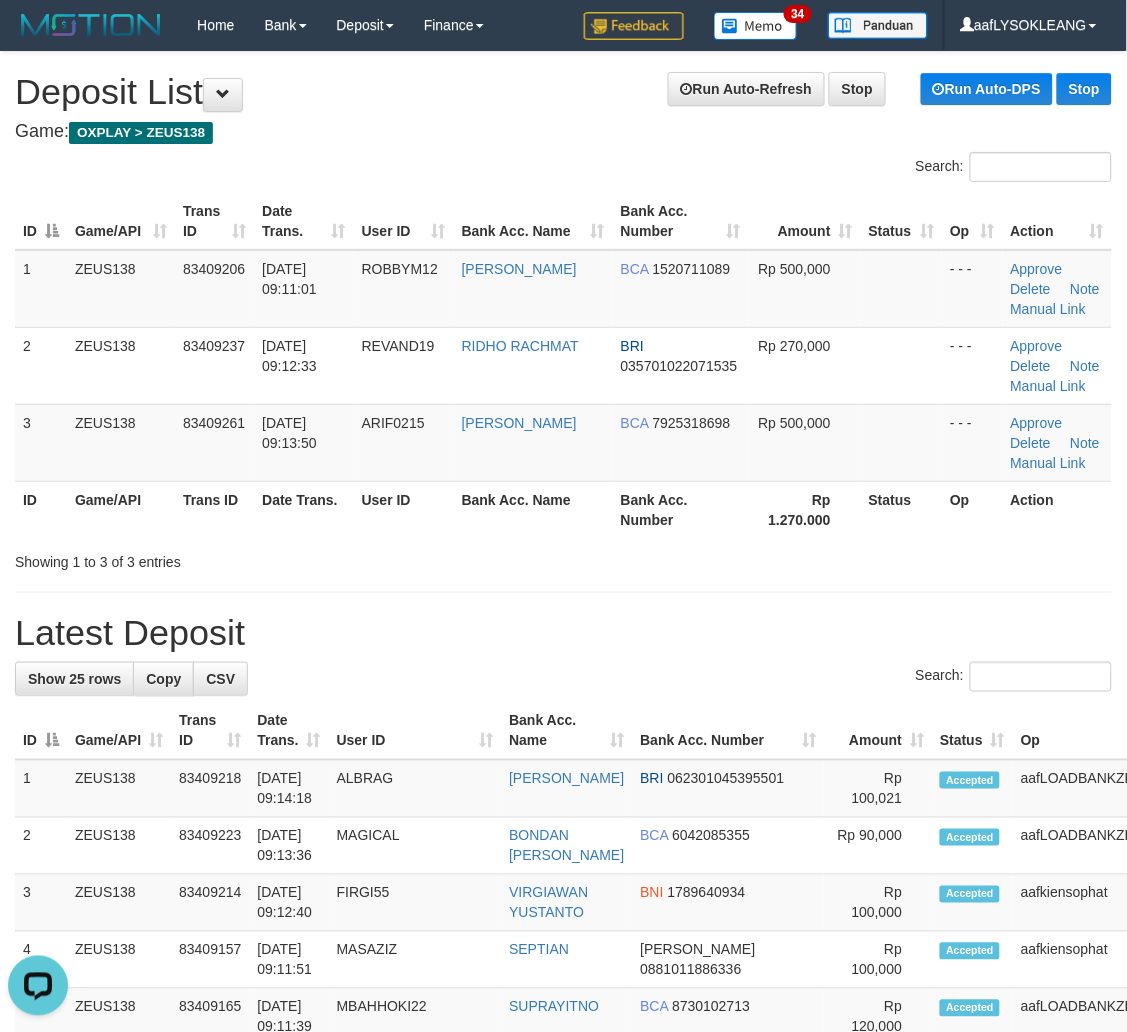 click on "Search:" at bounding box center [563, 679] 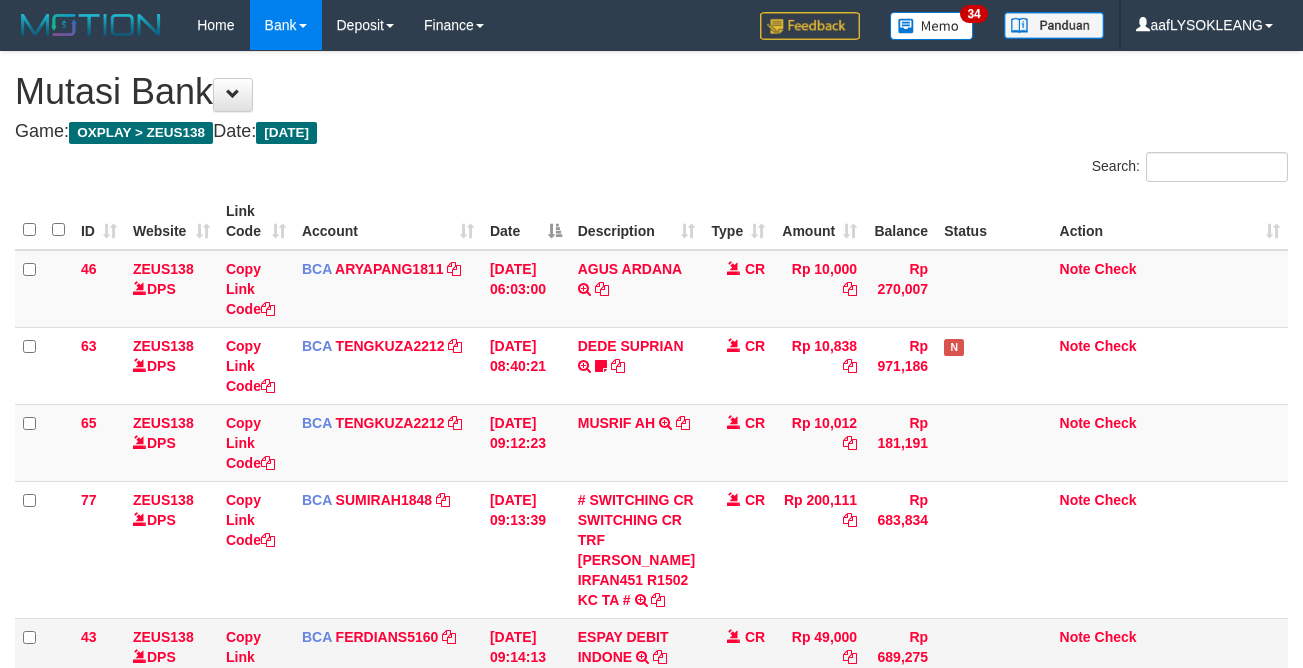scroll, scrollTop: 241, scrollLeft: 0, axis: vertical 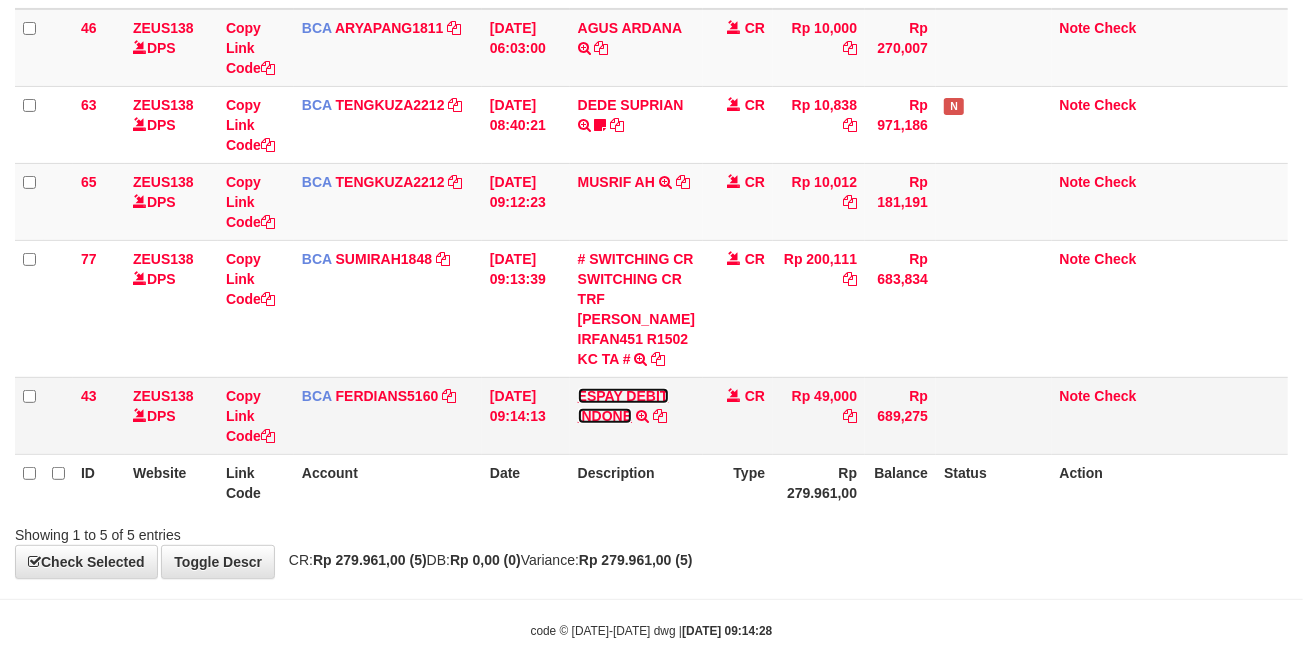 click on "ESPAY DEBIT INDONE" at bounding box center [623, 406] 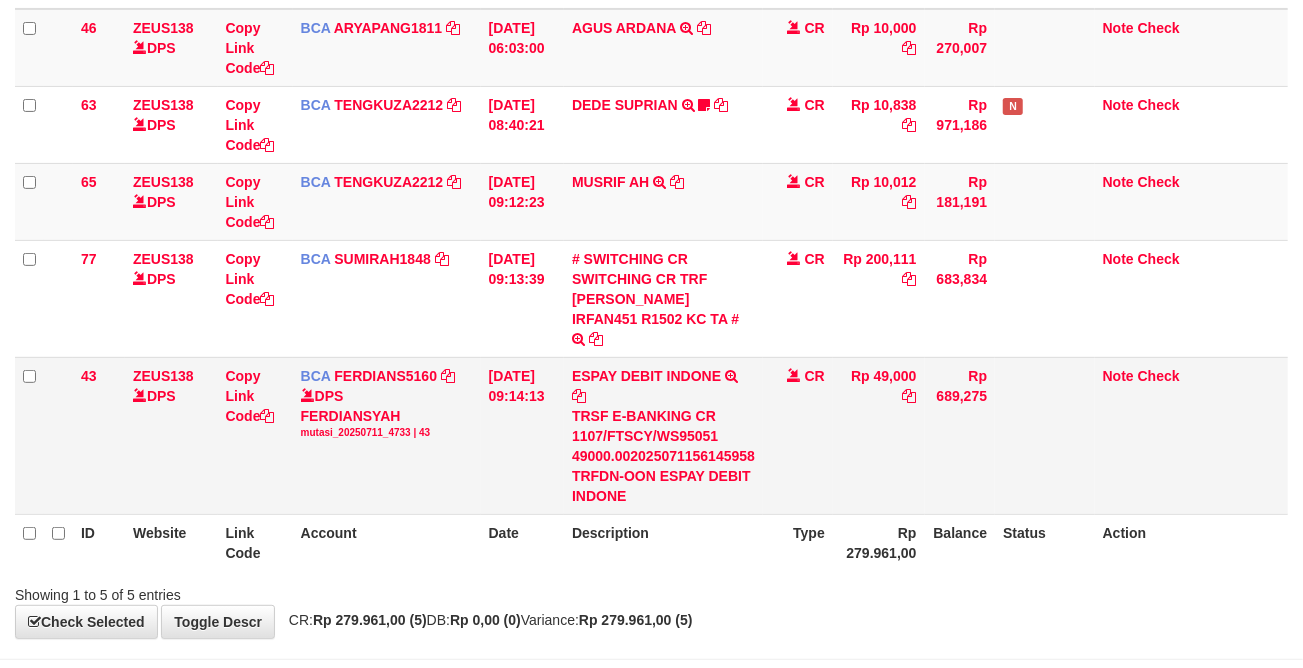 click on "TRSF E-BANKING CR 1107/FTSCY/WS95051
49000.002025071156145958 TRFDN-OON
ESPAY DEBIT INDONE" at bounding box center (663, 456) 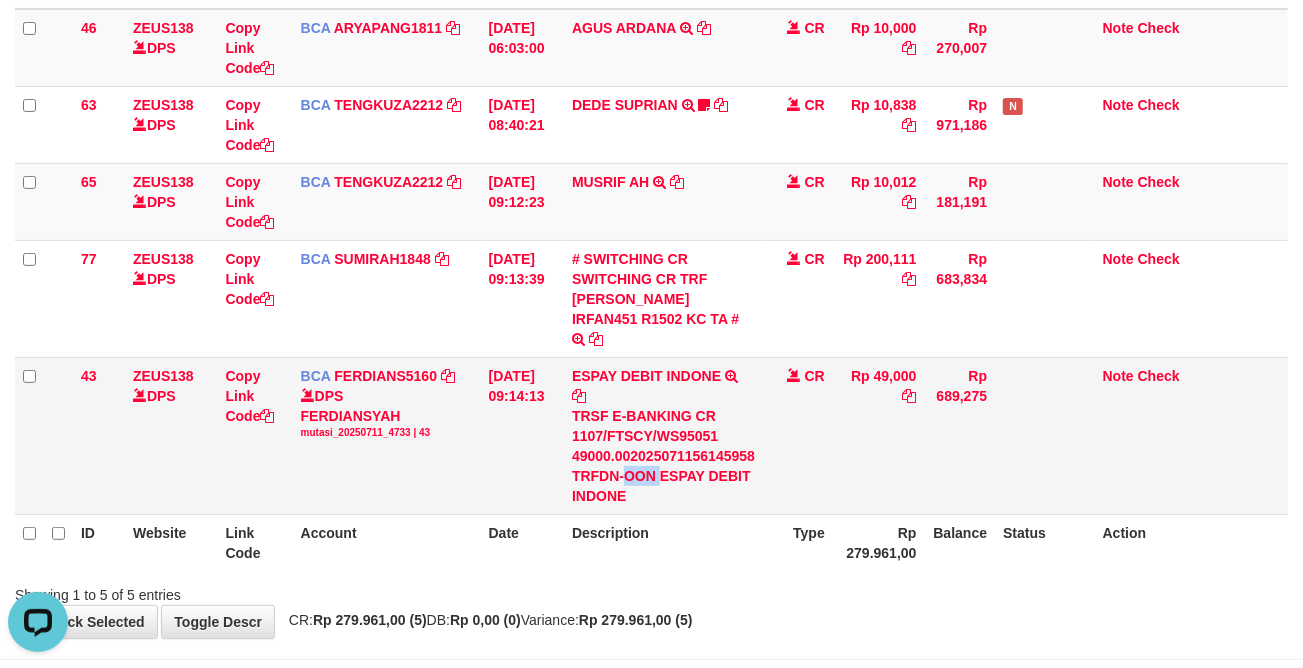 click on "TRSF E-BANKING CR 1107/FTSCY/WS95051
49000.002025071156145958 TRFDN-OON
ESPAY DEBIT INDONE" at bounding box center [663, 456] 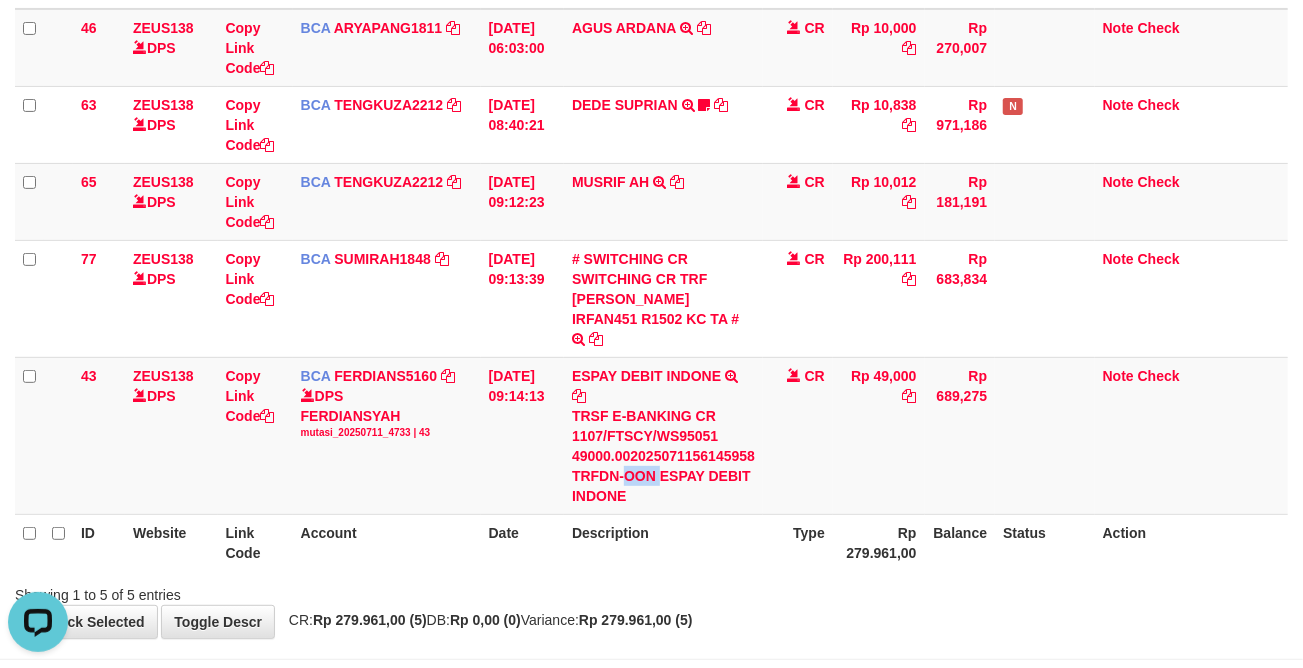 copy on "OON" 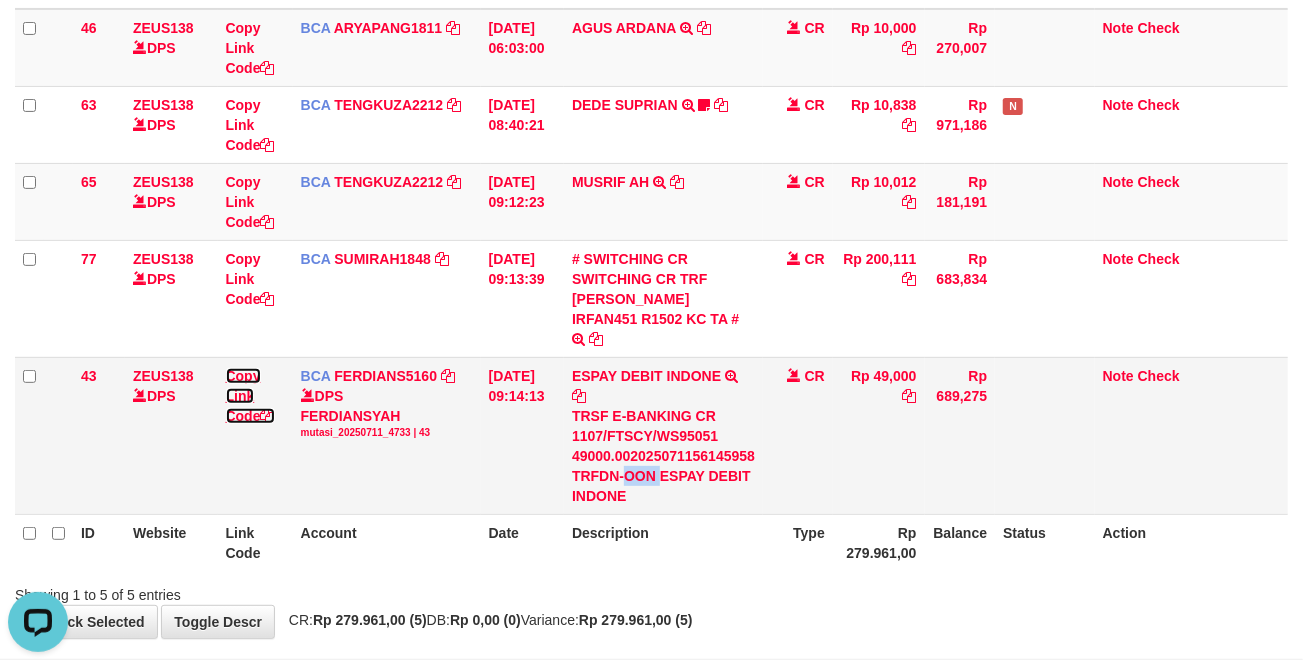 click on "Copy Link Code" at bounding box center (250, 396) 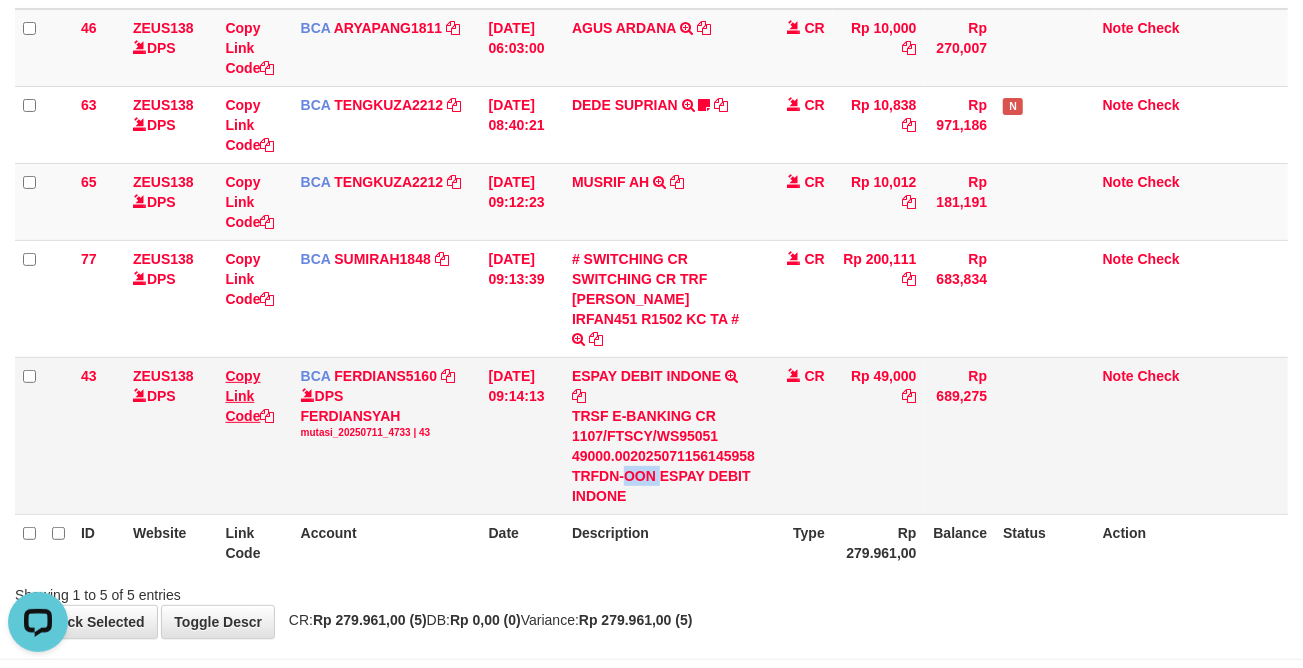 copy on "OON" 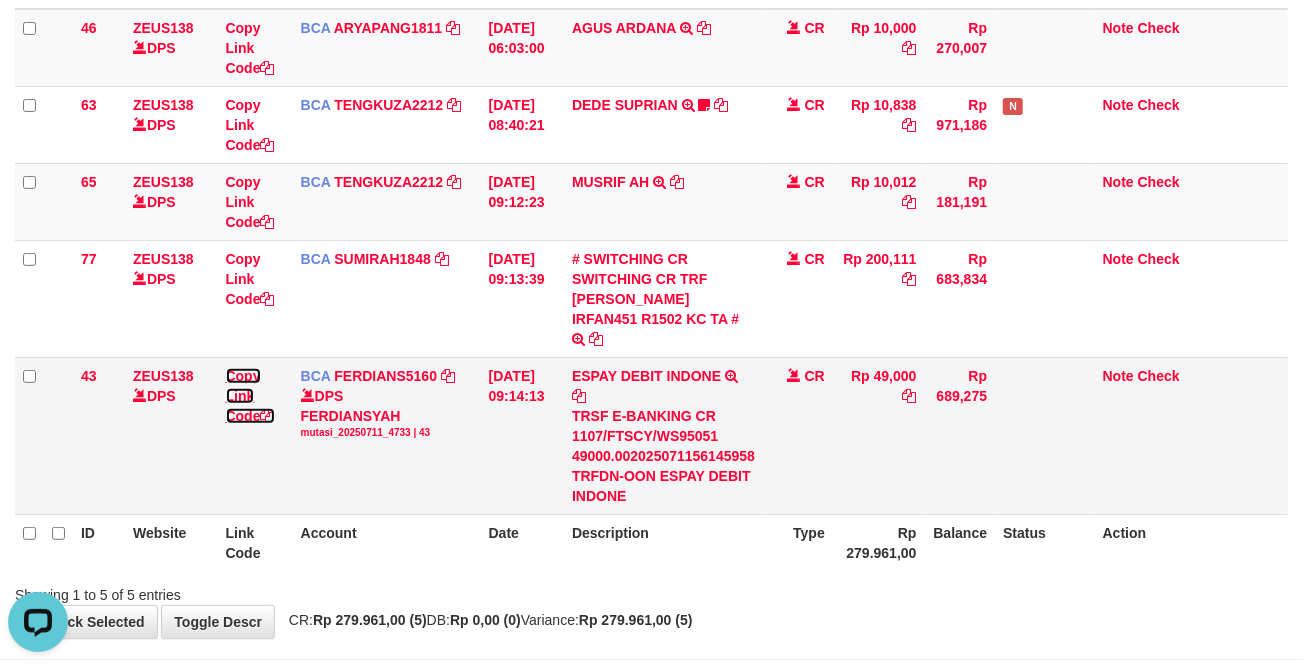 click on "Copy Link Code" at bounding box center (250, 396) 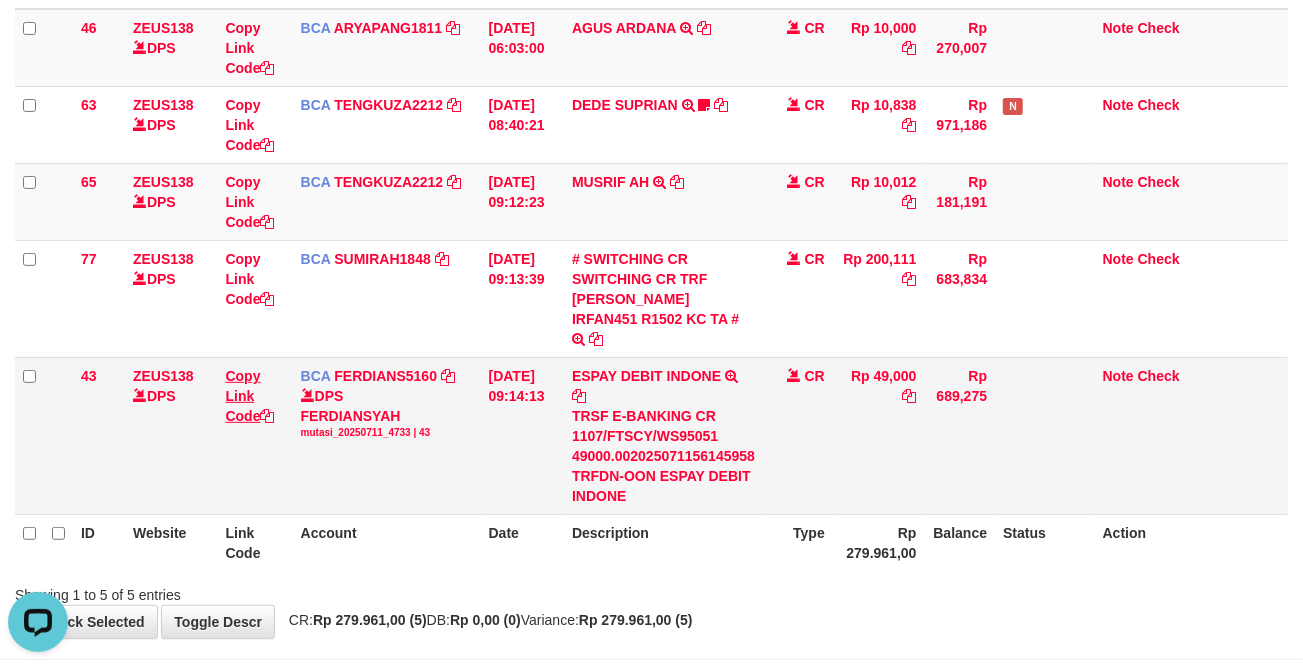 scroll, scrollTop: 0, scrollLeft: 0, axis: both 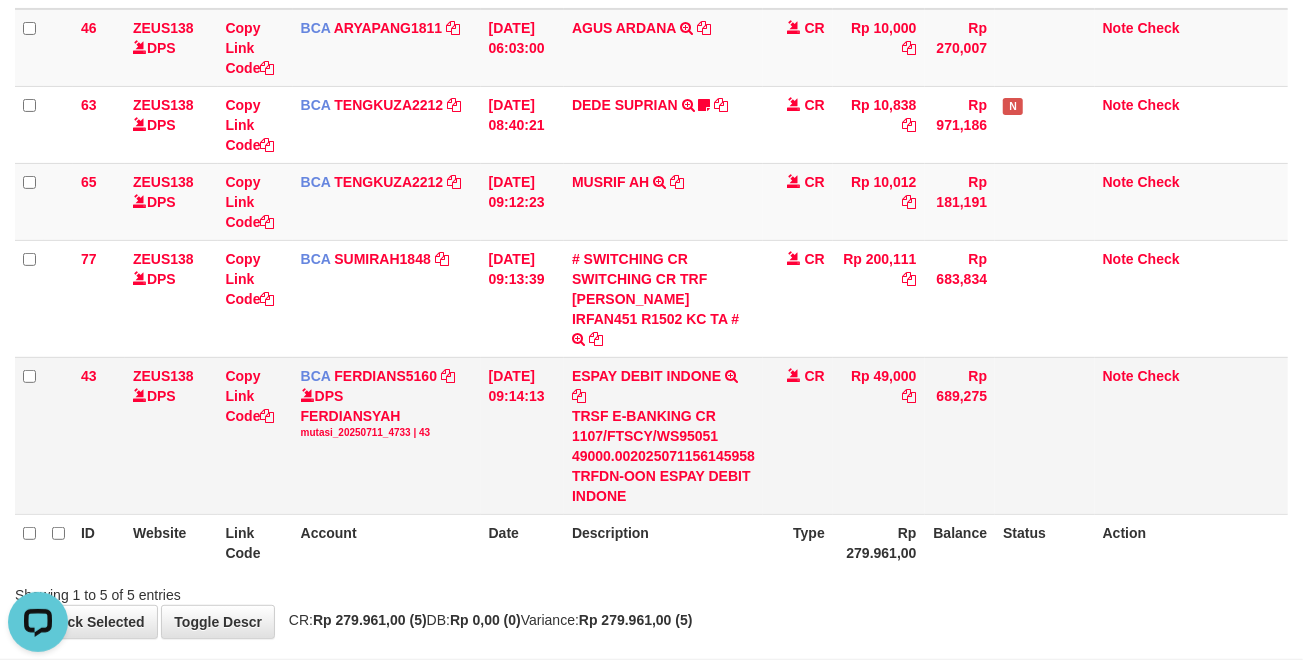 click on "Rp 49,000" at bounding box center (879, 435) 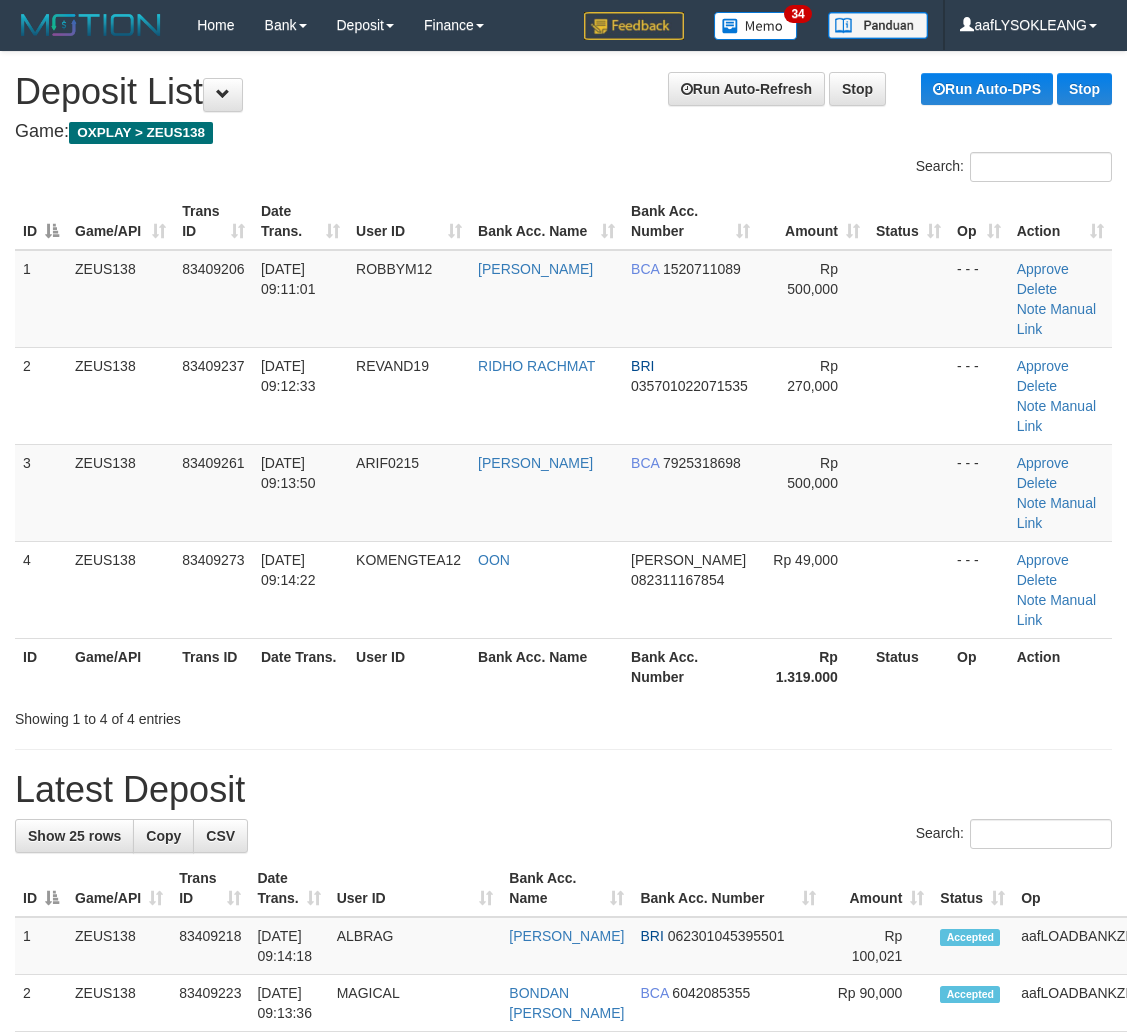 scroll, scrollTop: 0, scrollLeft: 0, axis: both 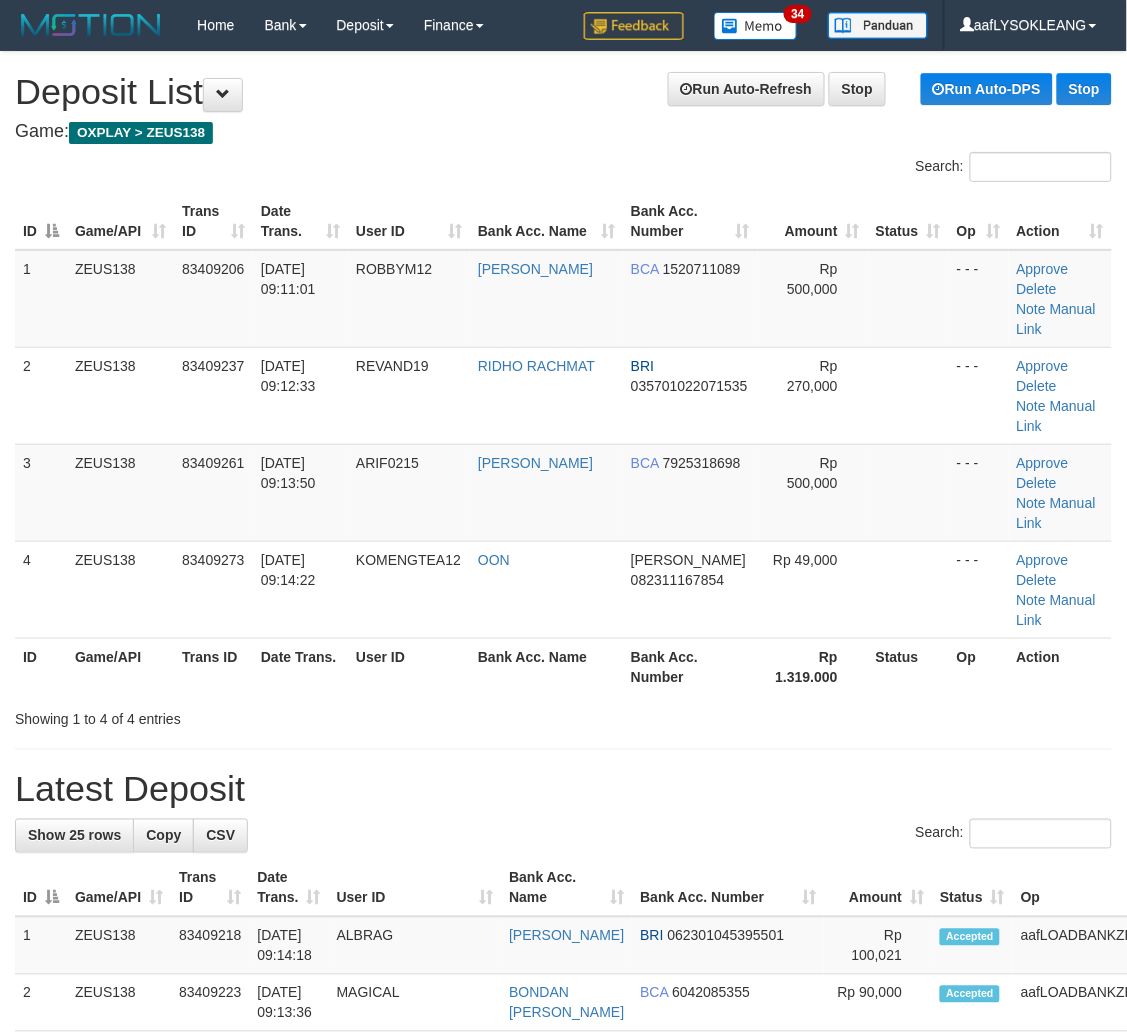 click on "Showing 1 to 4 of 4 entries" at bounding box center (563, 715) 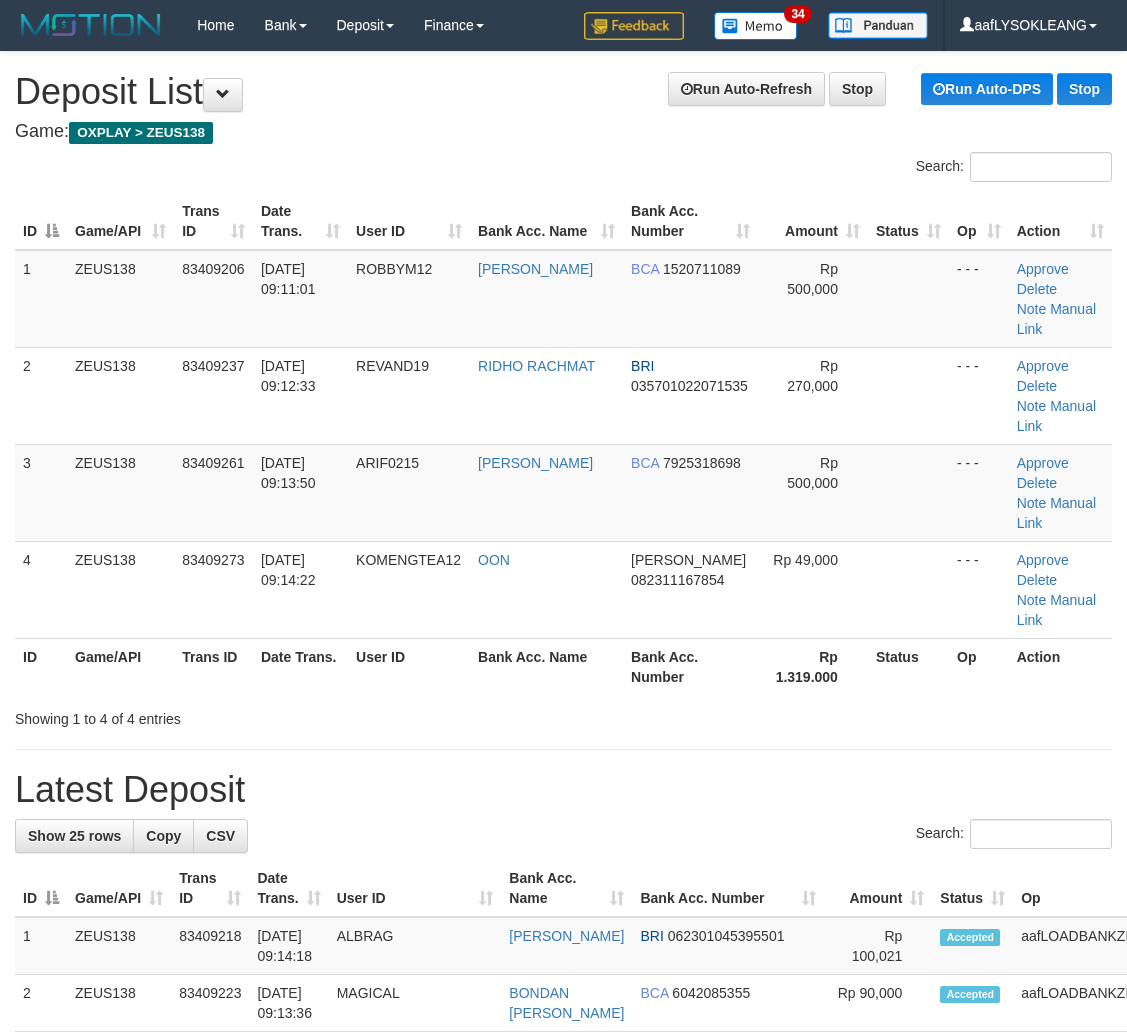 scroll, scrollTop: 0, scrollLeft: 0, axis: both 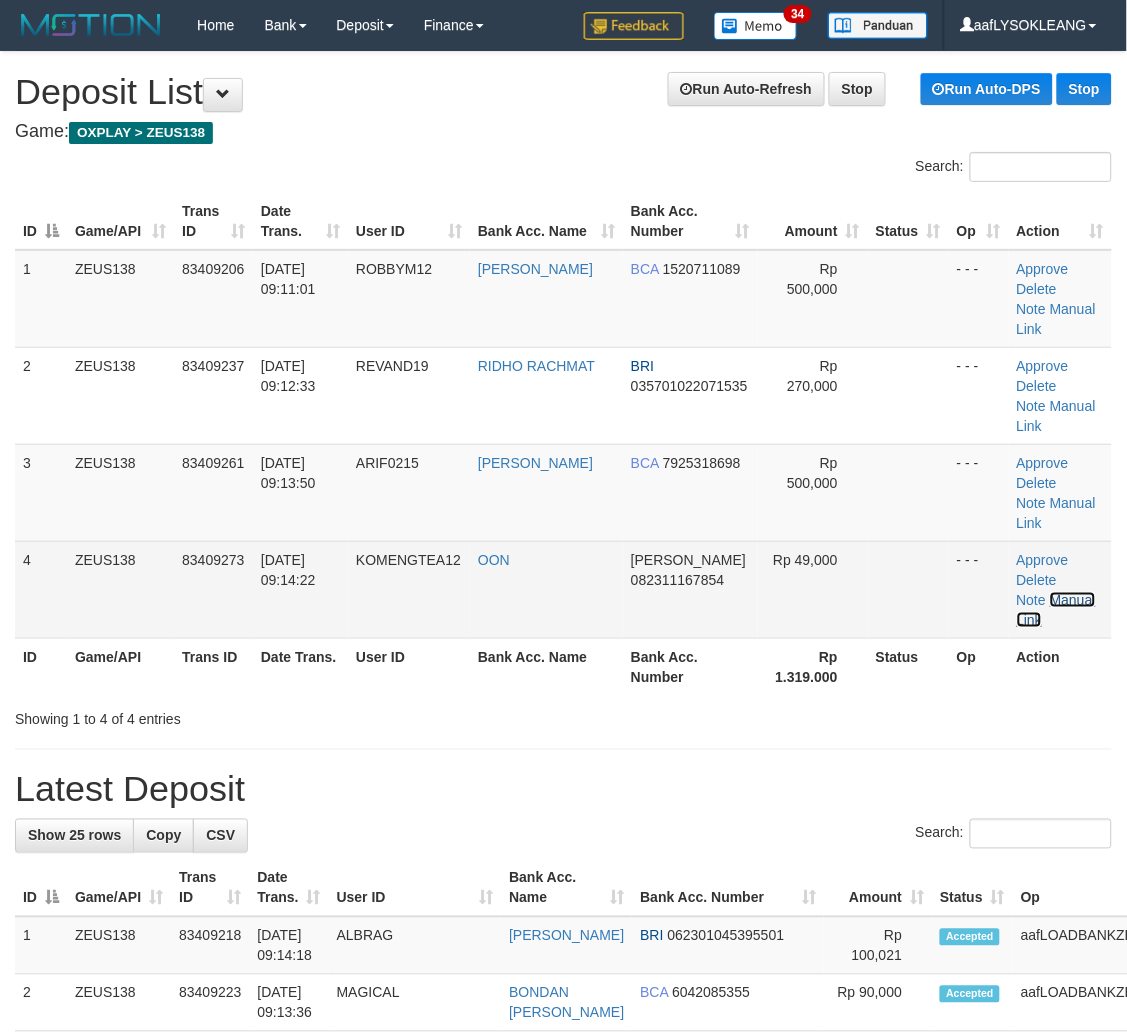 click on "Manual Link" at bounding box center [1056, 610] 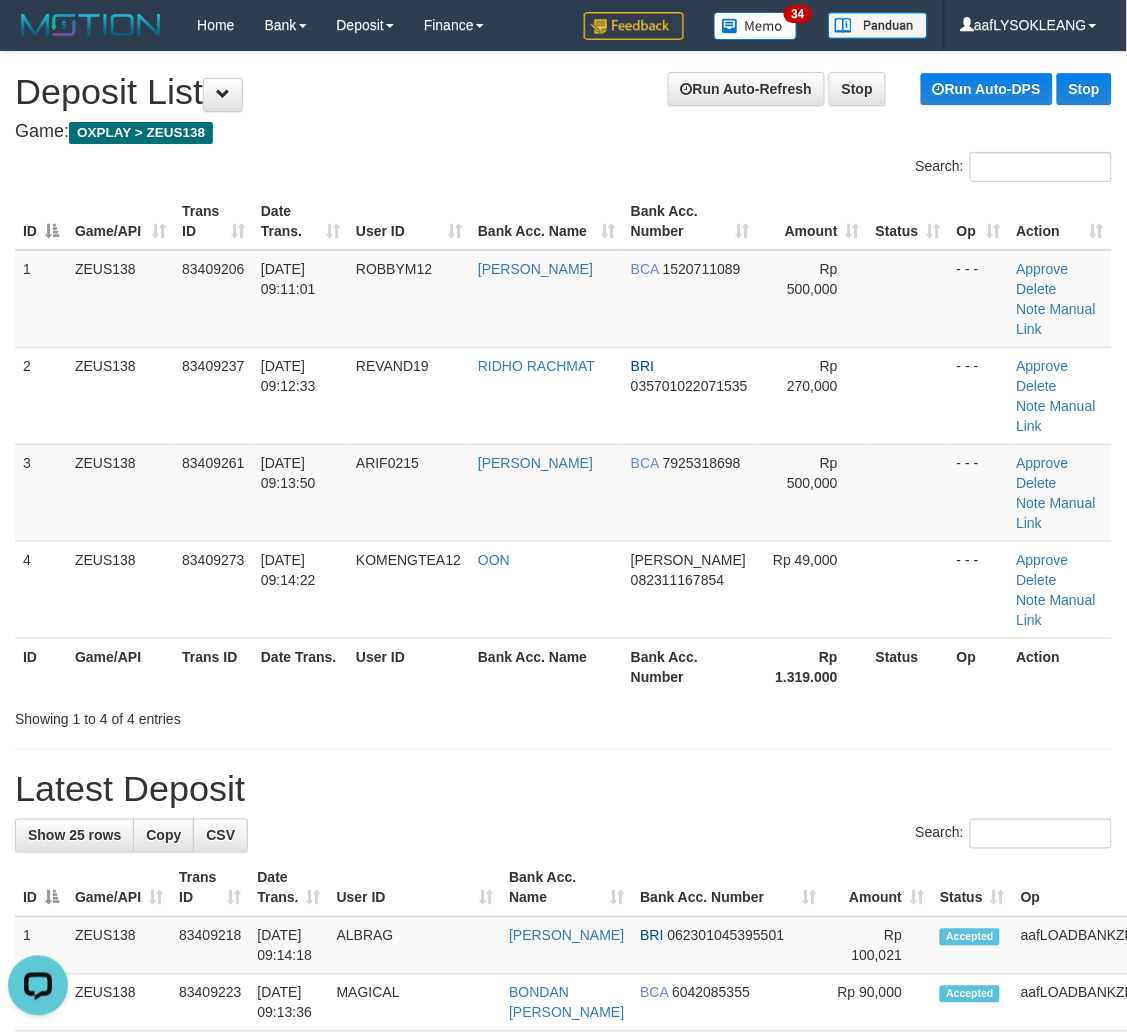 scroll, scrollTop: 0, scrollLeft: 0, axis: both 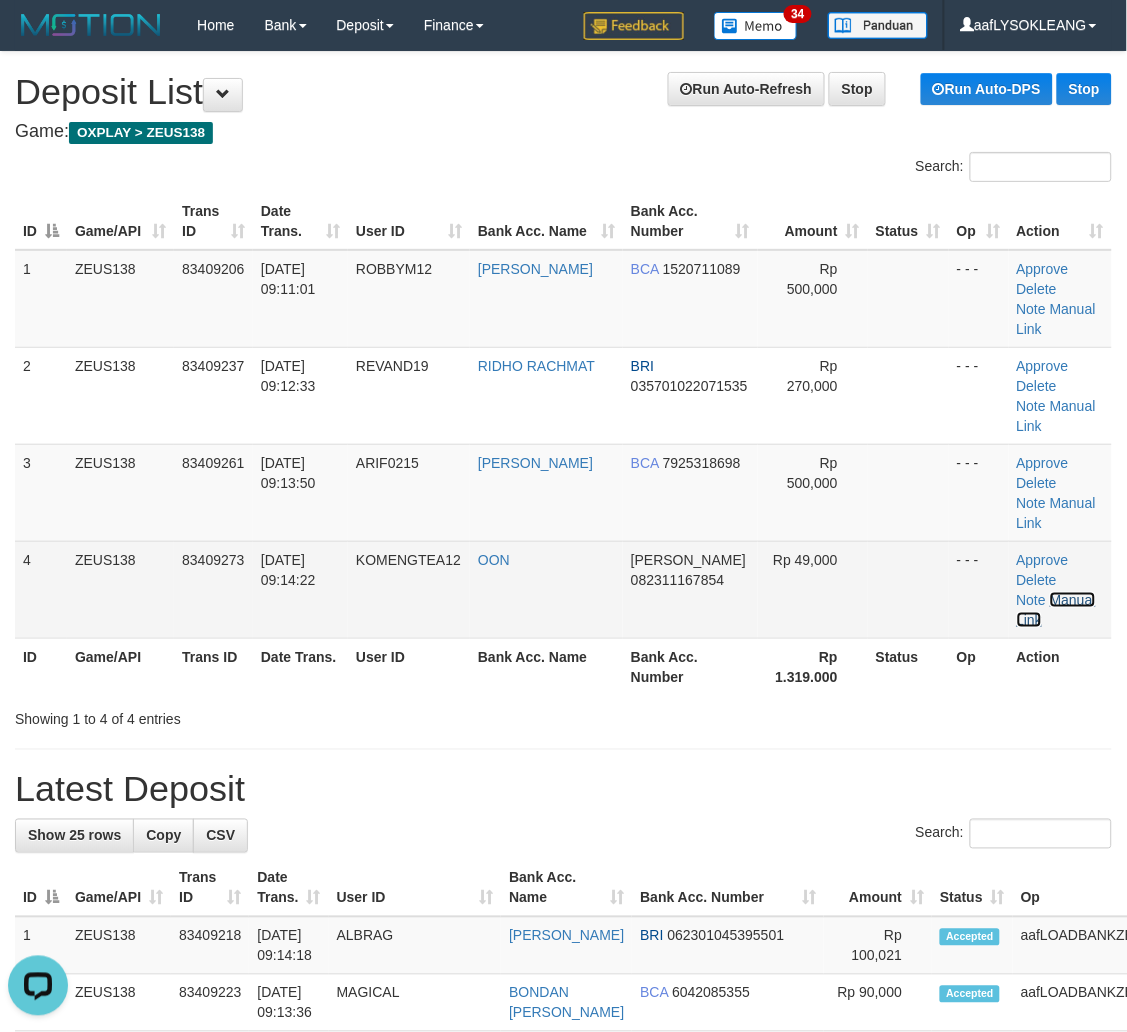 click on "Manual Link" at bounding box center (1056, 610) 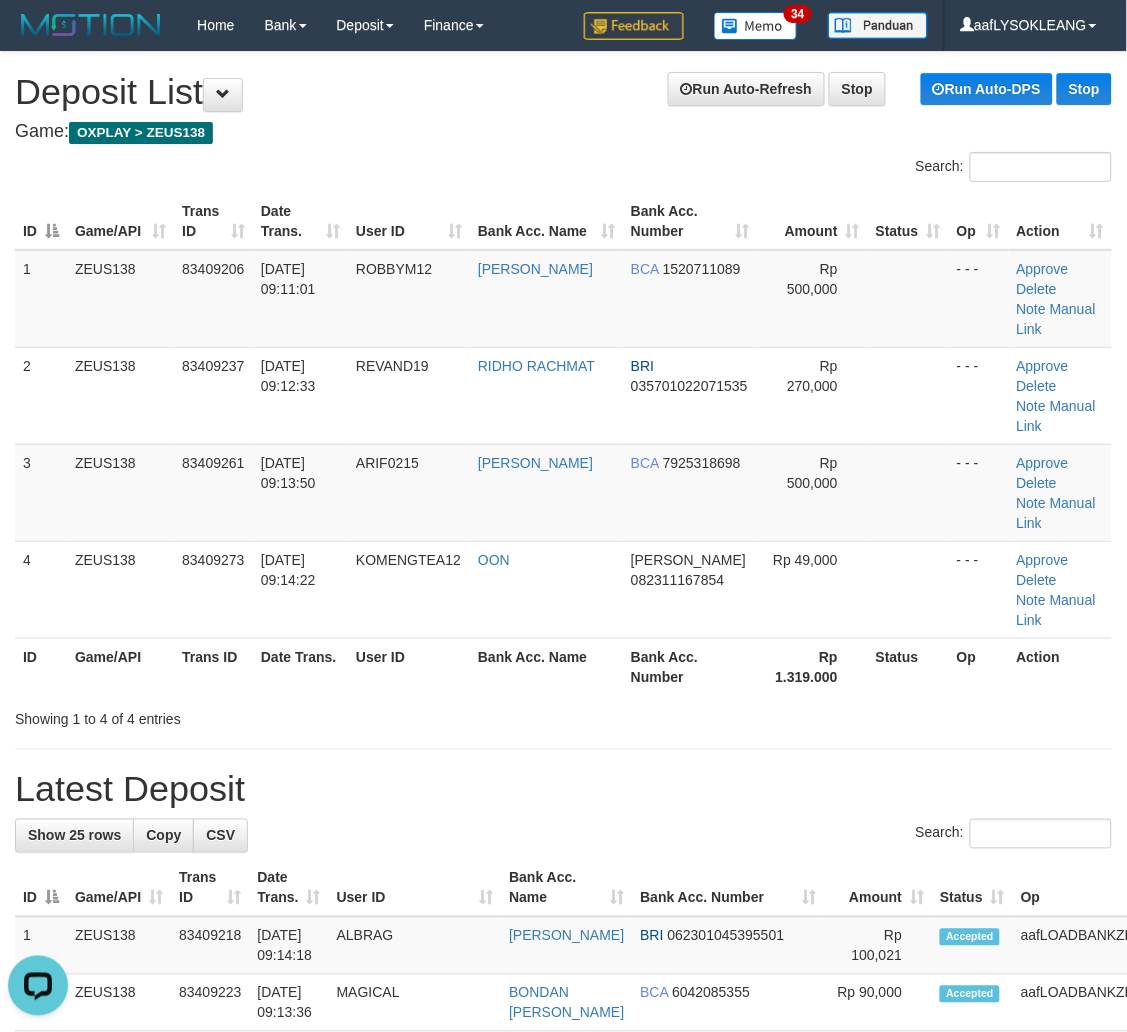 click on "Rp 1.319.000" at bounding box center [813, 666] 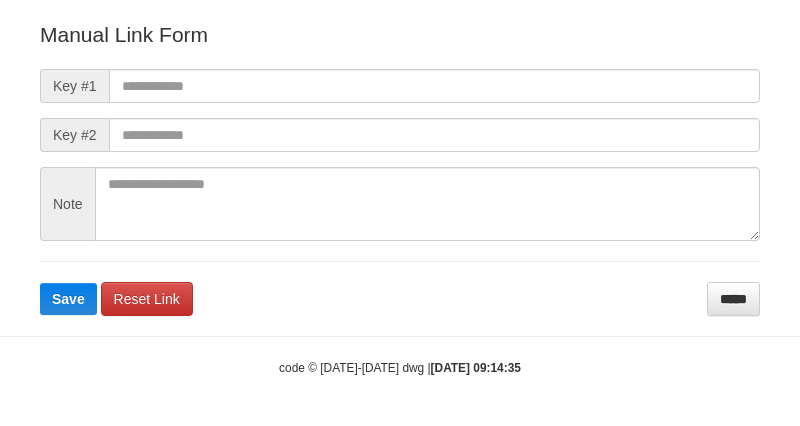 scroll, scrollTop: 222, scrollLeft: 0, axis: vertical 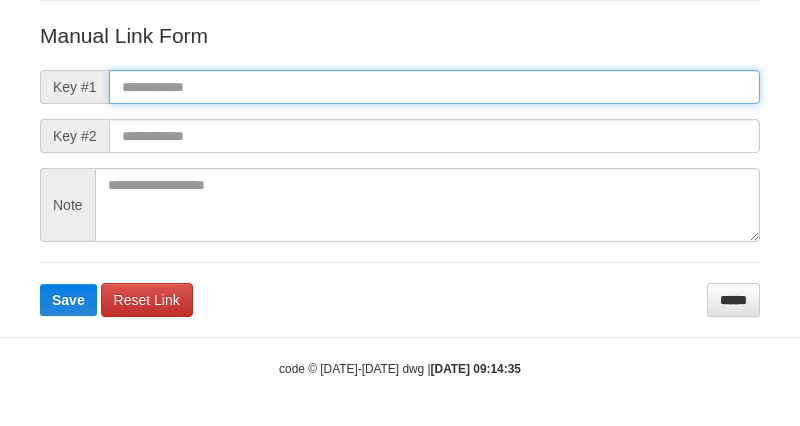 paste on "**********" 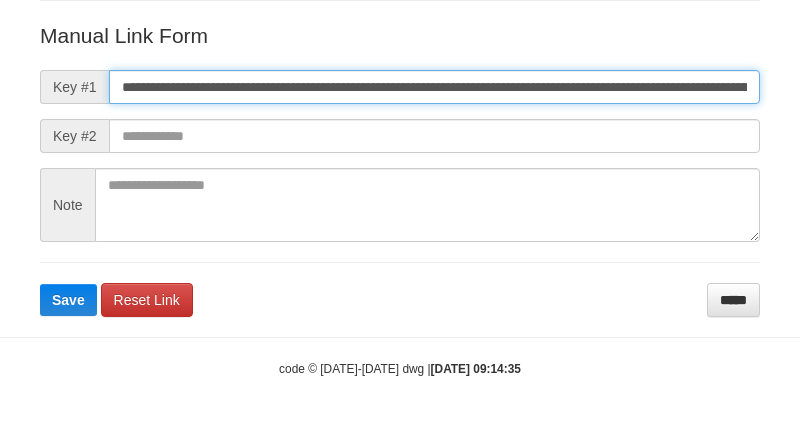 scroll, scrollTop: 0, scrollLeft: 1113, axis: horizontal 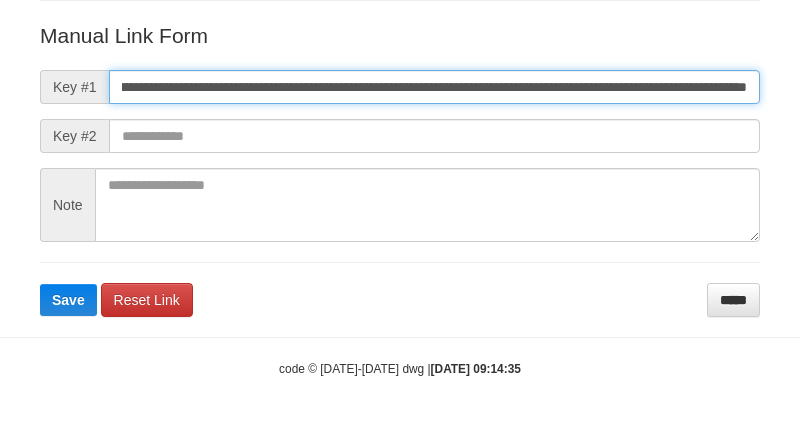 type on "**********" 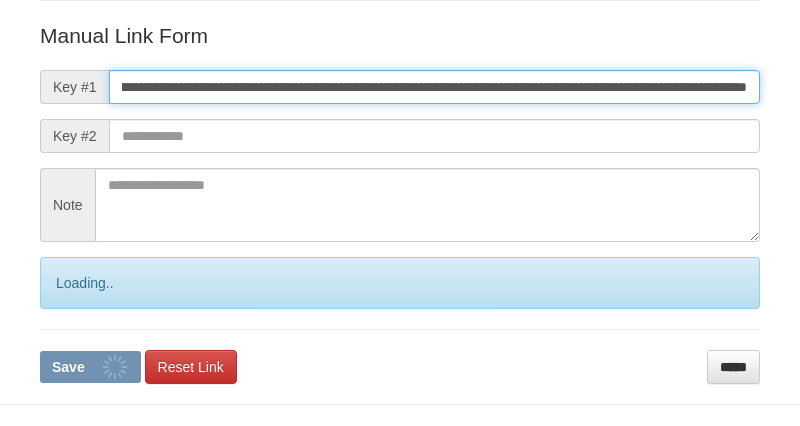 click on "Save" at bounding box center (90, 367) 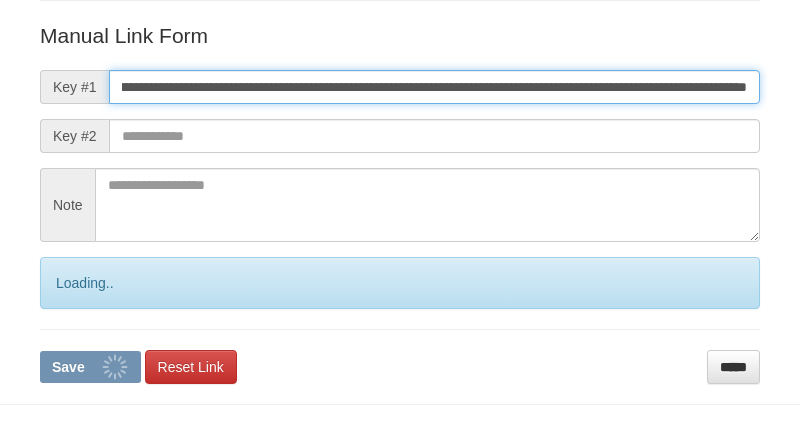 click on "Save" at bounding box center [90, 367] 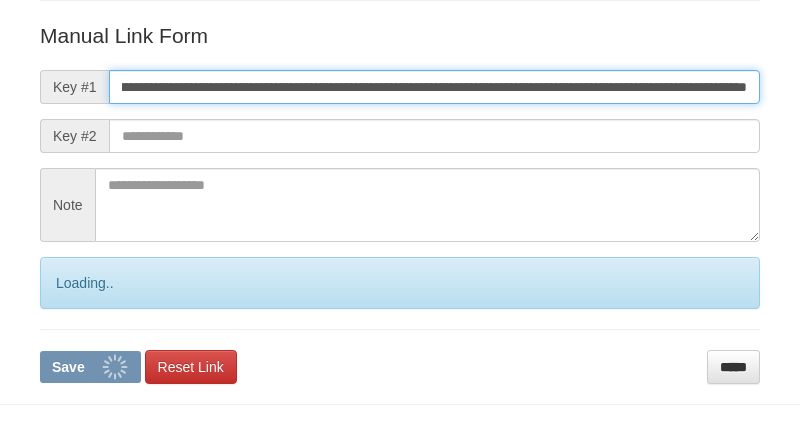 click on "Save" at bounding box center (90, 367) 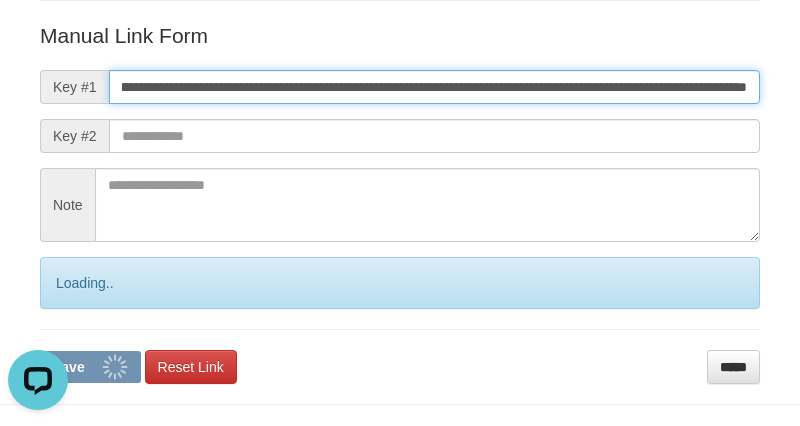 scroll, scrollTop: 0, scrollLeft: 0, axis: both 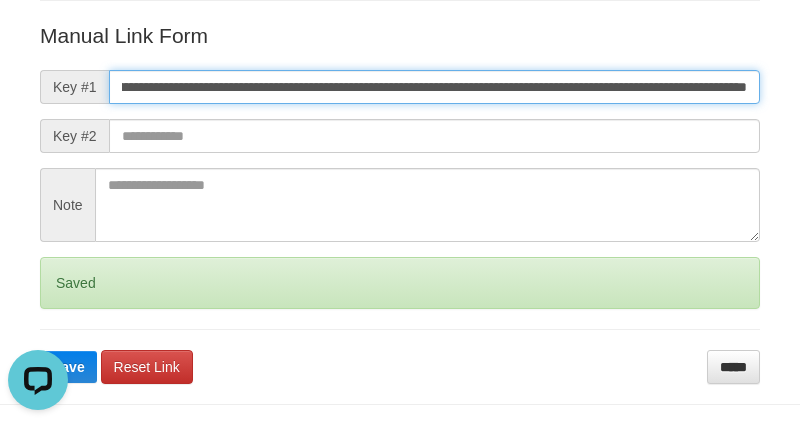 click on "Save" at bounding box center (68, 367) 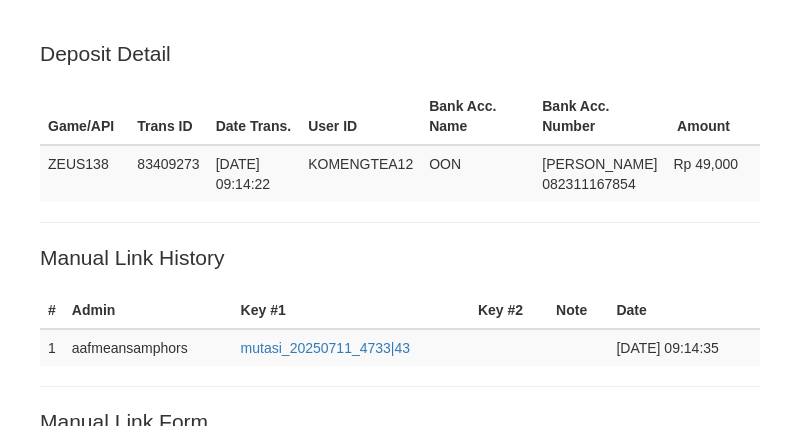 scroll, scrollTop: 405, scrollLeft: 0, axis: vertical 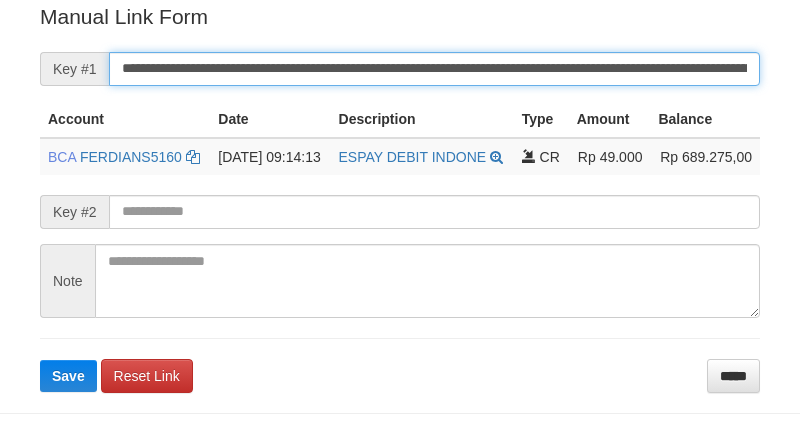 click on "Save" at bounding box center (68, 376) 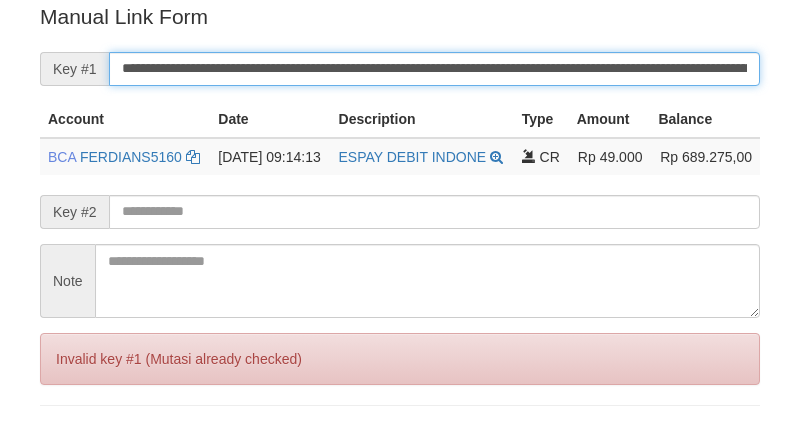 click on "Save" at bounding box center (68, 443) 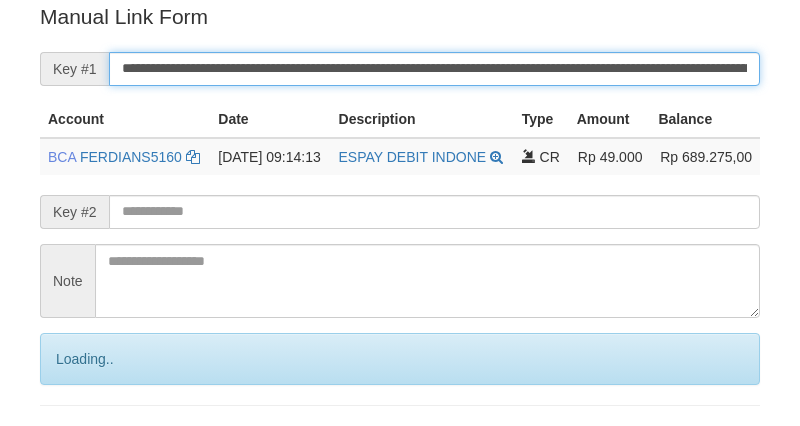 click on "Save" at bounding box center [90, 443] 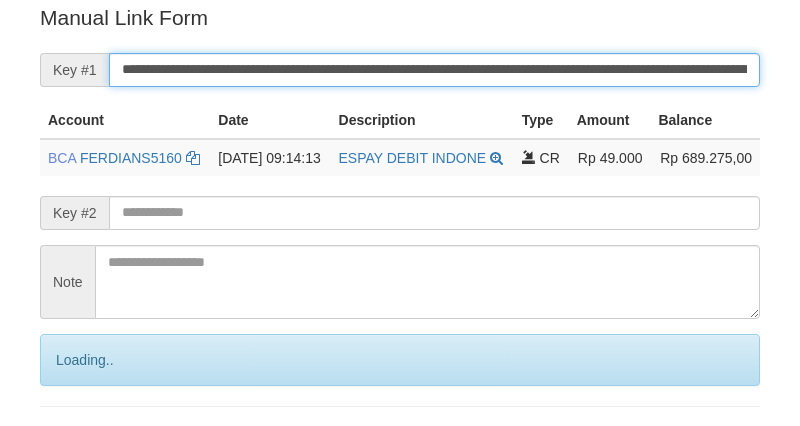 click on "Save" at bounding box center [90, 444] 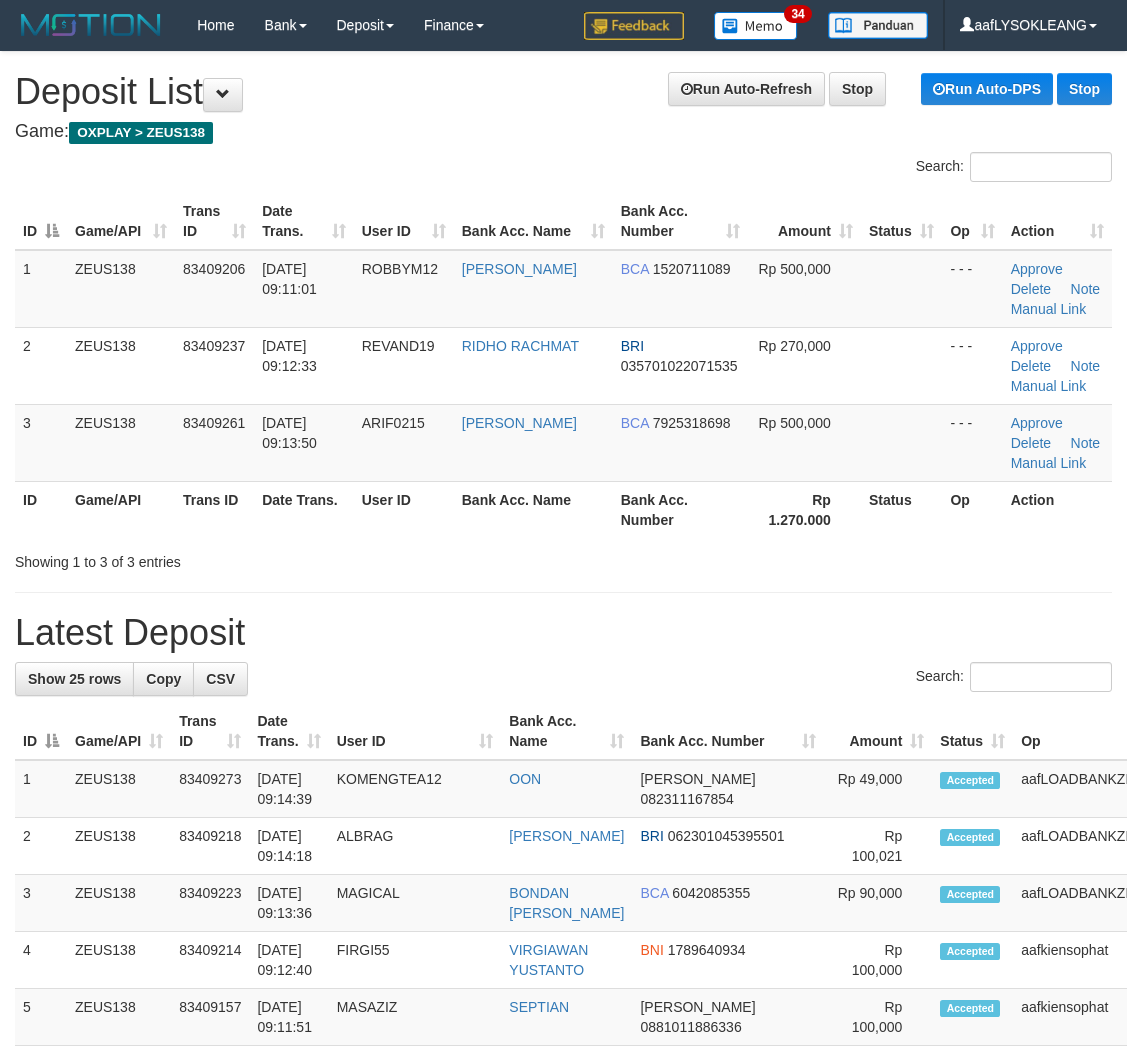 scroll, scrollTop: 0, scrollLeft: 0, axis: both 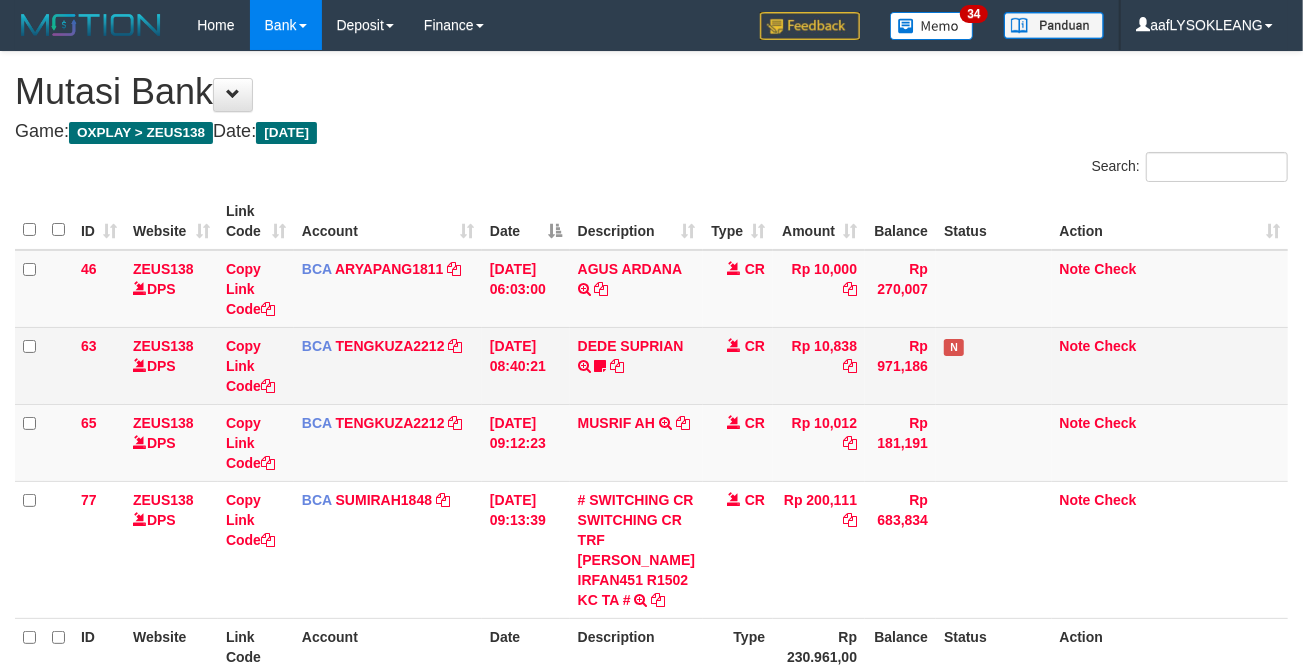 drag, startPoint x: 0, startPoint y: 0, endPoint x: 874, endPoint y: 370, distance: 949.0922 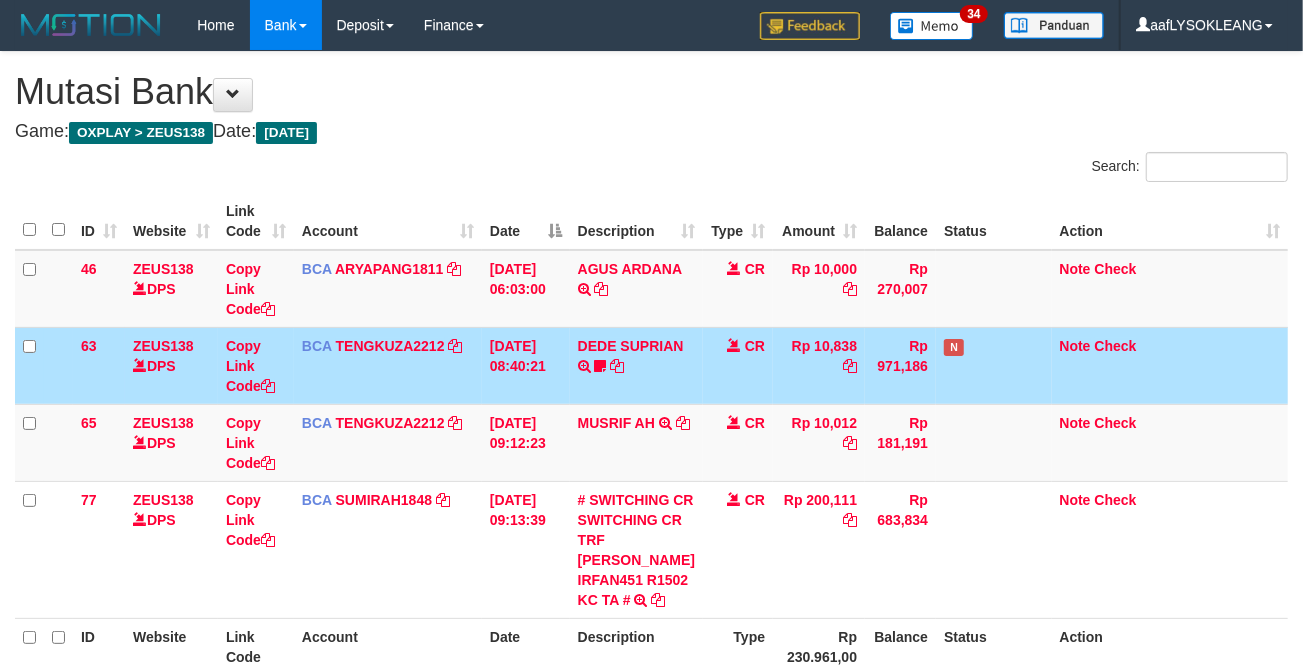 scroll, scrollTop: 164, scrollLeft: 0, axis: vertical 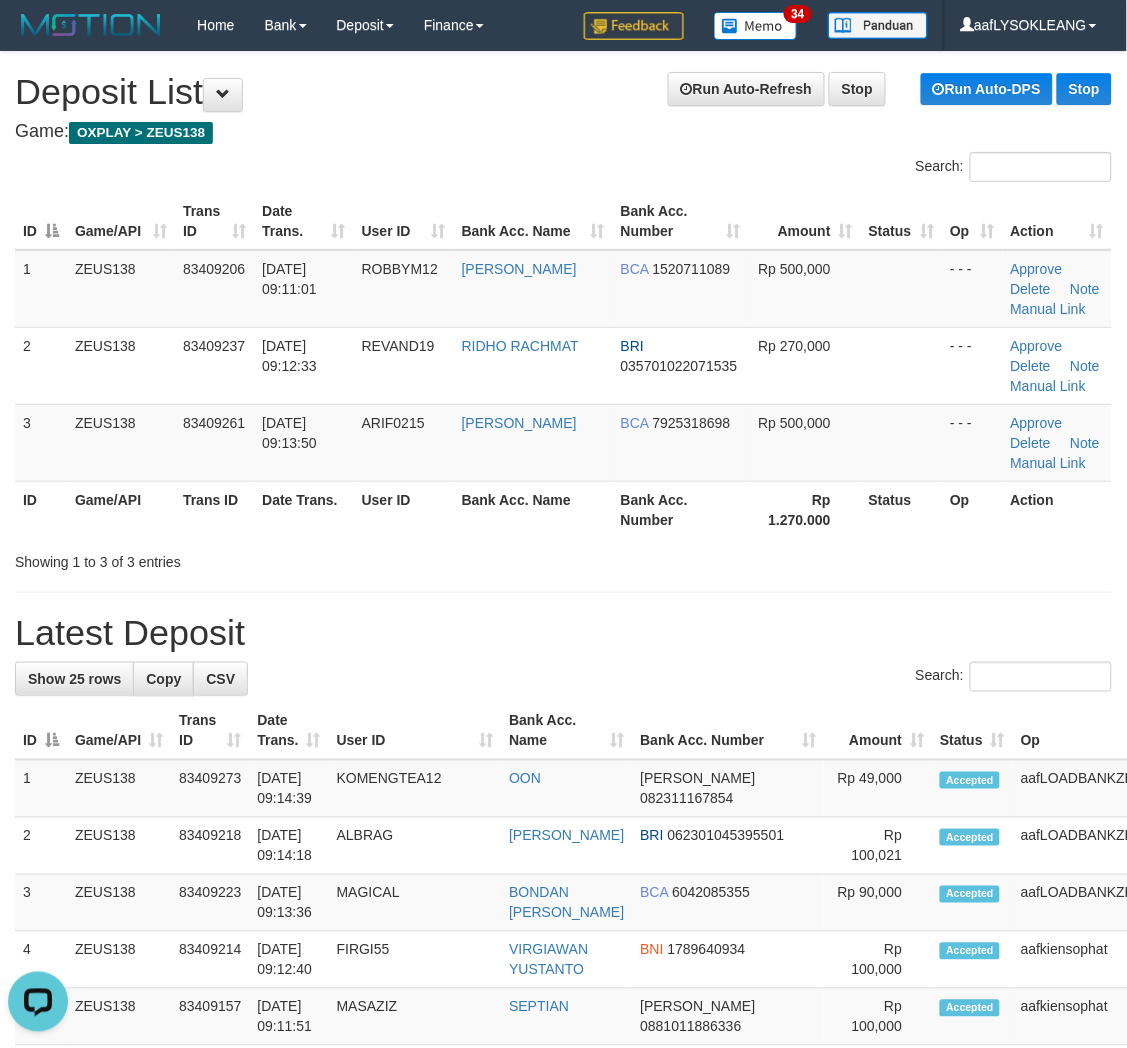 click on "Latest Deposit" at bounding box center (563, 633) 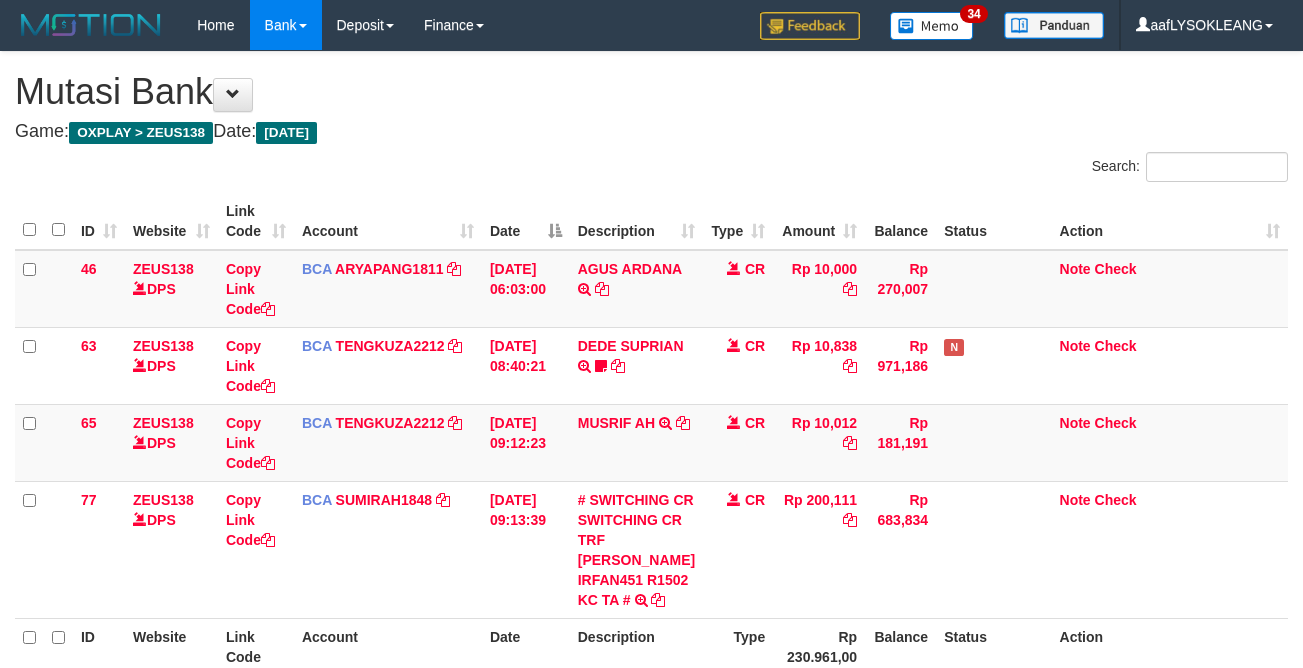 scroll, scrollTop: 164, scrollLeft: 0, axis: vertical 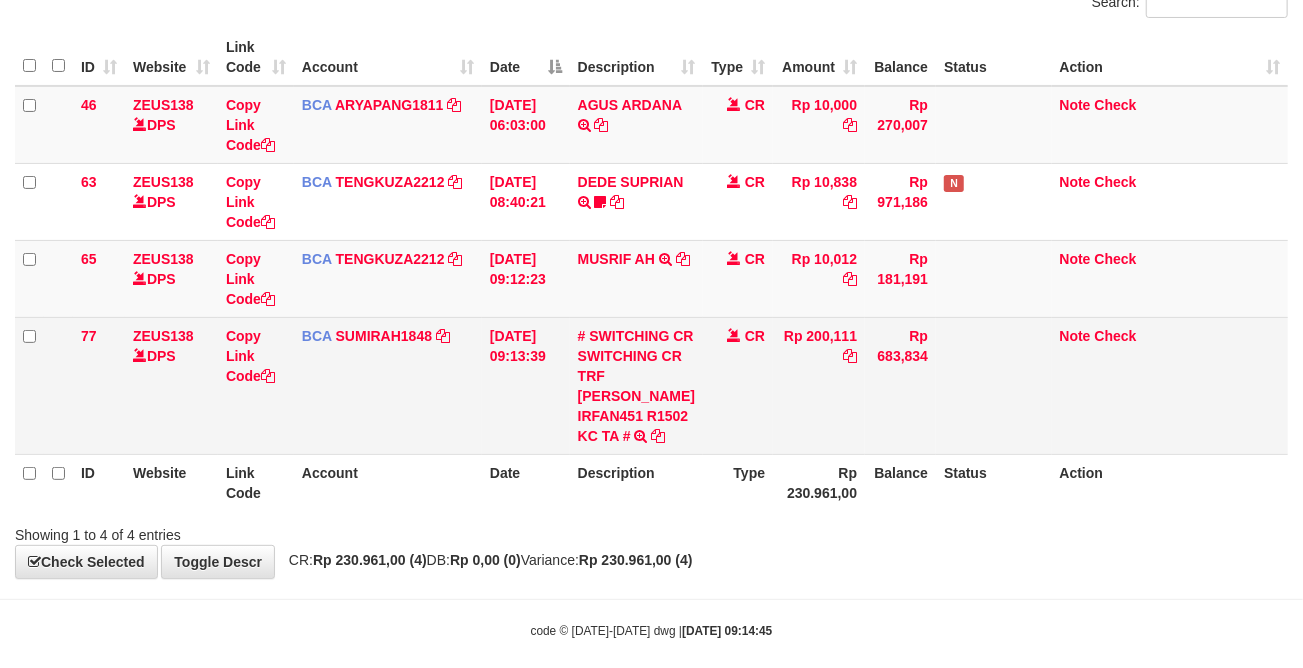 click on "Rp 200,111" at bounding box center (819, 385) 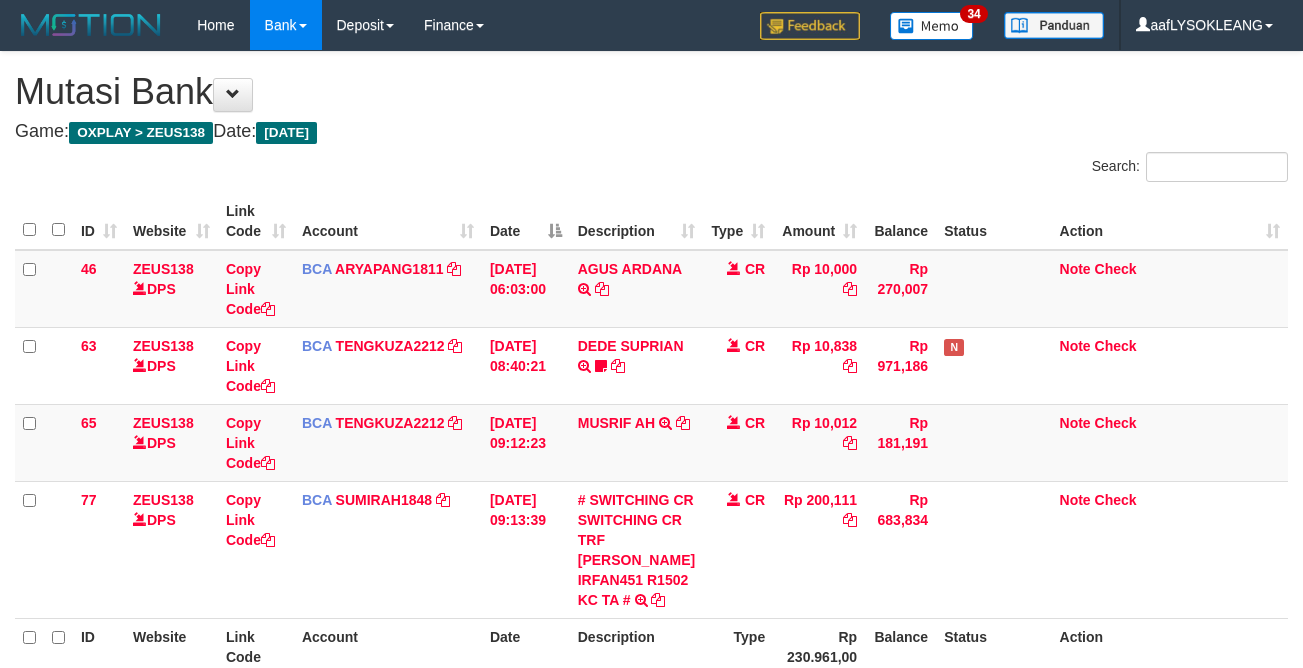 scroll, scrollTop: 164, scrollLeft: 0, axis: vertical 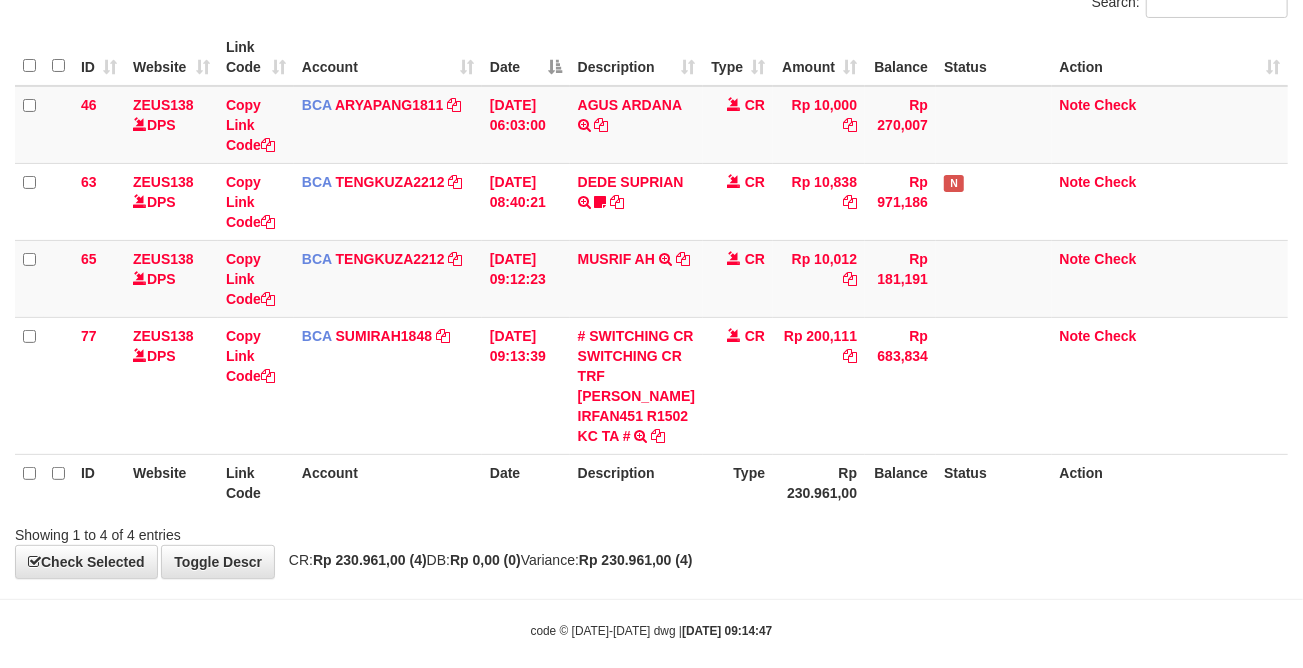 click on "Description" at bounding box center [636, 482] 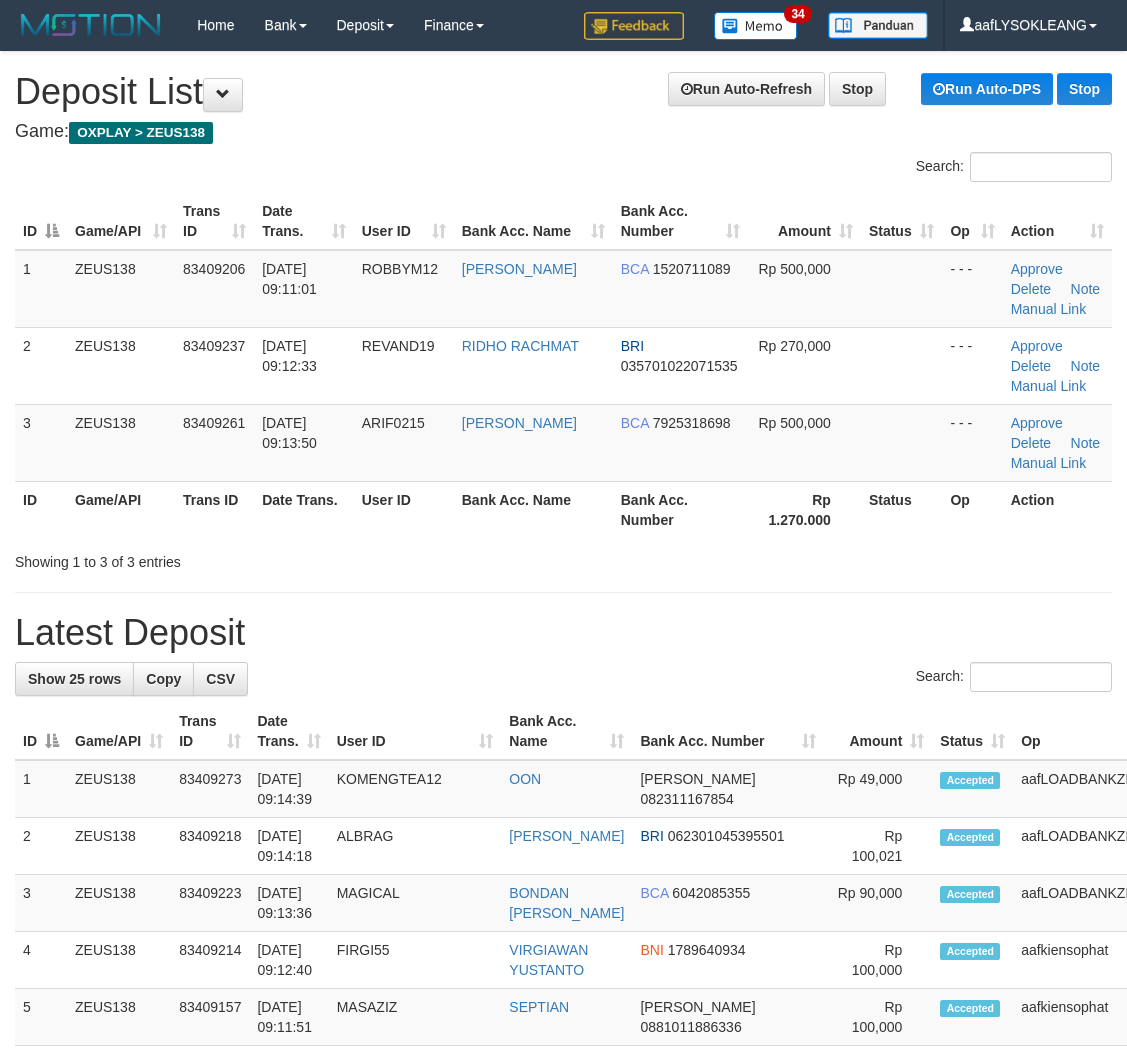 scroll, scrollTop: 0, scrollLeft: 0, axis: both 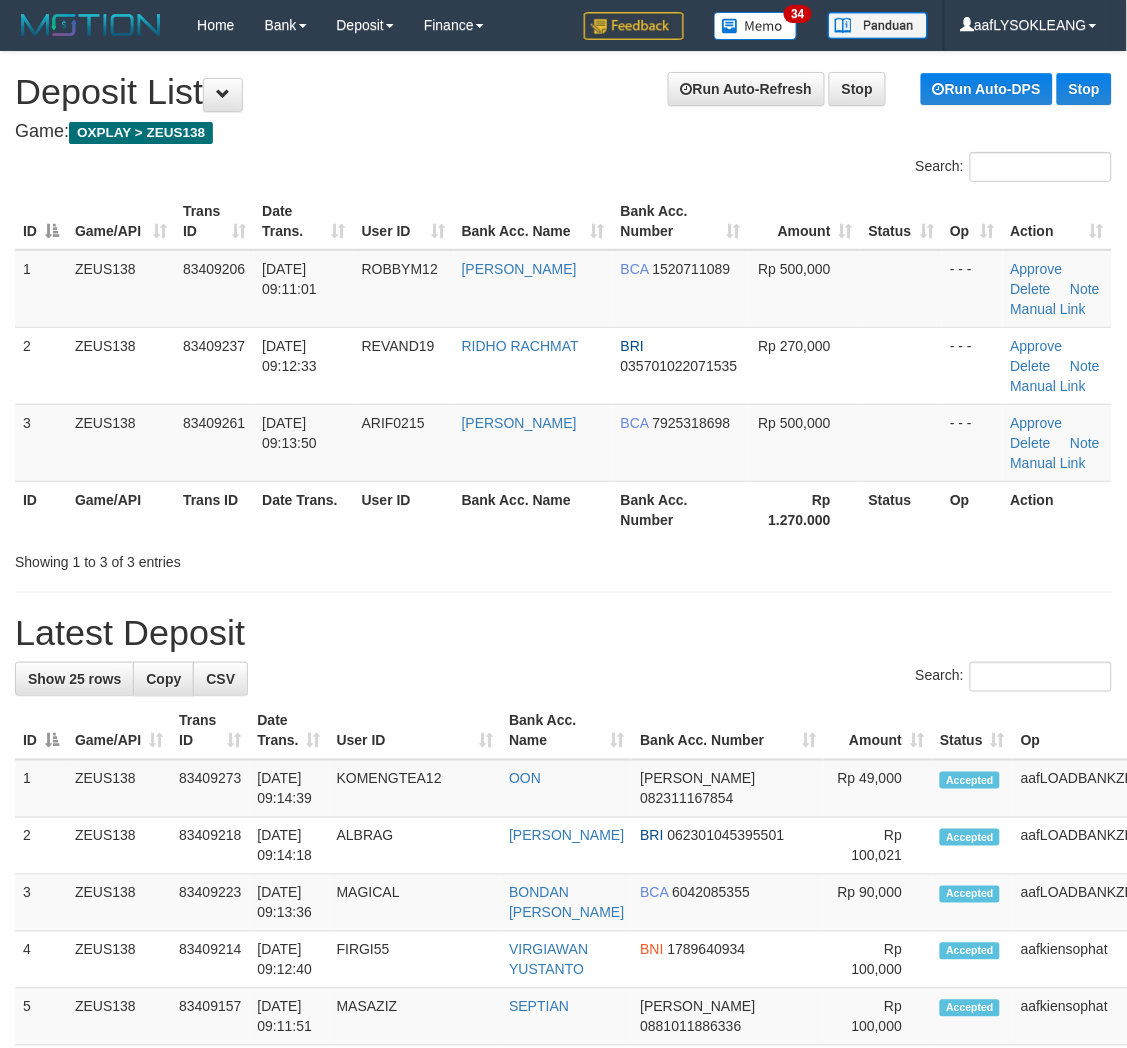 click on "**********" at bounding box center (563, 1185) 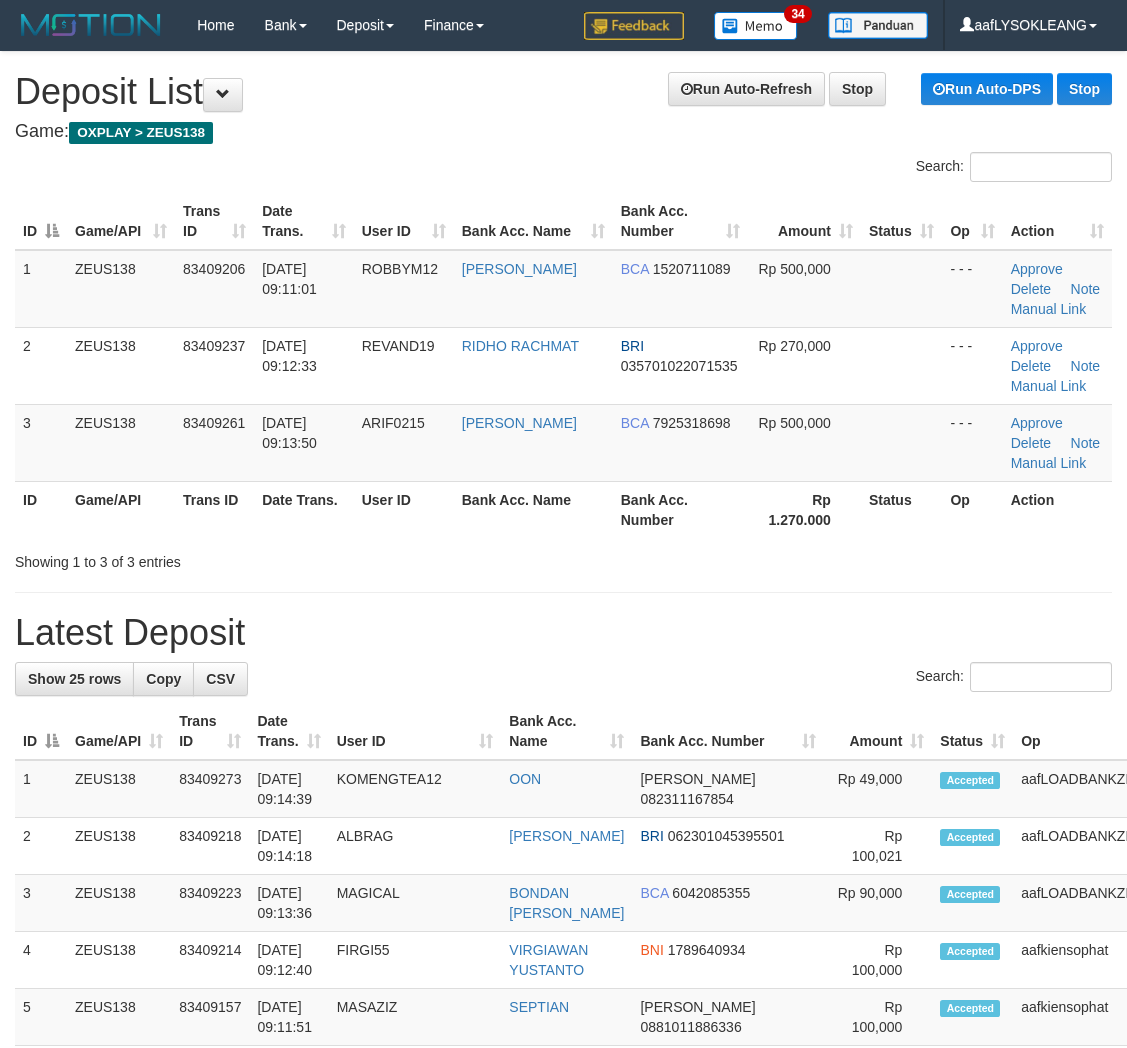 scroll, scrollTop: 0, scrollLeft: 0, axis: both 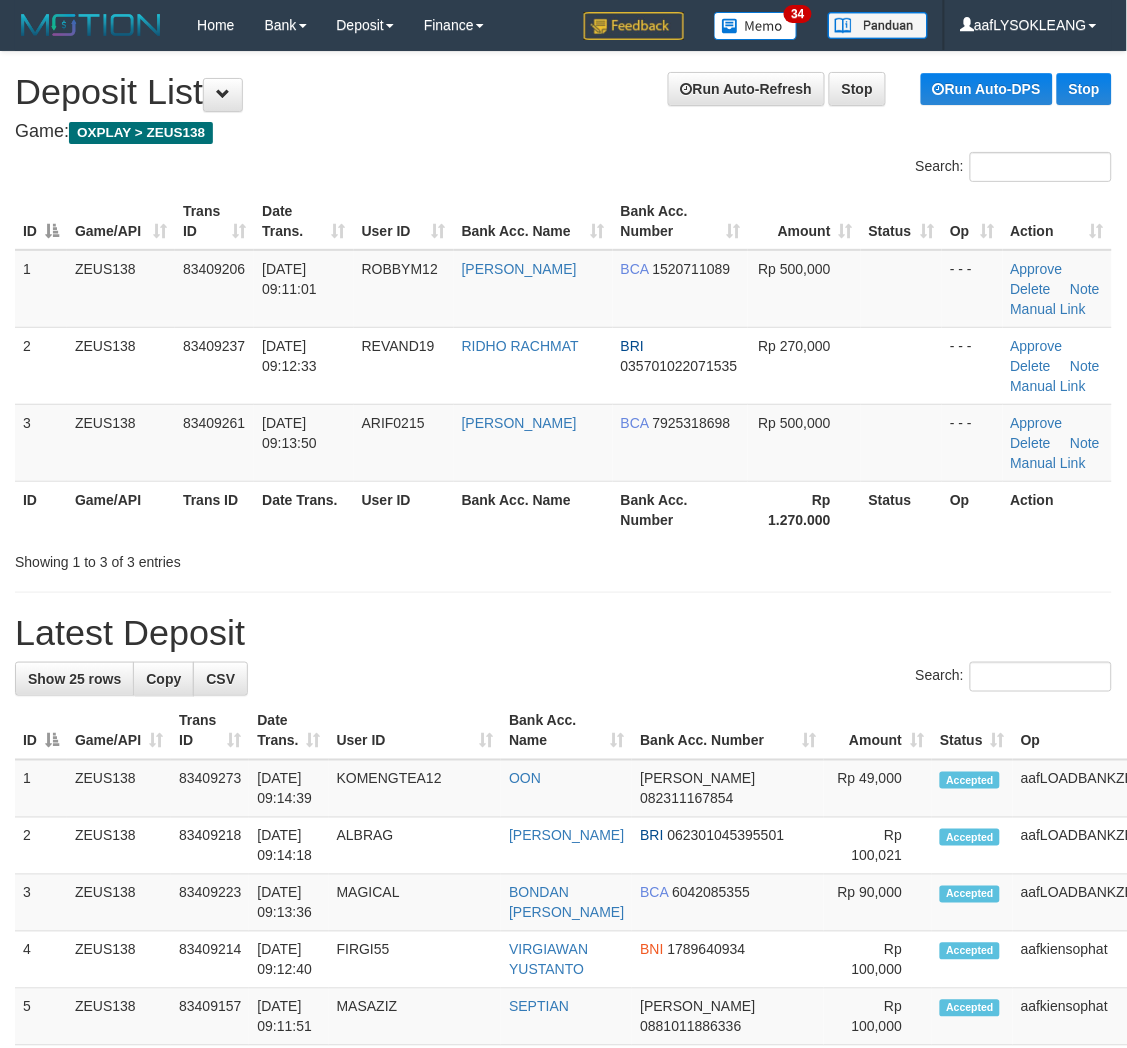 click on "**********" at bounding box center [563, 1185] 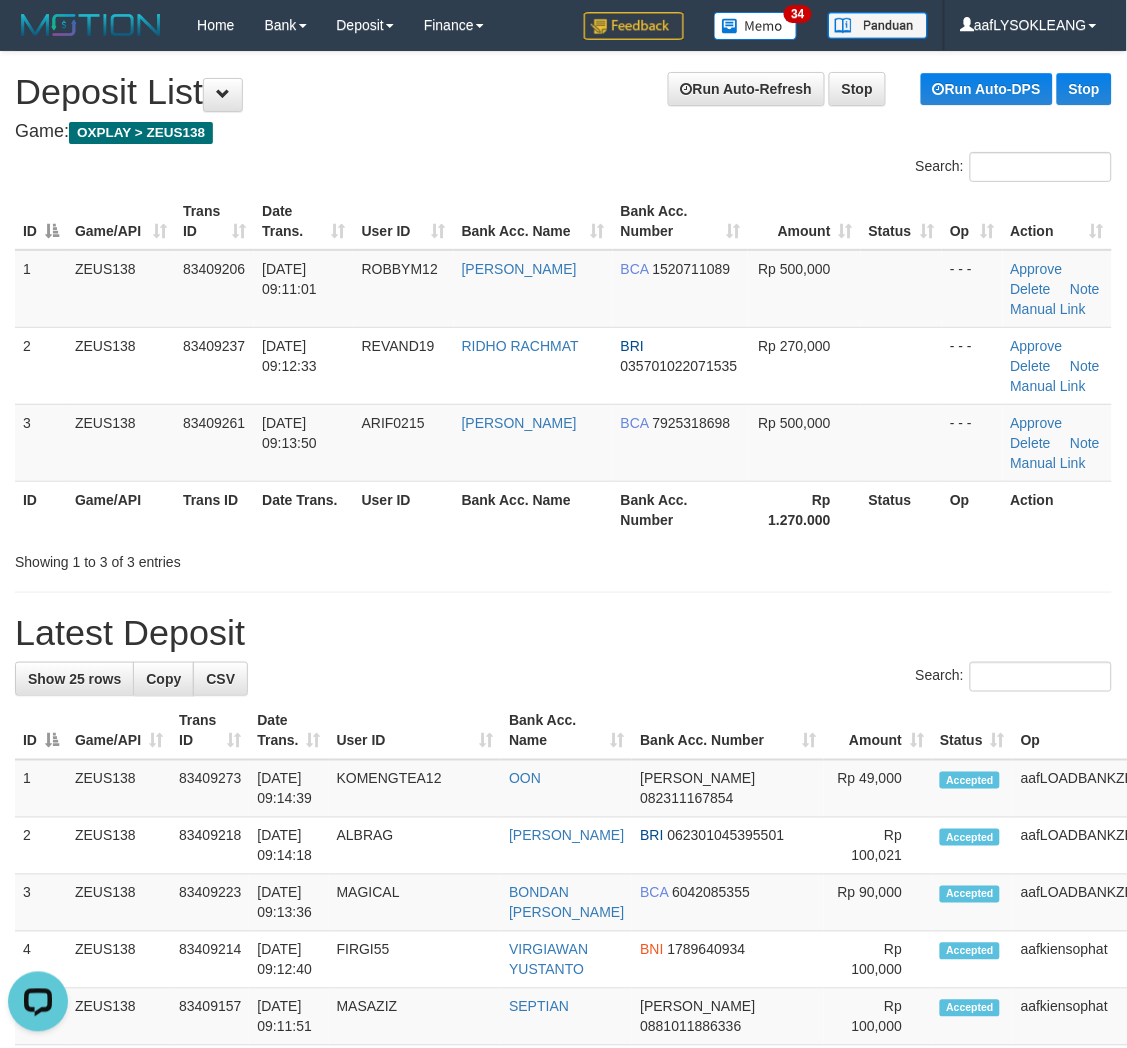 scroll, scrollTop: 0, scrollLeft: 0, axis: both 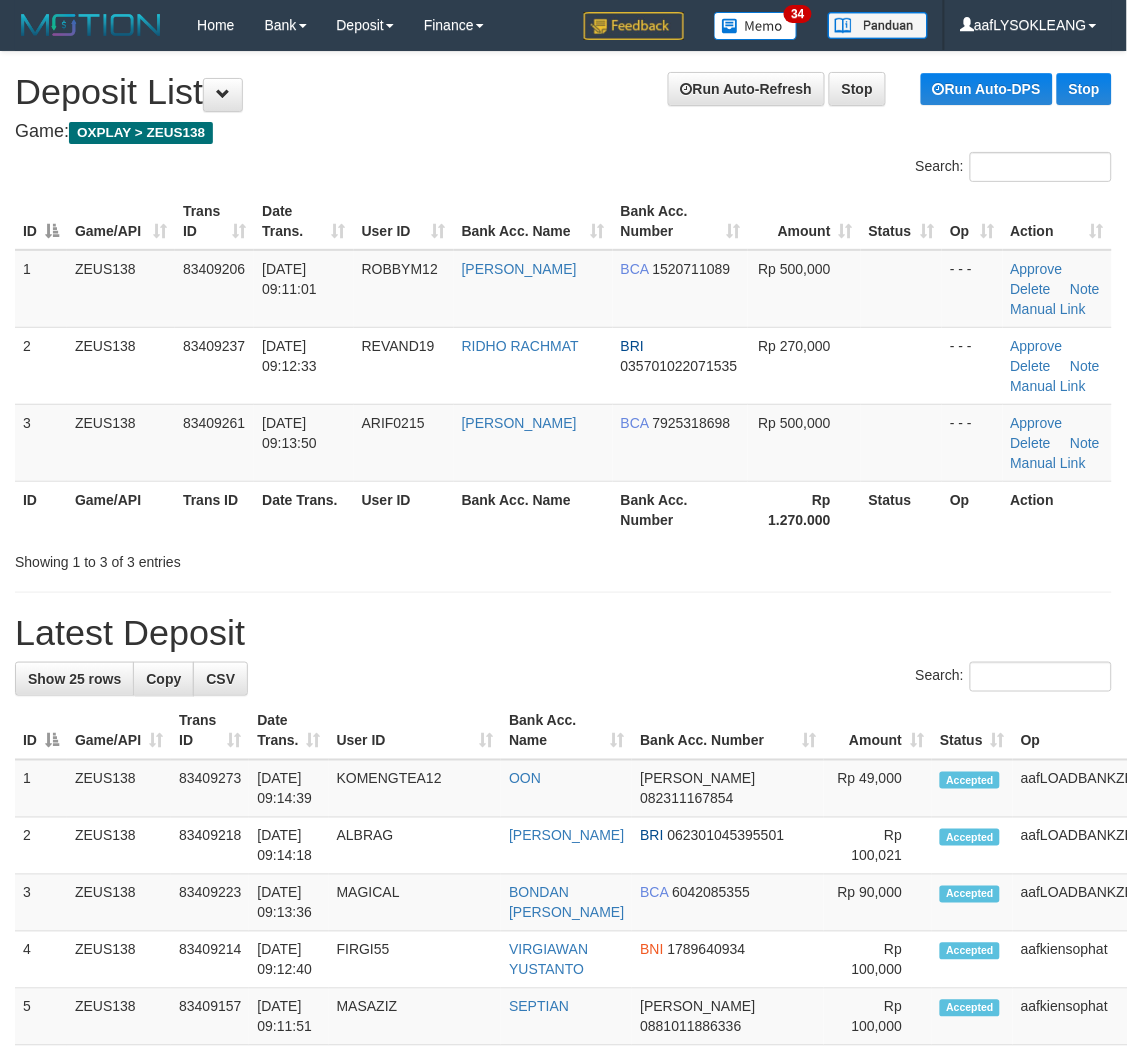 click on "**********" at bounding box center [563, 1185] 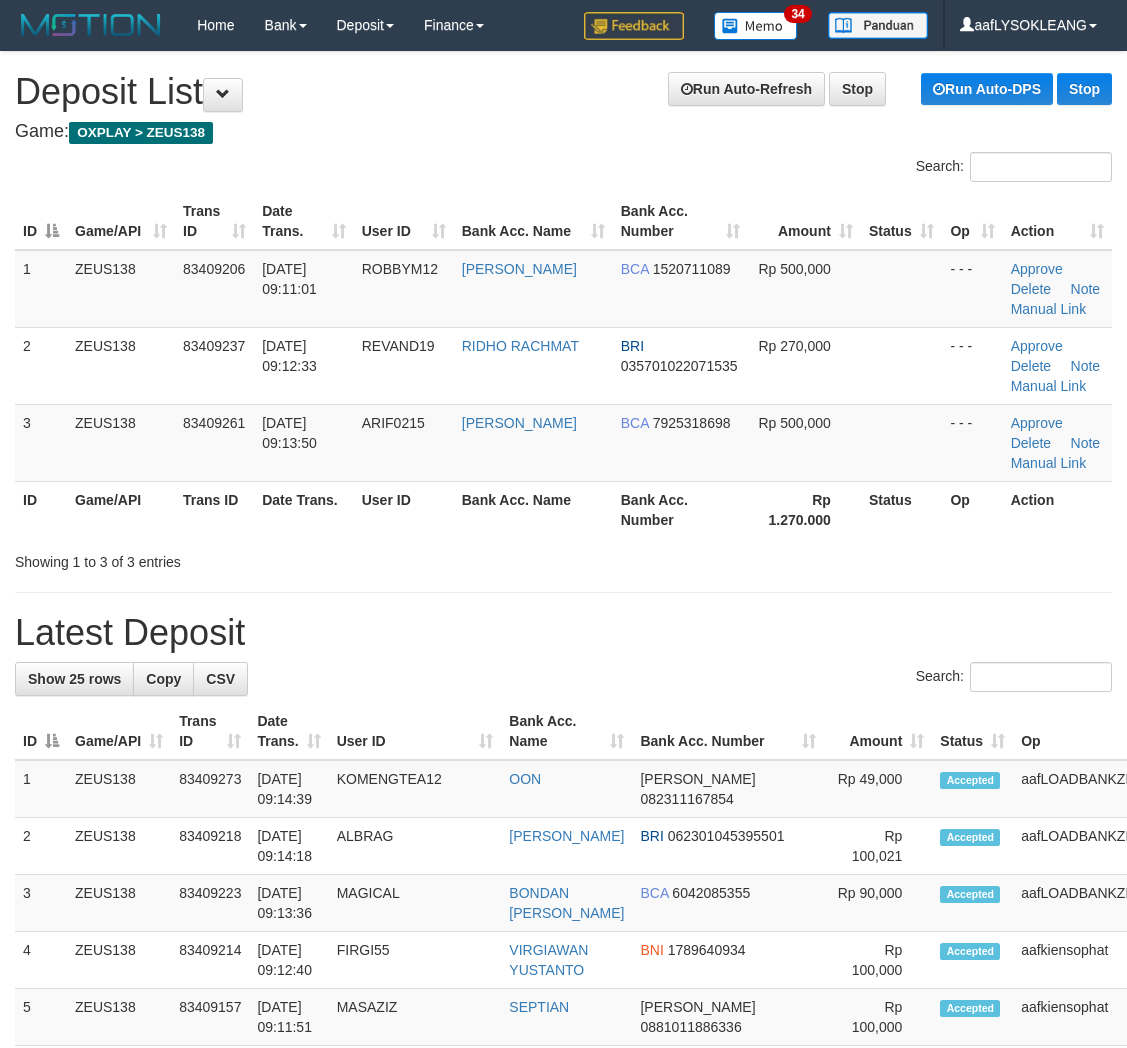 scroll, scrollTop: 0, scrollLeft: 0, axis: both 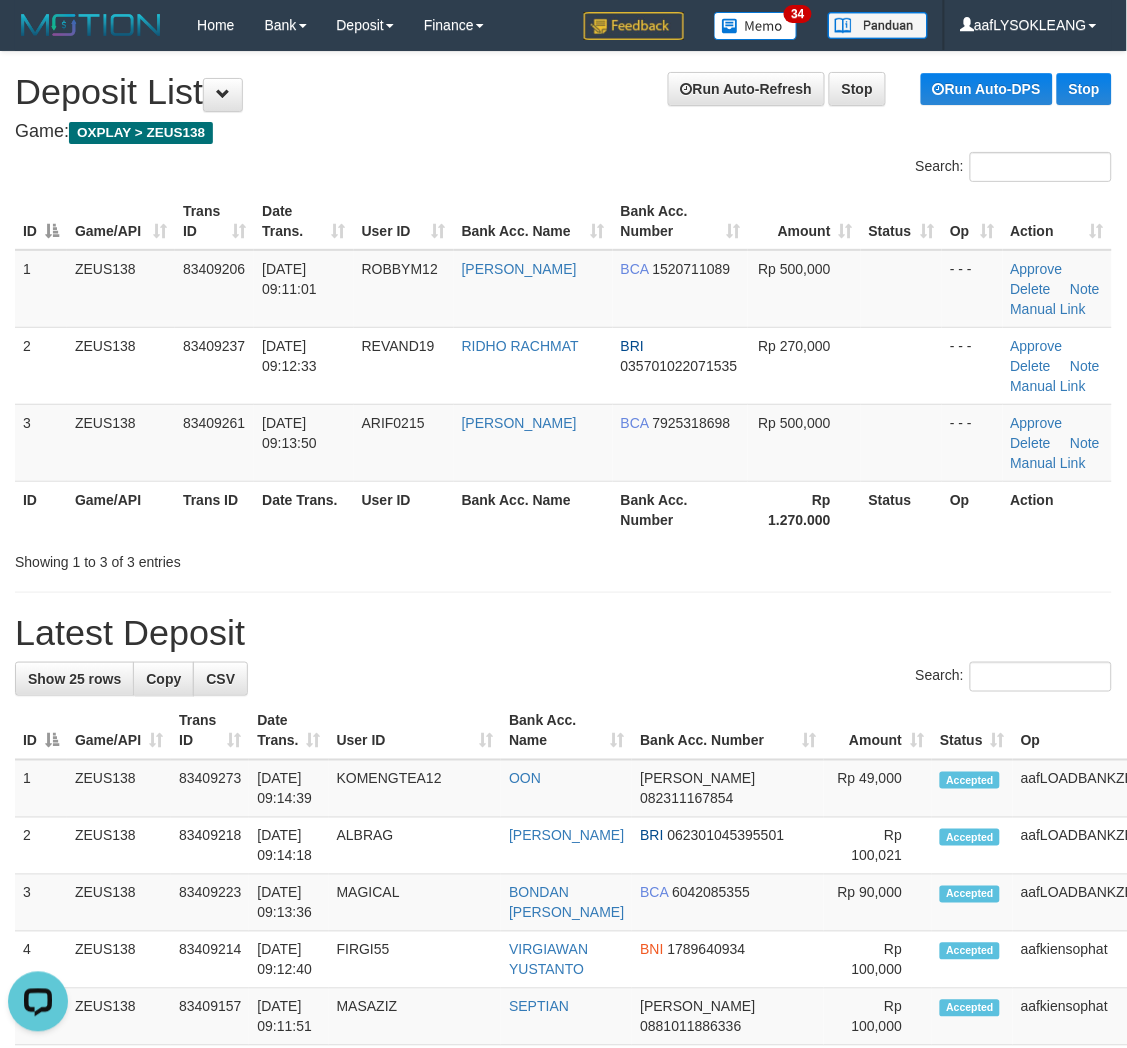 drag, startPoint x: 724, startPoint y: 643, endPoint x: 1136, endPoint y: 642, distance: 412.00122 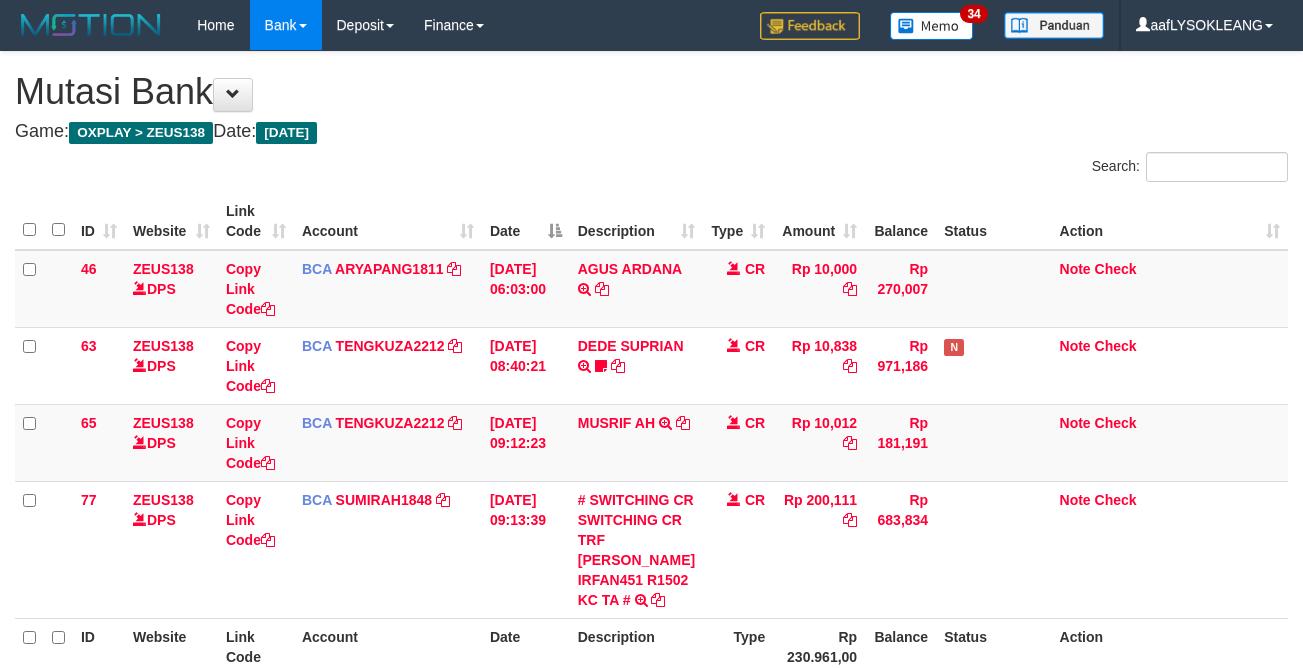 scroll, scrollTop: 158, scrollLeft: 0, axis: vertical 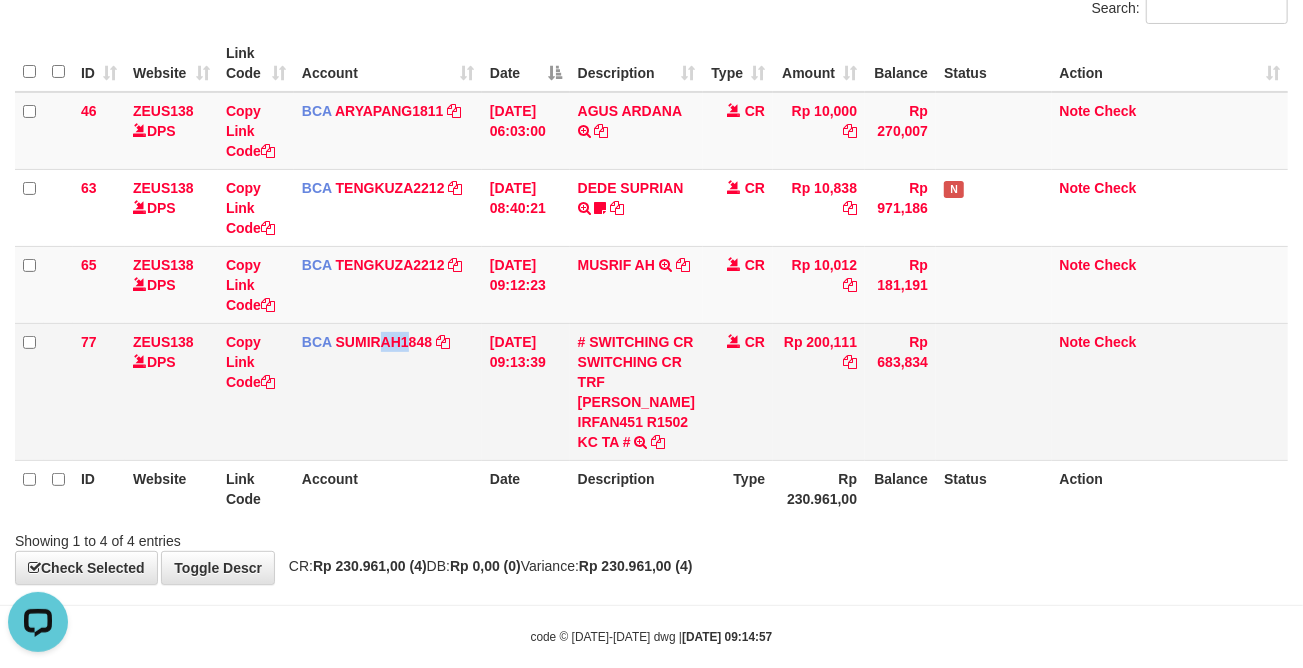 drag, startPoint x: 395, startPoint y: 351, endPoint x: 371, endPoint y: 348, distance: 24.186773 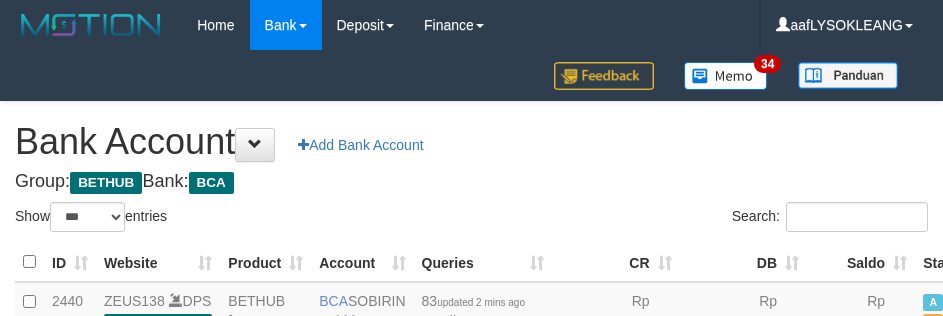 select on "***" 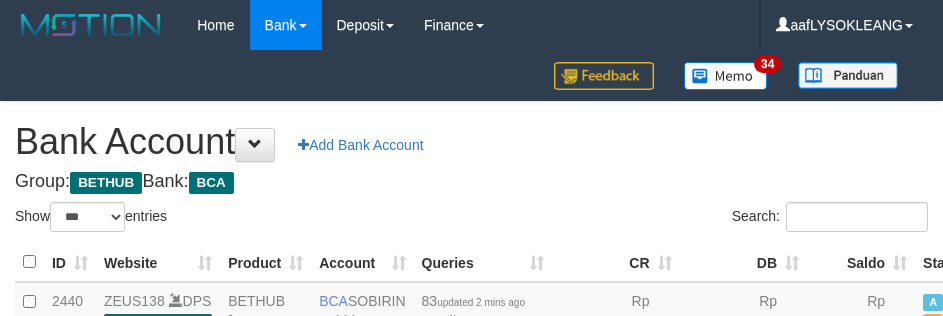 scroll, scrollTop: 156, scrollLeft: 0, axis: vertical 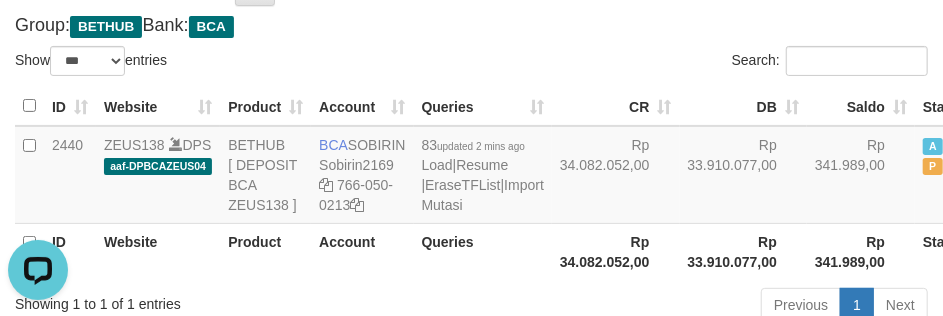 click on "Show  ** ** ** *** ***  entries" at bounding box center [236, 63] 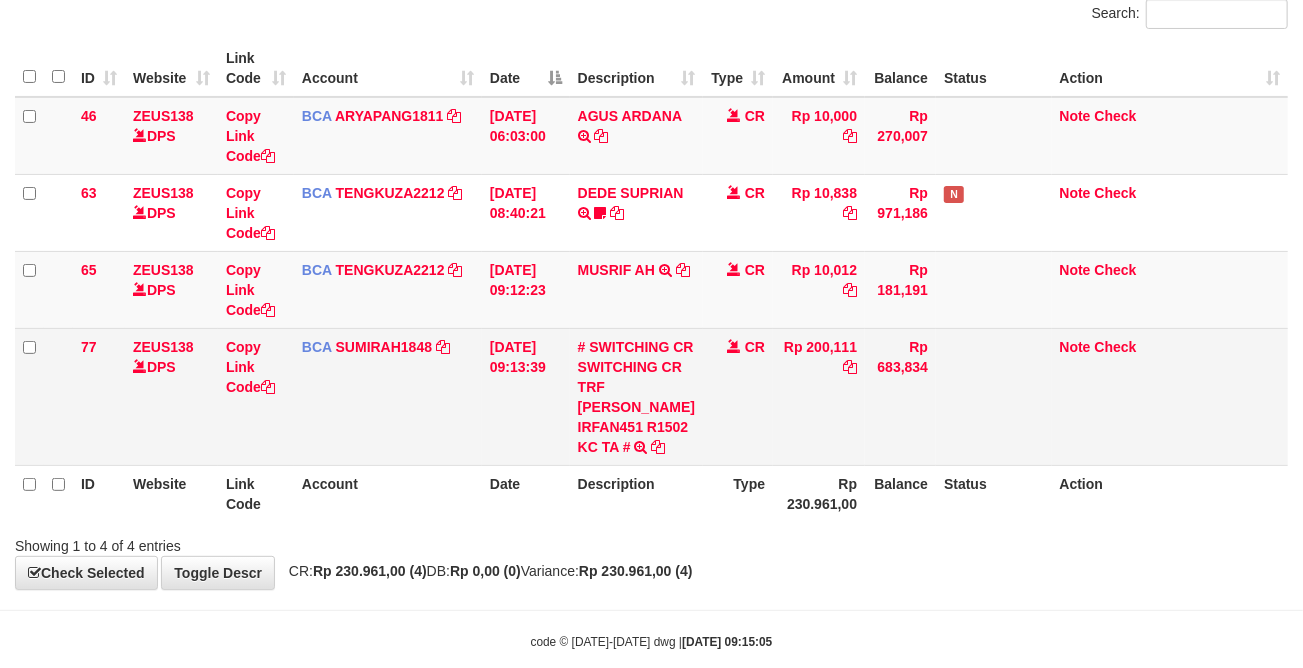 scroll, scrollTop: 164, scrollLeft: 0, axis: vertical 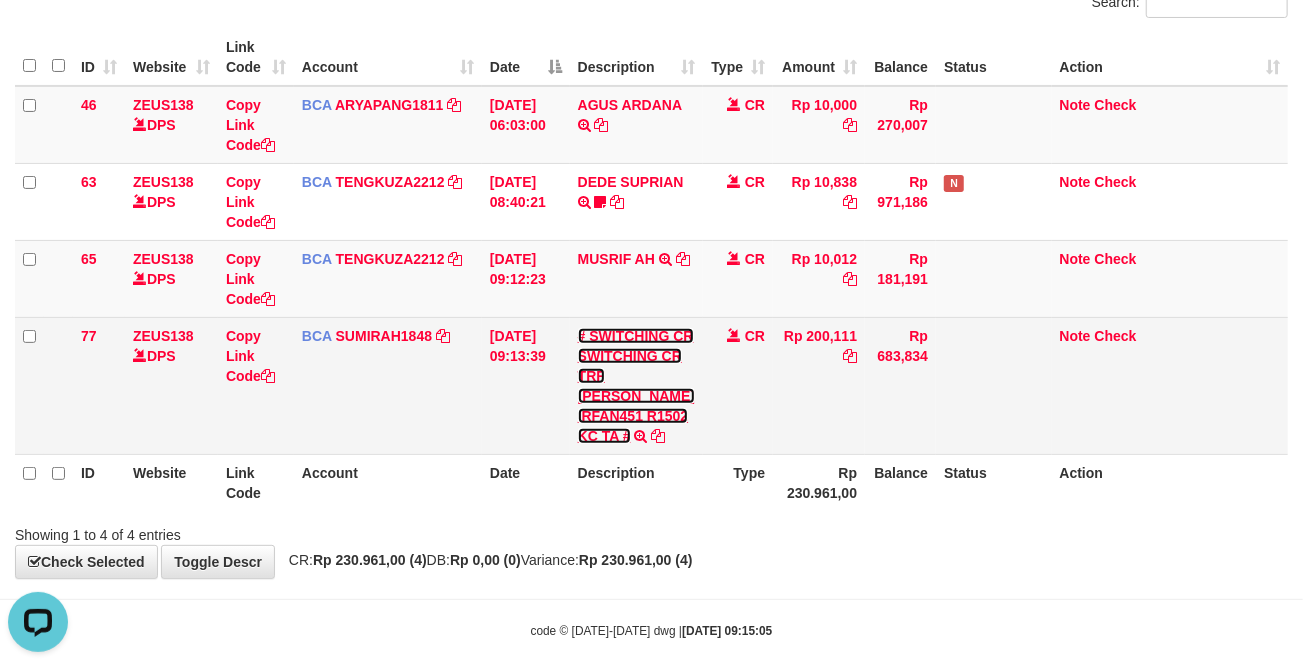 click on "# SWITCHING CR SWITCHING CR TRF IRFAN IRFAN451 R1502 KC TA #" at bounding box center (636, 386) 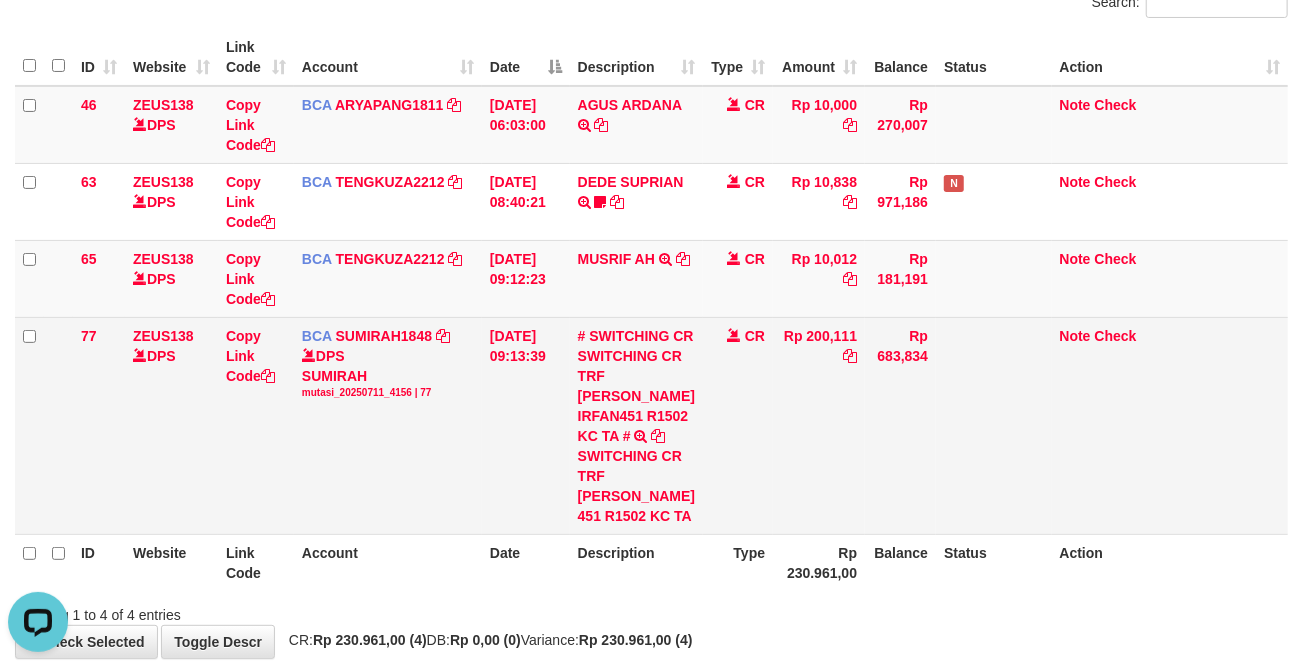 click on "SWITCHING CR TRF
IRFAN IRFAN
451 R1502 KC TA" at bounding box center (636, 486) 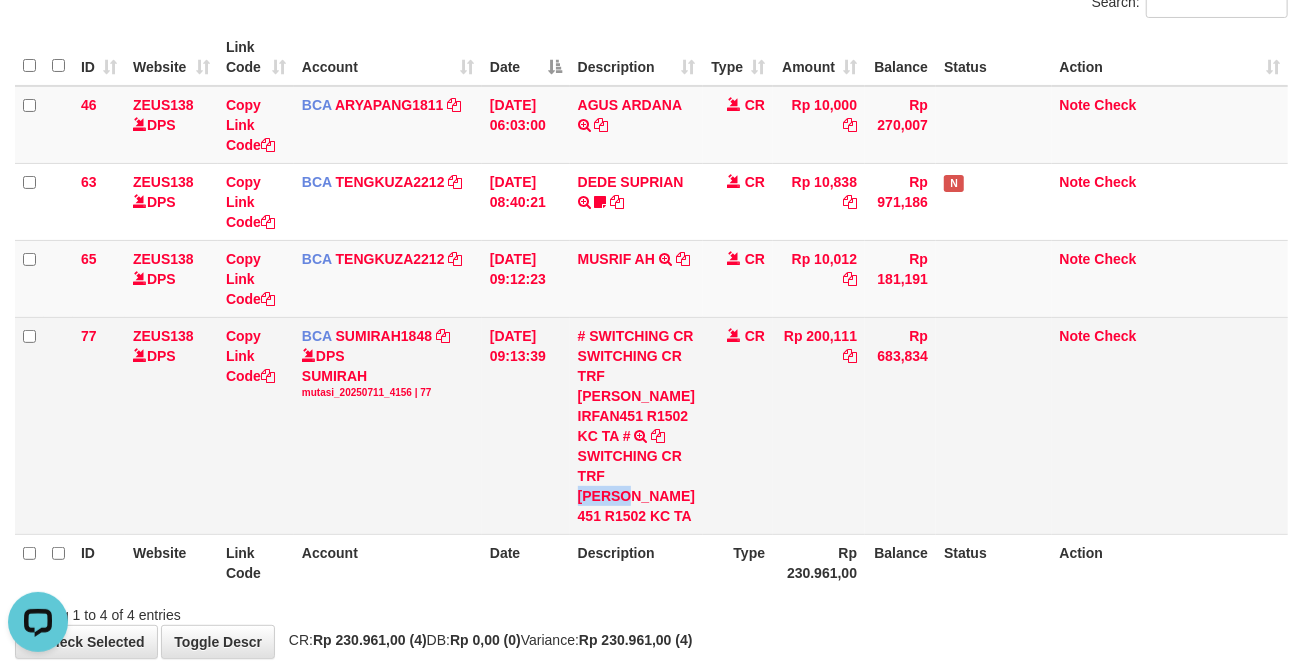 click on "SWITCHING CR TRF
IRFAN IRFAN
451 R1502 KC TA" at bounding box center (636, 486) 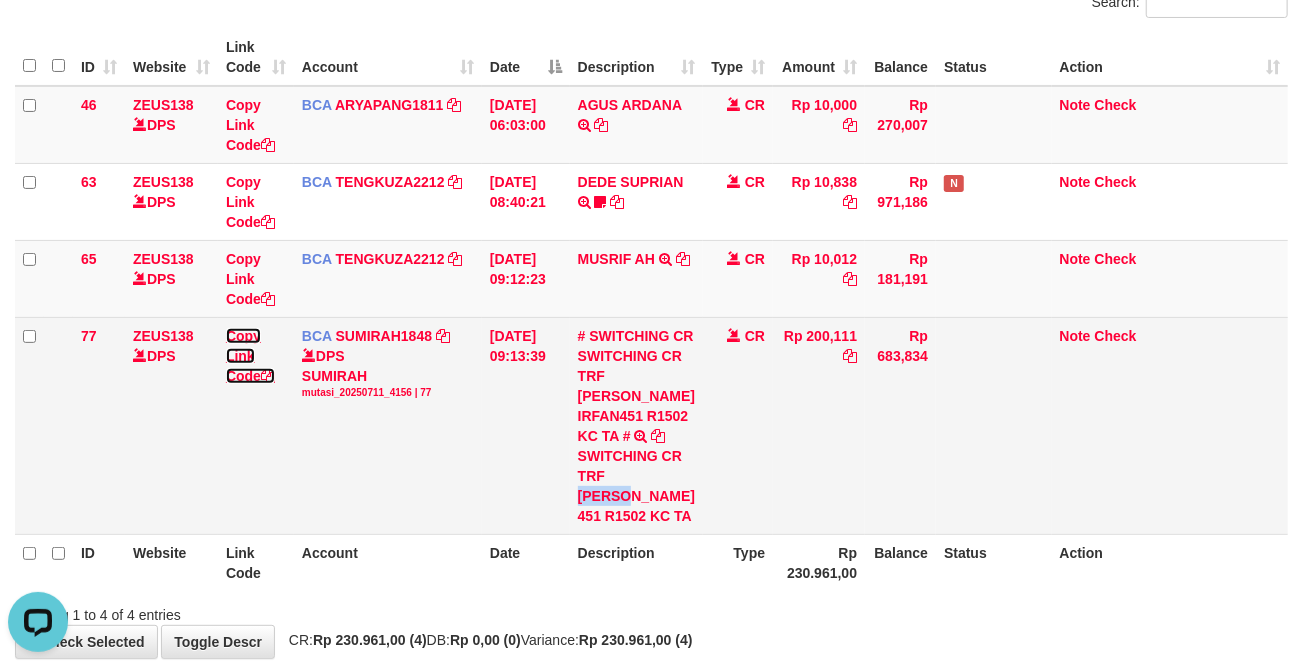click on "Copy Link Code" at bounding box center [250, 356] 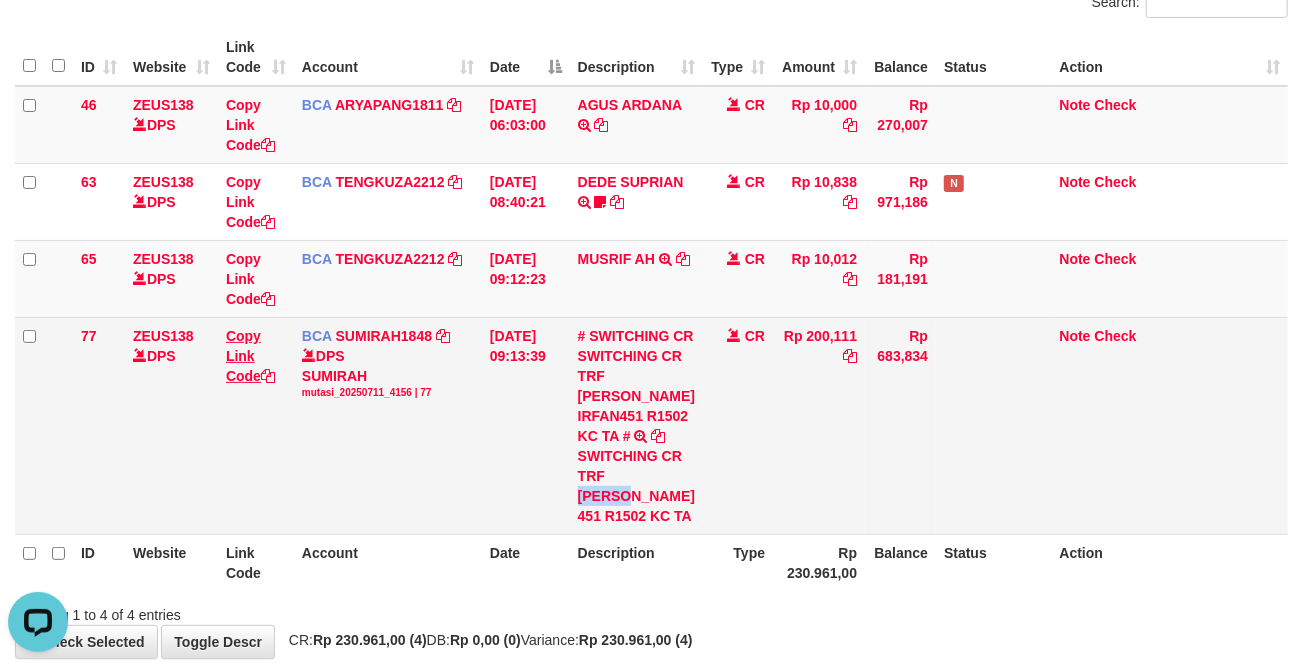 copy on "IRFAN" 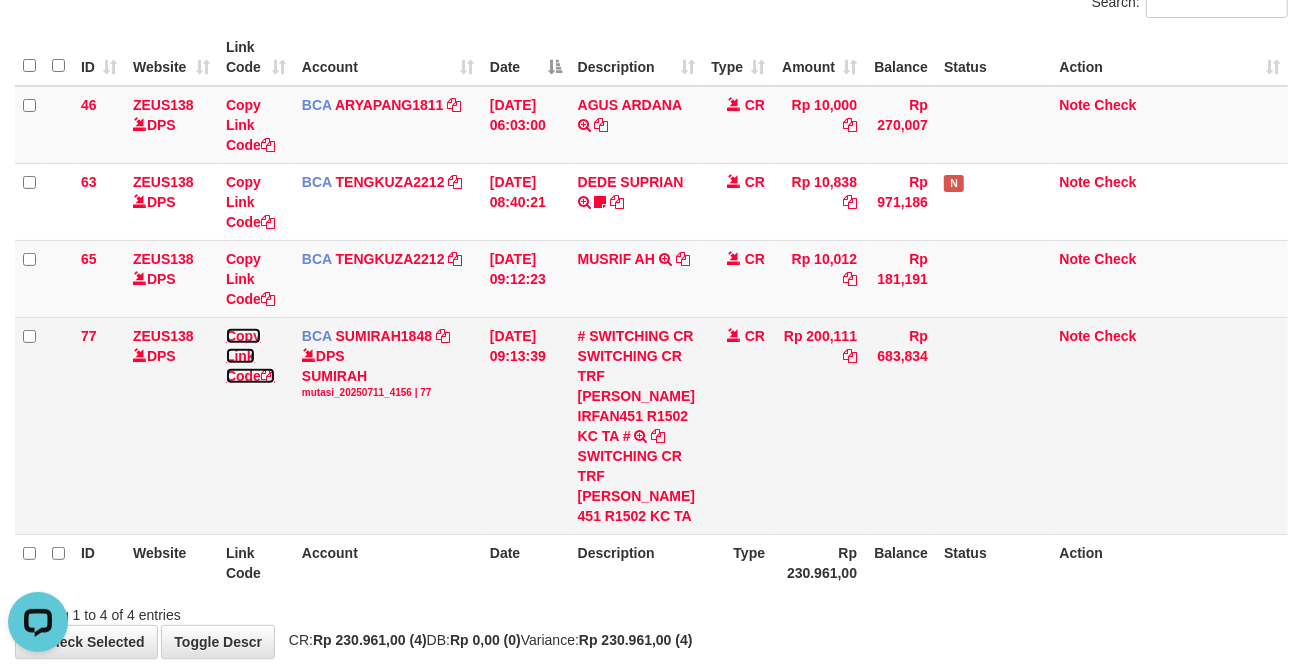 click on "Copy Link Code" at bounding box center [250, 356] 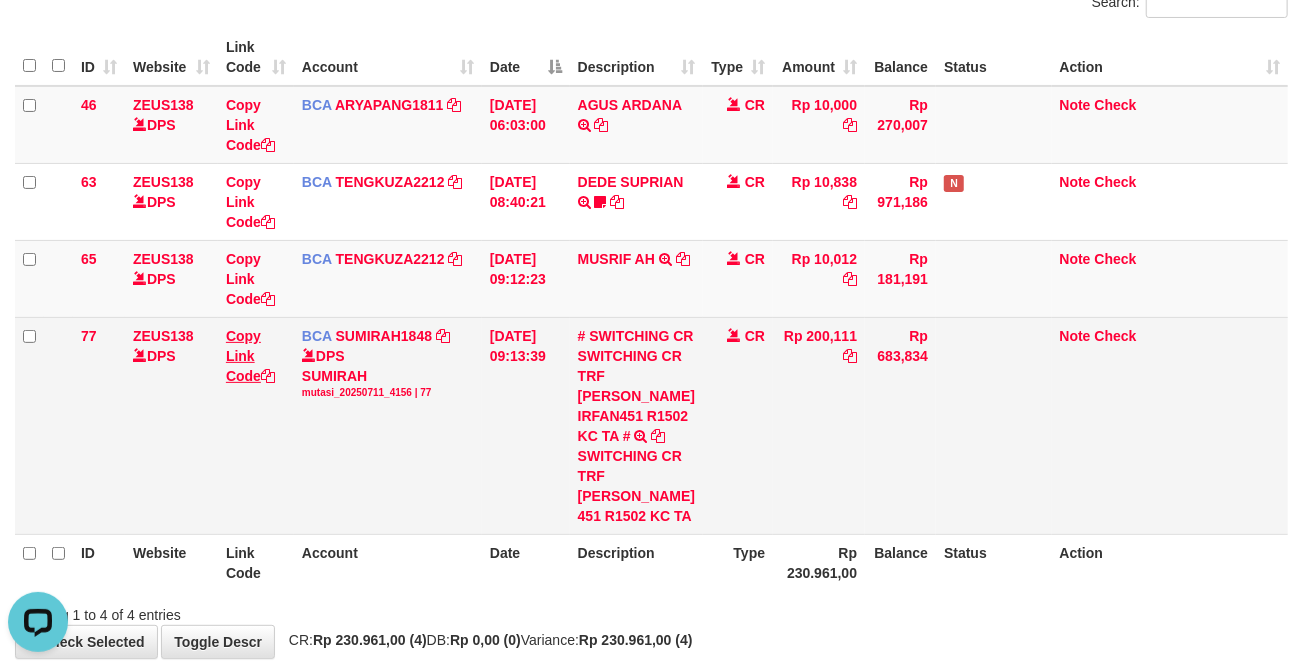 scroll, scrollTop: 0, scrollLeft: 0, axis: both 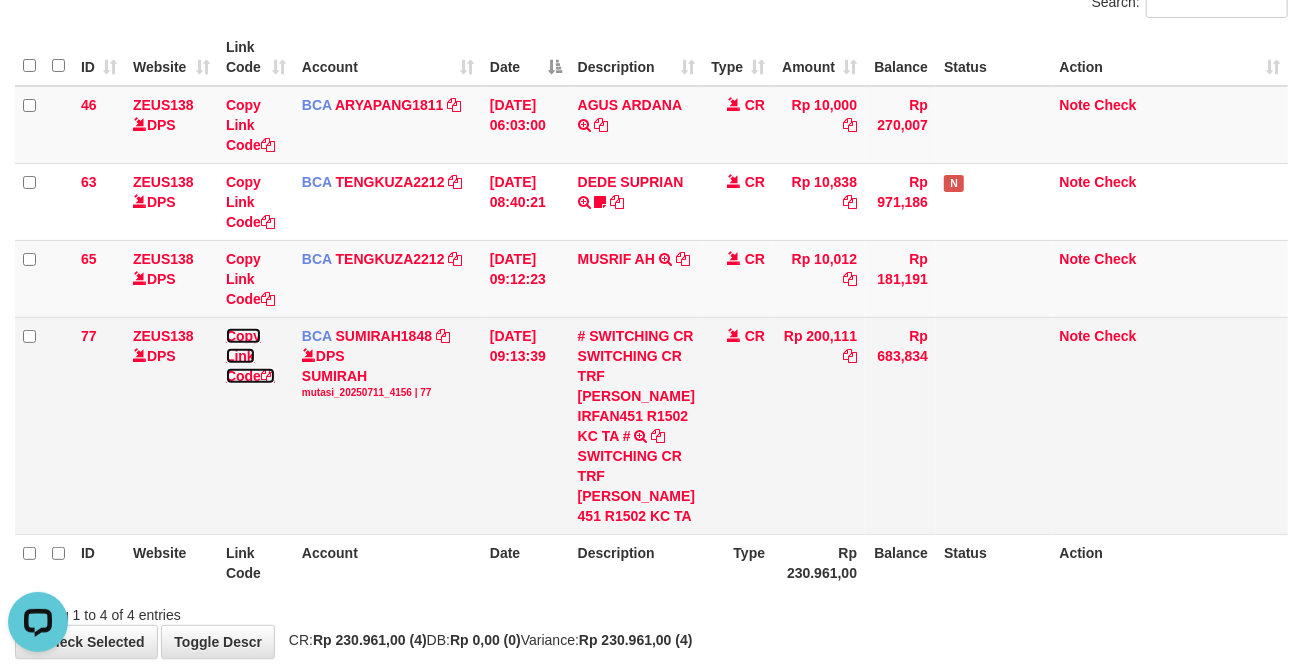 click on "Copy Link Code" at bounding box center [250, 356] 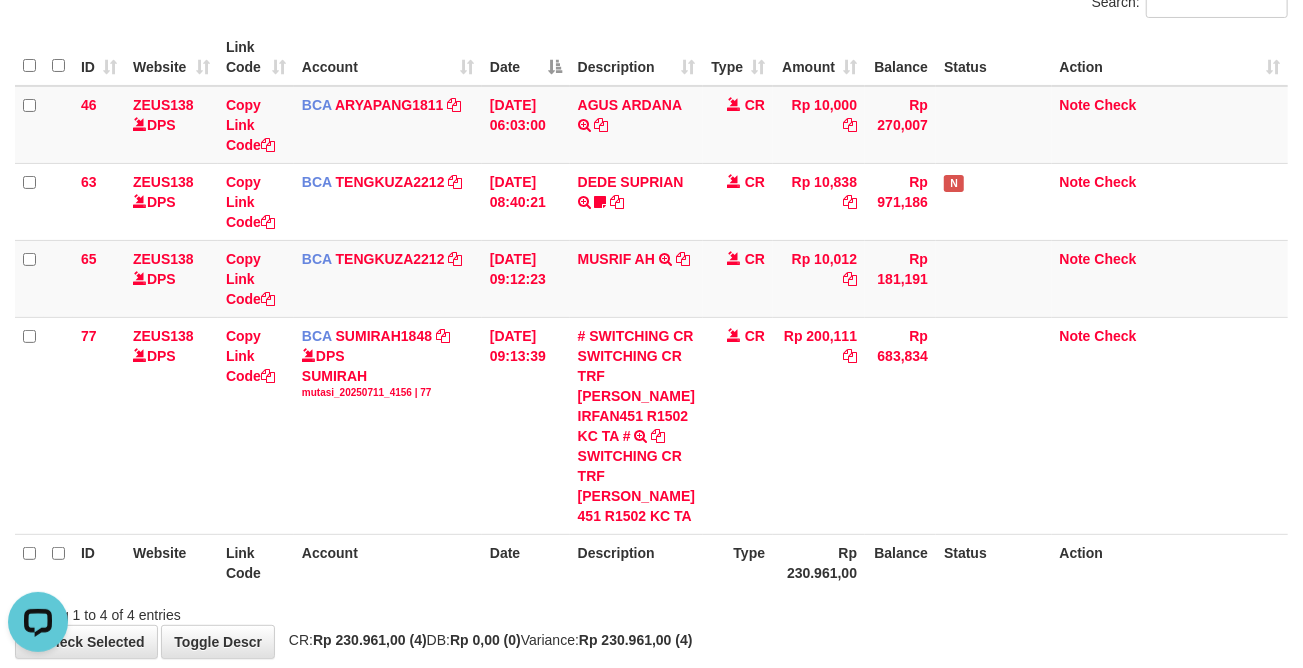 scroll, scrollTop: 274, scrollLeft: 0, axis: vertical 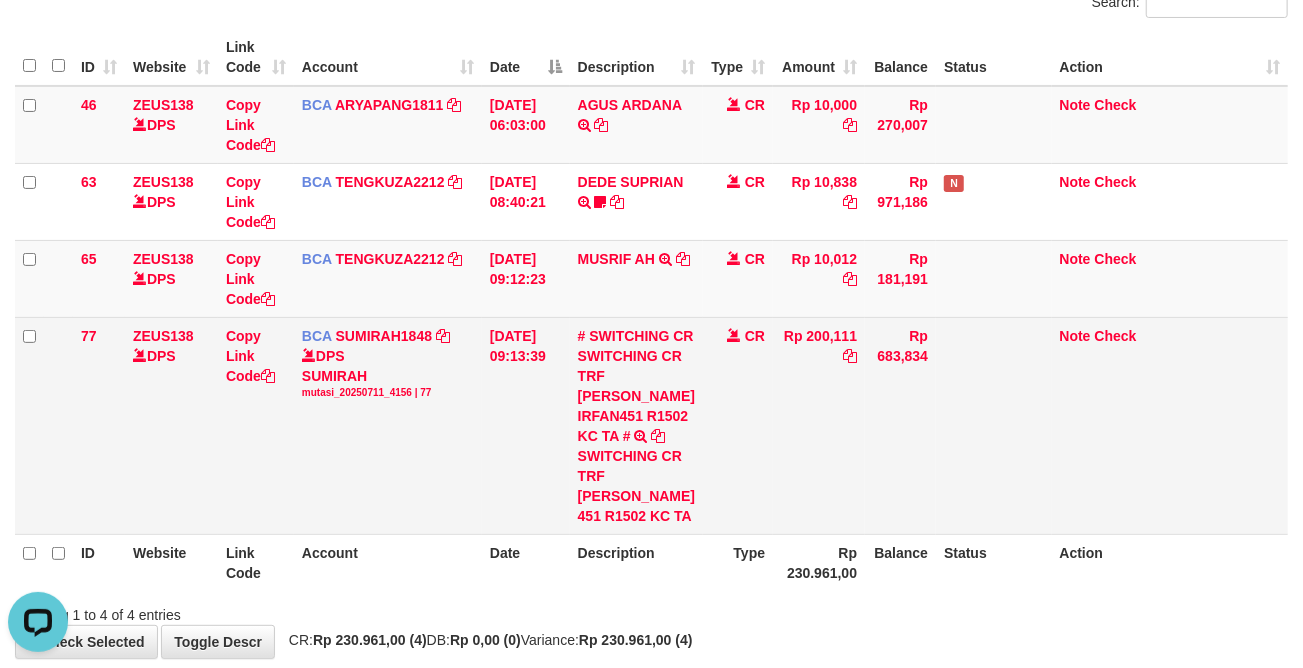 click on "Rp 200,111" at bounding box center [819, 425] 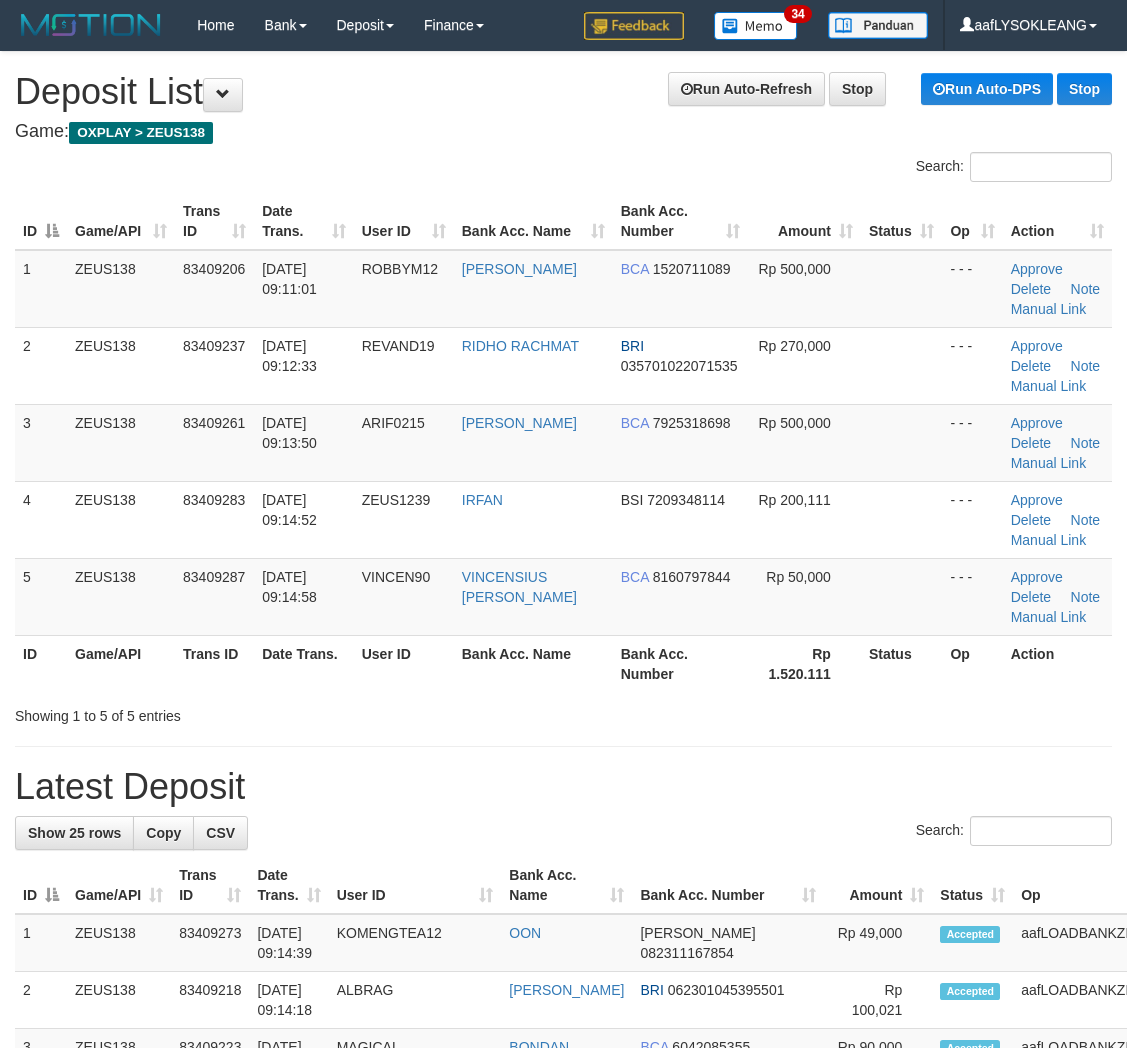 scroll, scrollTop: 0, scrollLeft: 0, axis: both 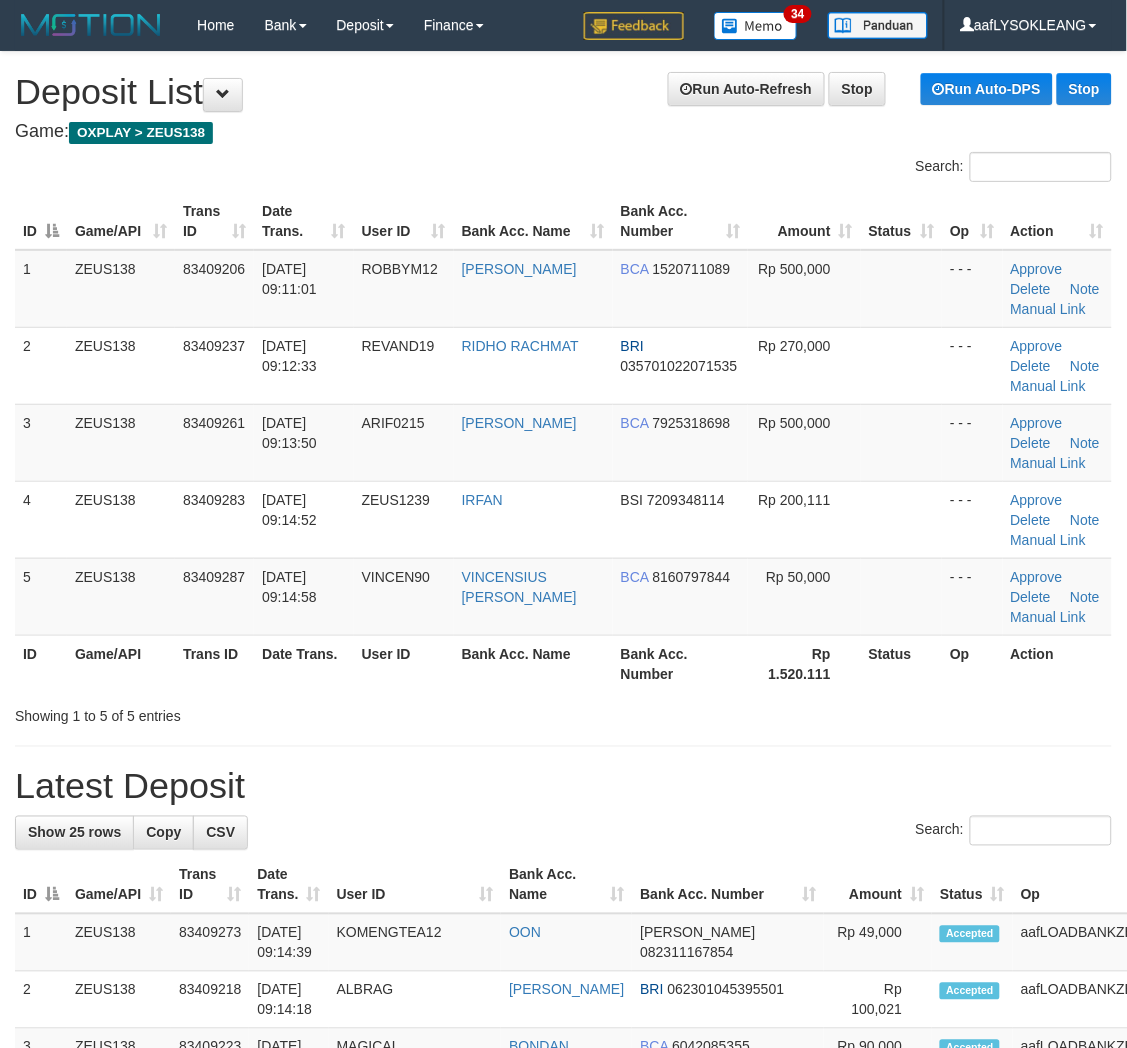 drag, startPoint x: 830, startPoint y: 702, endPoint x: 1143, endPoint y: 735, distance: 314.7348 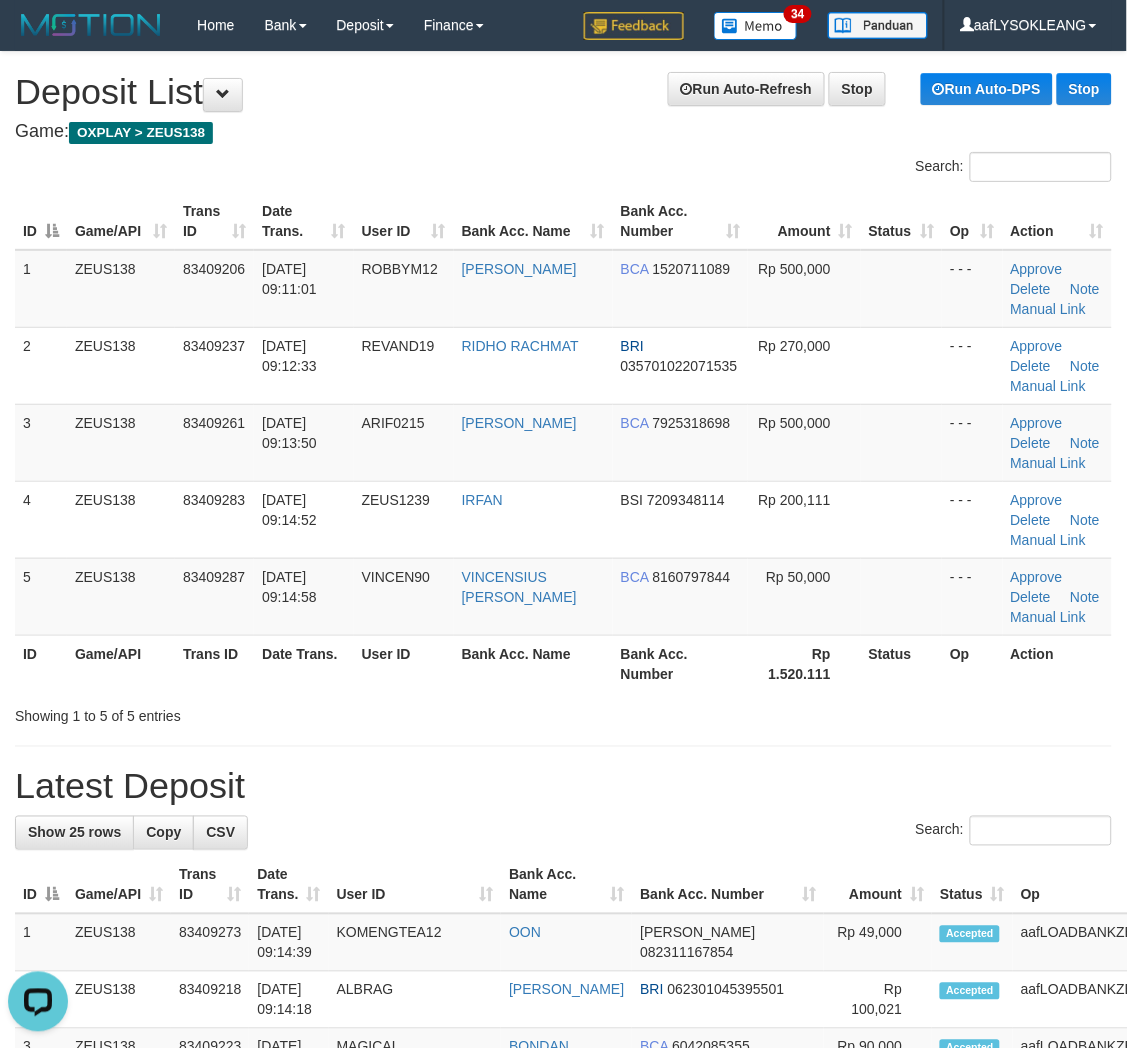 scroll, scrollTop: 0, scrollLeft: 0, axis: both 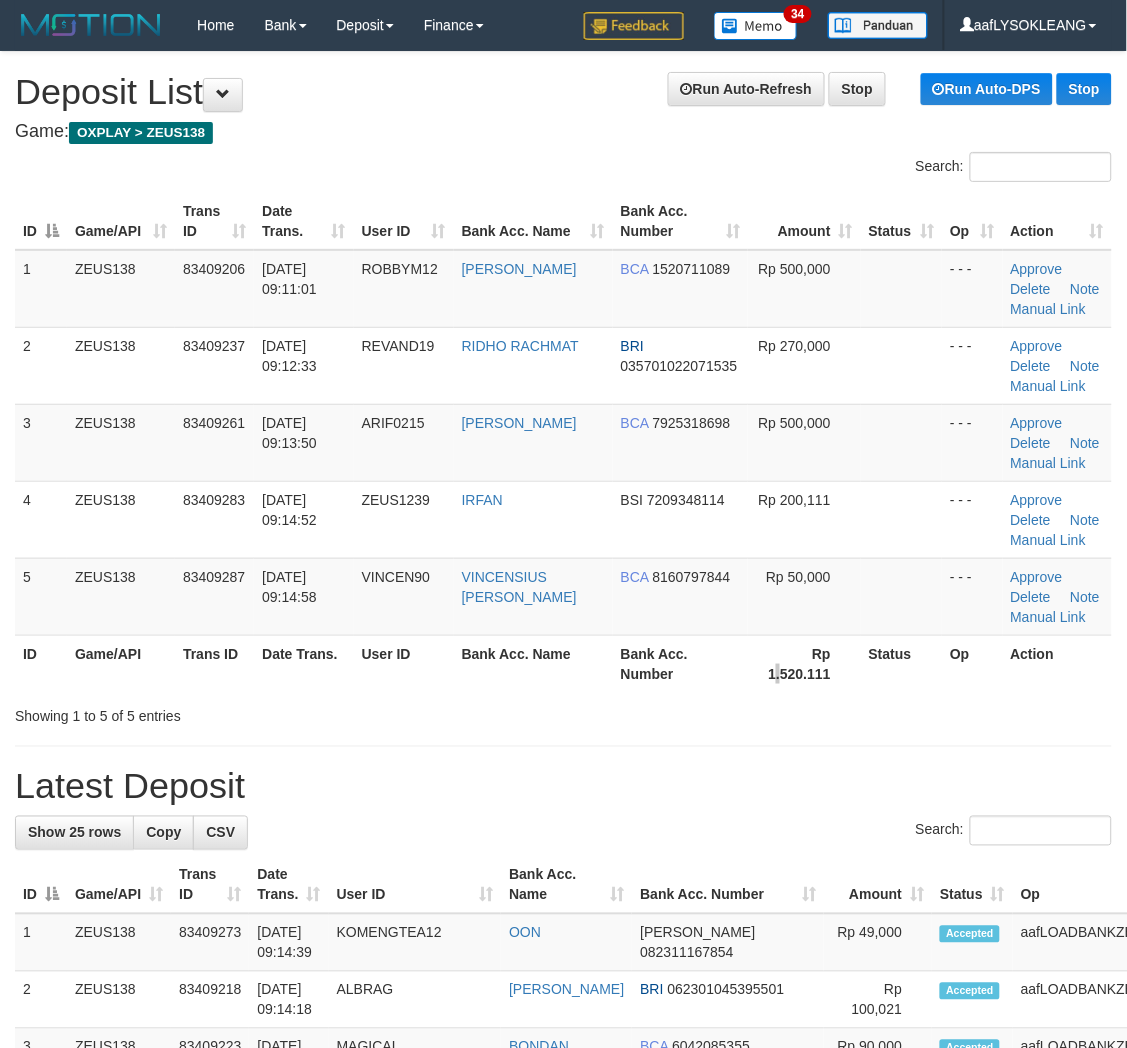 drag, startPoint x: 776, startPoint y: 681, endPoint x: 886, endPoint y: 634, distance: 119.62023 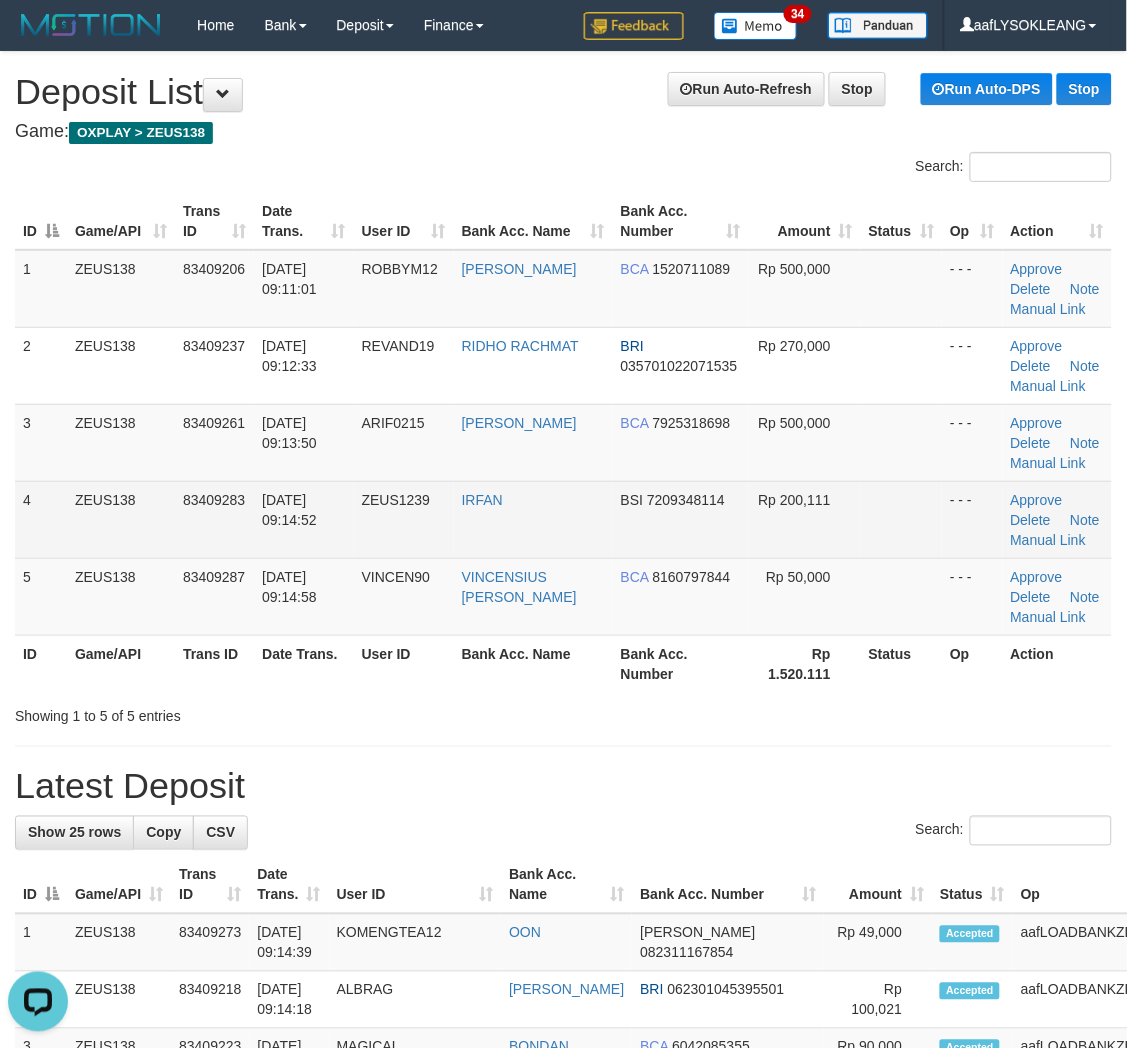 scroll, scrollTop: 0, scrollLeft: 0, axis: both 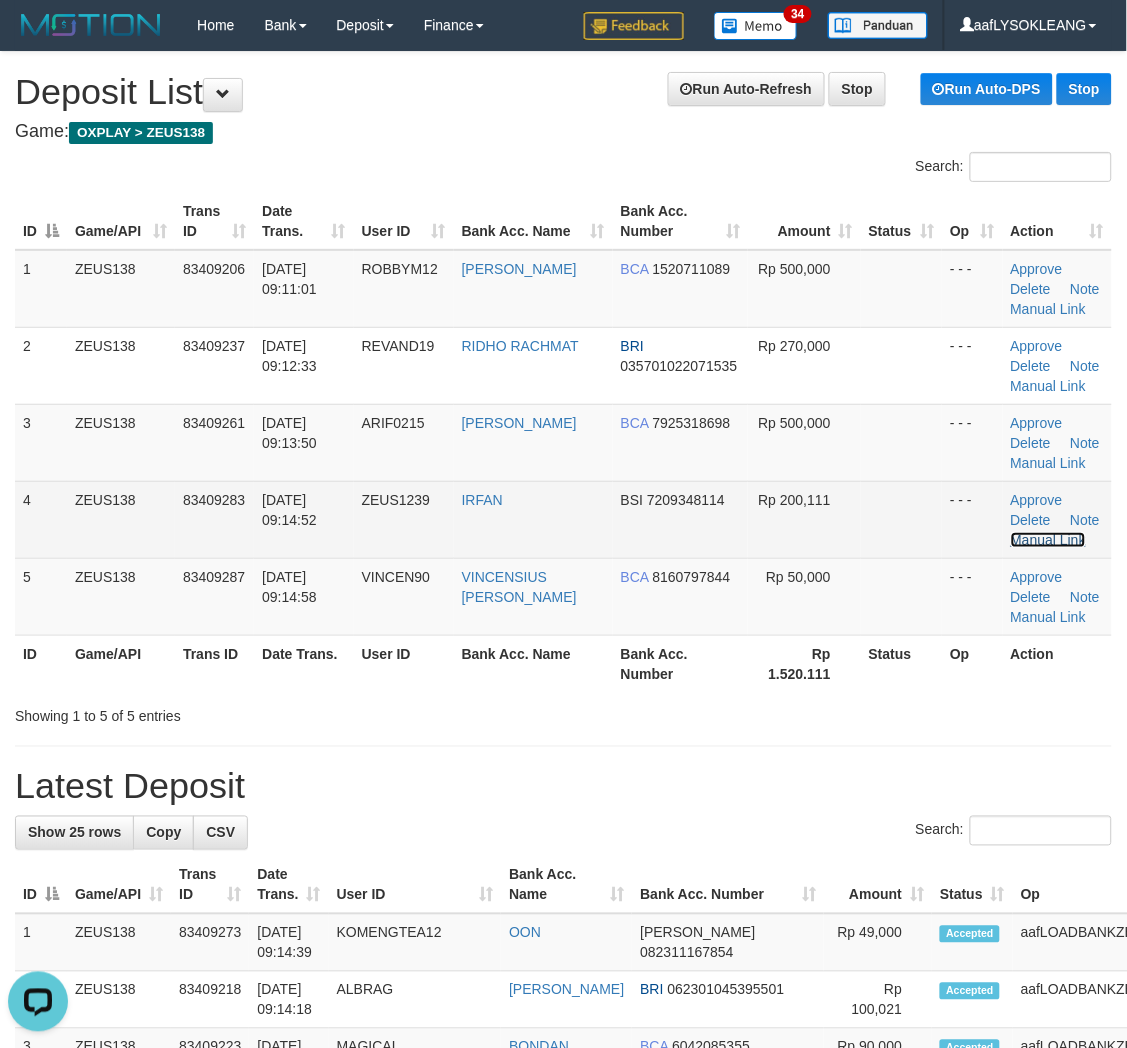click on "Manual Link" at bounding box center (1049, 540) 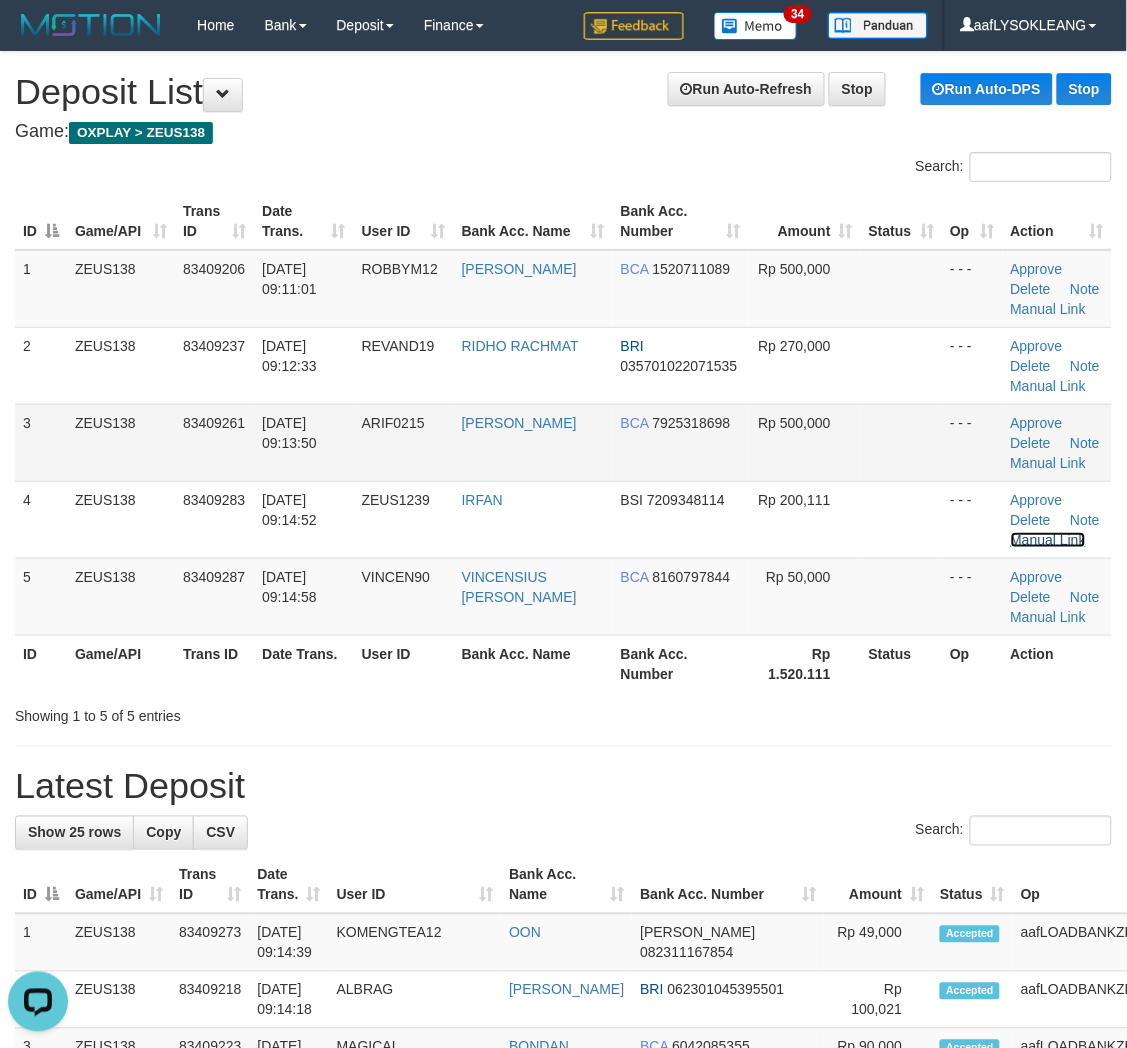 click on "Manual Link" at bounding box center [1049, 540] 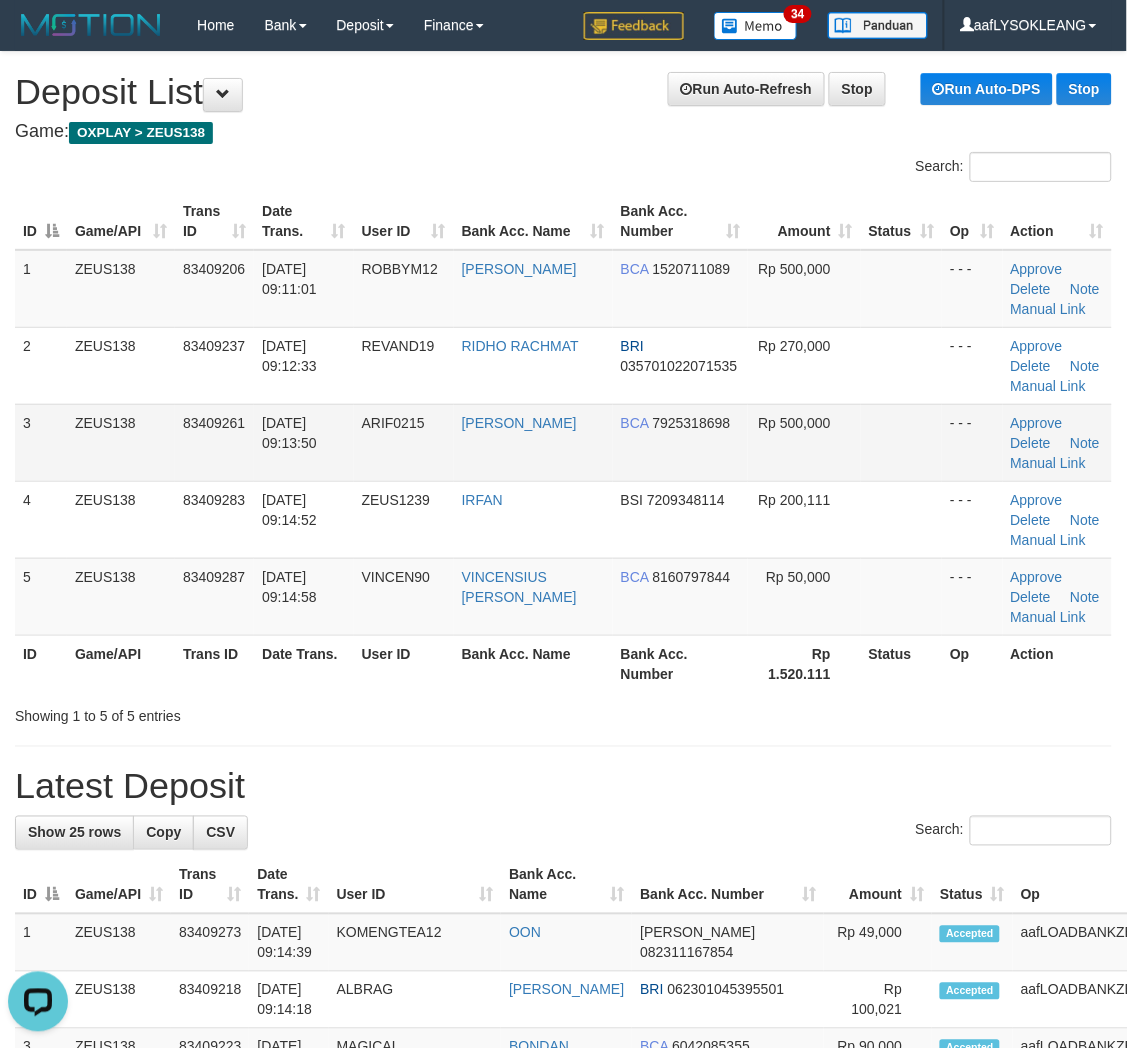 click on "11/07/2025 09:13:50" at bounding box center (289, 433) 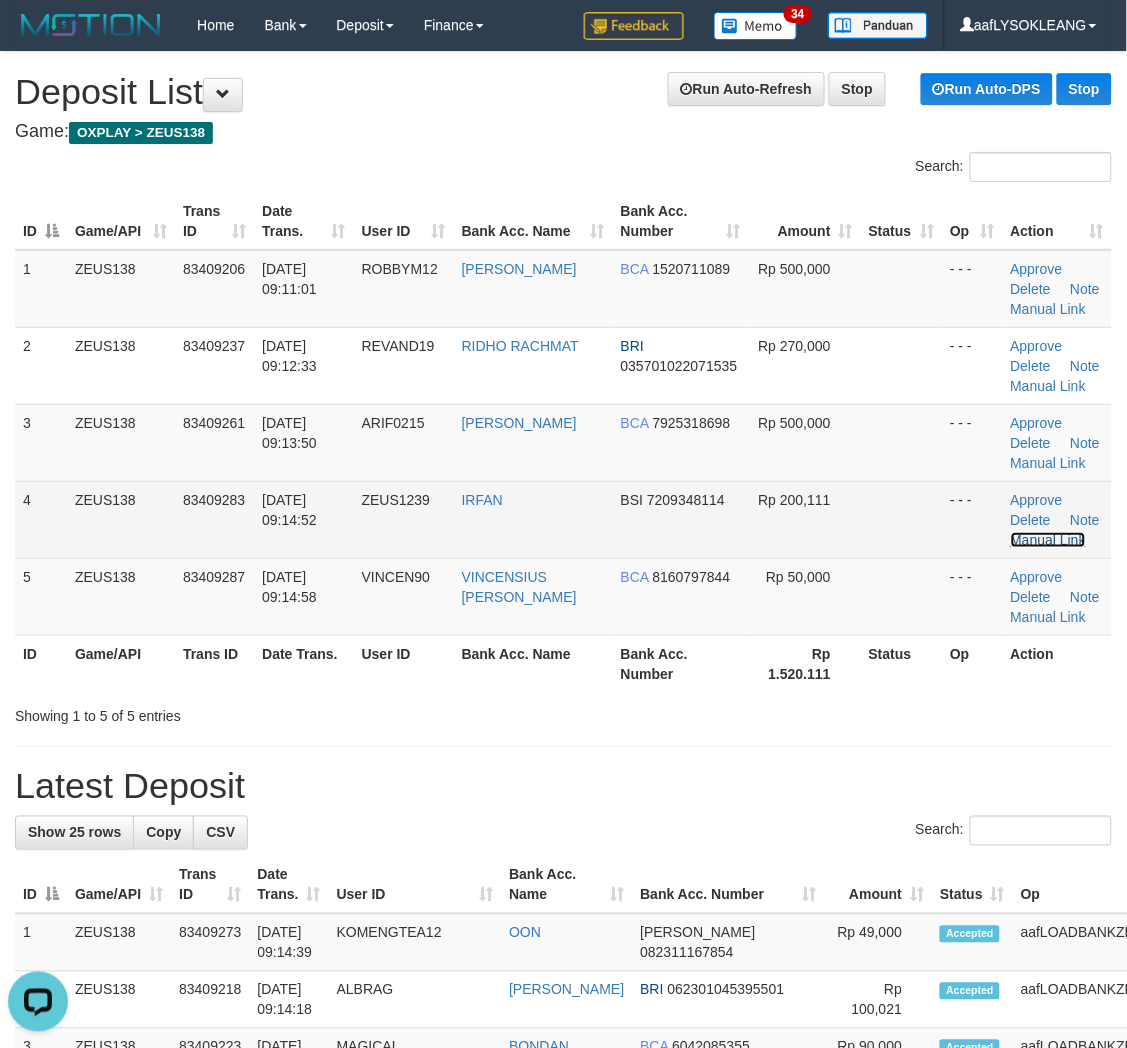 click on "Manual Link" at bounding box center (1049, 540) 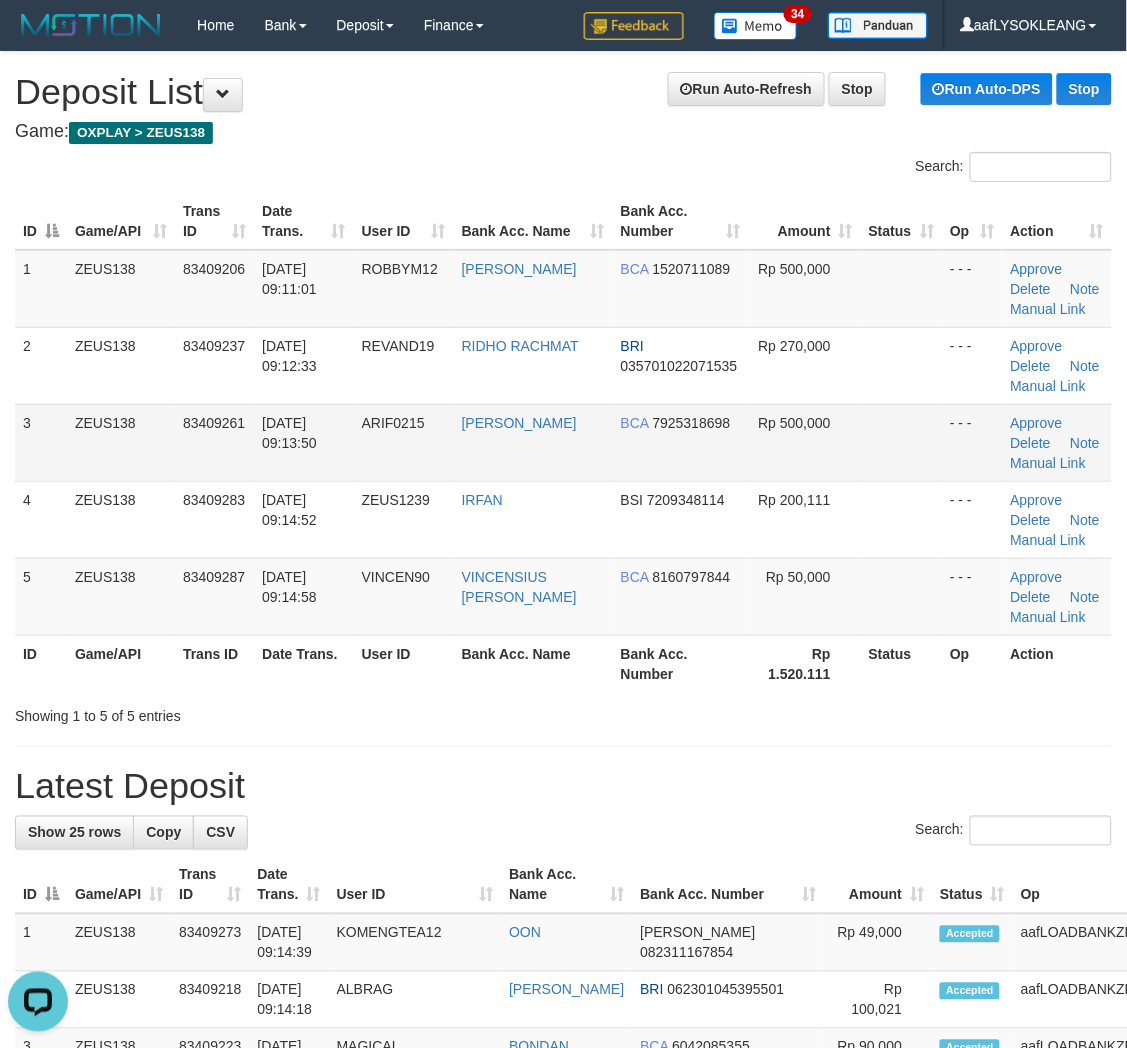 click on "ARIFFIALDI NURHIDA" at bounding box center (533, 442) 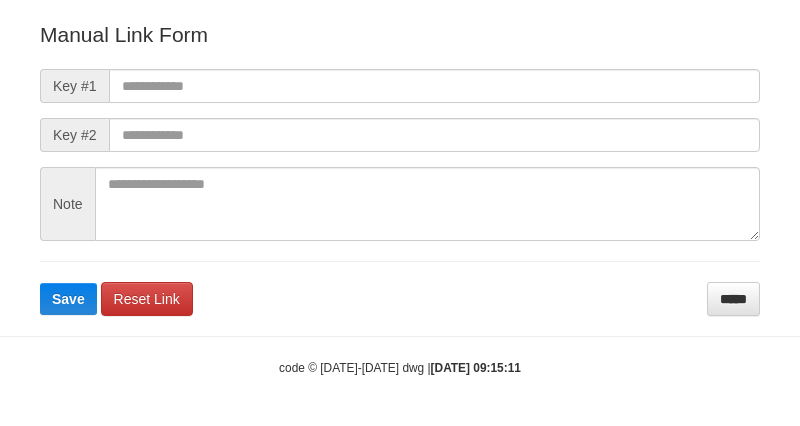 scroll, scrollTop: 222, scrollLeft: 0, axis: vertical 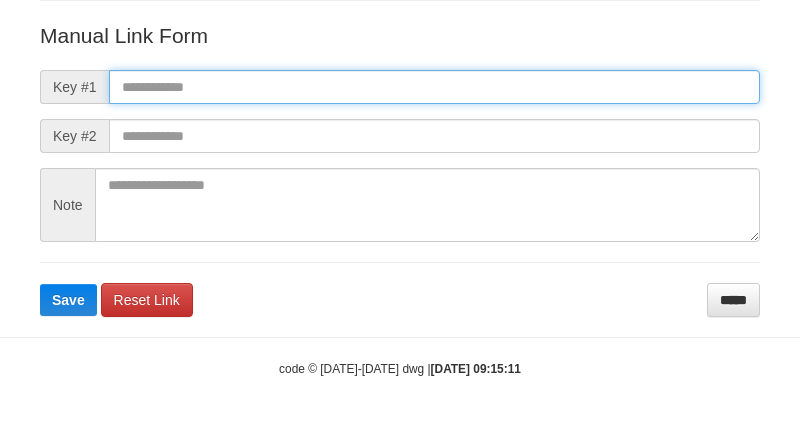 paste on "**********" 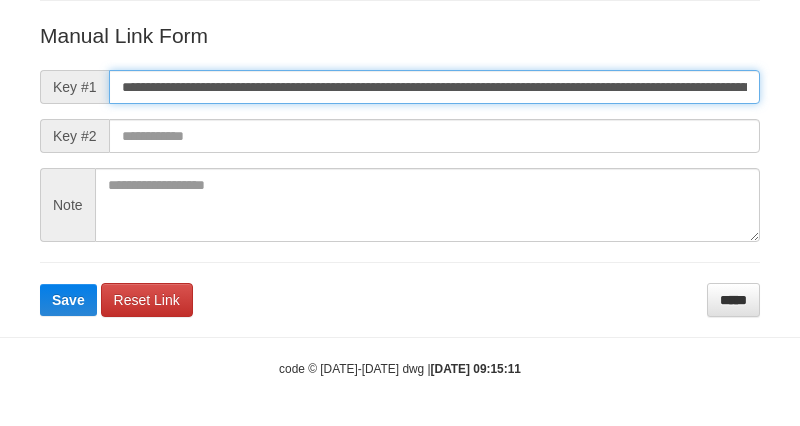 scroll, scrollTop: 0, scrollLeft: 1162, axis: horizontal 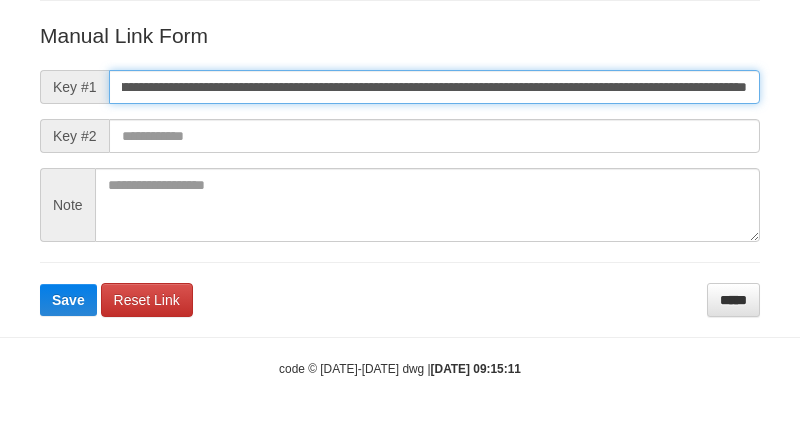 type on "**********" 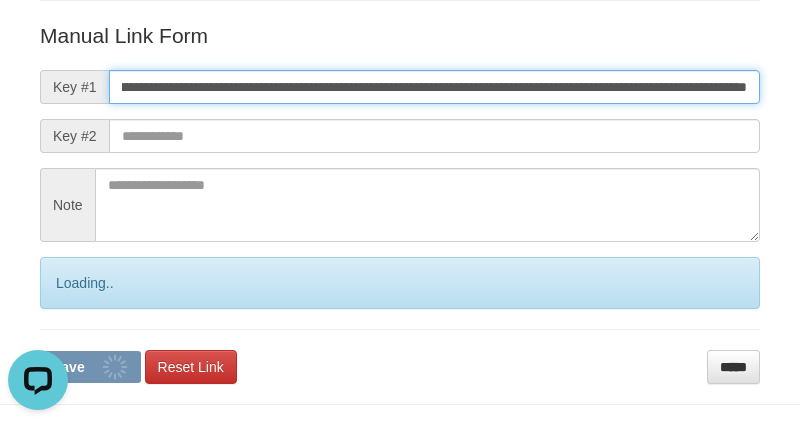 scroll, scrollTop: 0, scrollLeft: 0, axis: both 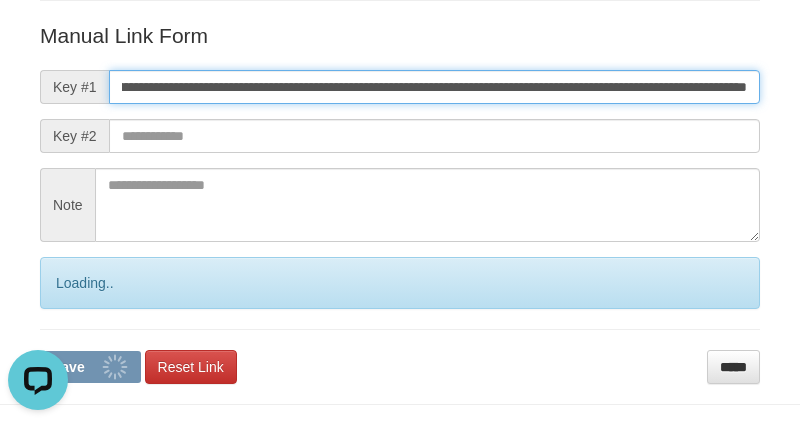 click on "Save" at bounding box center (90, 367) 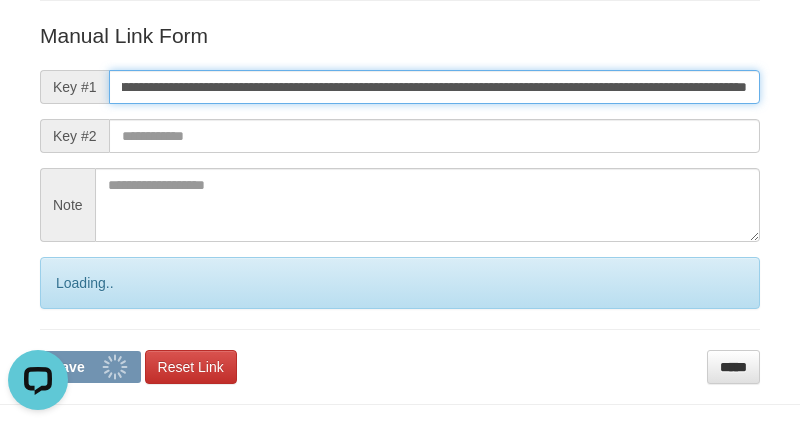 click on "Save" at bounding box center (90, 367) 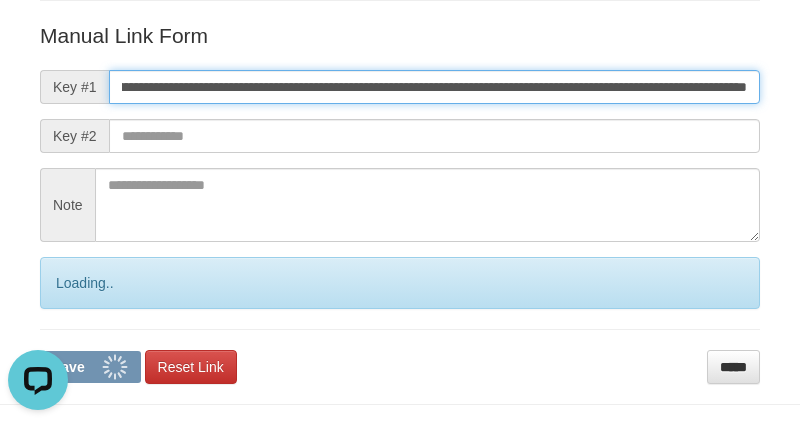click on "Save" at bounding box center (90, 367) 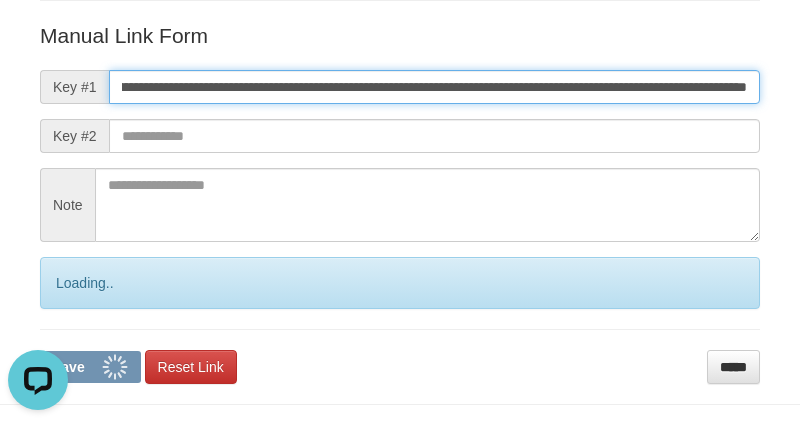 click on "Save" at bounding box center [90, 367] 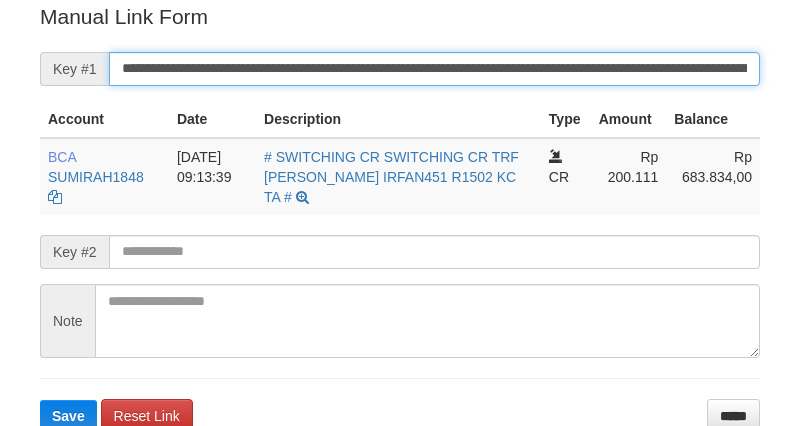 click on "Save" at bounding box center (68, 416) 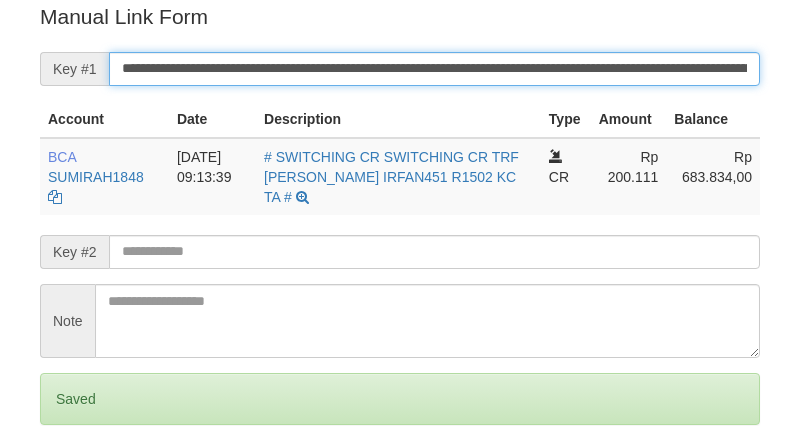 click on "Save" at bounding box center (68, 483) 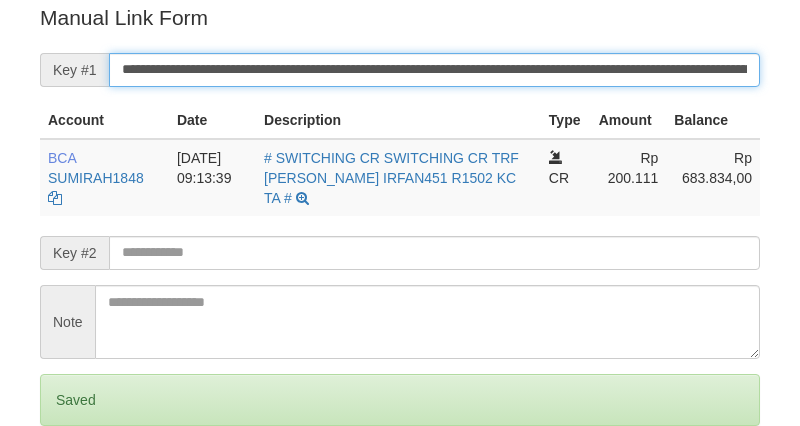 click on "Save" at bounding box center (68, 484) 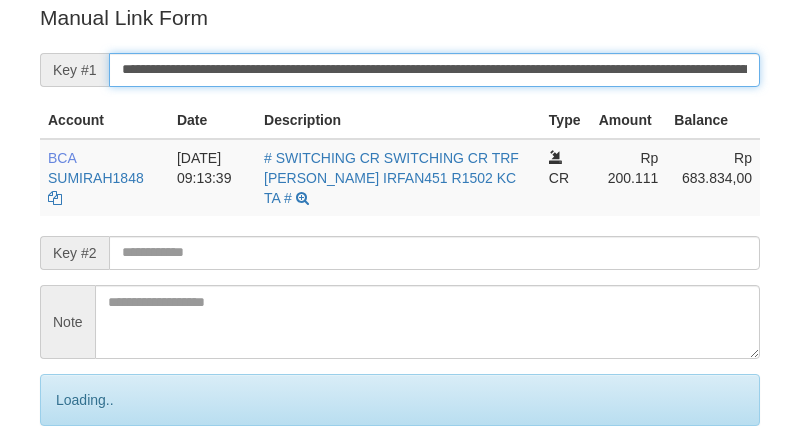 click on "Save" at bounding box center [90, 484] 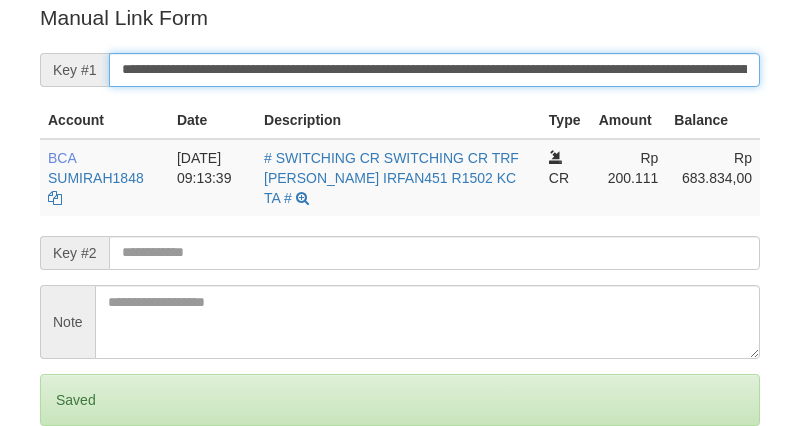 click on "Save" at bounding box center [68, 484] 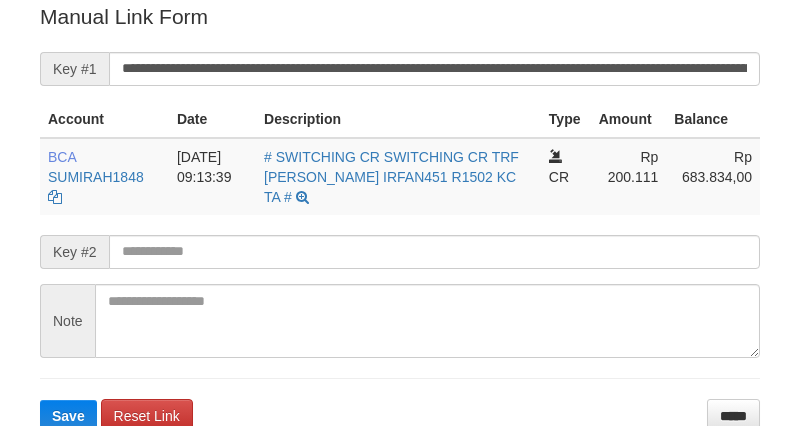 click on "**********" at bounding box center (400, 217) 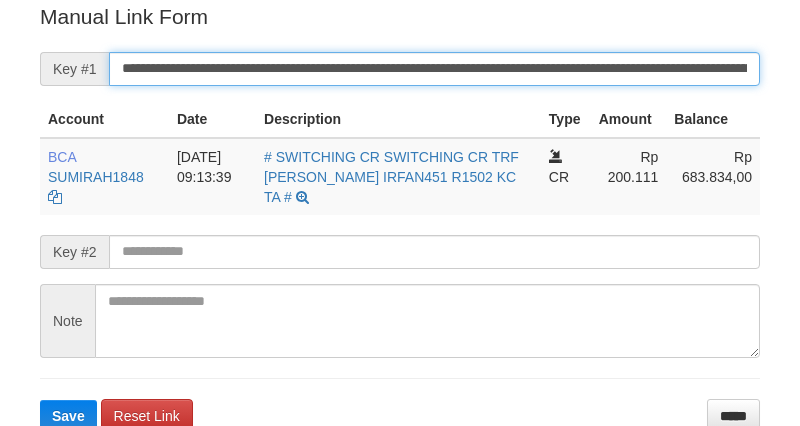click on "Save" at bounding box center [68, 416] 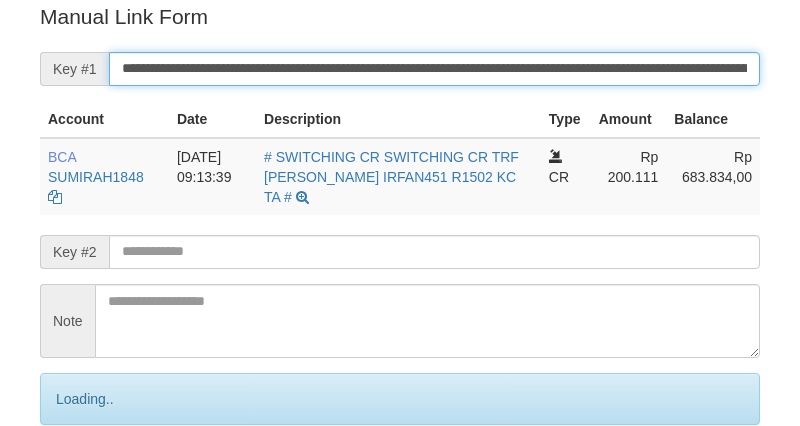 click on "Save" at bounding box center (90, 483) 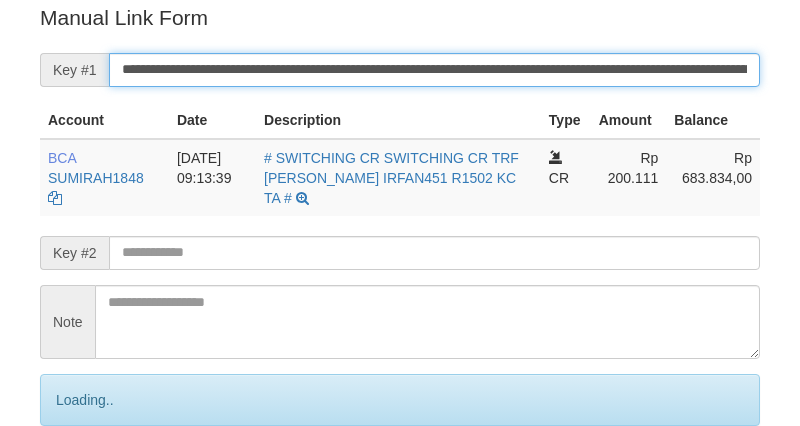 click on "Save" at bounding box center [90, 484] 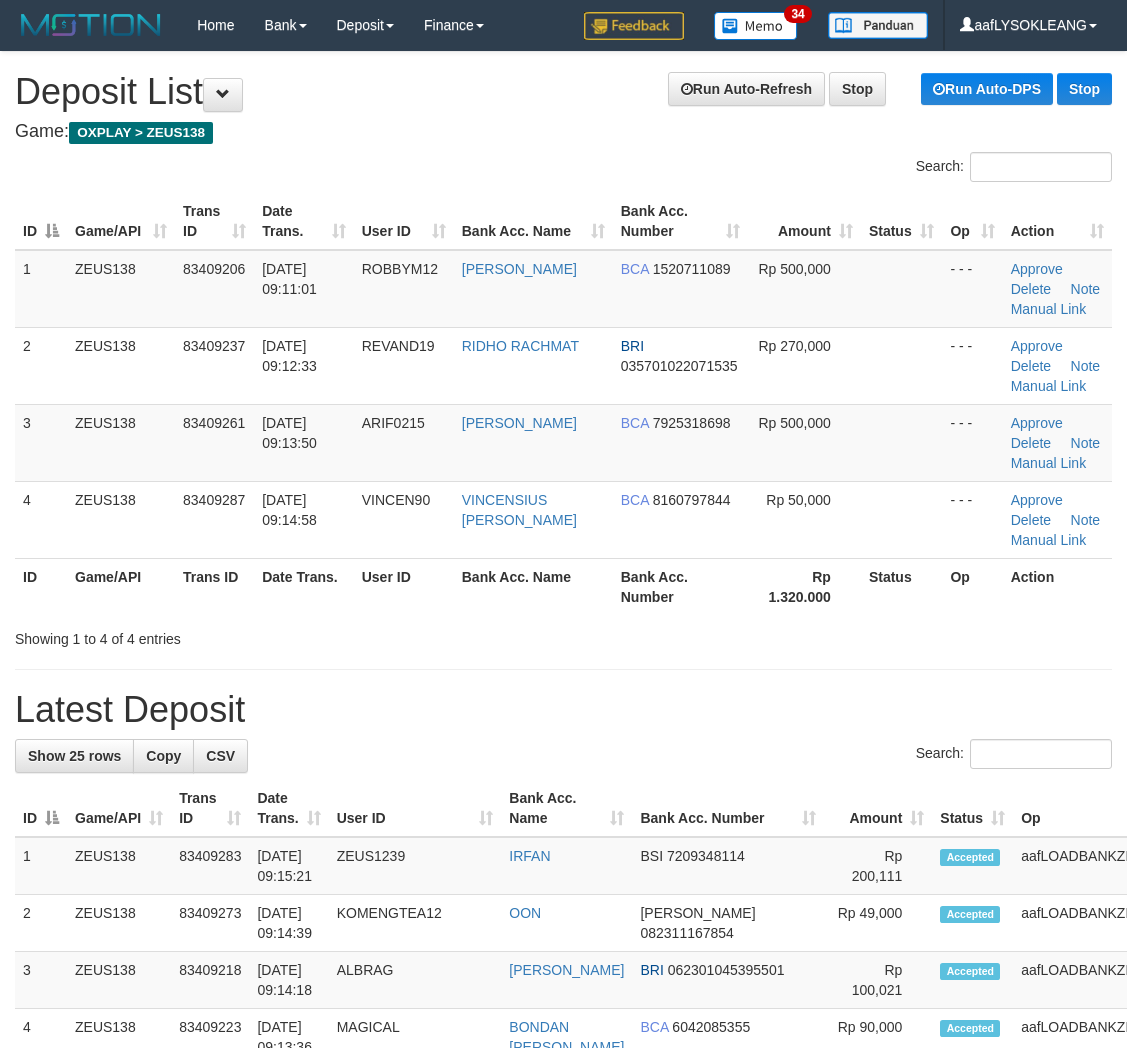 scroll, scrollTop: 0, scrollLeft: 0, axis: both 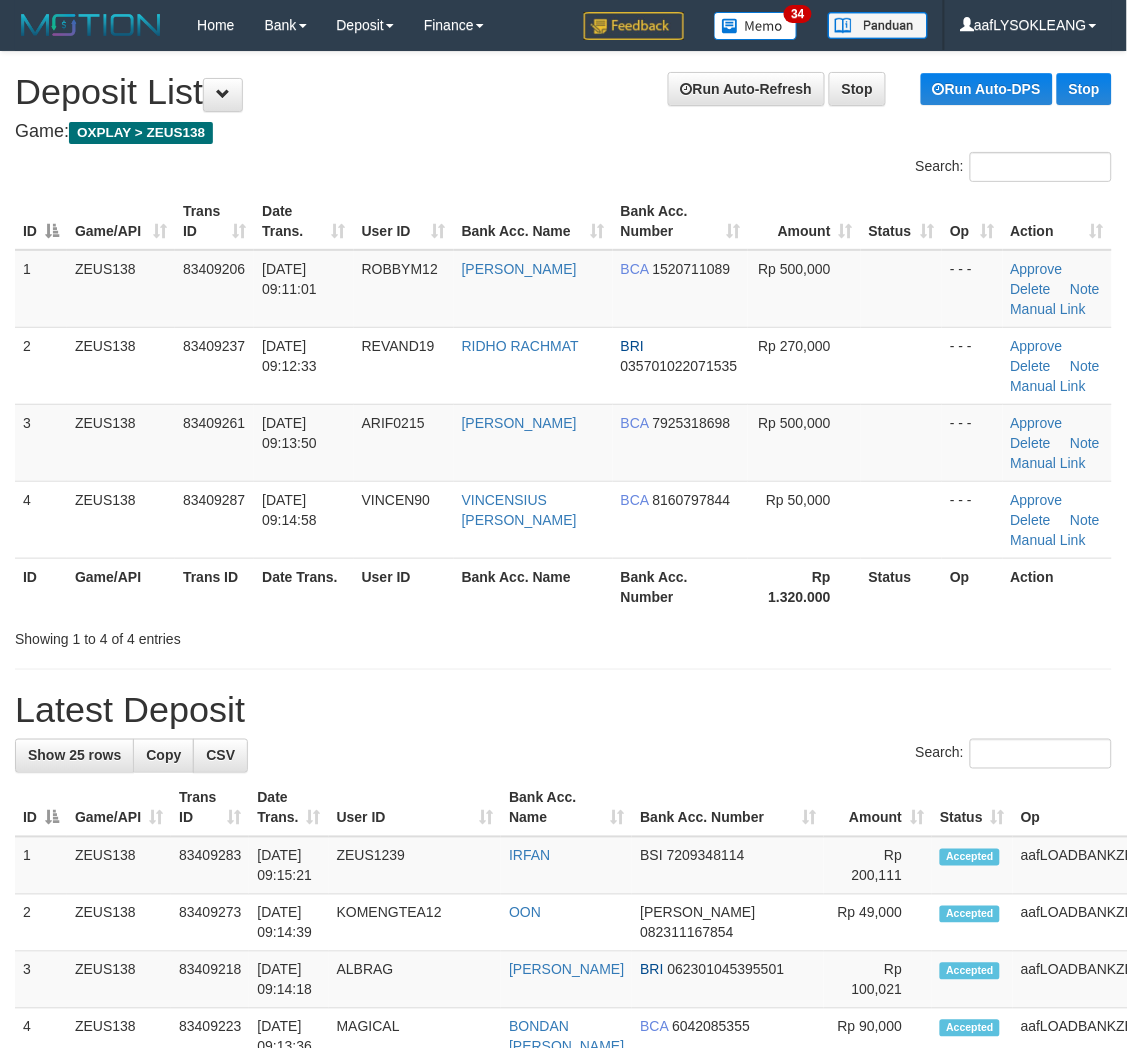 drag, startPoint x: 834, startPoint y: 680, endPoint x: 861, endPoint y: 687, distance: 27.89265 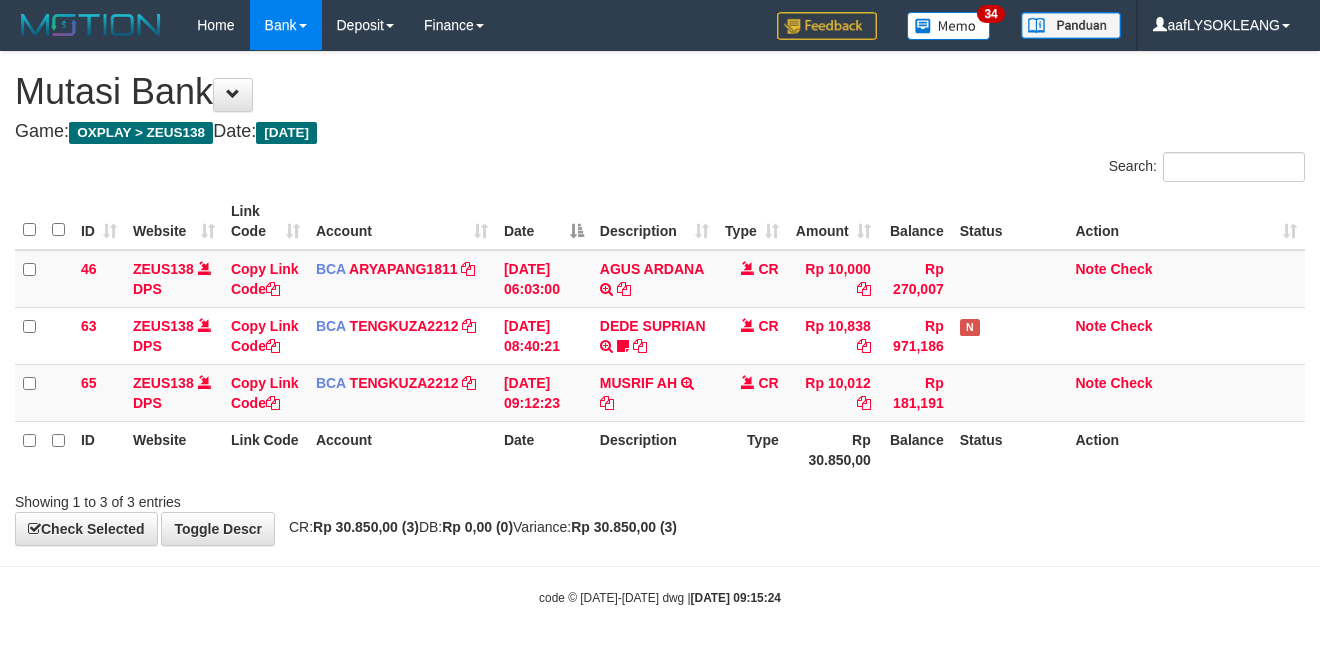 scroll, scrollTop: 0, scrollLeft: 0, axis: both 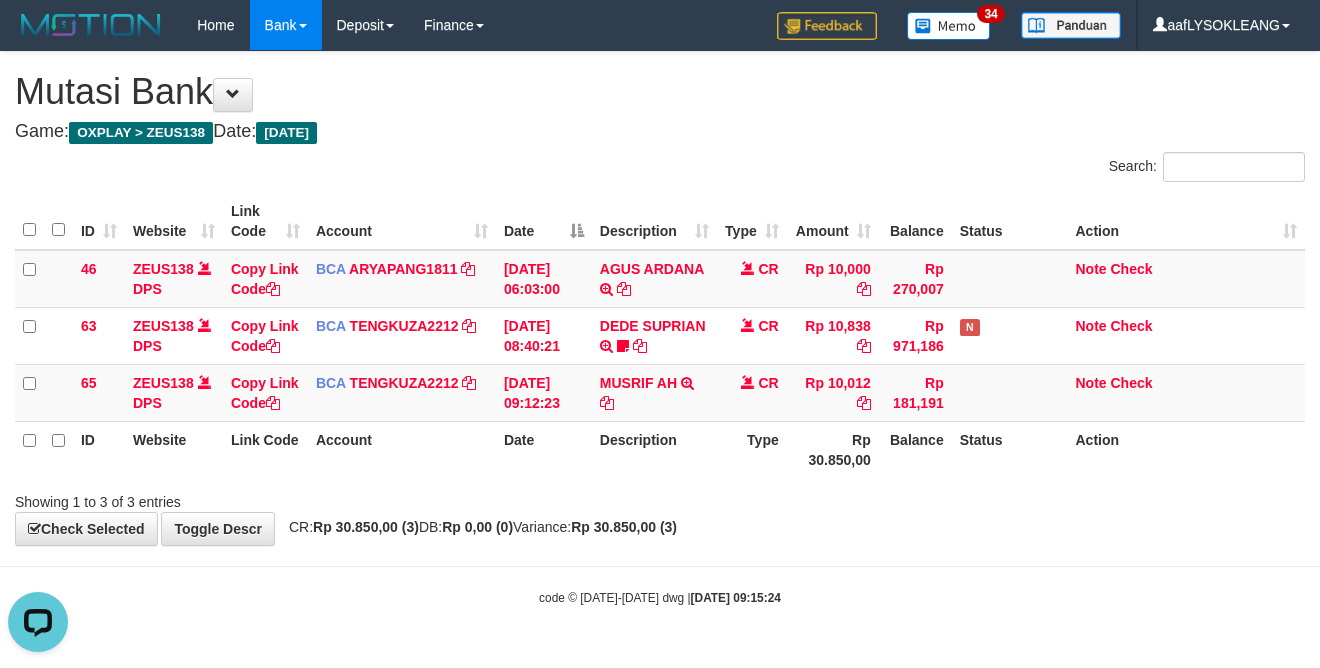 click on "Showing 1 to 3 of 3 entries" at bounding box center [660, 498] 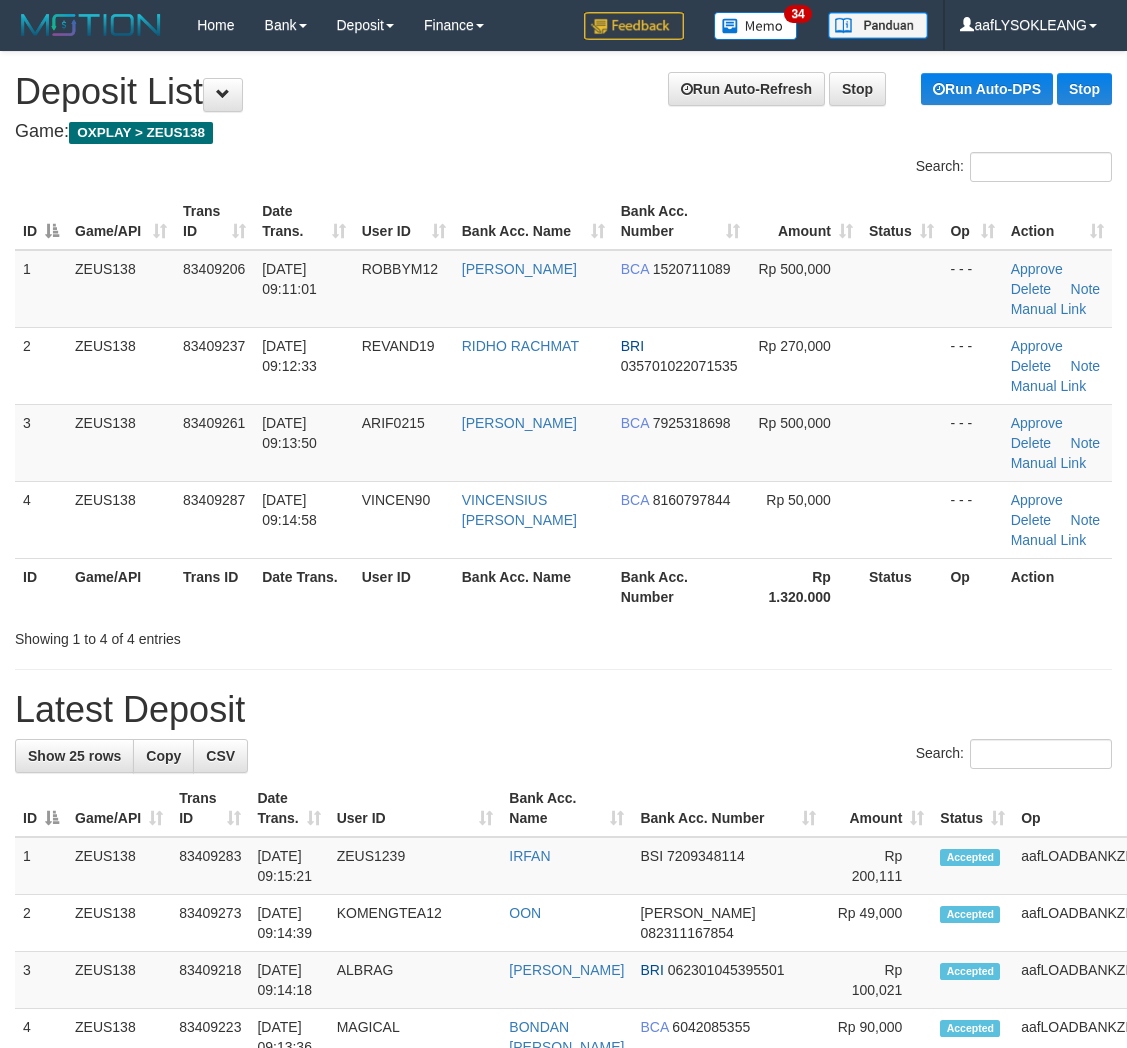 scroll, scrollTop: 0, scrollLeft: 0, axis: both 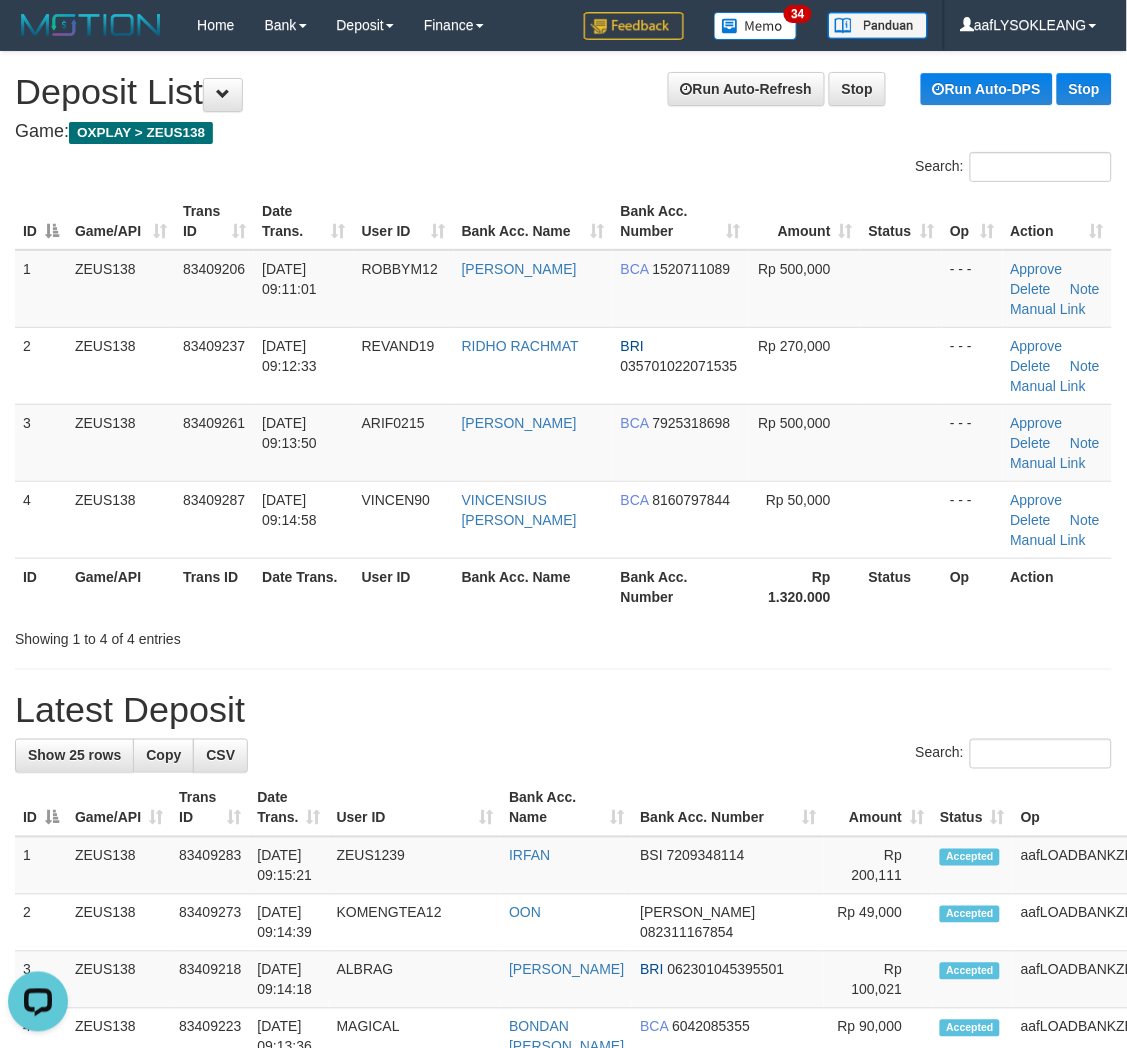 drag, startPoint x: 604, startPoint y: 664, endPoint x: 980, endPoint y: 708, distance: 378.5657 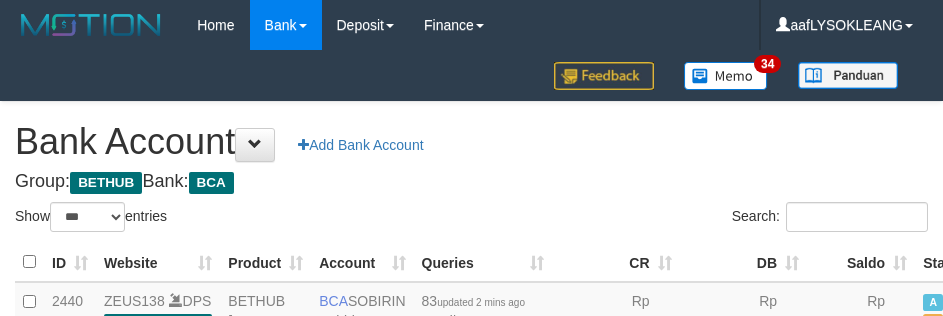 select on "***" 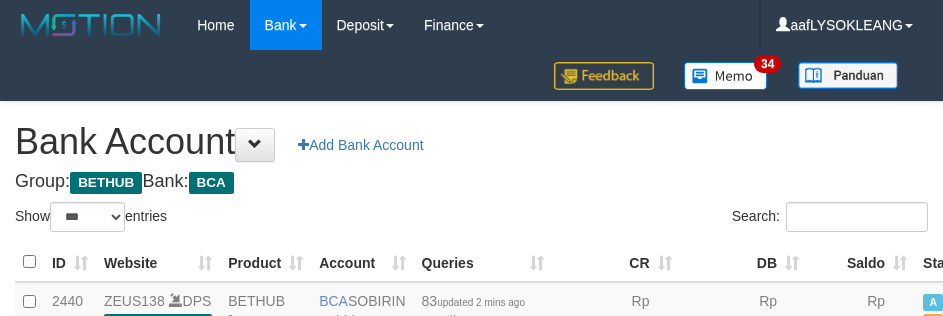scroll, scrollTop: 157, scrollLeft: 0, axis: vertical 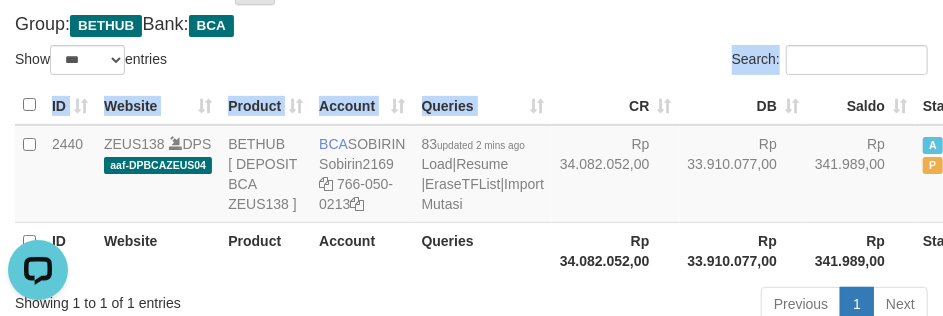 drag, startPoint x: 551, startPoint y: 50, endPoint x: 544, endPoint y: 92, distance: 42.579338 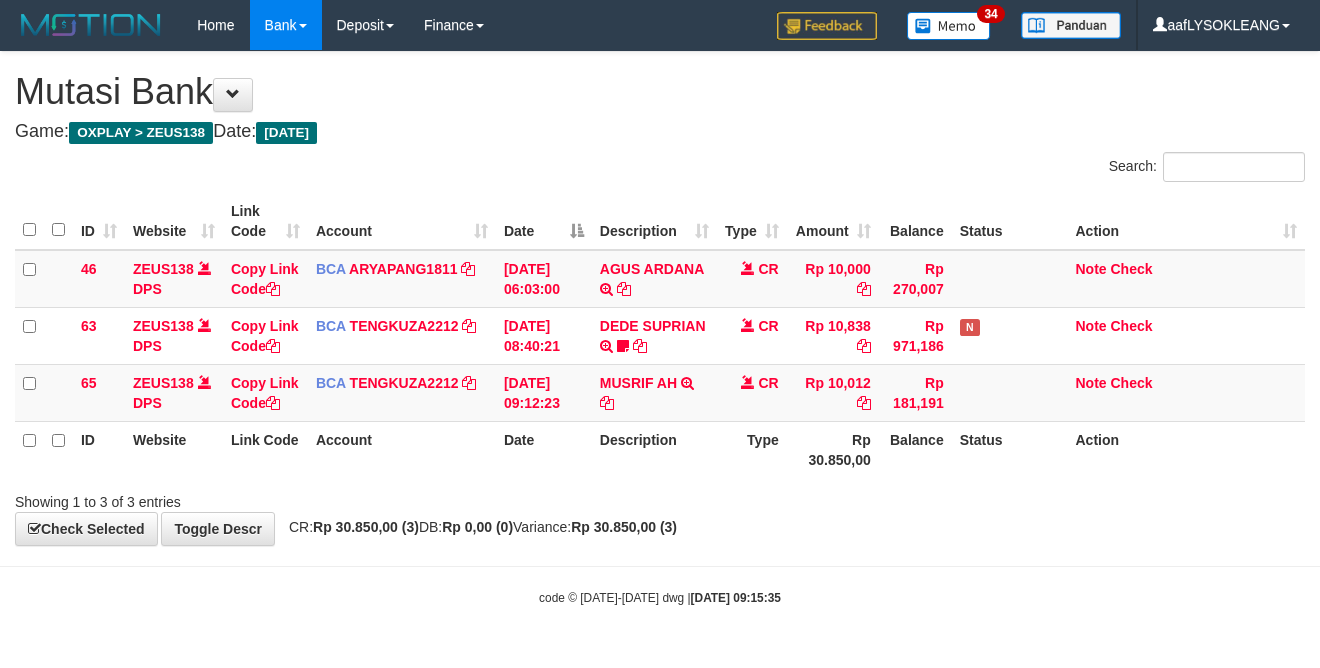 scroll, scrollTop: 0, scrollLeft: 0, axis: both 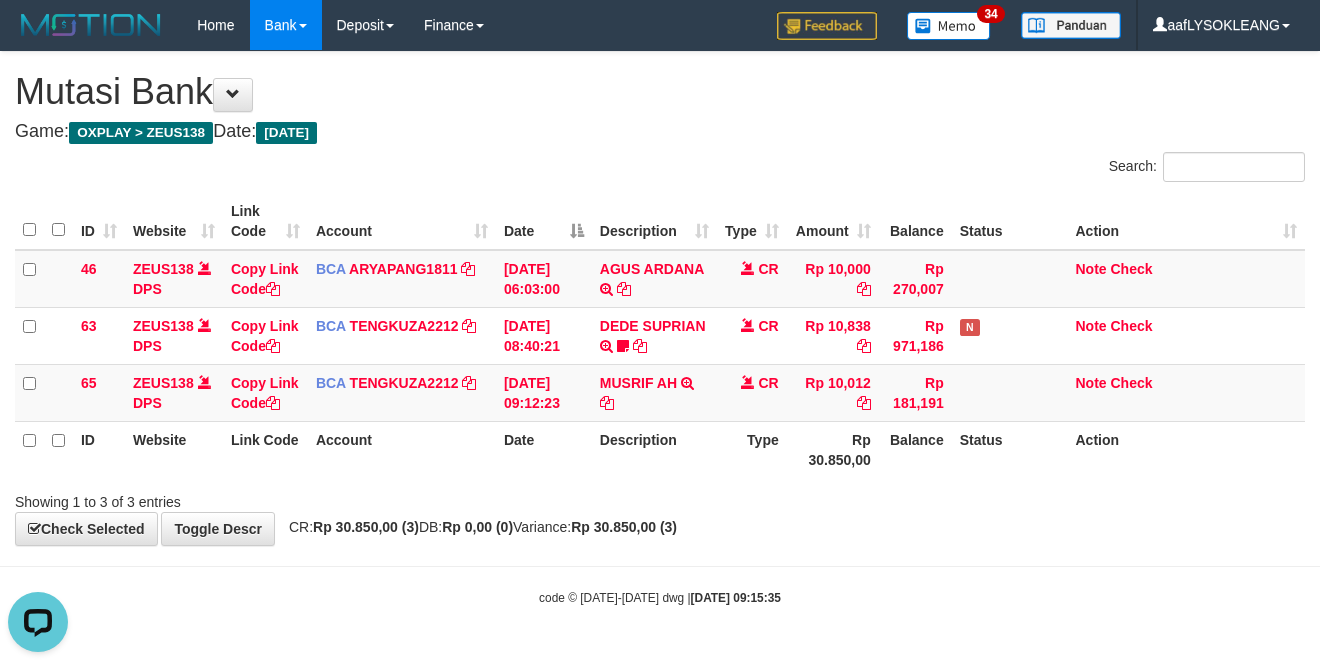 click on "Toggle navigation
Home
Bank
Account List
Load
By Website
Group
[OXPLAY]													ZEUS138
By Load Group (DPS)" at bounding box center [660, 328] 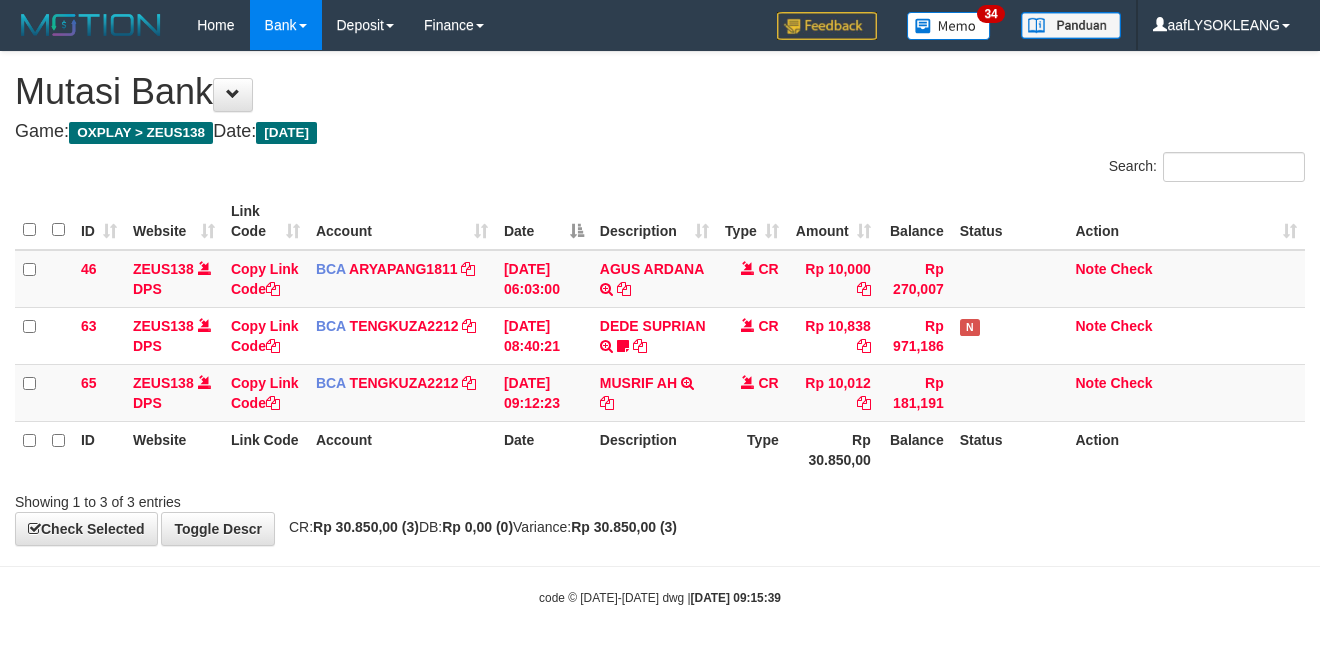 scroll, scrollTop: 0, scrollLeft: 0, axis: both 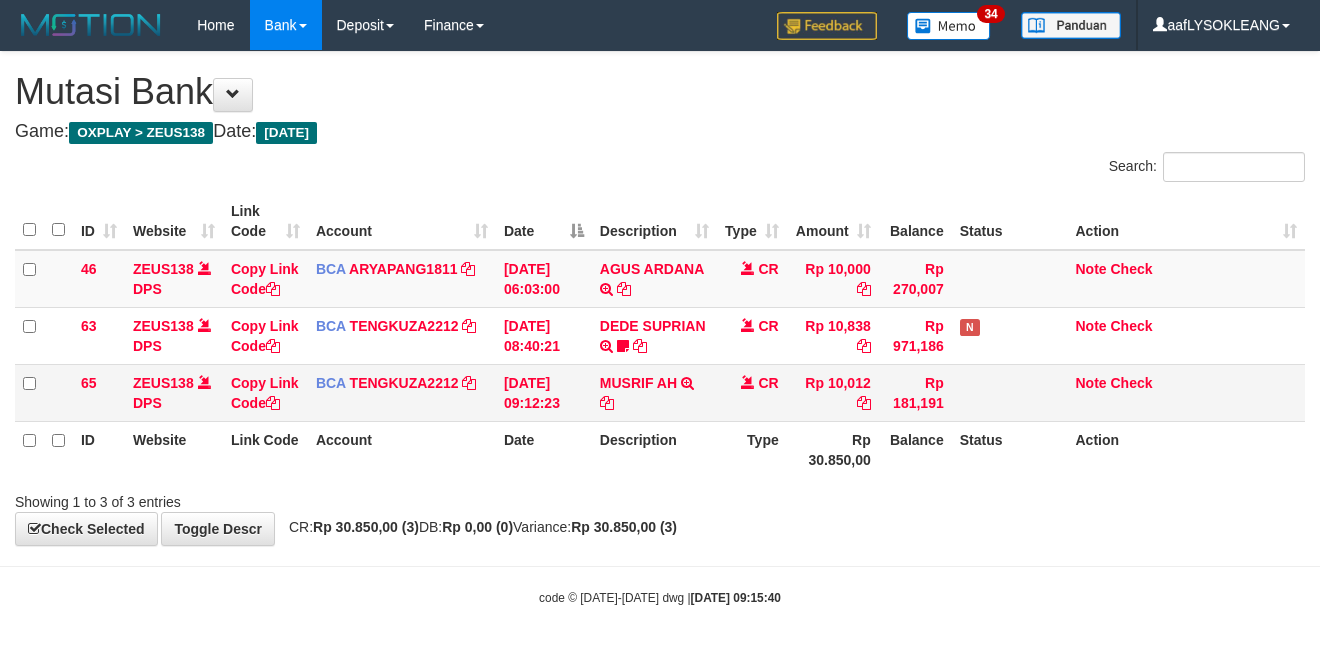 click on "[PERSON_NAME]         TRSF E-BANKING CR 1107/FTSCY/WS95031
10012.00[PERSON_NAME]'AH" at bounding box center (654, 392) 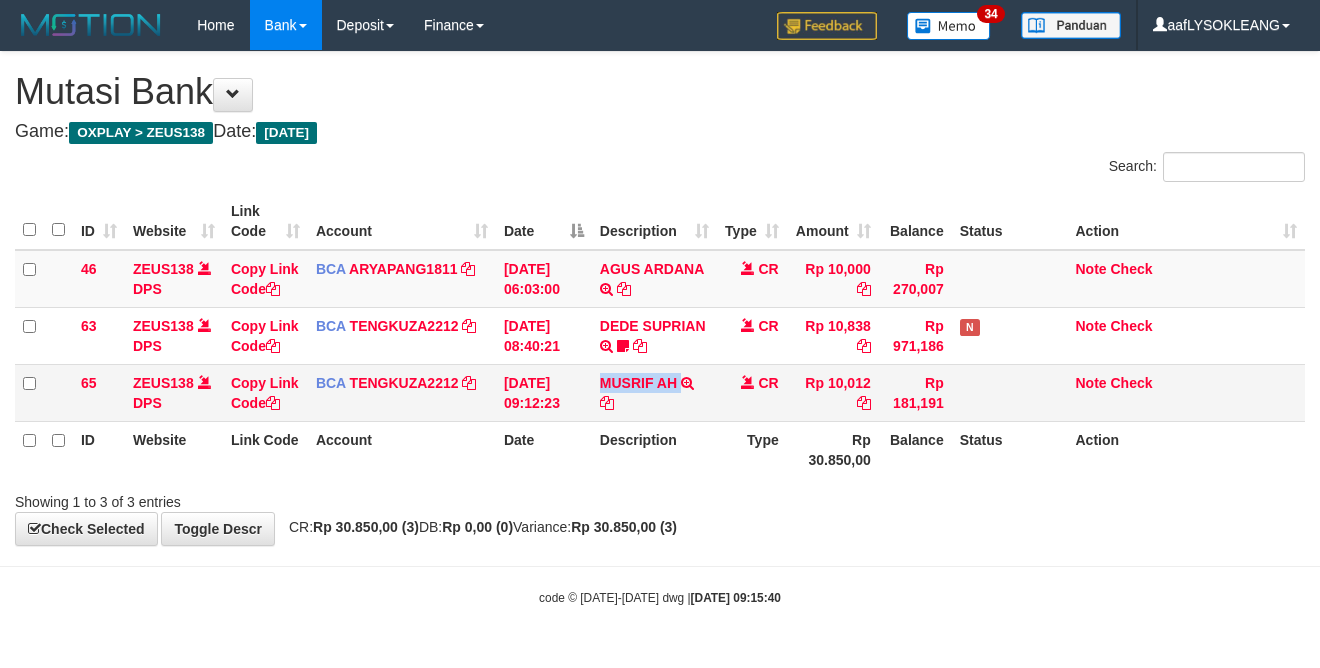 copy on "MUSRIF AH         TRSF E-BANKING CR 1107/FTSCY/WS95031
10012.00MUSRIF'AH" 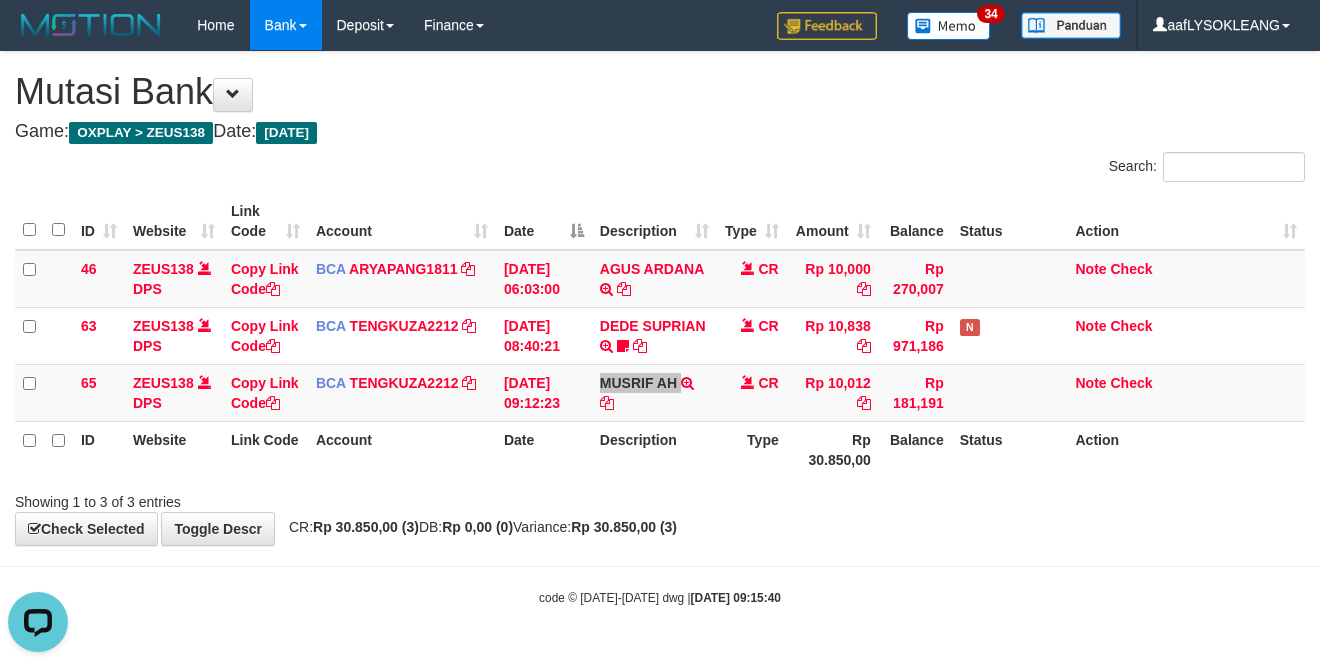 scroll, scrollTop: 0, scrollLeft: 0, axis: both 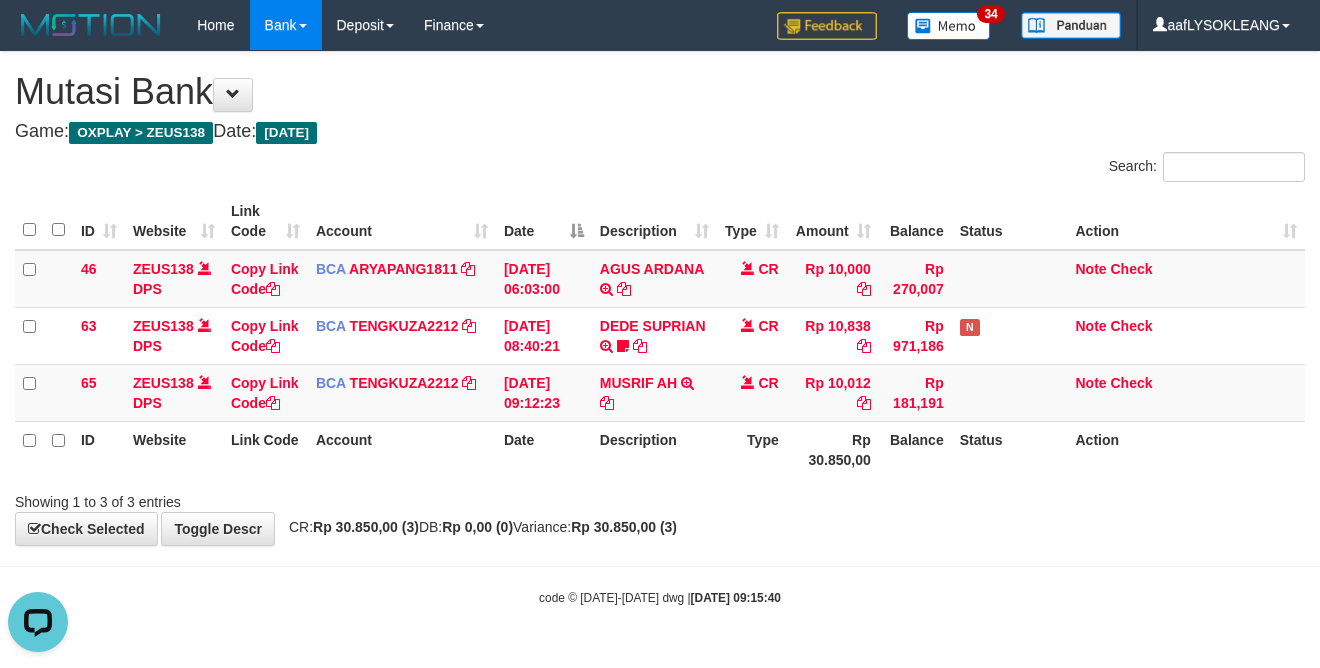 drag, startPoint x: 1017, startPoint y: 504, endPoint x: 983, endPoint y: 477, distance: 43.416588 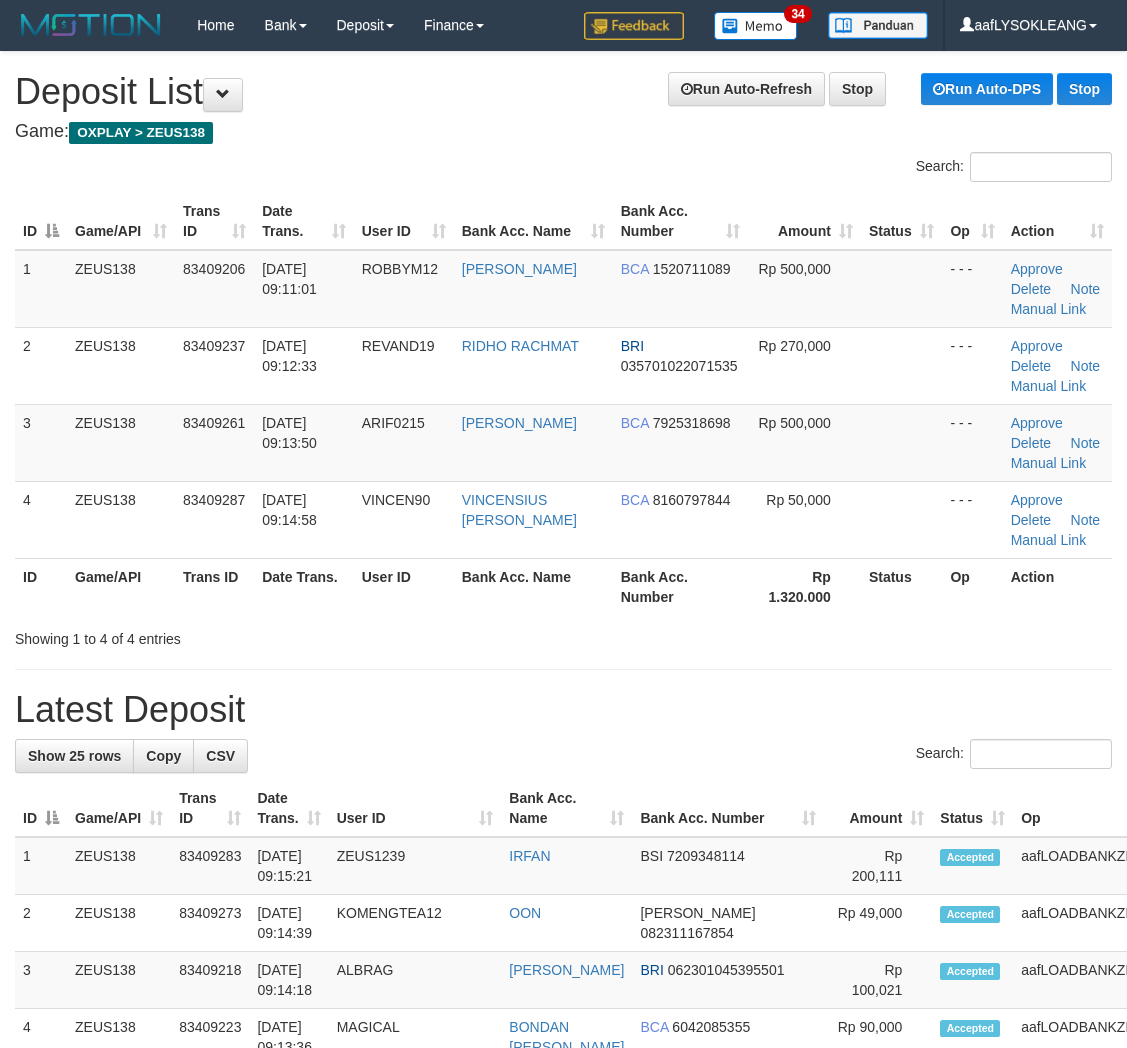 scroll, scrollTop: 0, scrollLeft: 0, axis: both 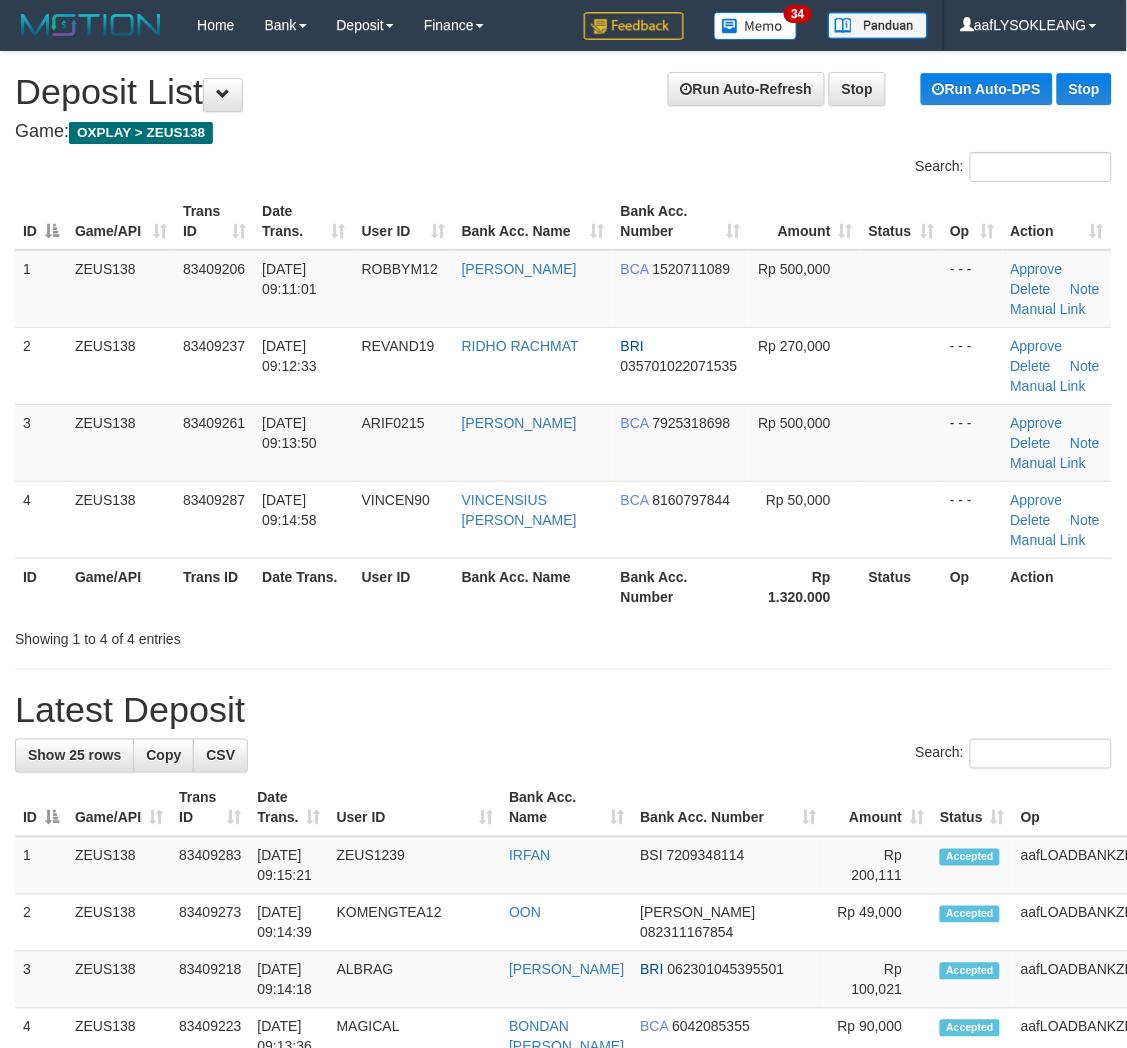 click on "**********" at bounding box center [563, 1224] 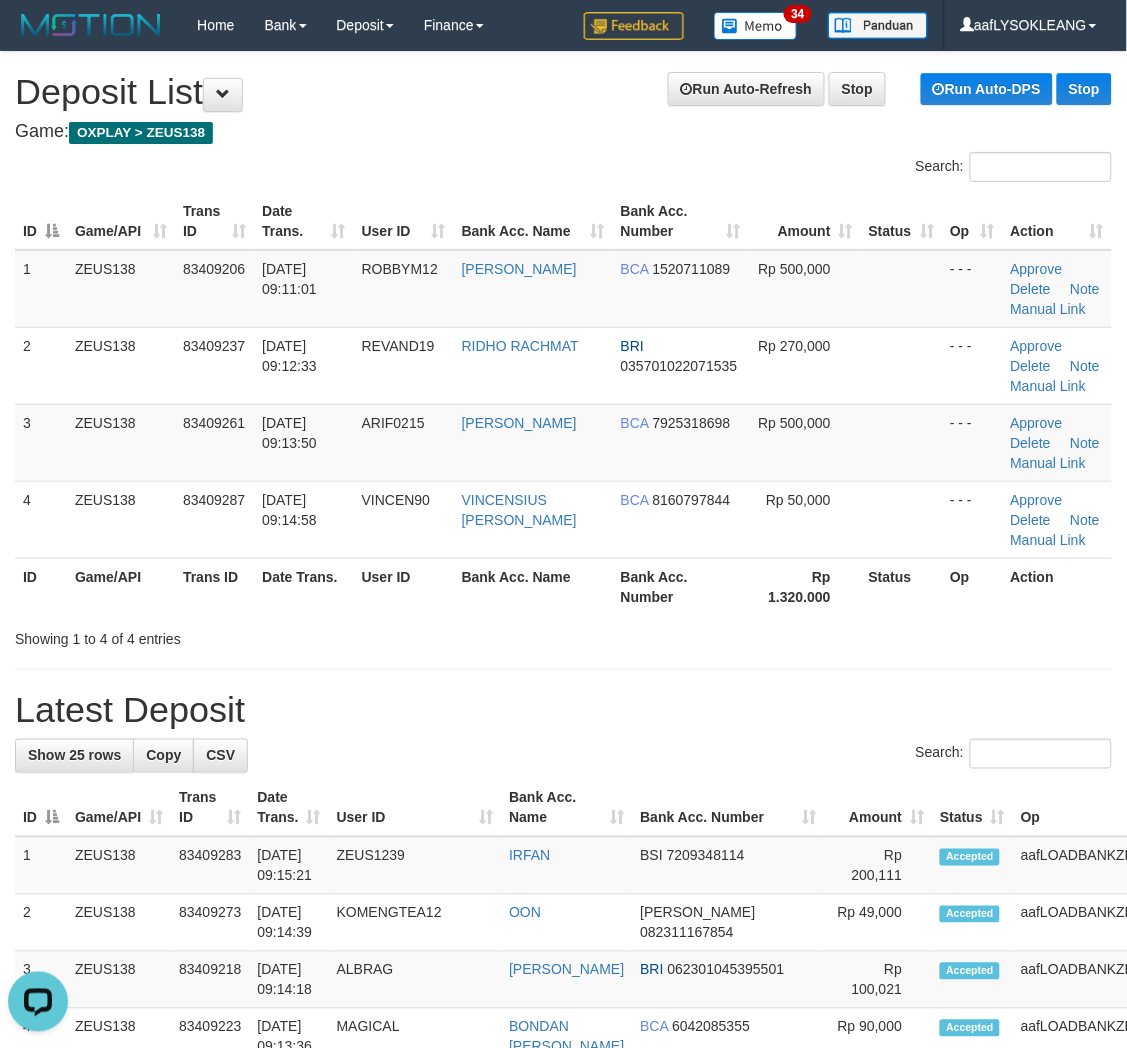 scroll, scrollTop: 0, scrollLeft: 0, axis: both 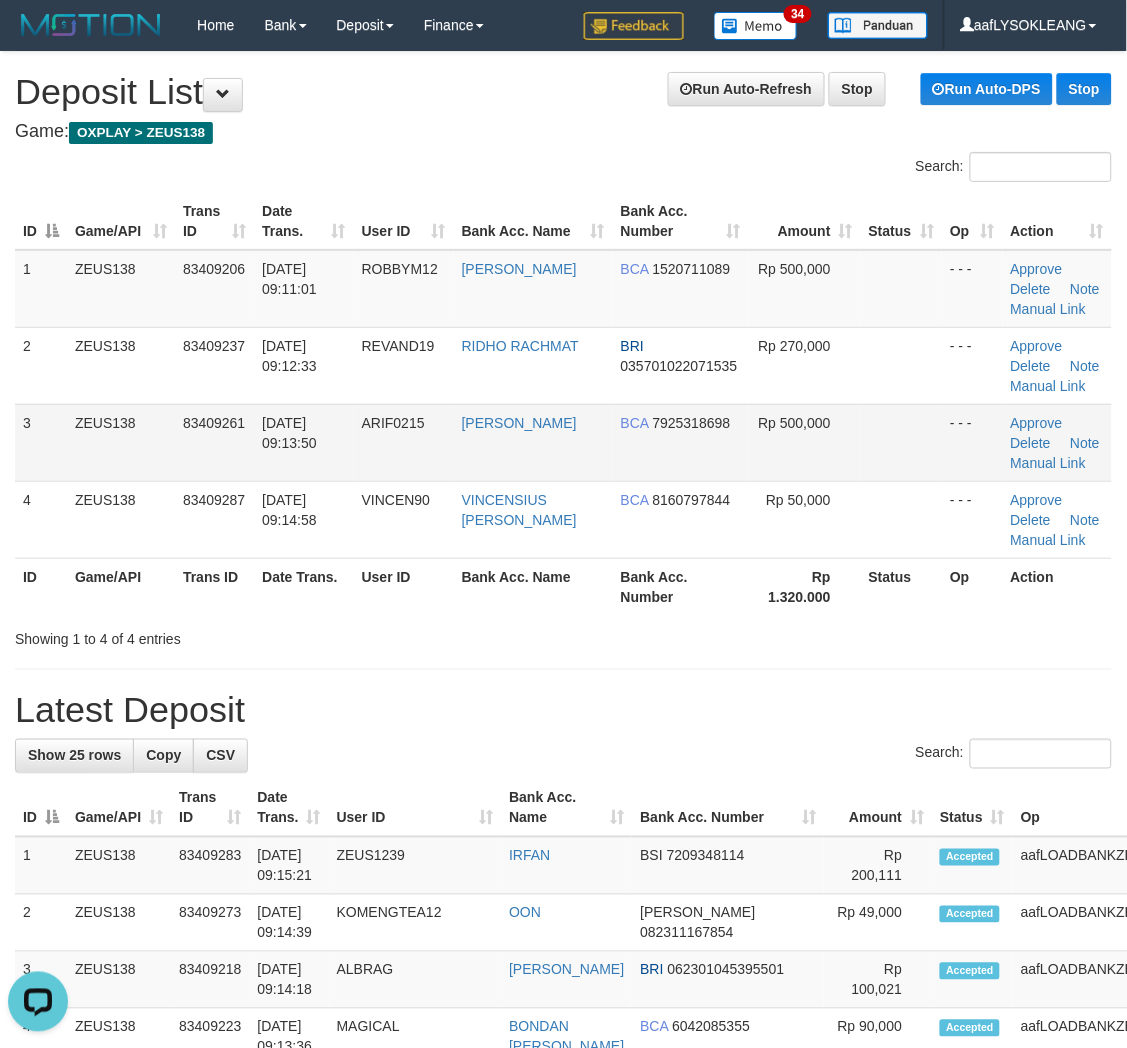 drag, startPoint x: 757, startPoint y: 417, endPoint x: 787, endPoint y: 424, distance: 30.805843 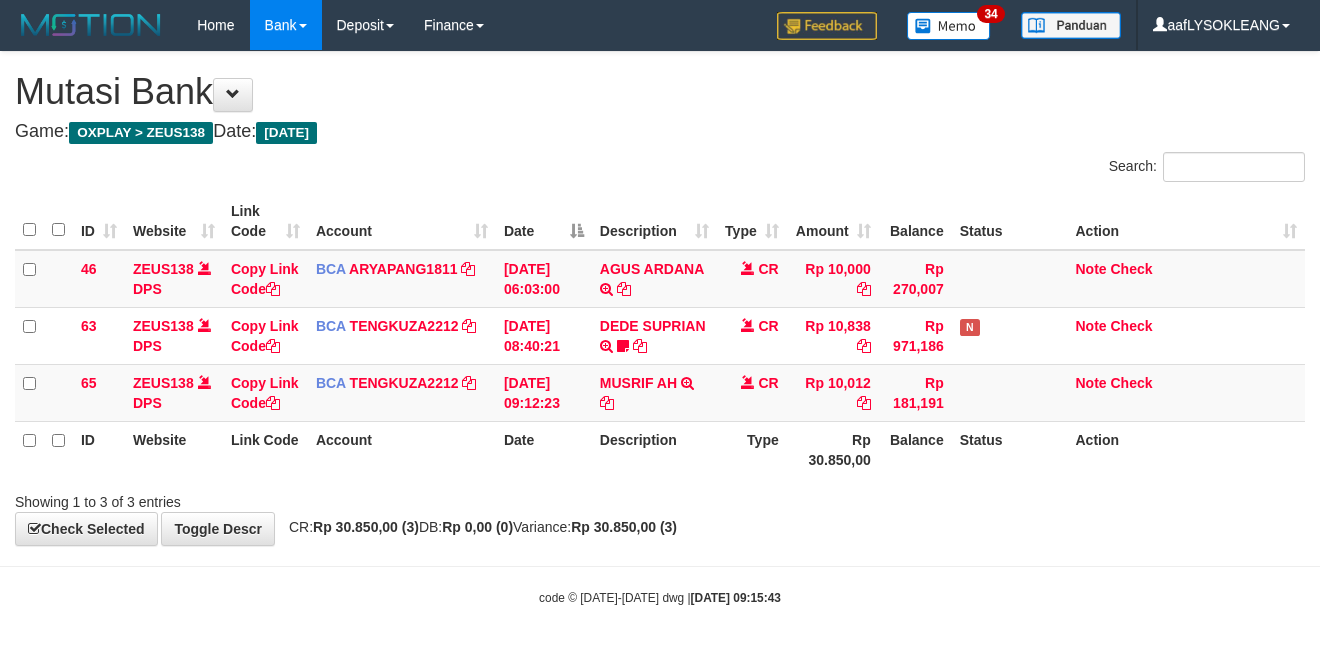 scroll, scrollTop: 0, scrollLeft: 0, axis: both 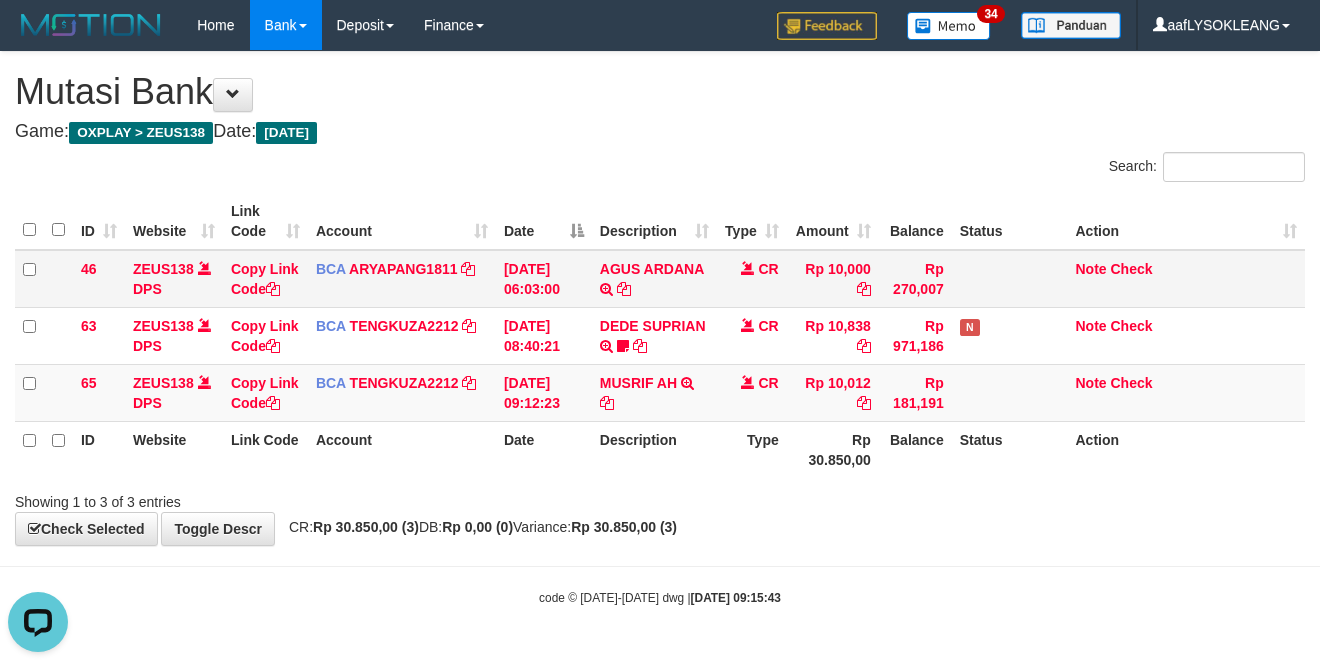 drag, startPoint x: 957, startPoint y: 274, endPoint x: 941, endPoint y: 284, distance: 18.867962 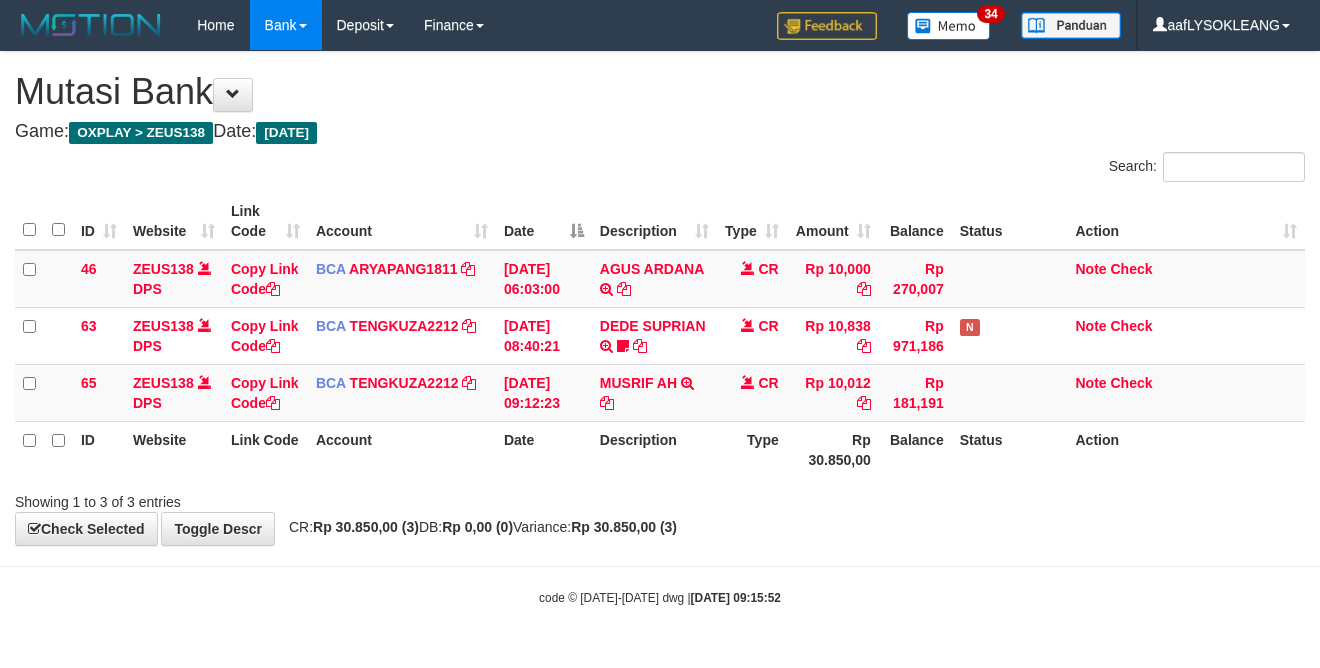 scroll, scrollTop: 0, scrollLeft: 0, axis: both 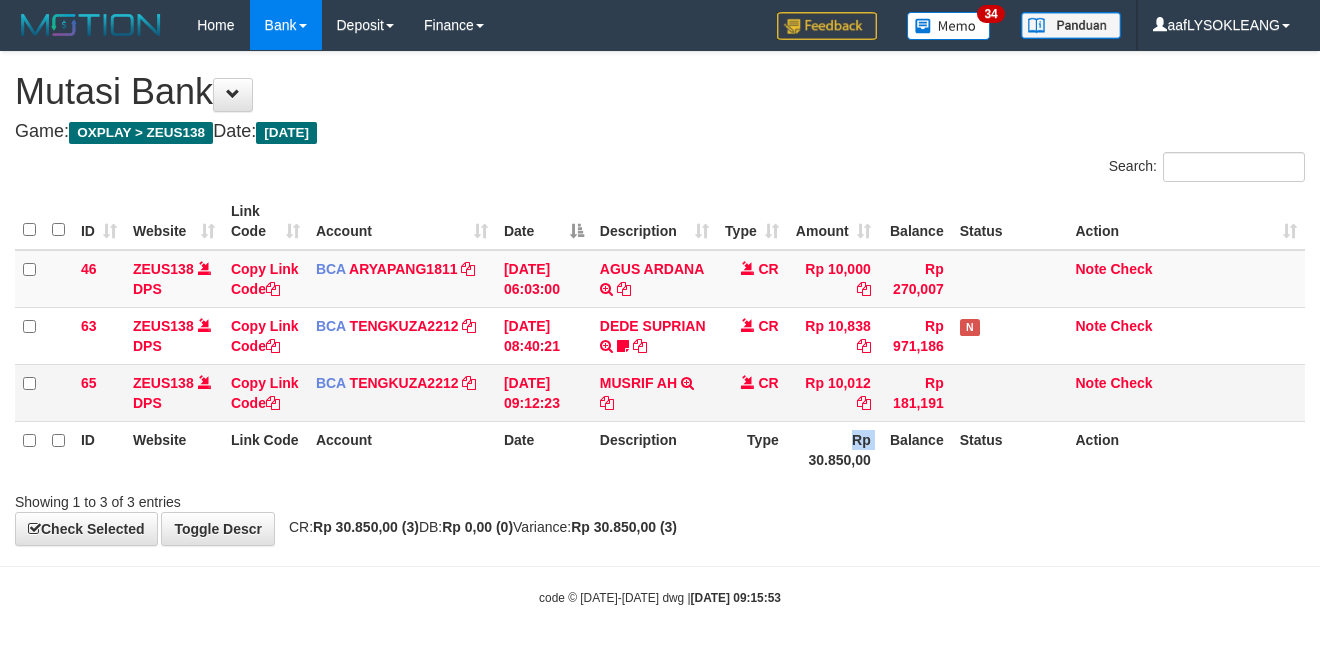 drag, startPoint x: 776, startPoint y: 436, endPoint x: 92, endPoint y: 366, distance: 687.5726 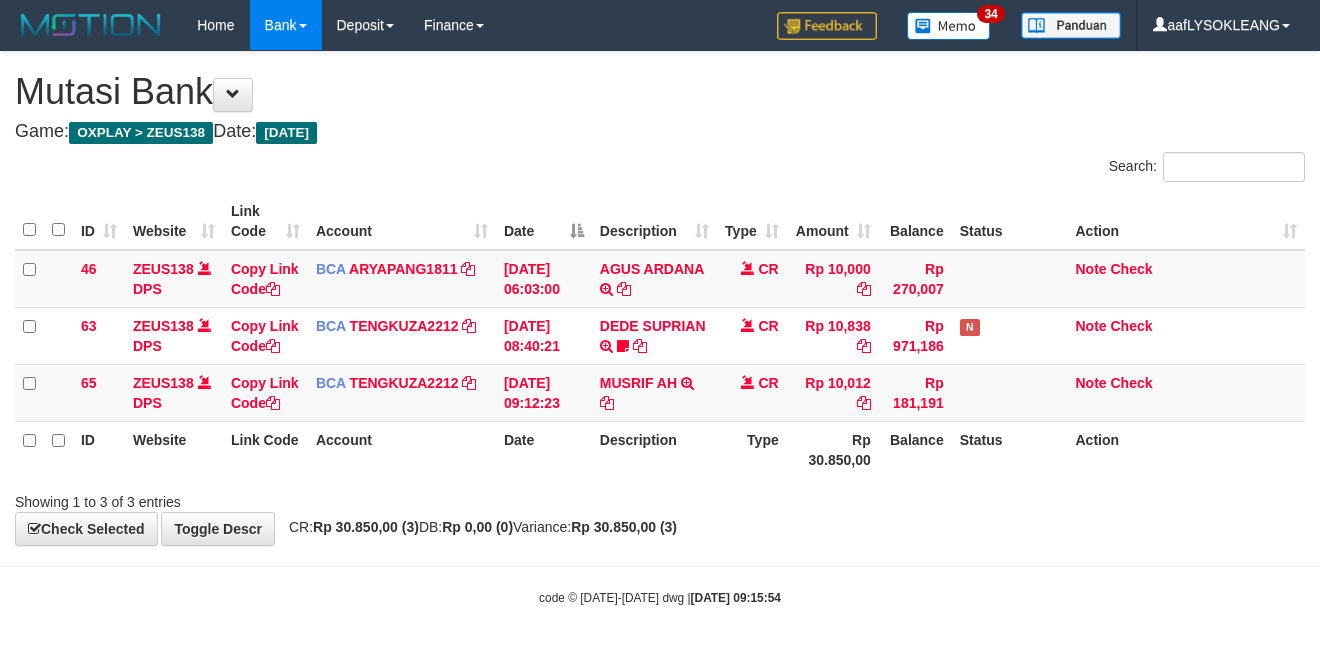 scroll, scrollTop: 0, scrollLeft: 0, axis: both 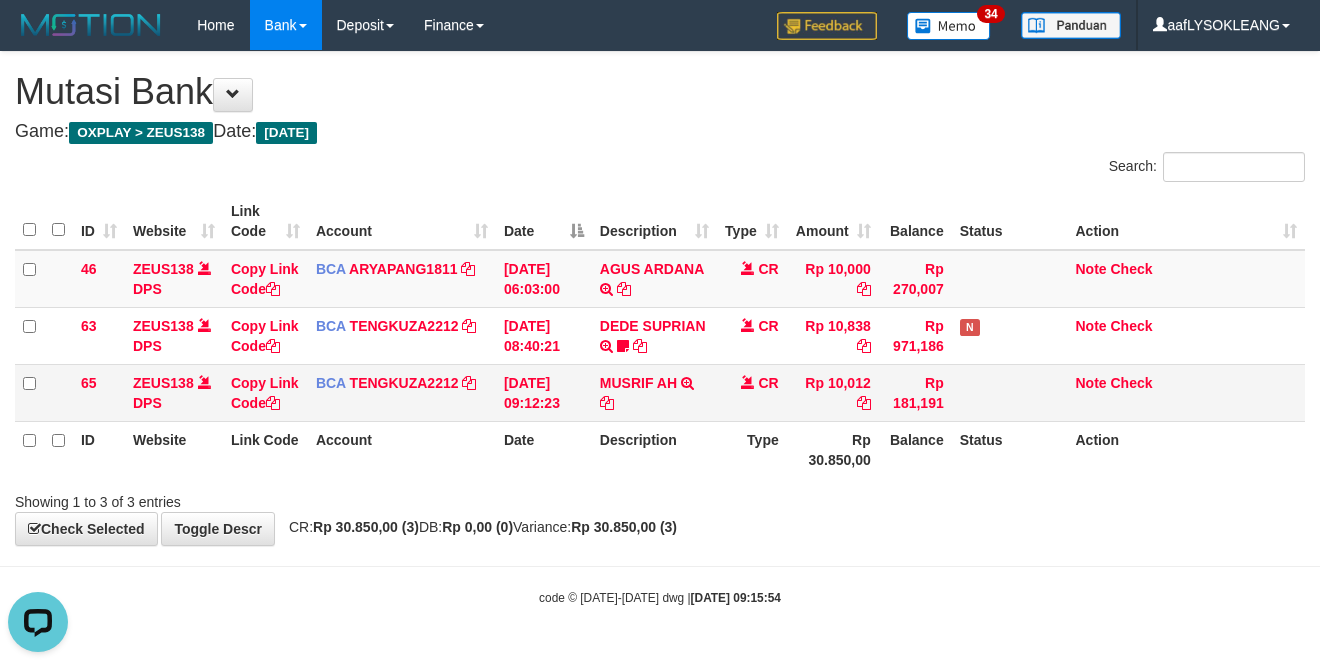 click at bounding box center (1010, 392) 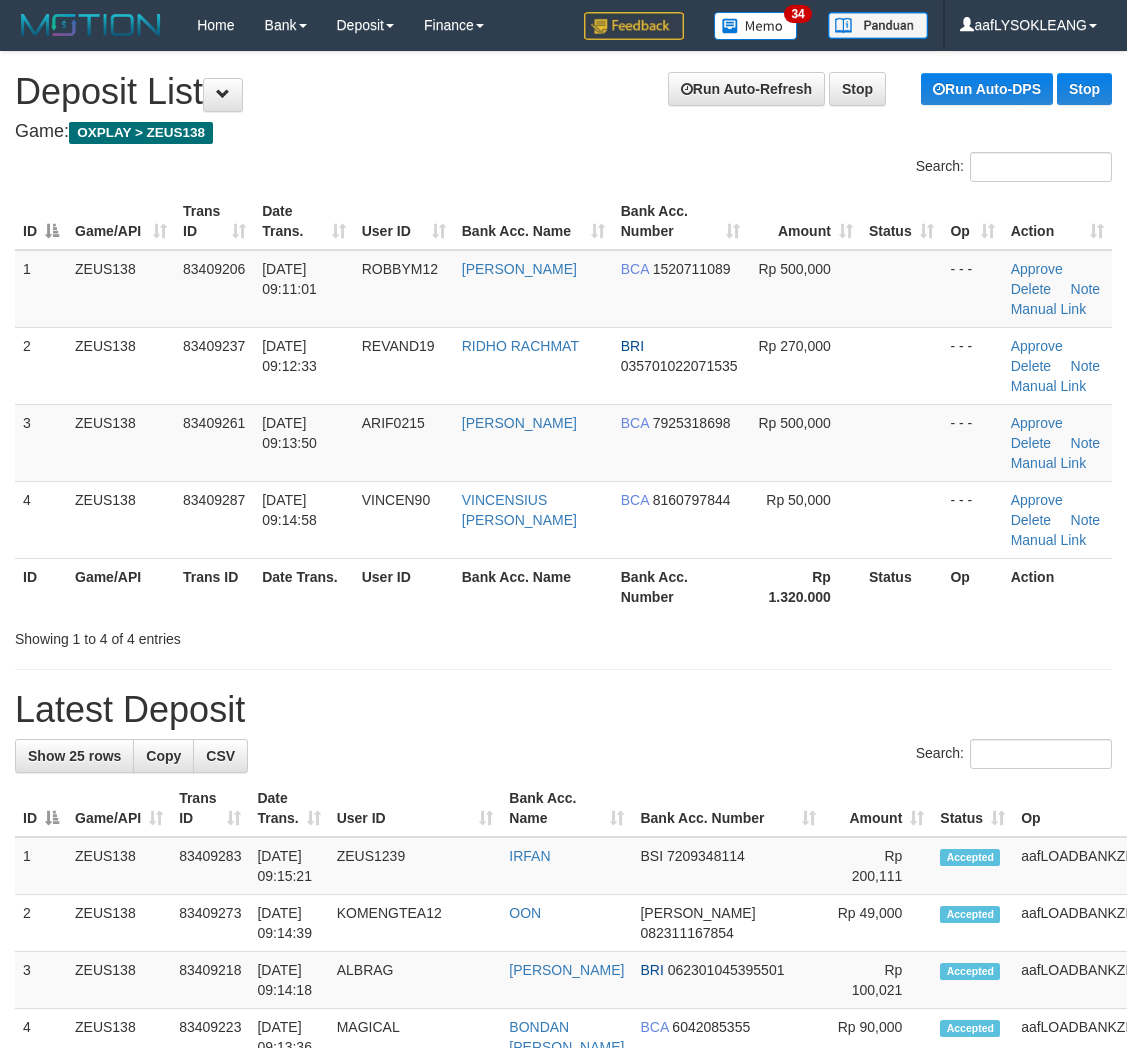 click on "Status" at bounding box center (902, 586) 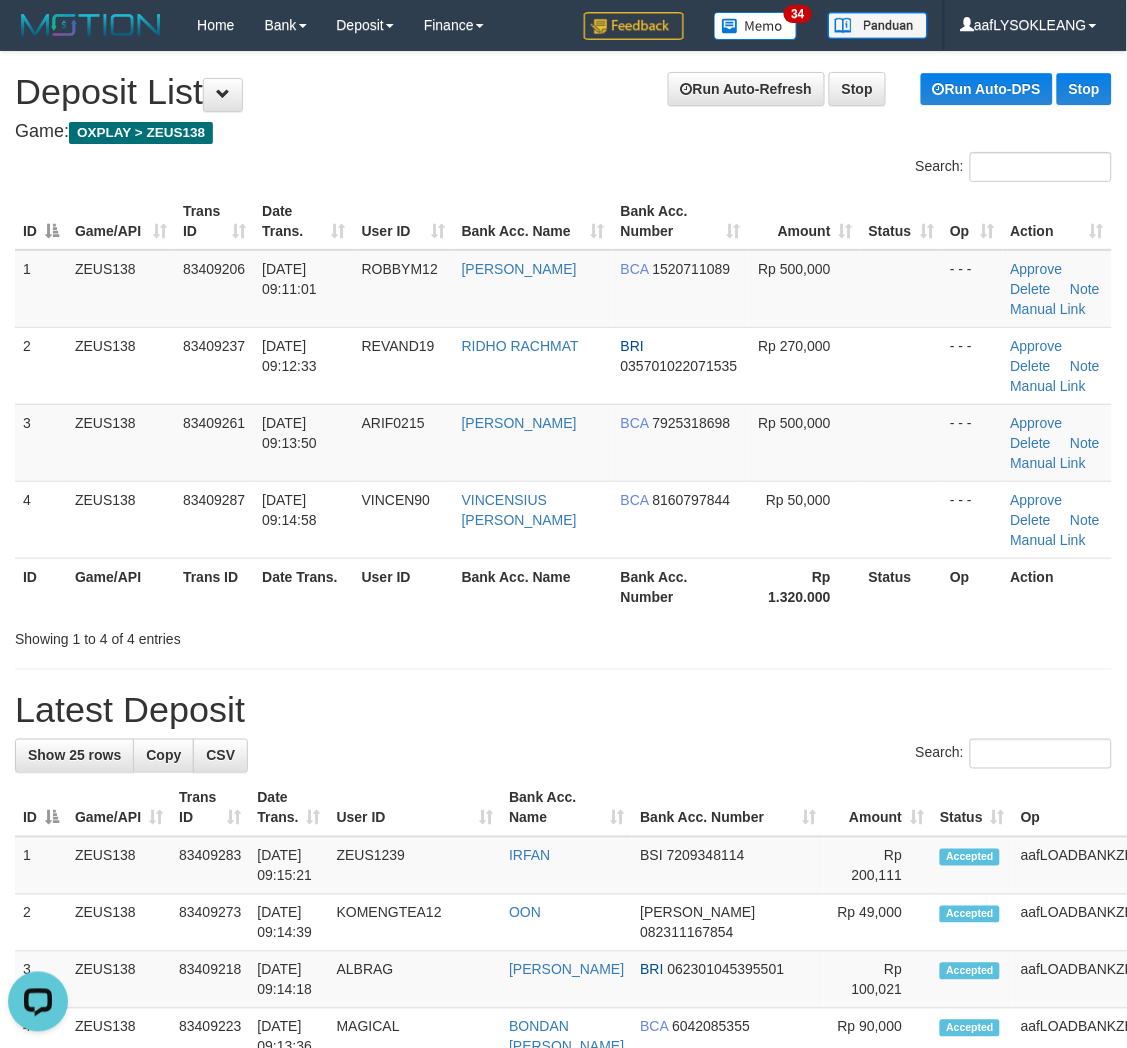 scroll, scrollTop: 0, scrollLeft: 0, axis: both 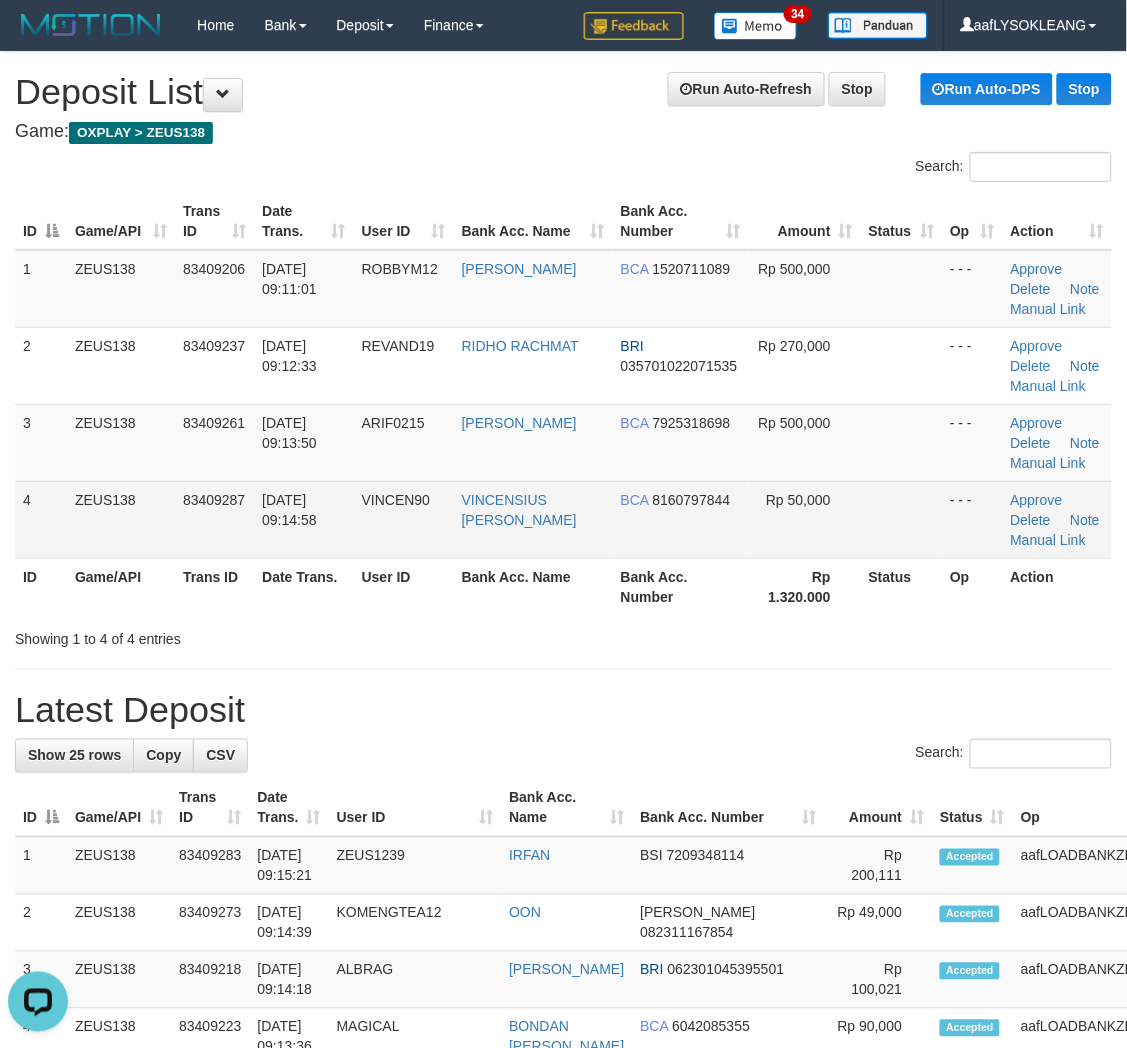 drag, startPoint x: 791, startPoint y: 552, endPoint x: 827, endPoint y: 546, distance: 36.496574 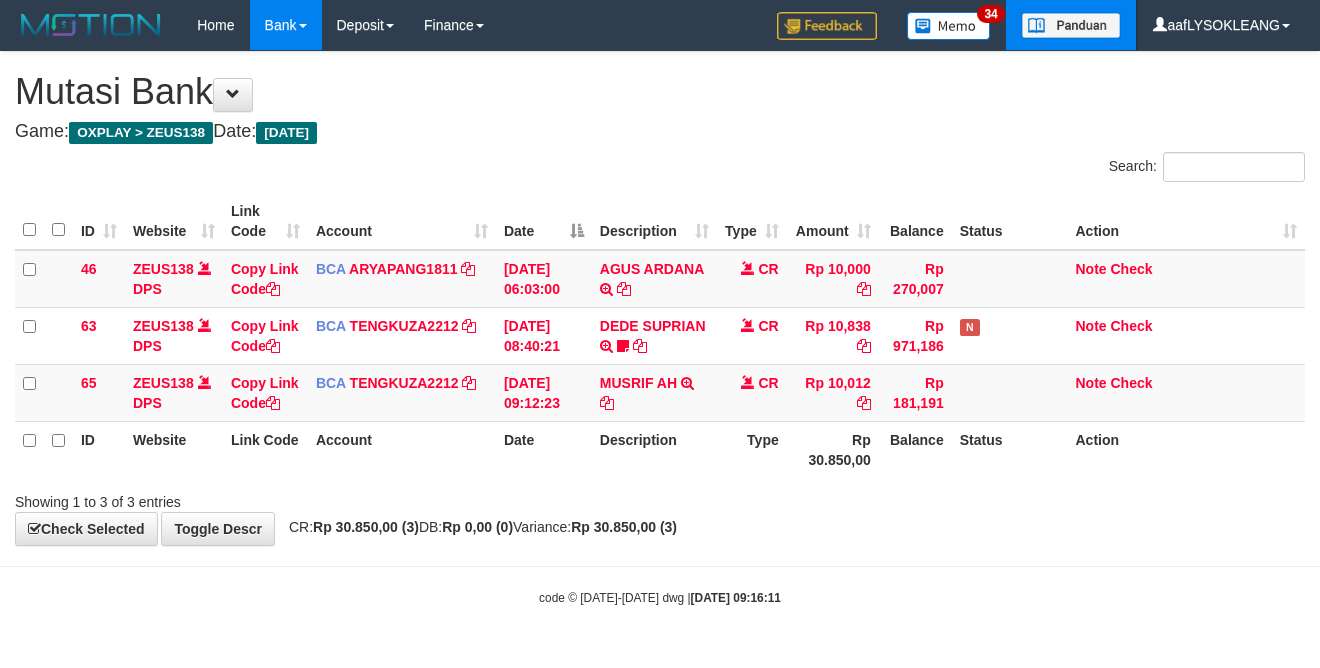 scroll, scrollTop: 0, scrollLeft: 0, axis: both 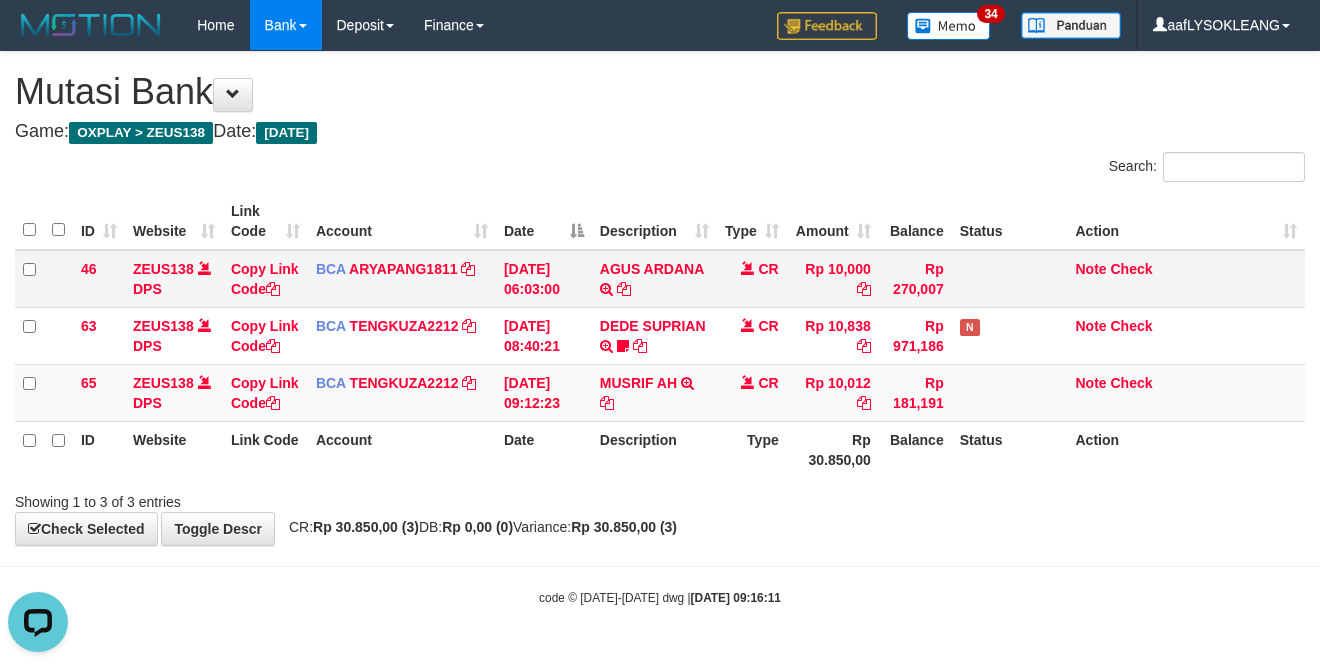 drag, startPoint x: 821, startPoint y: 535, endPoint x: 17, endPoint y: 296, distance: 838.7711 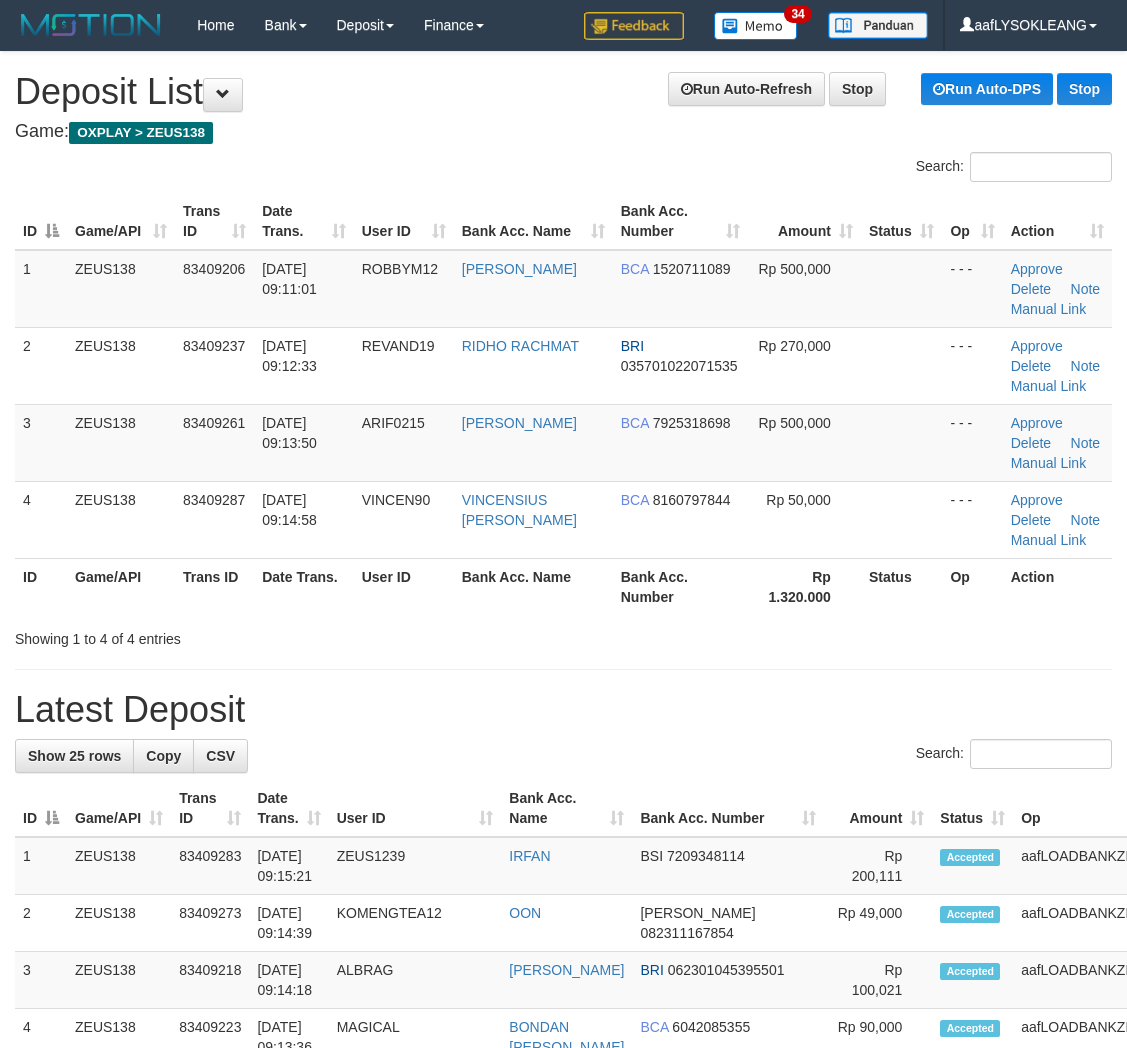 scroll, scrollTop: 0, scrollLeft: 0, axis: both 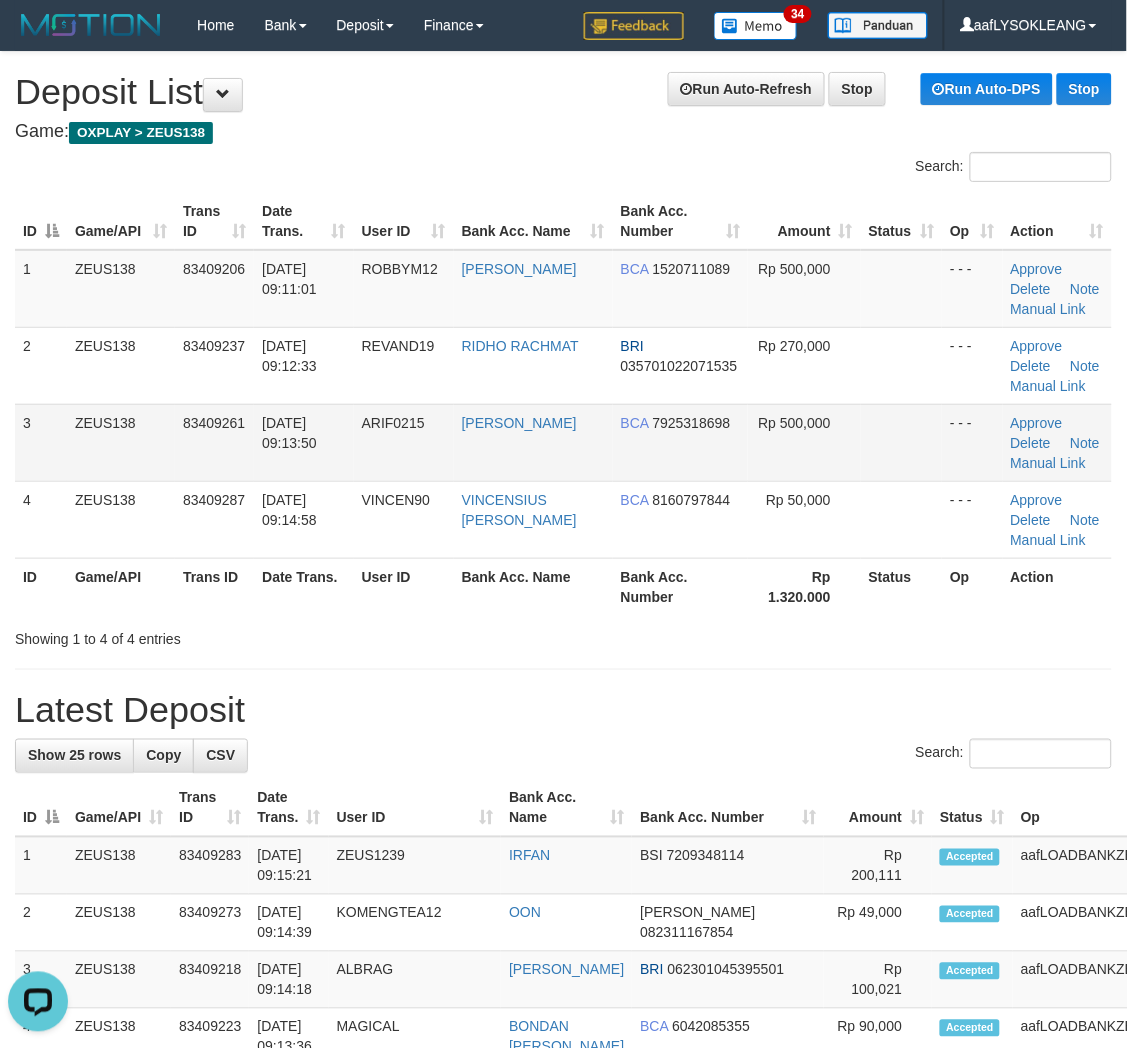 drag, startPoint x: 693, startPoint y: 680, endPoint x: 26, endPoint y: 427, distance: 713.37085 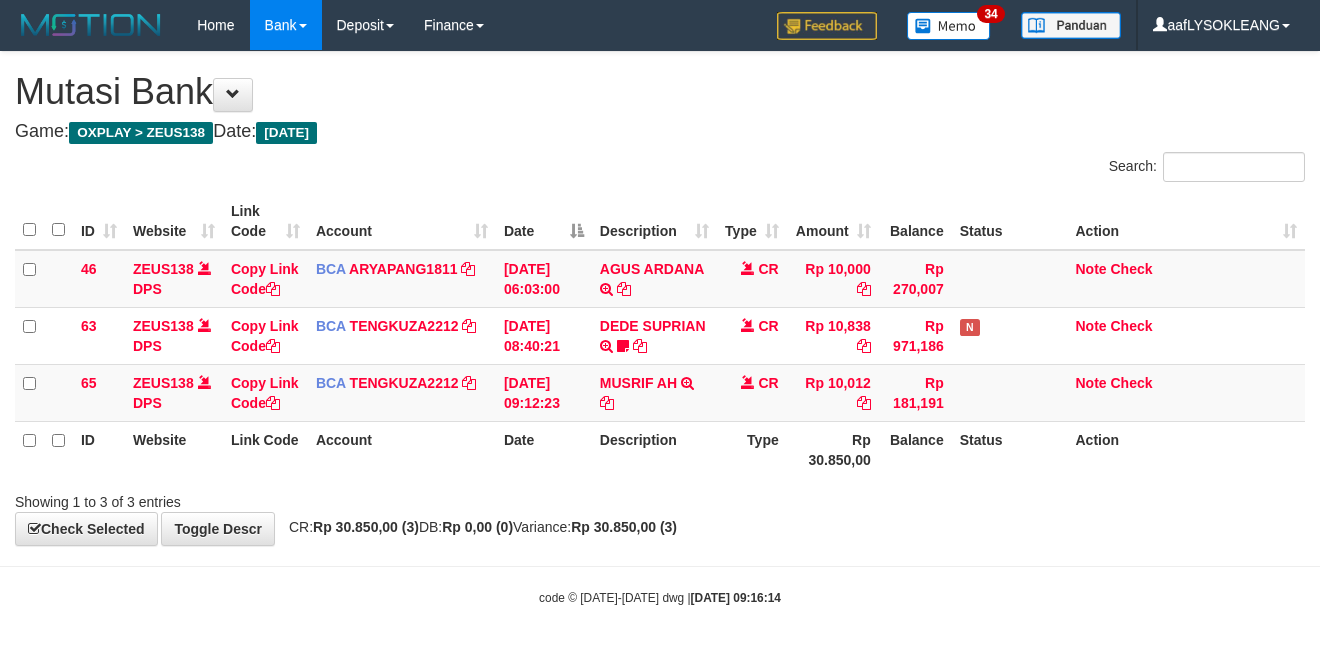 scroll, scrollTop: 0, scrollLeft: 0, axis: both 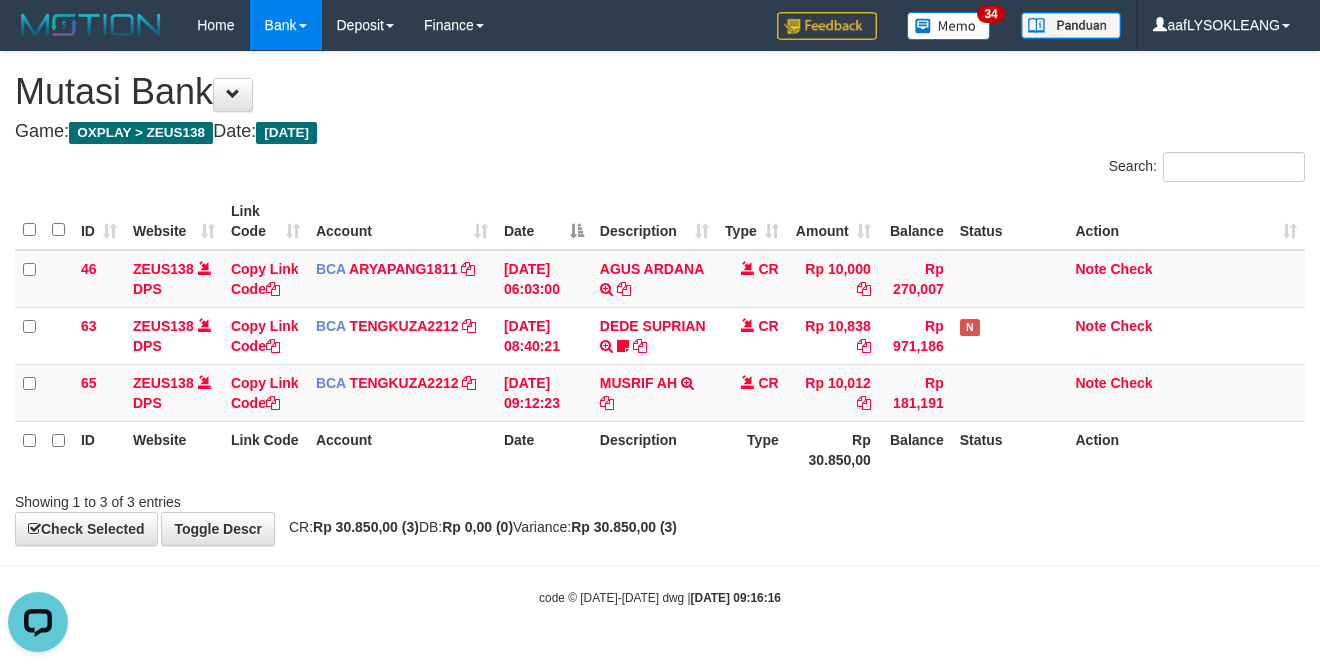 drag, startPoint x: 1045, startPoint y: 538, endPoint x: 804, endPoint y: 477, distance: 248.60008 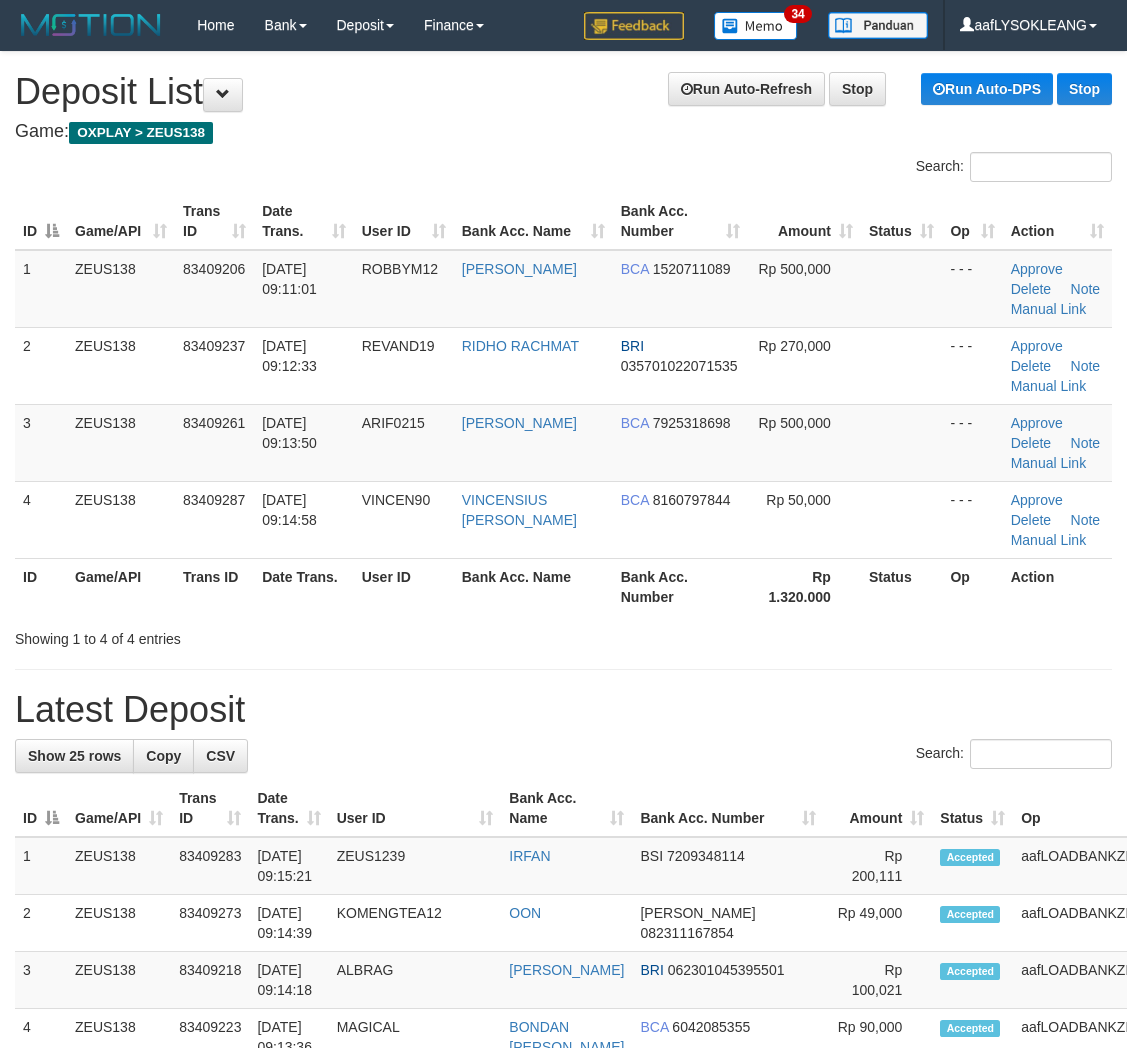 scroll, scrollTop: 0, scrollLeft: 0, axis: both 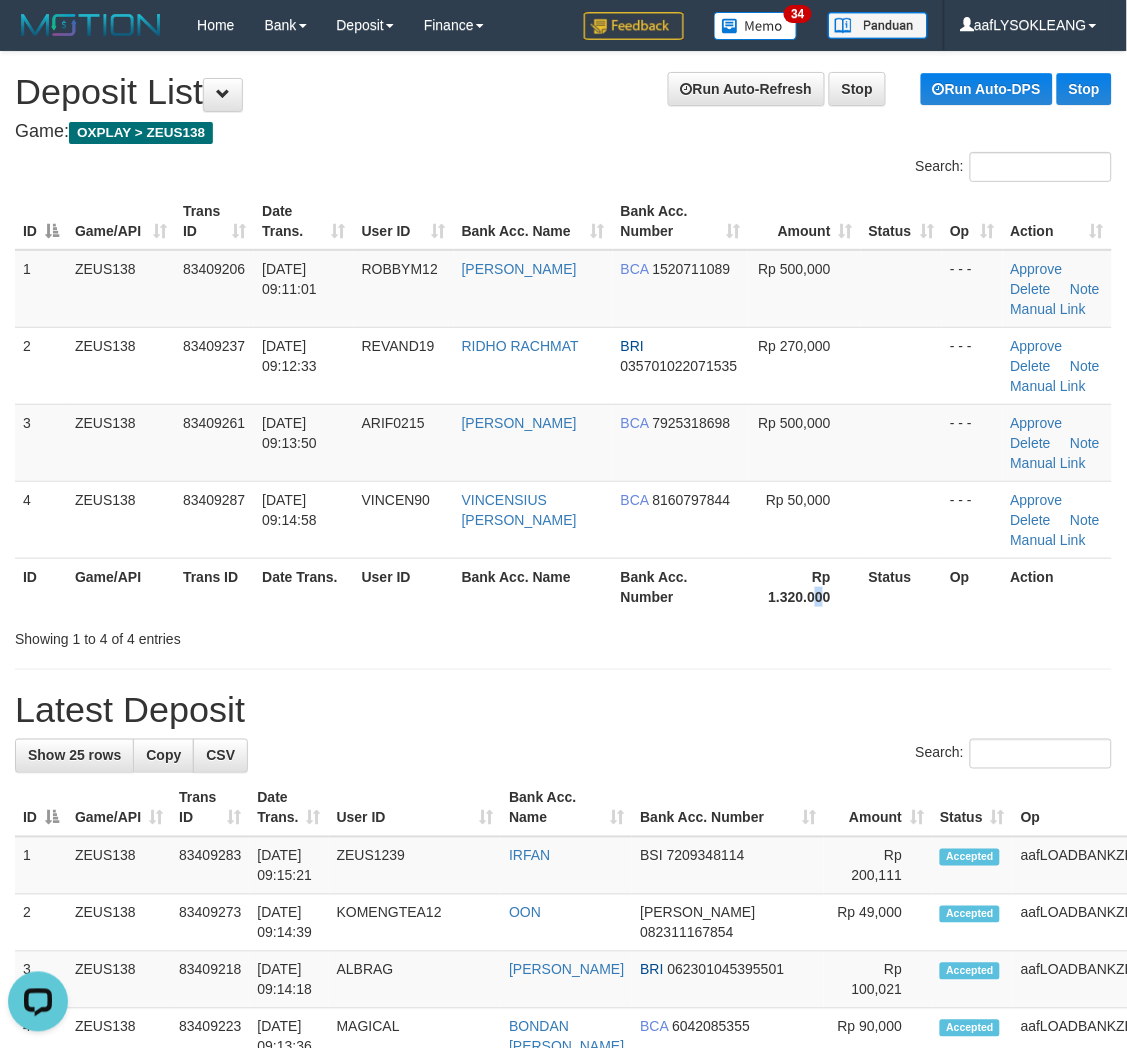 drag, startPoint x: 808, startPoint y: 607, endPoint x: 1140, endPoint y: 710, distance: 347.6104 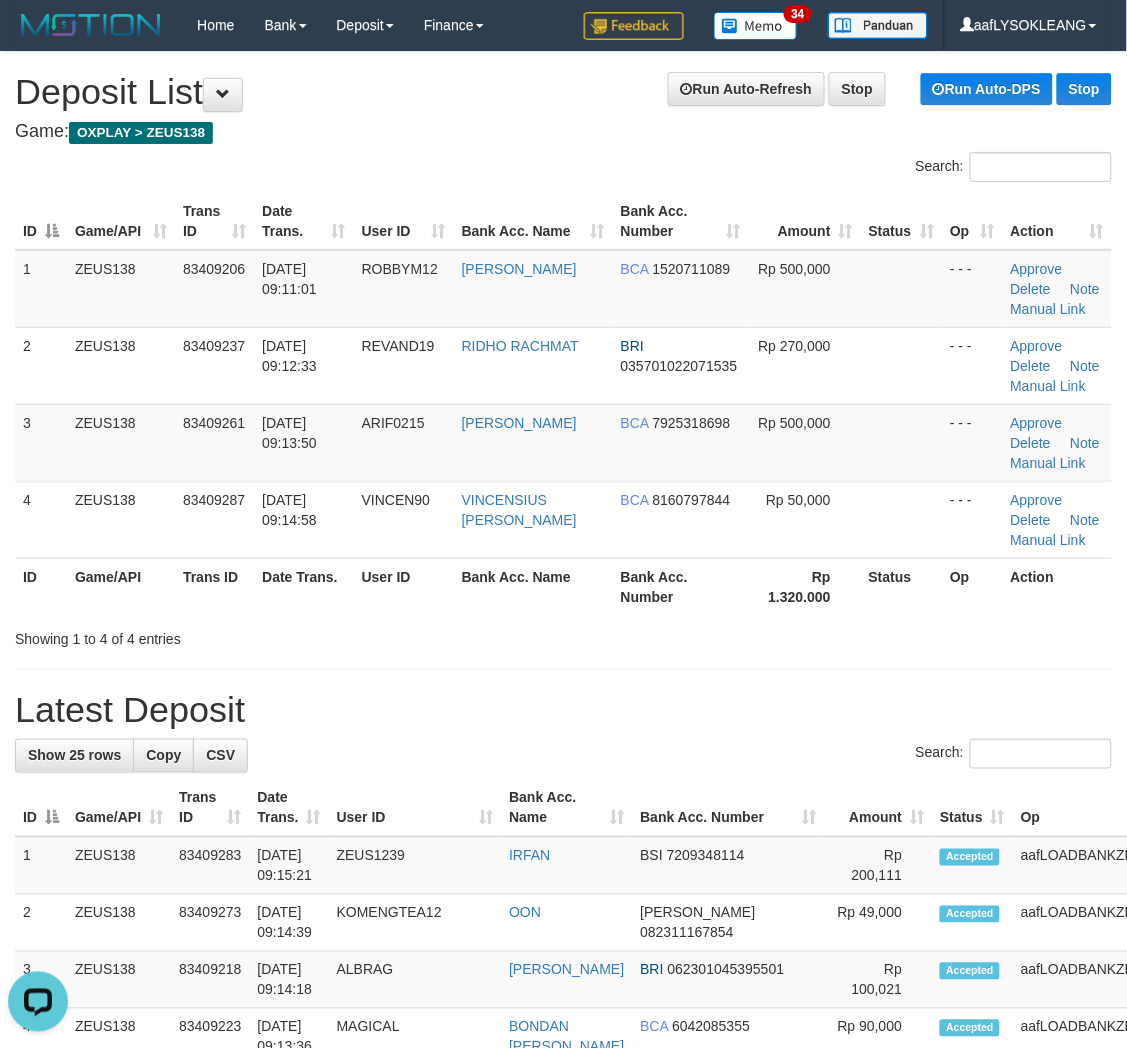 drag, startPoint x: 737, startPoint y: 670, endPoint x: 716, endPoint y: 662, distance: 22.472204 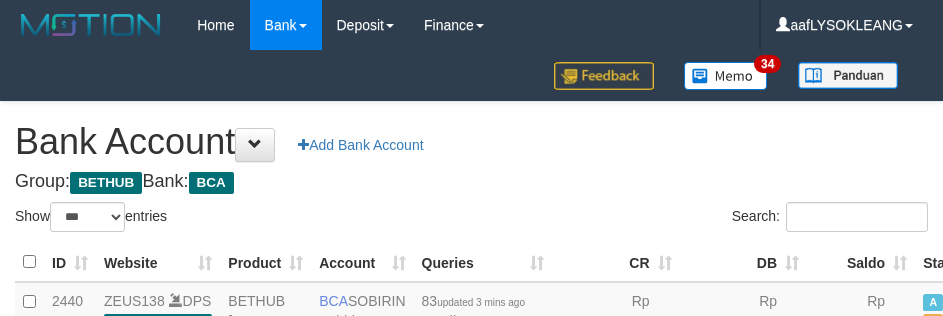 select on "***" 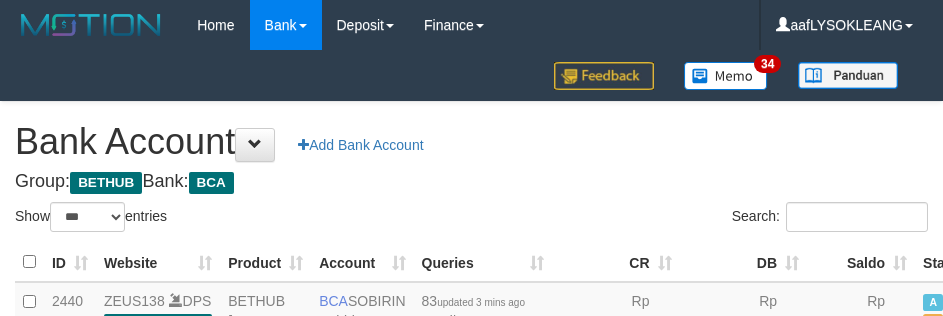 scroll, scrollTop: 158, scrollLeft: 0, axis: vertical 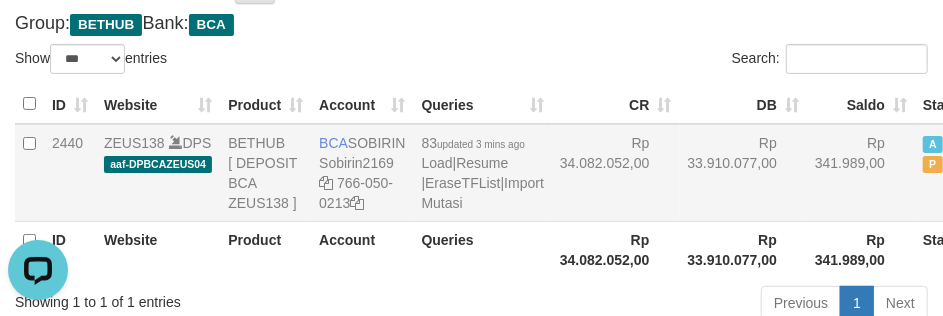 click on "Rp 33.910.077,00" at bounding box center (744, 173) 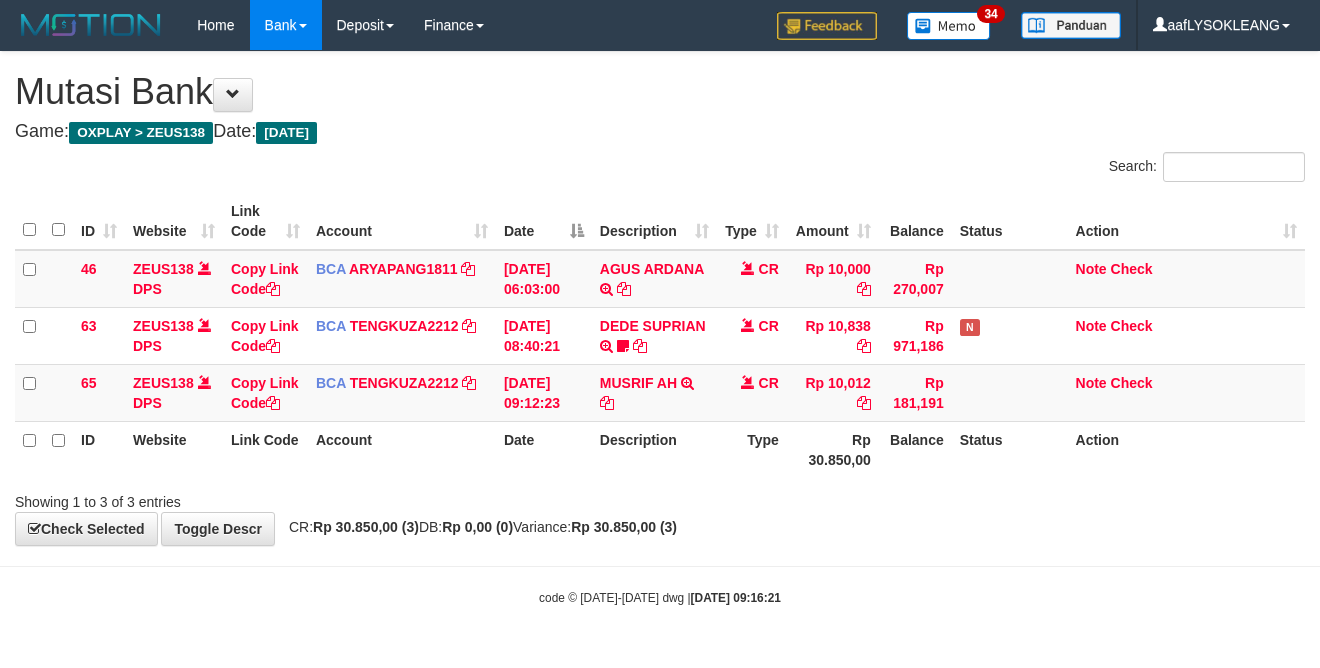 click on "Type" at bounding box center (752, 449) 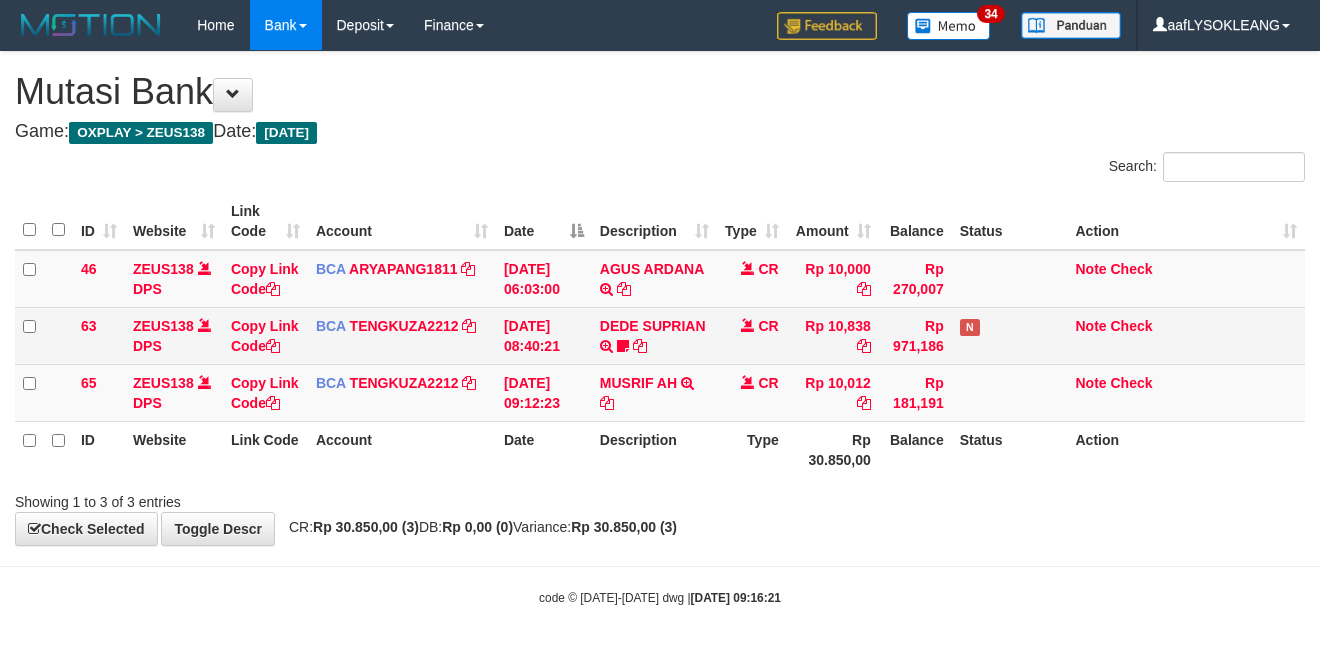 scroll, scrollTop: 0, scrollLeft: 0, axis: both 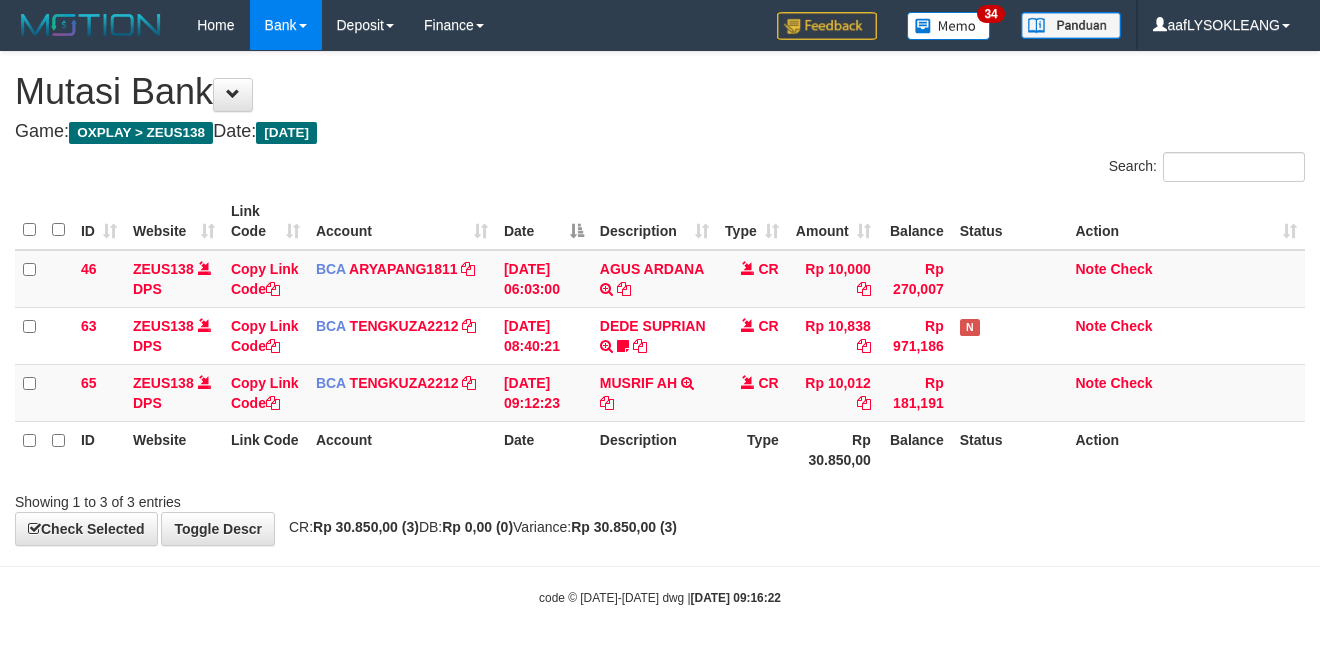 click on "**********" at bounding box center [660, 298] 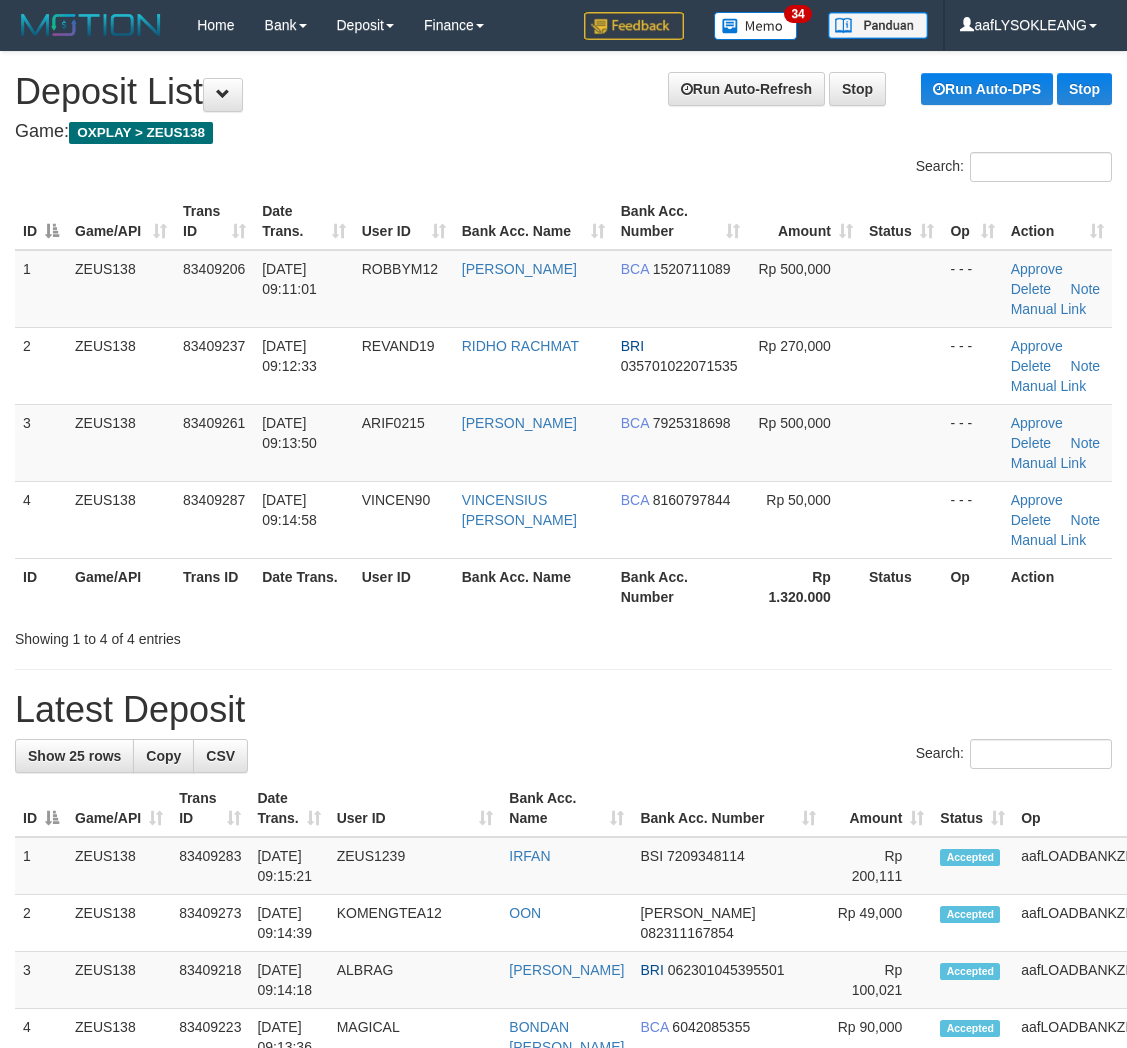scroll, scrollTop: 0, scrollLeft: 0, axis: both 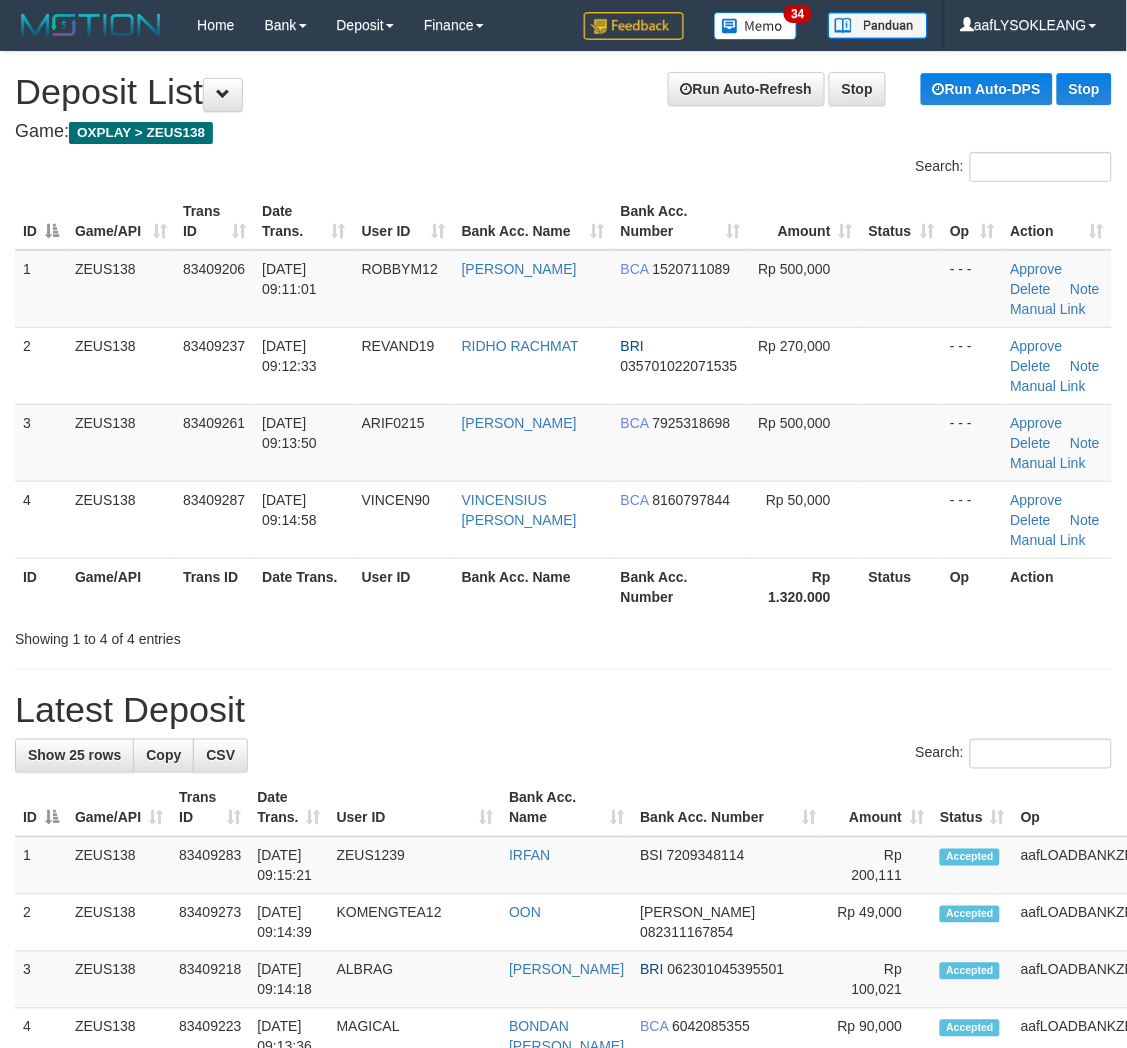drag, startPoint x: 797, startPoint y: 672, endPoint x: 1136, endPoint y: 755, distance: 349.0129 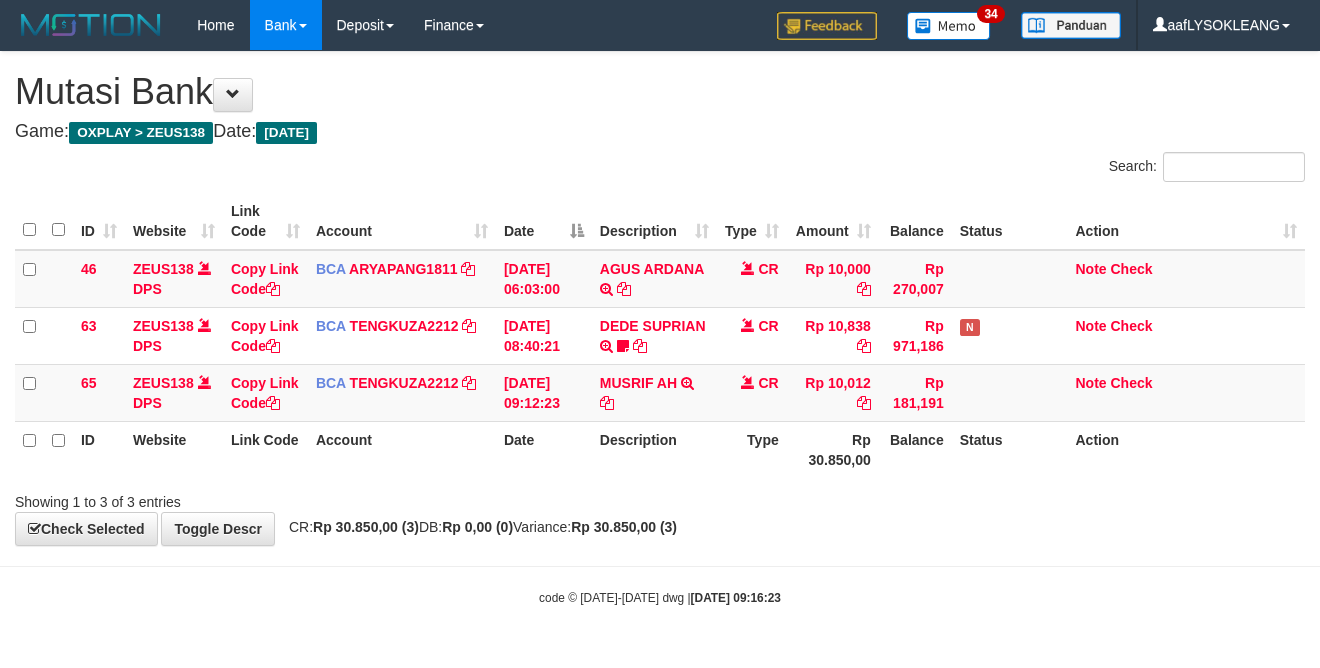 scroll, scrollTop: 0, scrollLeft: 0, axis: both 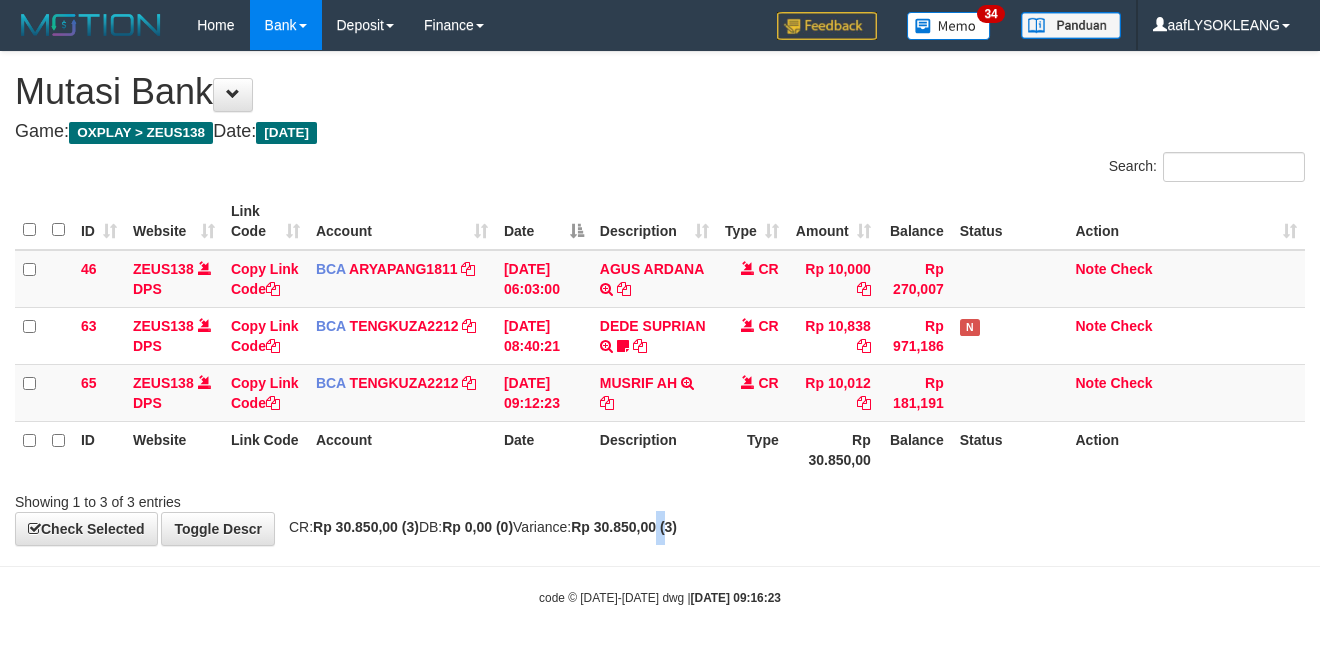 drag, startPoint x: 710, startPoint y: 524, endPoint x: 0, endPoint y: 351, distance: 730.7729 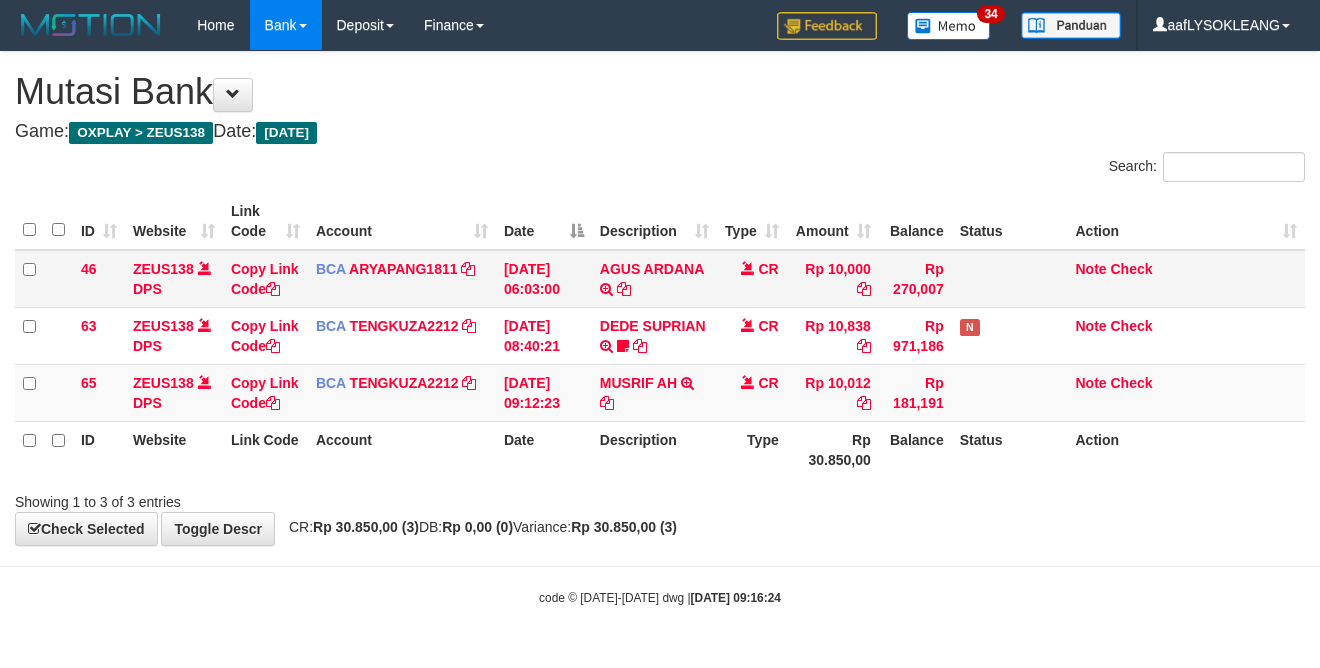 scroll, scrollTop: 0, scrollLeft: 0, axis: both 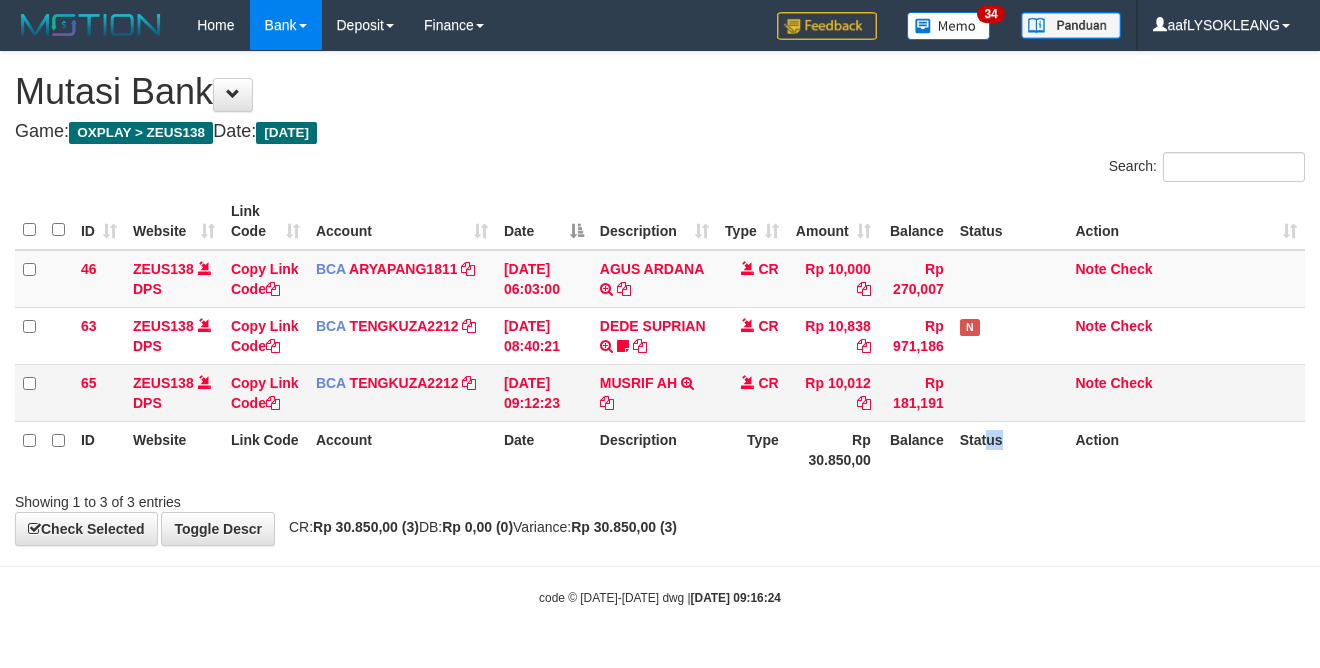 drag, startPoint x: 1003, startPoint y: 437, endPoint x: 950, endPoint y: 398, distance: 65.802734 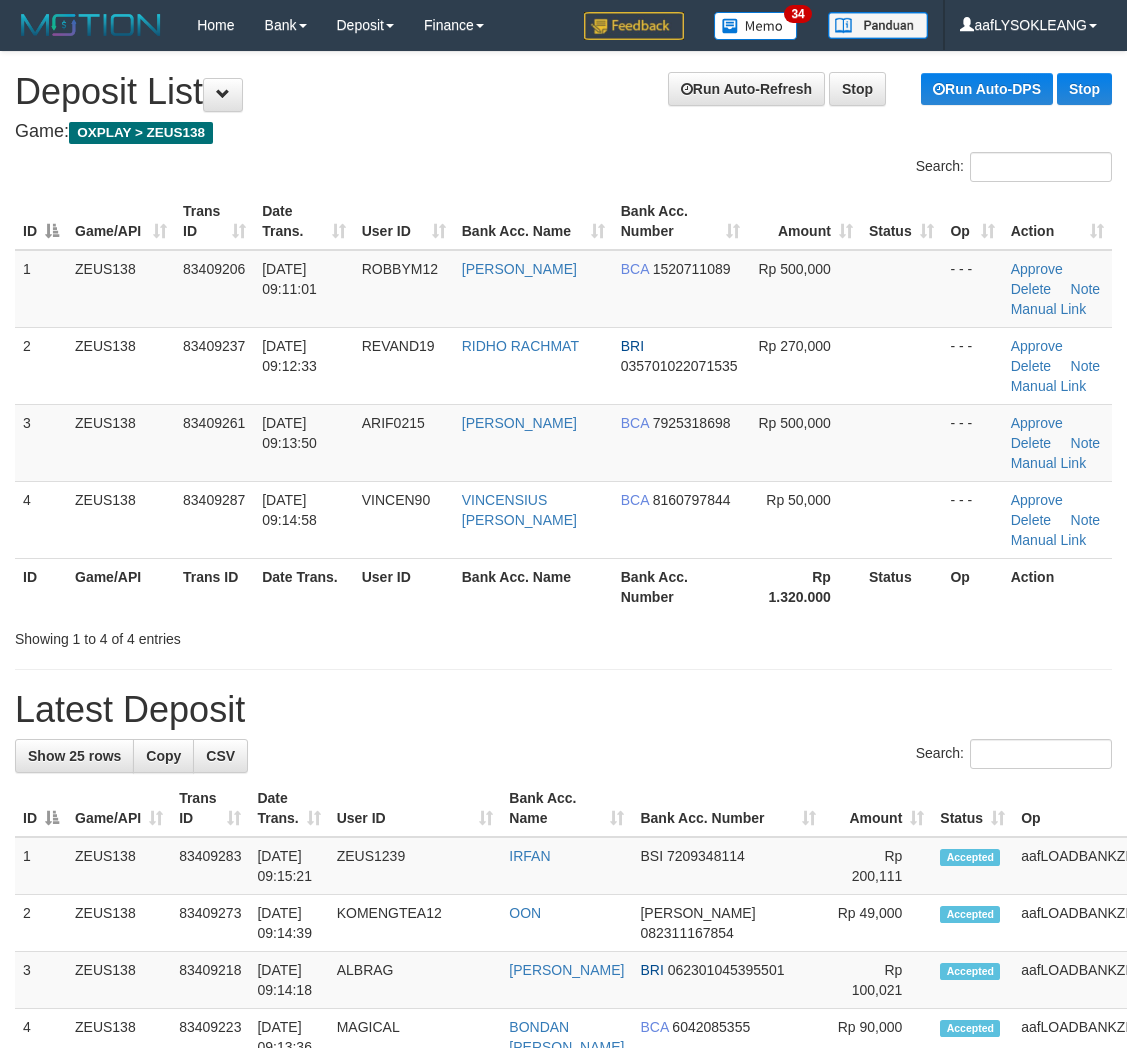 scroll, scrollTop: 0, scrollLeft: 0, axis: both 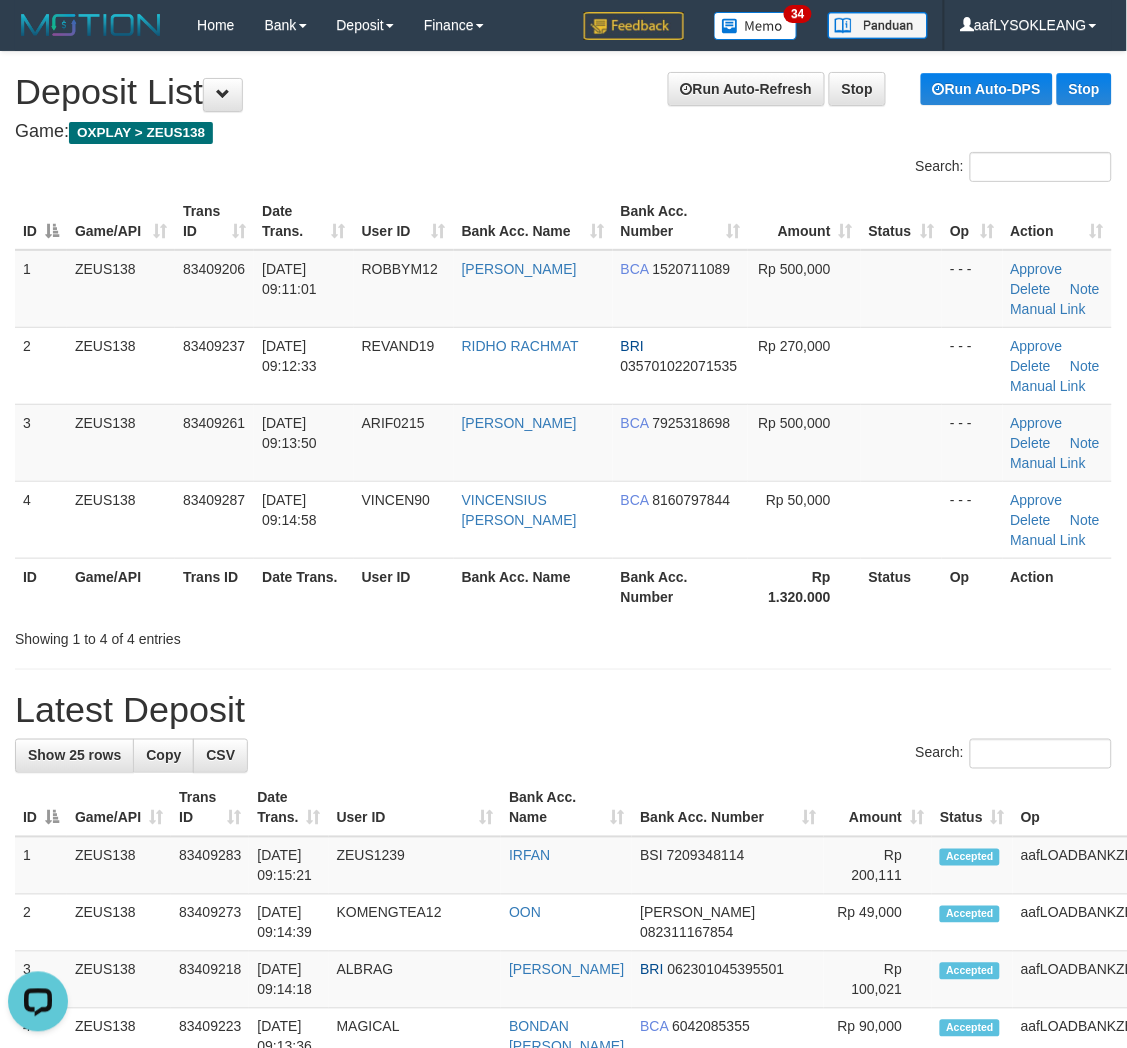 click on "**********" at bounding box center (563, 1224) 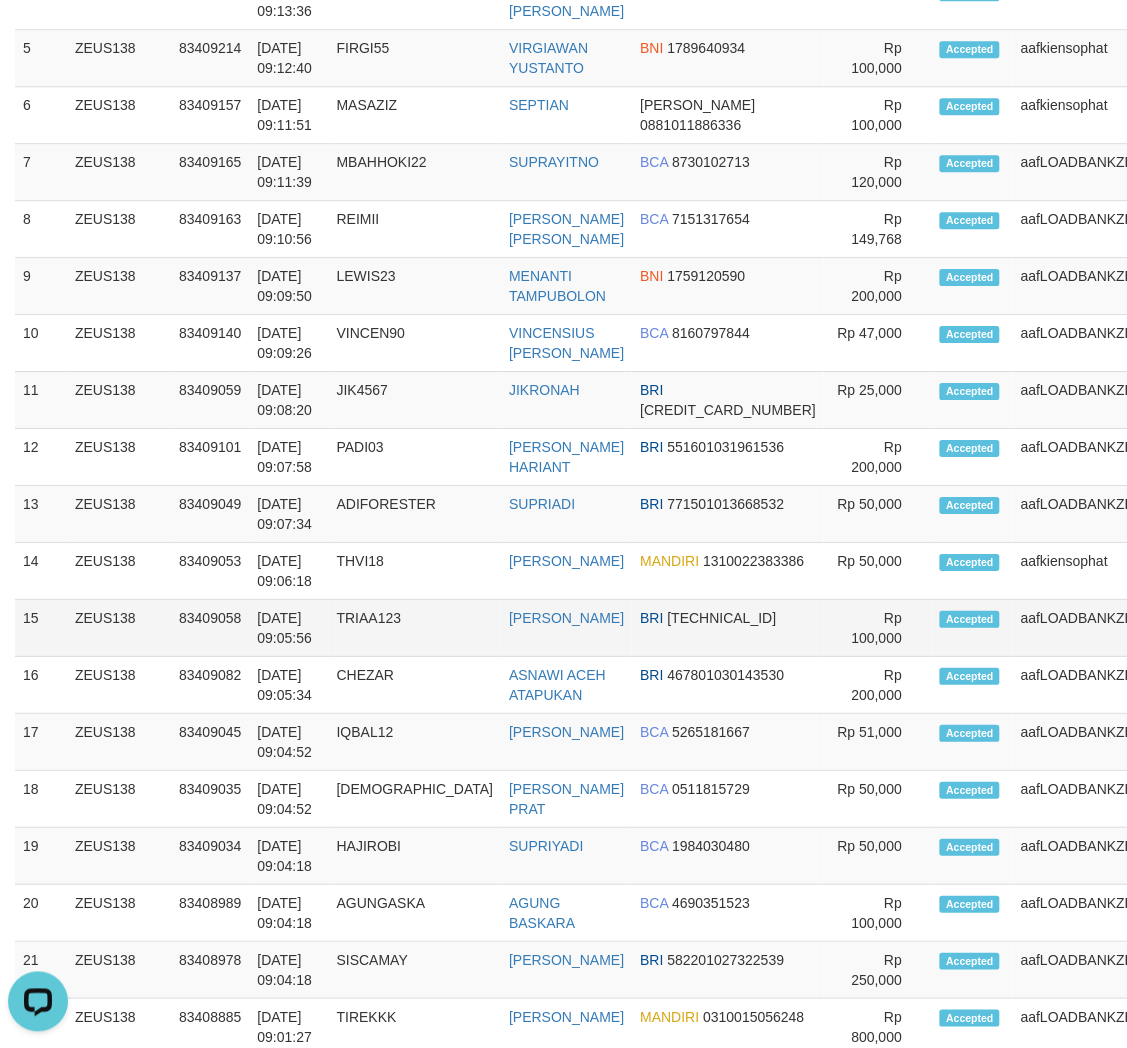 drag, startPoint x: 747, startPoint y: 664, endPoint x: 774, endPoint y: 655, distance: 28.460499 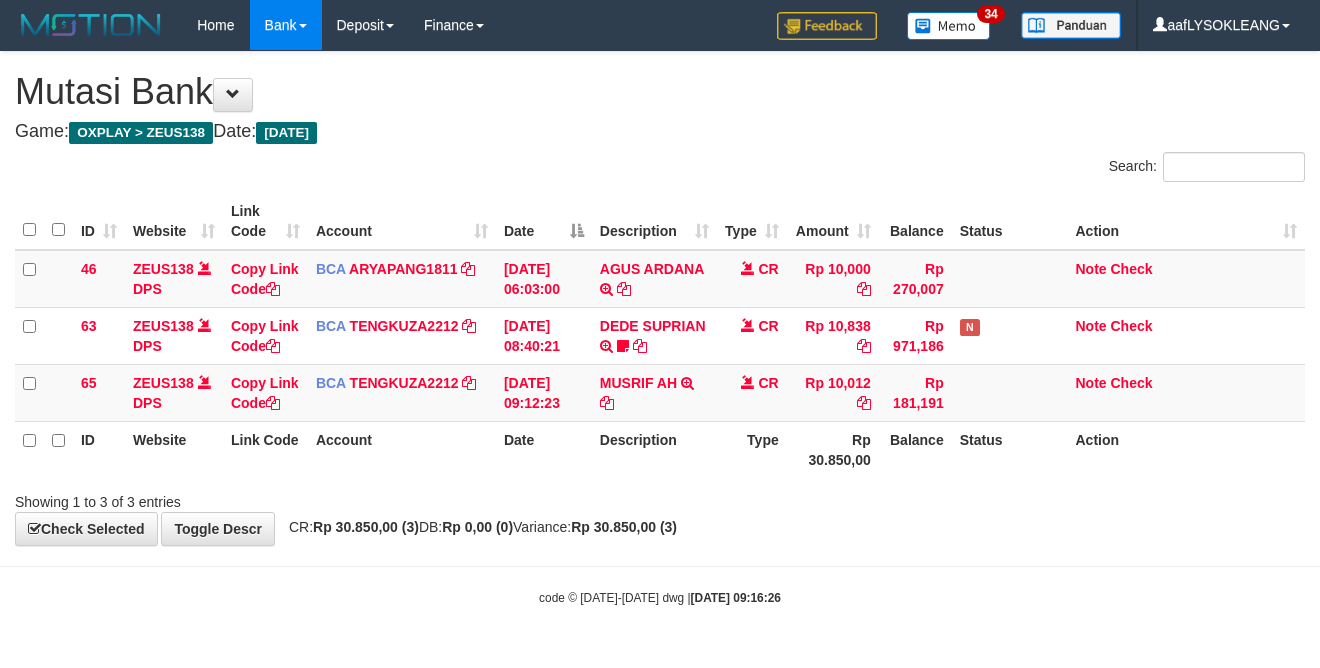 scroll, scrollTop: 0, scrollLeft: 0, axis: both 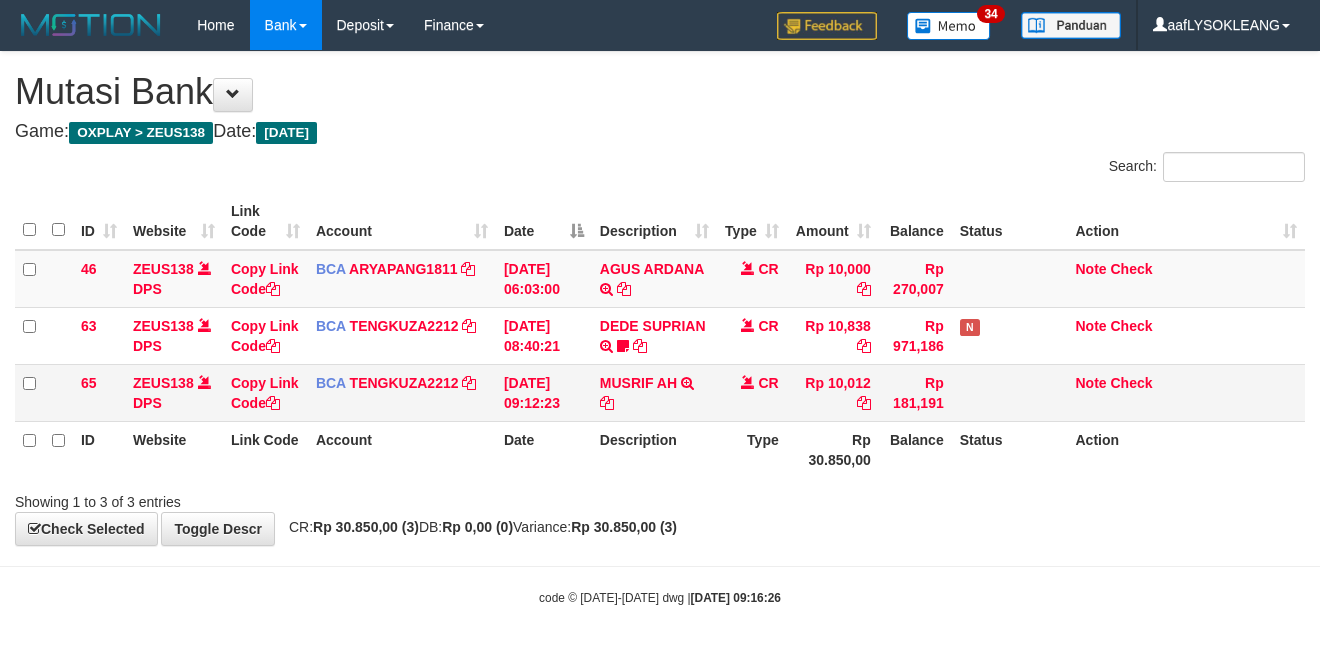 drag, startPoint x: 852, startPoint y: 436, endPoint x: 21, endPoint y: 366, distance: 833.94305 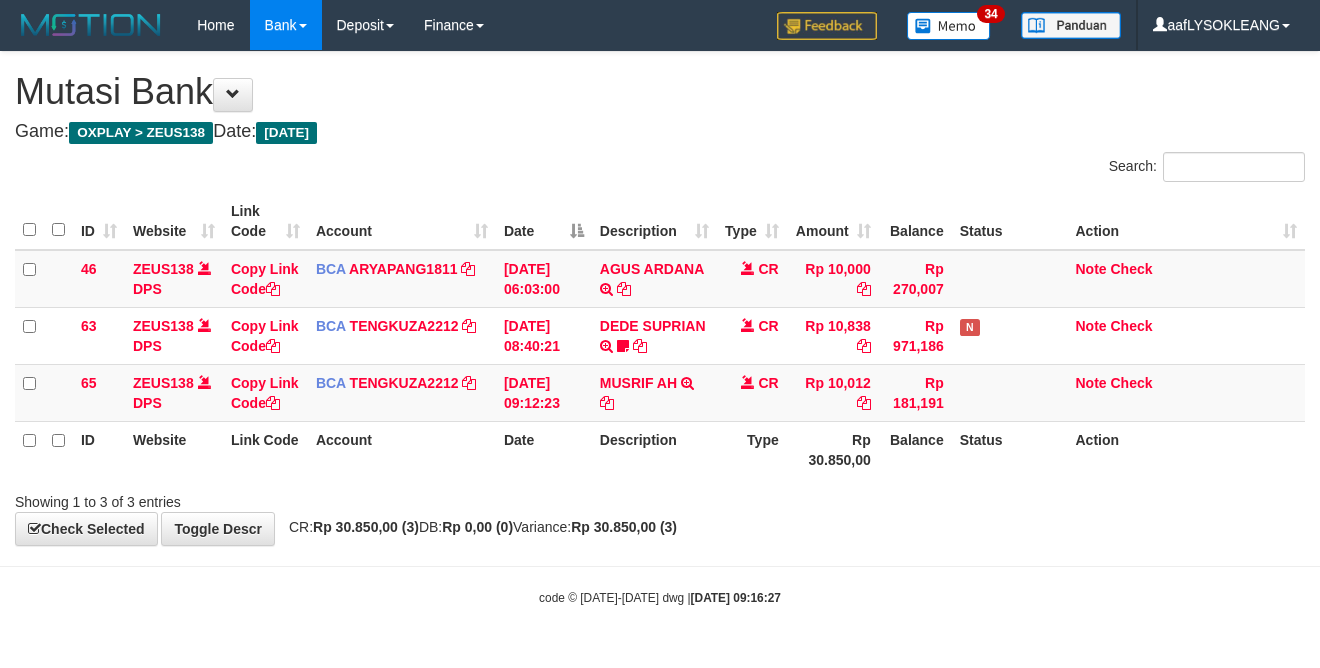 scroll, scrollTop: 0, scrollLeft: 0, axis: both 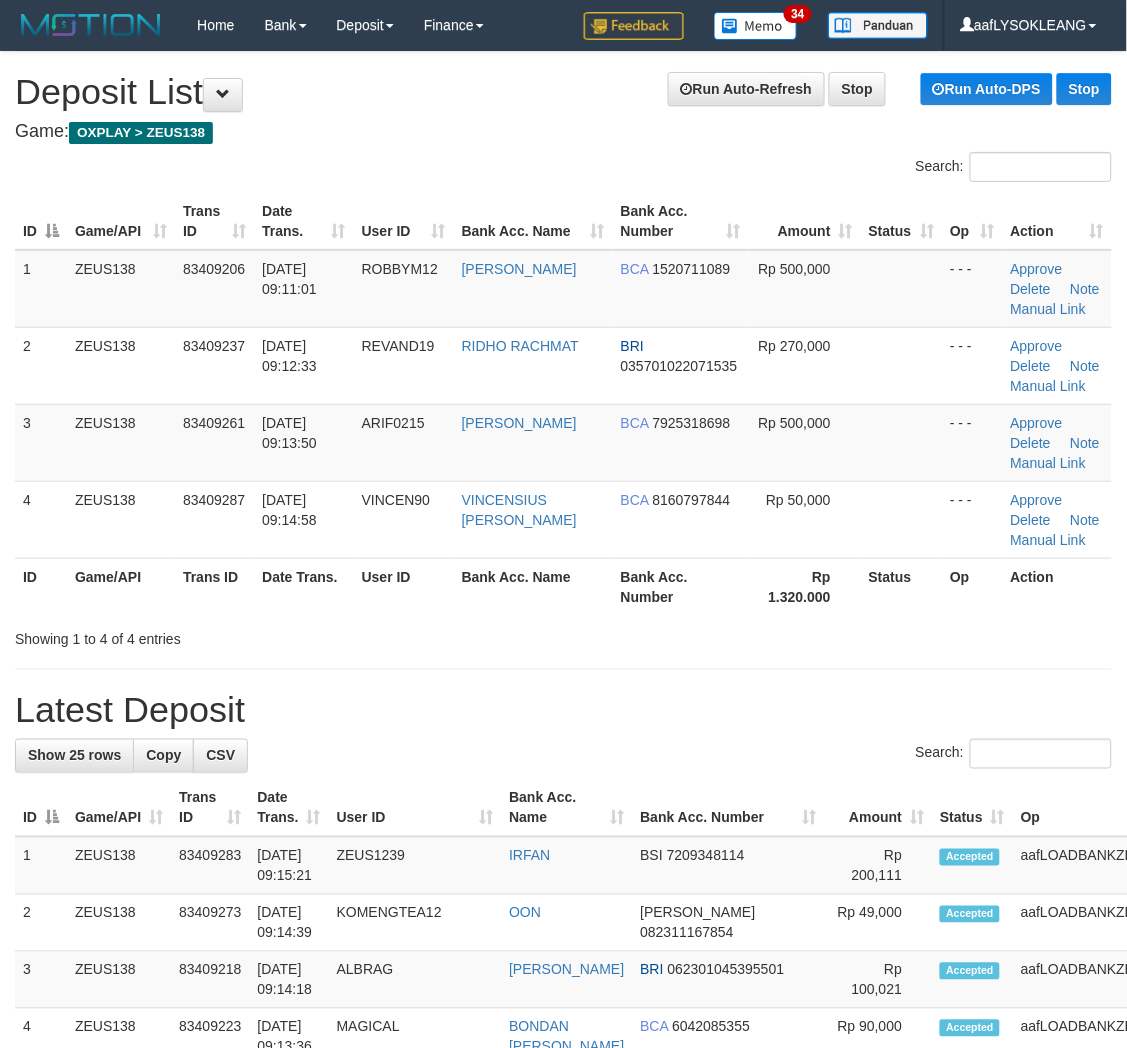 drag, startPoint x: 727, startPoint y: 678, endPoint x: 714, endPoint y: 677, distance: 13.038404 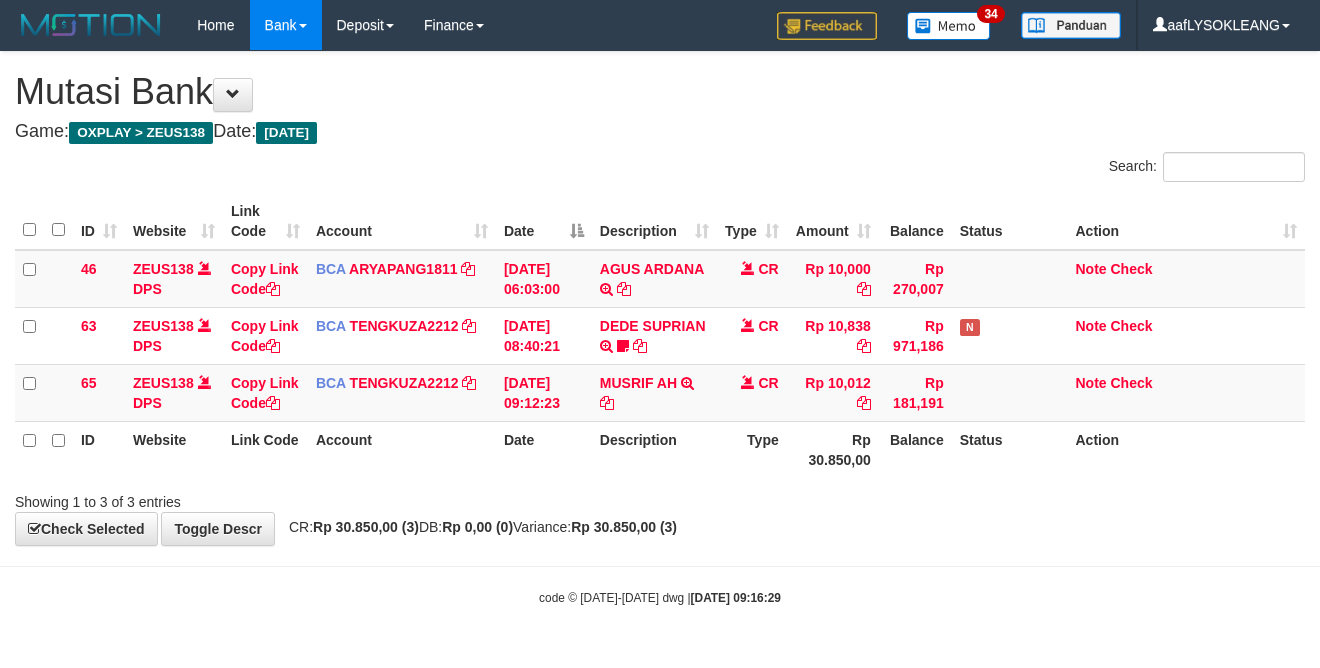 scroll, scrollTop: 0, scrollLeft: 0, axis: both 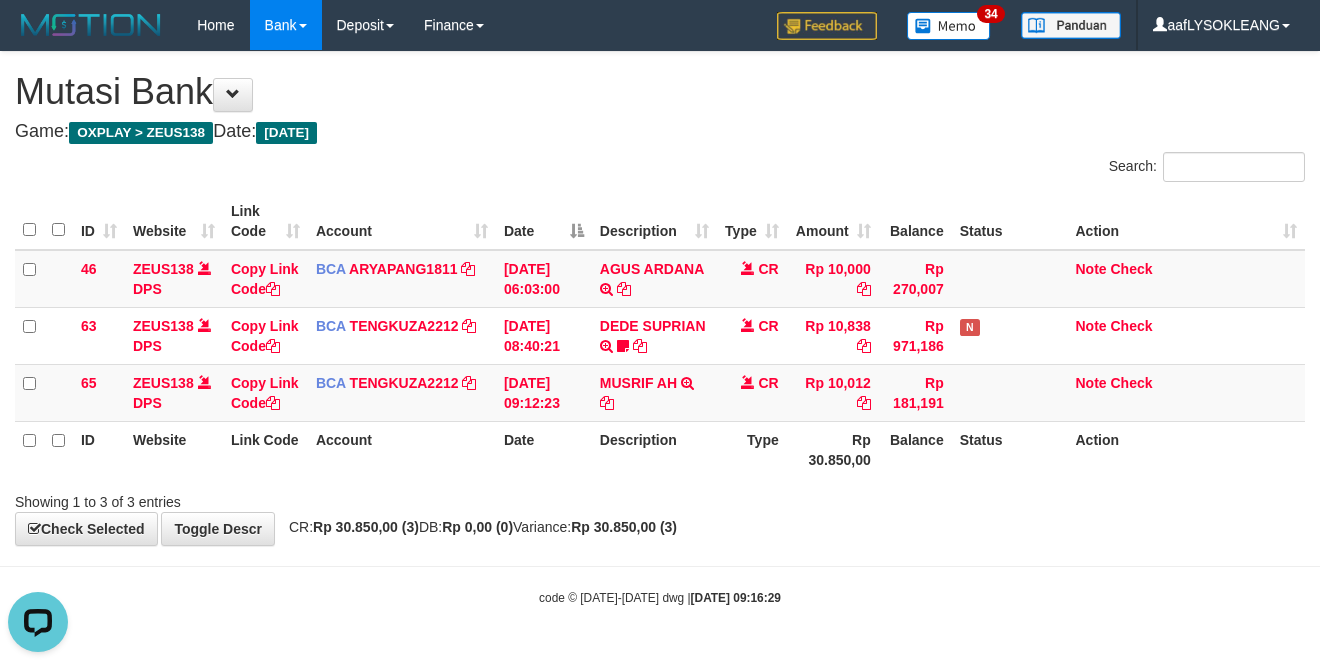 drag, startPoint x: 795, startPoint y: 441, endPoint x: 781, endPoint y: 463, distance: 26.076809 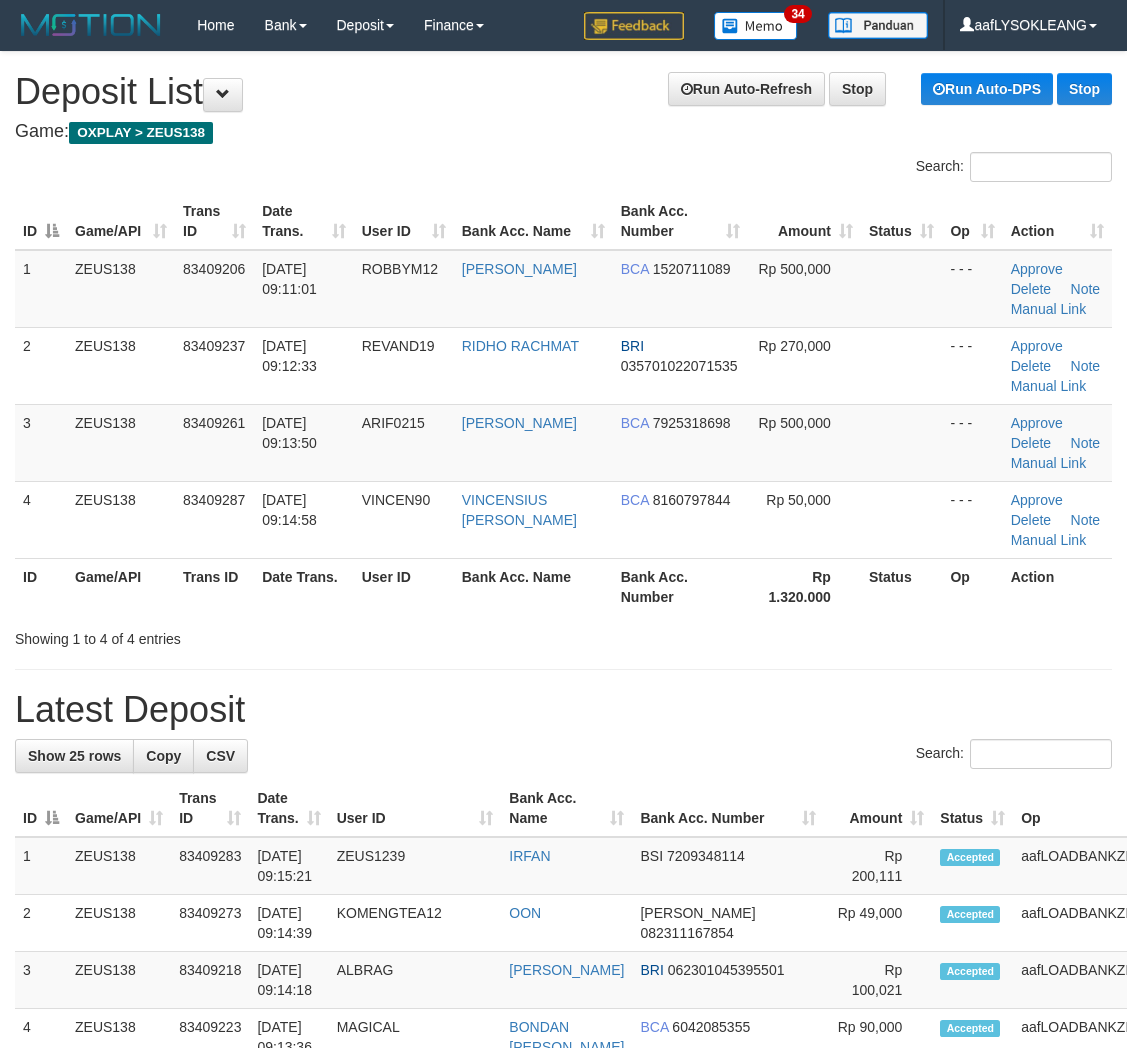 scroll, scrollTop: 0, scrollLeft: 0, axis: both 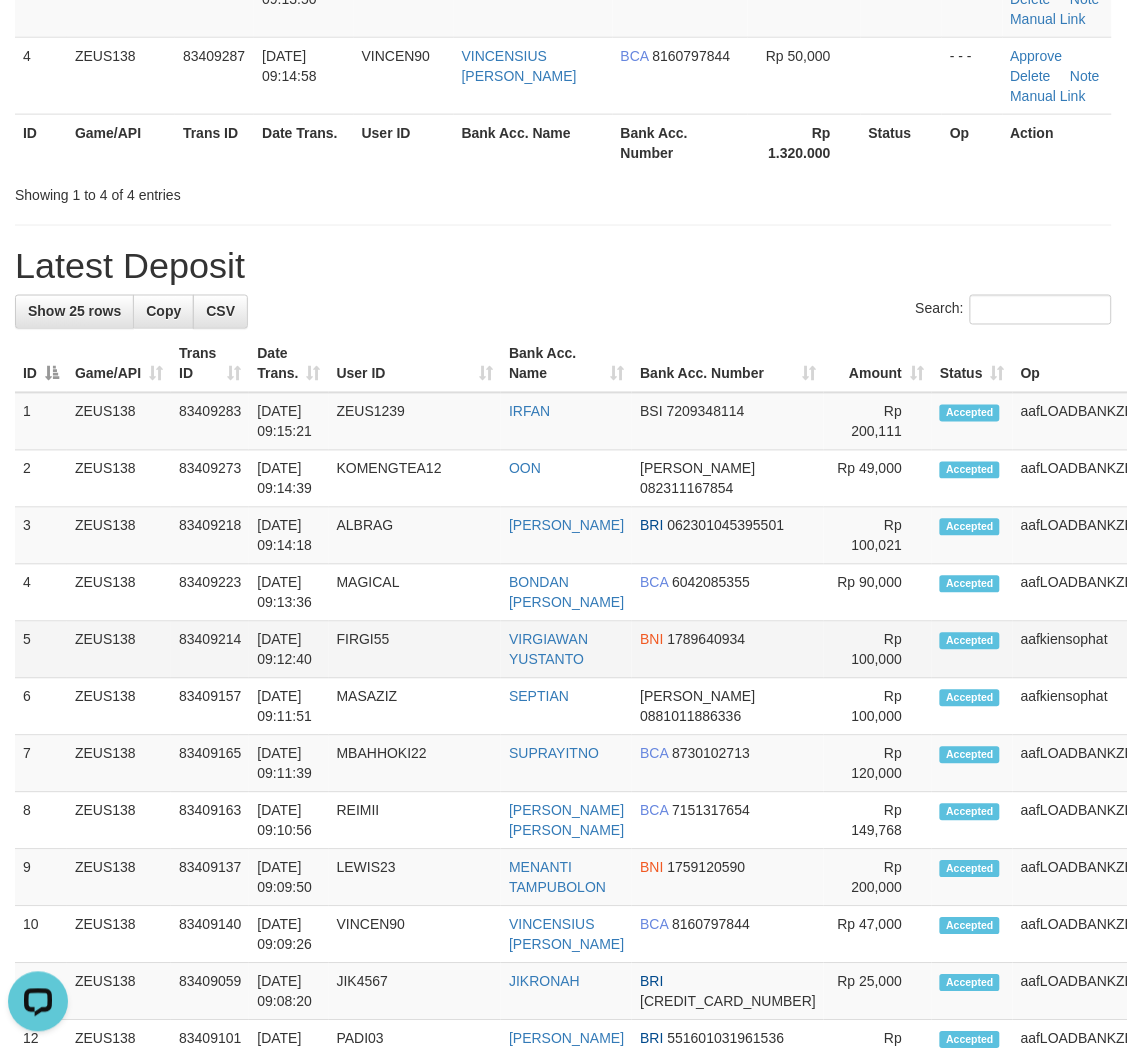 click on "FIRGI55" at bounding box center (415, 650) 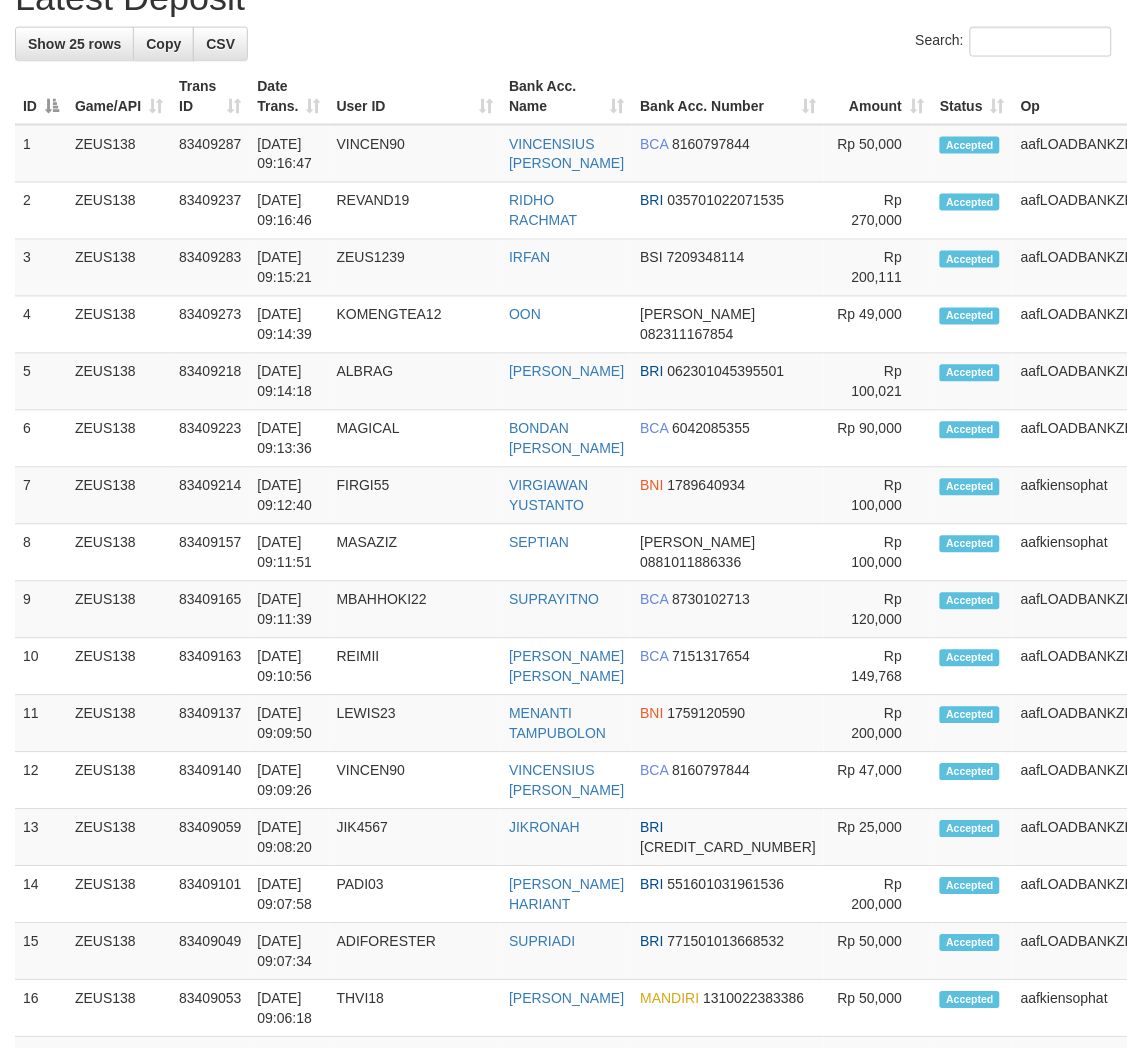 scroll, scrollTop: 444, scrollLeft: 0, axis: vertical 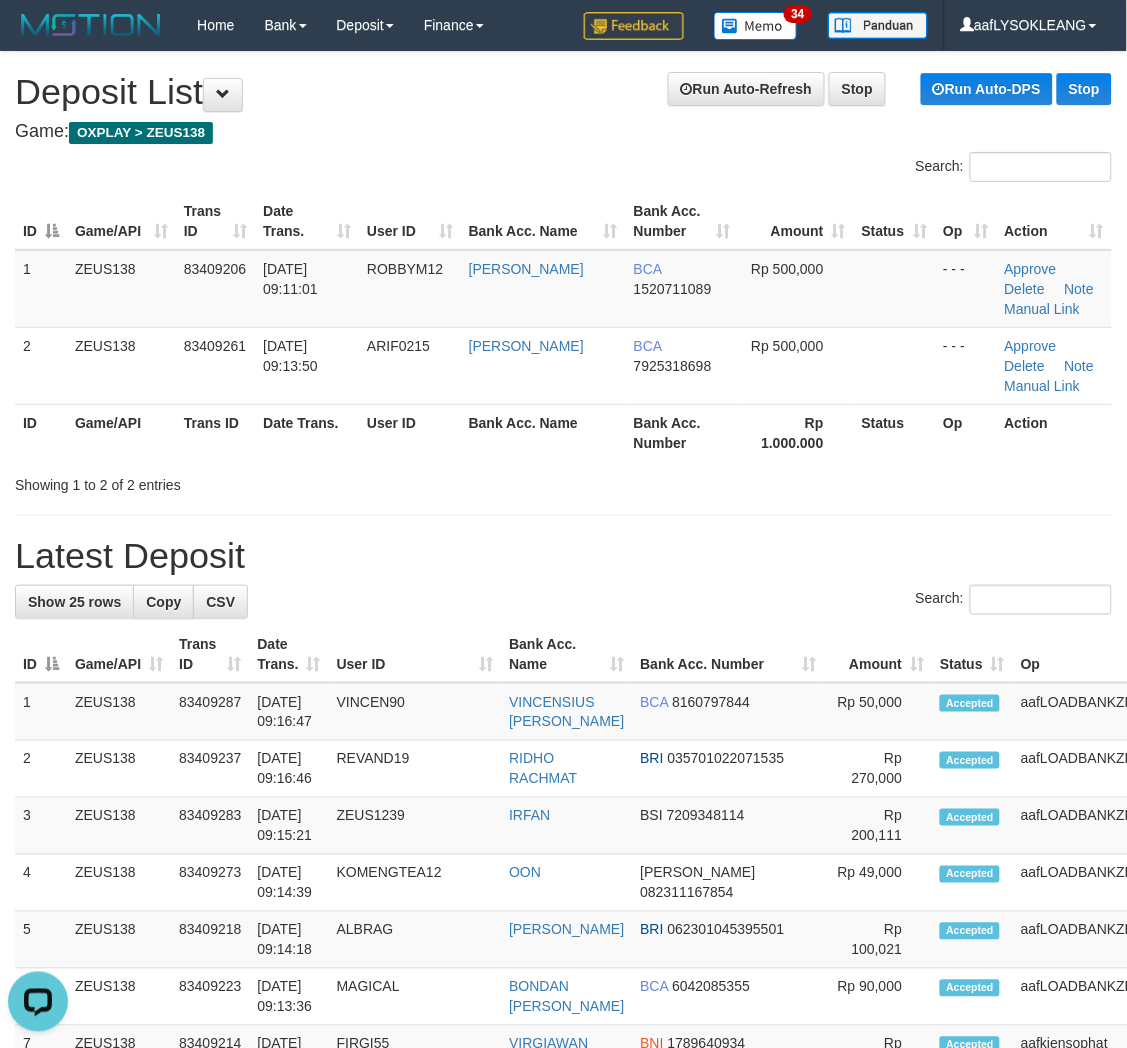 drag, startPoint x: 680, startPoint y: 585, endPoint x: 1035, endPoint y: 650, distance: 360.90164 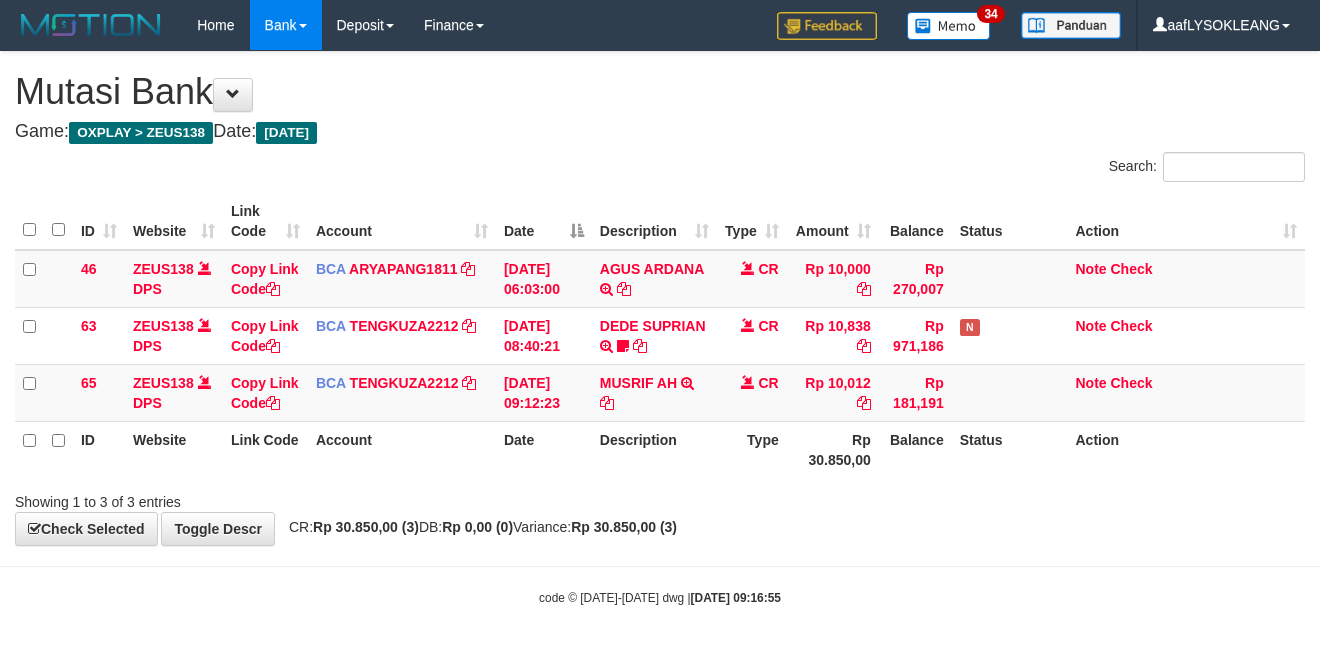 scroll, scrollTop: 0, scrollLeft: 0, axis: both 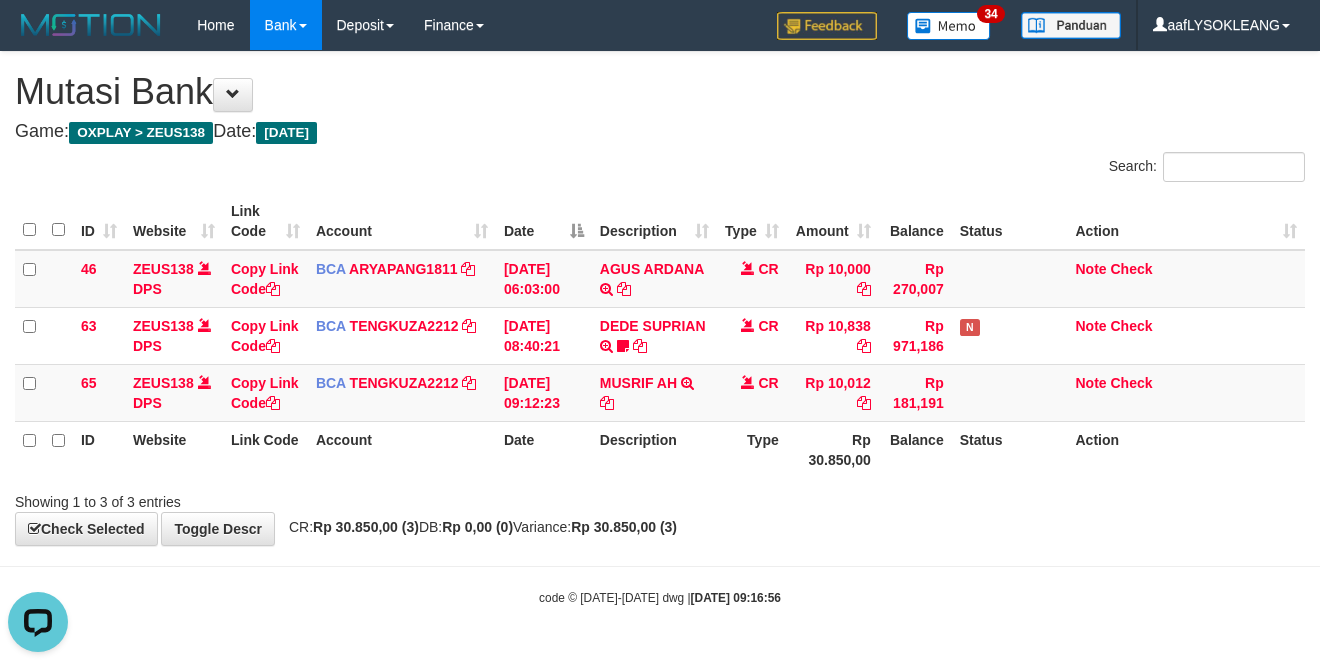 drag, startPoint x: 1017, startPoint y: 522, endPoint x: 997, endPoint y: 517, distance: 20.615528 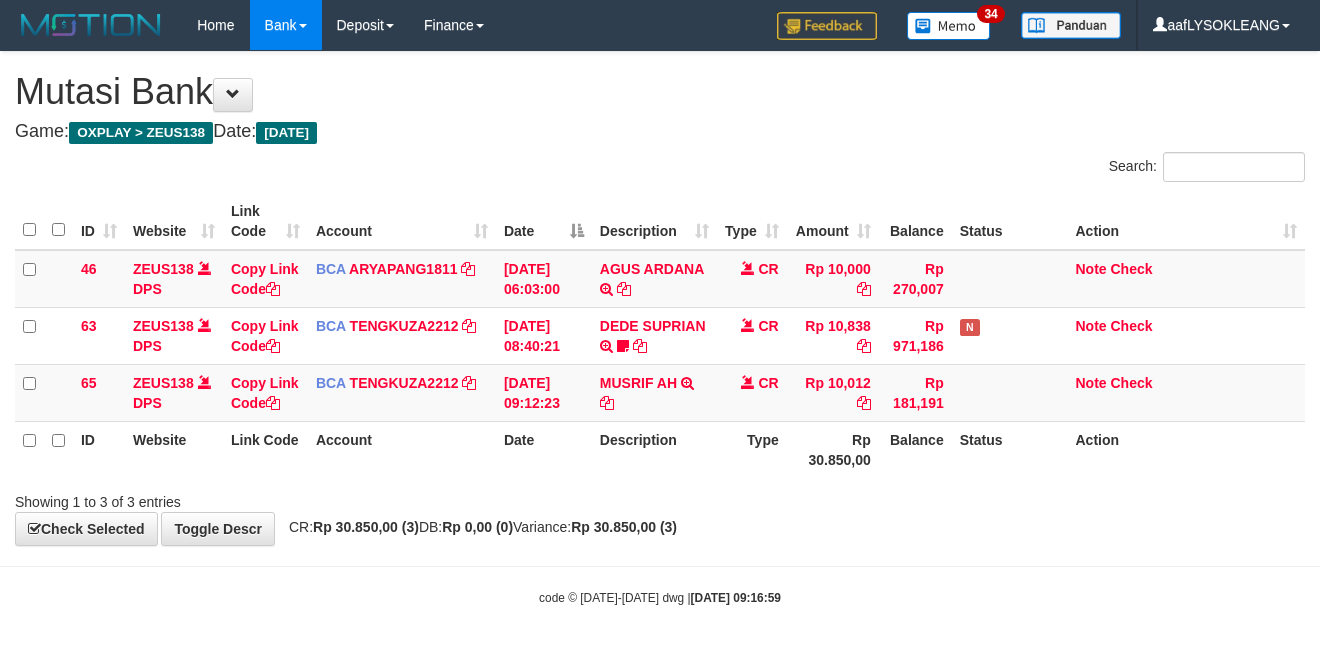 scroll, scrollTop: 0, scrollLeft: 0, axis: both 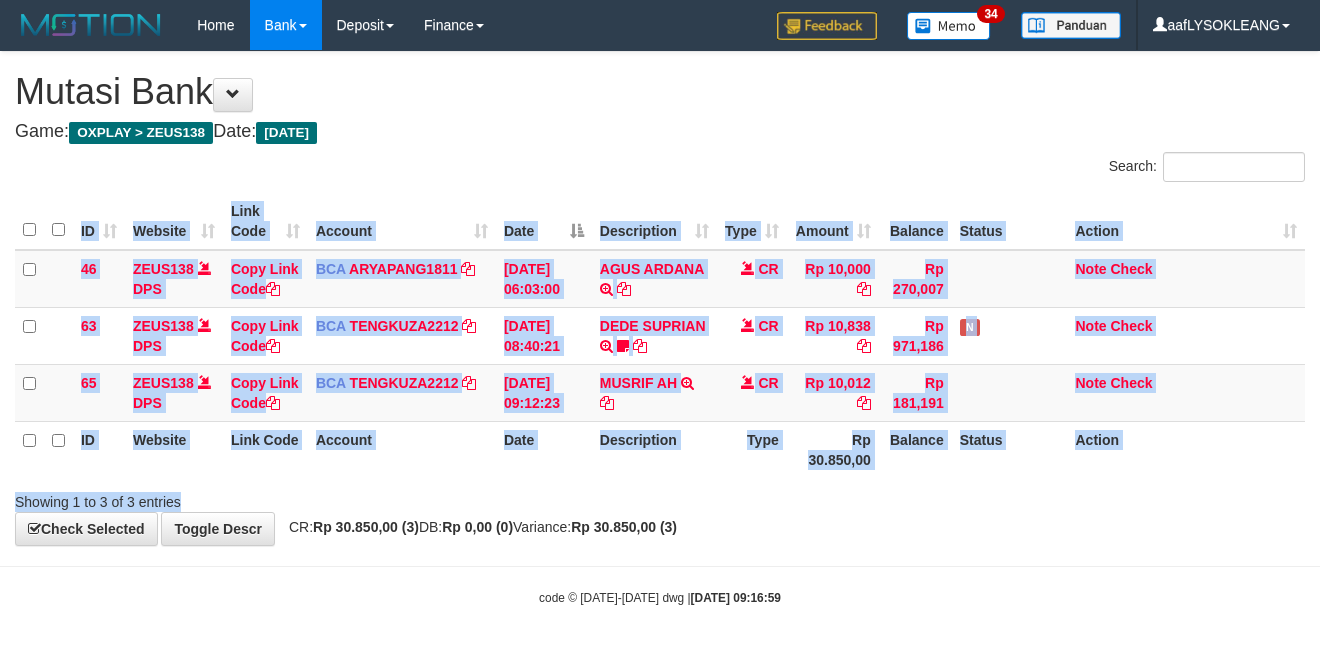 drag, startPoint x: 463, startPoint y: 491, endPoint x: 448, endPoint y: 480, distance: 18.601076 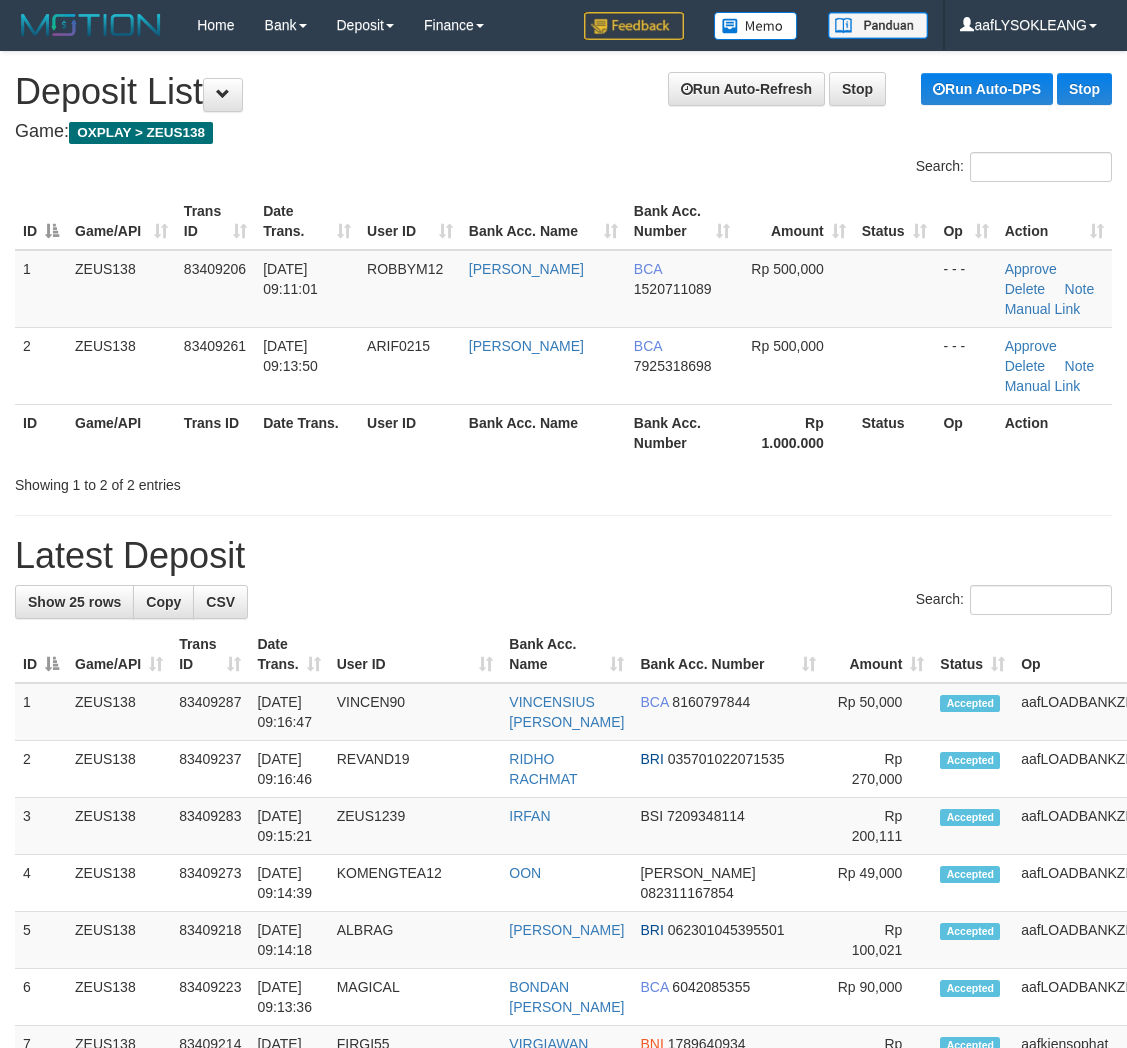 scroll, scrollTop: 0, scrollLeft: 0, axis: both 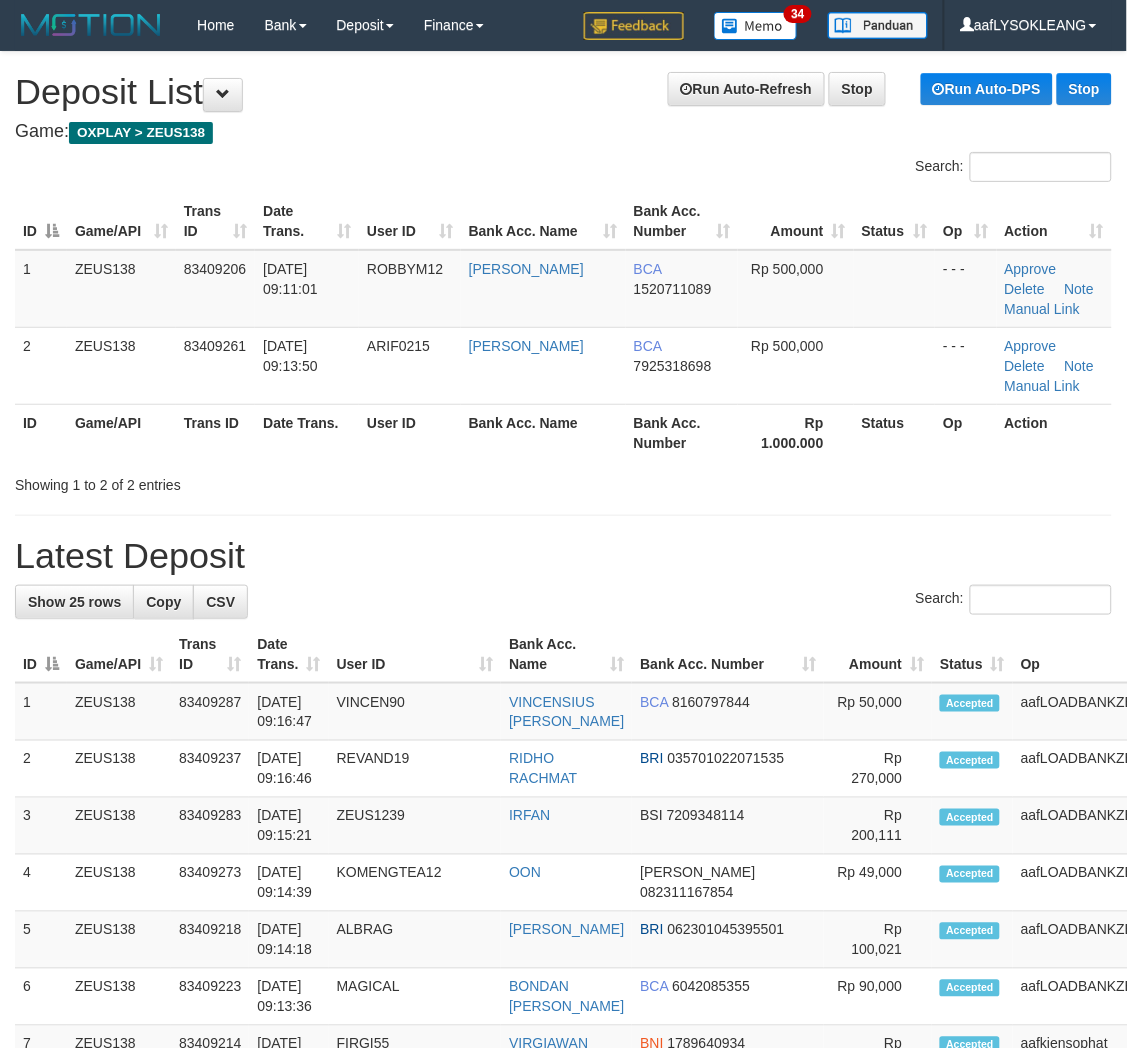 drag, startPoint x: 576, startPoint y: 535, endPoint x: 604, endPoint y: 544, distance: 29.410883 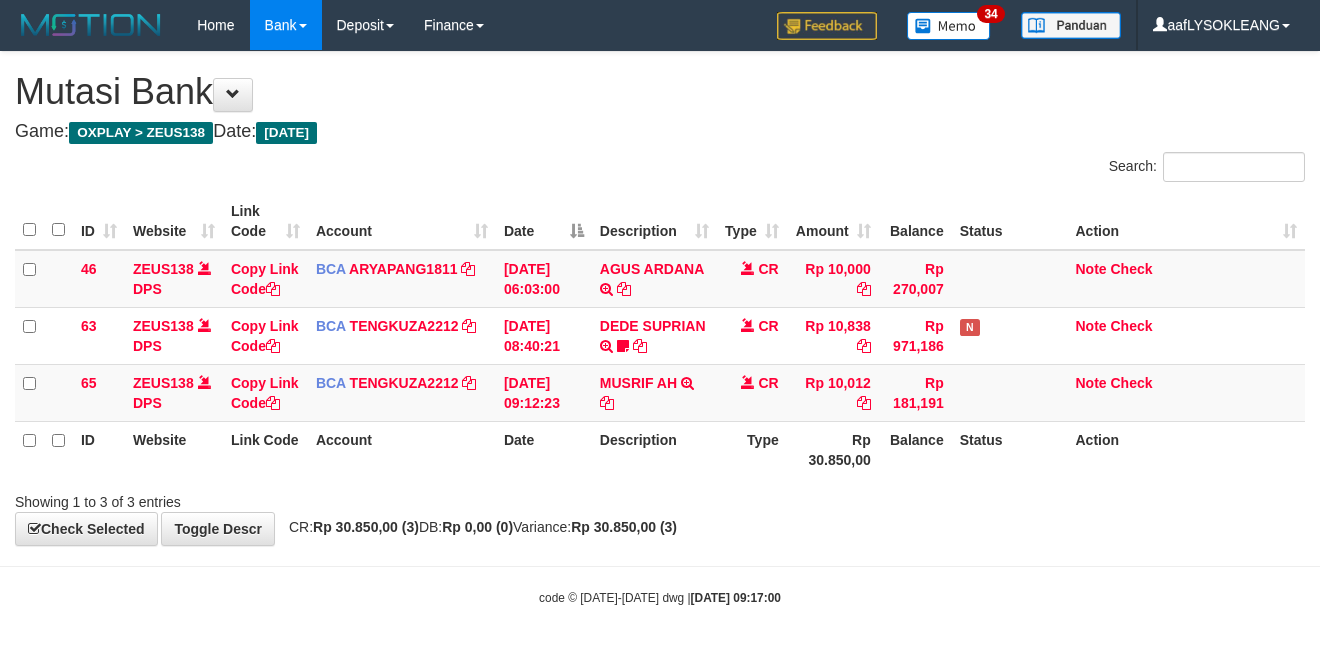 scroll, scrollTop: 0, scrollLeft: 0, axis: both 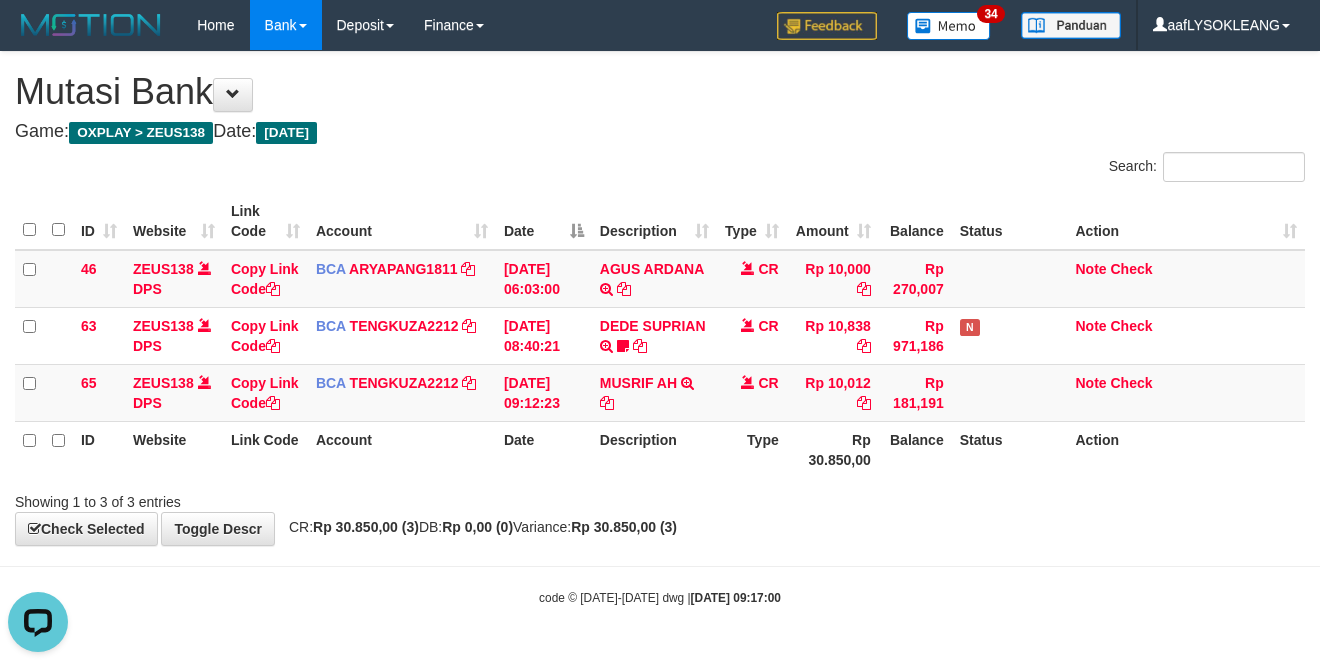 click on "**********" at bounding box center [660, 298] 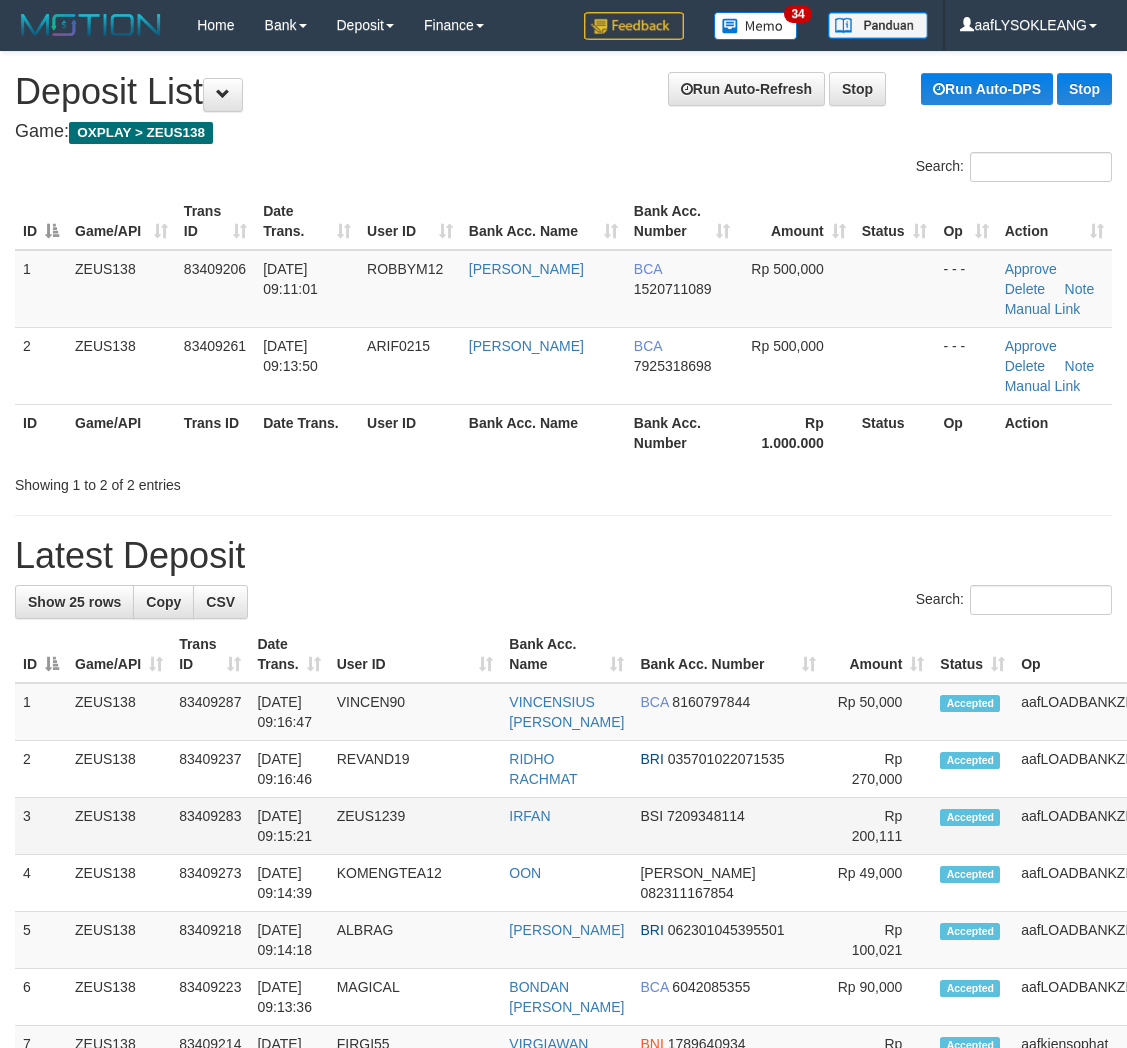 scroll, scrollTop: 0, scrollLeft: 0, axis: both 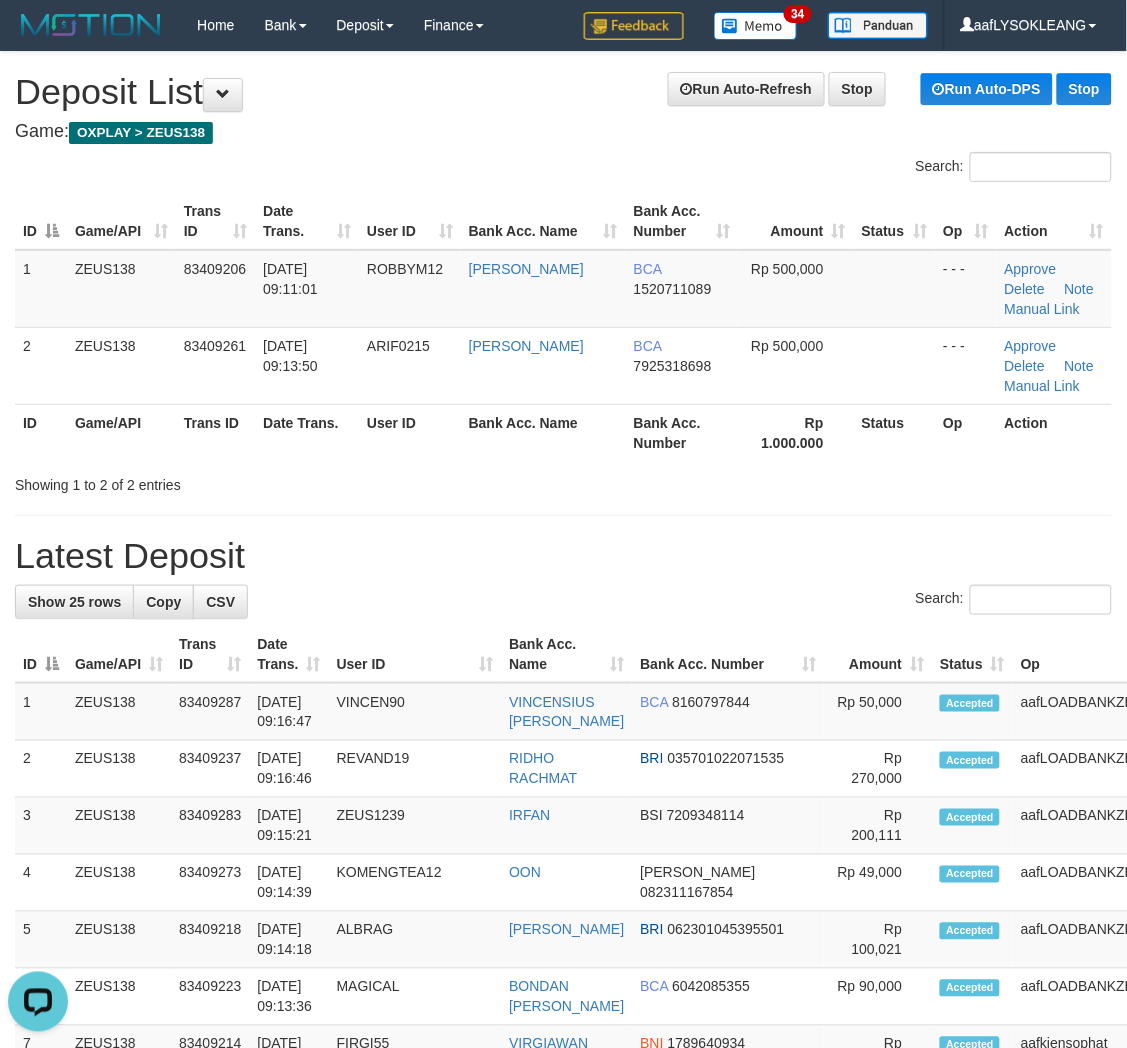drag, startPoint x: 481, startPoint y: 520, endPoint x: 713, endPoint y: 544, distance: 233.23808 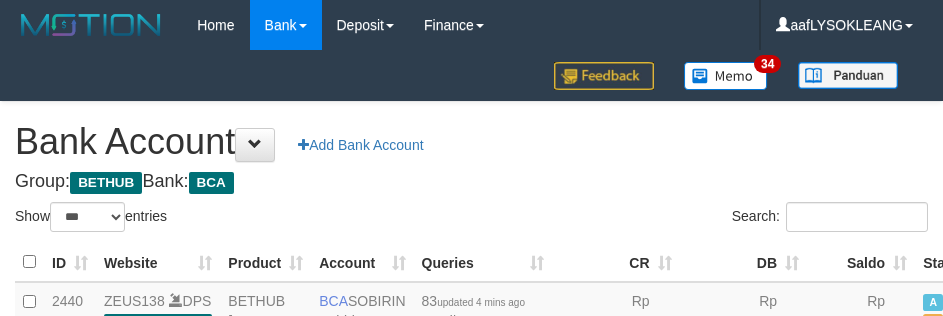select on "***" 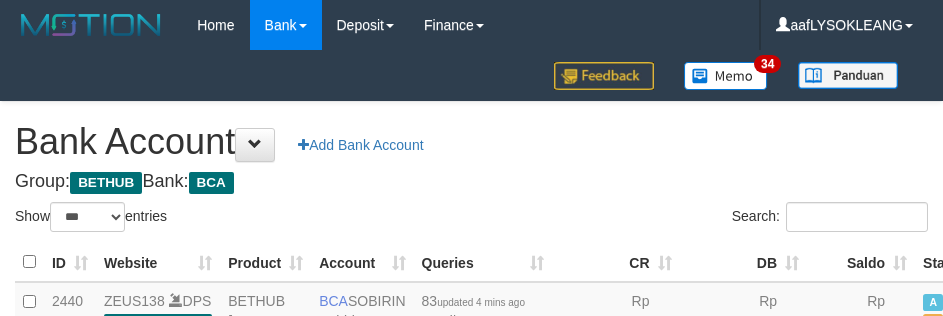 scroll, scrollTop: 160, scrollLeft: 0, axis: vertical 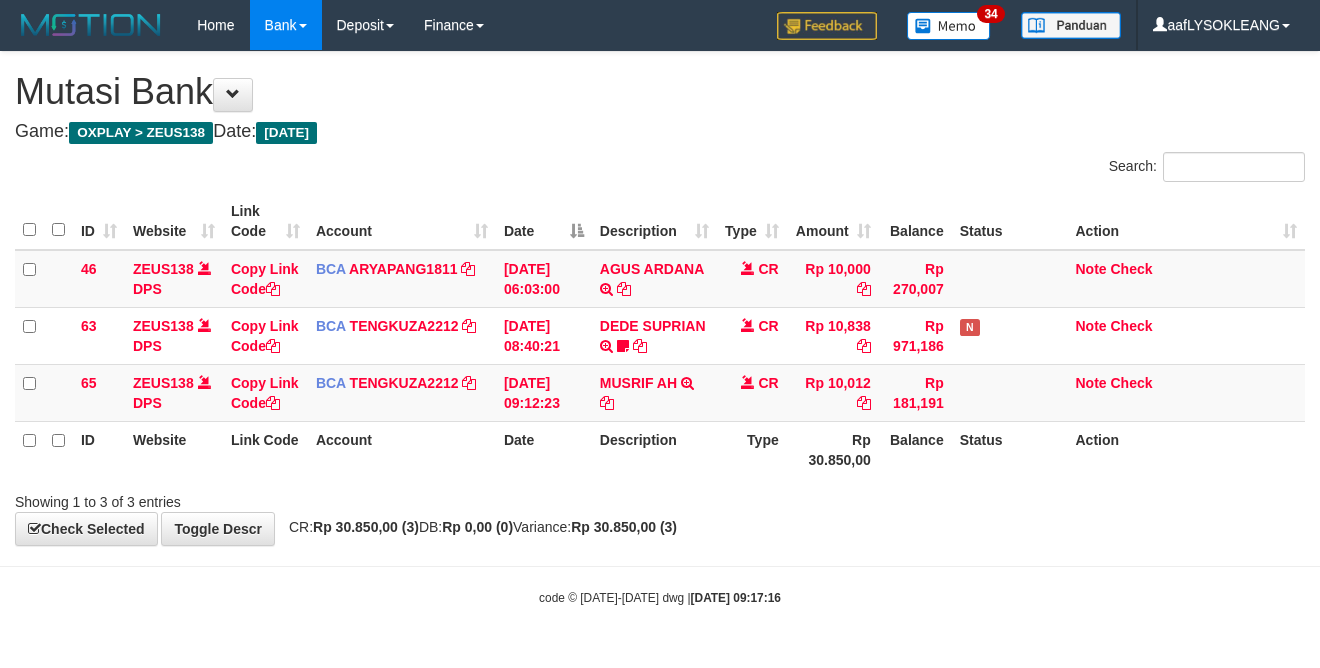 click on "**********" at bounding box center (660, 298) 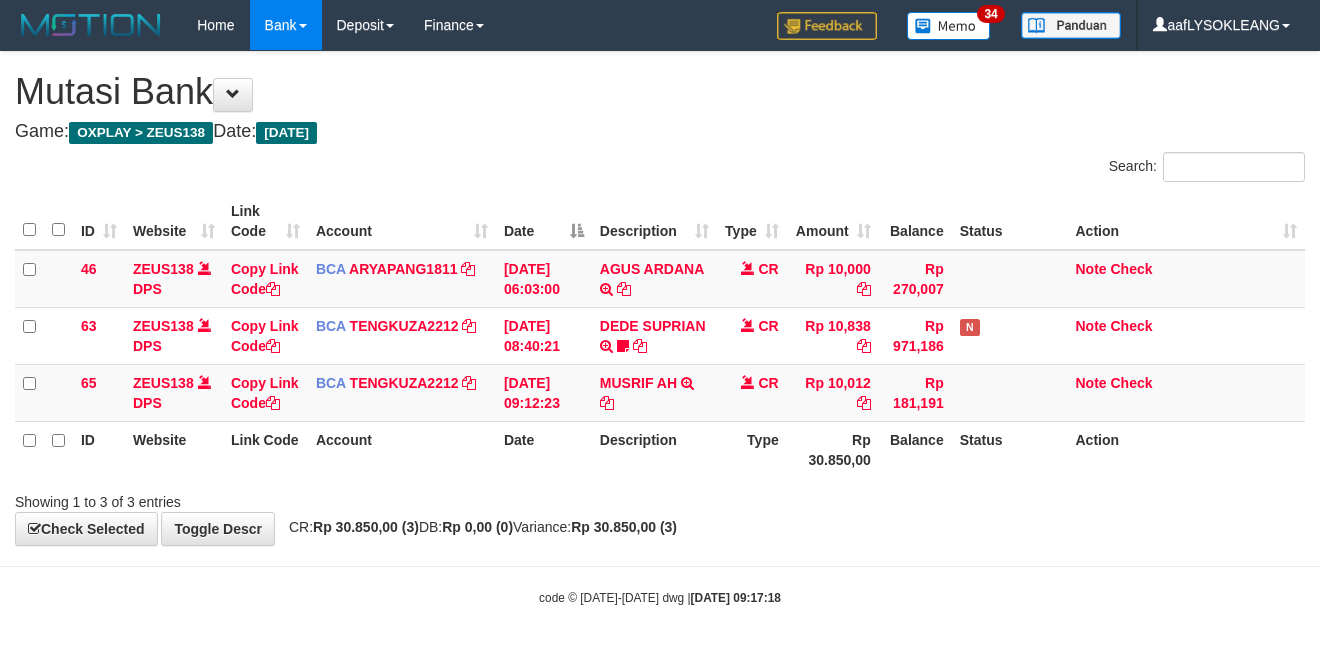 scroll, scrollTop: 0, scrollLeft: 0, axis: both 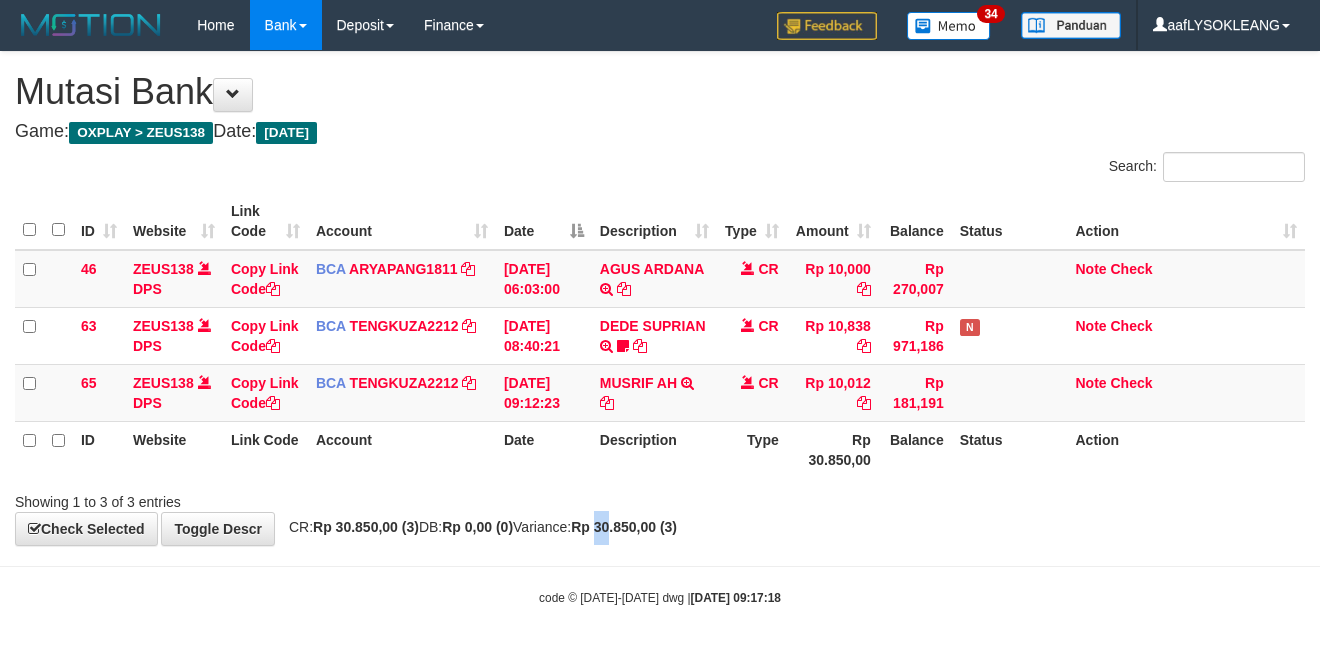 drag, startPoint x: 660, startPoint y: 527, endPoint x: 673, endPoint y: 546, distance: 23.021729 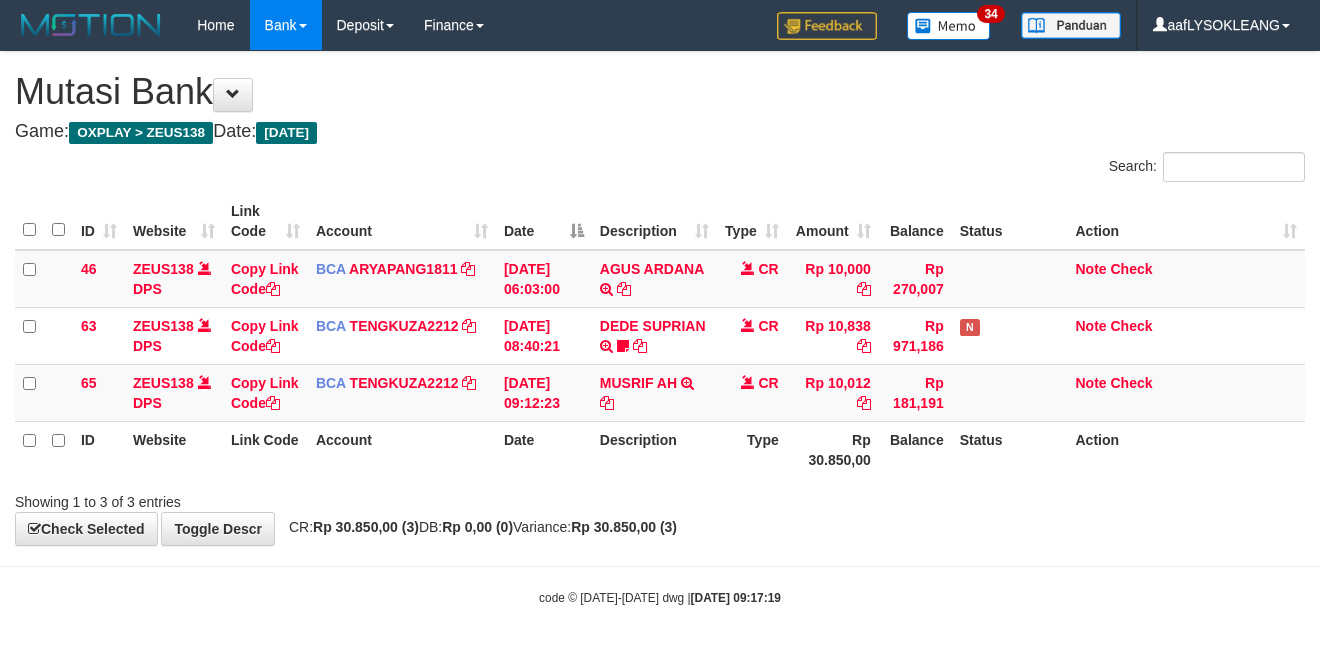 scroll, scrollTop: 0, scrollLeft: 0, axis: both 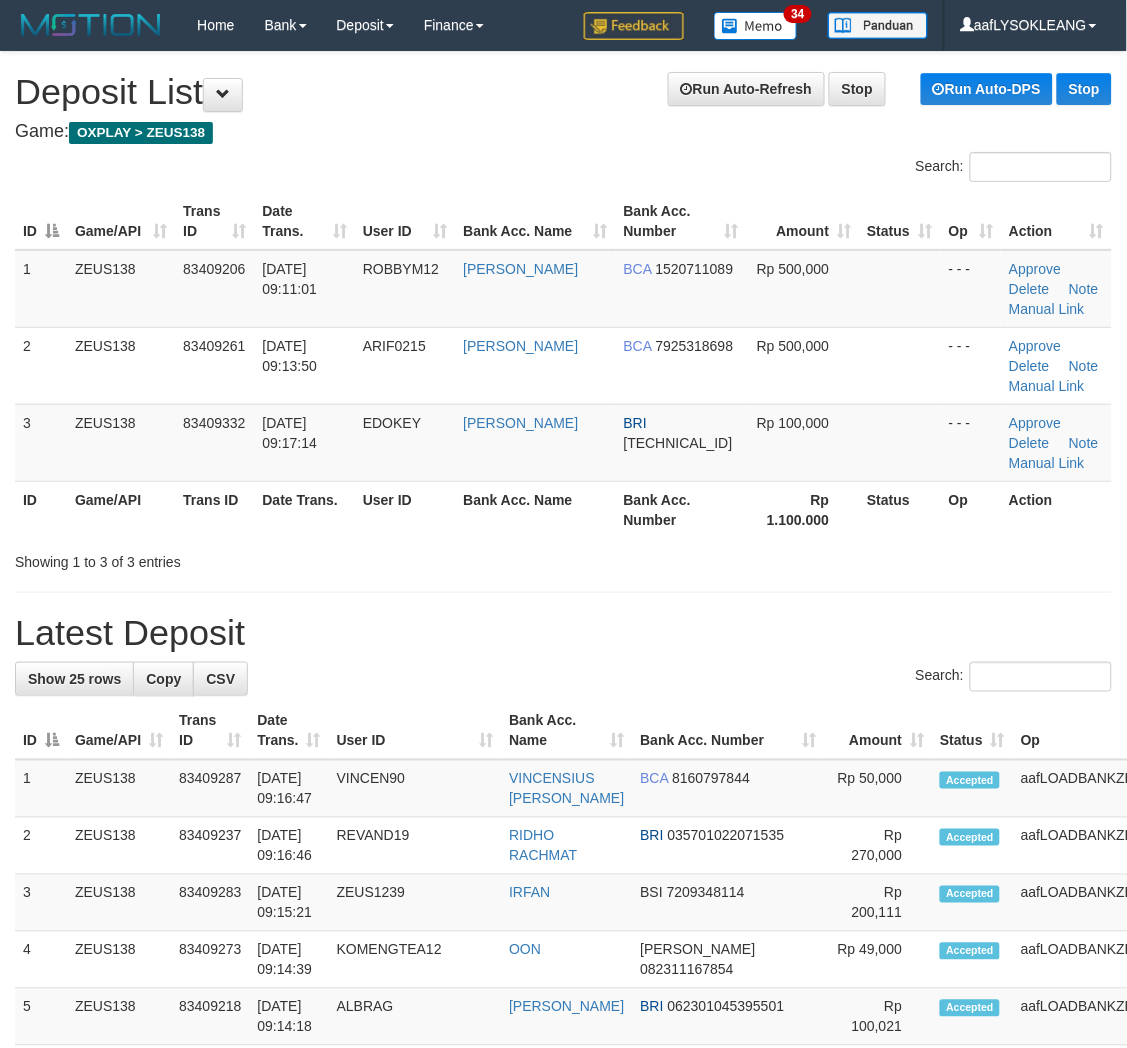 drag, startPoint x: 0, startPoint y: 0, endPoint x: 1134, endPoint y: 776, distance: 1374.0931 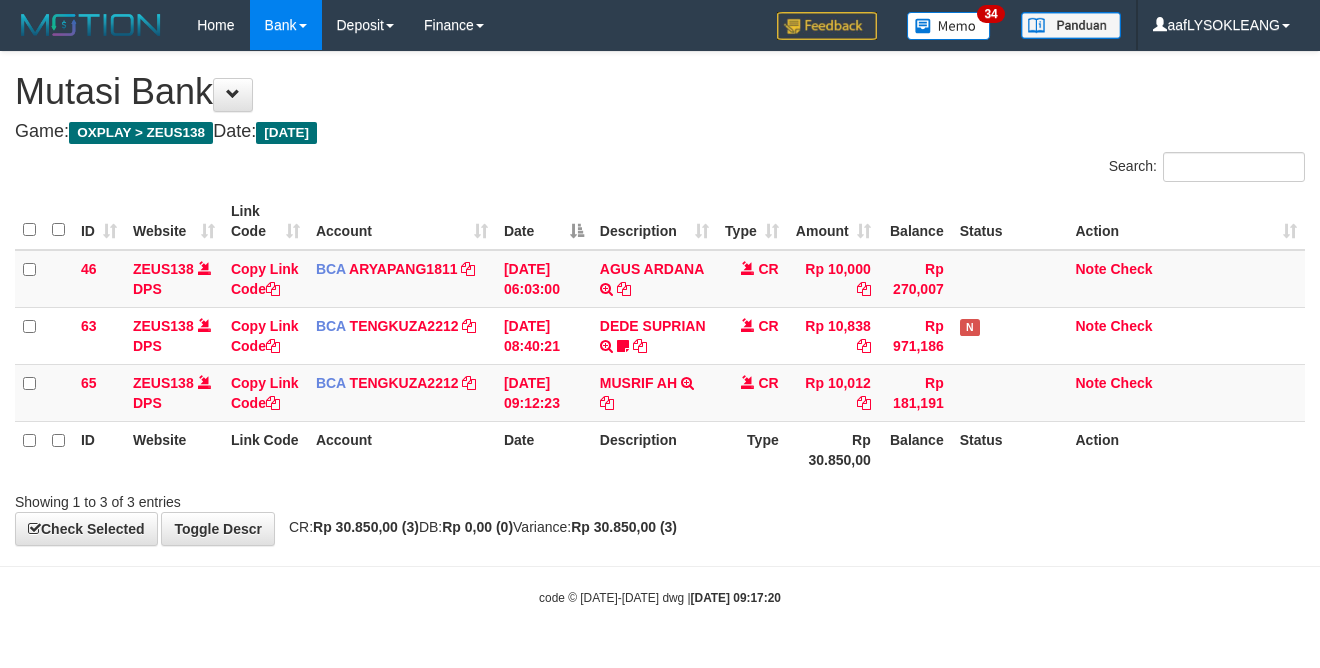 scroll, scrollTop: 0, scrollLeft: 0, axis: both 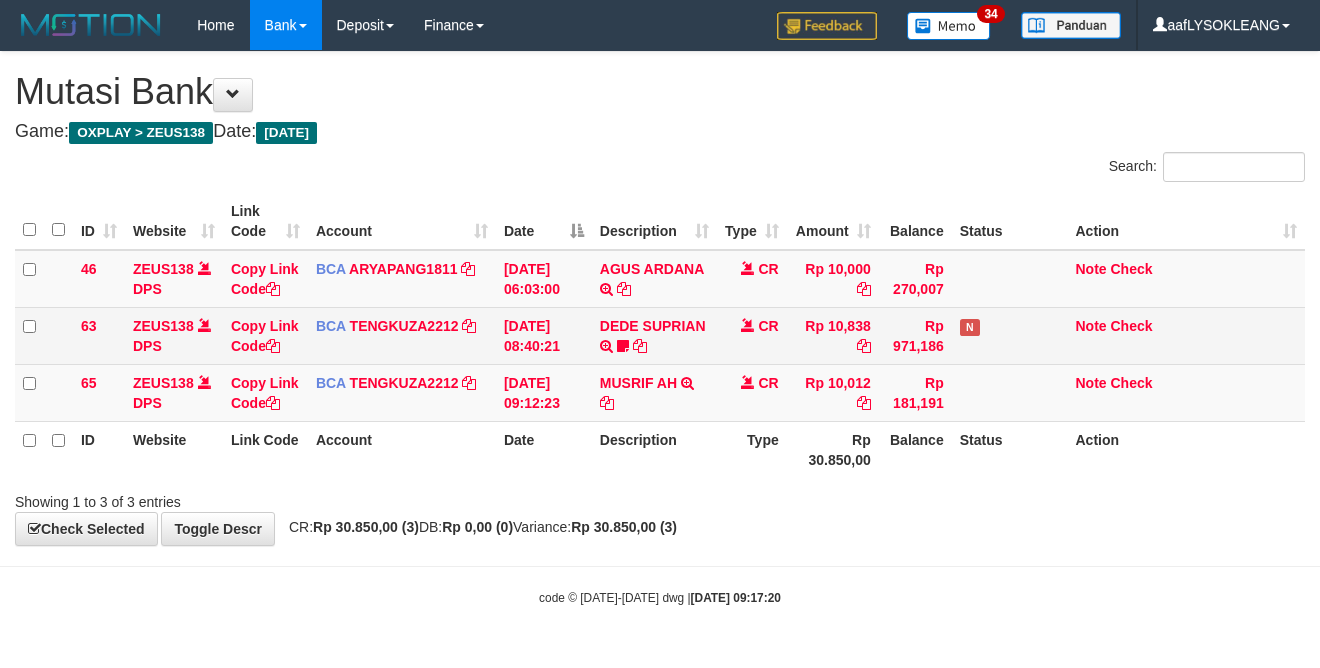 drag, startPoint x: 1043, startPoint y: 540, endPoint x: 346, endPoint y: 345, distance: 723.7638 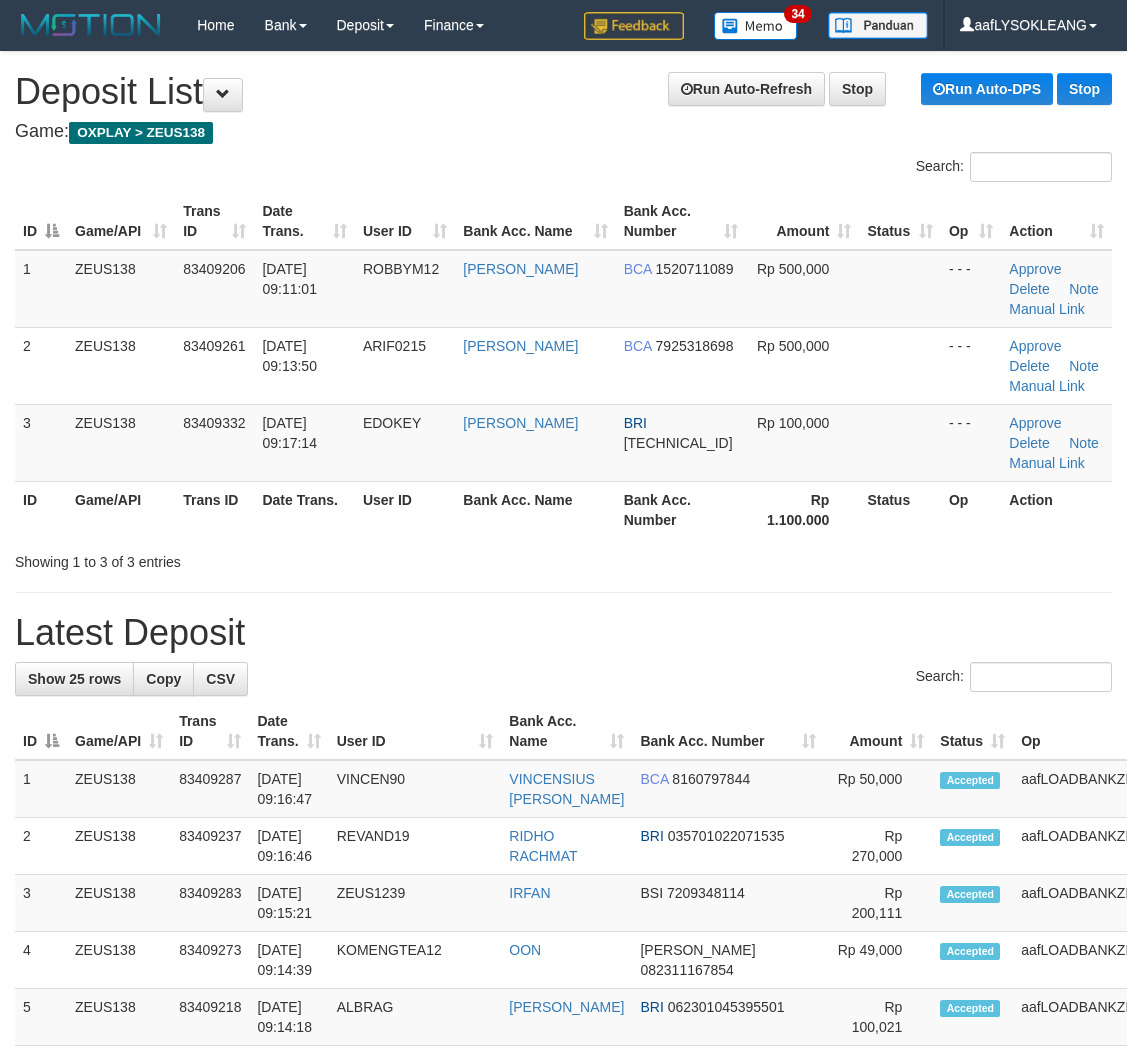 scroll, scrollTop: 0, scrollLeft: 0, axis: both 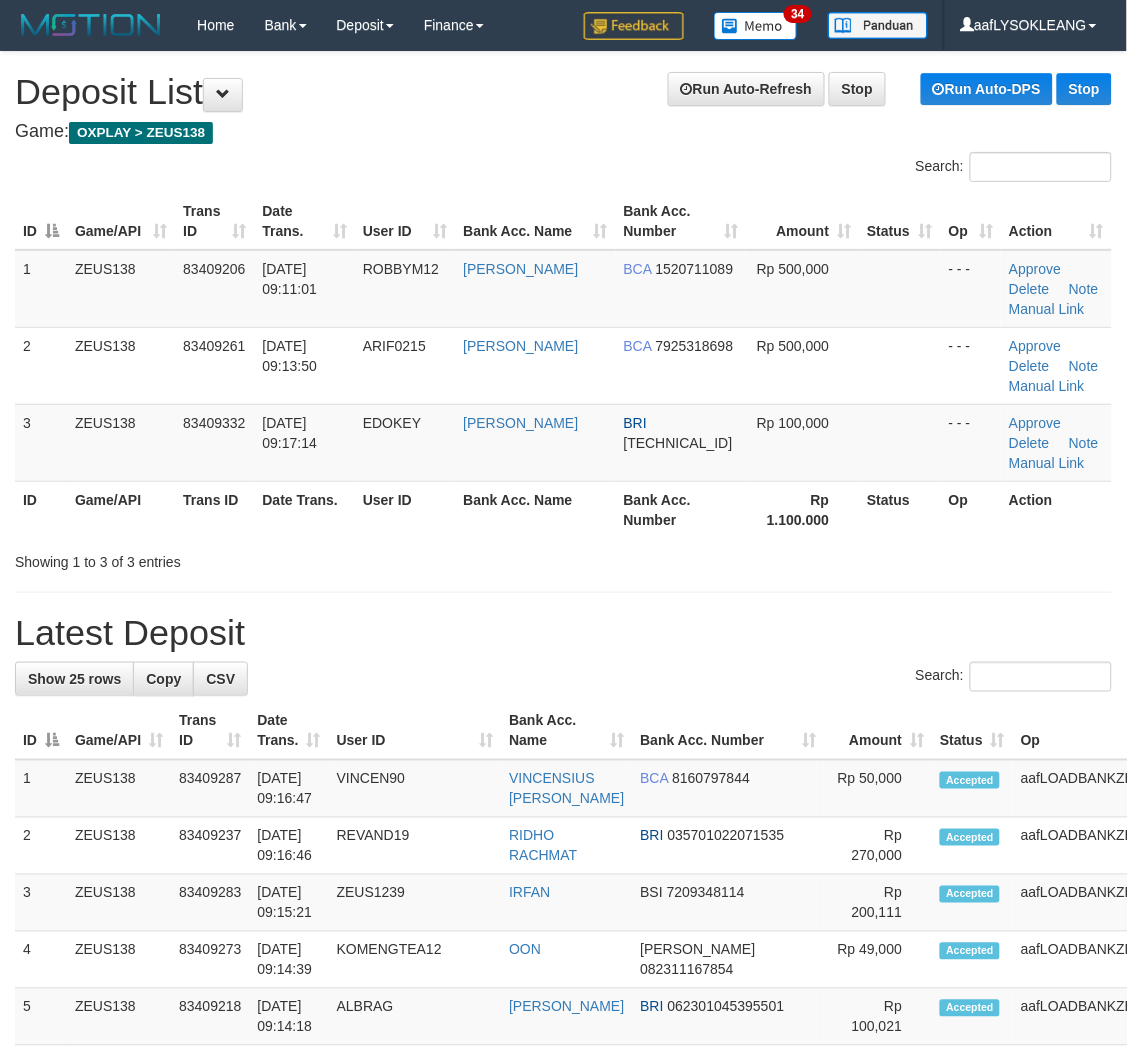 drag, startPoint x: 783, startPoint y: 575, endPoint x: 841, endPoint y: 601, distance: 63.560993 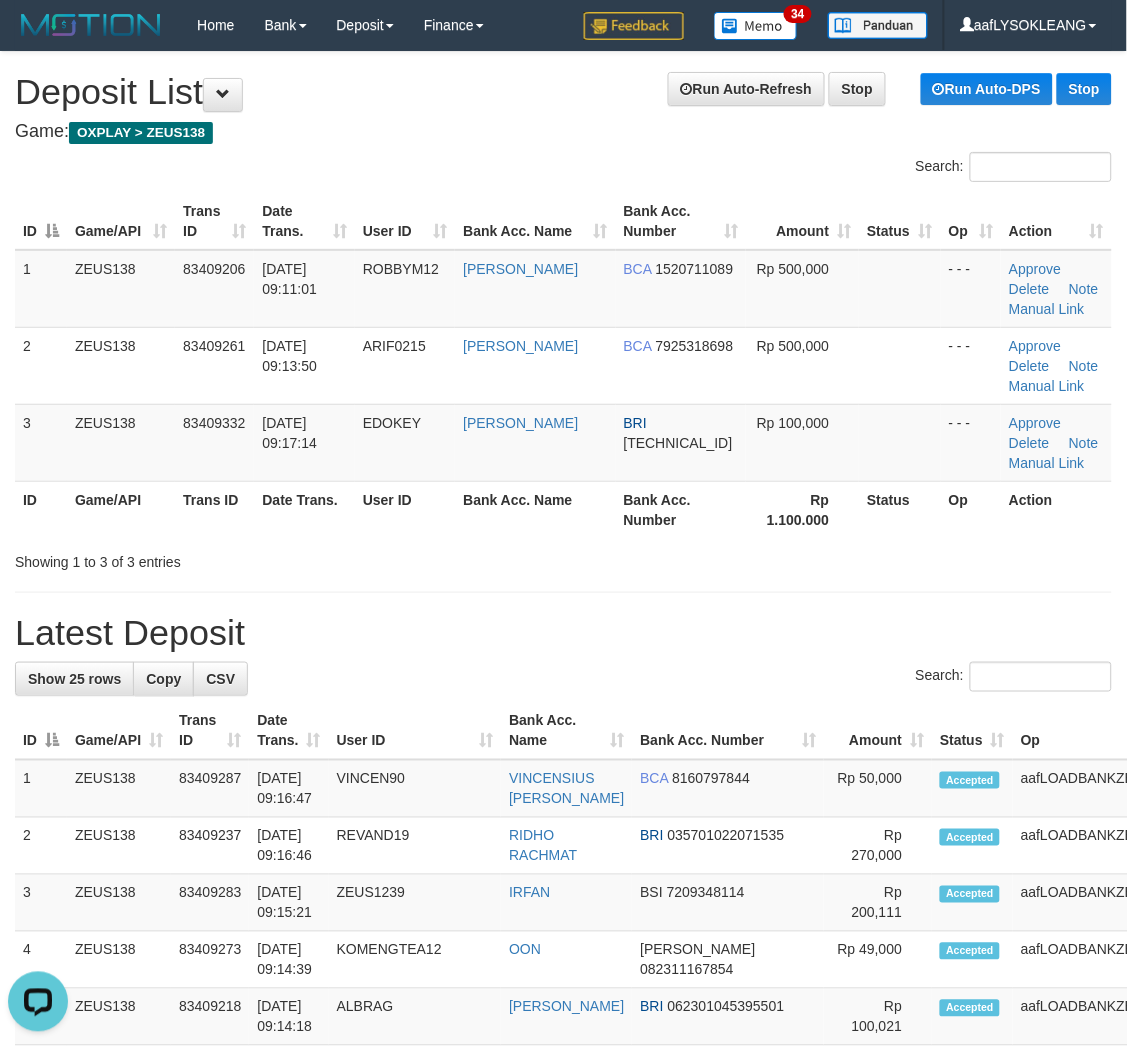 scroll, scrollTop: 0, scrollLeft: 0, axis: both 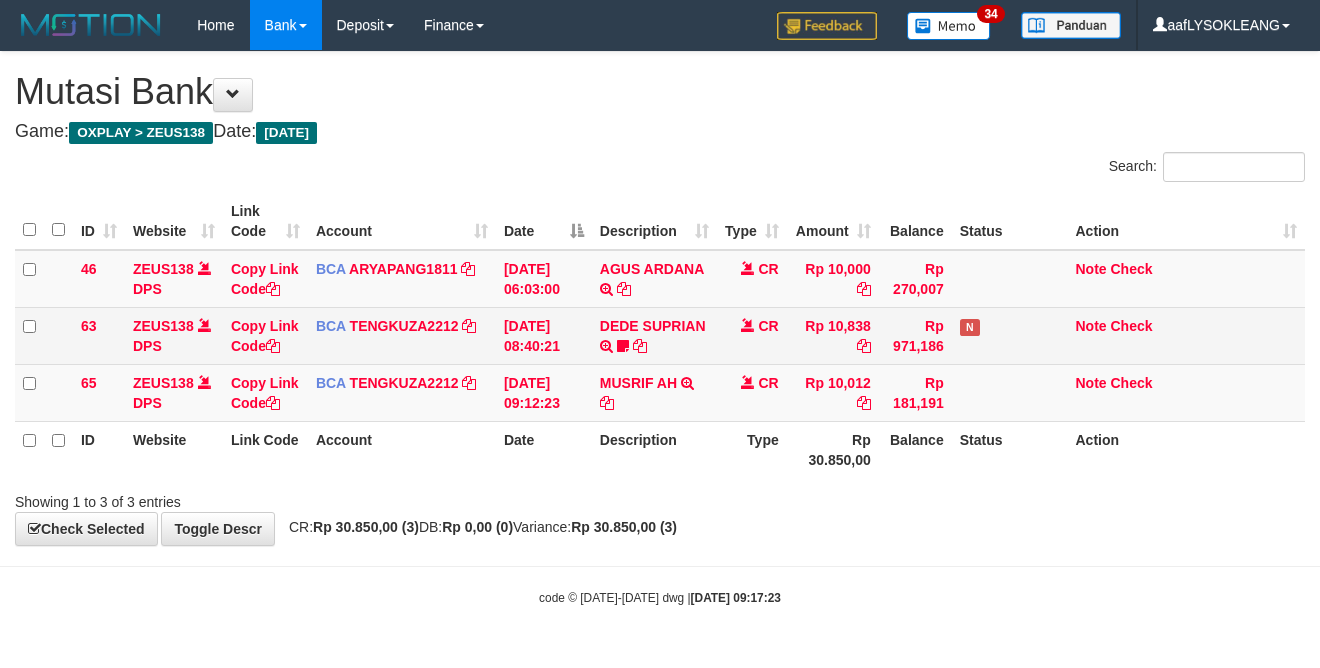 drag, startPoint x: 801, startPoint y: 500, endPoint x: 227, endPoint y: 347, distance: 594.04126 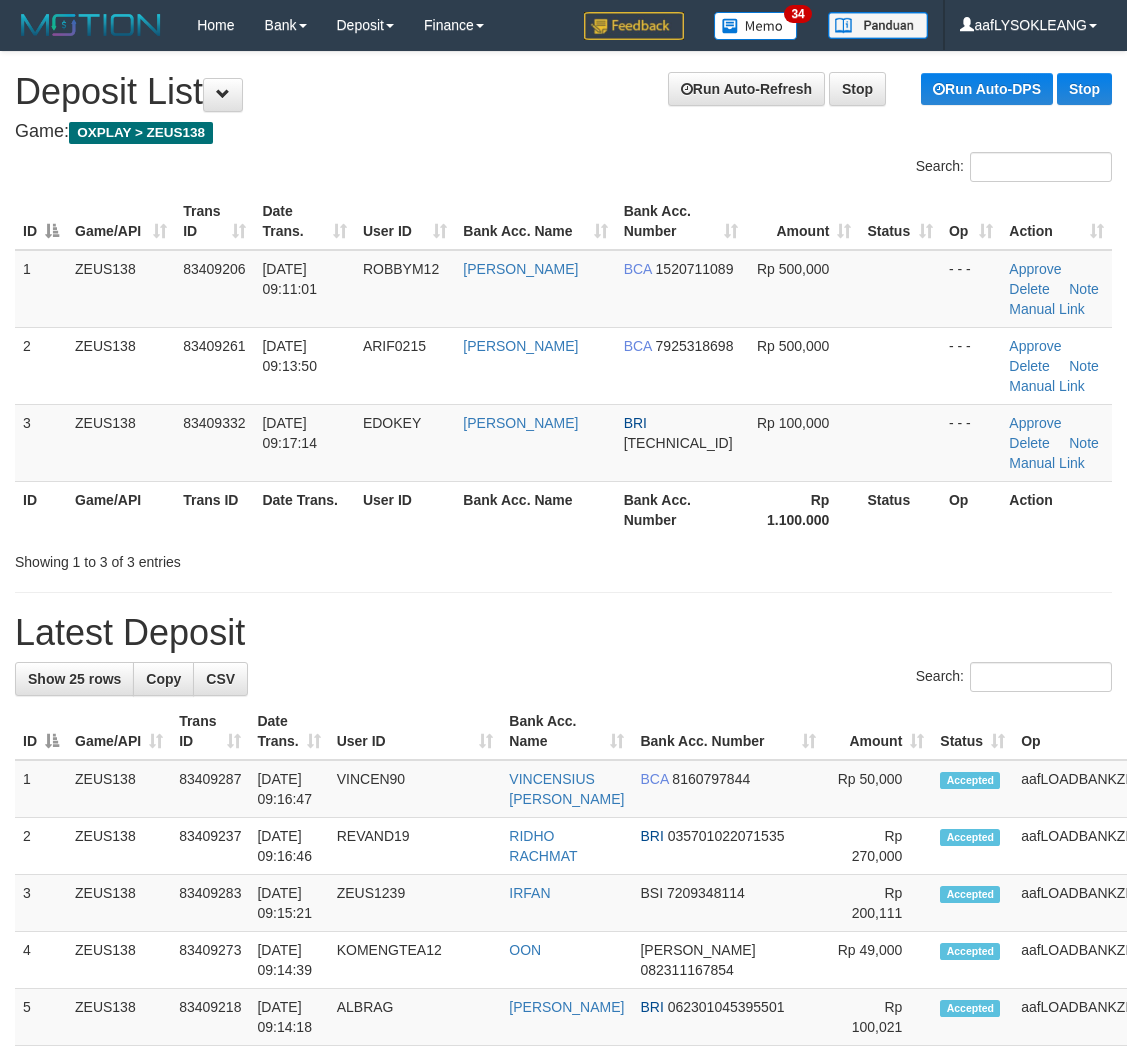 scroll, scrollTop: 0, scrollLeft: 0, axis: both 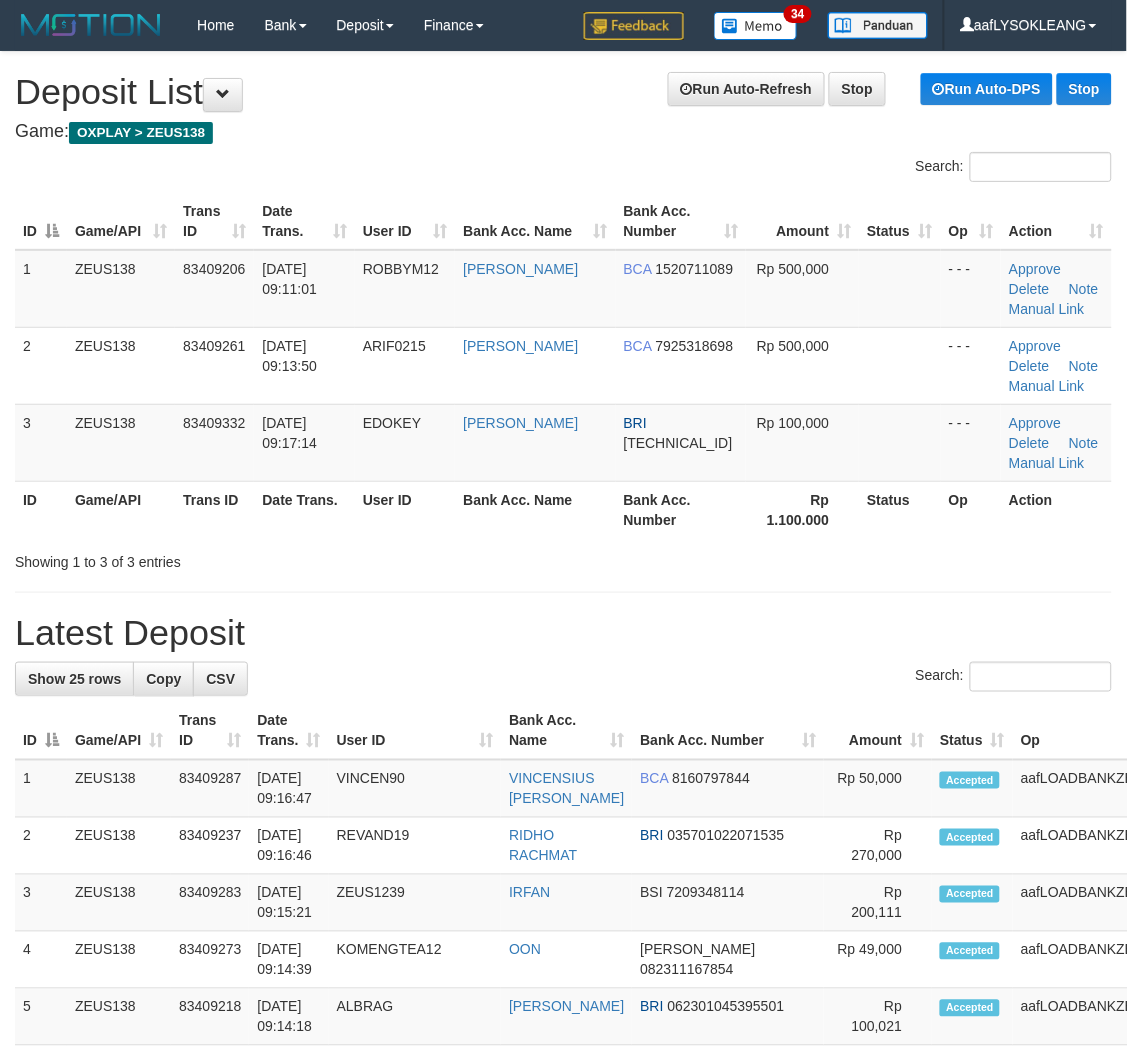 click on "Latest Deposit" at bounding box center [563, 633] 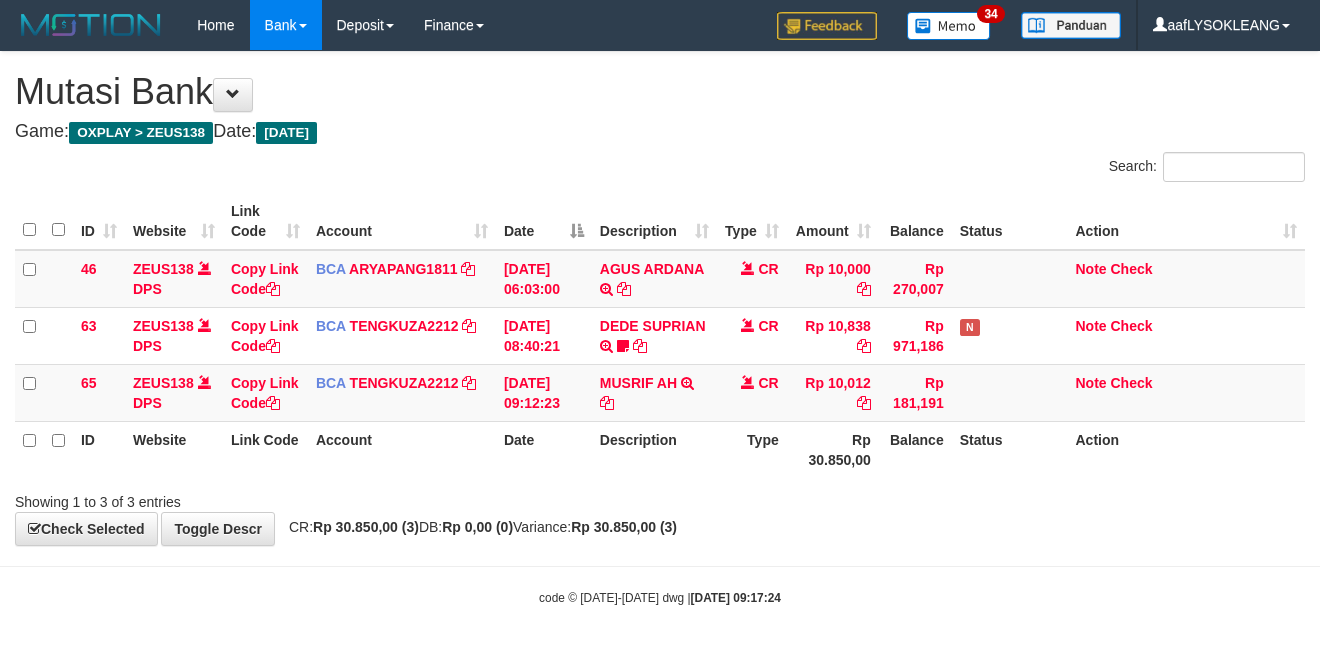 scroll, scrollTop: 0, scrollLeft: 0, axis: both 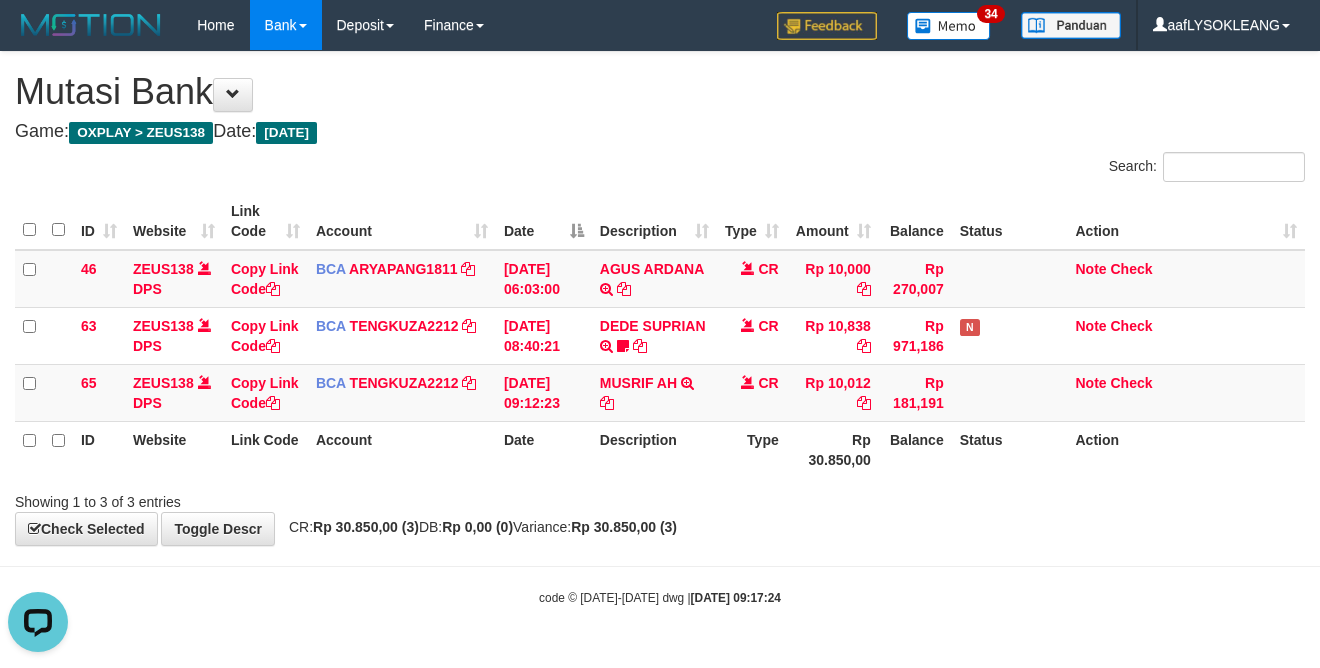 drag, startPoint x: 866, startPoint y: 548, endPoint x: 840, endPoint y: 534, distance: 29.529646 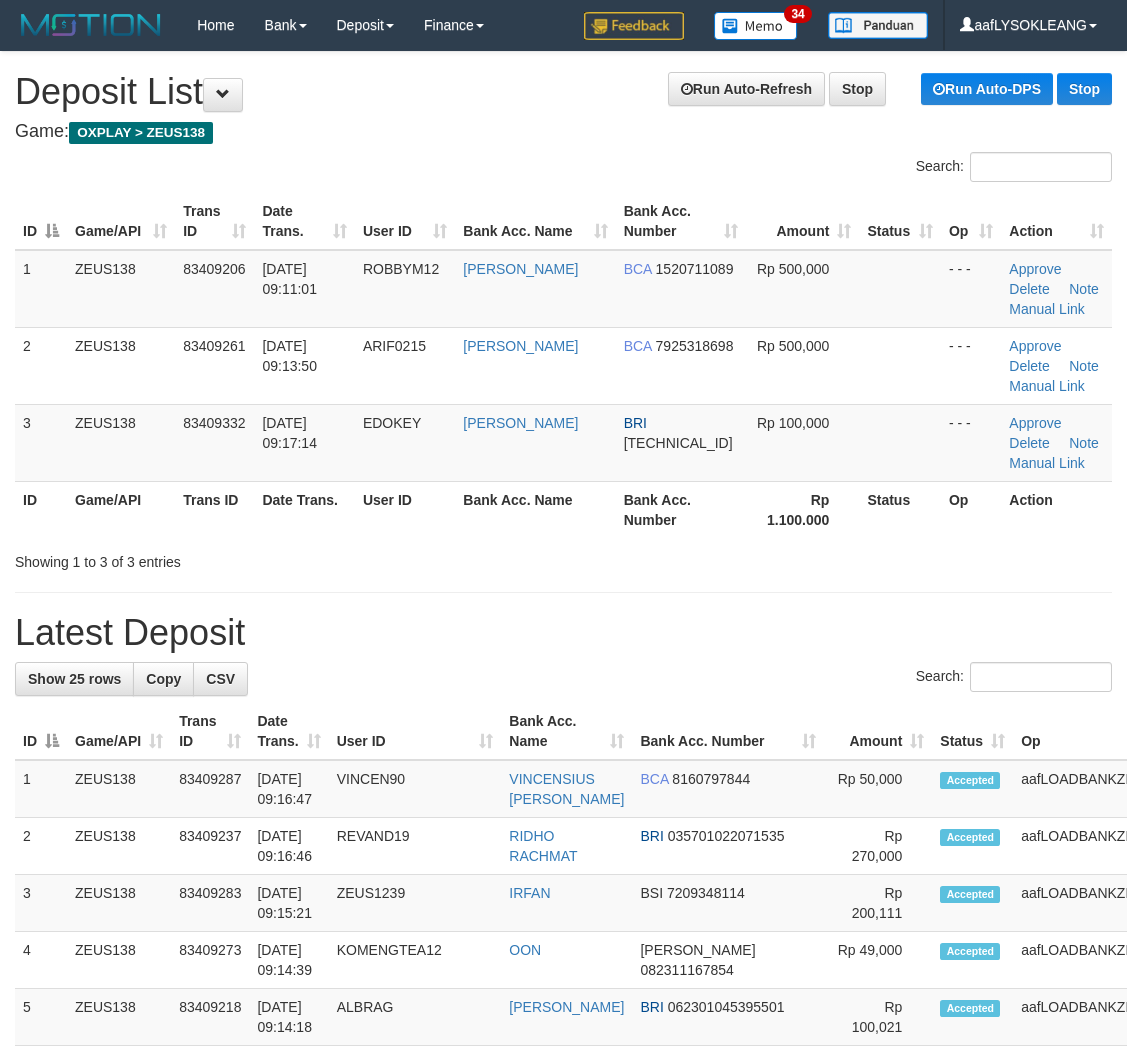 scroll, scrollTop: 0, scrollLeft: 0, axis: both 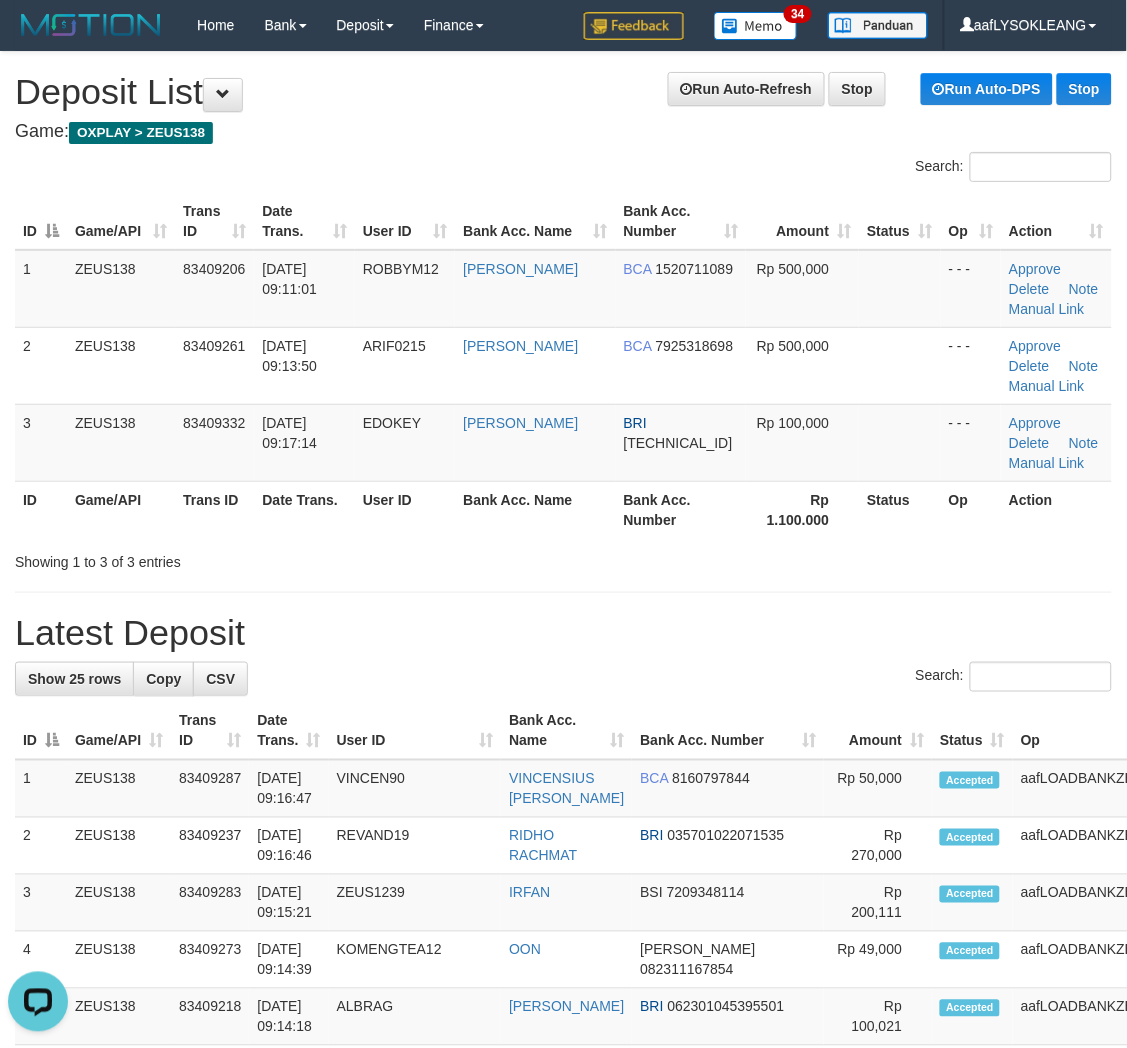click on "Latest Deposit" at bounding box center [563, 633] 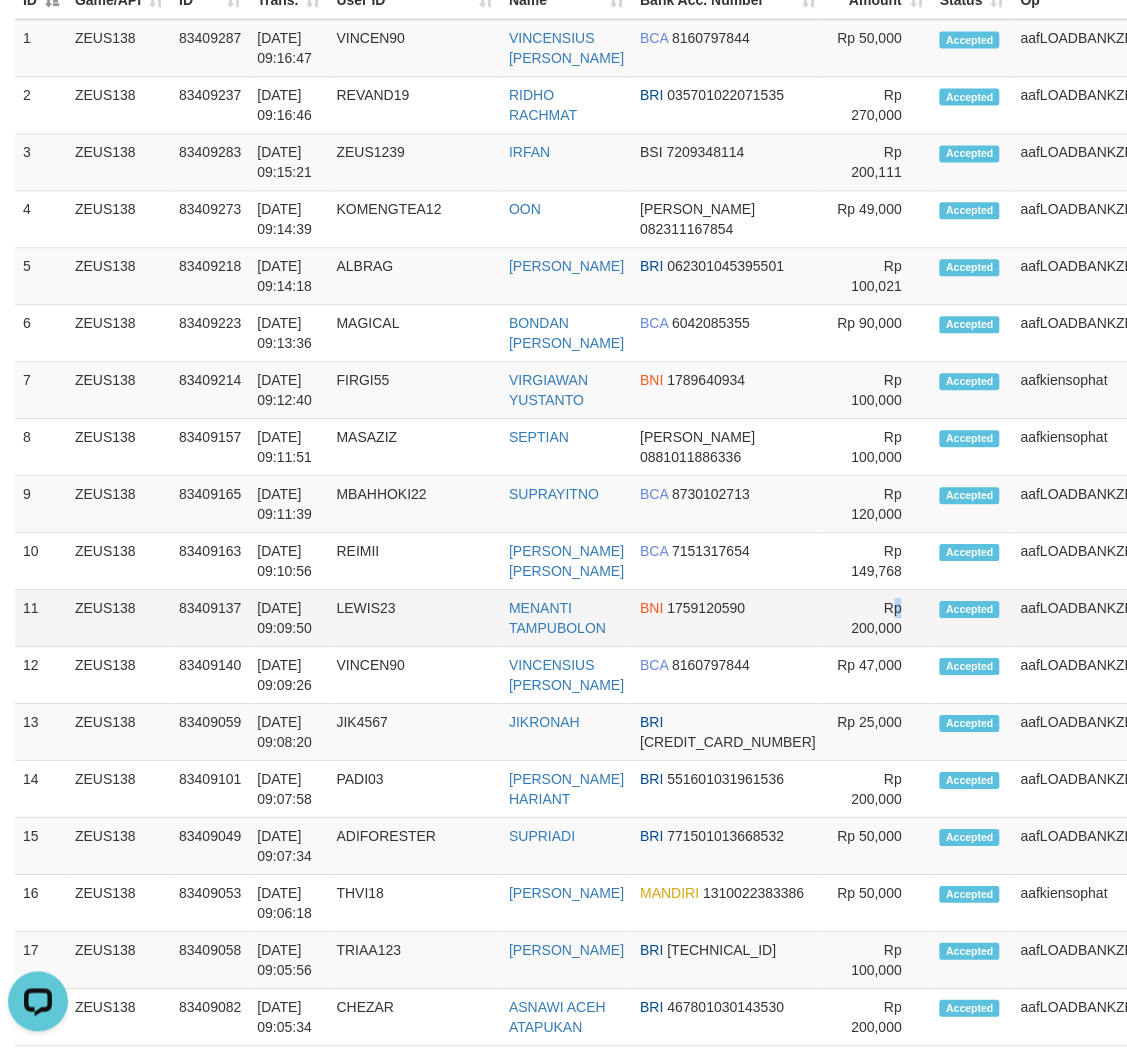drag, startPoint x: 773, startPoint y: 616, endPoint x: 725, endPoint y: 611, distance: 48.259712 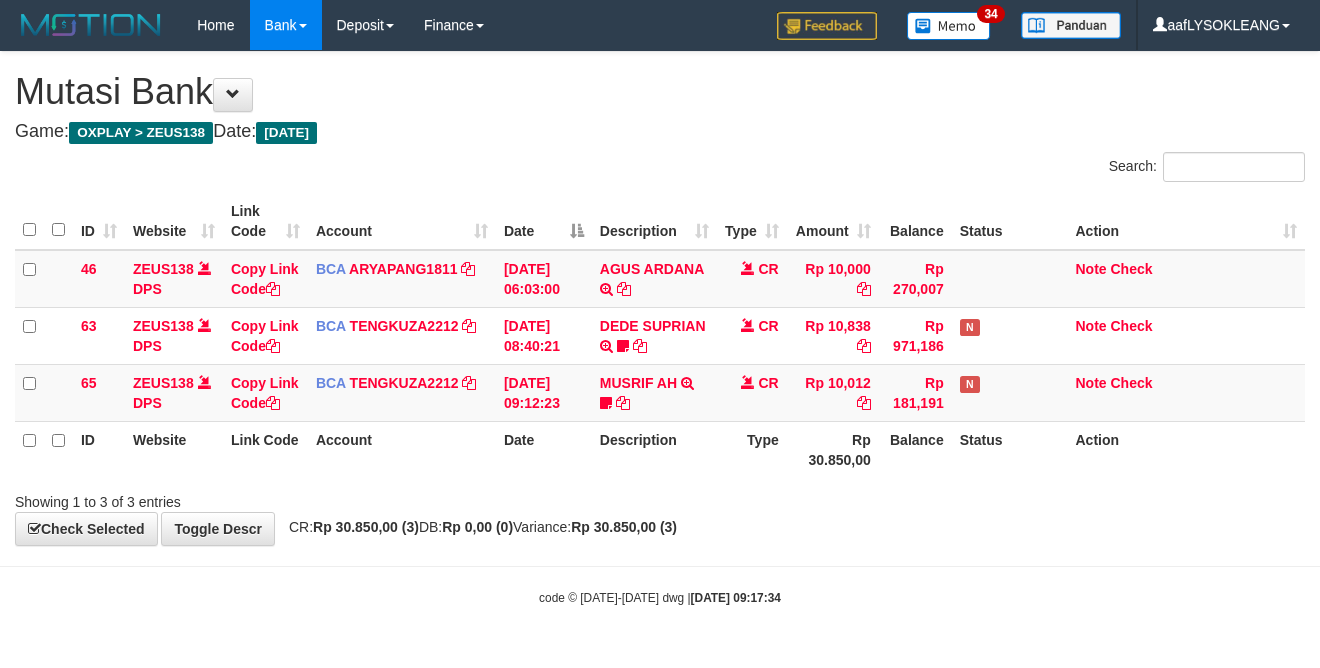 scroll, scrollTop: 0, scrollLeft: 0, axis: both 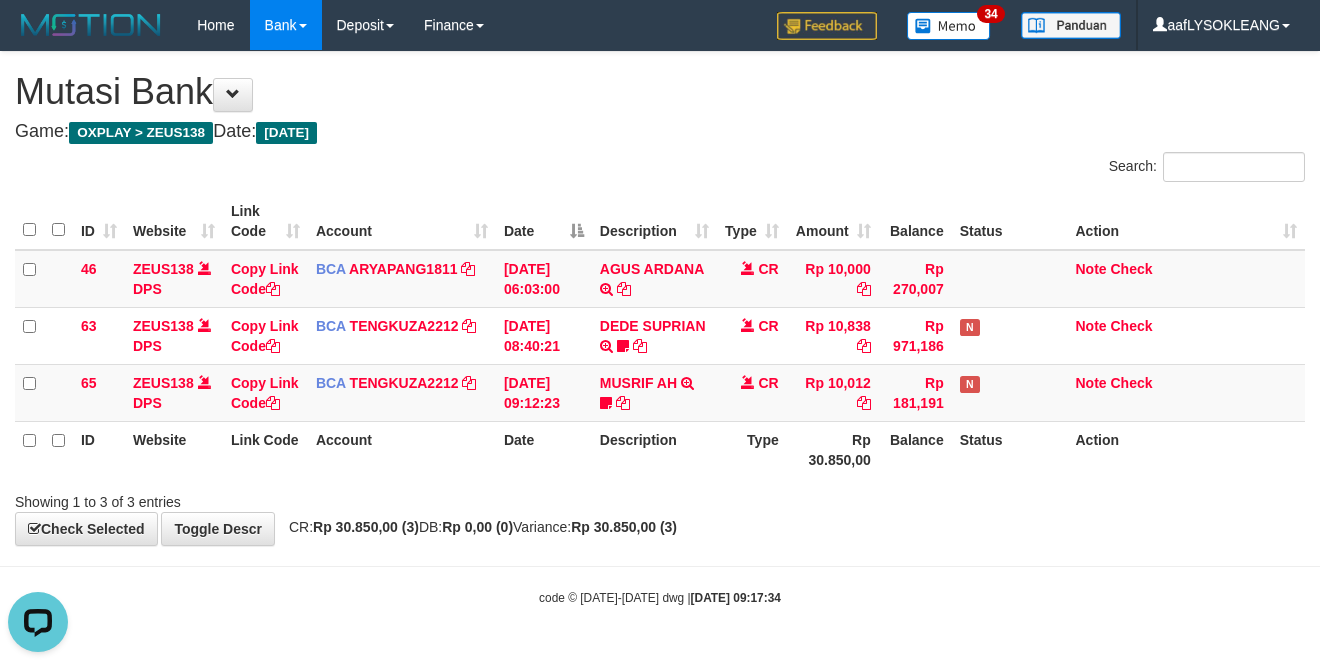 drag, startPoint x: 956, startPoint y: 550, endPoint x: 900, endPoint y: 540, distance: 56.88585 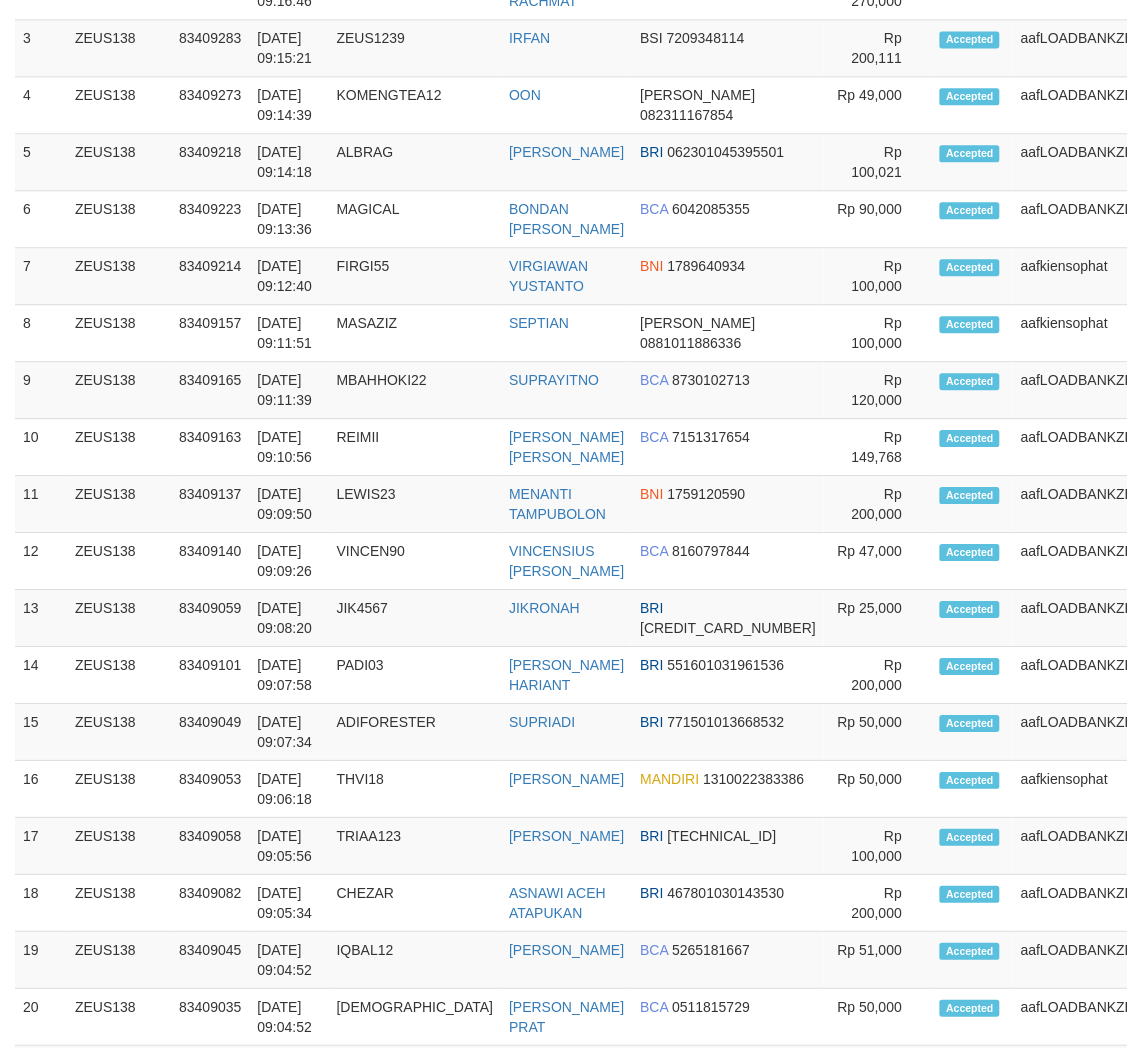 scroll, scrollTop: 741, scrollLeft: 0, axis: vertical 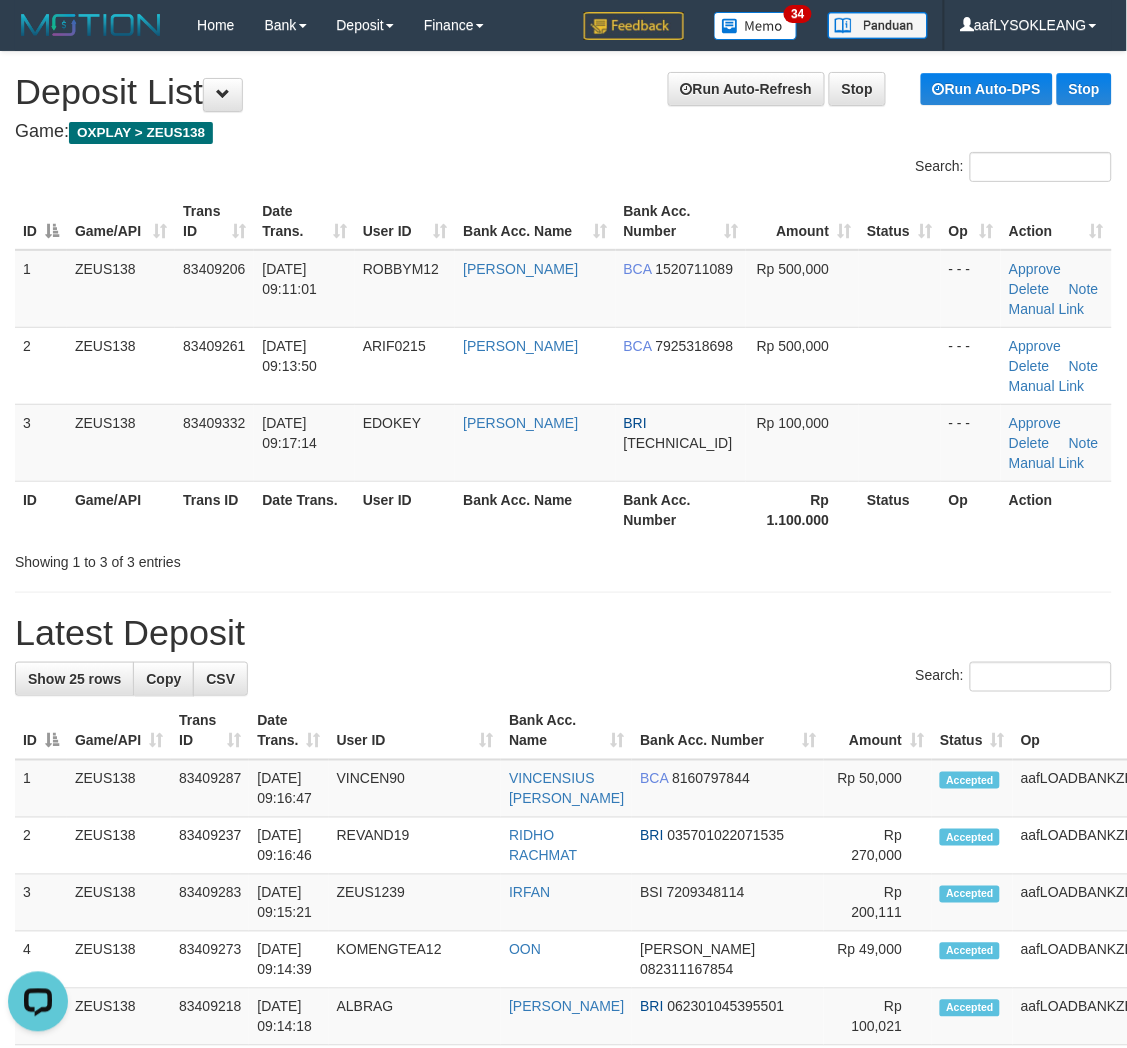 click on "**********" at bounding box center [563, 1185] 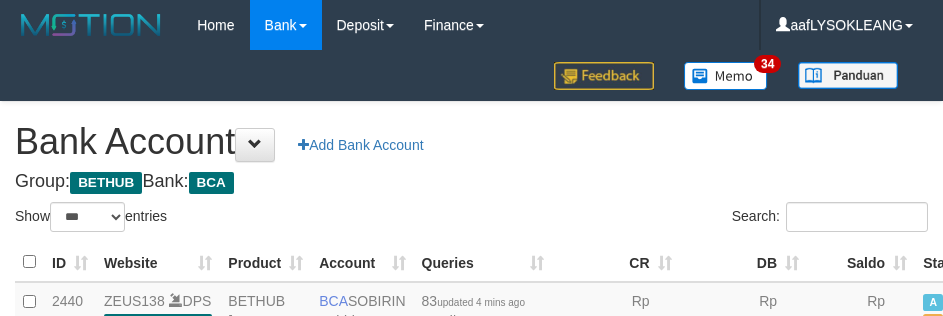 select on "***" 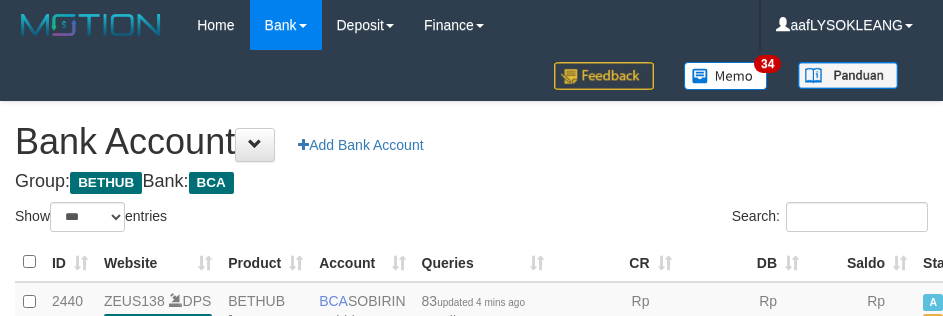 scroll, scrollTop: 161, scrollLeft: 0, axis: vertical 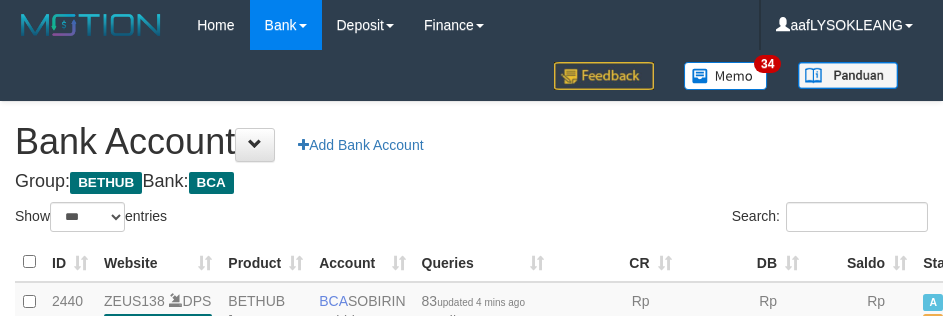 select on "***" 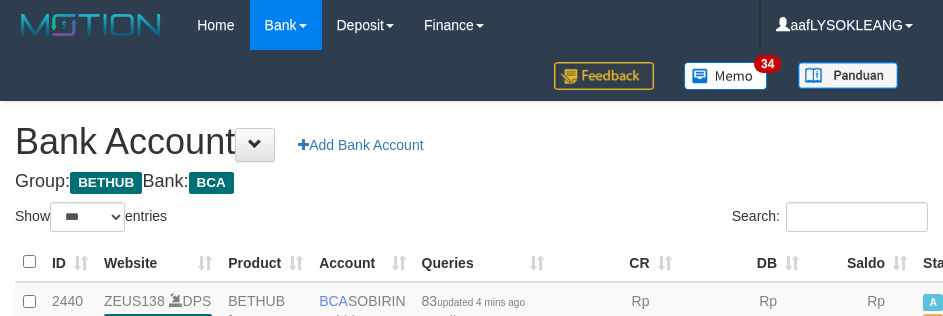 scroll, scrollTop: 162, scrollLeft: 0, axis: vertical 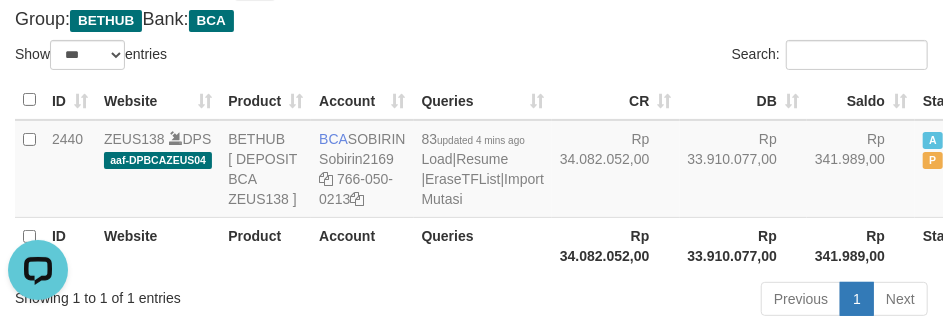 drag, startPoint x: 486, startPoint y: 46, endPoint x: 505, endPoint y: 45, distance: 19.026299 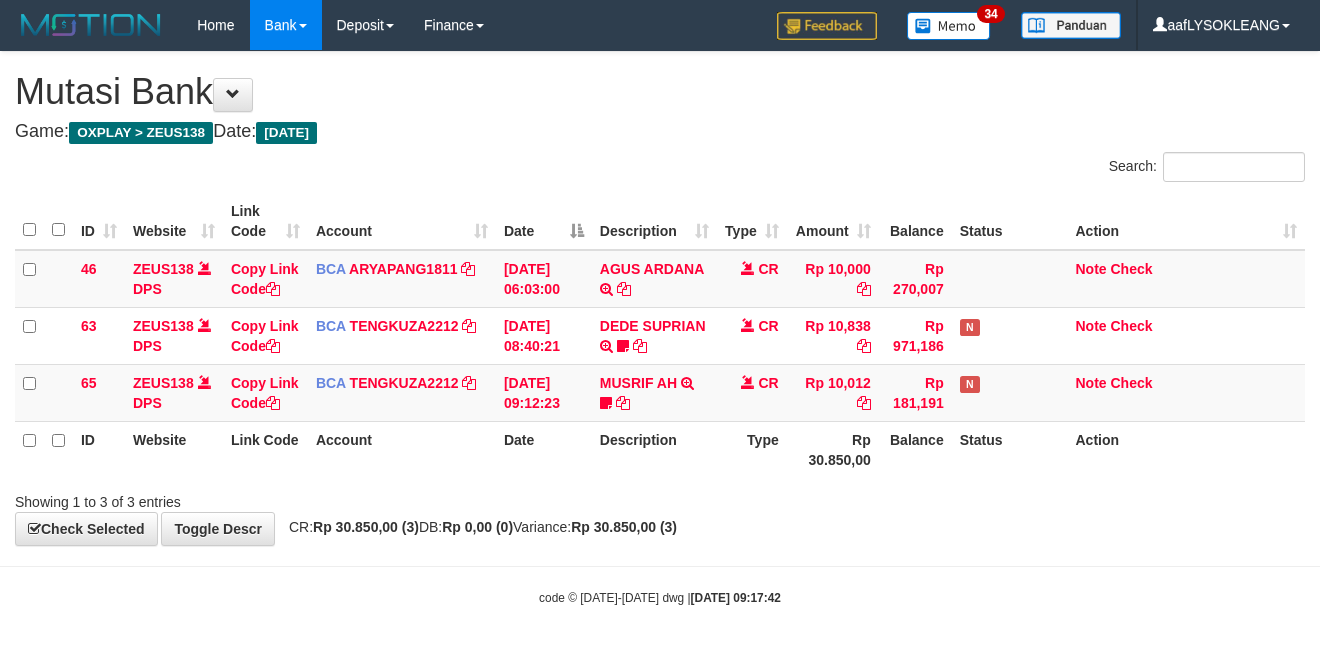 scroll, scrollTop: 0, scrollLeft: 0, axis: both 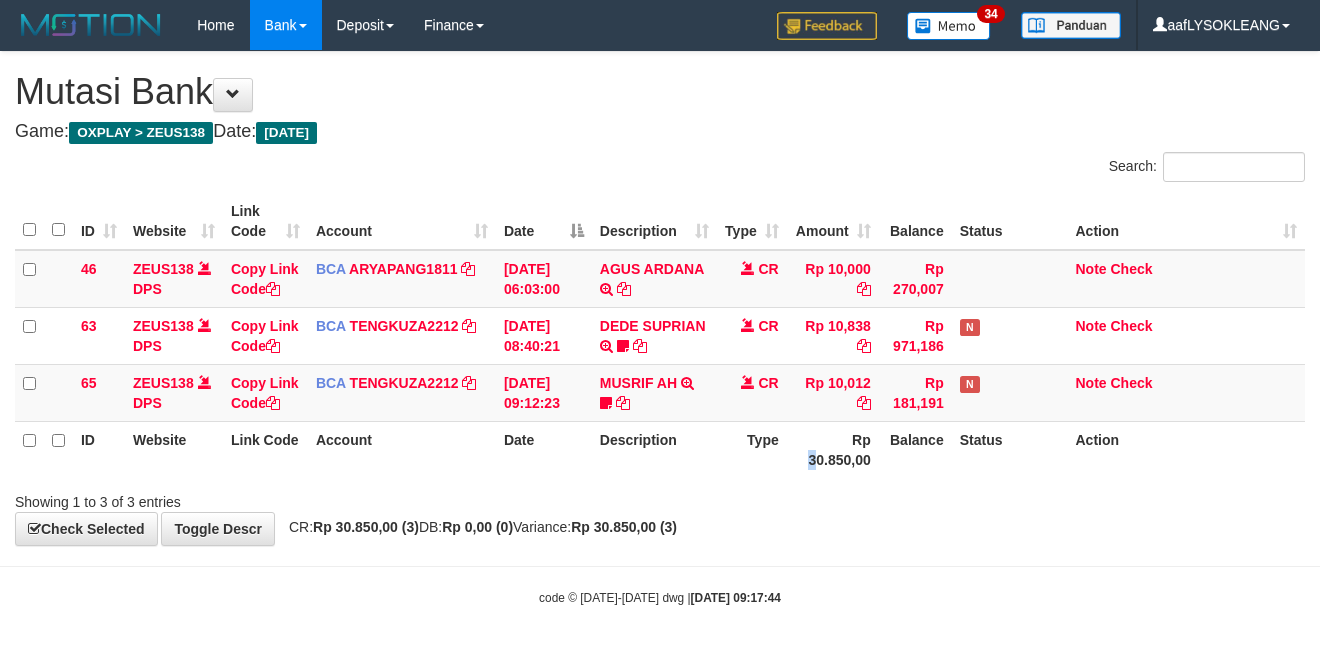 drag, startPoint x: 812, startPoint y: 465, endPoint x: 861, endPoint y: 452, distance: 50.695168 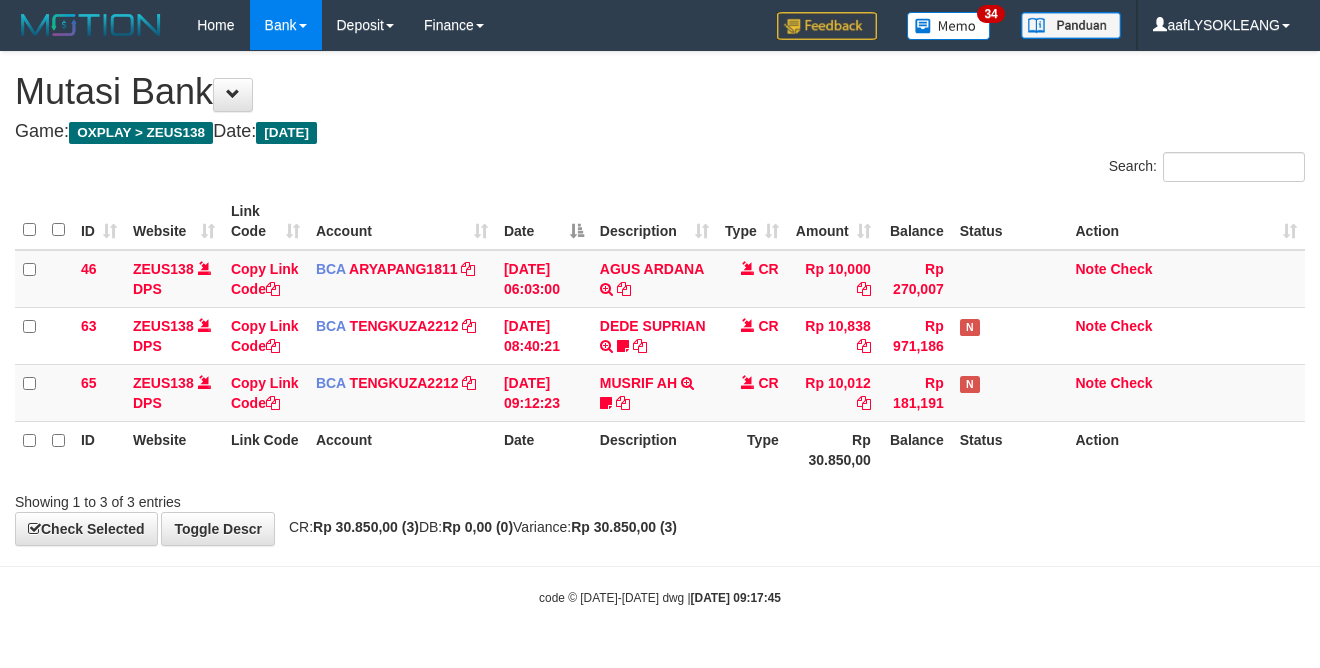 scroll, scrollTop: 0, scrollLeft: 0, axis: both 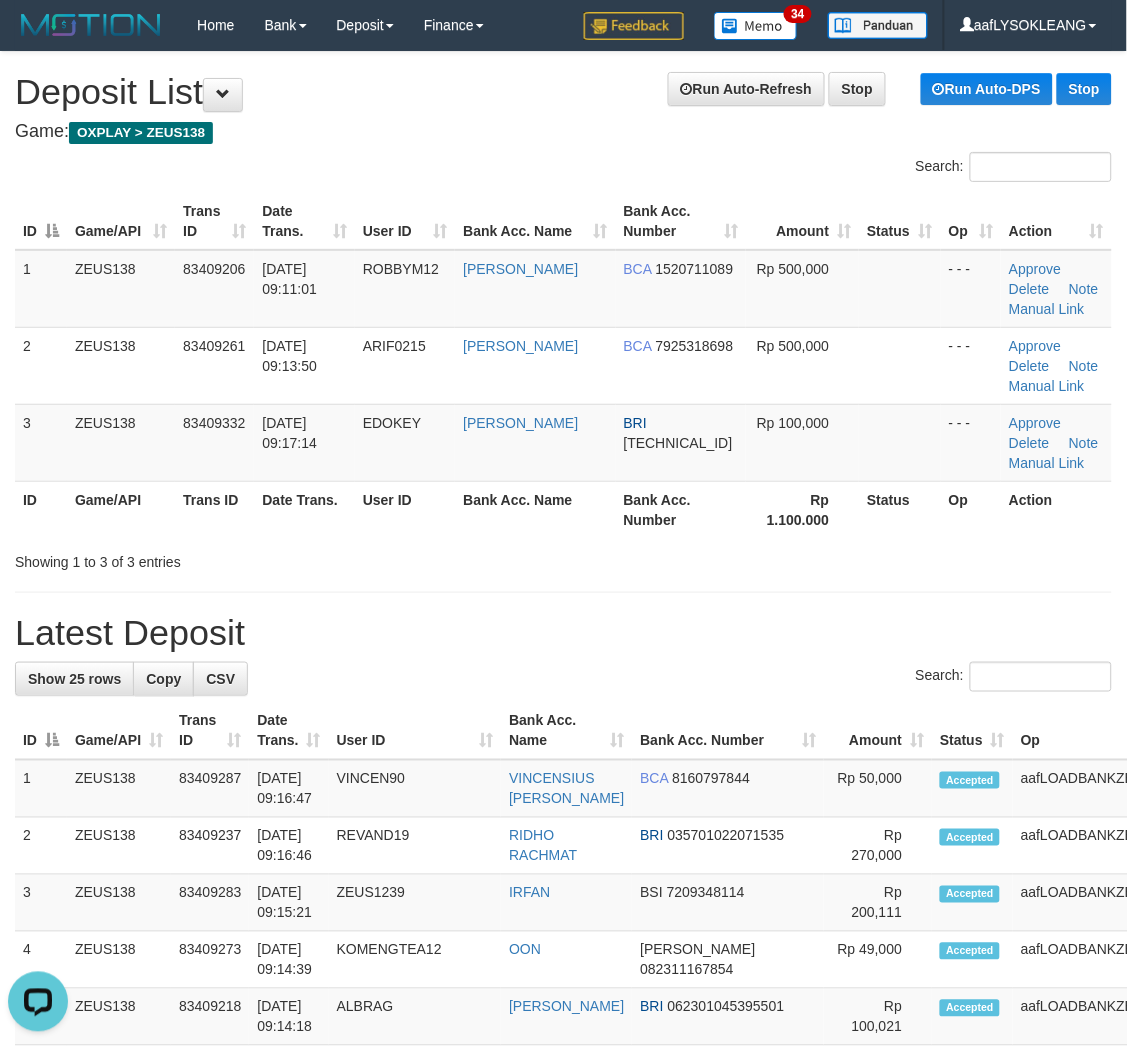 drag, startPoint x: 792, startPoint y: 585, endPoint x: 810, endPoint y: 592, distance: 19.313208 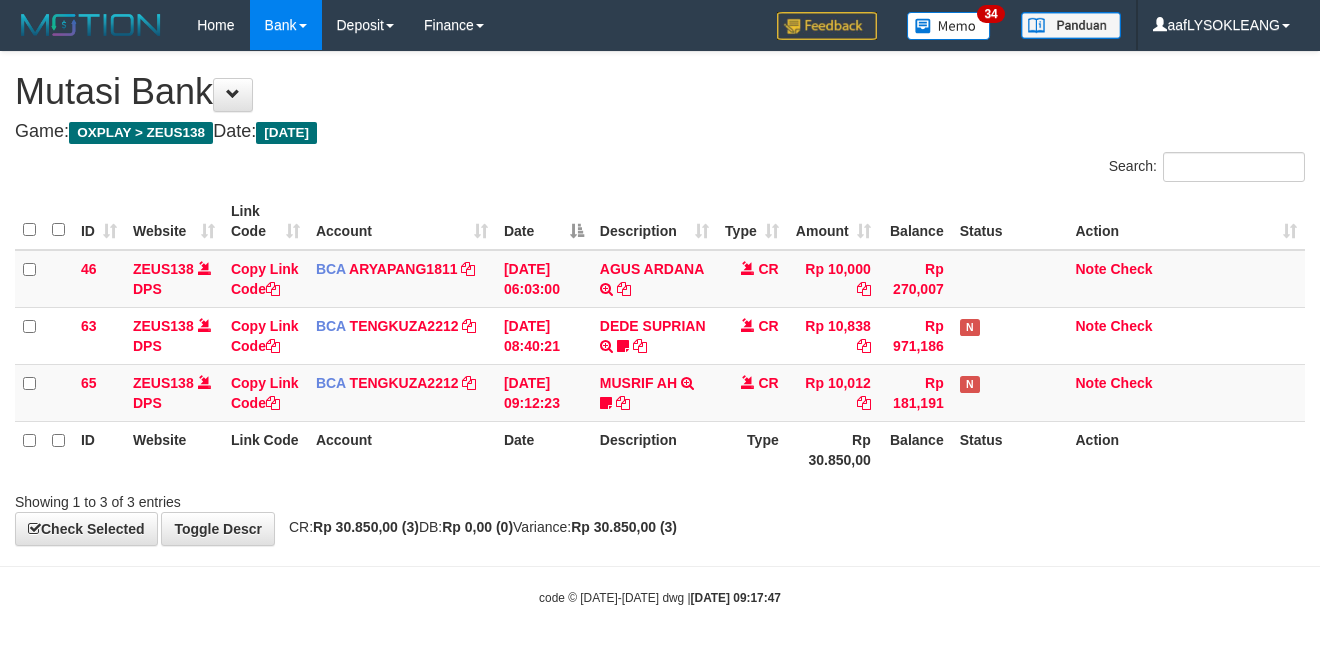 scroll, scrollTop: 0, scrollLeft: 0, axis: both 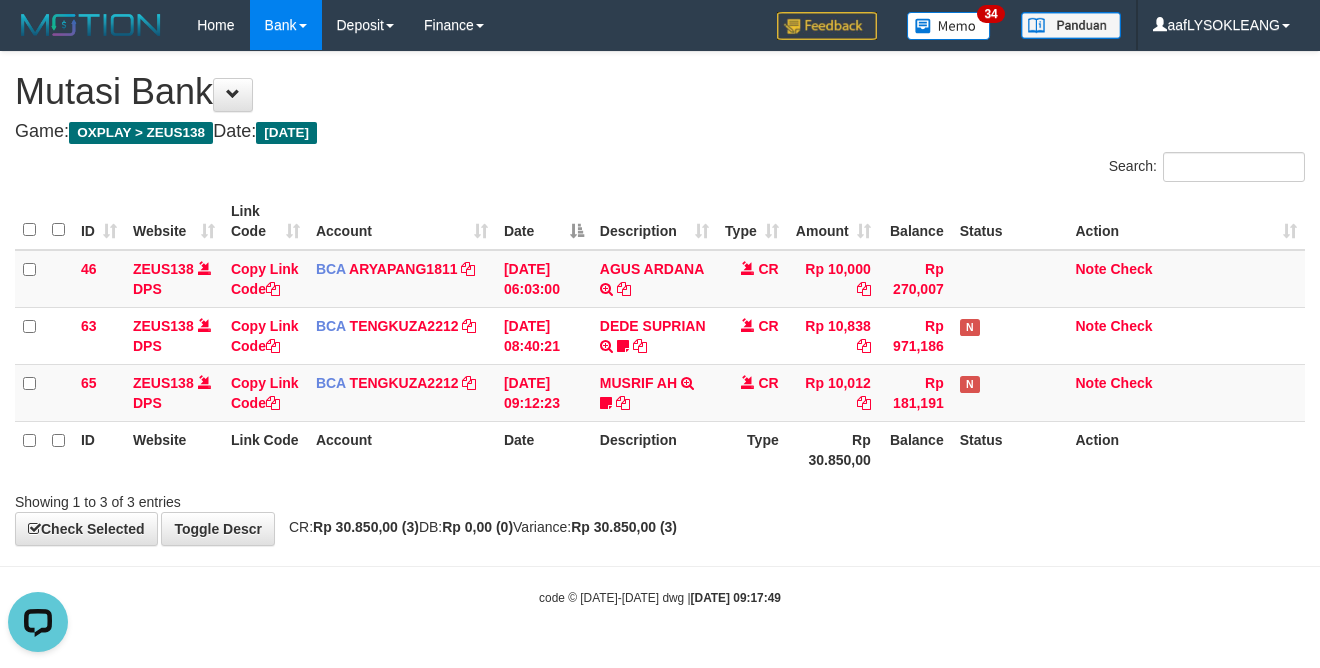 click on "Showing 1 to 3 of 3 entries" at bounding box center [660, 498] 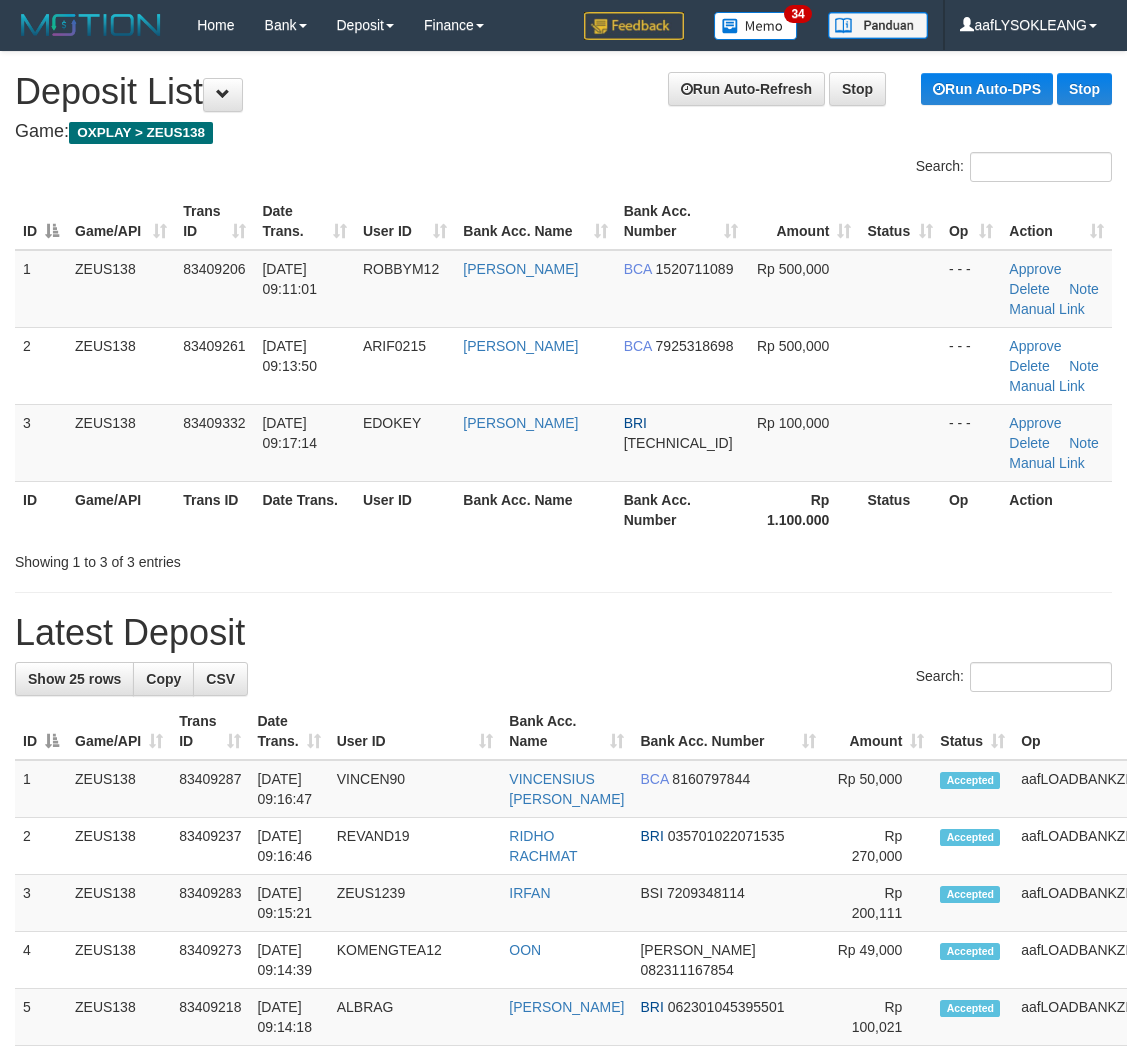 scroll, scrollTop: 0, scrollLeft: 0, axis: both 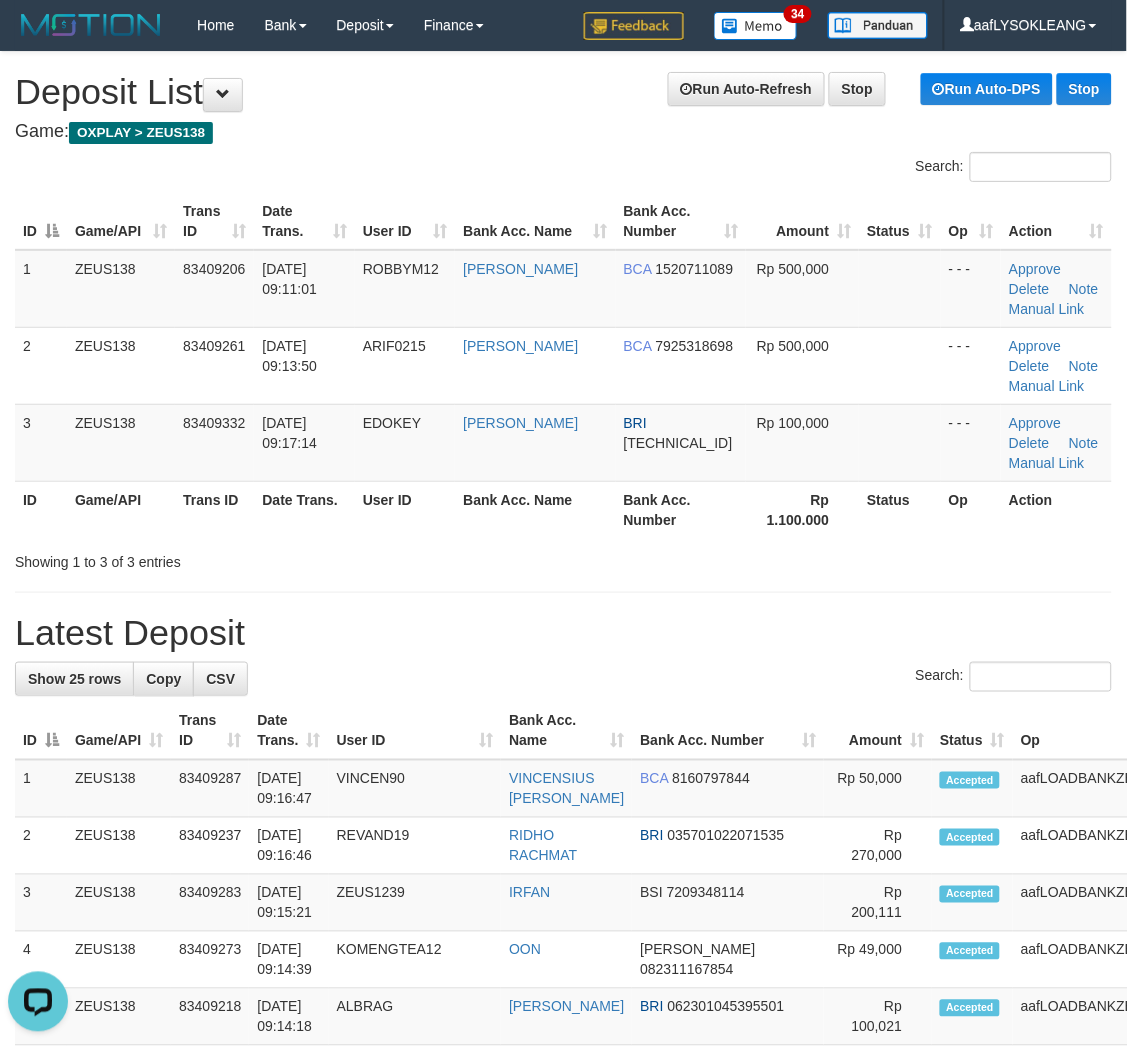 click on "**********" at bounding box center [563, 1185] 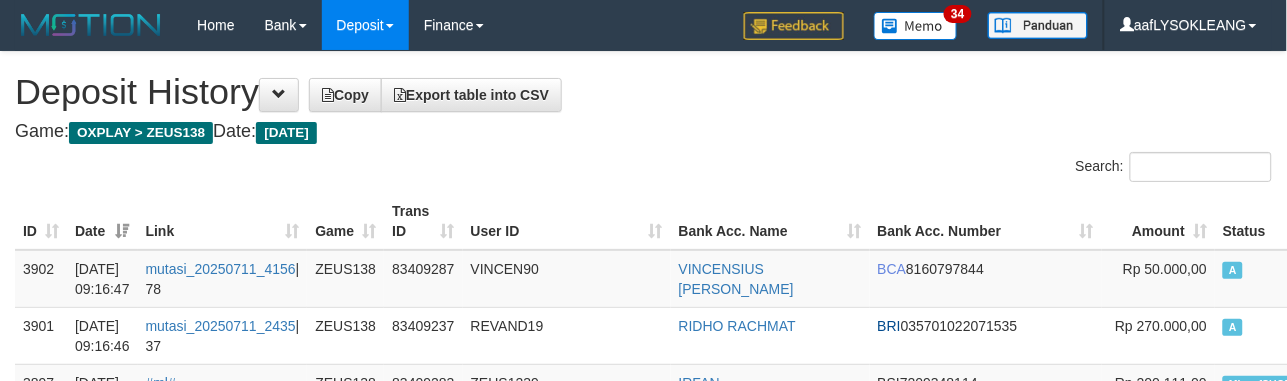 scroll, scrollTop: 296, scrollLeft: 0, axis: vertical 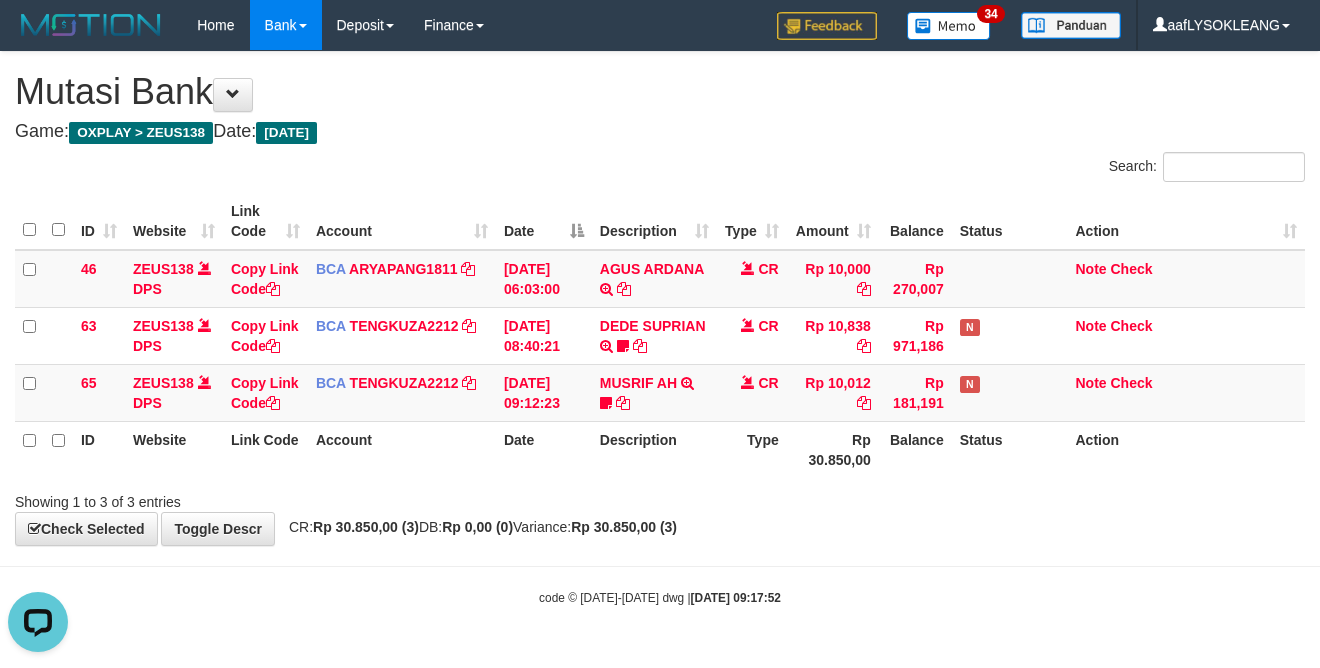 drag, startPoint x: 960, startPoint y: 490, endPoint x: 948, endPoint y: 483, distance: 13.892444 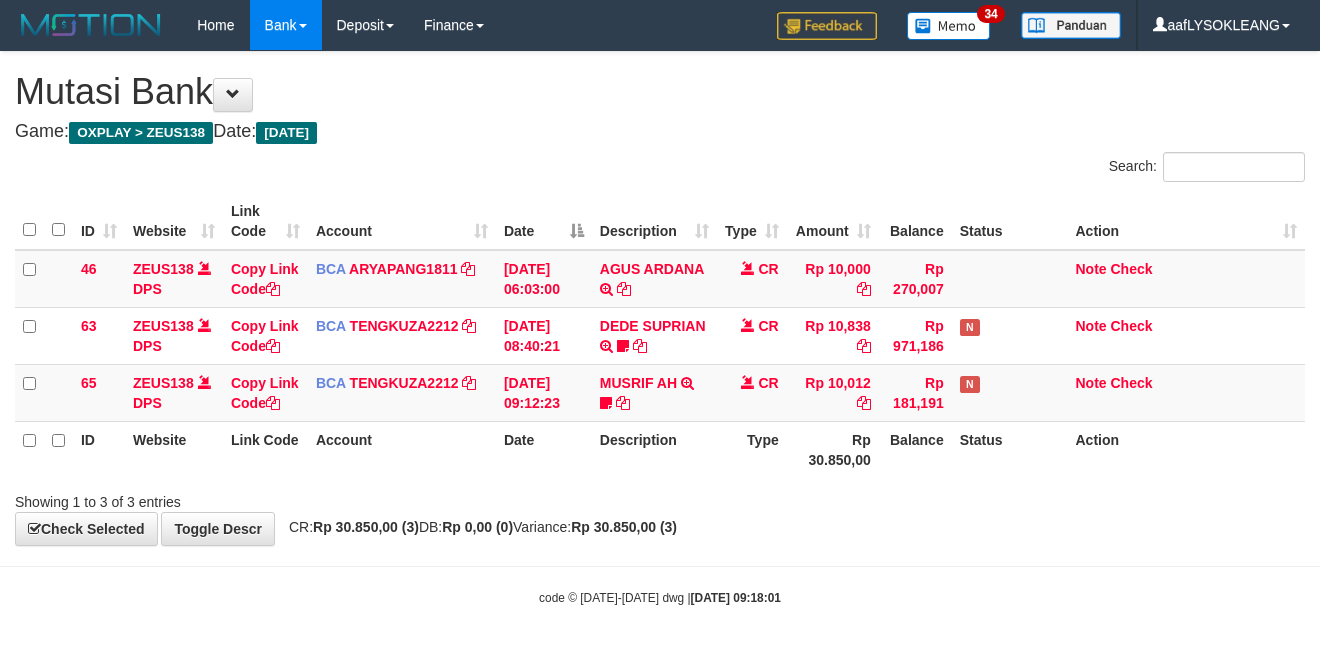 scroll, scrollTop: 0, scrollLeft: 0, axis: both 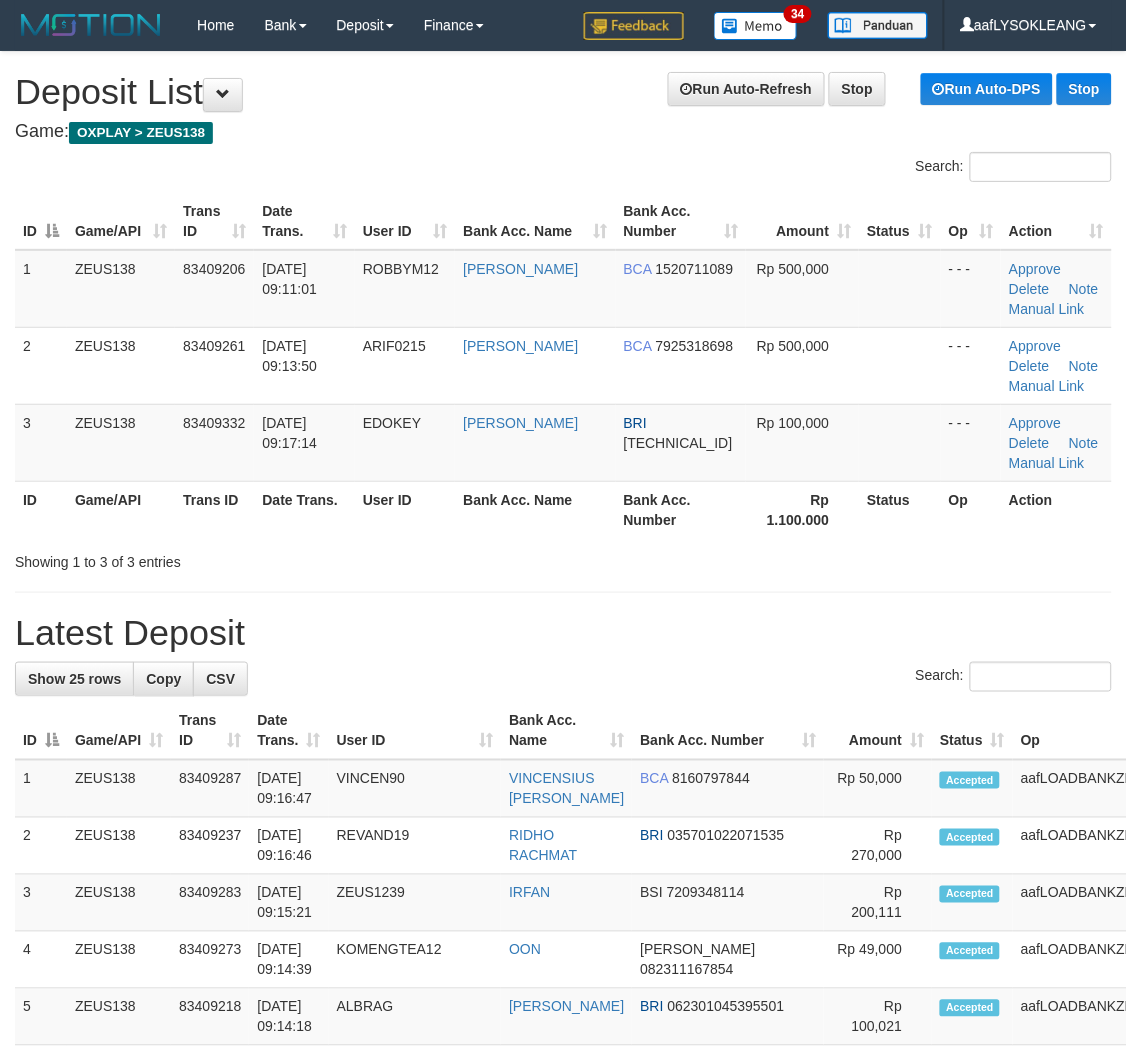 drag, startPoint x: 0, startPoint y: 0, endPoint x: 802, endPoint y: 588, distance: 994.4586 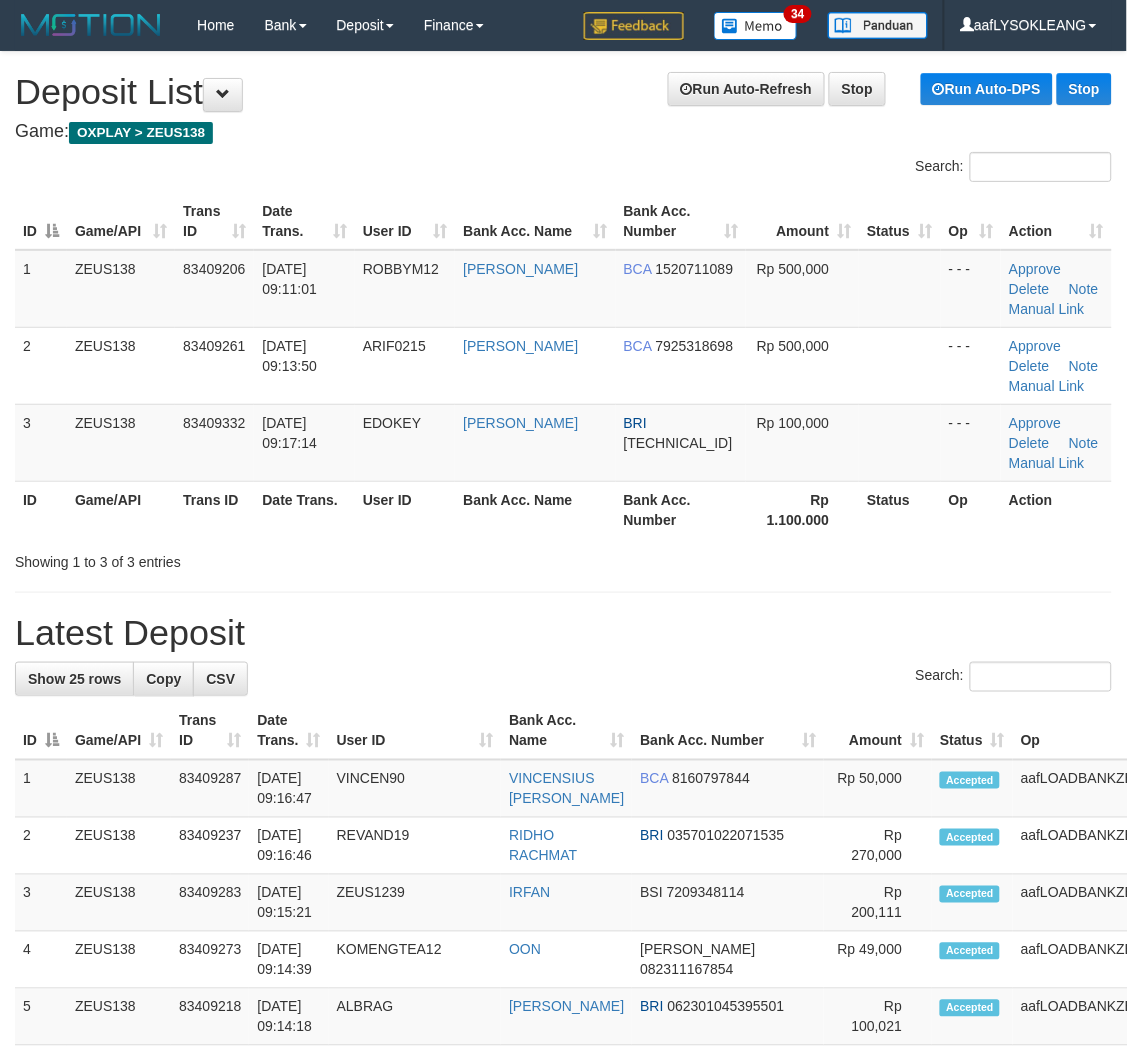 click on "**********" at bounding box center [563, 1185] 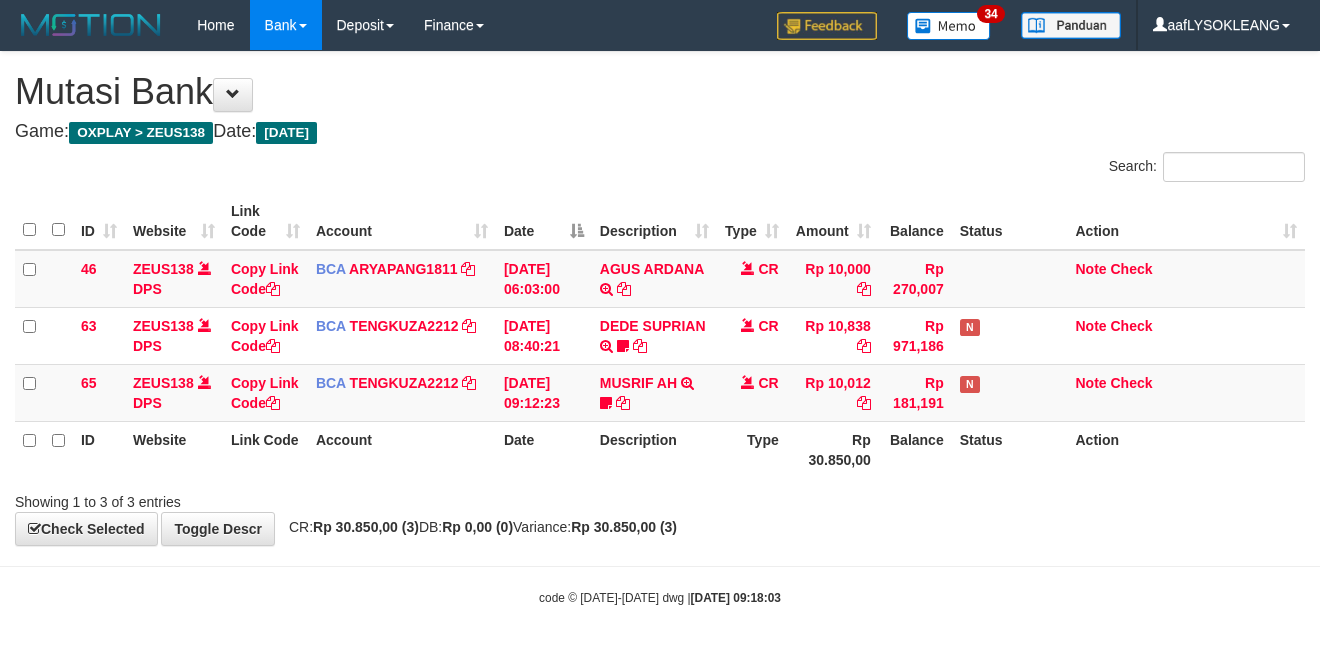 scroll, scrollTop: 0, scrollLeft: 0, axis: both 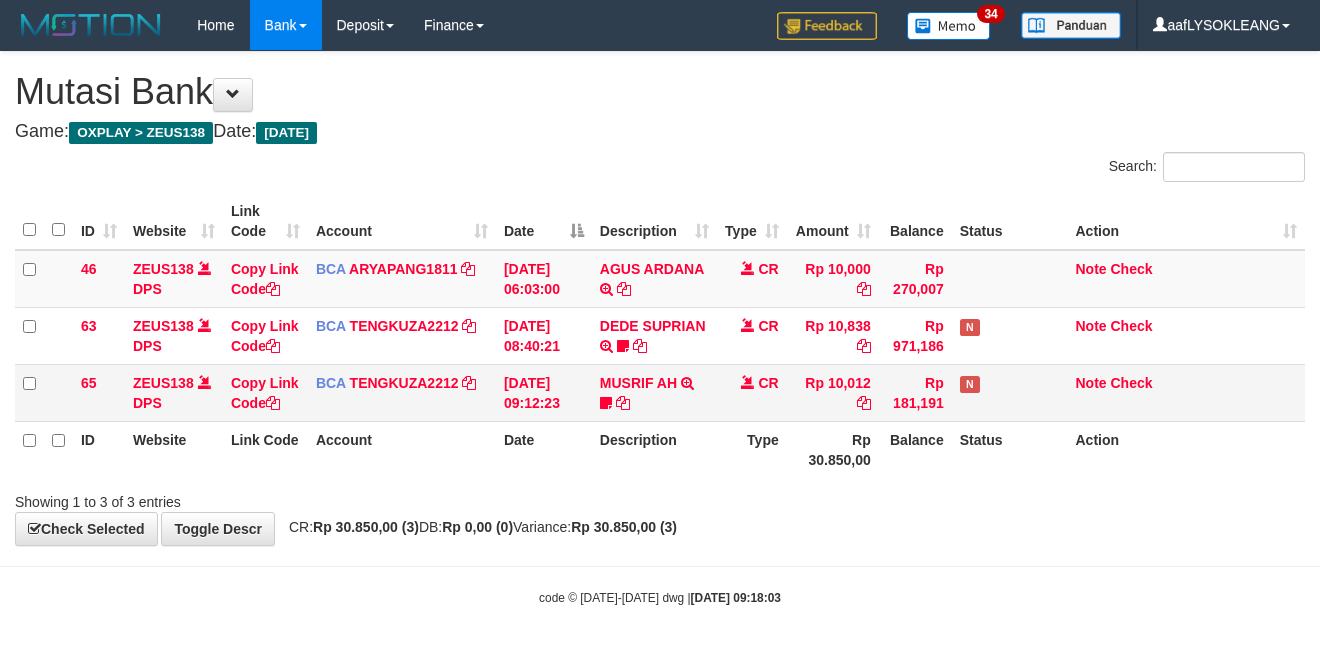 drag, startPoint x: 967, startPoint y: 616, endPoint x: 474, endPoint y: 385, distance: 544.4355 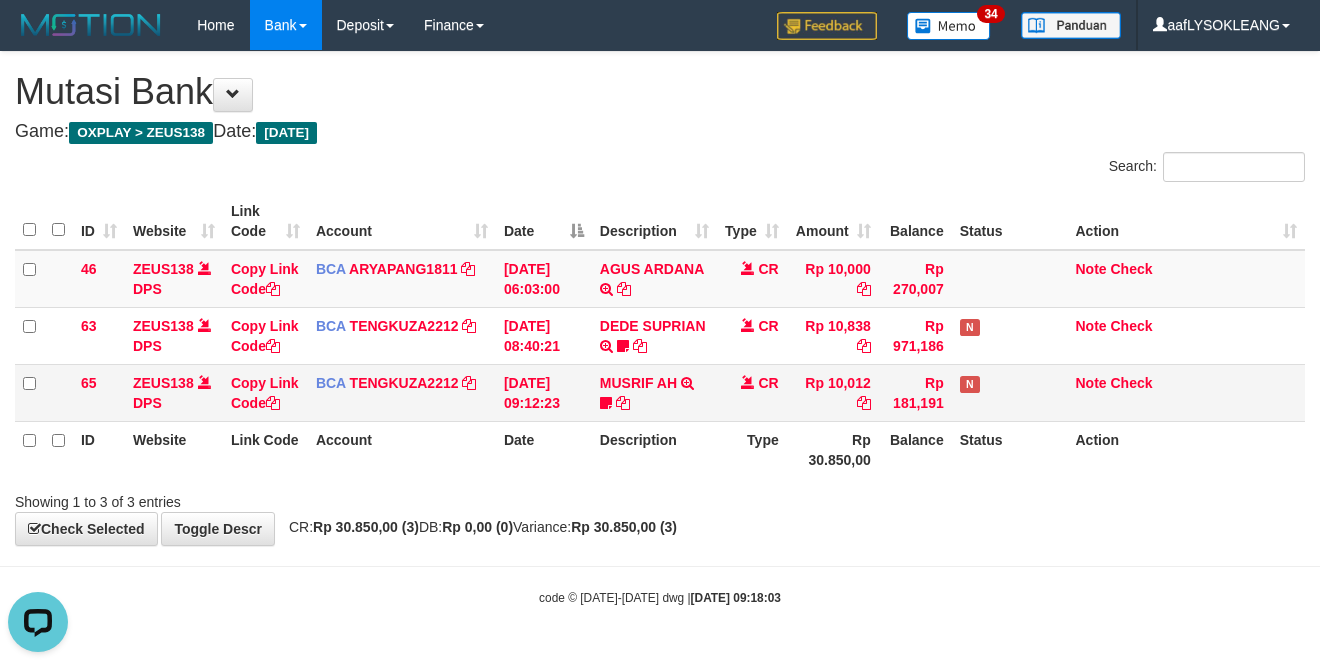 scroll, scrollTop: 0, scrollLeft: 0, axis: both 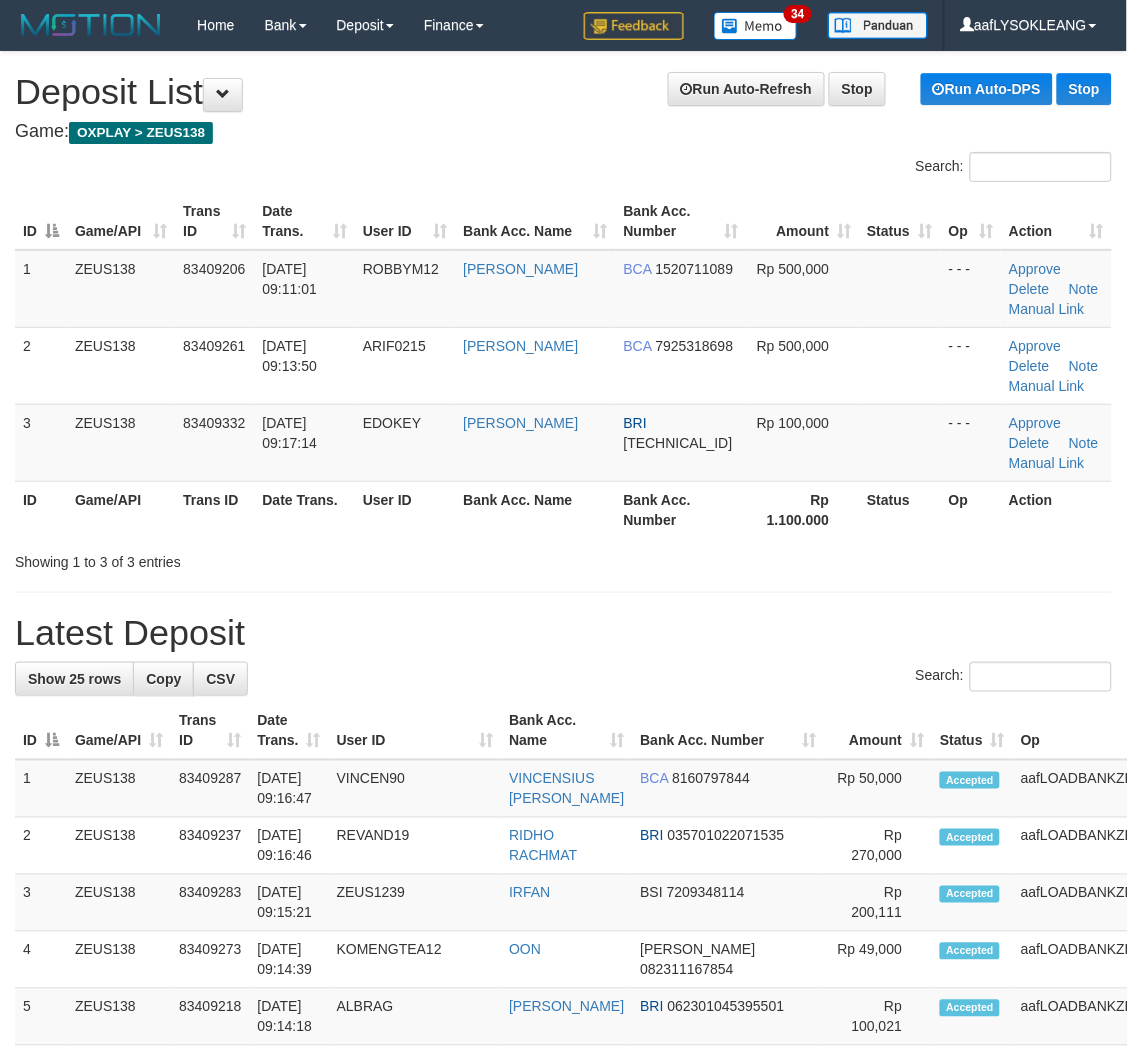click on "Showing 1 to 3 of 3 entries" at bounding box center (563, 558) 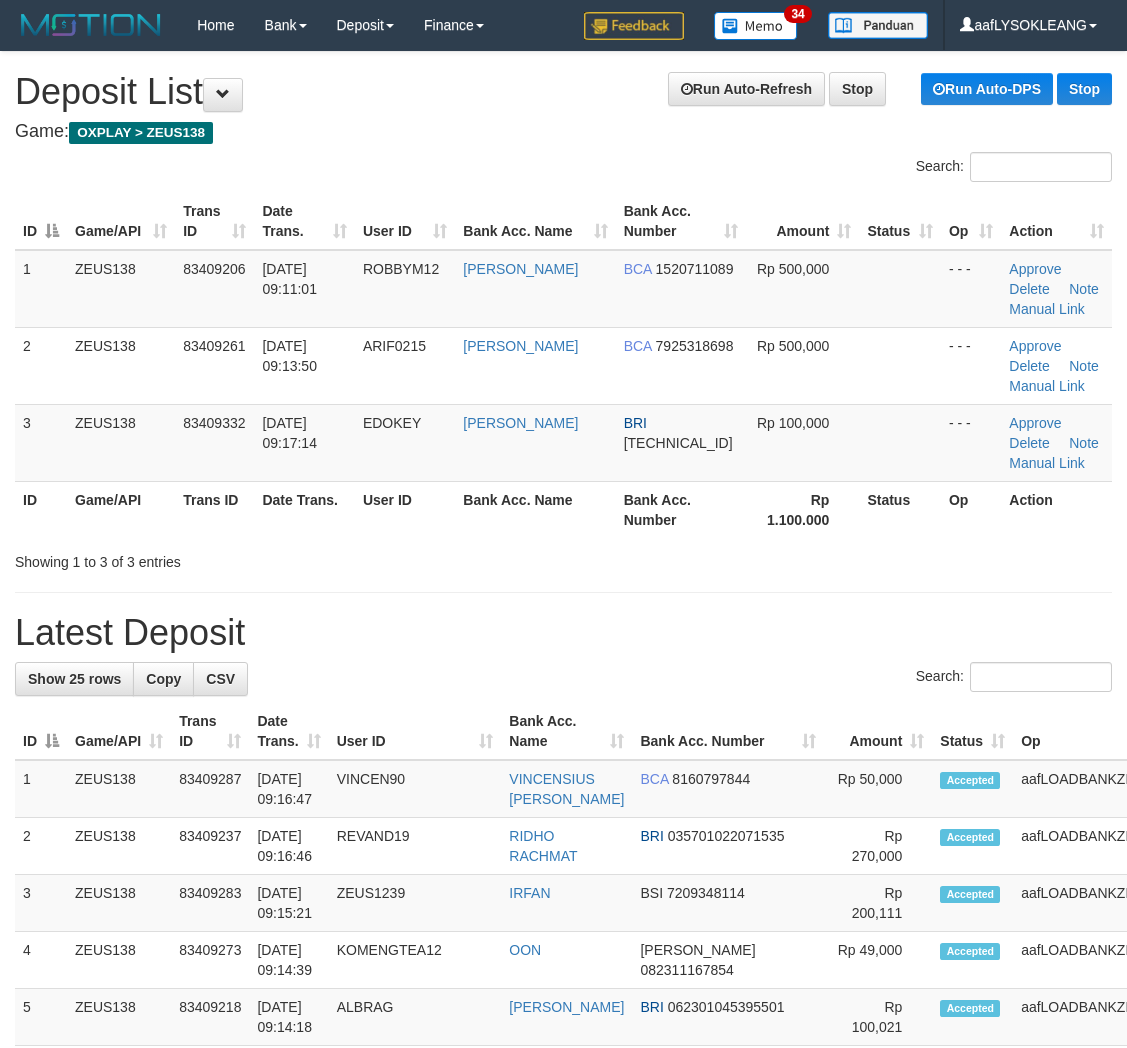 scroll, scrollTop: 0, scrollLeft: 0, axis: both 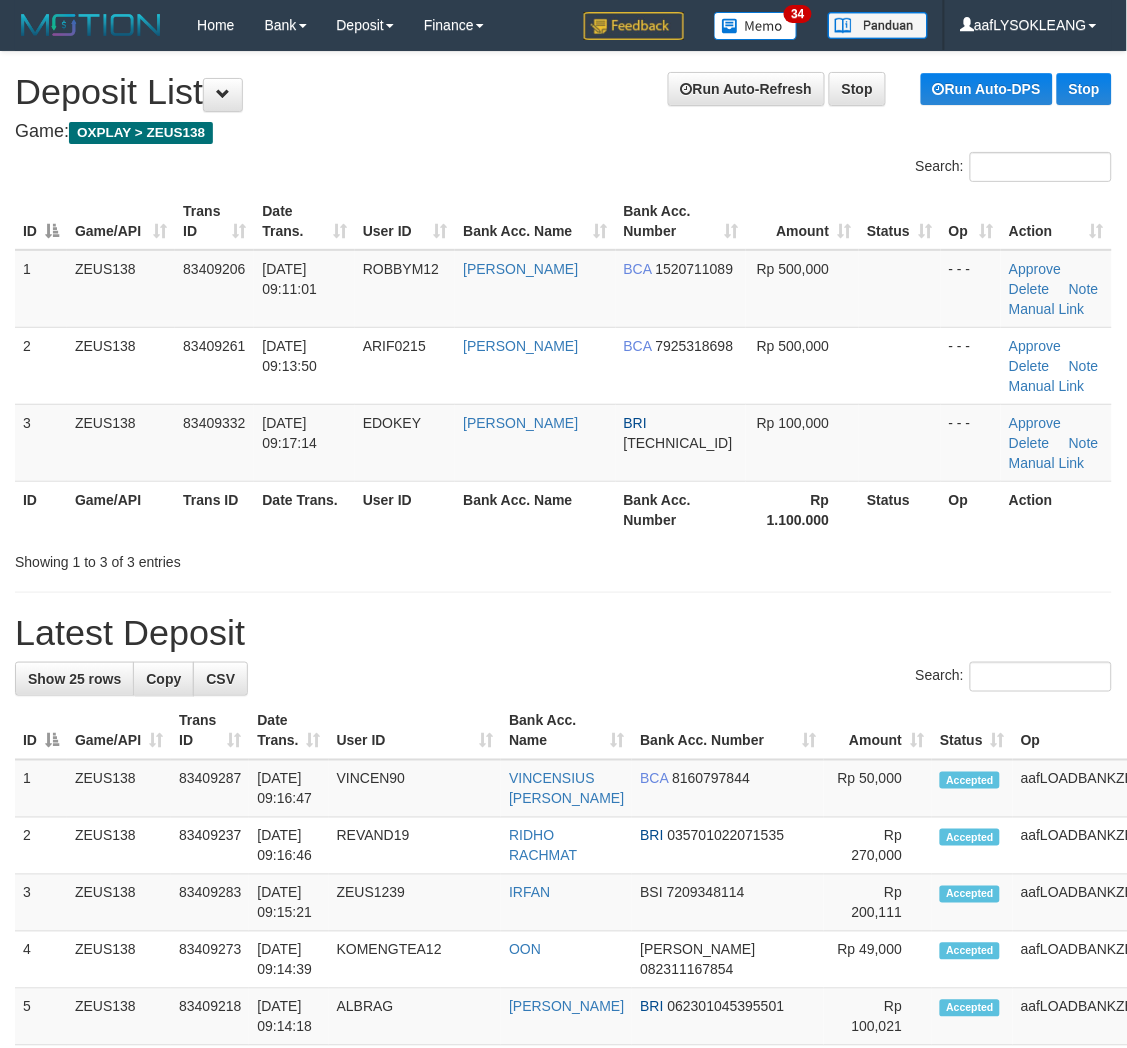 drag, startPoint x: 821, startPoint y: 602, endPoint x: 1134, endPoint y: 651, distance: 316.81226 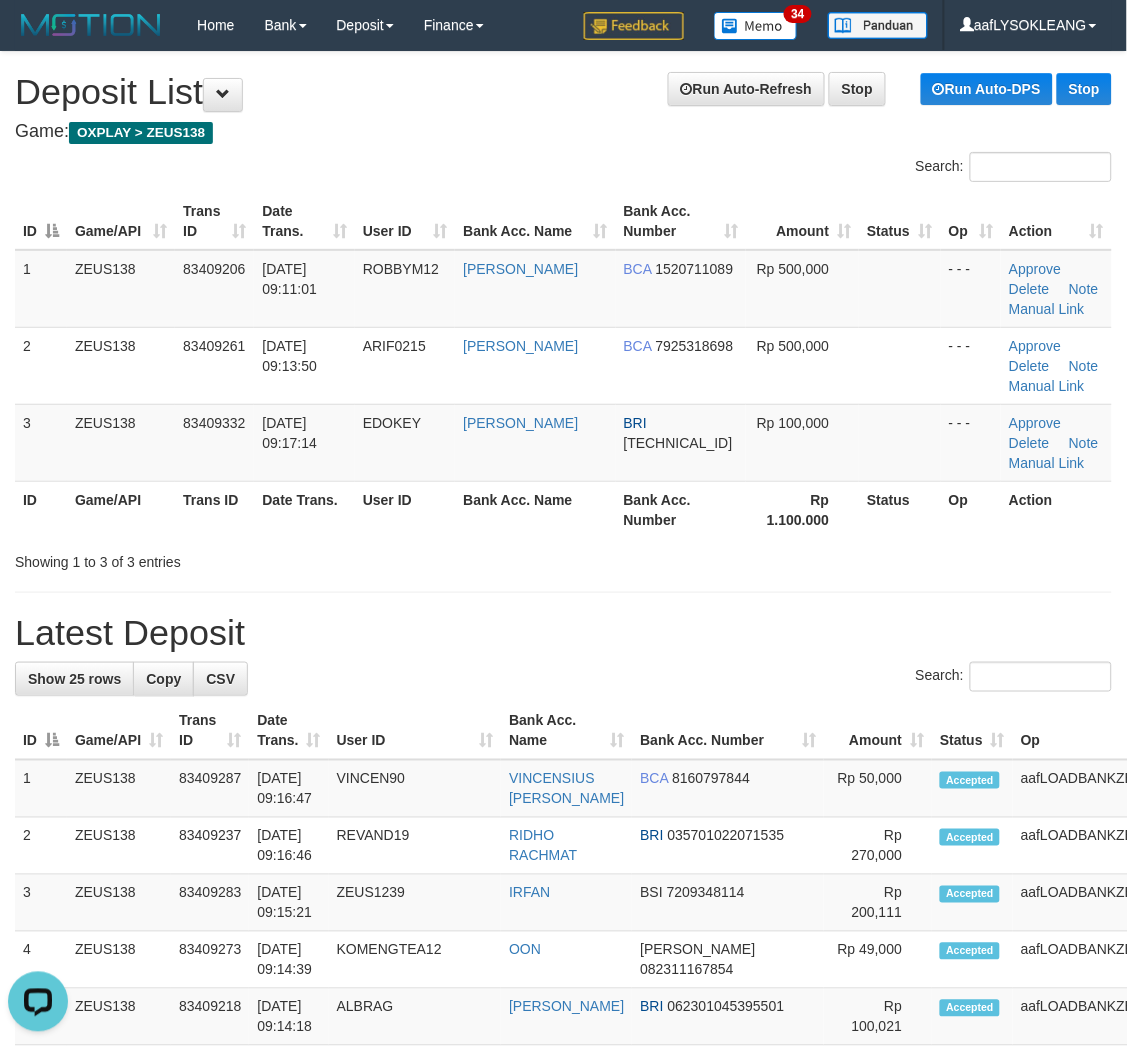 scroll, scrollTop: 0, scrollLeft: 0, axis: both 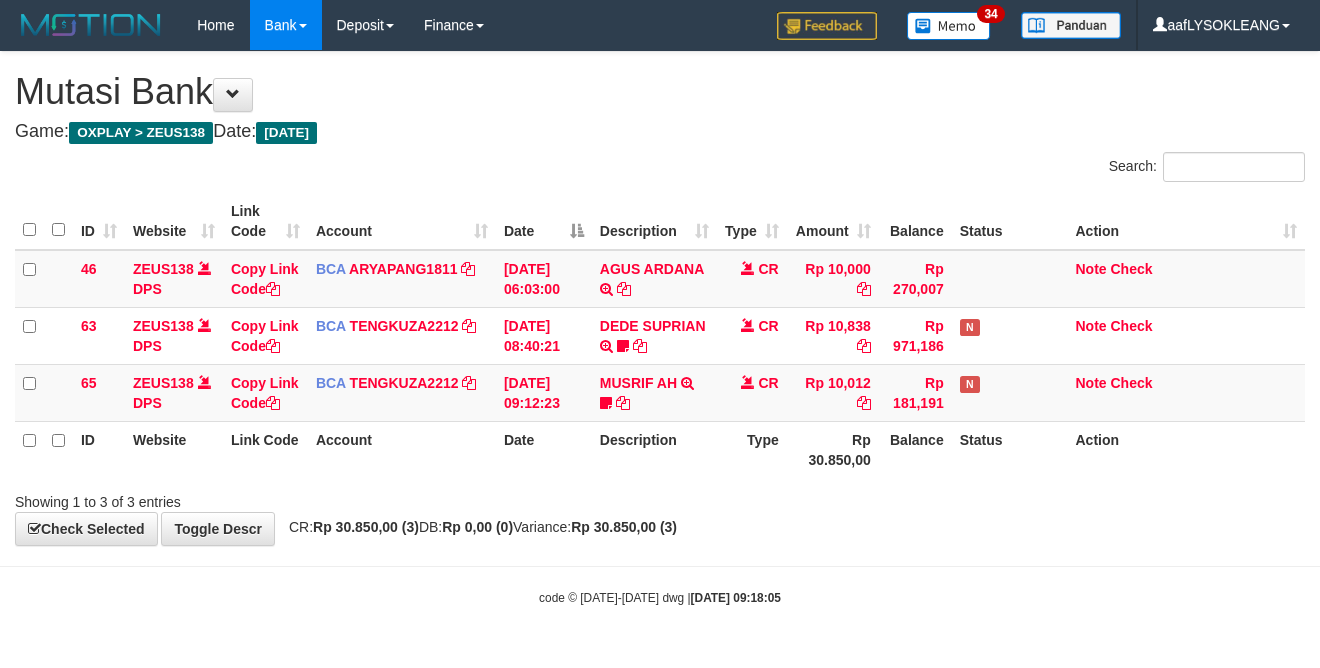 drag, startPoint x: 833, startPoint y: 632, endPoint x: 638, endPoint y: 552, distance: 210.77238 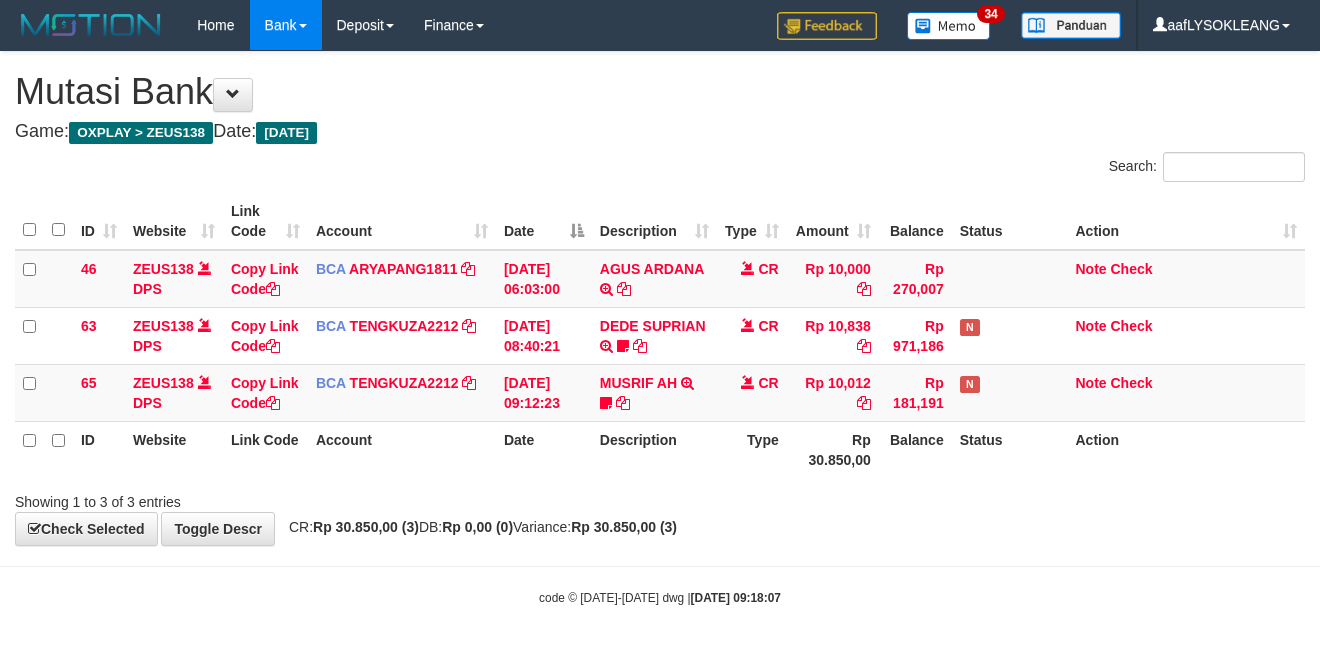 scroll, scrollTop: 0, scrollLeft: 0, axis: both 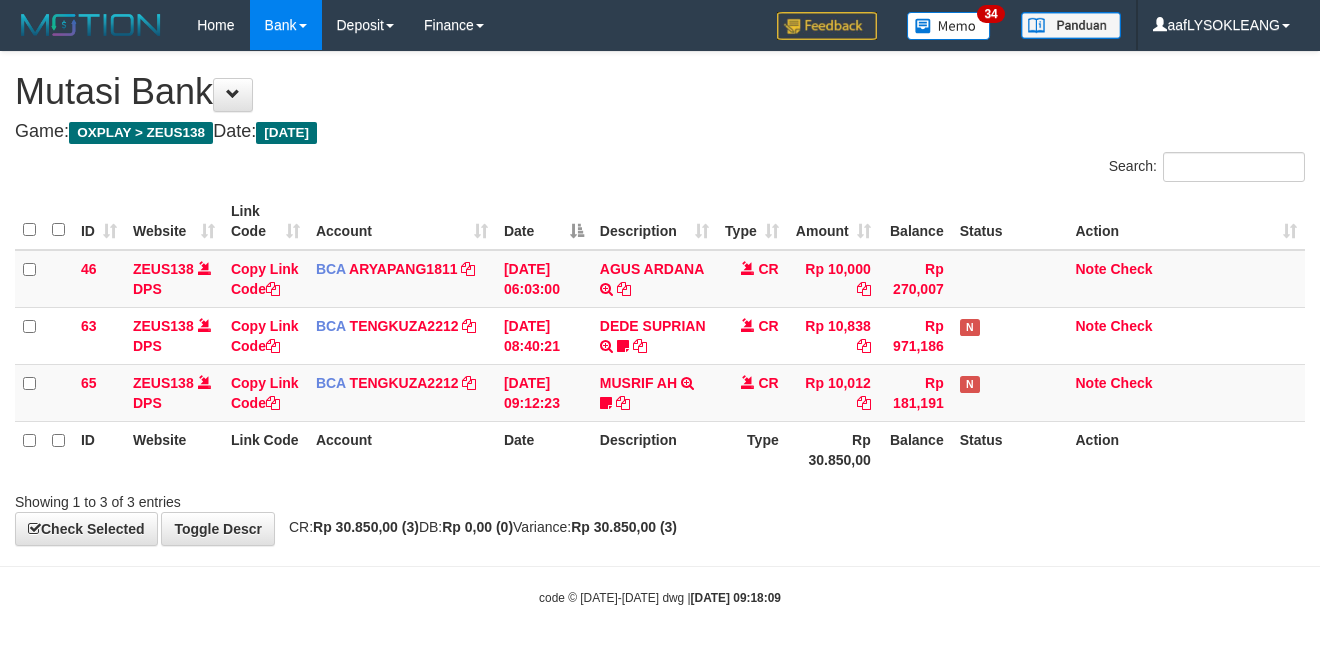 drag, startPoint x: 734, startPoint y: 580, endPoint x: 728, endPoint y: 568, distance: 13.416408 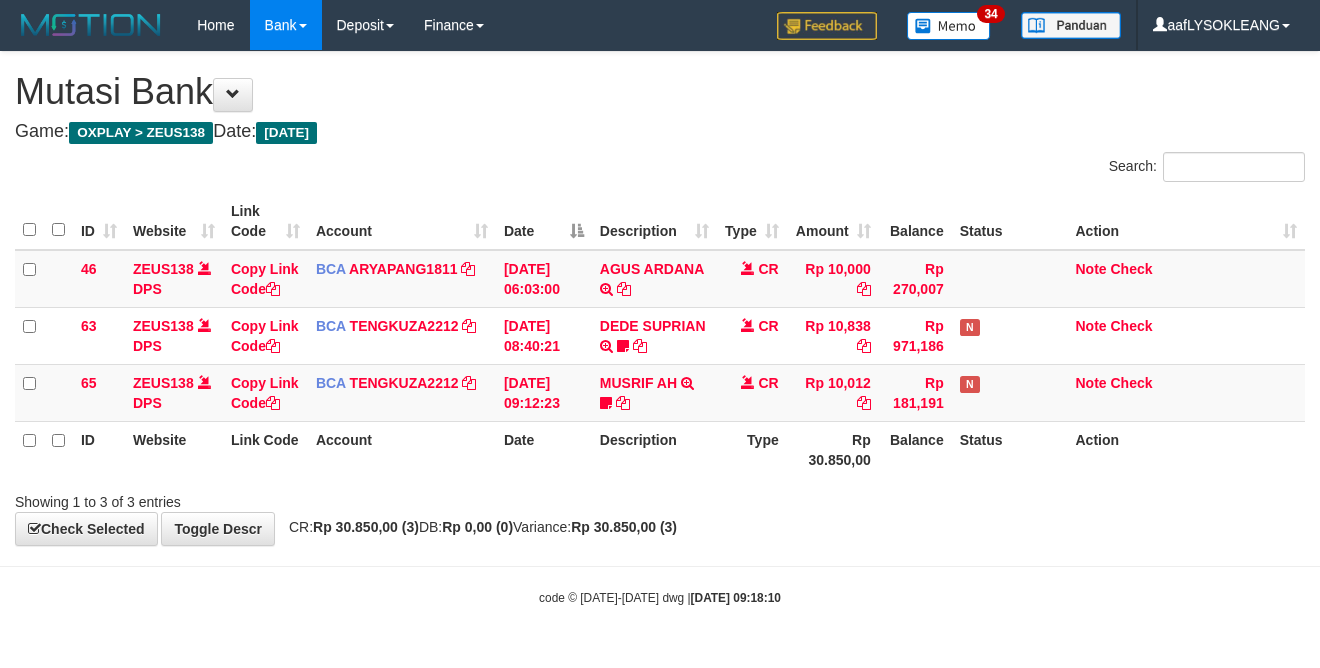 scroll, scrollTop: 0, scrollLeft: 0, axis: both 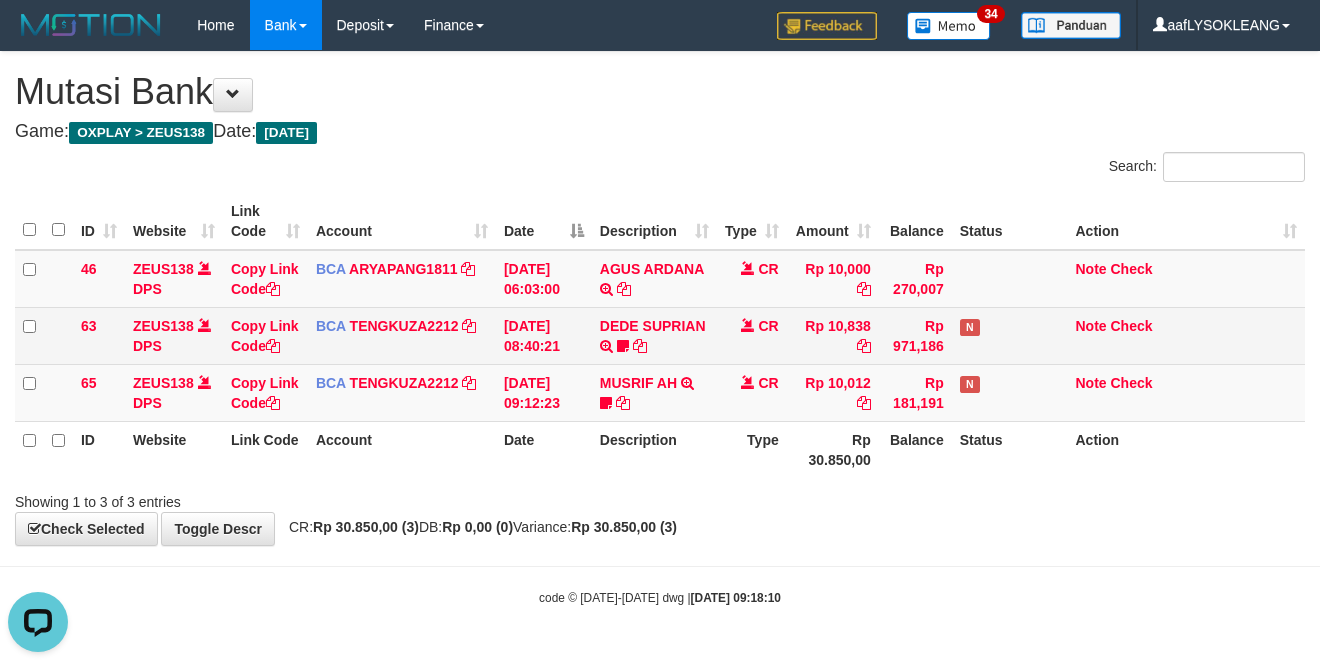 drag, startPoint x: 915, startPoint y: 525, endPoint x: 144, endPoint y: 311, distance: 800.14813 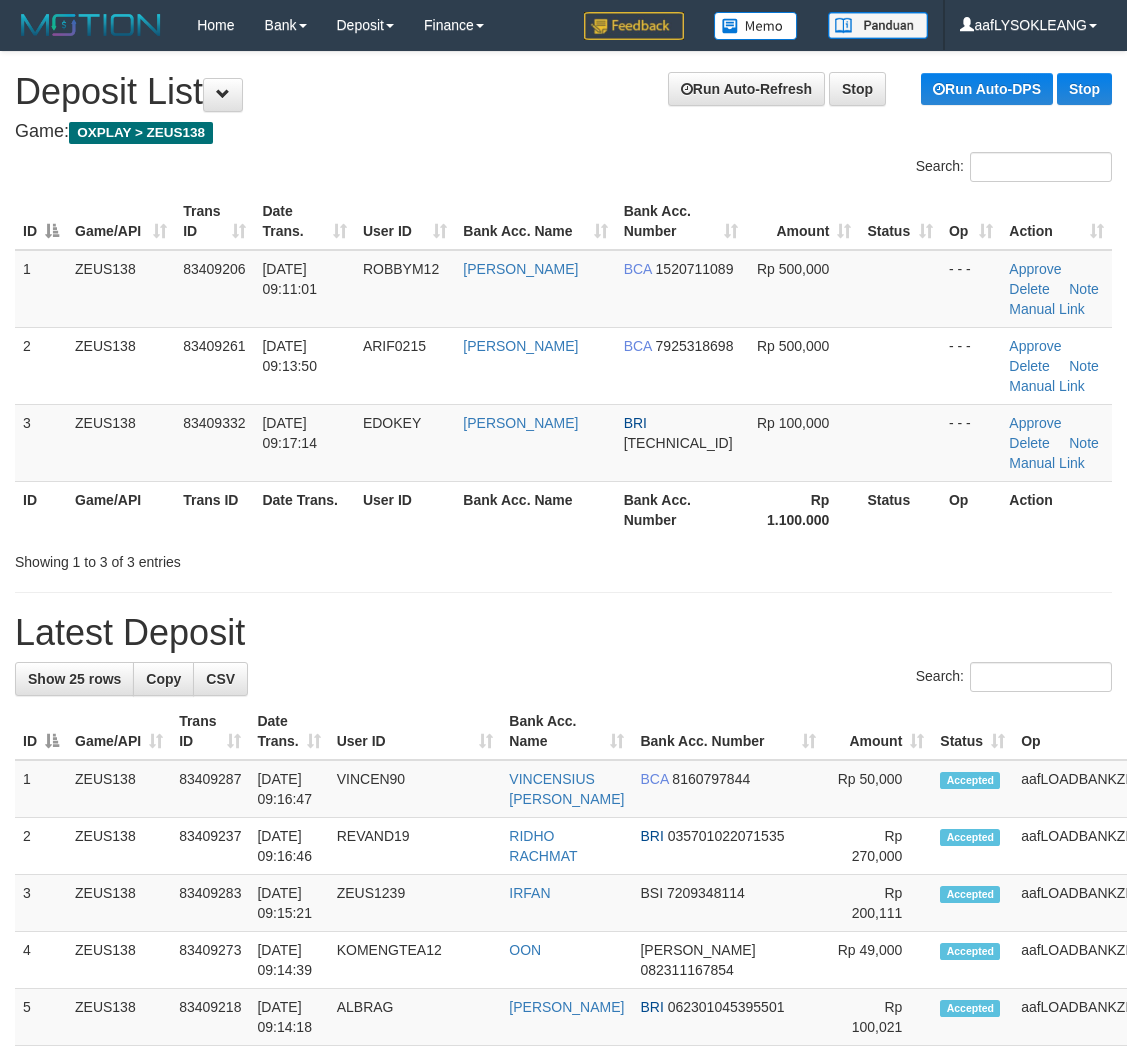 scroll, scrollTop: 0, scrollLeft: 0, axis: both 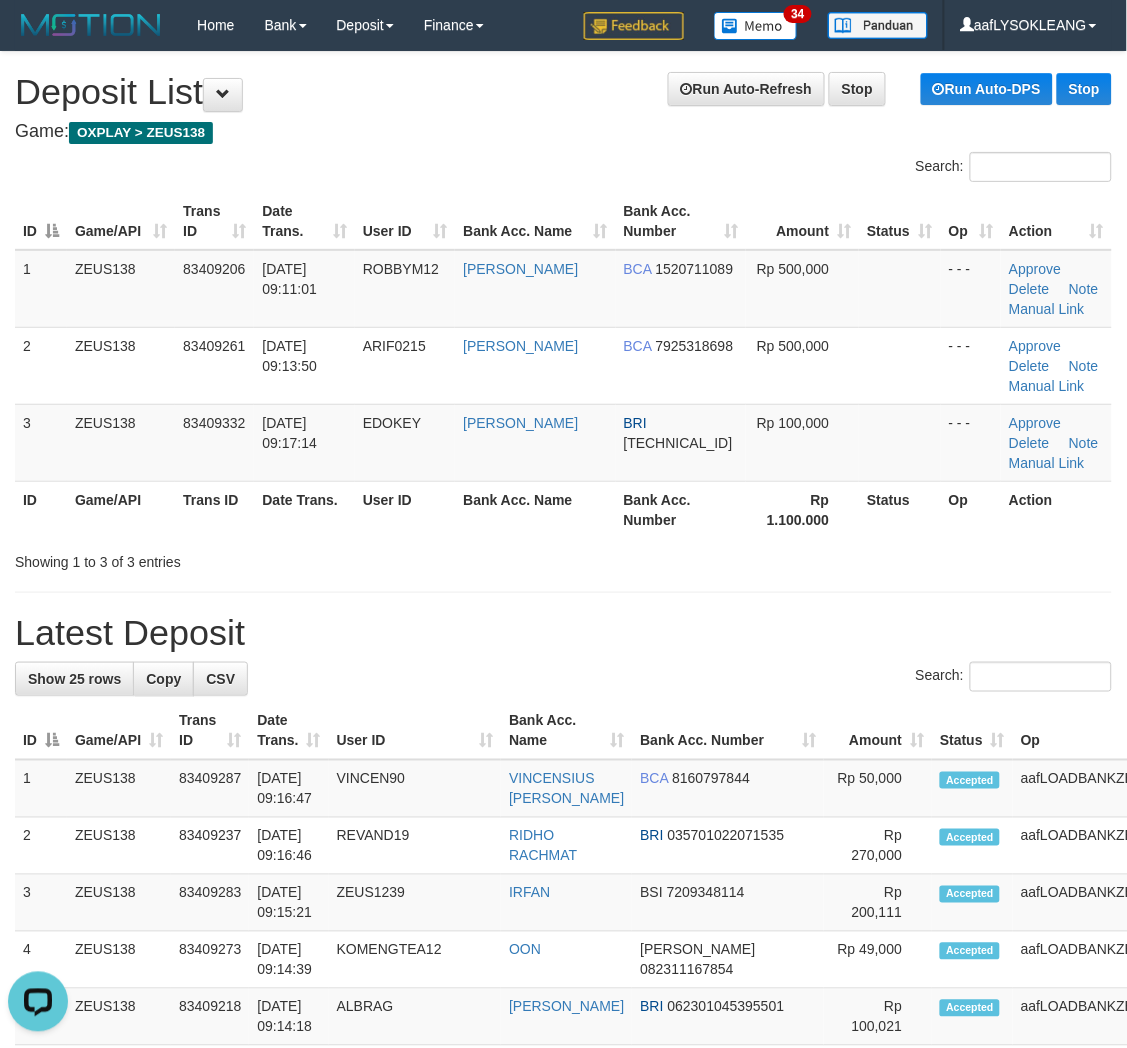 click on "Rp 1.100.000" at bounding box center [802, 509] 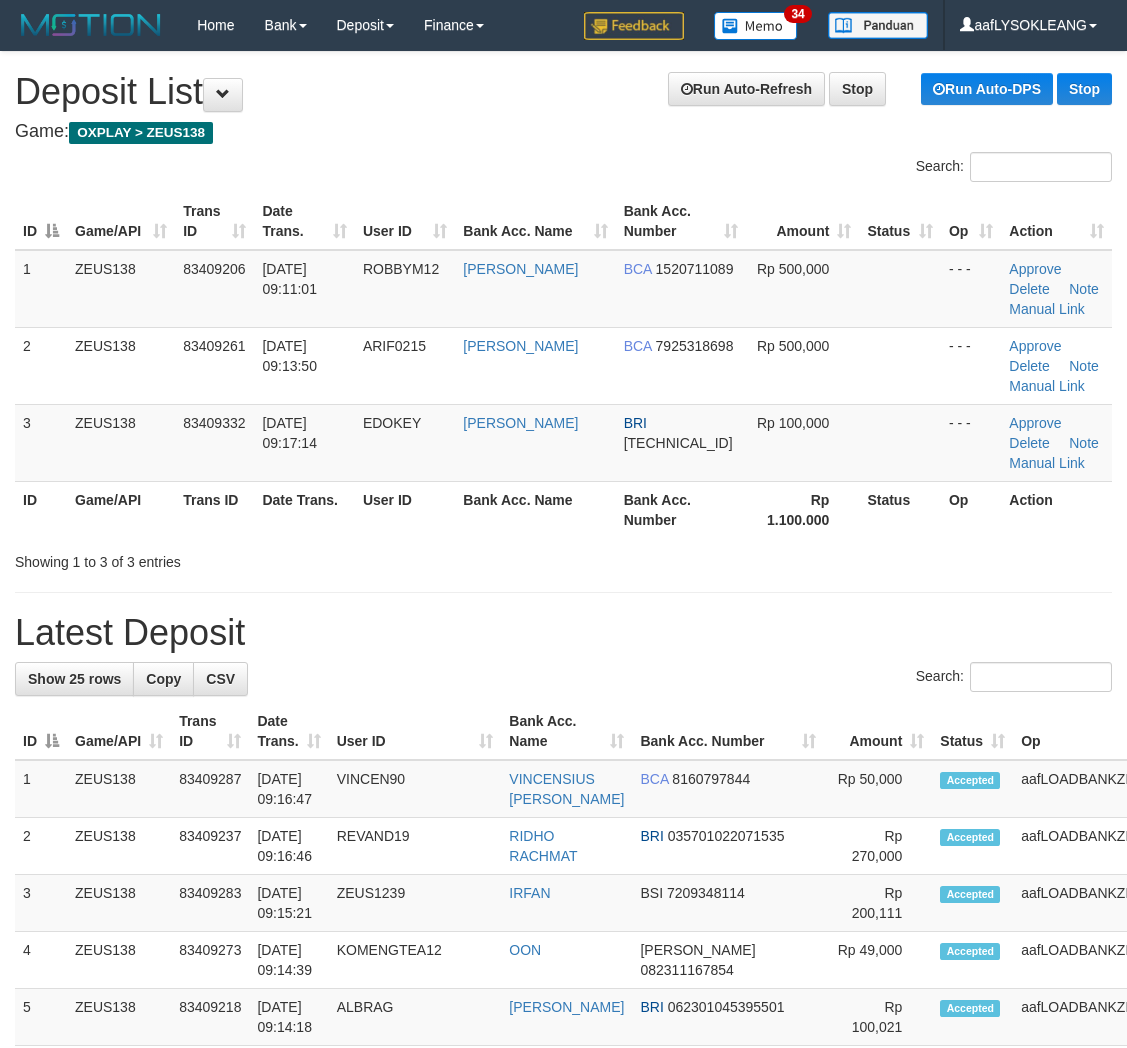 scroll, scrollTop: 0, scrollLeft: 0, axis: both 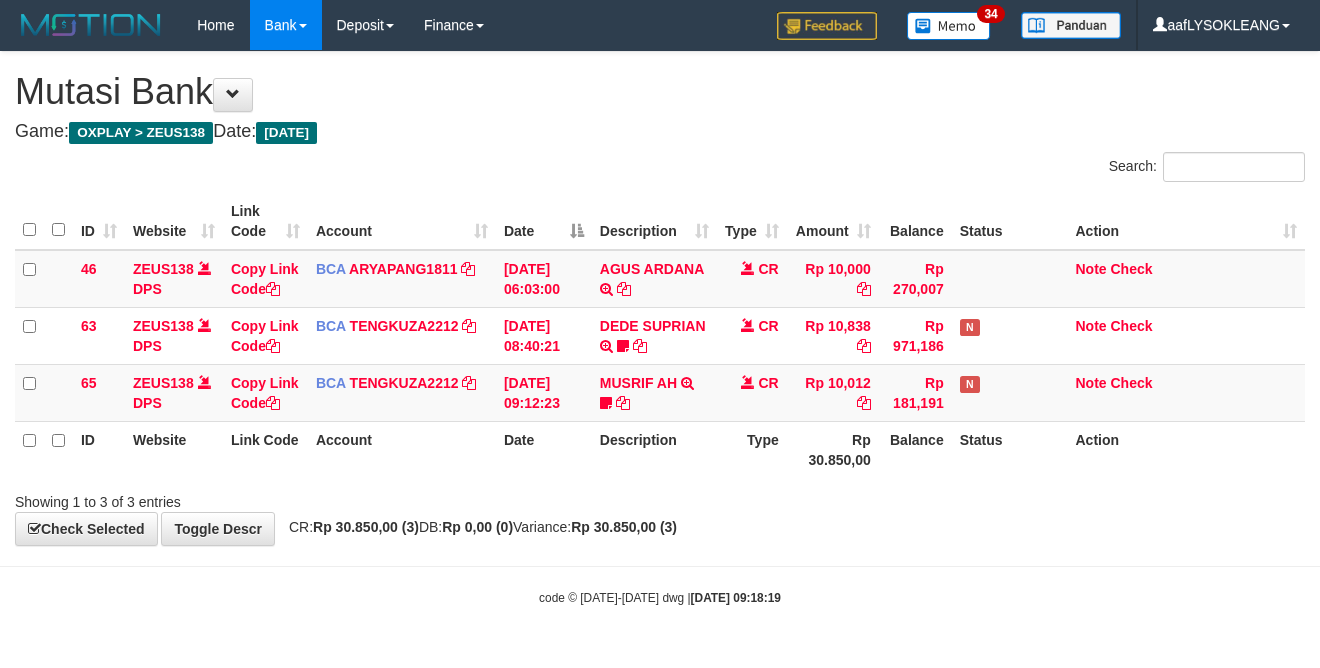 click on "Showing 1 to 3 of 3 entries" at bounding box center [660, 498] 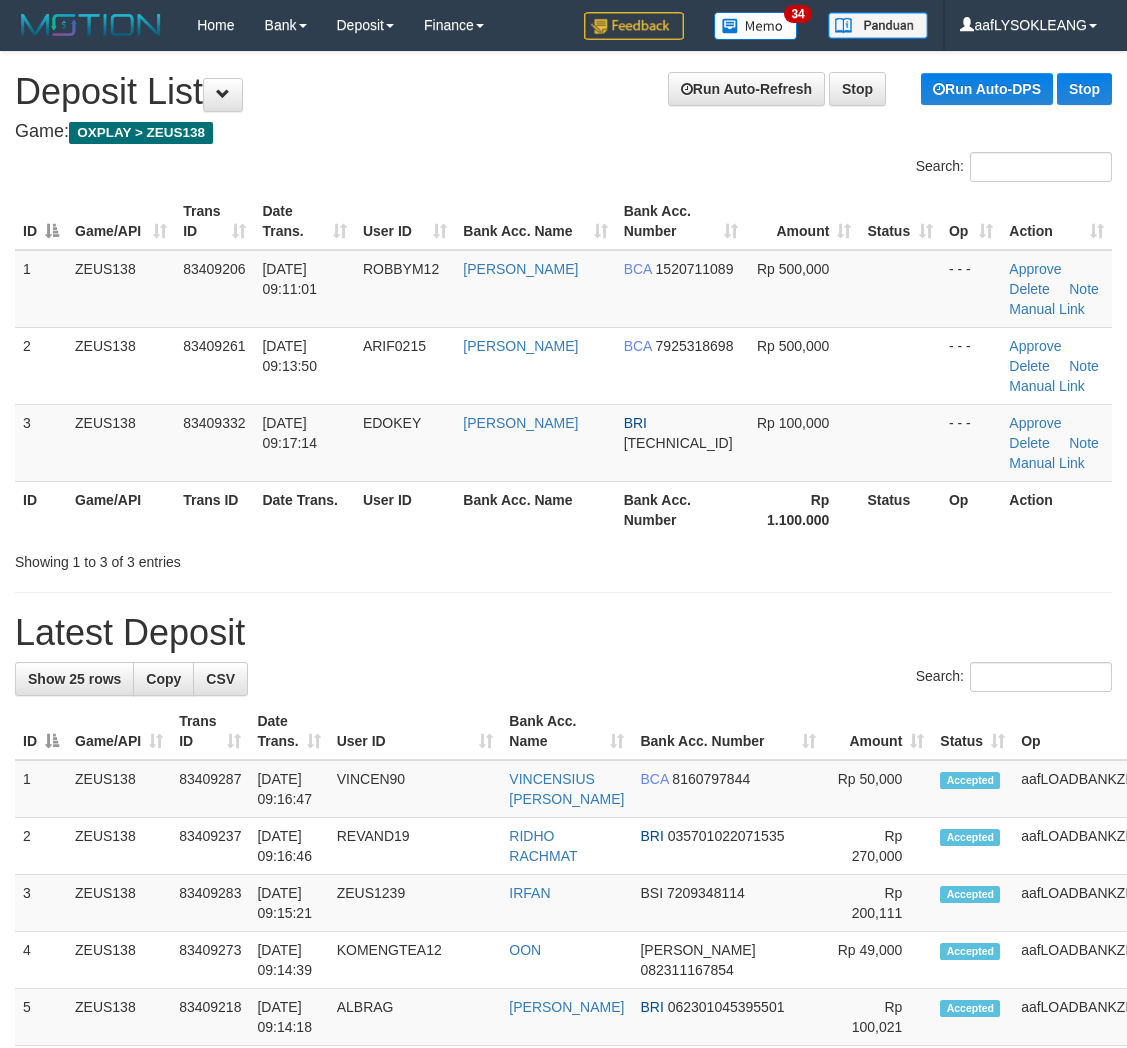 scroll, scrollTop: 0, scrollLeft: 0, axis: both 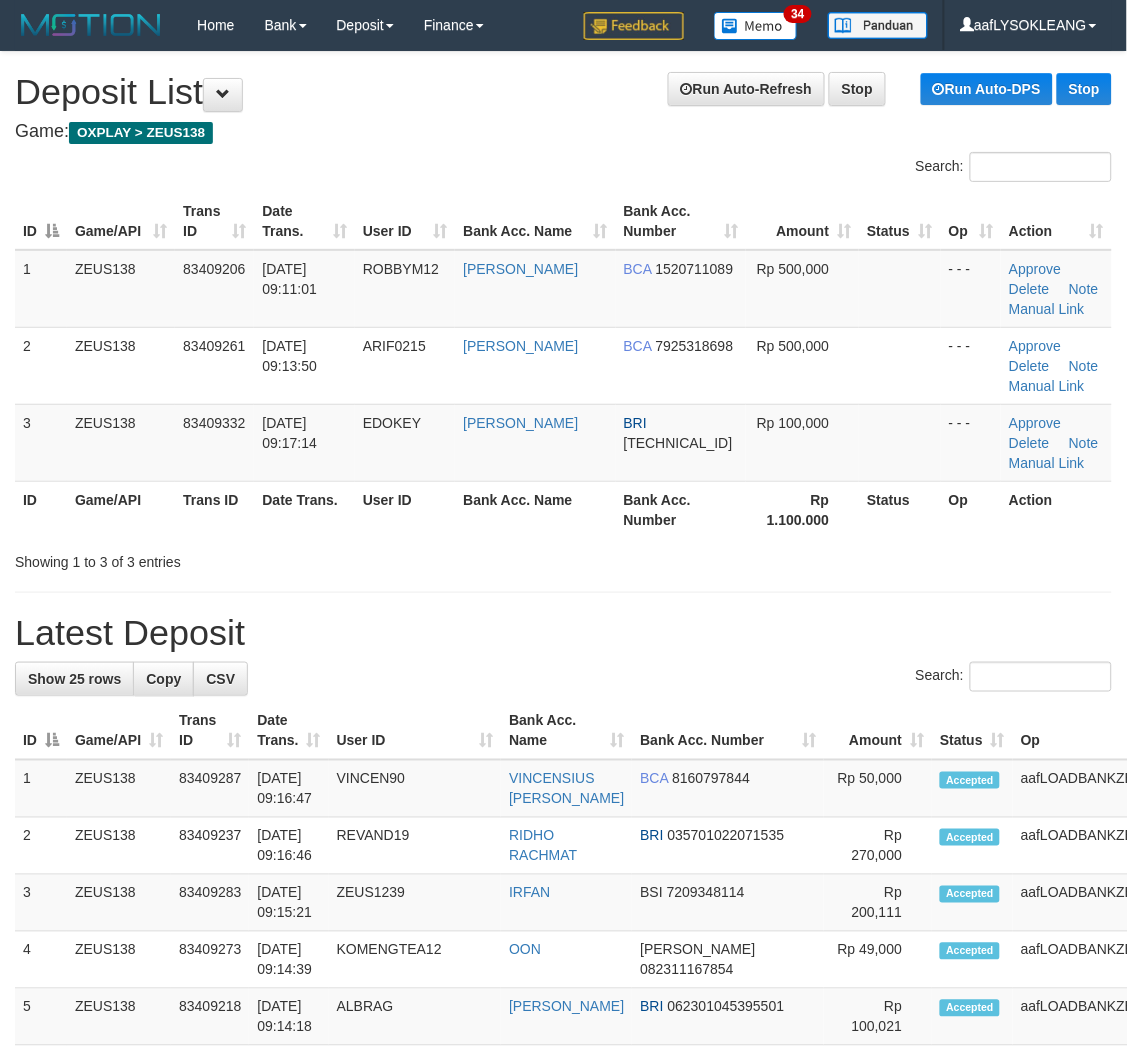 drag, startPoint x: 658, startPoint y: 504, endPoint x: 848, endPoint y: 544, distance: 194.16487 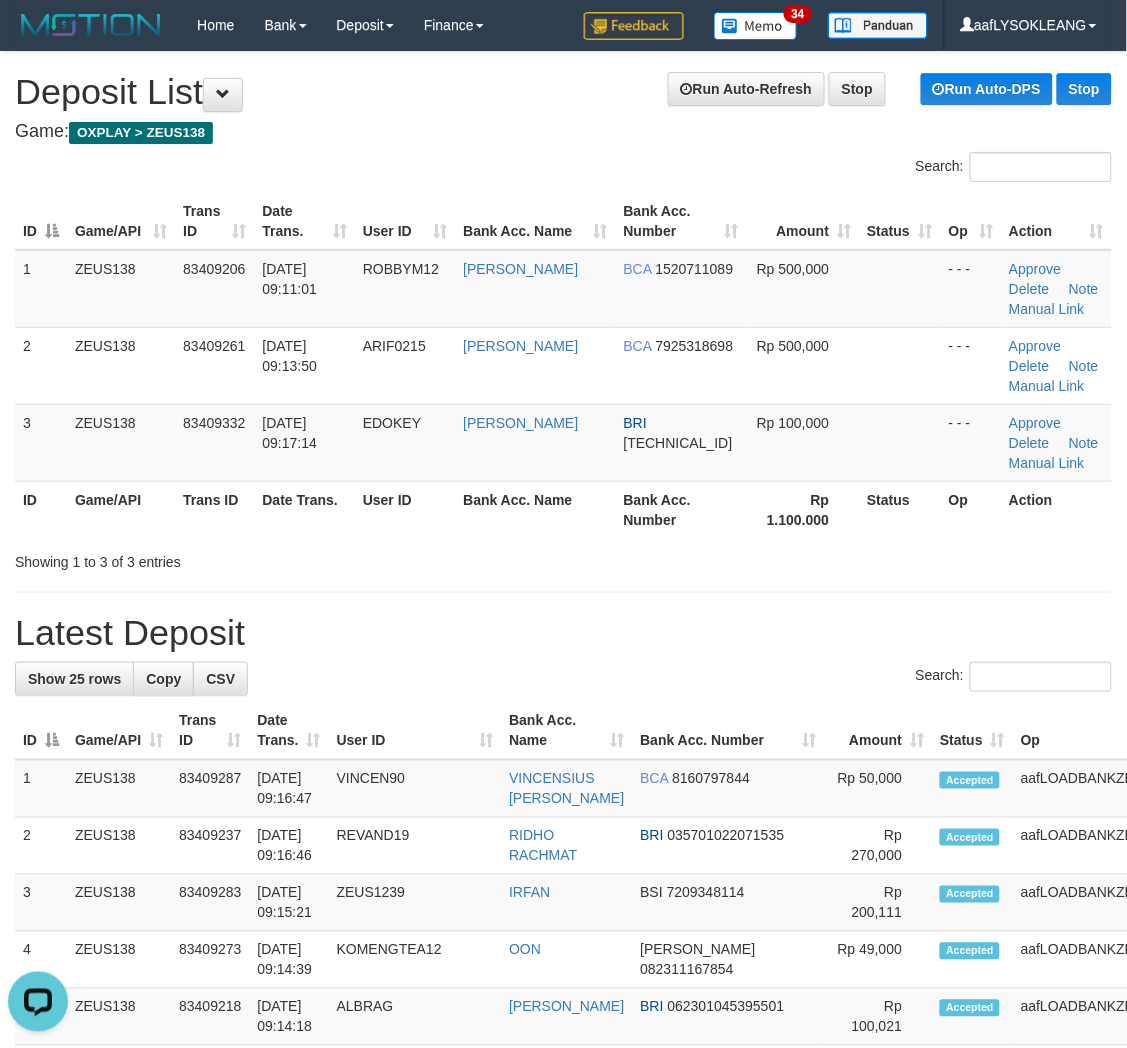scroll, scrollTop: 0, scrollLeft: 0, axis: both 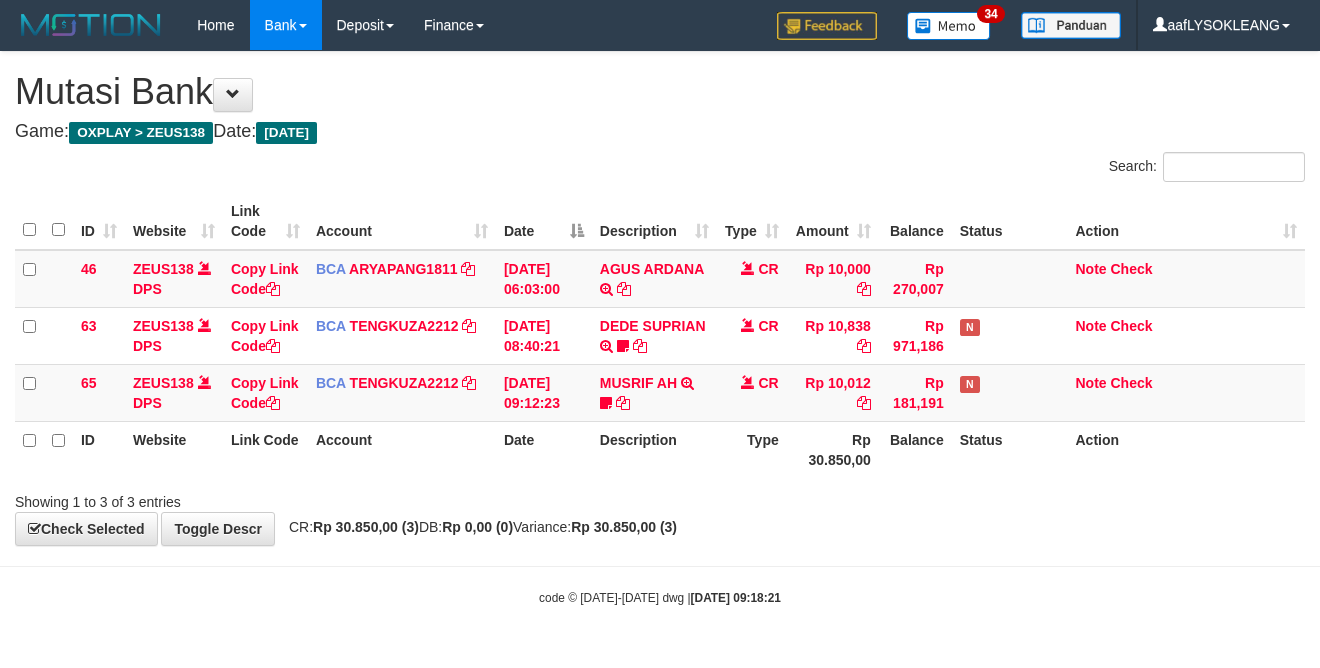 click on "Rp 30.850,00" at bounding box center [833, 449] 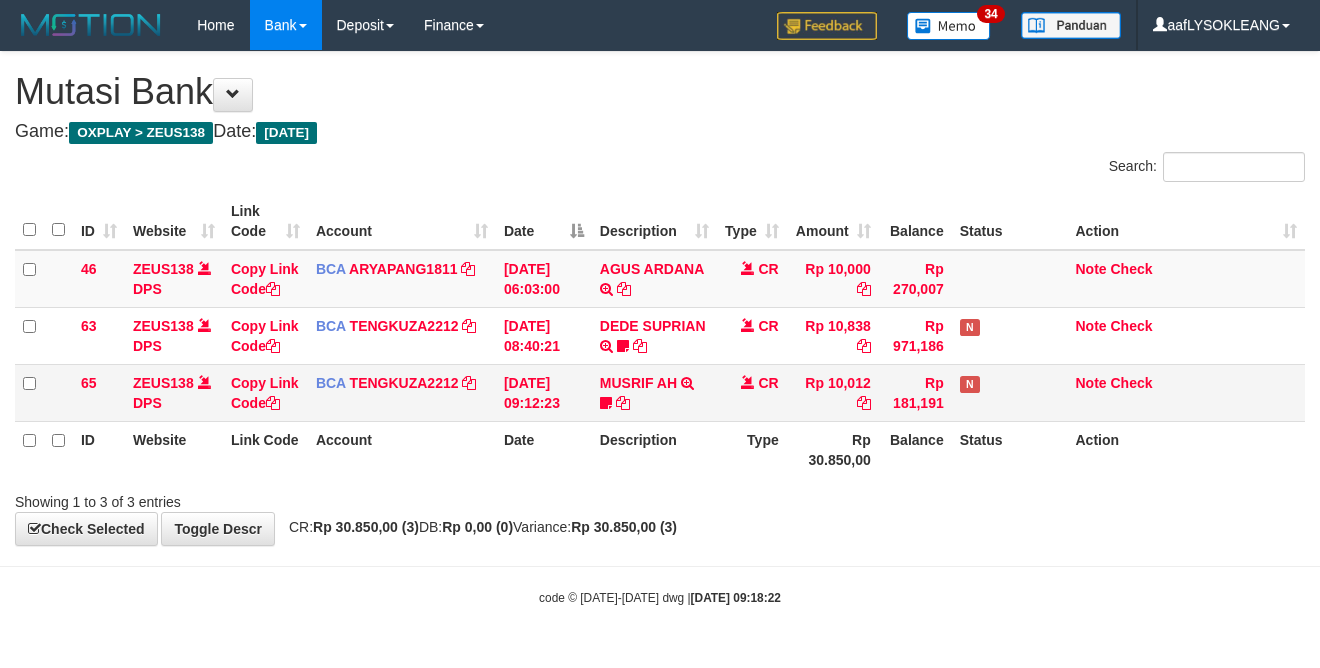 scroll, scrollTop: 0, scrollLeft: 0, axis: both 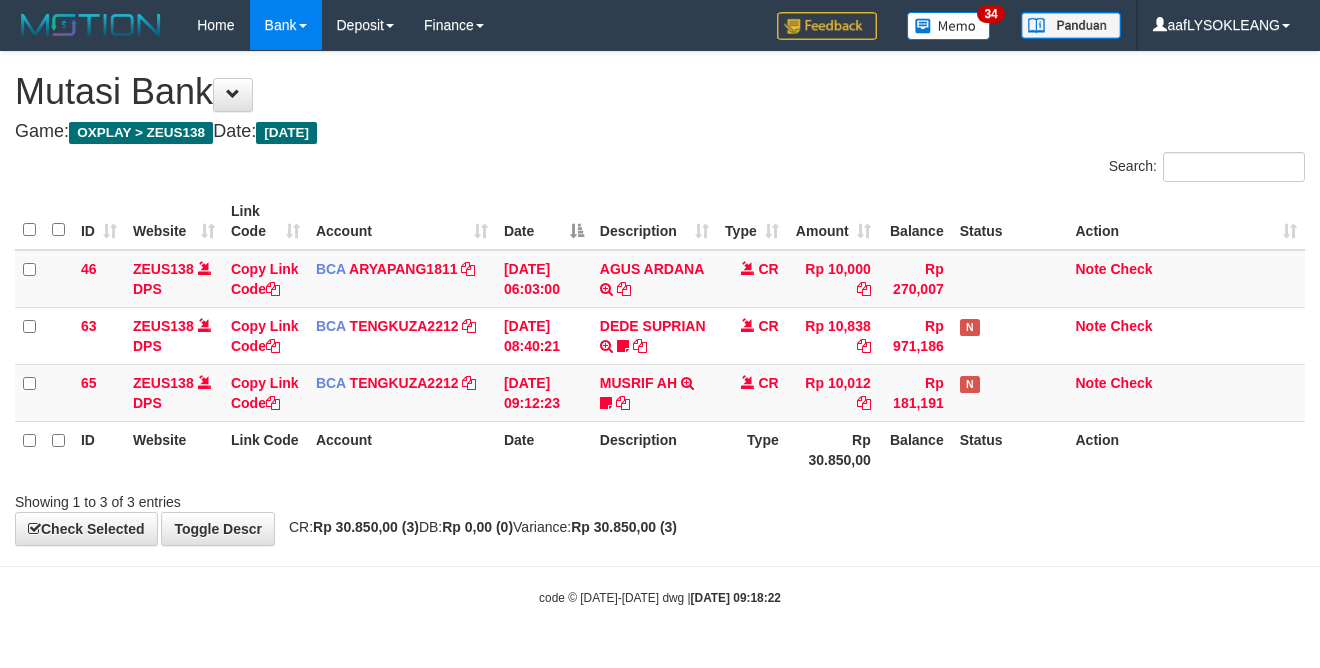 click on "**********" at bounding box center [660, 298] 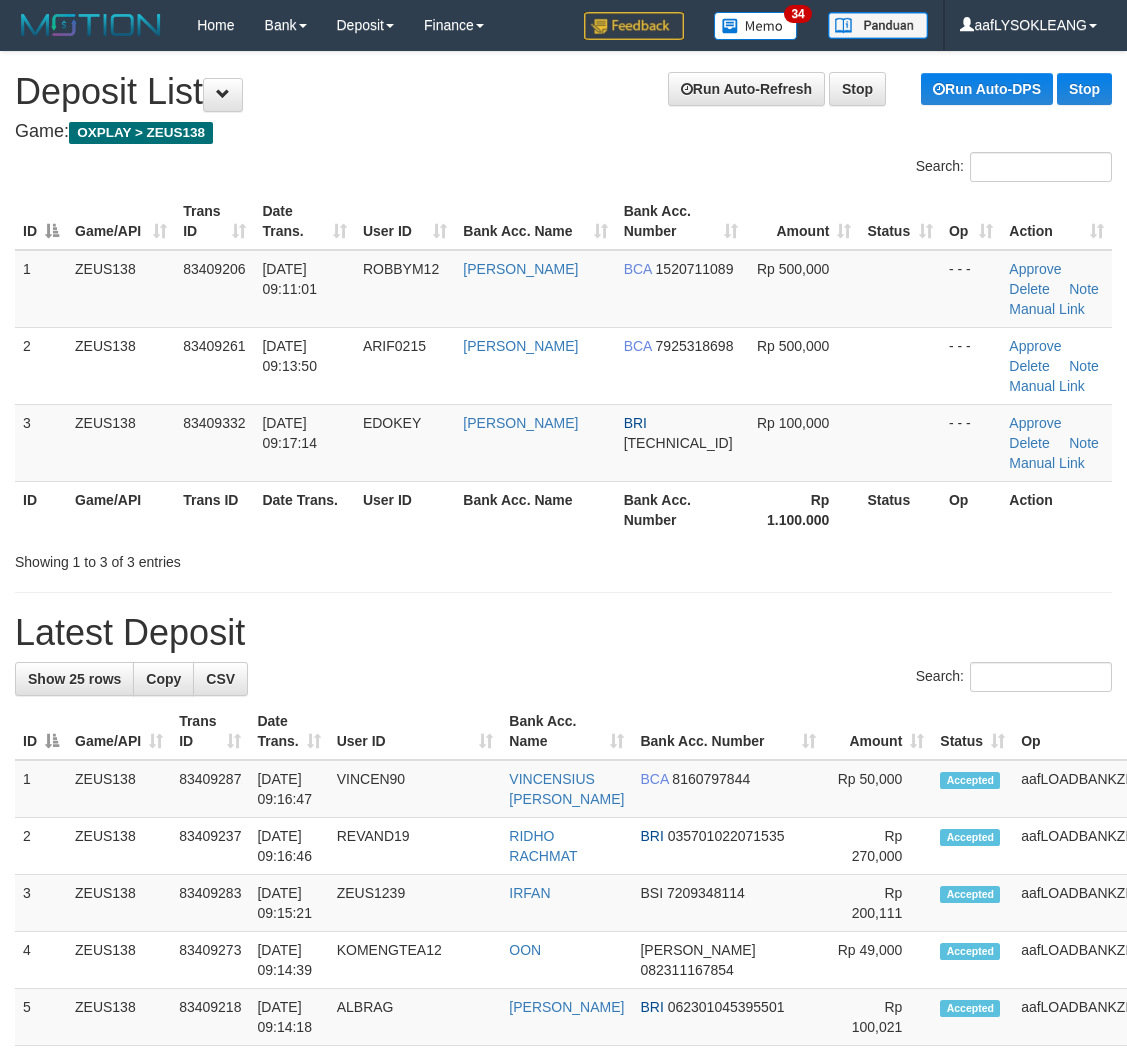 scroll, scrollTop: 0, scrollLeft: 0, axis: both 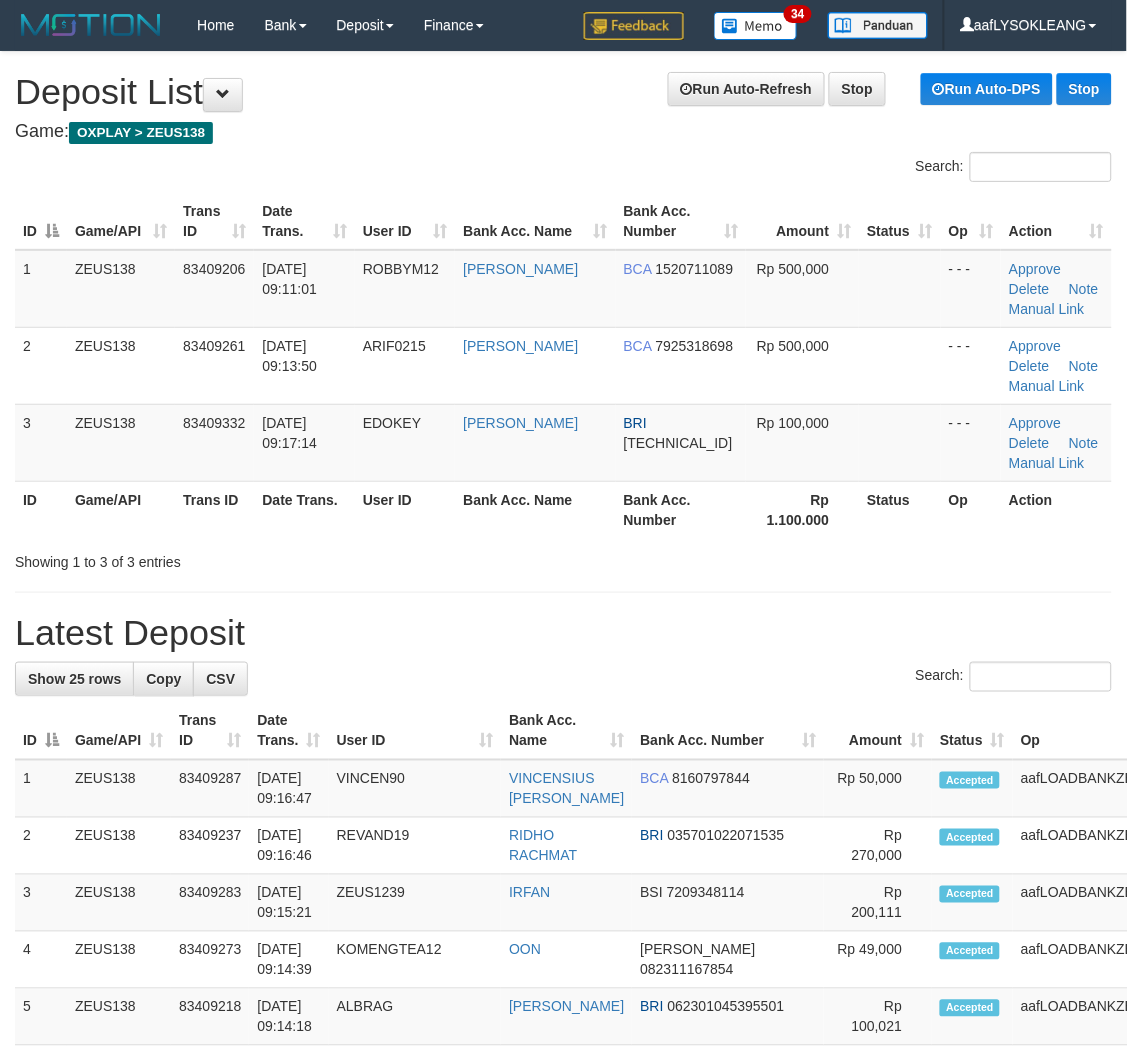 click on "**********" at bounding box center [563, 1185] 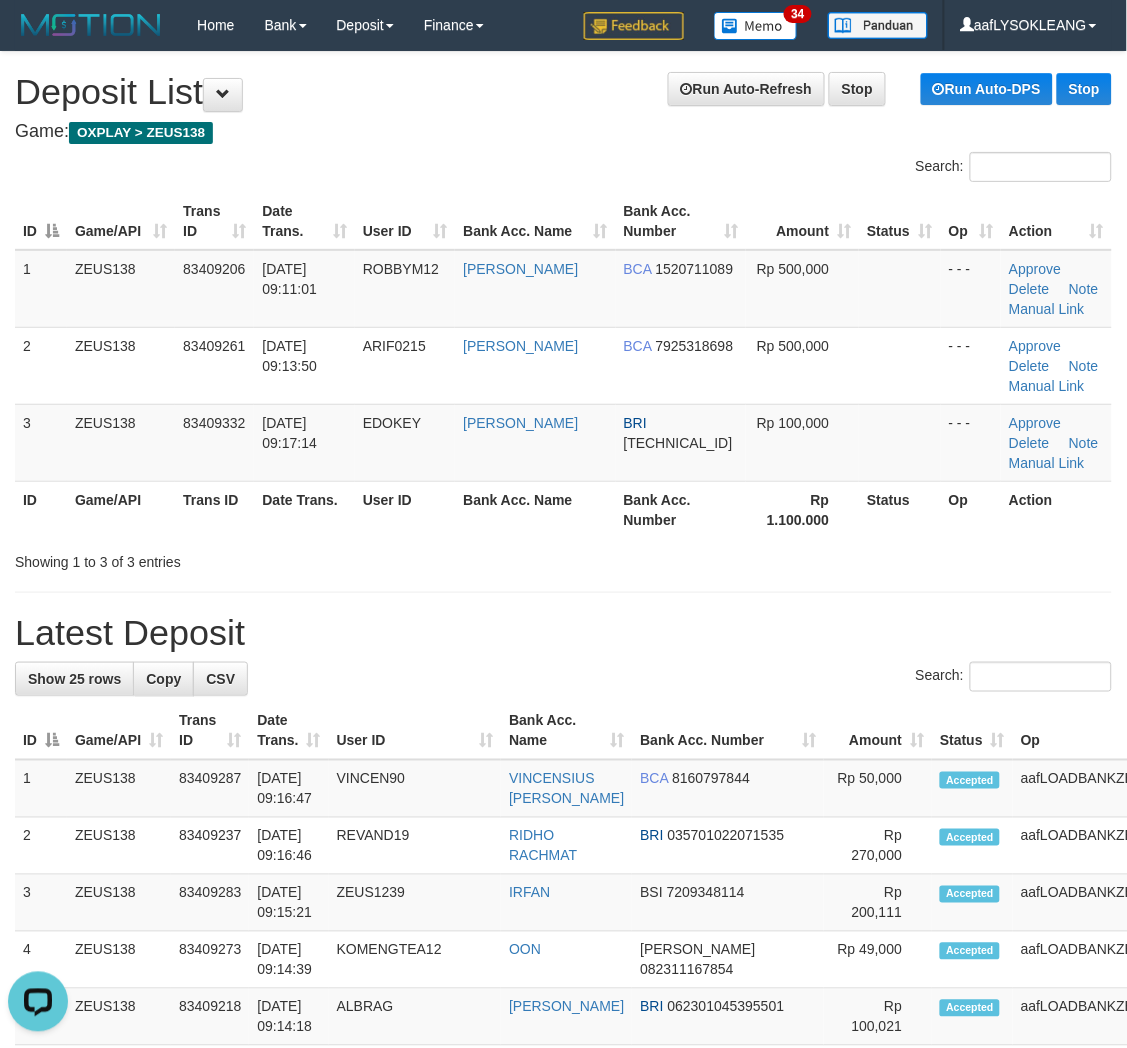 scroll, scrollTop: 0, scrollLeft: 0, axis: both 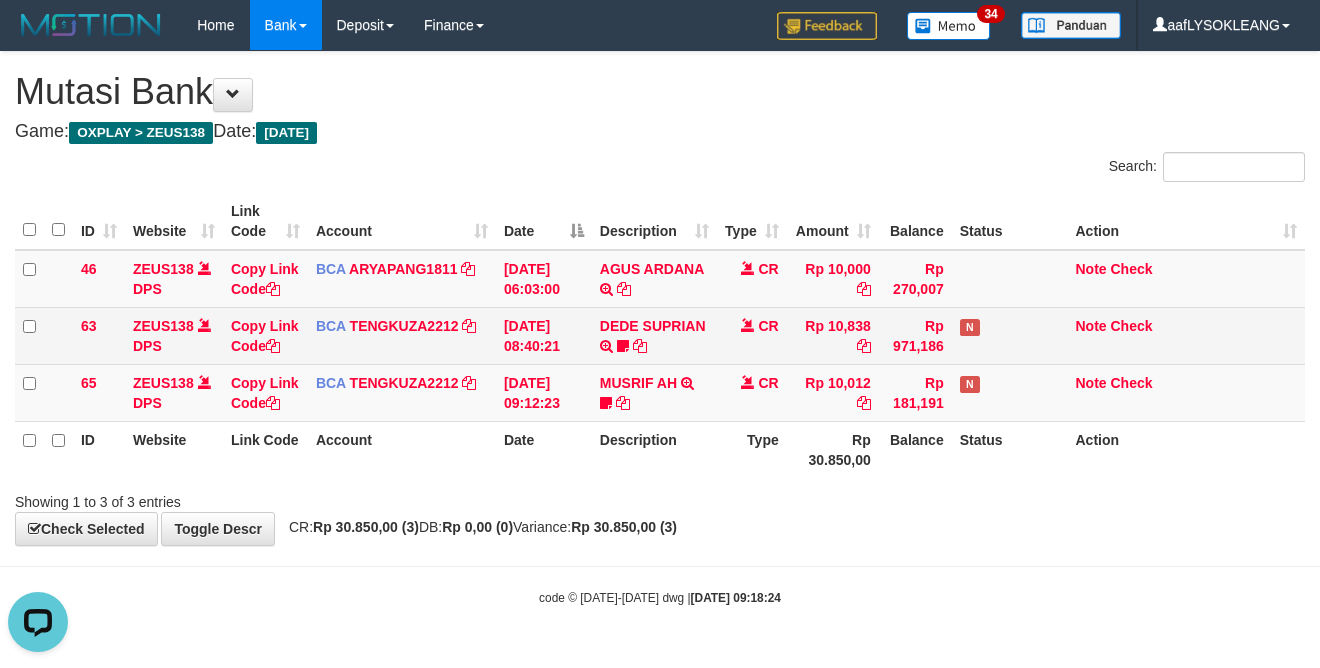 drag, startPoint x: 873, startPoint y: 473, endPoint x: 646, endPoint y: 346, distance: 260.1115 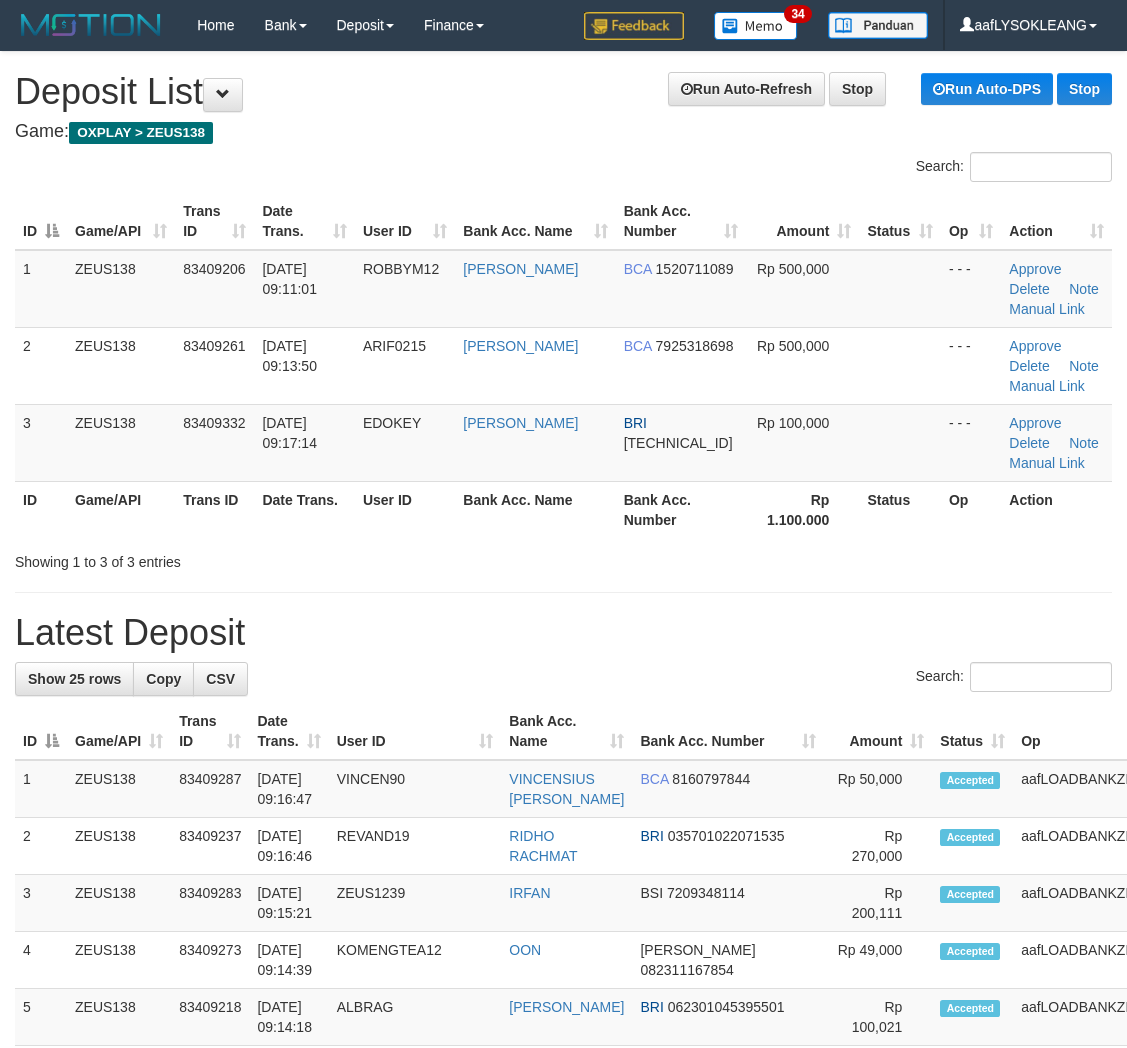 scroll, scrollTop: 0, scrollLeft: 0, axis: both 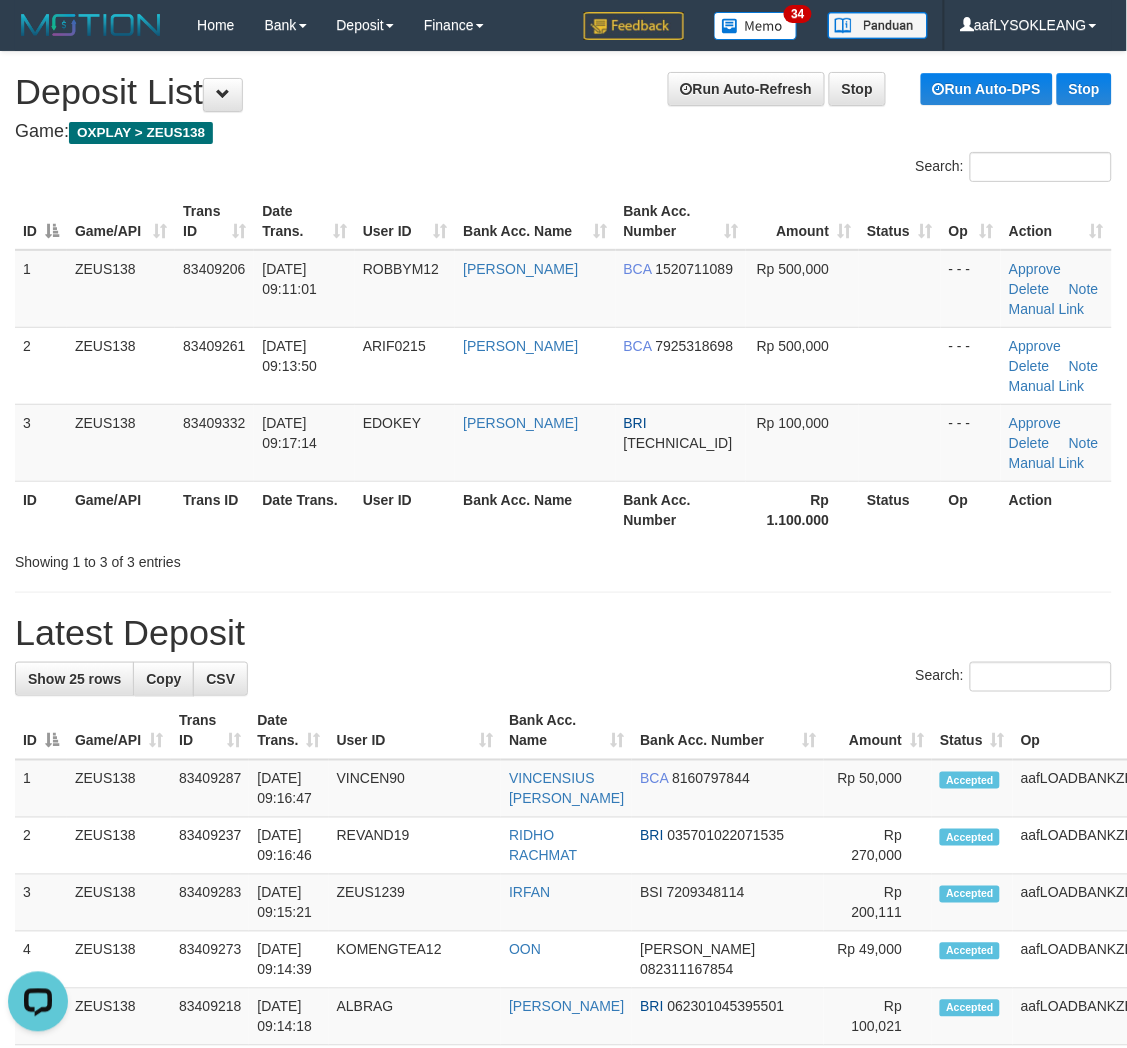 click on "Showing 1 to 3 of 3 entries" at bounding box center [563, 558] 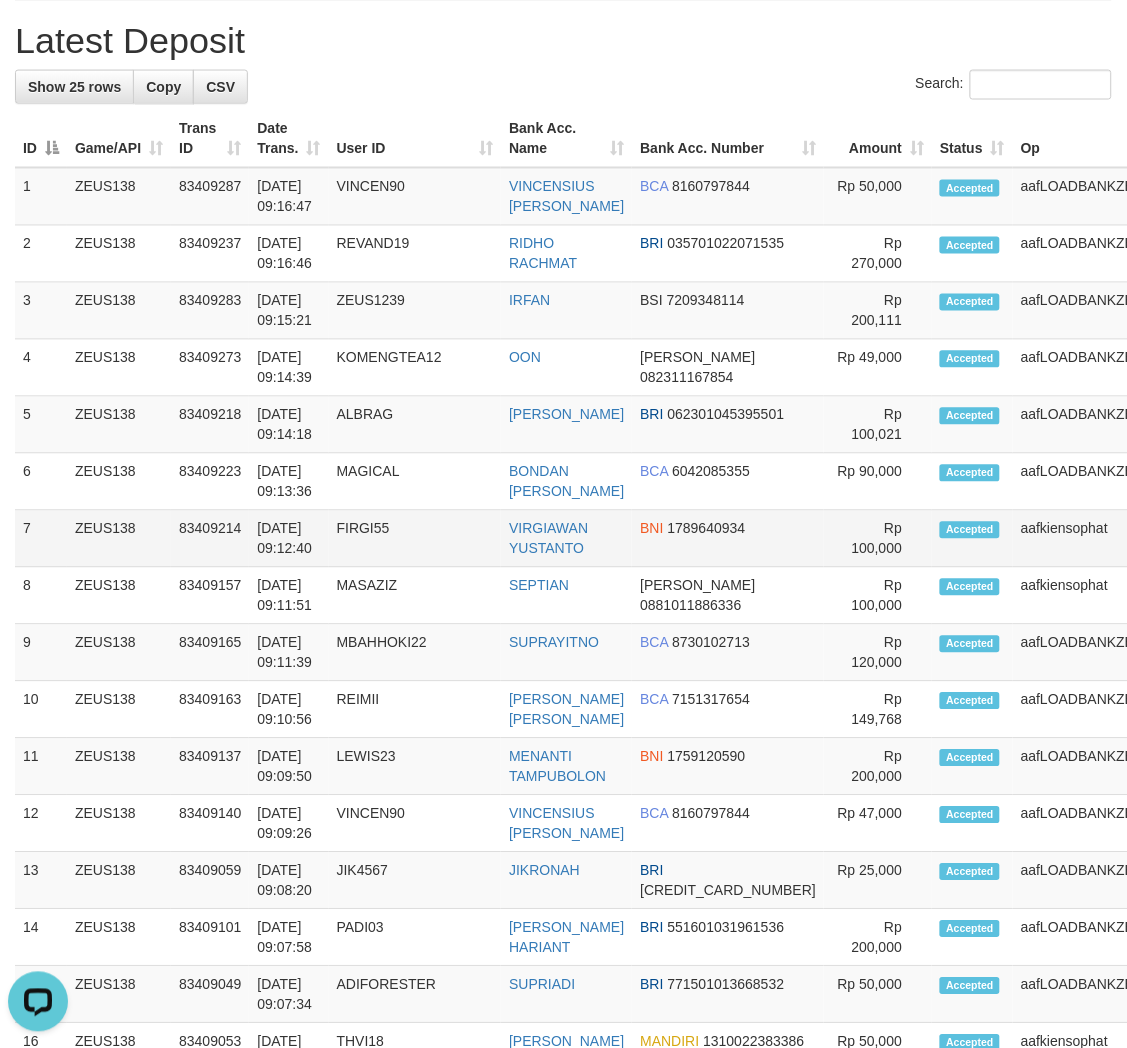 drag, startPoint x: 638, startPoint y: 567, endPoint x: 651, endPoint y: 570, distance: 13.341664 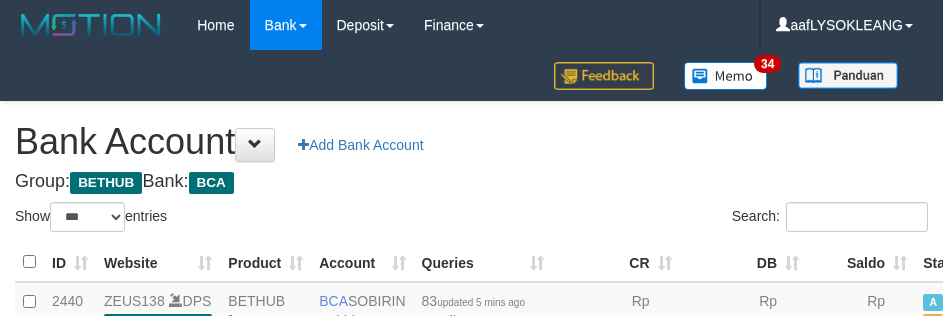 select on "***" 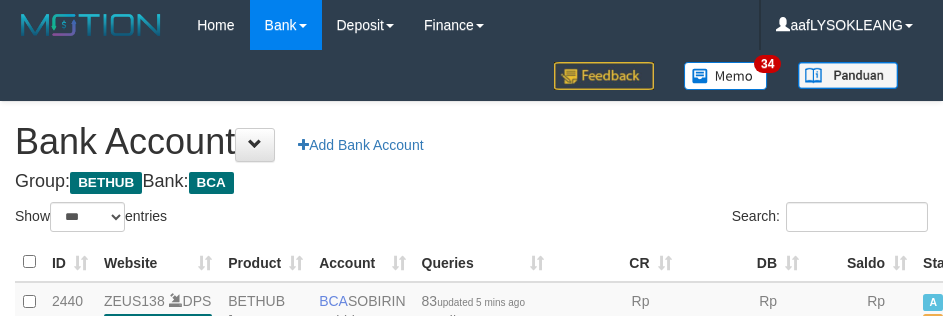 scroll, scrollTop: 112, scrollLeft: 0, axis: vertical 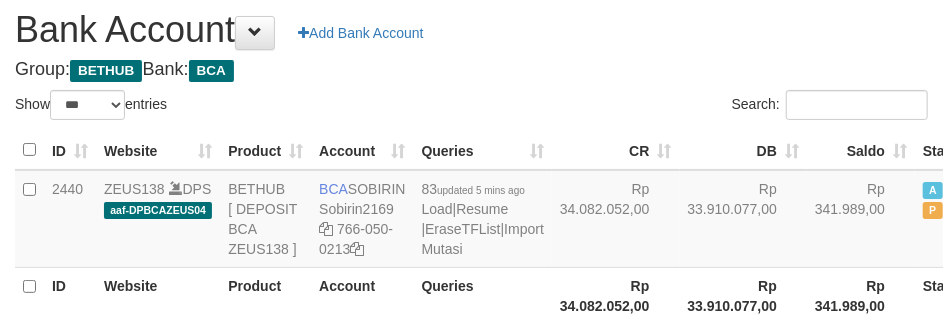 click on "Search:" at bounding box center [708, 107] 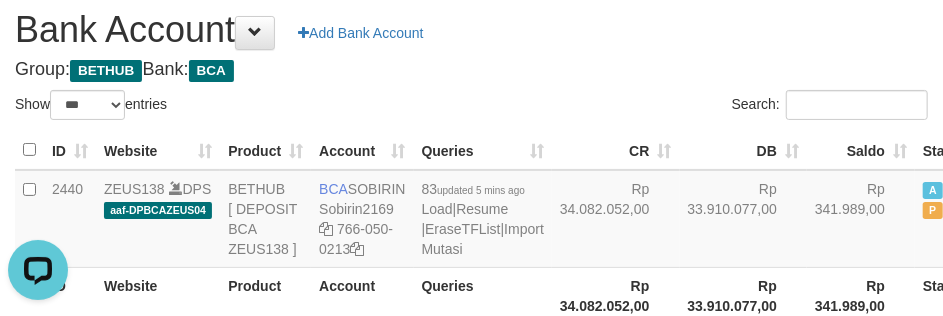 scroll, scrollTop: 0, scrollLeft: 0, axis: both 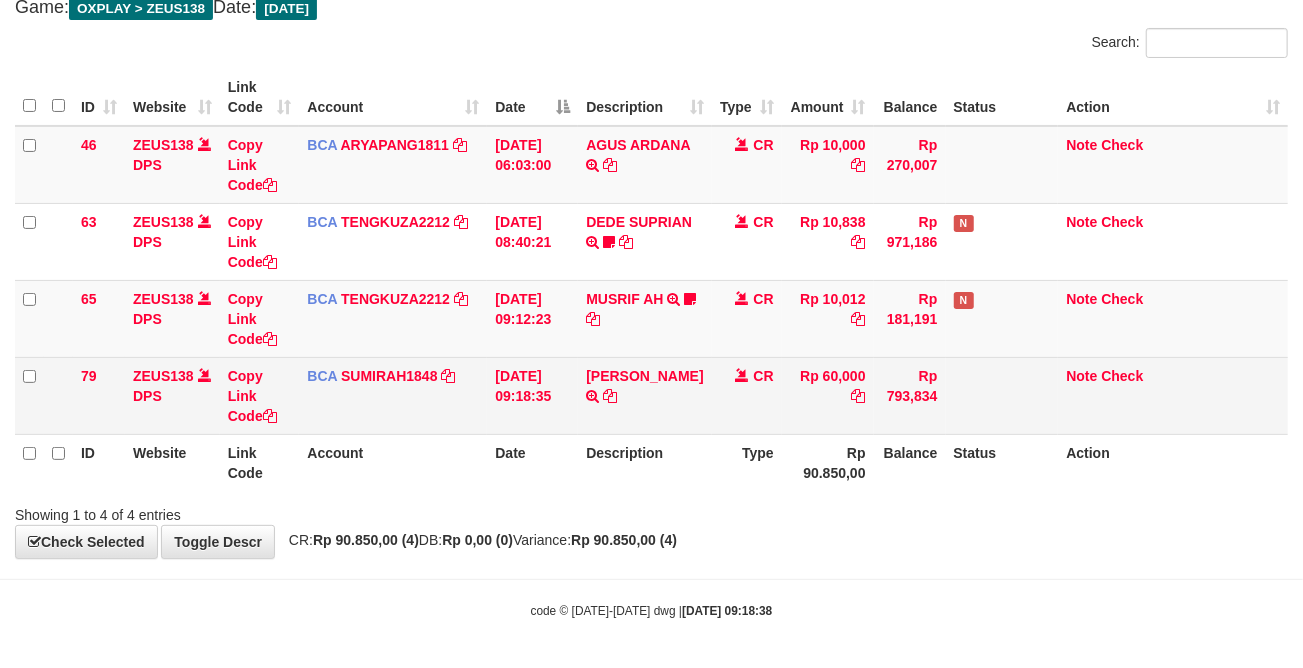 click on "GOVINDA BARUS         TRSF E-BANKING CR 07/11 ZJ611
GOVINDA BARUS" at bounding box center [644, 395] 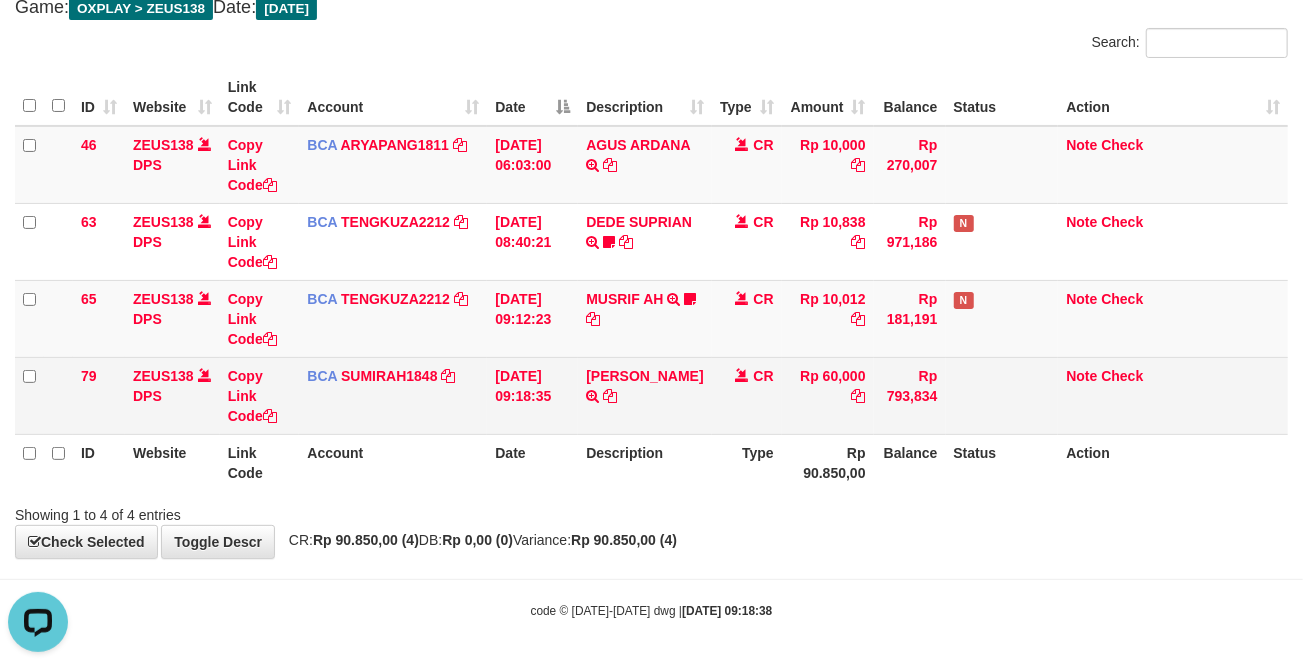 scroll, scrollTop: 0, scrollLeft: 0, axis: both 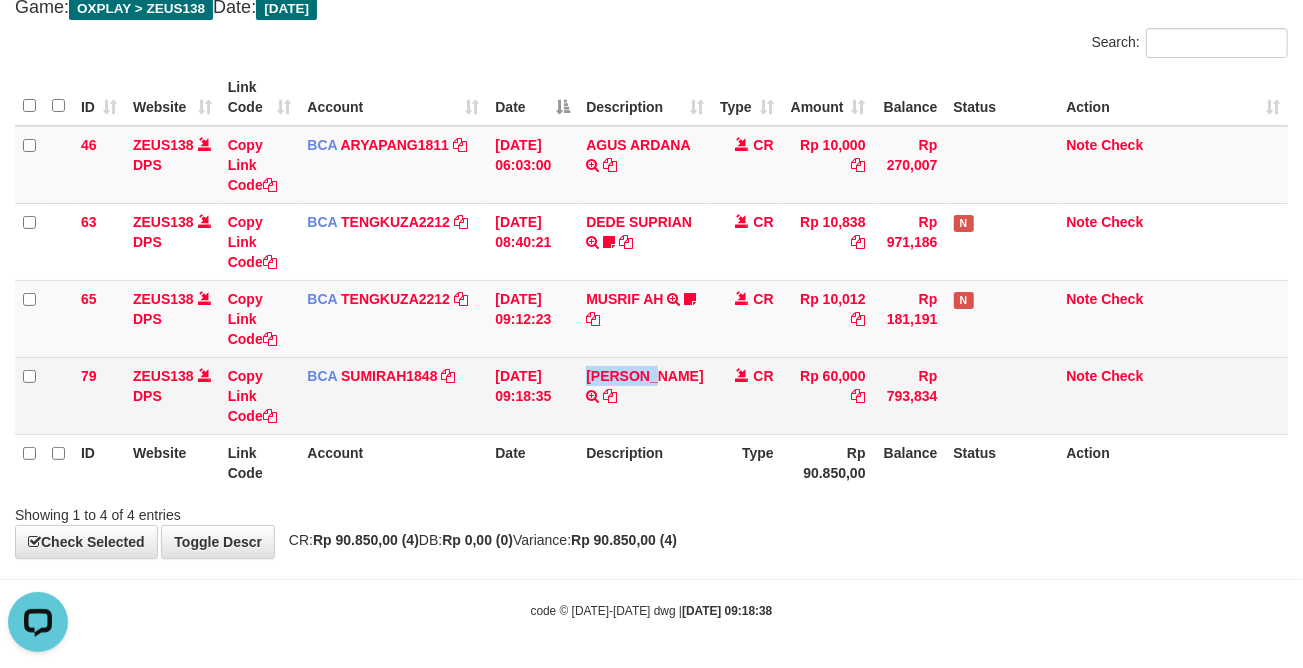 click on "GOVINDA BARUS         TRSF E-BANKING CR 07/11 ZJ611
GOVINDA BARUS" at bounding box center (644, 395) 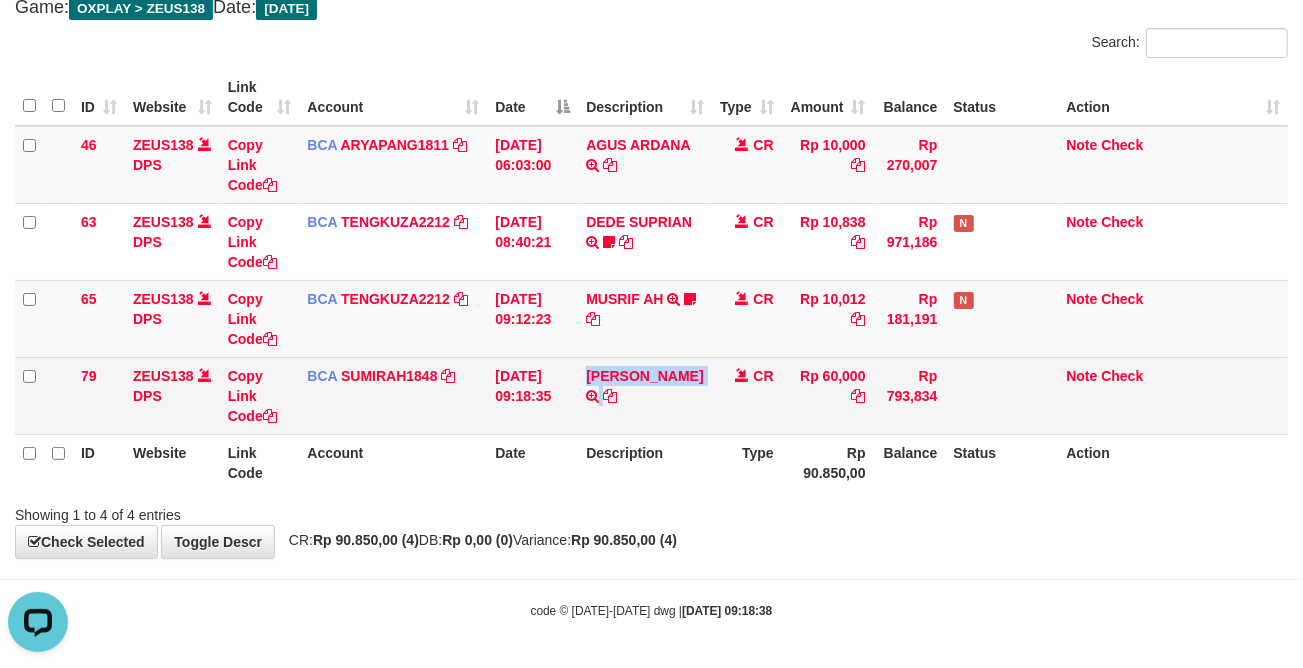 click on "GOVINDA BARUS         TRSF E-BANKING CR 07/11 ZJ611
GOVINDA BARUS" at bounding box center [644, 395] 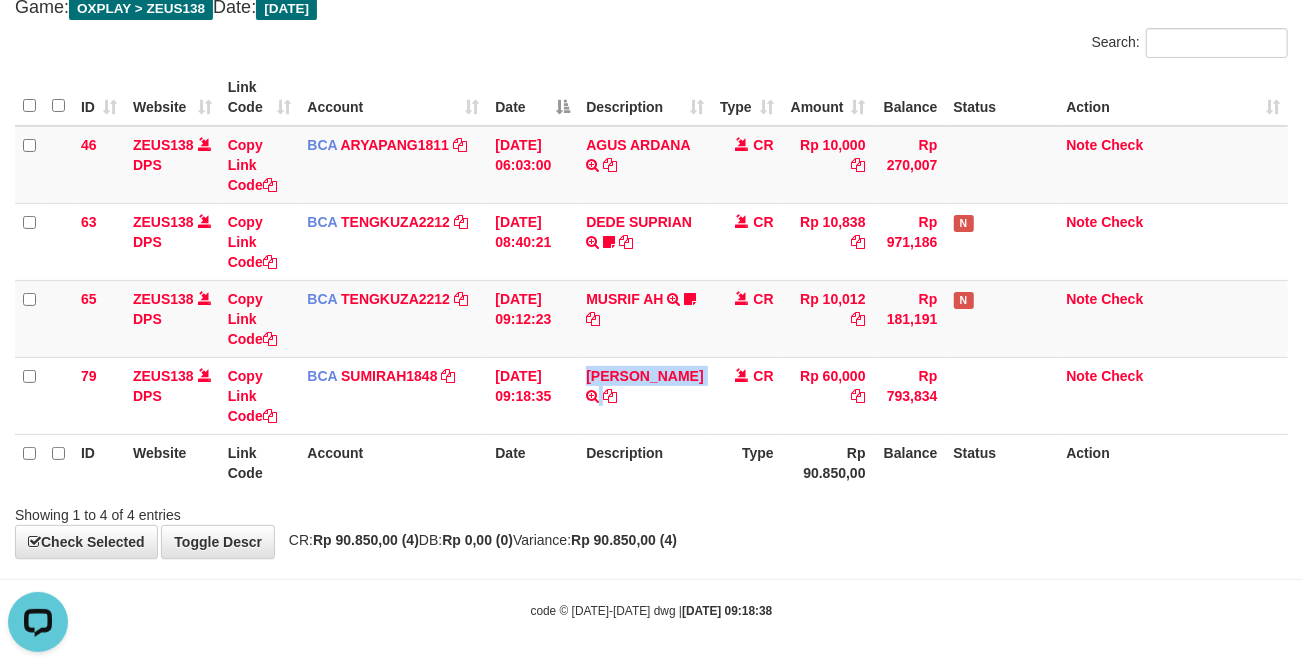 click on "**********" at bounding box center [651, 243] 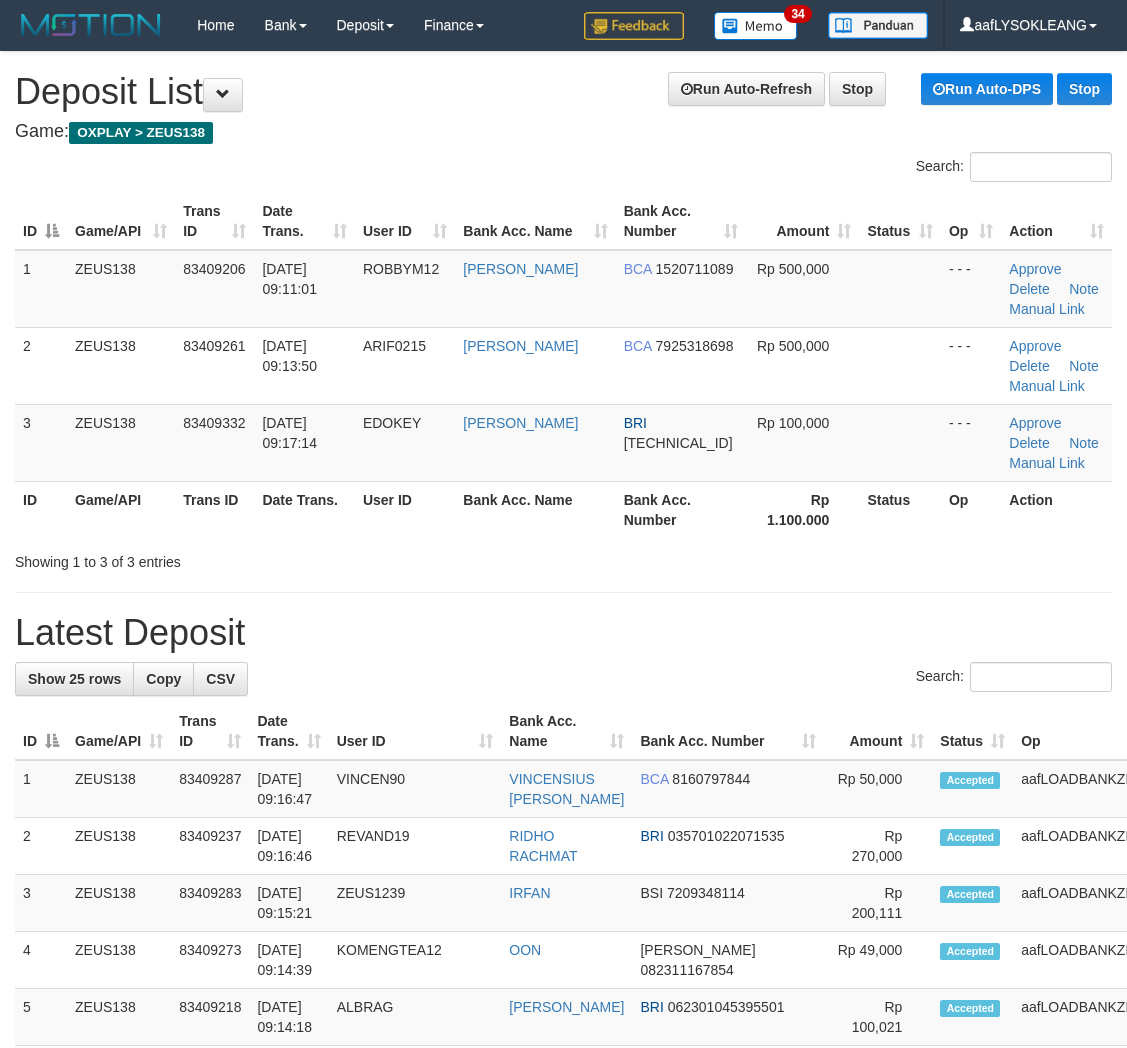 scroll, scrollTop: 592, scrollLeft: 0, axis: vertical 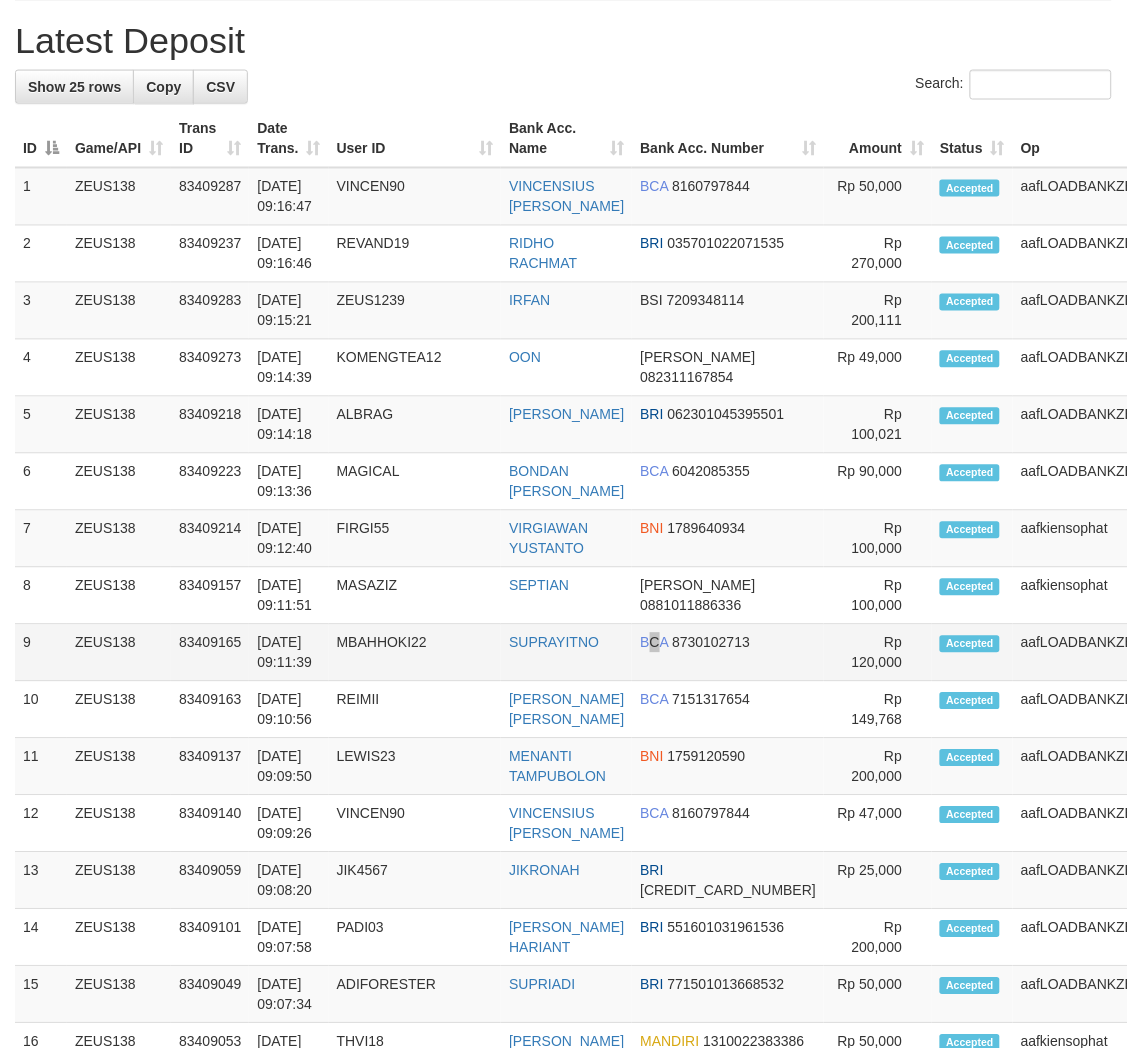click on "BCA" at bounding box center (654, 643) 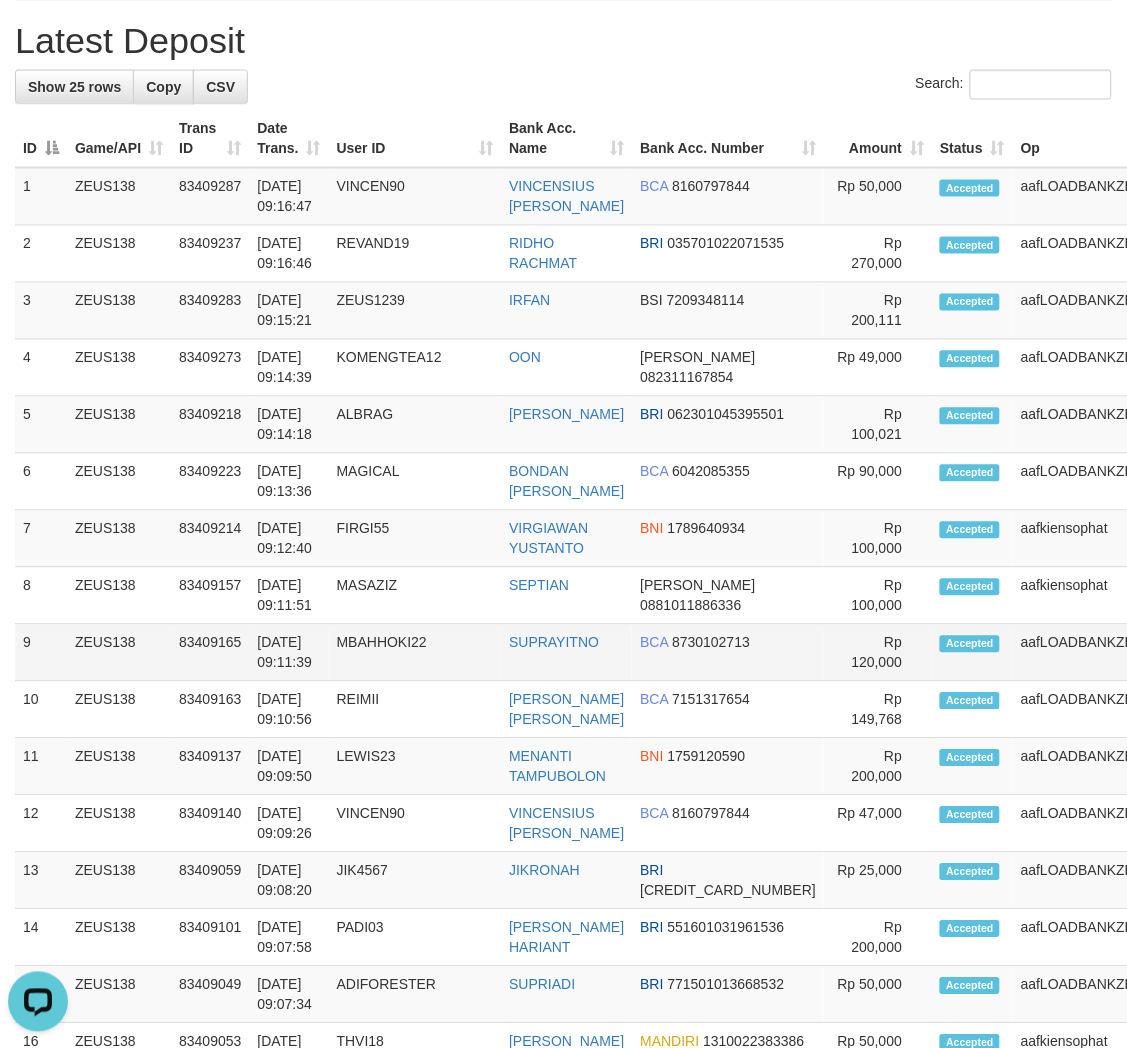 scroll, scrollTop: 0, scrollLeft: 0, axis: both 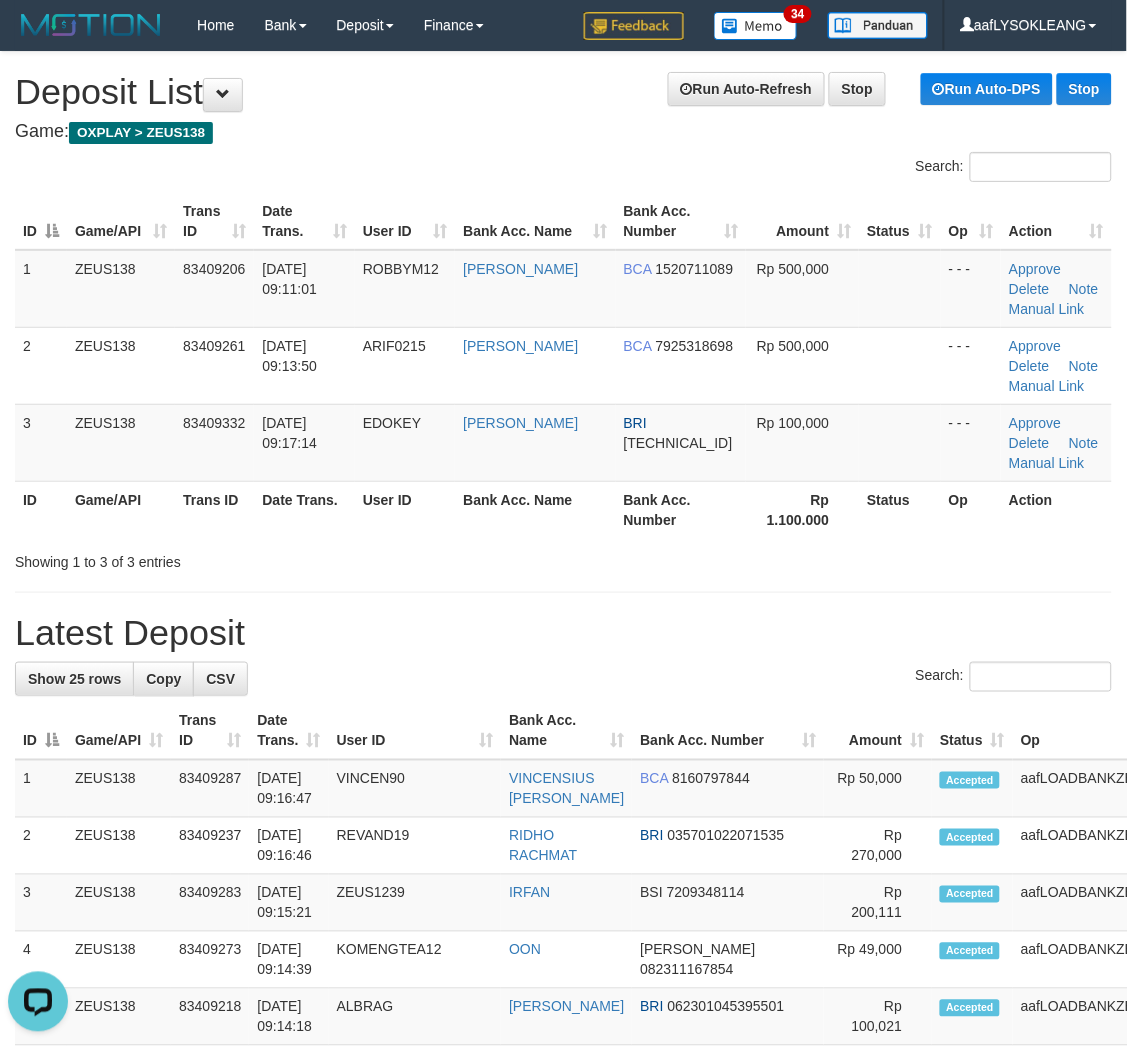drag, startPoint x: 732, startPoint y: 600, endPoint x: 1137, endPoint y: 637, distance: 406.6866 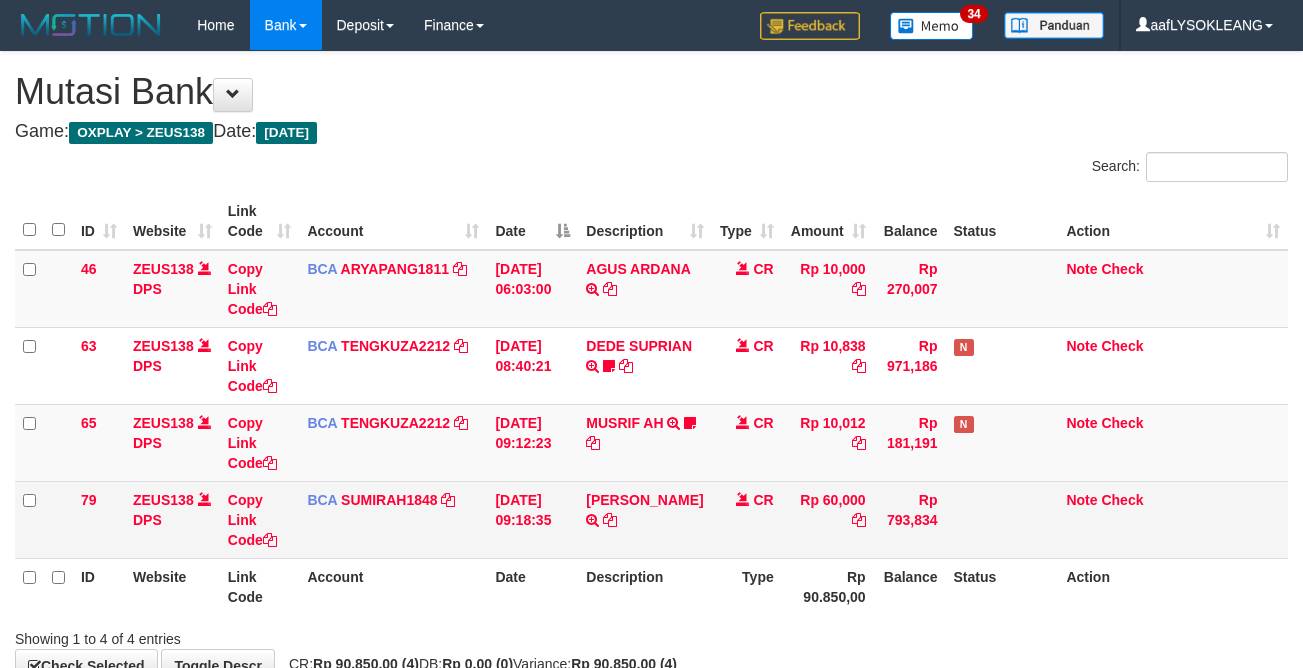 scroll, scrollTop: 124, scrollLeft: 0, axis: vertical 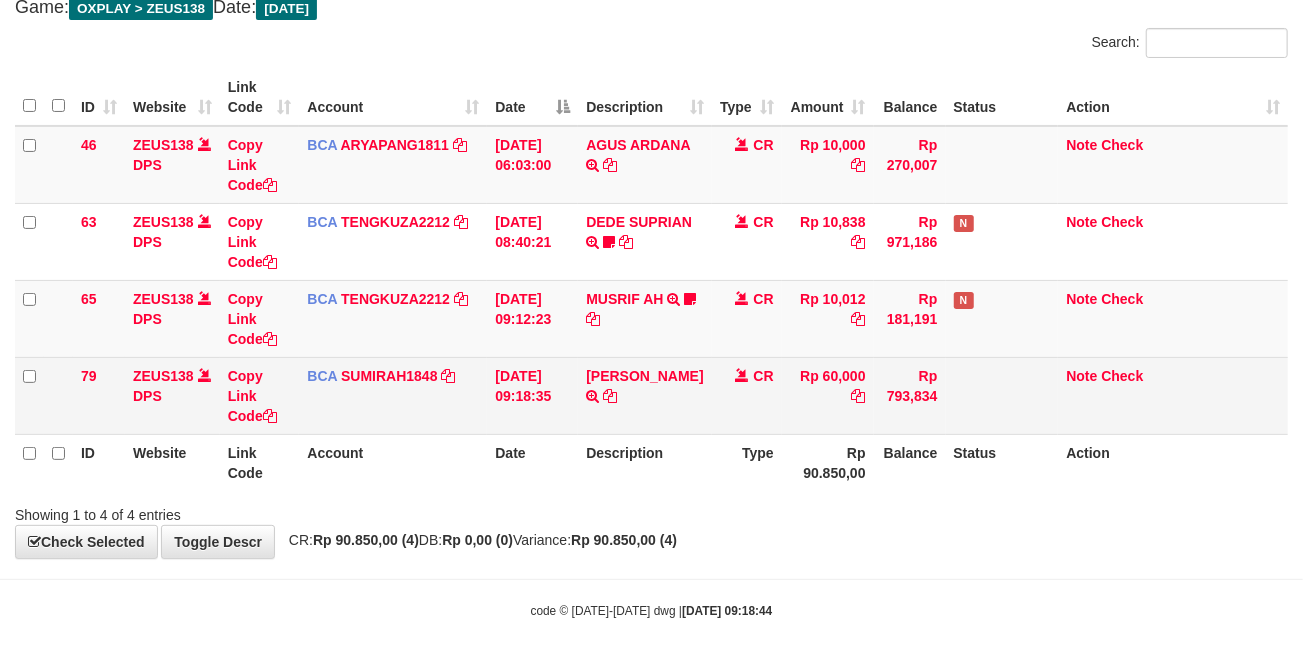 click on "Rp 60,000" at bounding box center (828, 395) 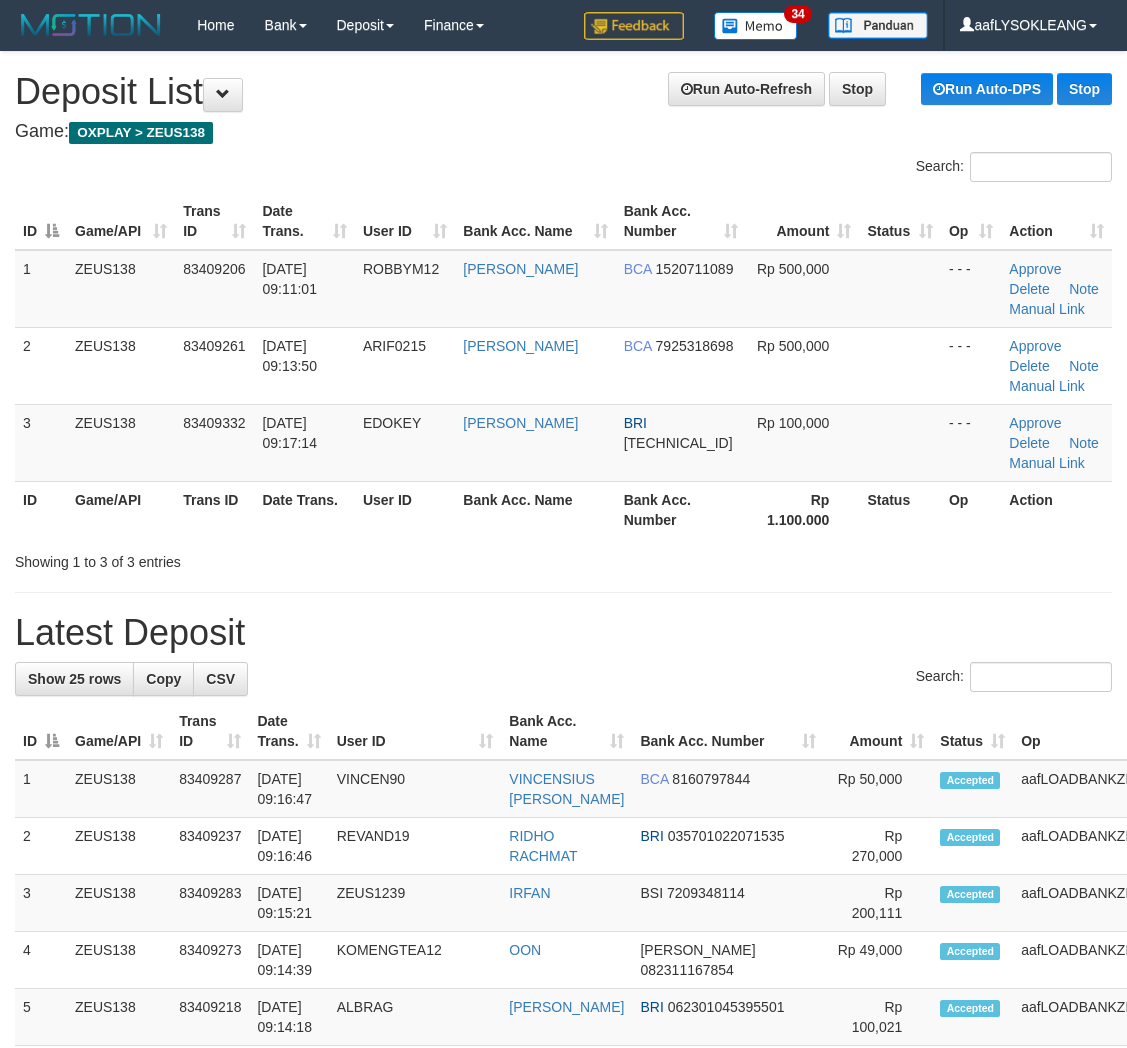 scroll, scrollTop: 0, scrollLeft: 0, axis: both 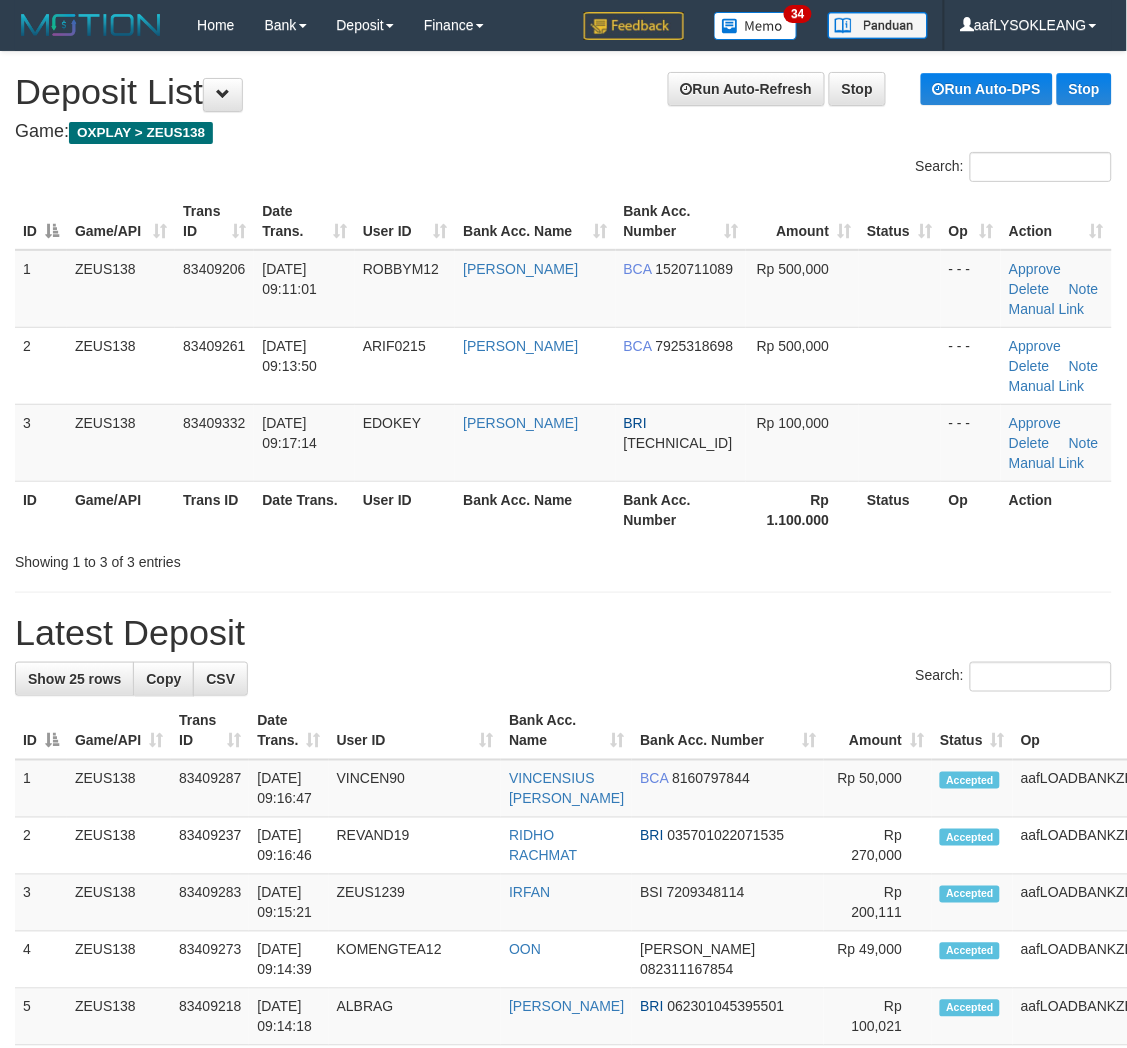 click on "Latest Deposit" at bounding box center [563, 633] 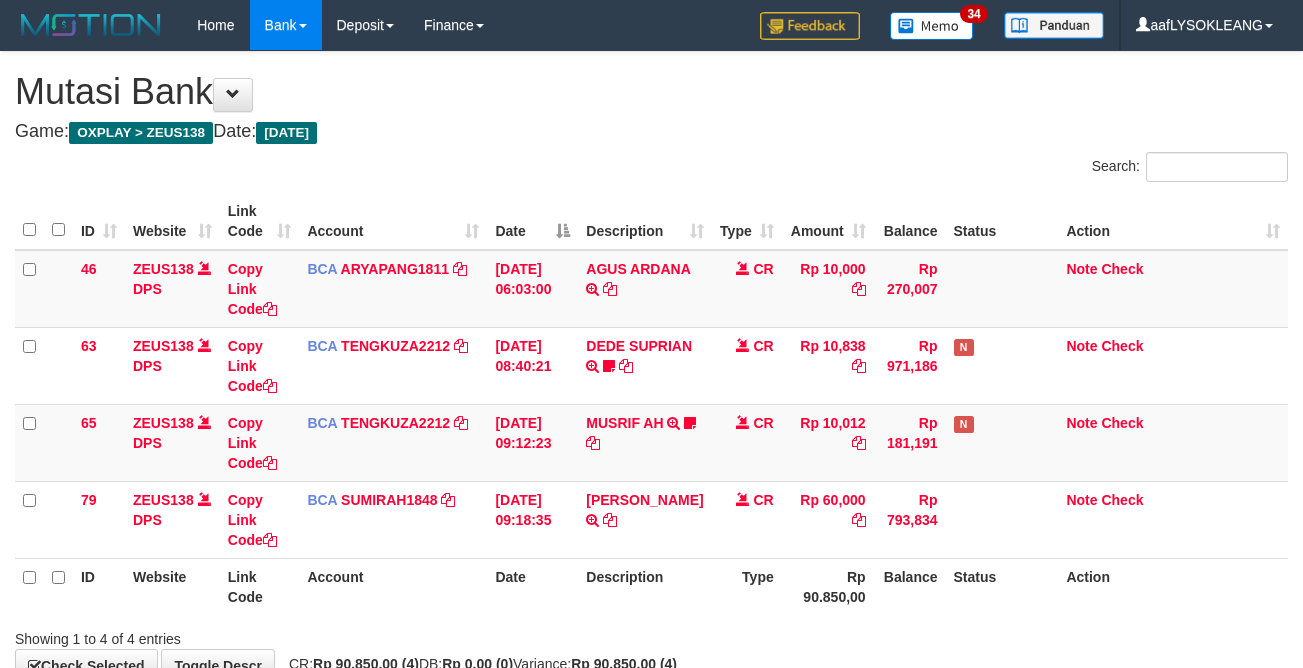 scroll, scrollTop: 124, scrollLeft: 0, axis: vertical 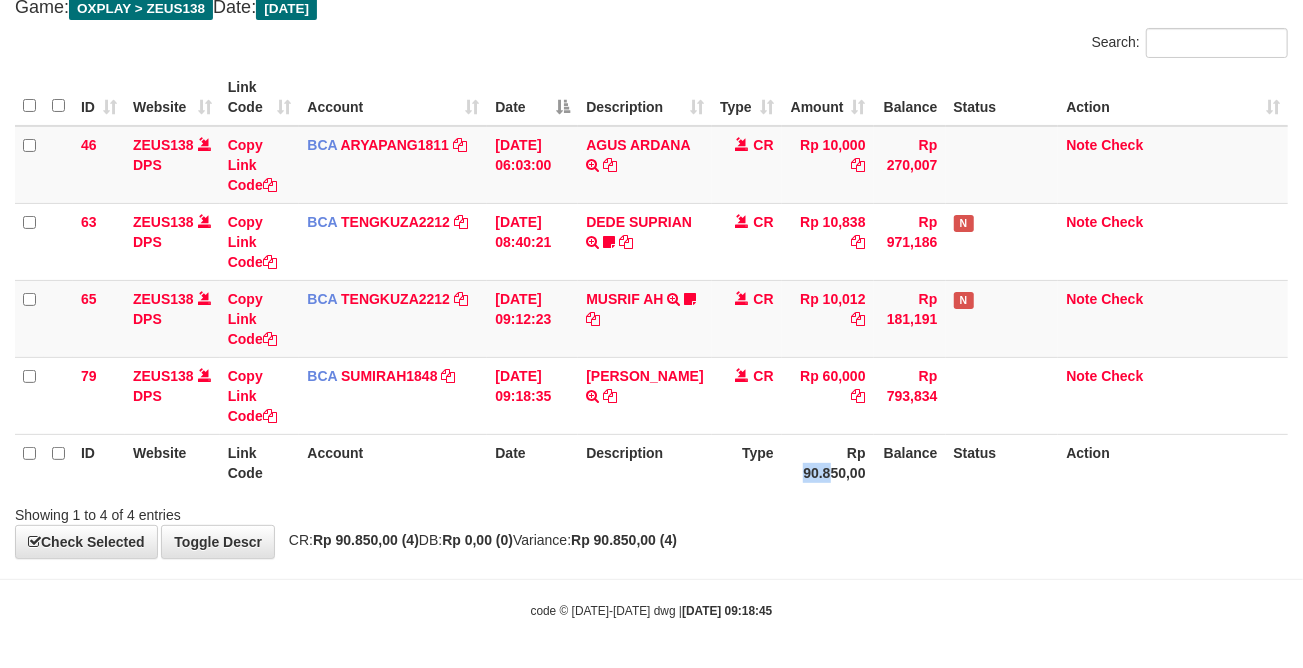 click on "Rp 90.850,00" at bounding box center (828, 462) 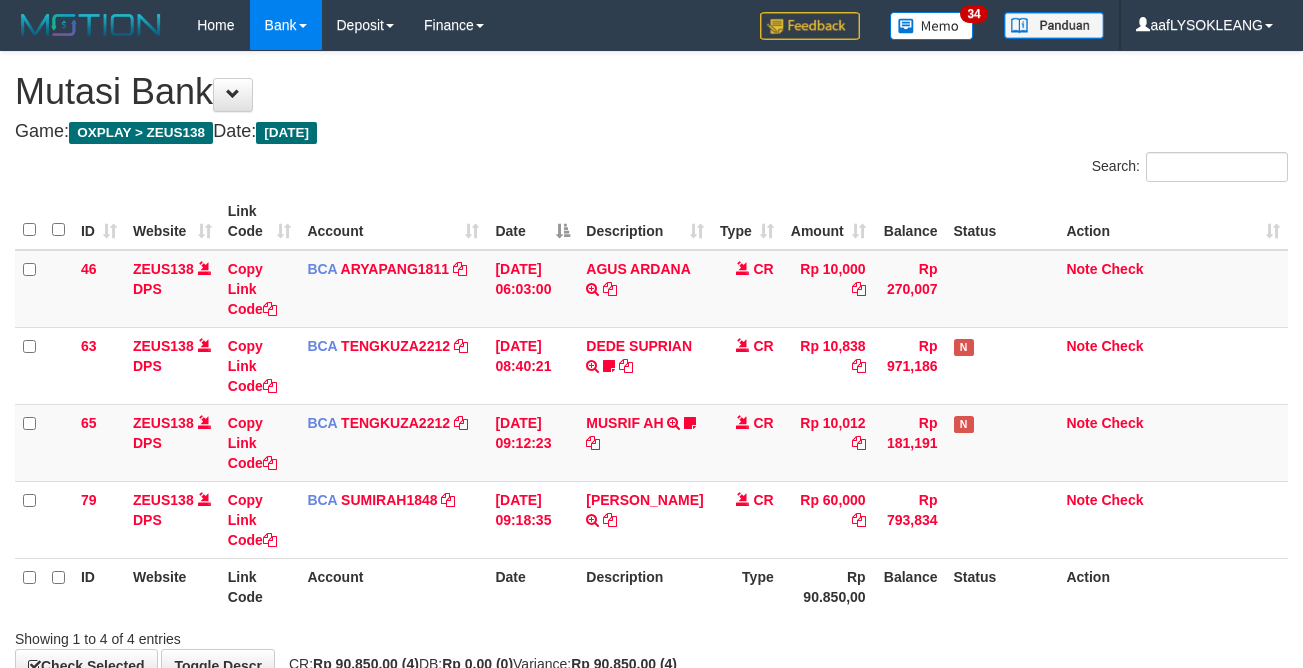 scroll, scrollTop: 124, scrollLeft: 0, axis: vertical 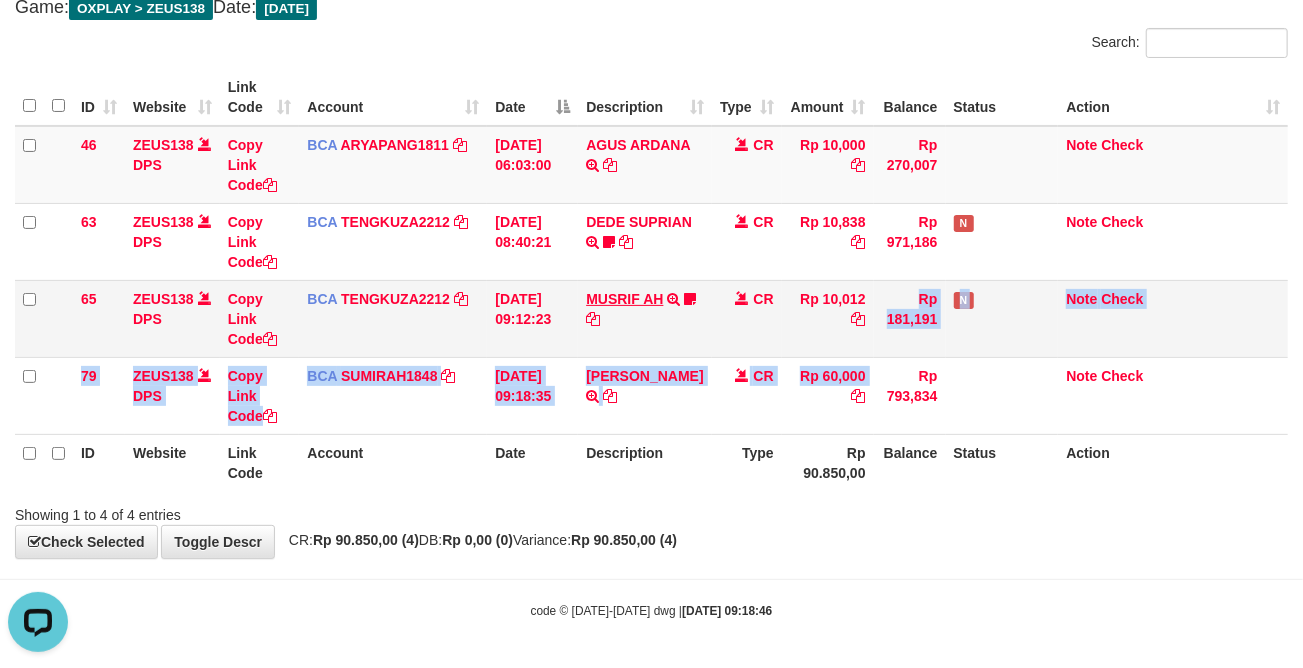 drag, startPoint x: 852, startPoint y: 373, endPoint x: 626, endPoint y: 296, distance: 238.7572 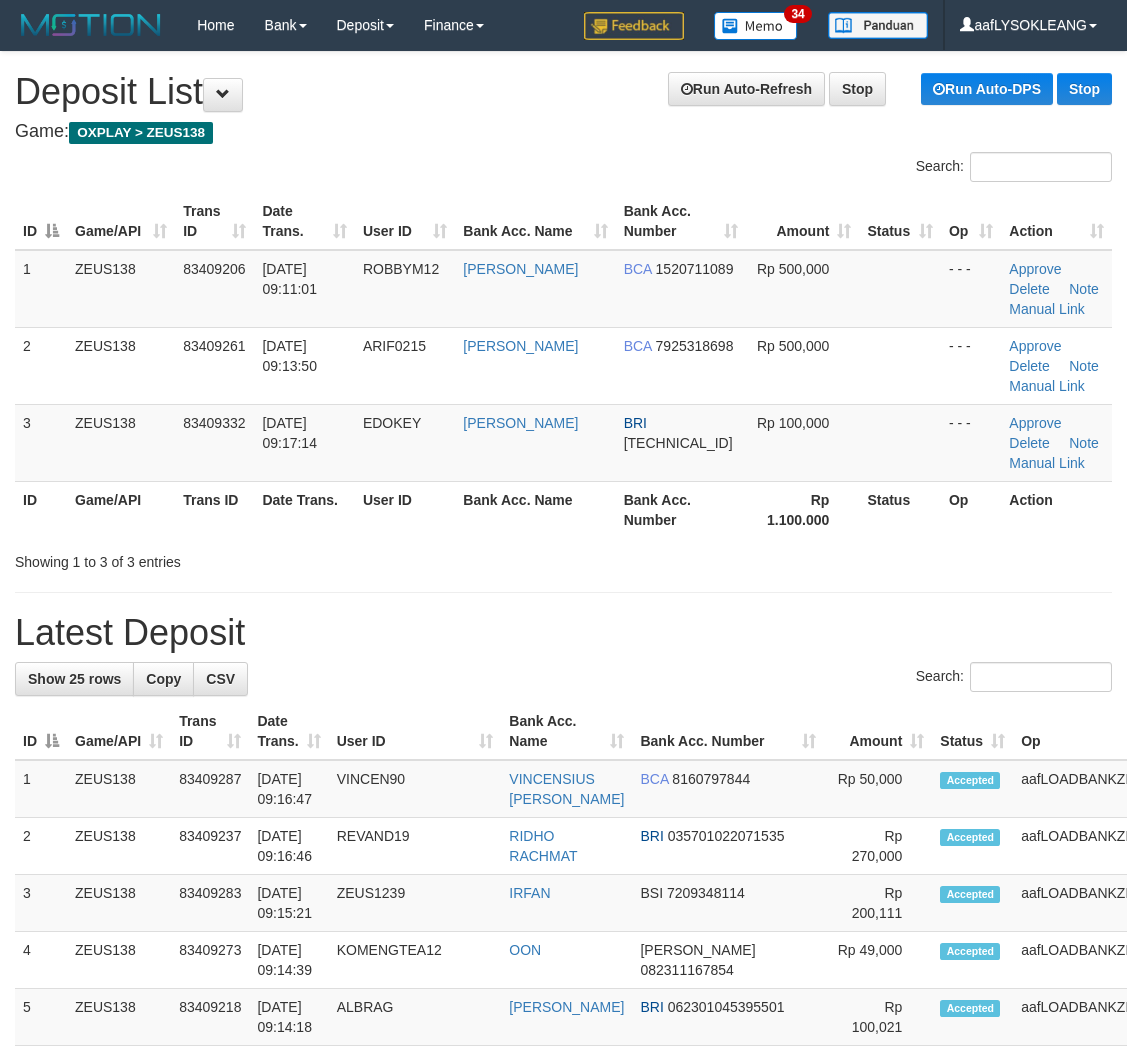 scroll, scrollTop: 0, scrollLeft: 0, axis: both 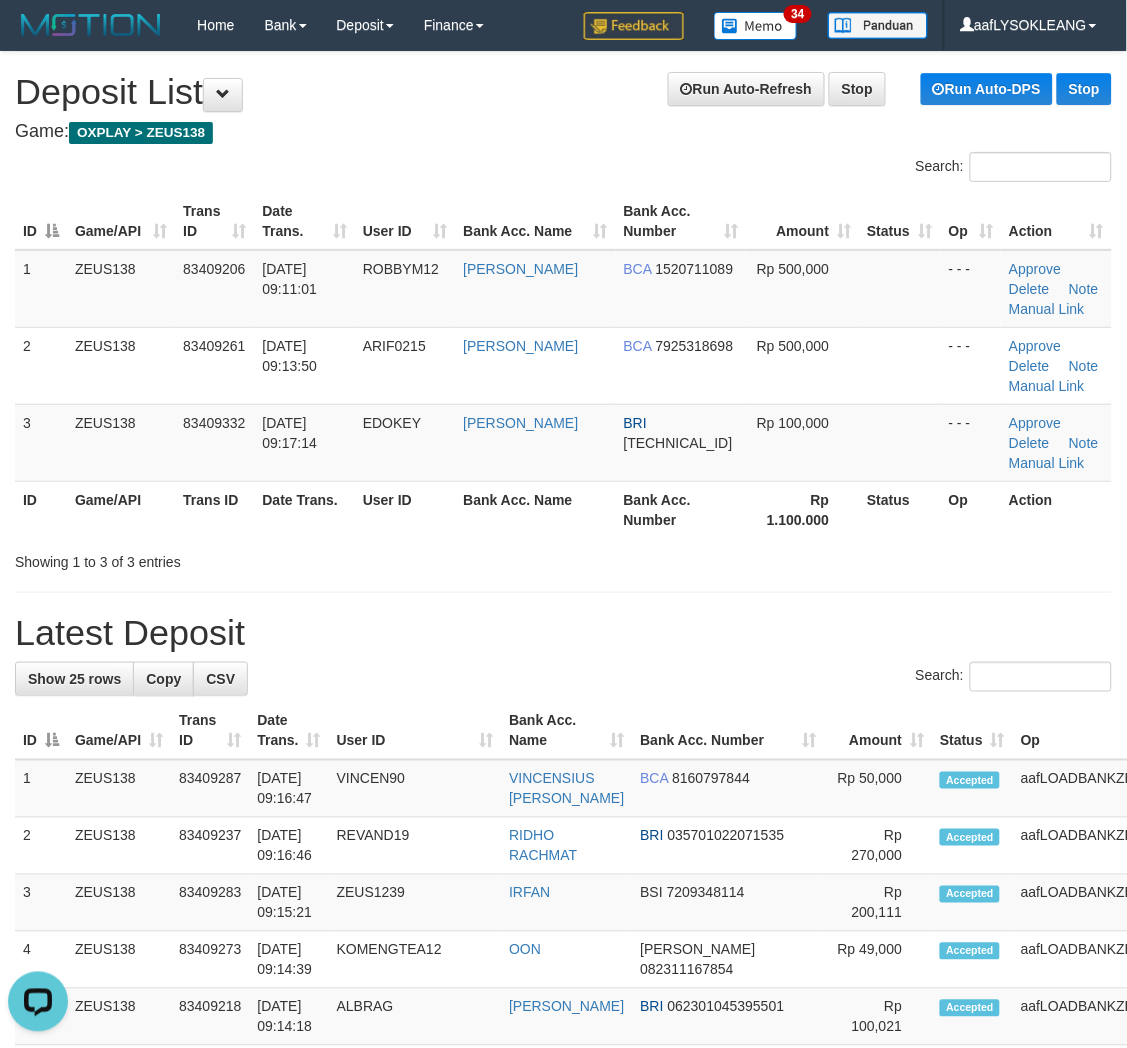 click on "Amount" at bounding box center (878, 731) 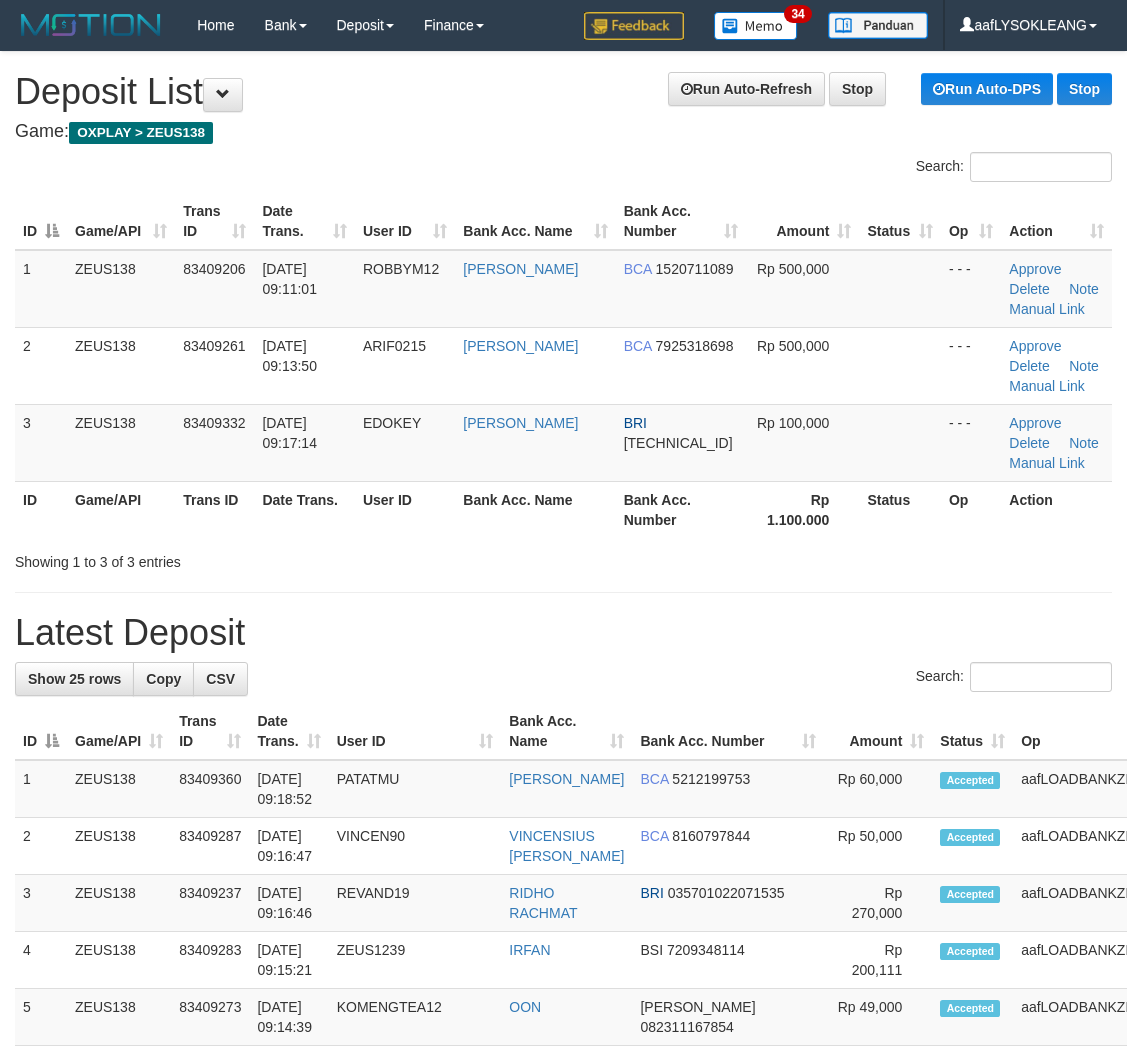 scroll, scrollTop: 0, scrollLeft: 0, axis: both 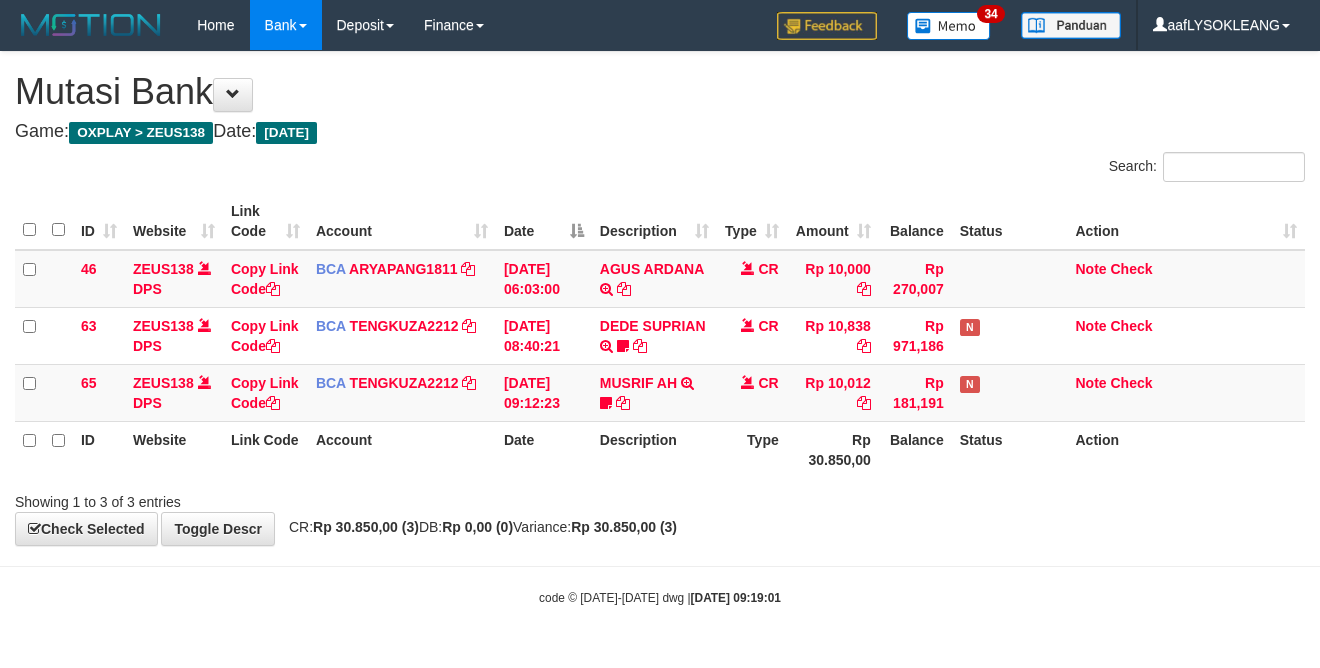 drag, startPoint x: 368, startPoint y: 552, endPoint x: 206, endPoint y: 558, distance: 162.11107 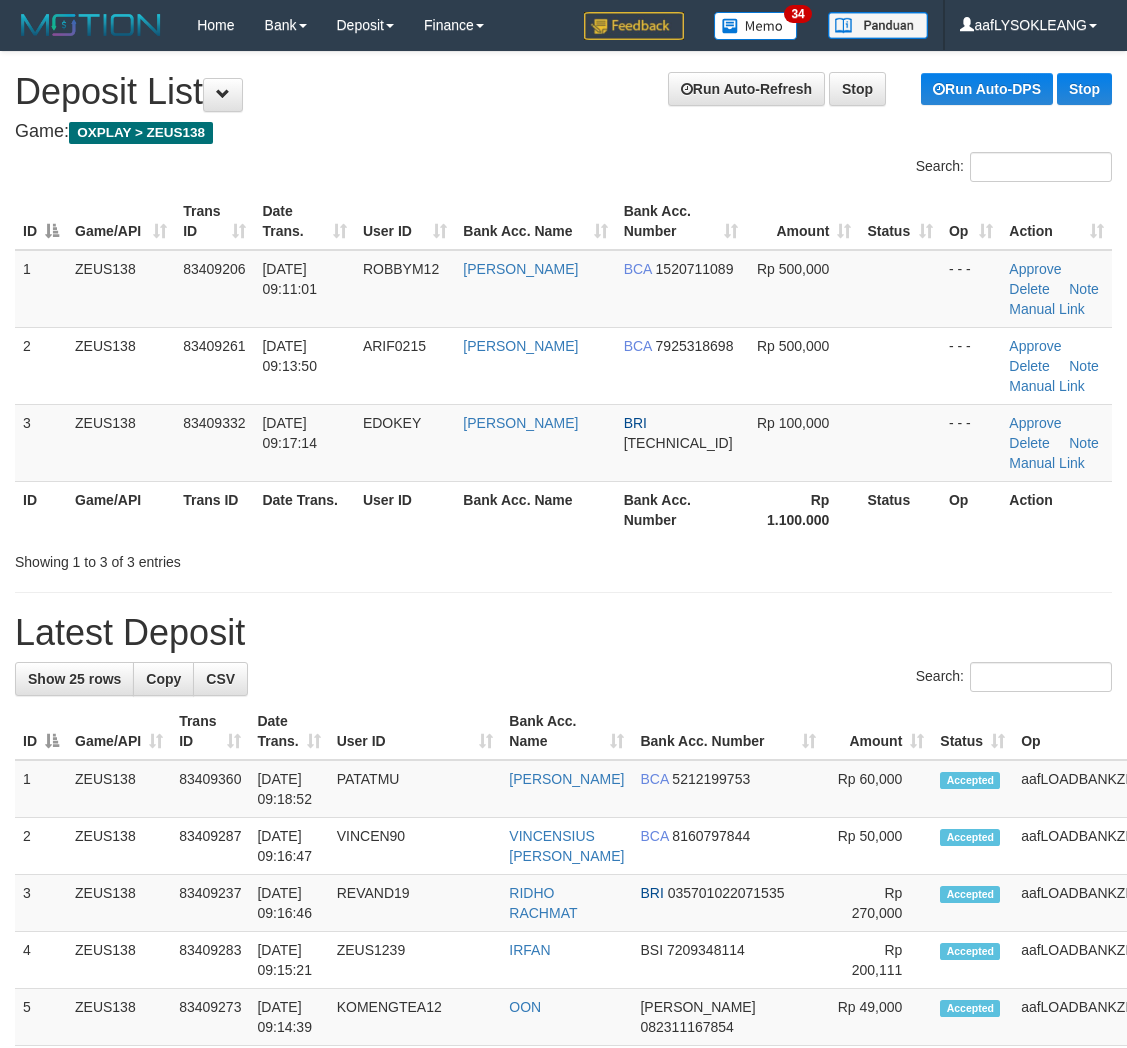 scroll, scrollTop: 0, scrollLeft: 0, axis: both 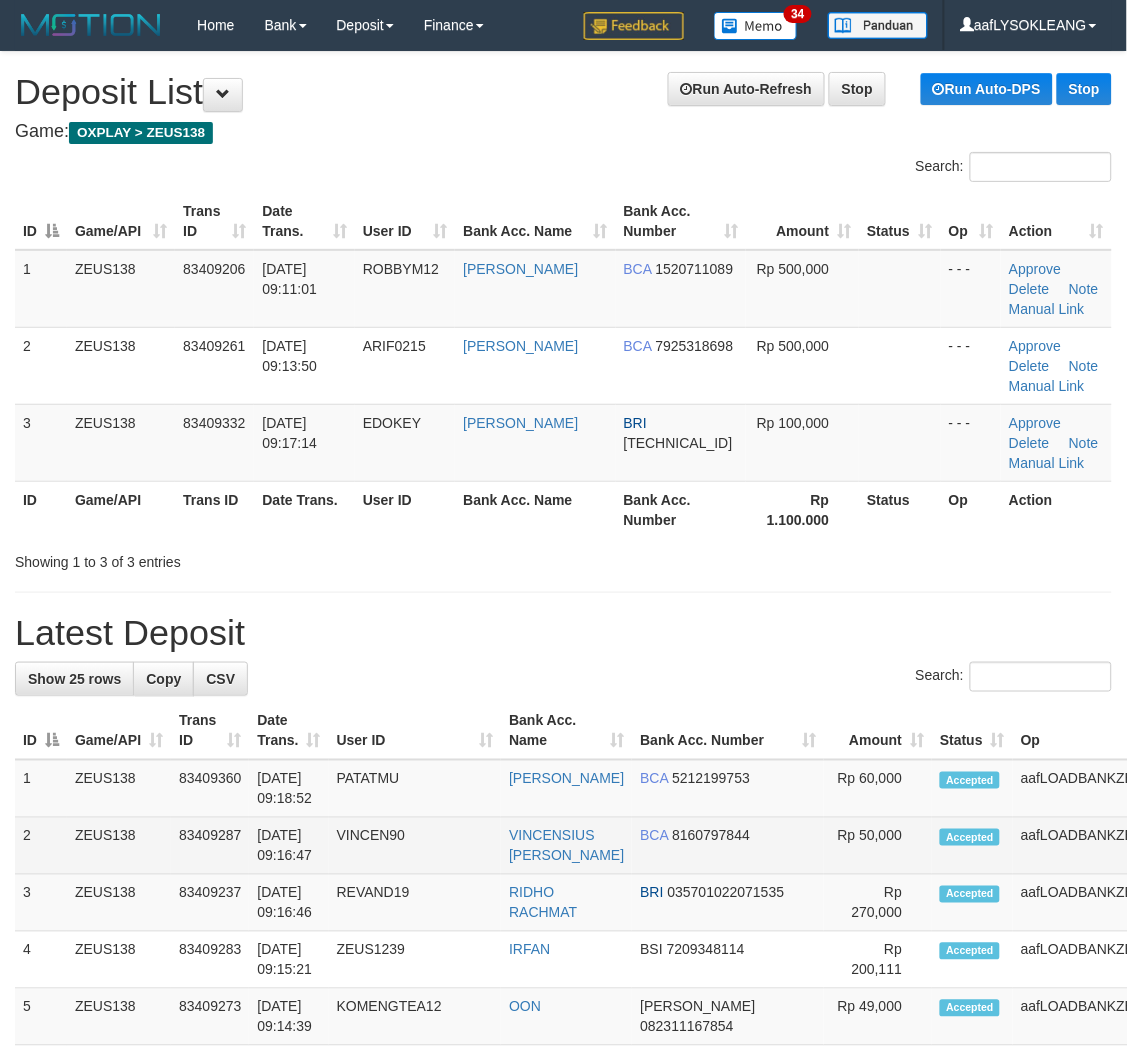 click on "Rp 50,000" at bounding box center (878, 846) 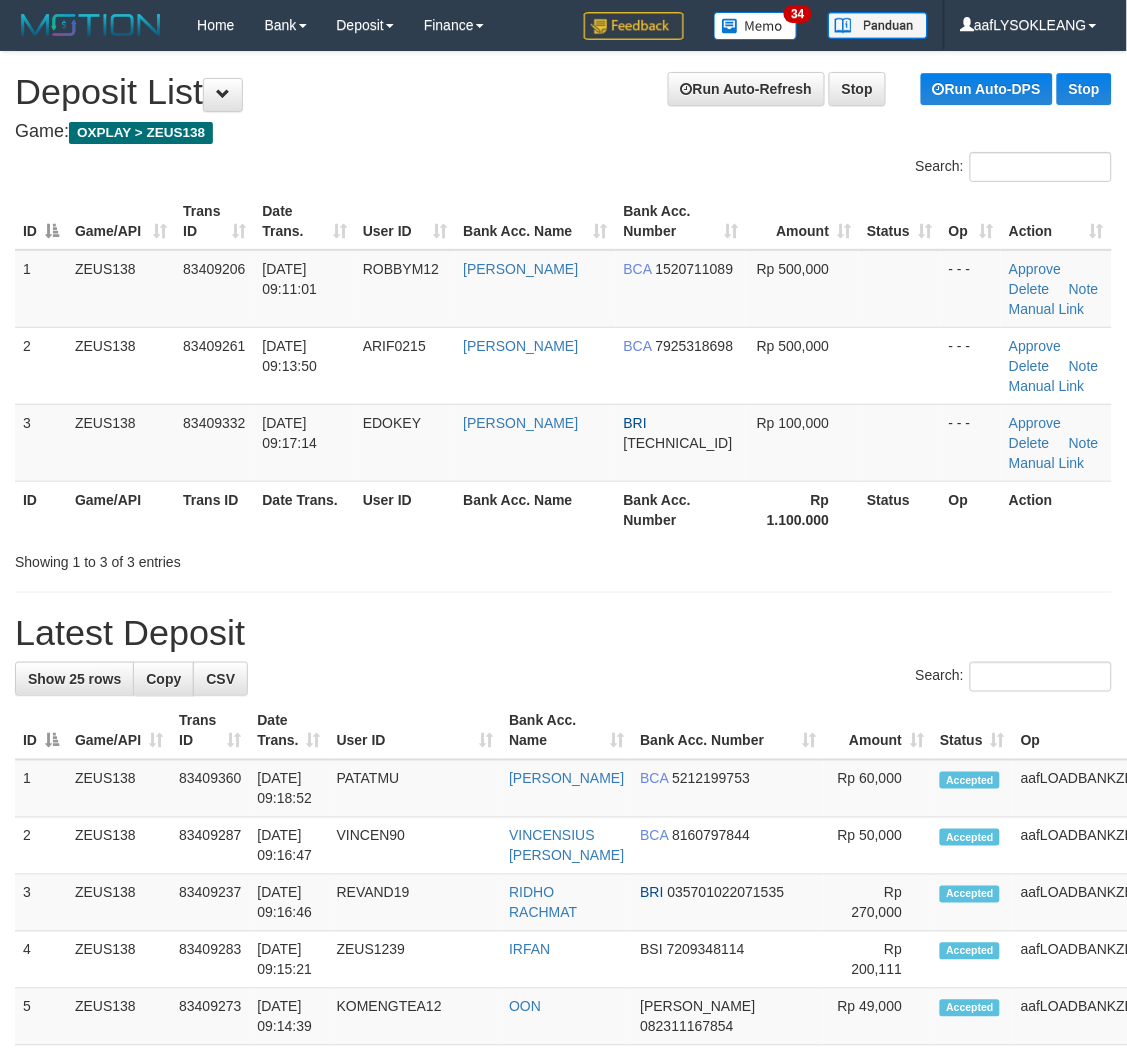 drag, startPoint x: 648, startPoint y: 703, endPoint x: 671, endPoint y: 705, distance: 23.086792 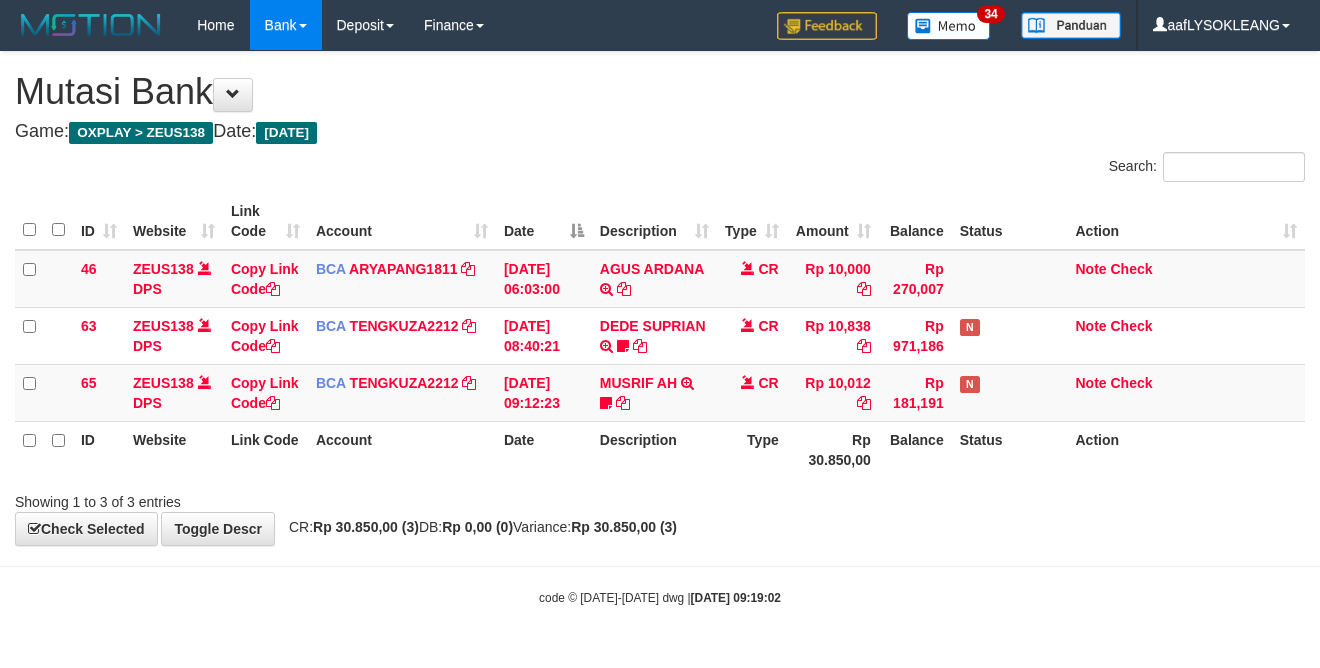 scroll, scrollTop: 0, scrollLeft: 0, axis: both 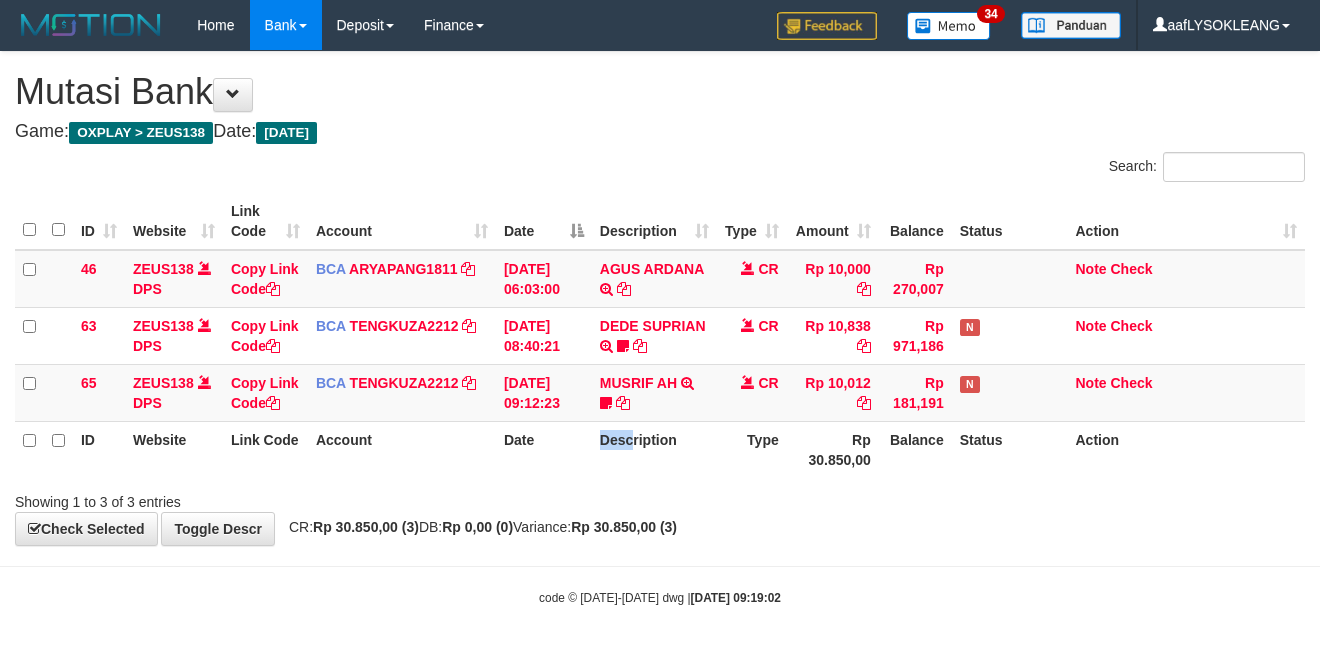 drag, startPoint x: 635, startPoint y: 428, endPoint x: 11, endPoint y: 373, distance: 626.4192 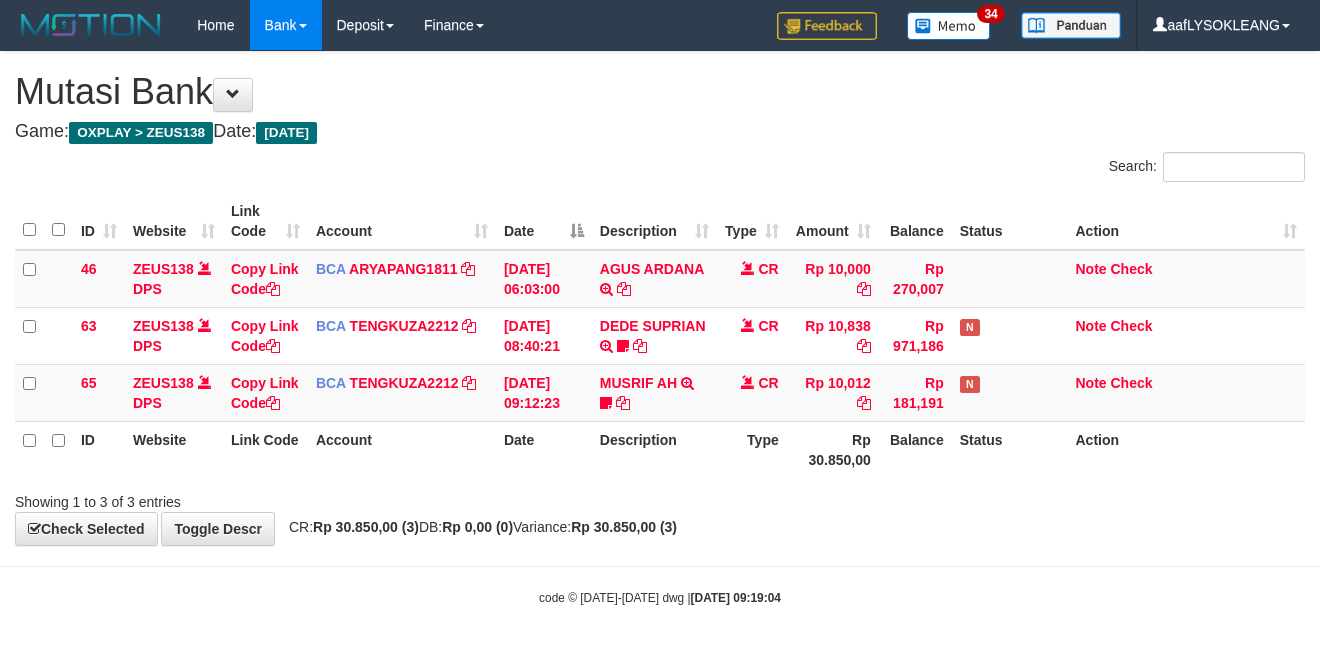 scroll, scrollTop: 0, scrollLeft: 0, axis: both 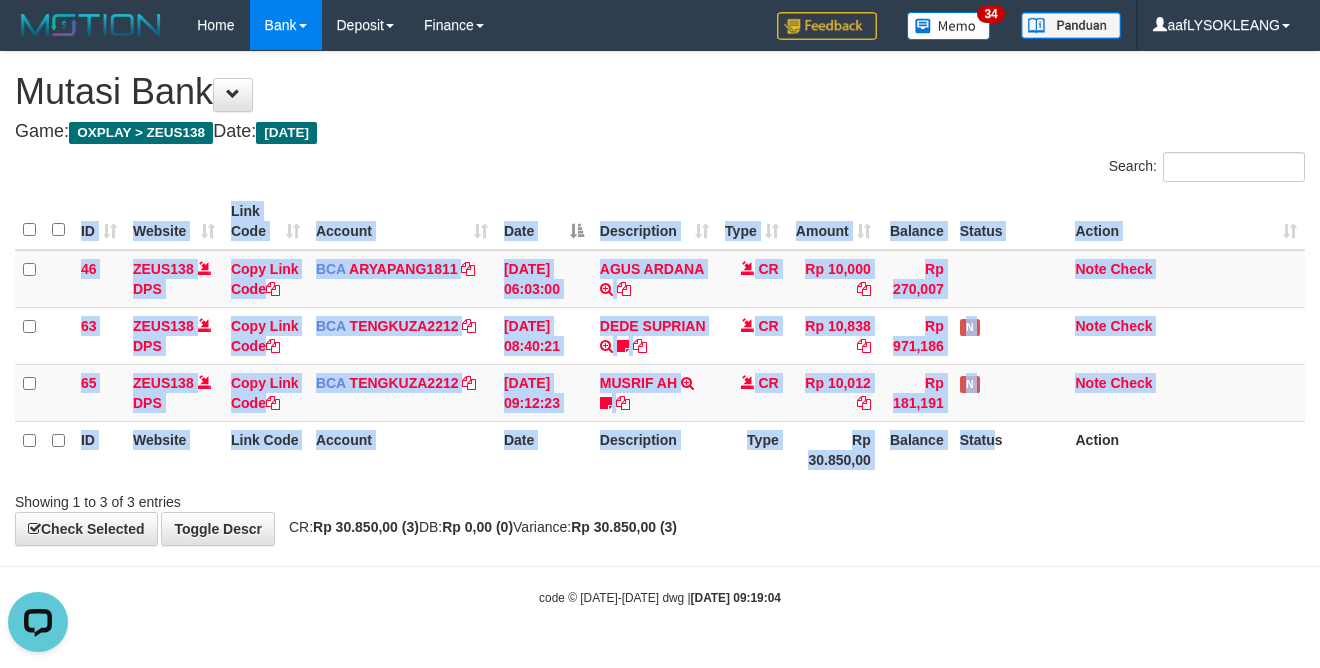 drag, startPoint x: 1002, startPoint y: 475, endPoint x: 868, endPoint y: 457, distance: 135.20355 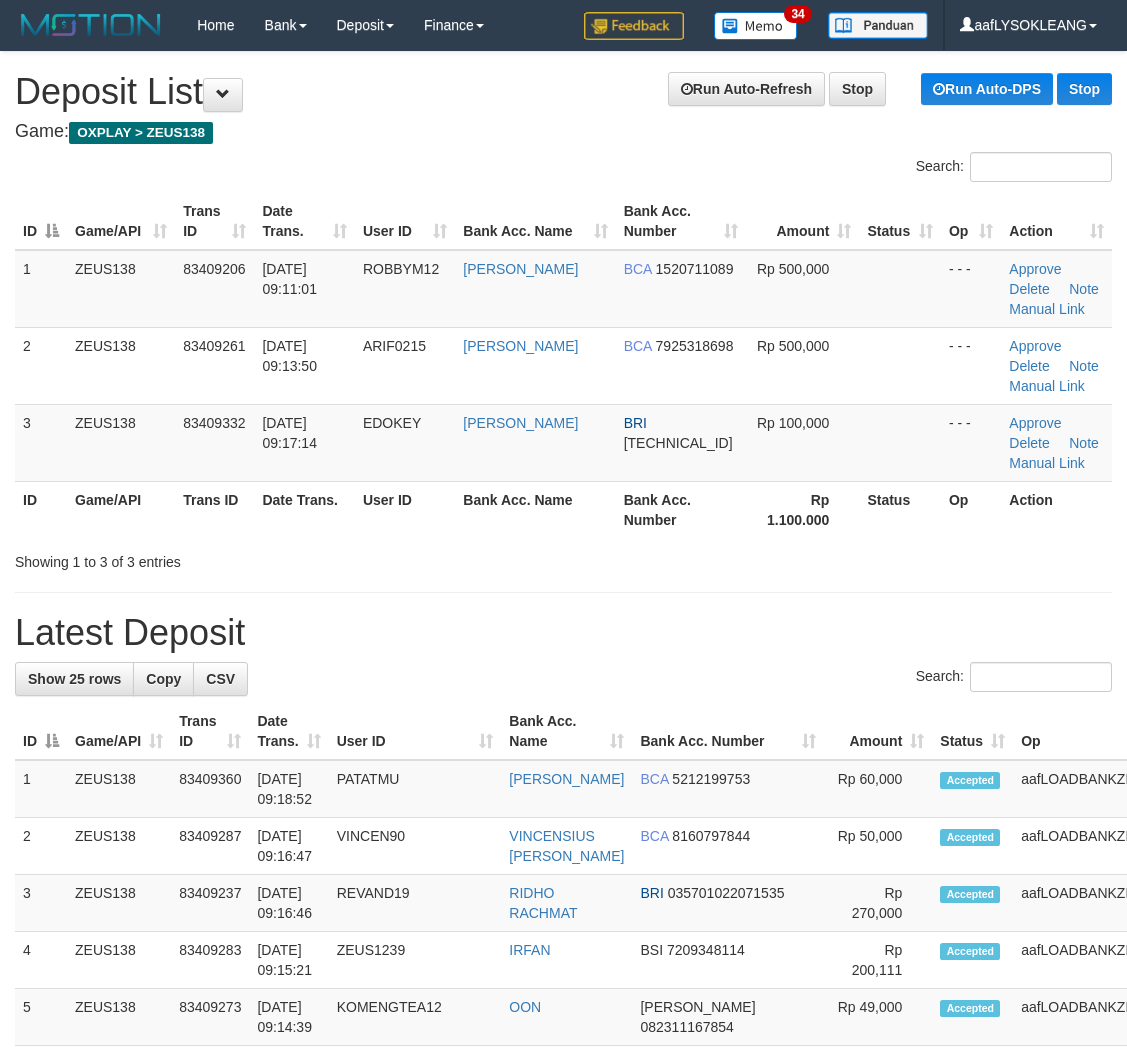 scroll, scrollTop: 0, scrollLeft: 0, axis: both 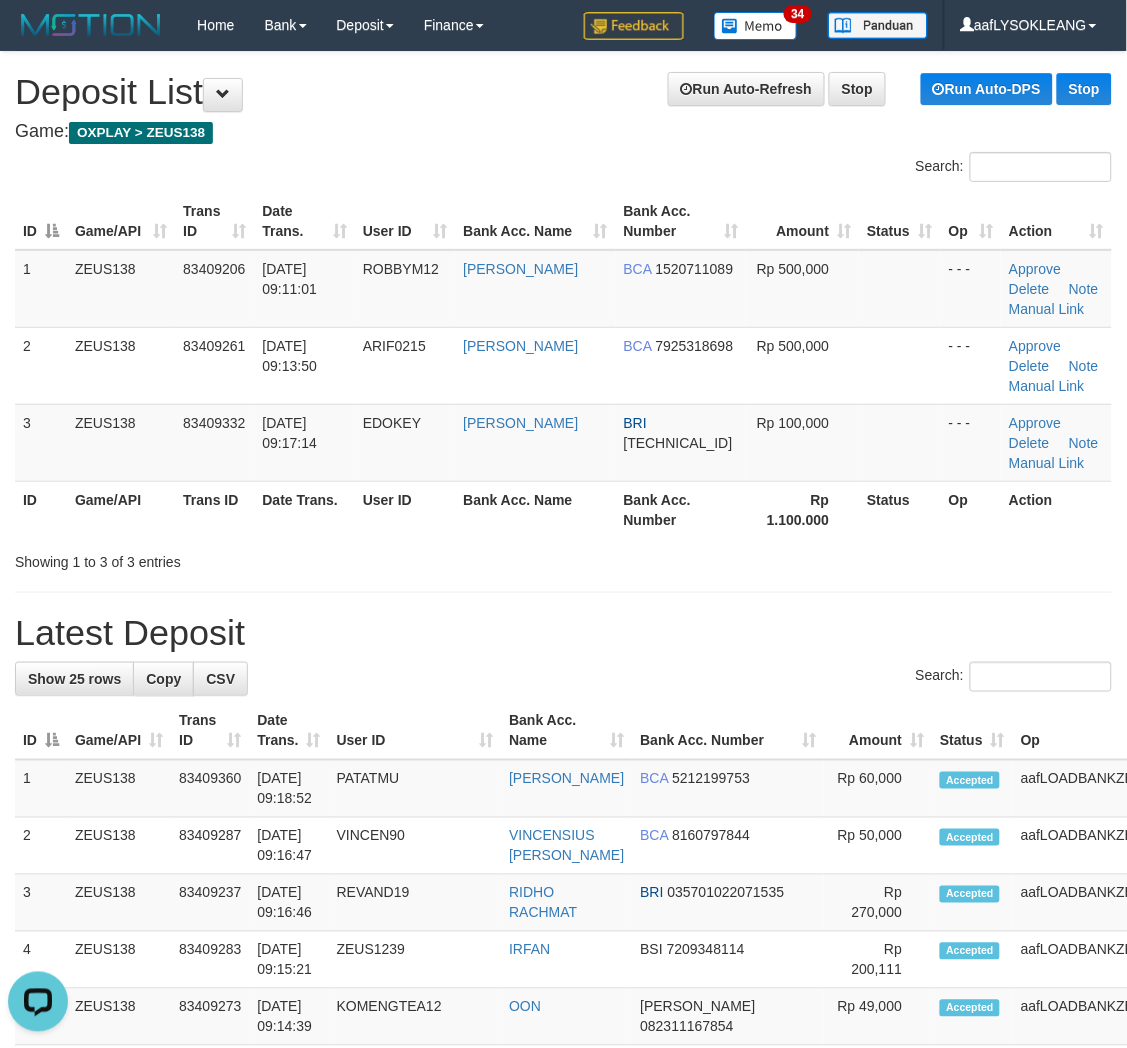 drag, startPoint x: 797, startPoint y: 600, endPoint x: 1046, endPoint y: 624, distance: 250.15395 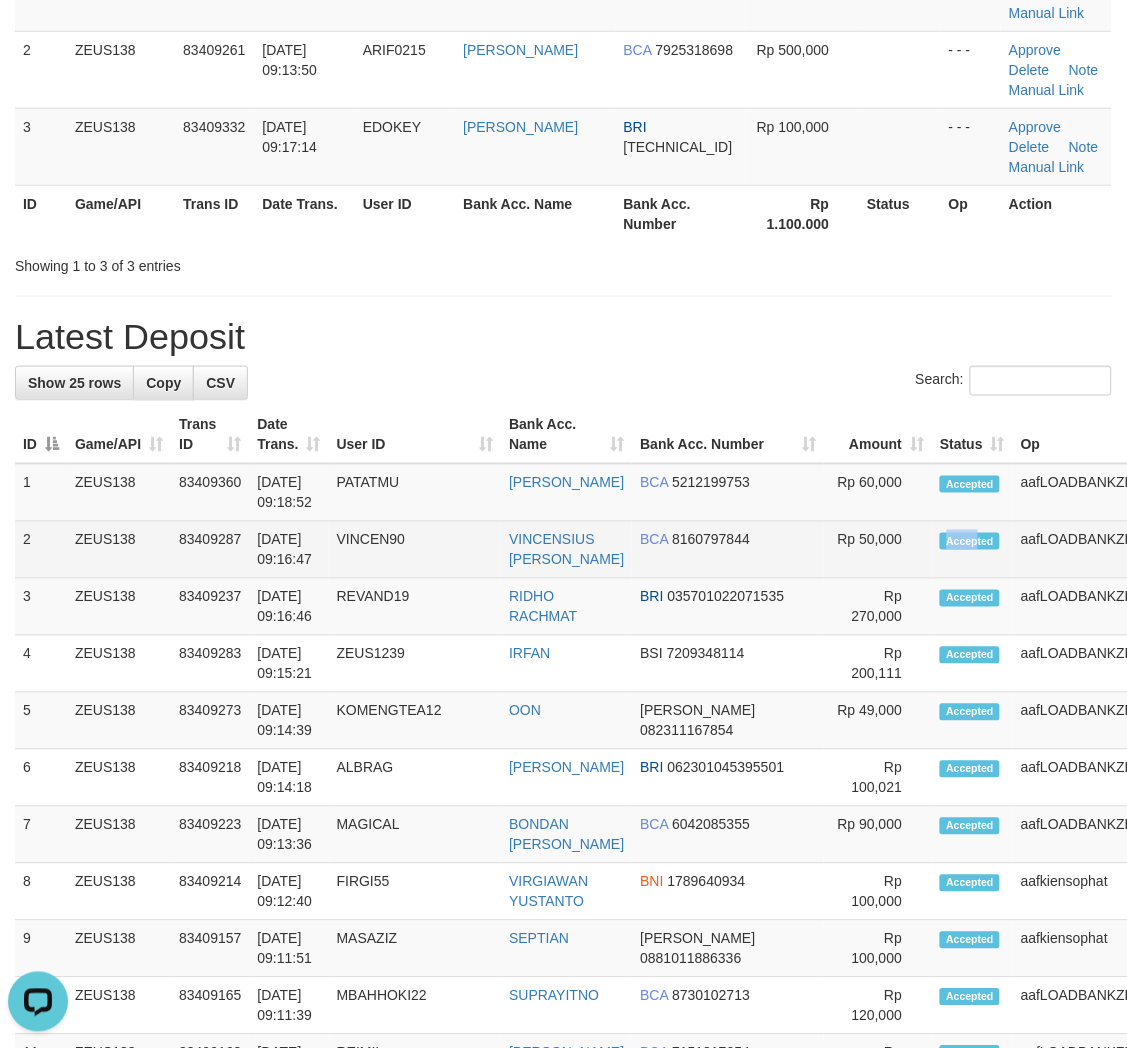 drag, startPoint x: 802, startPoint y: 557, endPoint x: 830, endPoint y: 595, distance: 47.201694 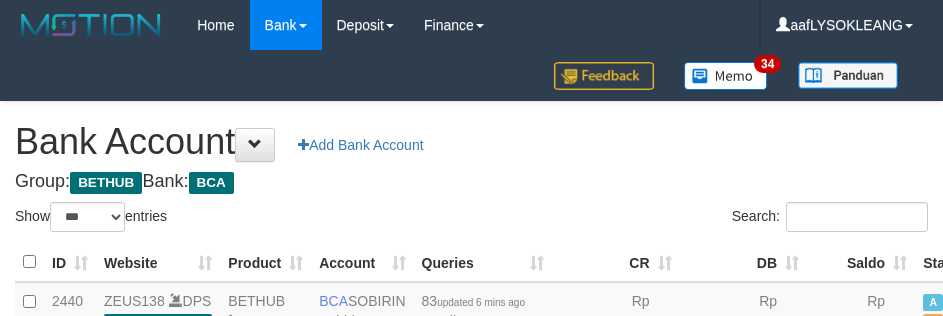 select on "***" 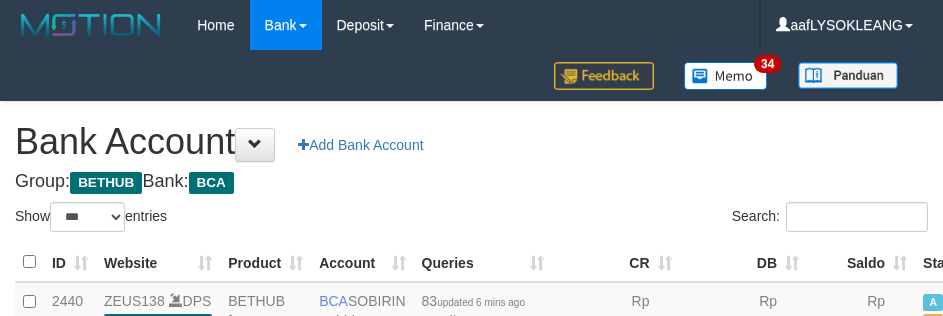 scroll, scrollTop: 112, scrollLeft: 0, axis: vertical 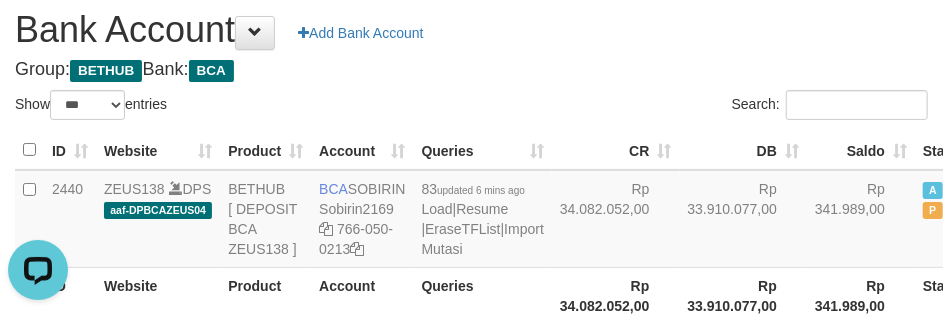 drag, startPoint x: 510, startPoint y: 124, endPoint x: 627, endPoint y: 330, distance: 236.90715 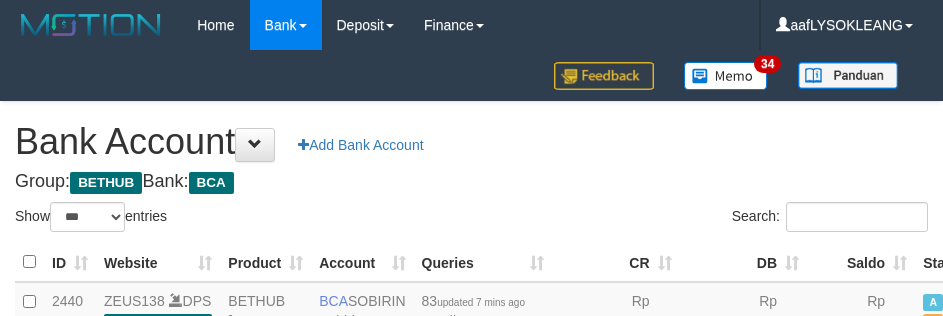 select on "***" 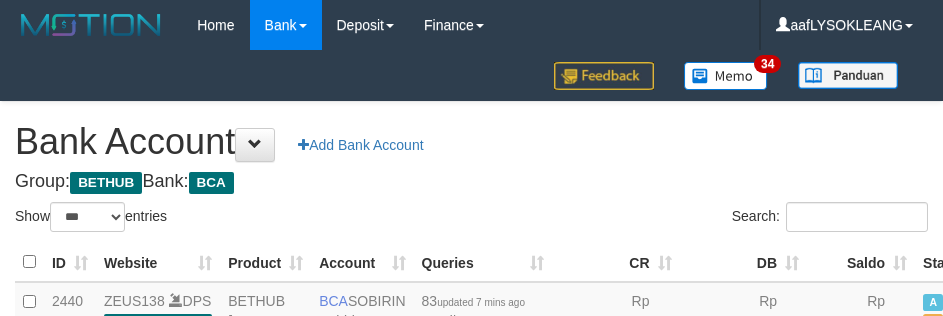 scroll, scrollTop: 112, scrollLeft: 0, axis: vertical 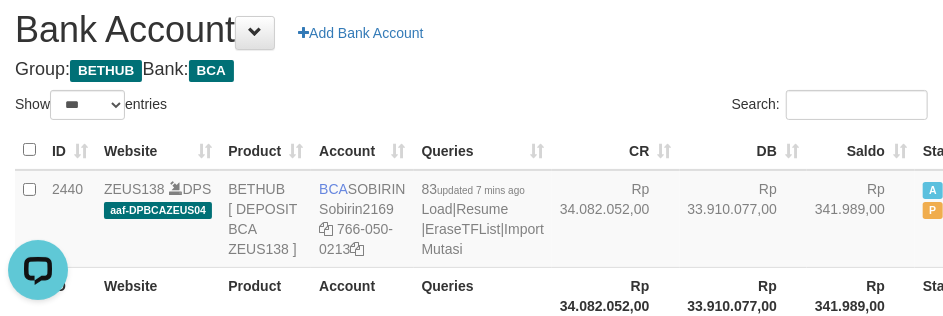 click on "Group:   BETHUB    				Bank:   BCA" at bounding box center (471, 70) 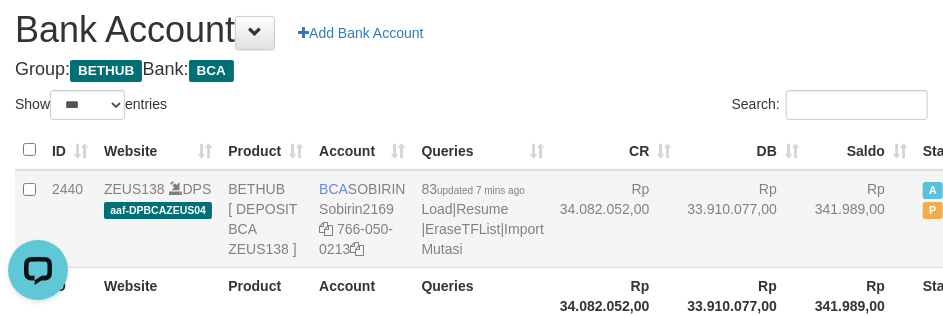 copy on "BCA
SOBIRIN" 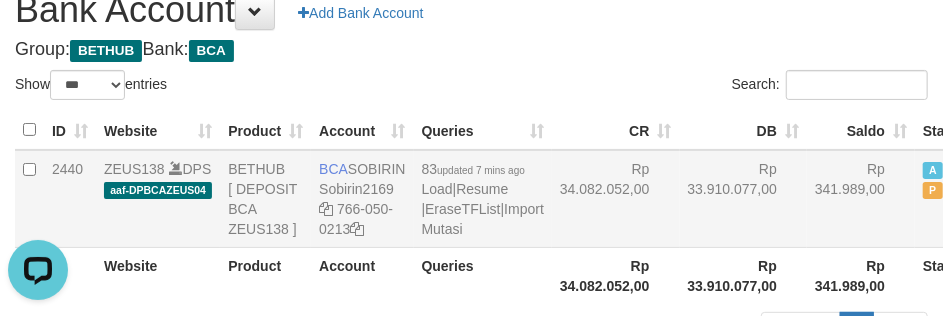 click on "Rp 33.910.077,00" at bounding box center [744, 199] 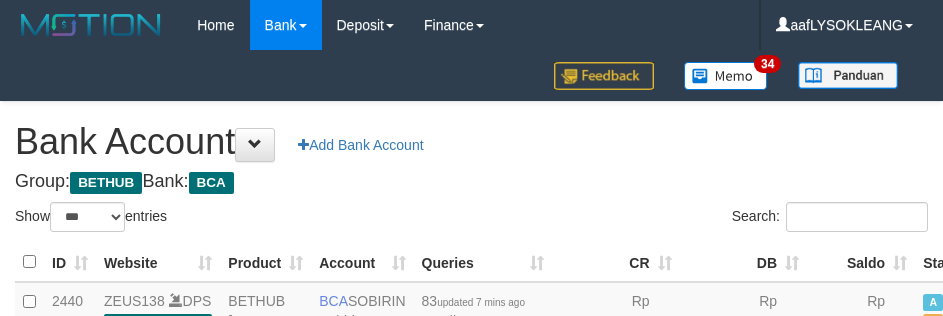 select on "***" 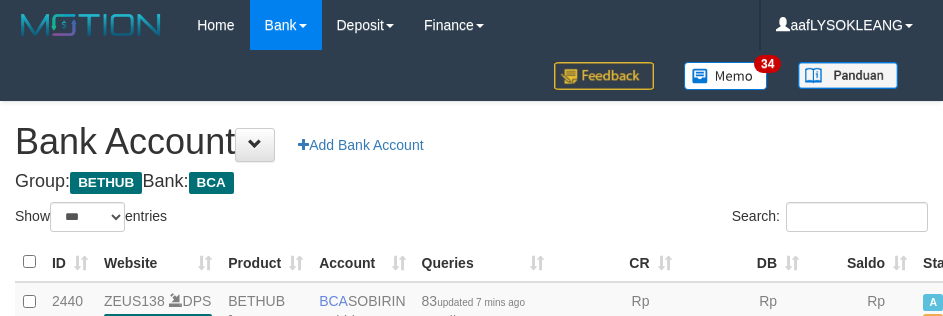 scroll, scrollTop: 134, scrollLeft: 0, axis: vertical 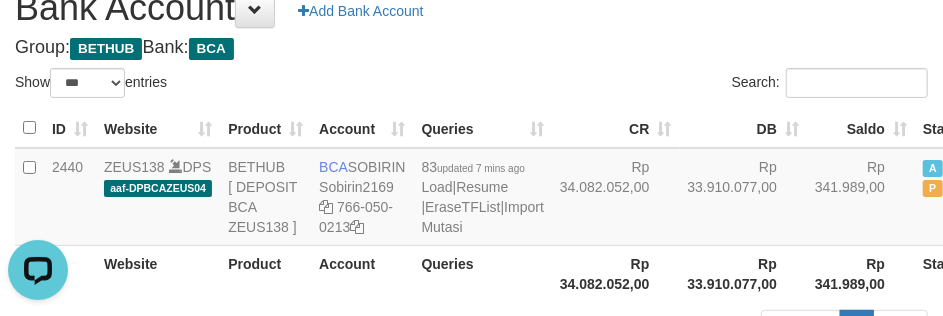 click on "Search:" at bounding box center (708, 85) 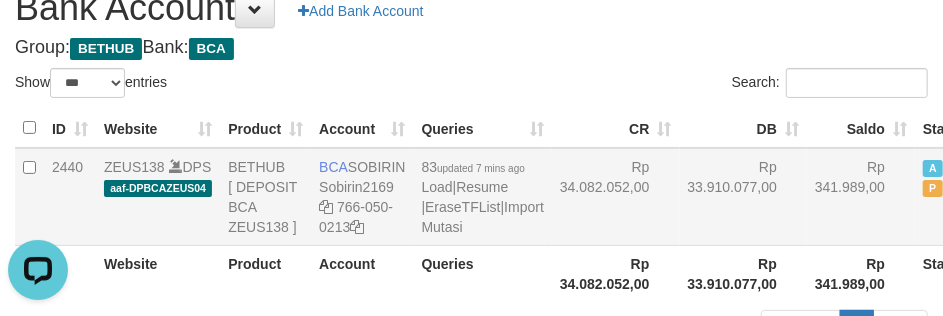 click on "83  updated 7 mins ago
Load
|
Resume
|
EraseTFList
|
Import Mutasi" at bounding box center [483, 197] 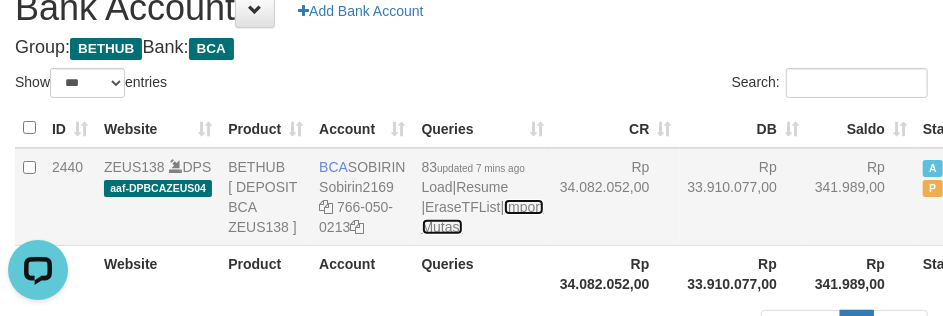 click on "Import Mutasi" at bounding box center (483, 217) 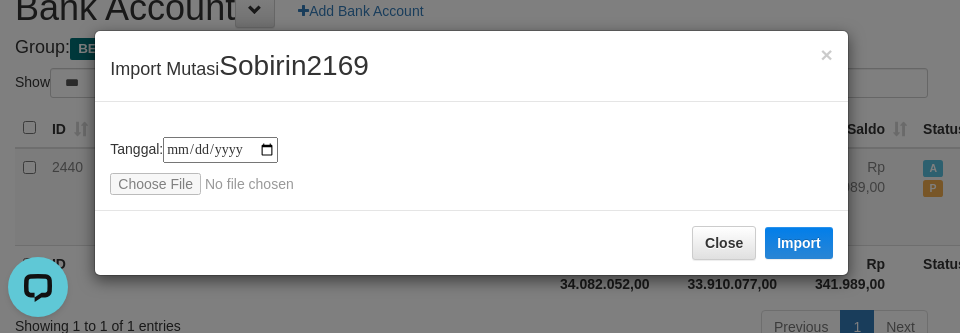 click on "**********" at bounding box center [471, 166] 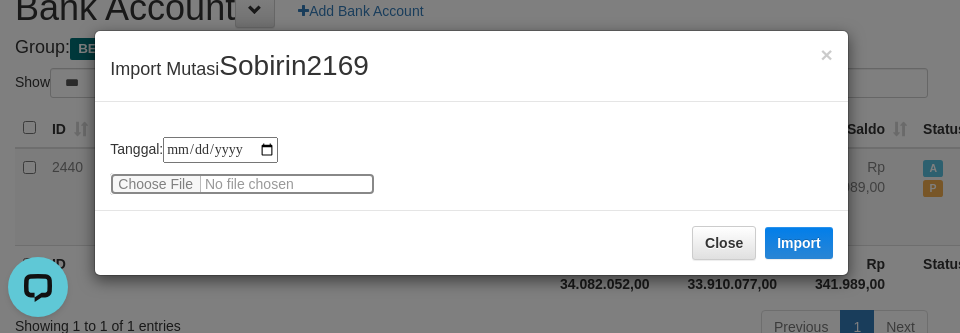 click at bounding box center (242, 184) 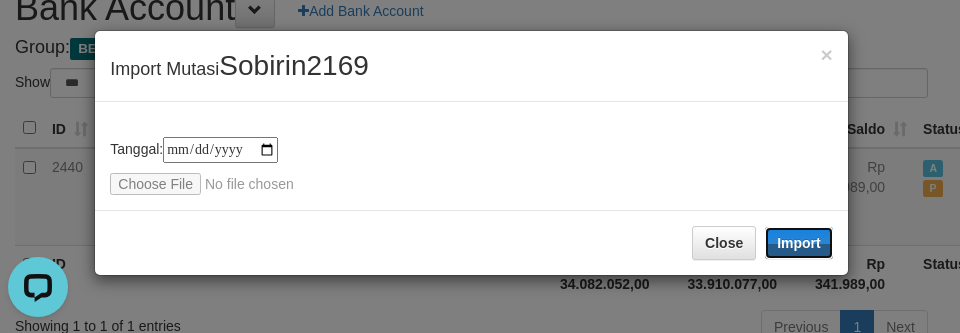 drag, startPoint x: 794, startPoint y: 241, endPoint x: 955, endPoint y: 330, distance: 183.96196 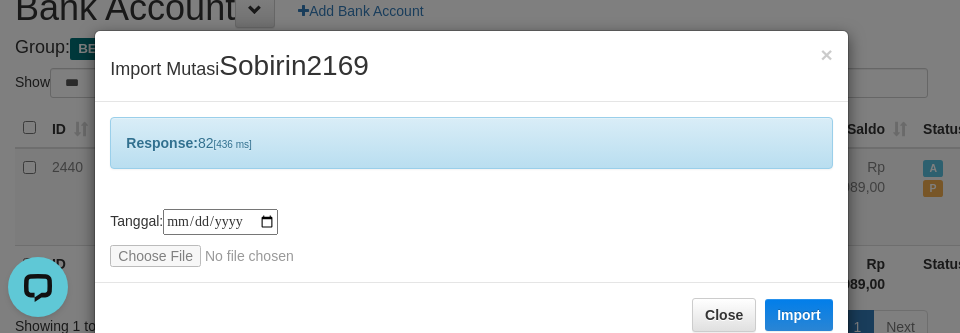 click on "×
Import Mutasi  Sobirin2169" at bounding box center (471, 66) 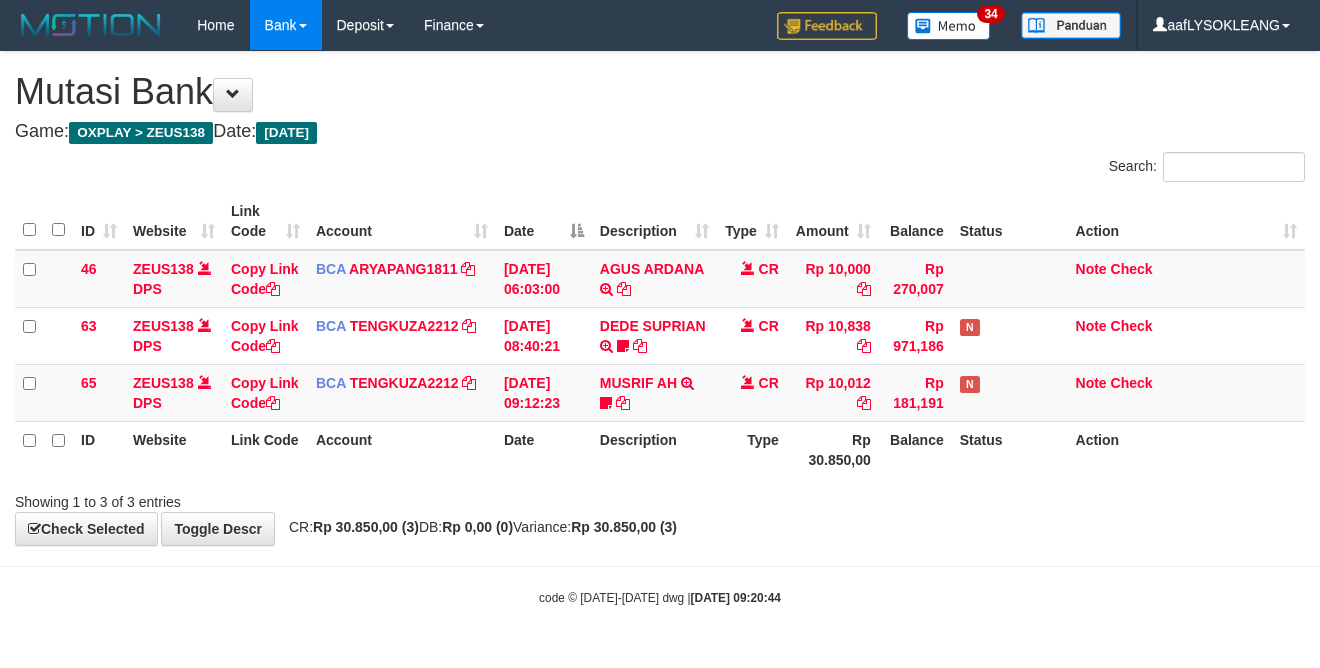click on "Description" at bounding box center (654, 221) 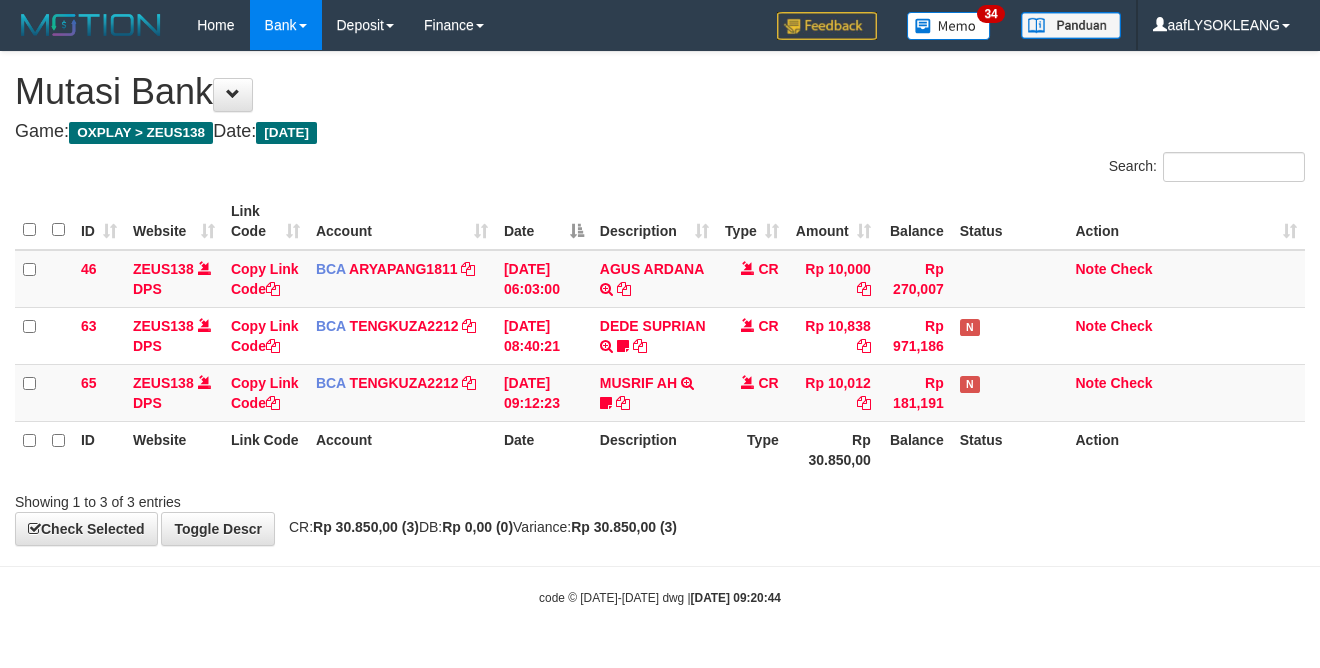 scroll, scrollTop: 0, scrollLeft: 0, axis: both 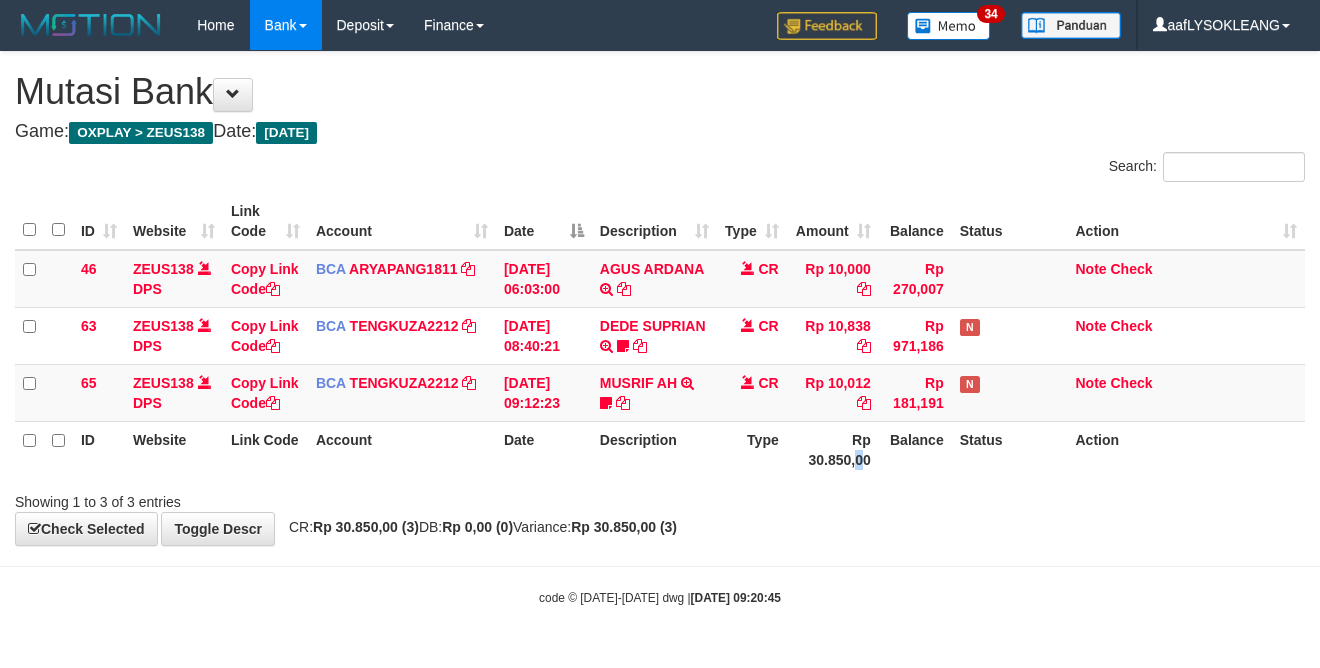 click on "Rp 30.850,00" at bounding box center [833, 449] 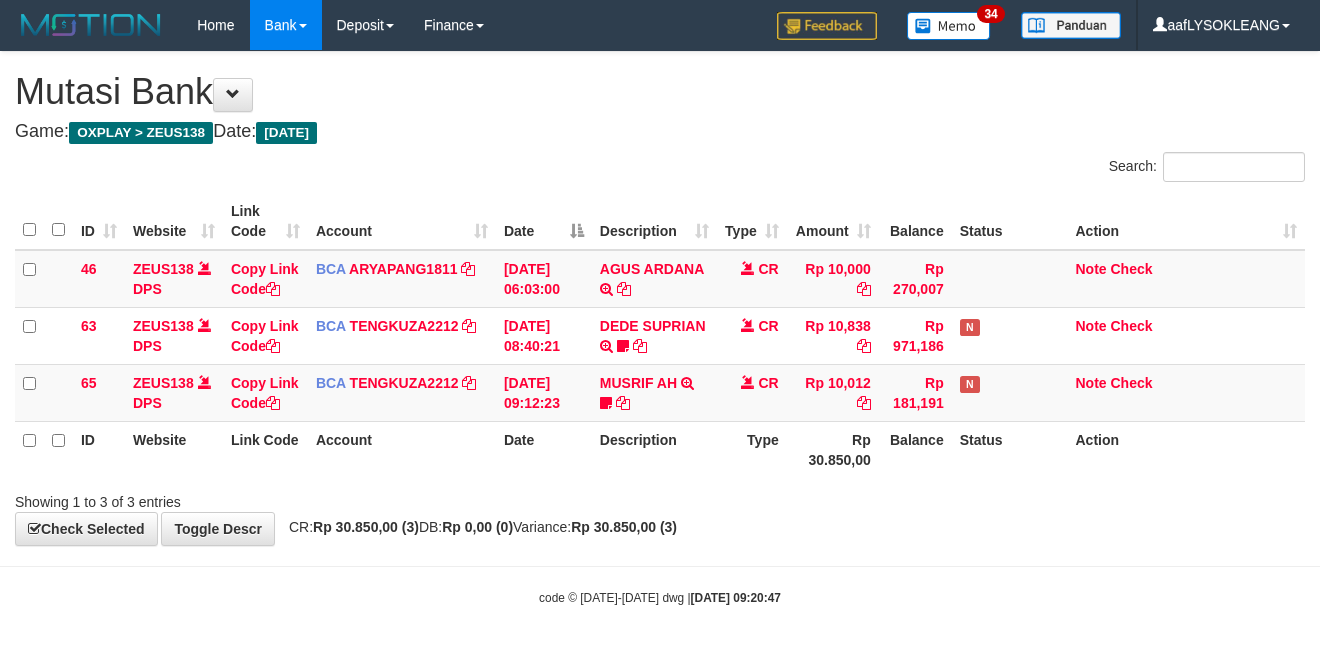 scroll, scrollTop: 0, scrollLeft: 0, axis: both 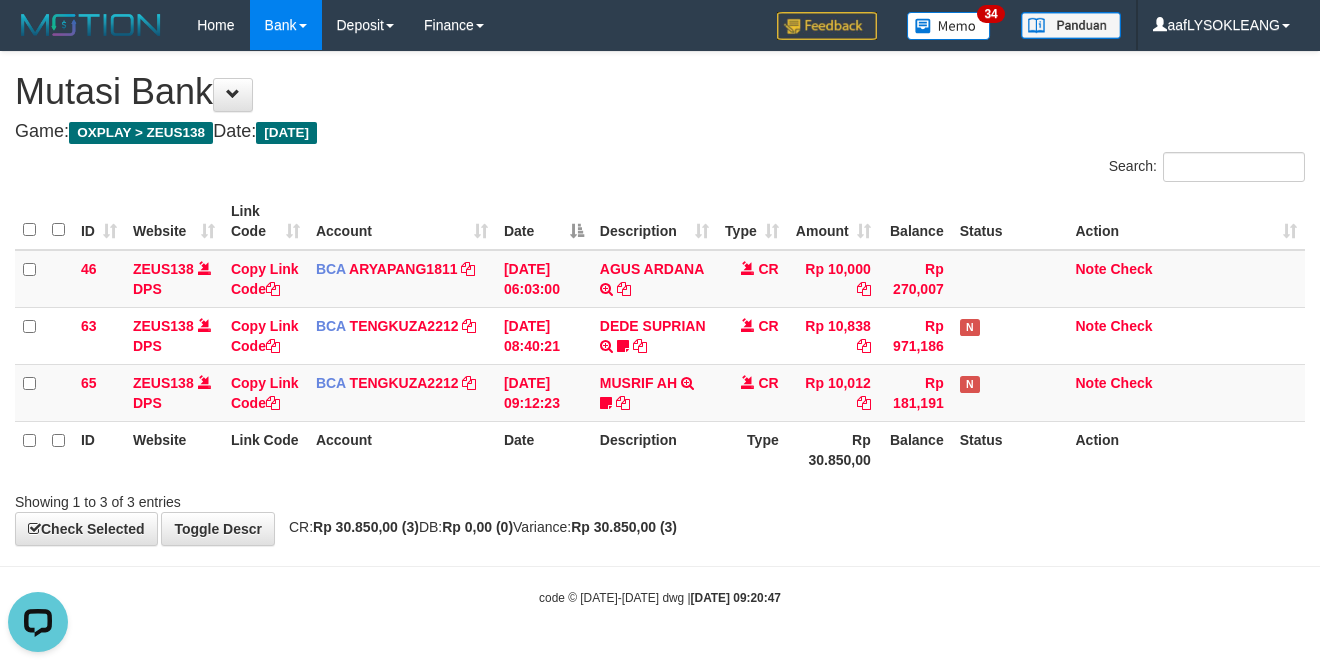 click on "Game:   OXPLAY > ZEUS138    				Date:  Today" at bounding box center (660, 132) 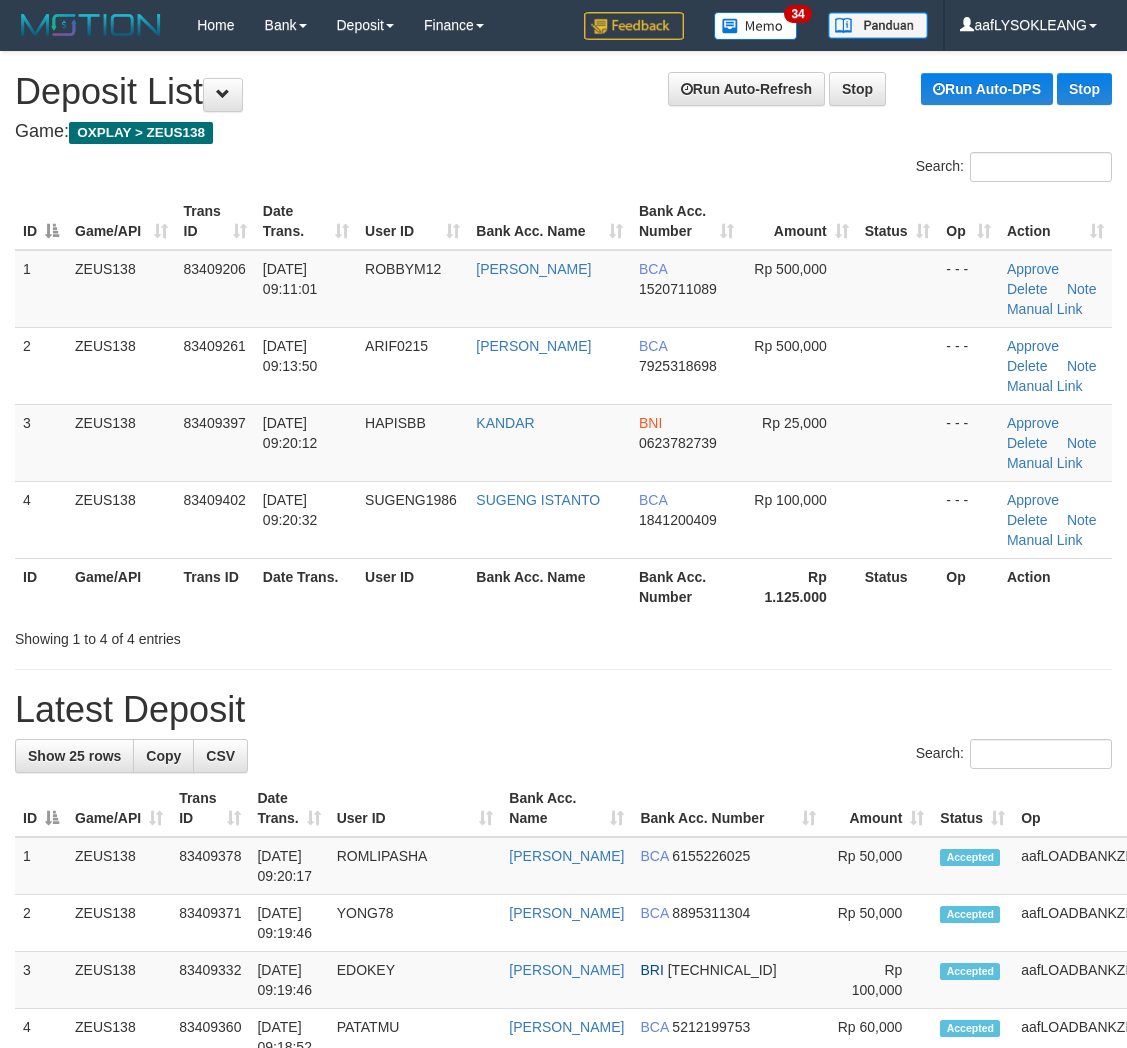 scroll, scrollTop: 0, scrollLeft: 0, axis: both 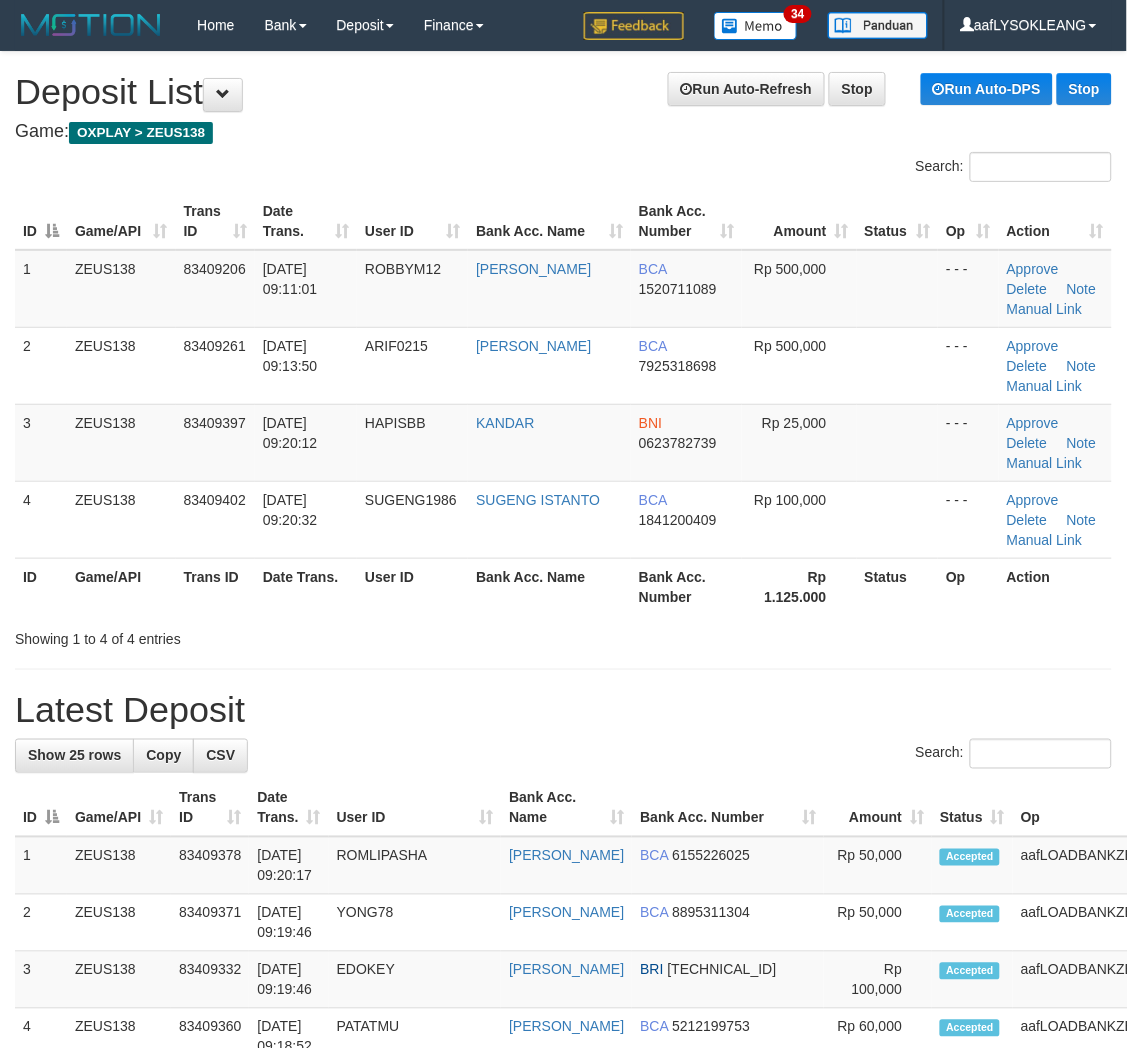 drag, startPoint x: 981, startPoint y: 607, endPoint x: 1141, endPoint y: 566, distance: 165.16962 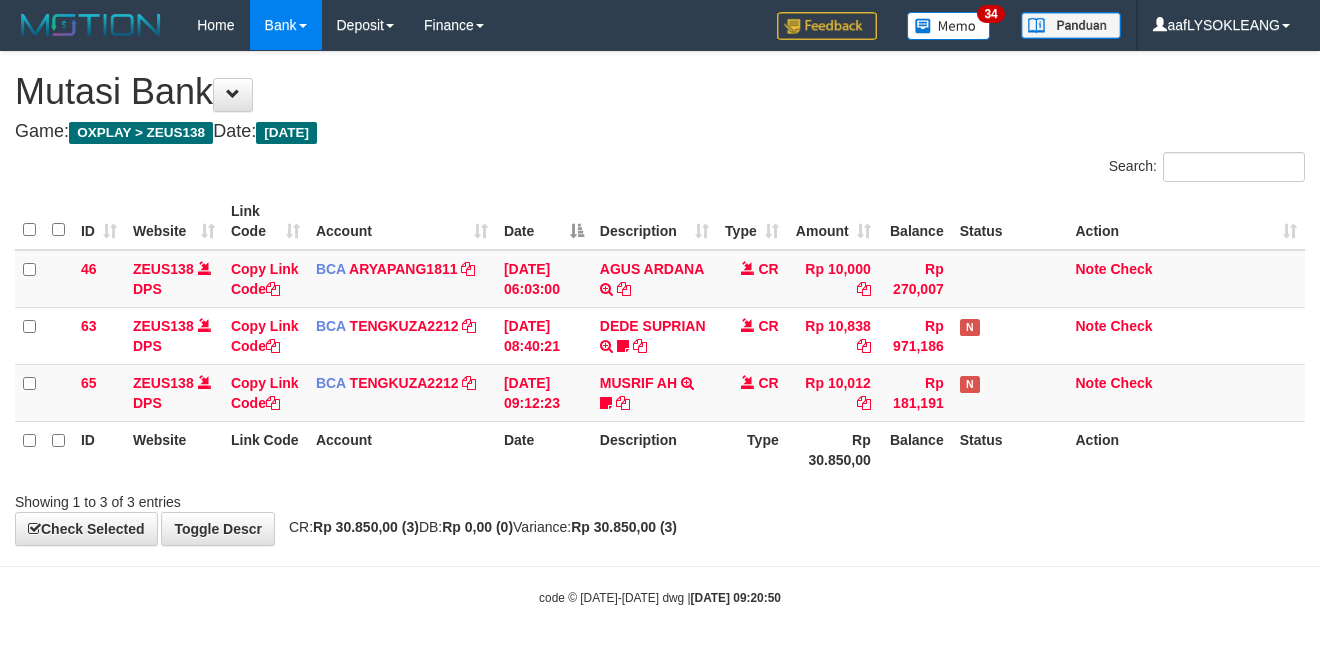 scroll, scrollTop: 0, scrollLeft: 0, axis: both 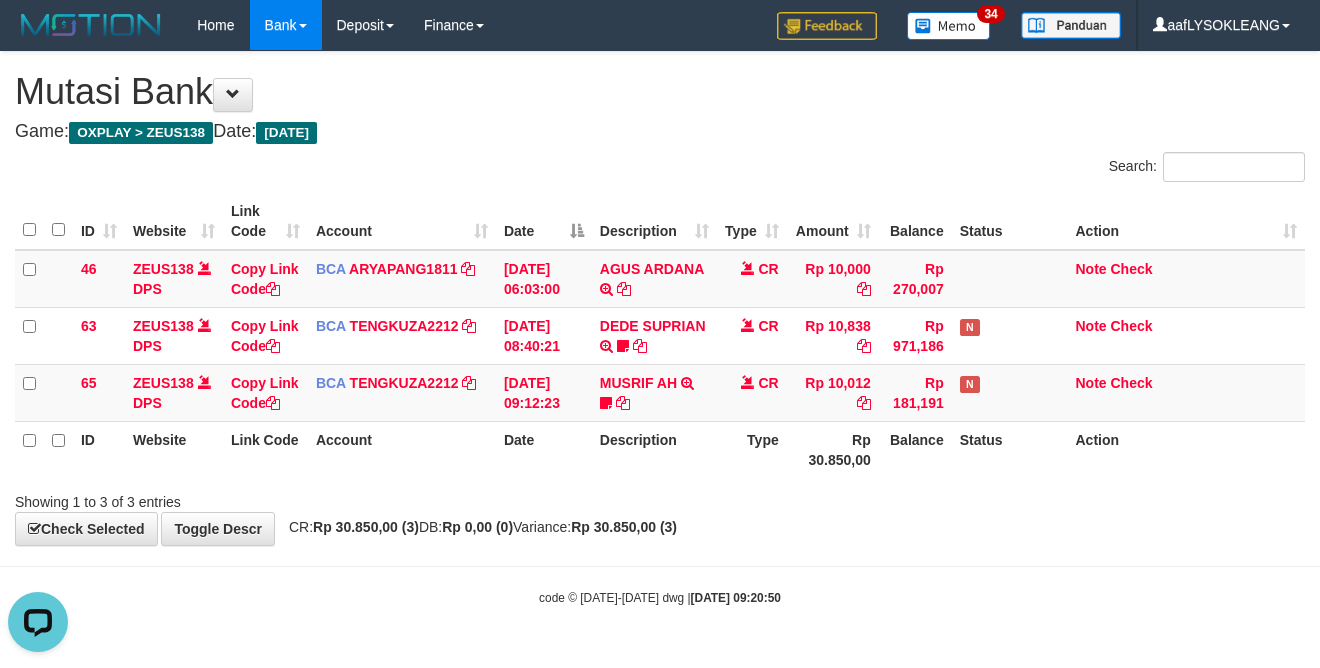 drag, startPoint x: 643, startPoint y: 131, endPoint x: 2, endPoint y: 143, distance: 641.1123 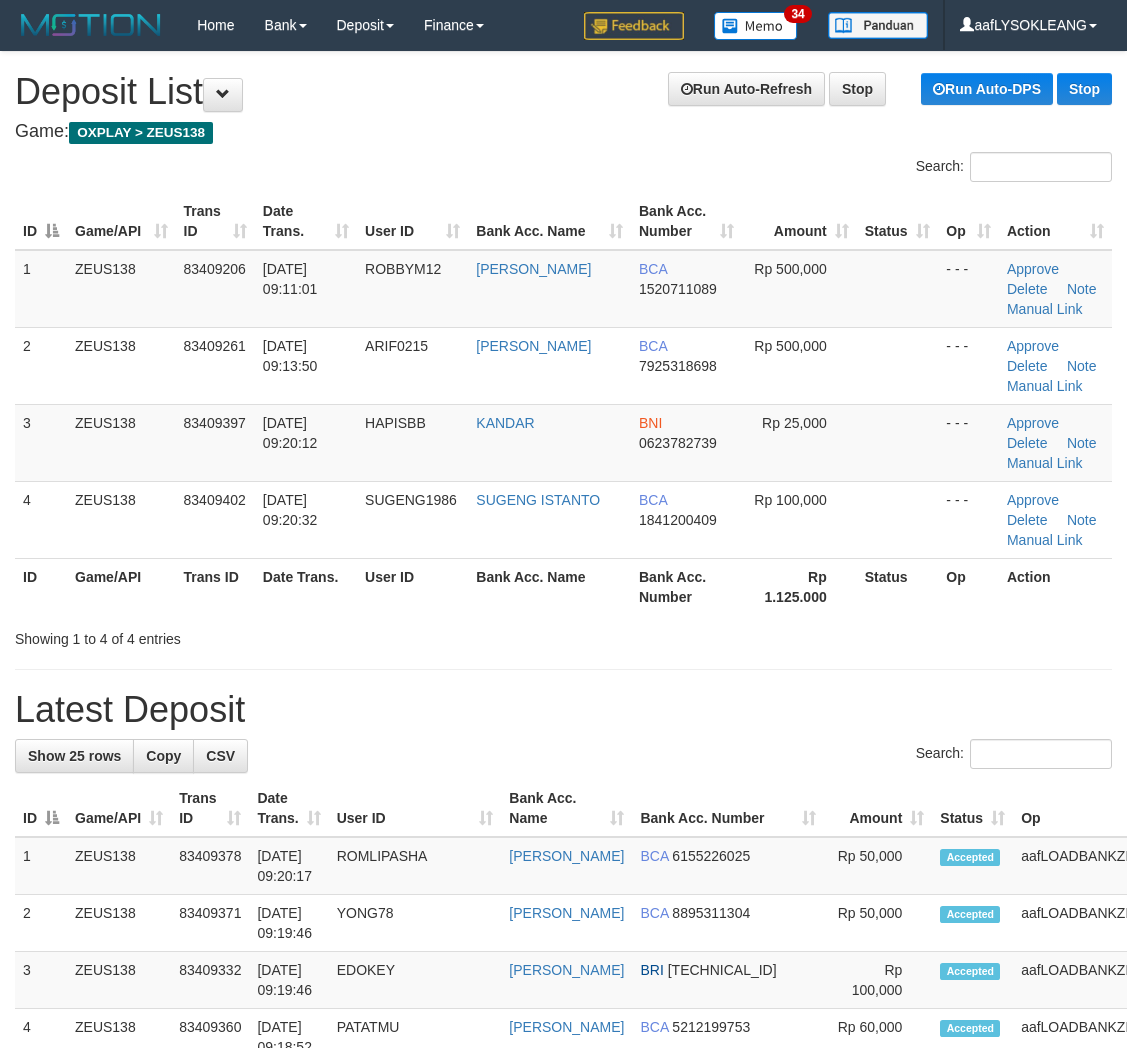 scroll, scrollTop: 0, scrollLeft: 0, axis: both 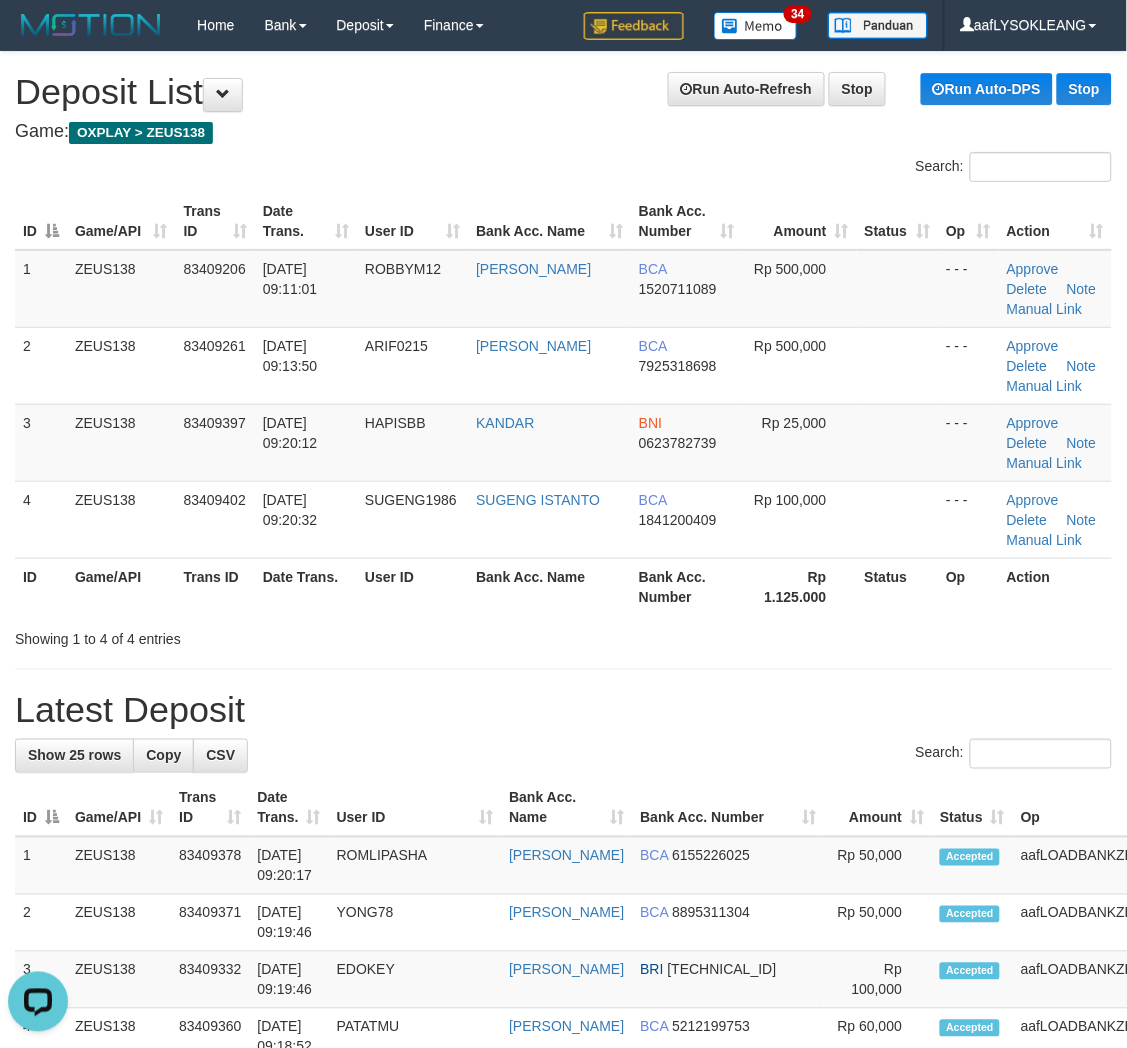 drag, startPoint x: 937, startPoint y: 685, endPoint x: 946, endPoint y: 678, distance: 11.401754 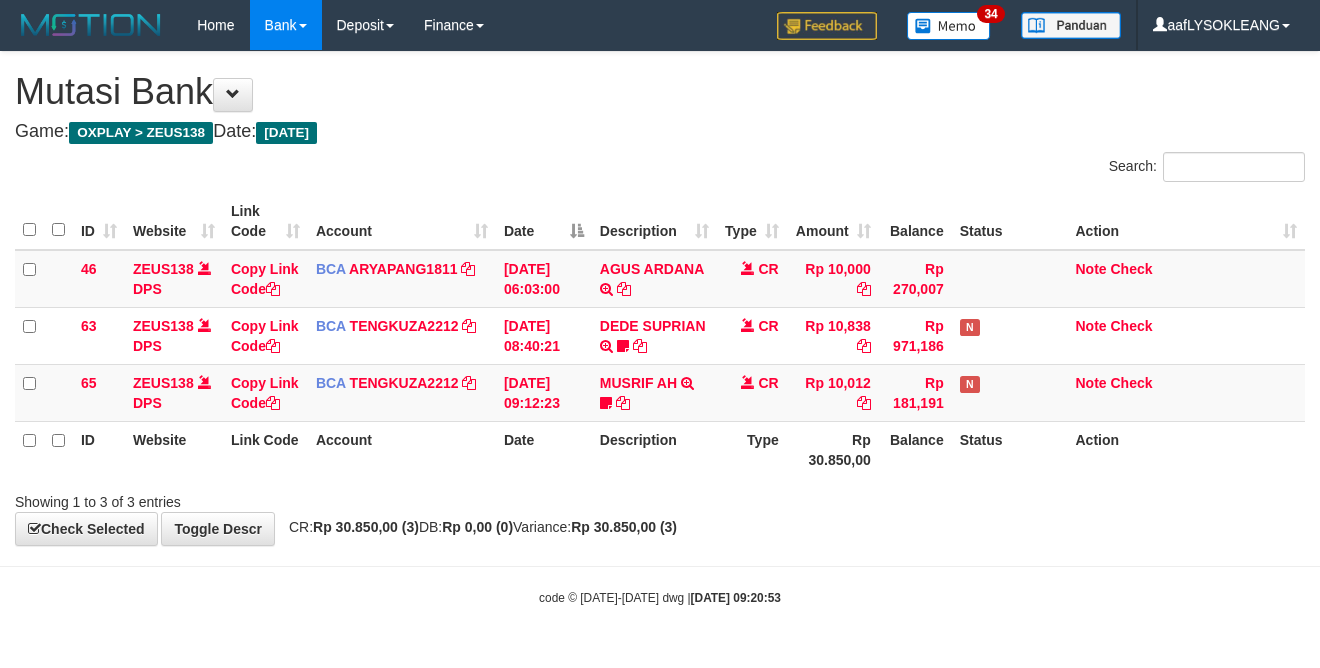 scroll, scrollTop: 0, scrollLeft: 0, axis: both 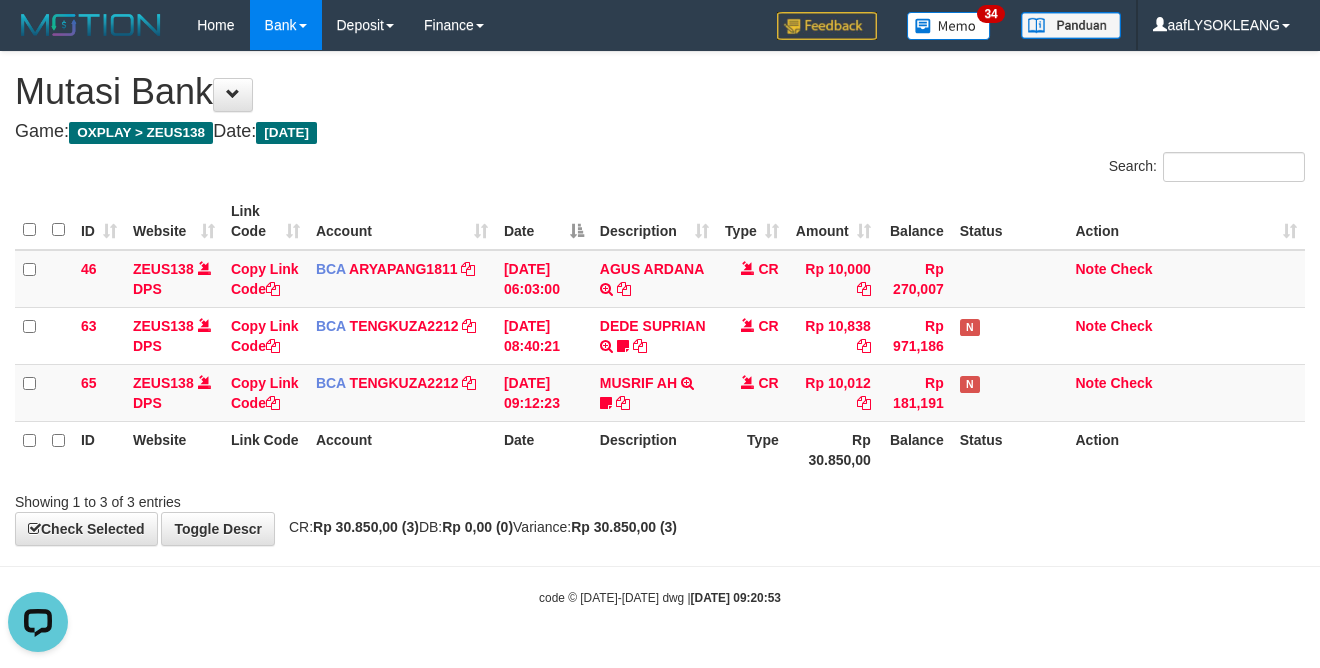 click on "Account" at bounding box center (402, 449) 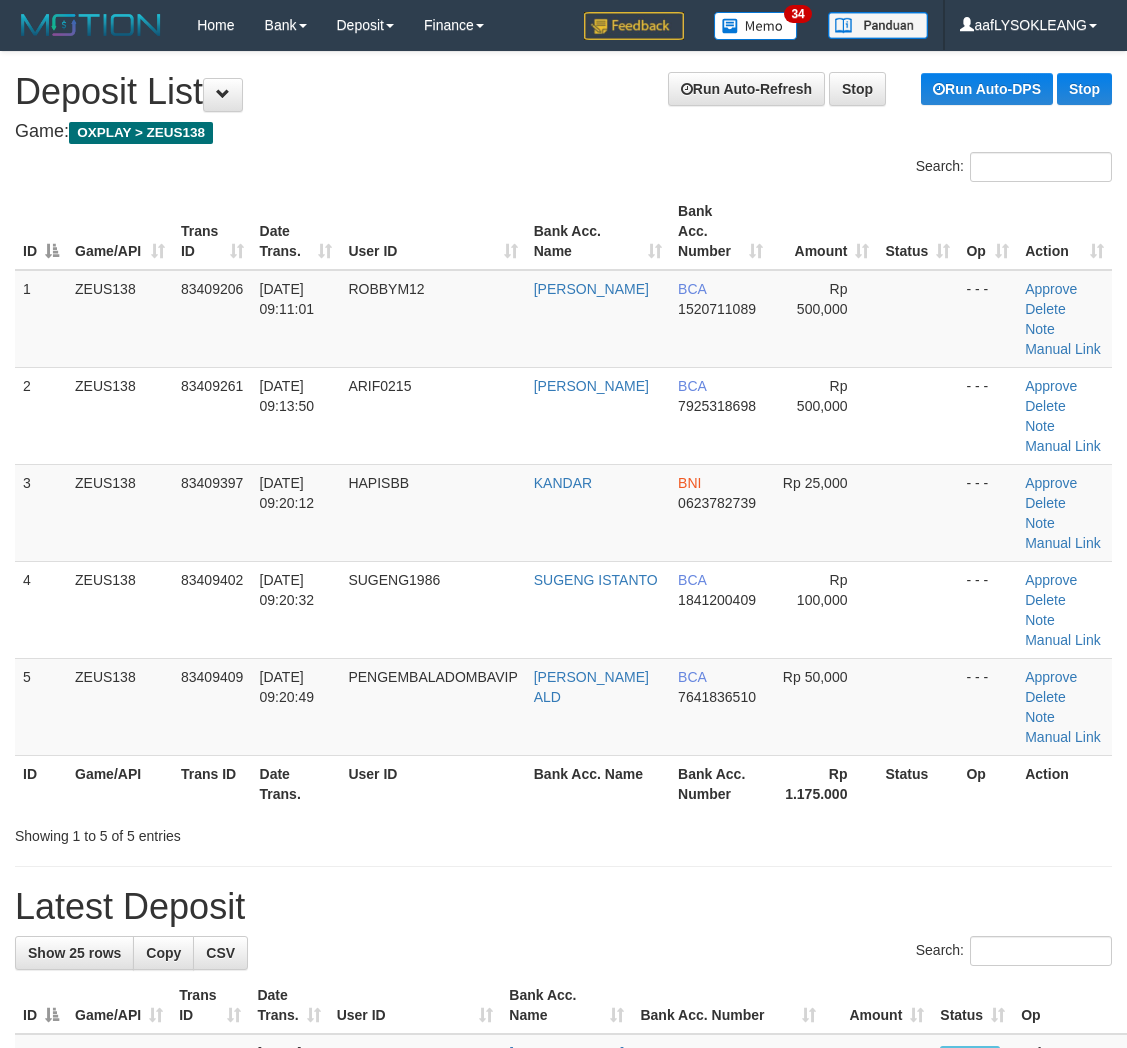 scroll, scrollTop: 0, scrollLeft: 0, axis: both 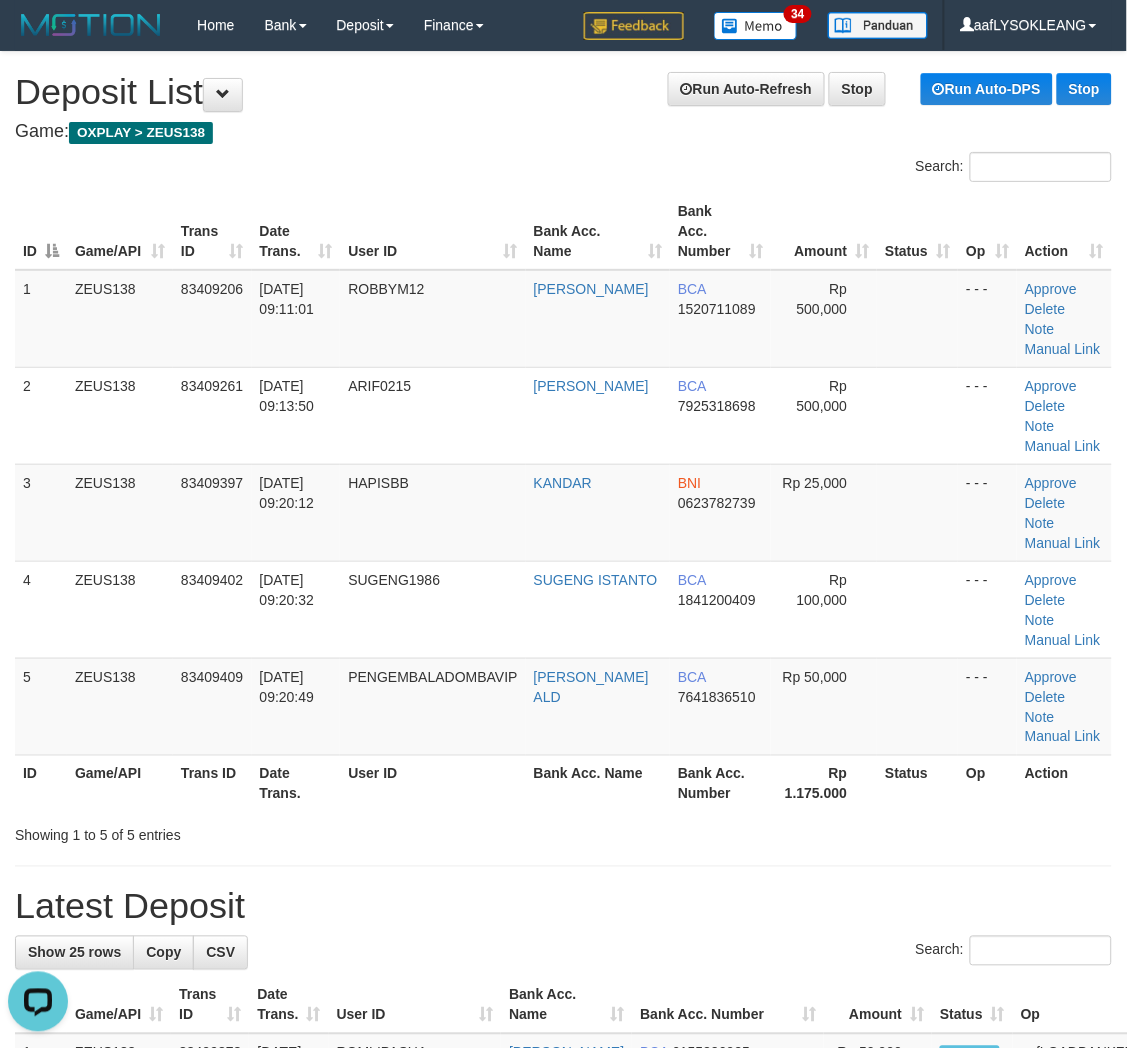 drag, startPoint x: 940, startPoint y: 796, endPoint x: 1135, endPoint y: 843, distance: 200.58415 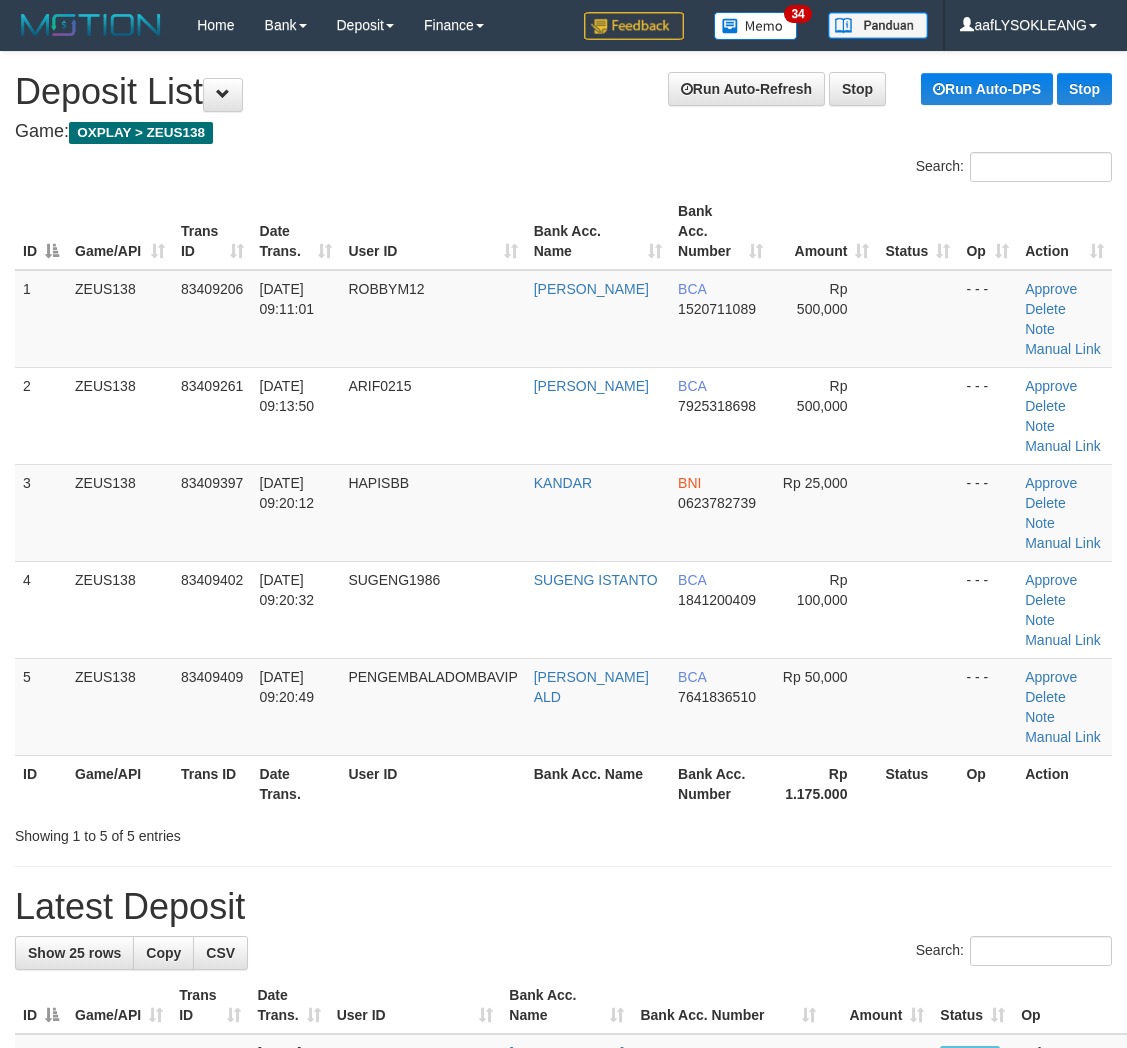 scroll, scrollTop: 0, scrollLeft: 0, axis: both 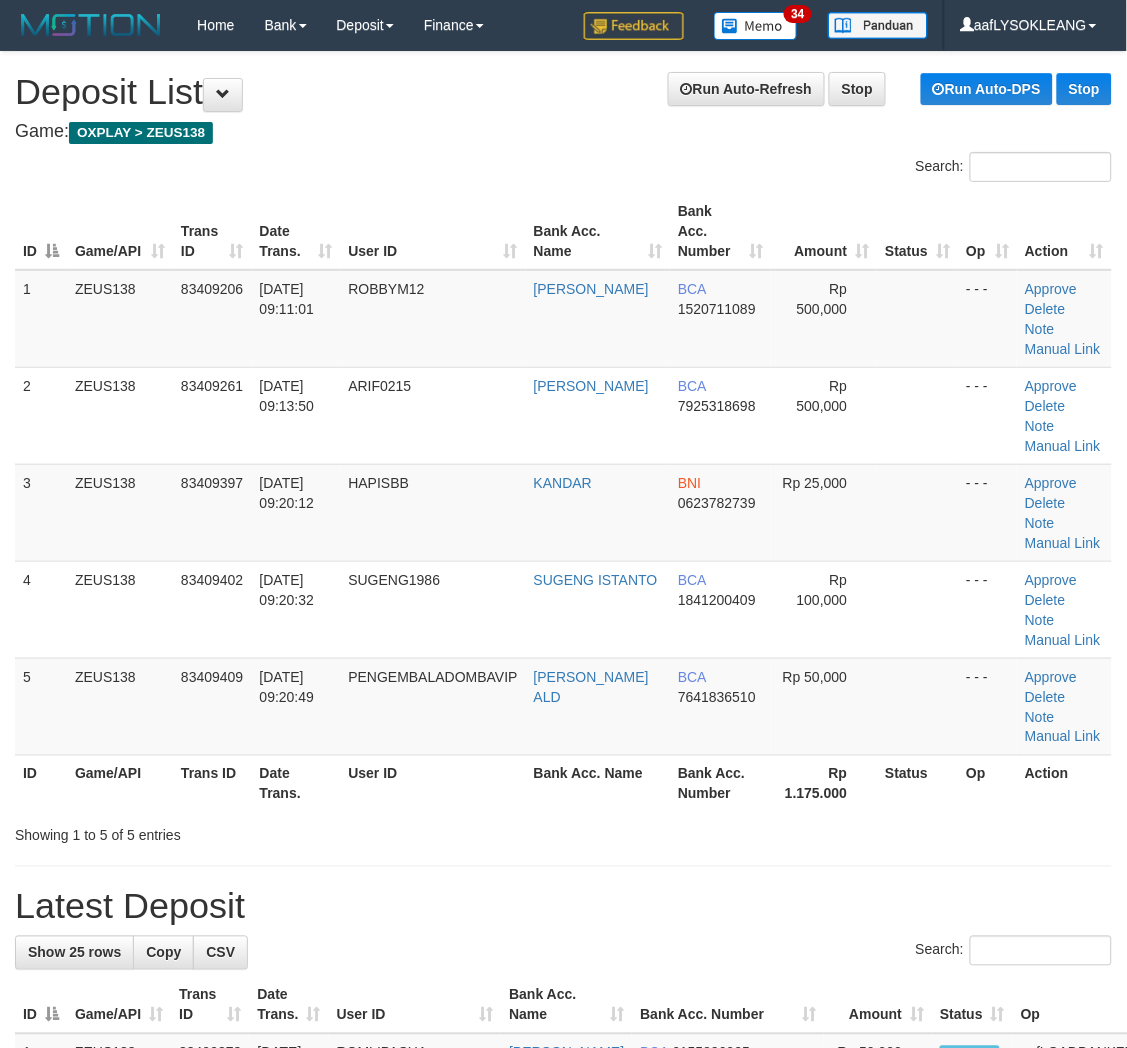 drag, startPoint x: 675, startPoint y: 832, endPoint x: 764, endPoint y: 855, distance: 91.92388 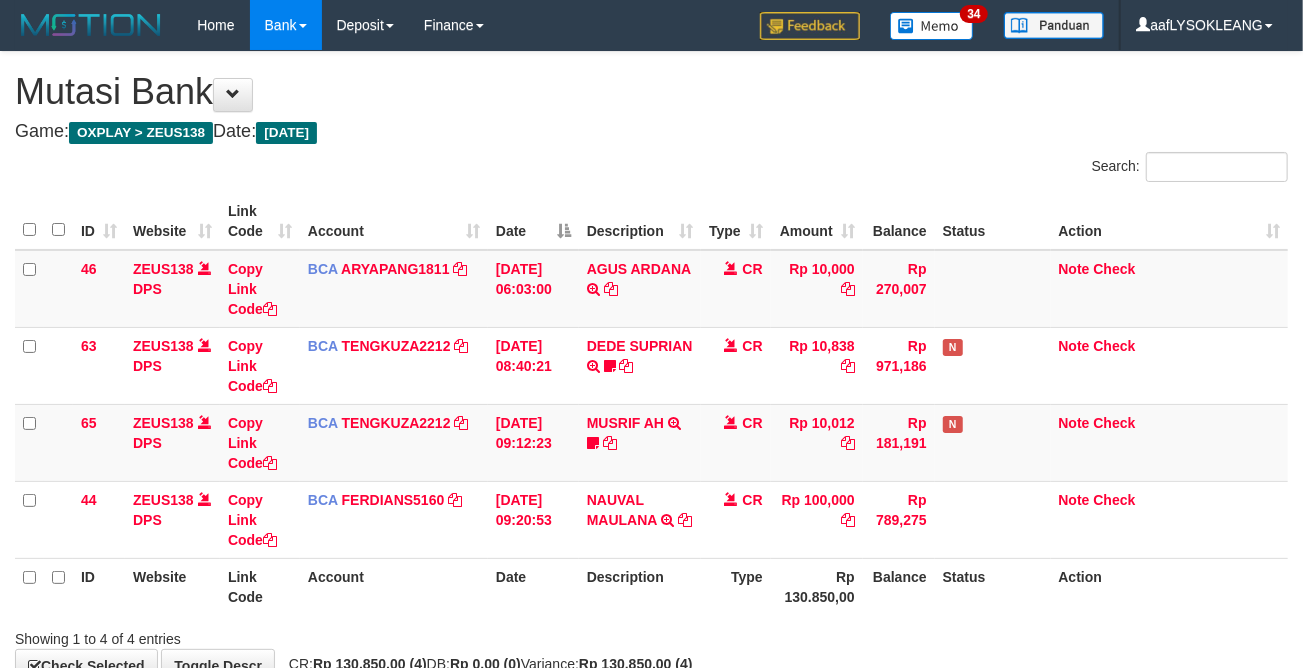 scroll, scrollTop: 124, scrollLeft: 0, axis: vertical 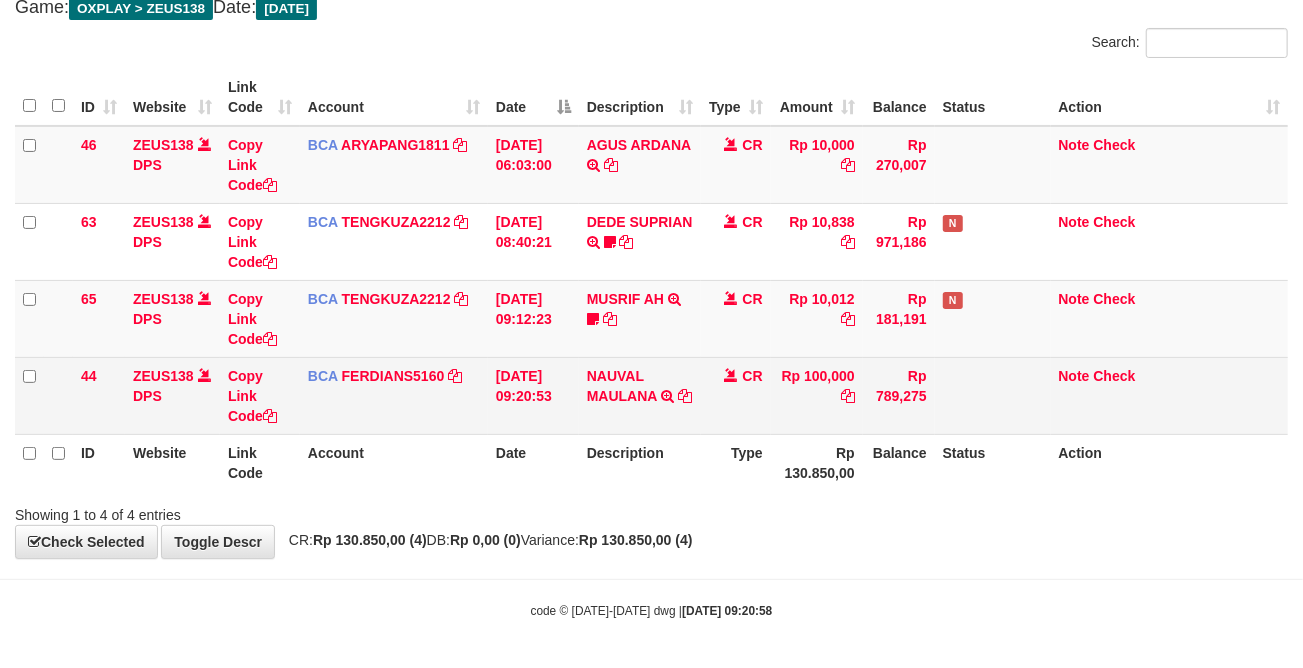 click on "NAUVAL MAULANA         TRSF E-BANKING CR 1107/FTSCY/WS95031
100000.00NAUVAL MAULANA" at bounding box center [640, 395] 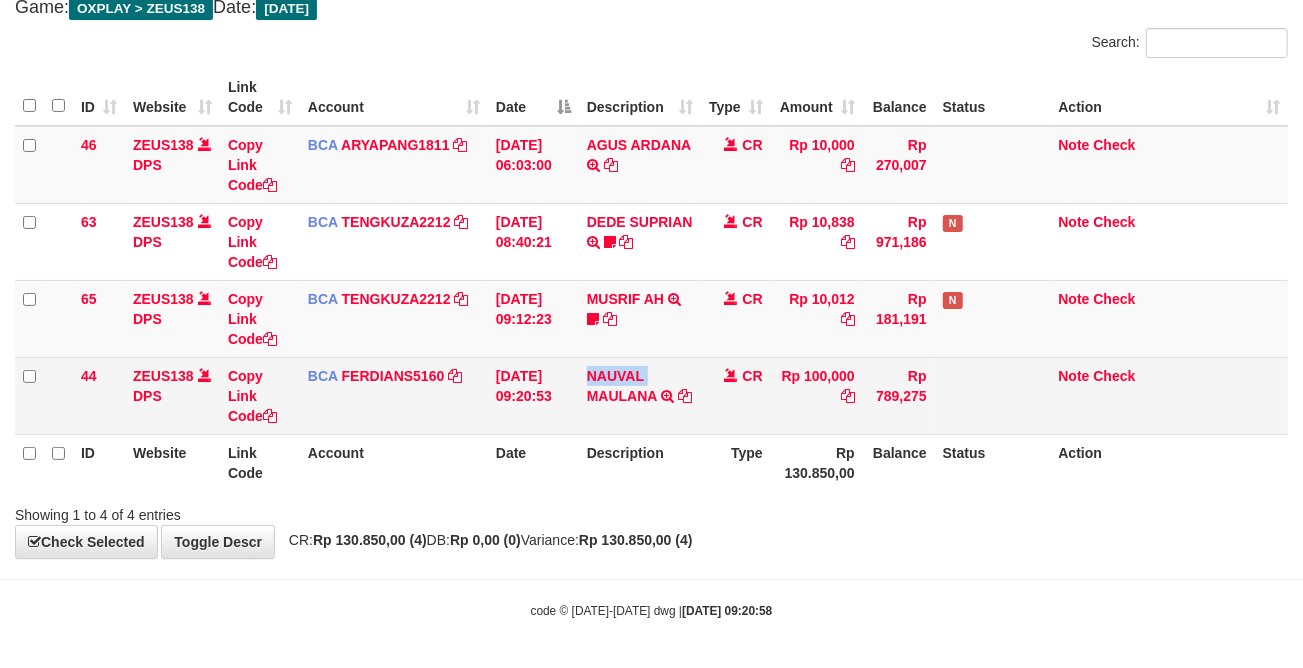 click on "NAUVAL MAULANA         TRSF E-BANKING CR 1107/FTSCY/WS95031
100000.00NAUVAL MAULANA" at bounding box center [640, 395] 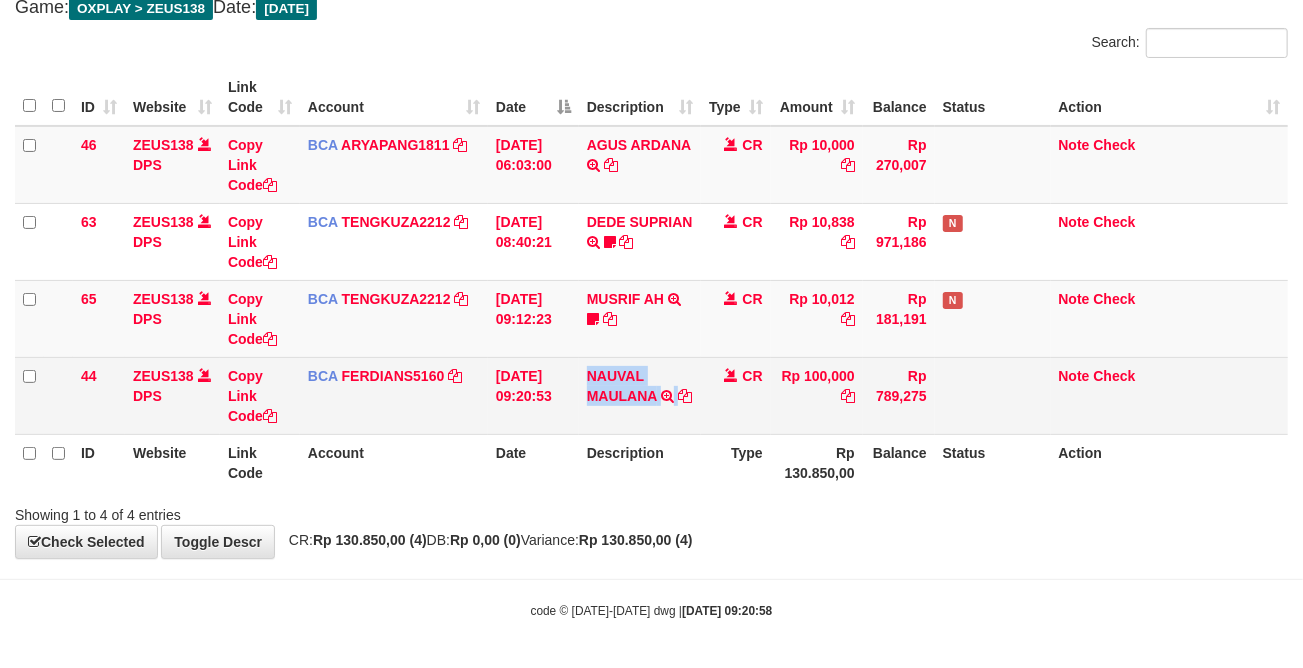 copy on "NAUVAL MAULANA" 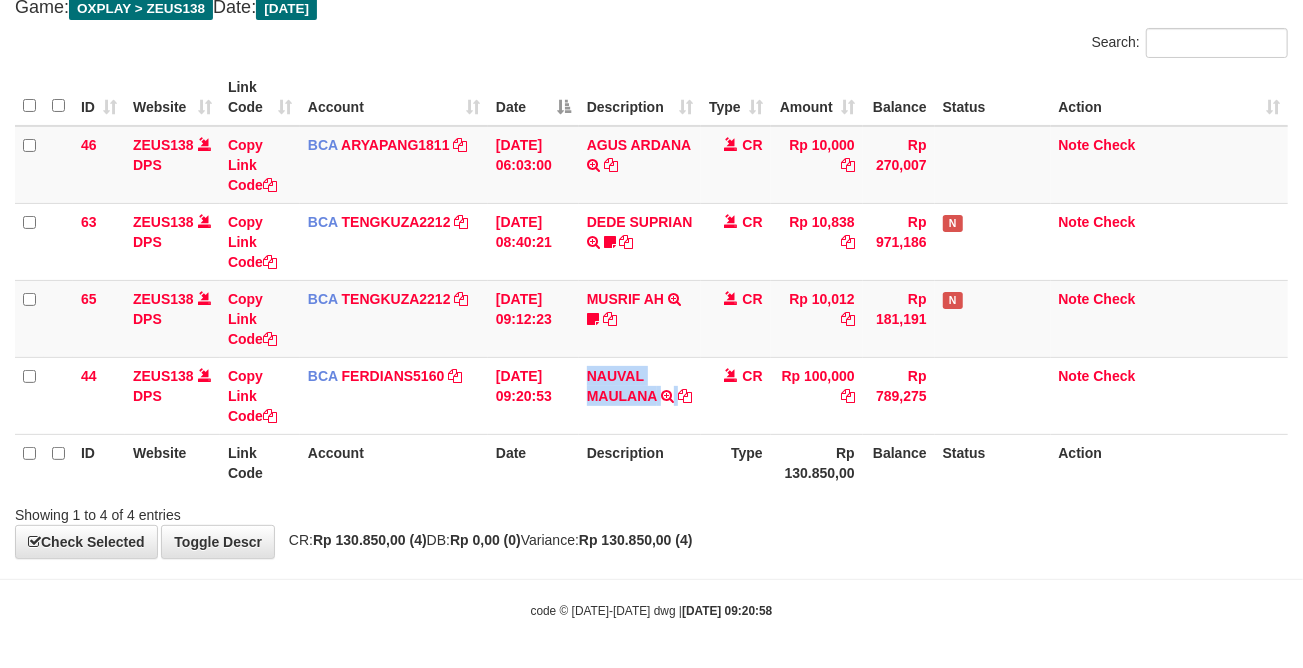 drag, startPoint x: 647, startPoint y: 374, endPoint x: 3, endPoint y: 421, distance: 645.71277 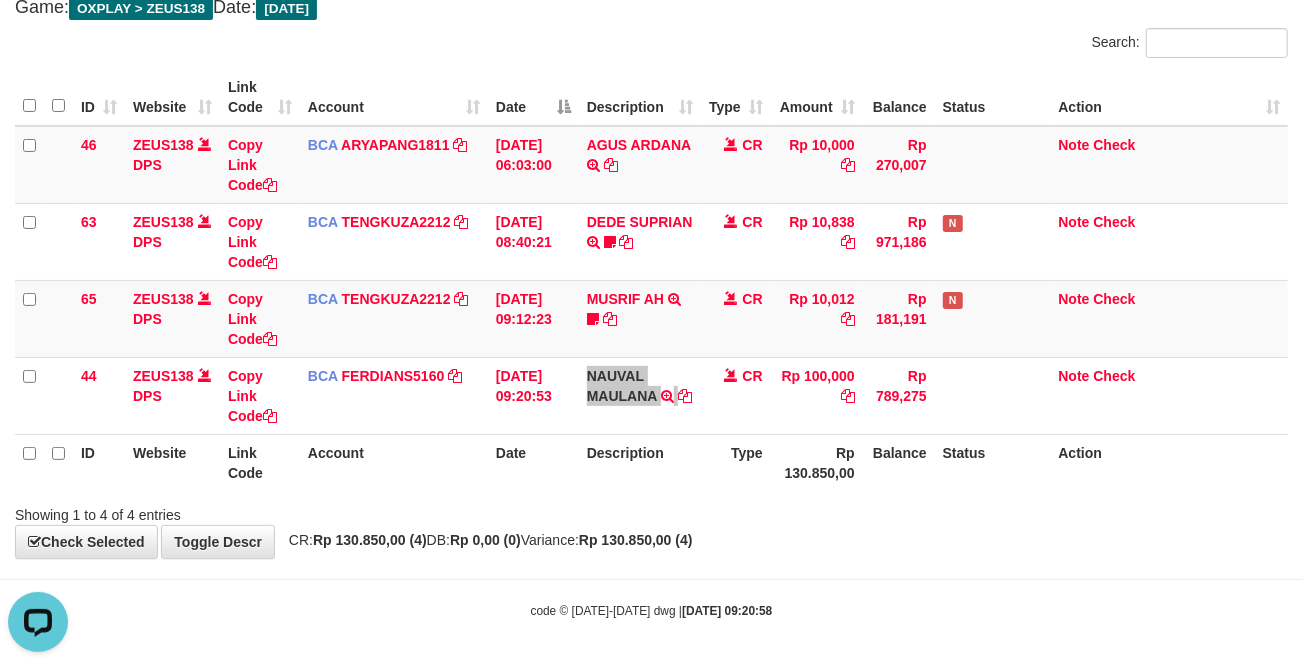 scroll, scrollTop: 0, scrollLeft: 0, axis: both 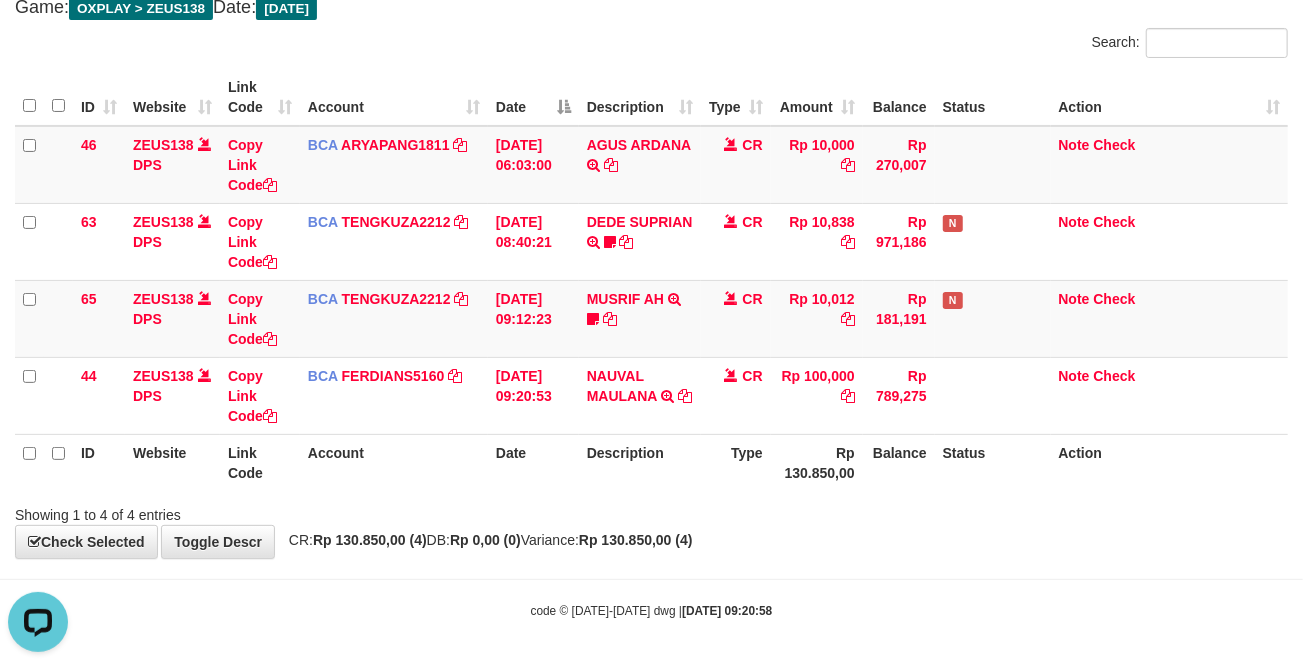 click on "ID Website Link Code Account Date Description Type Rp 130.850,00 Balance Status Action" at bounding box center (651, 462) 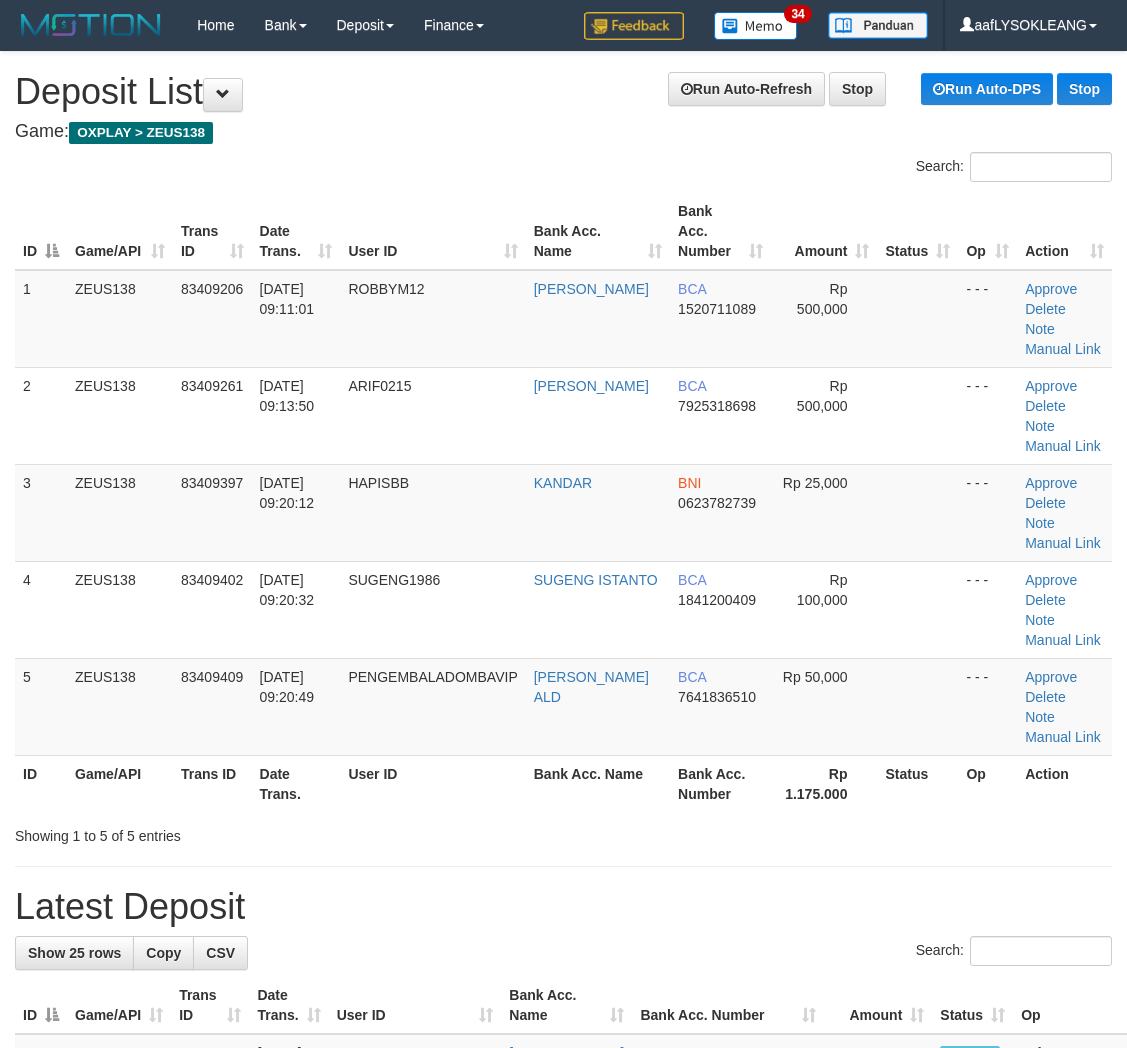 scroll, scrollTop: 0, scrollLeft: 0, axis: both 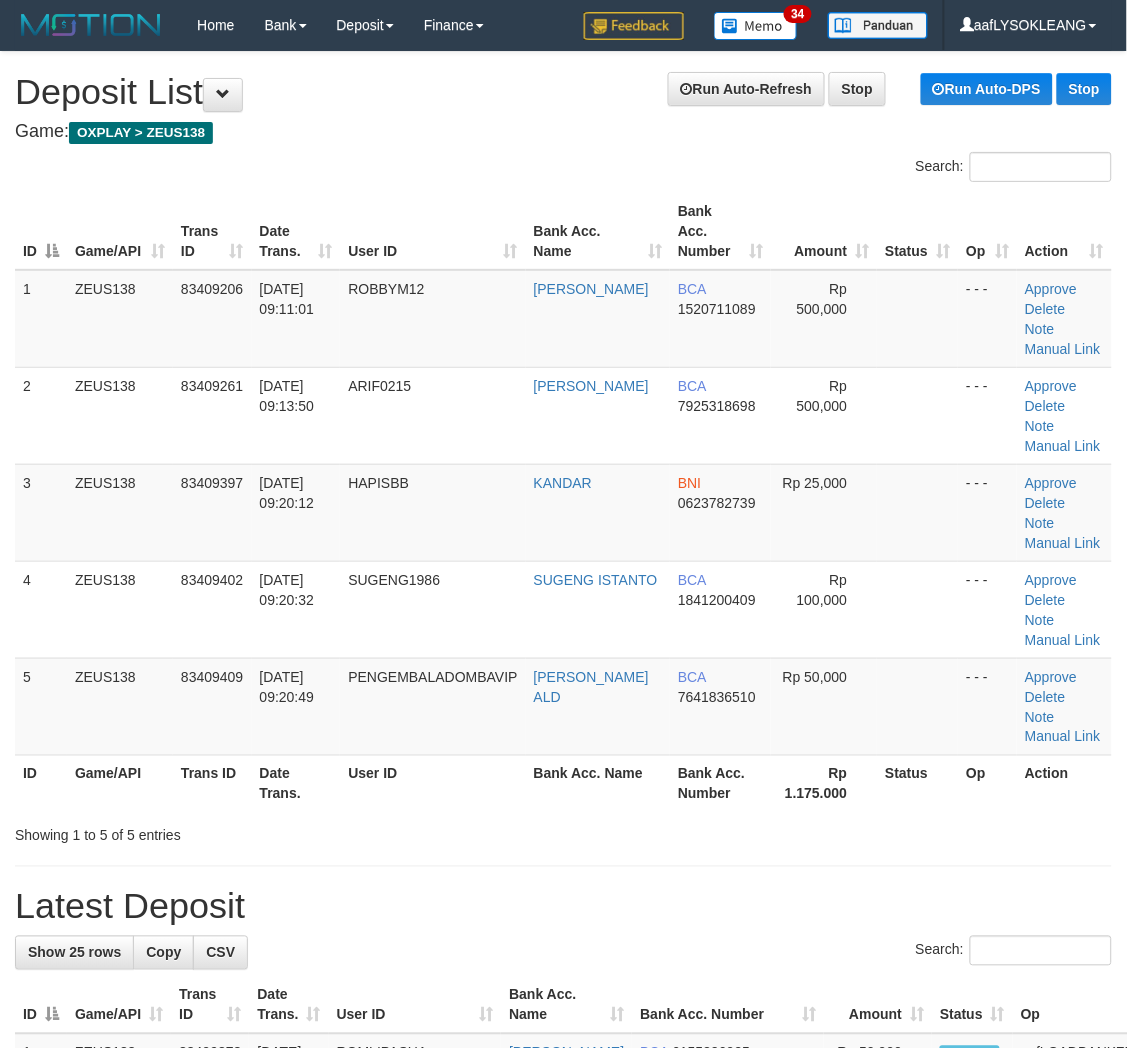 click on "Showing 1 to 5 of 5 entries" at bounding box center (563, 832) 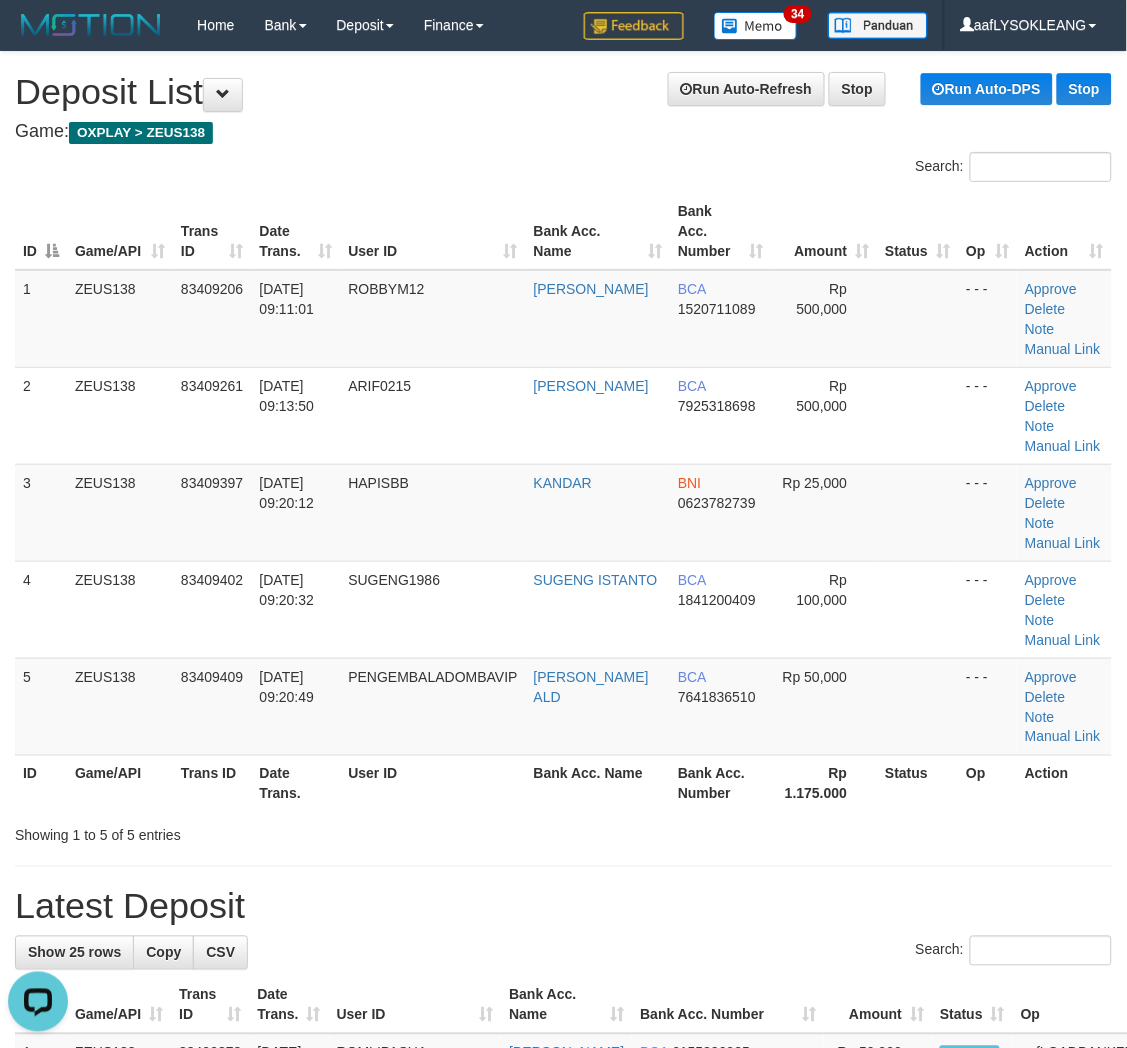 scroll, scrollTop: 0, scrollLeft: 0, axis: both 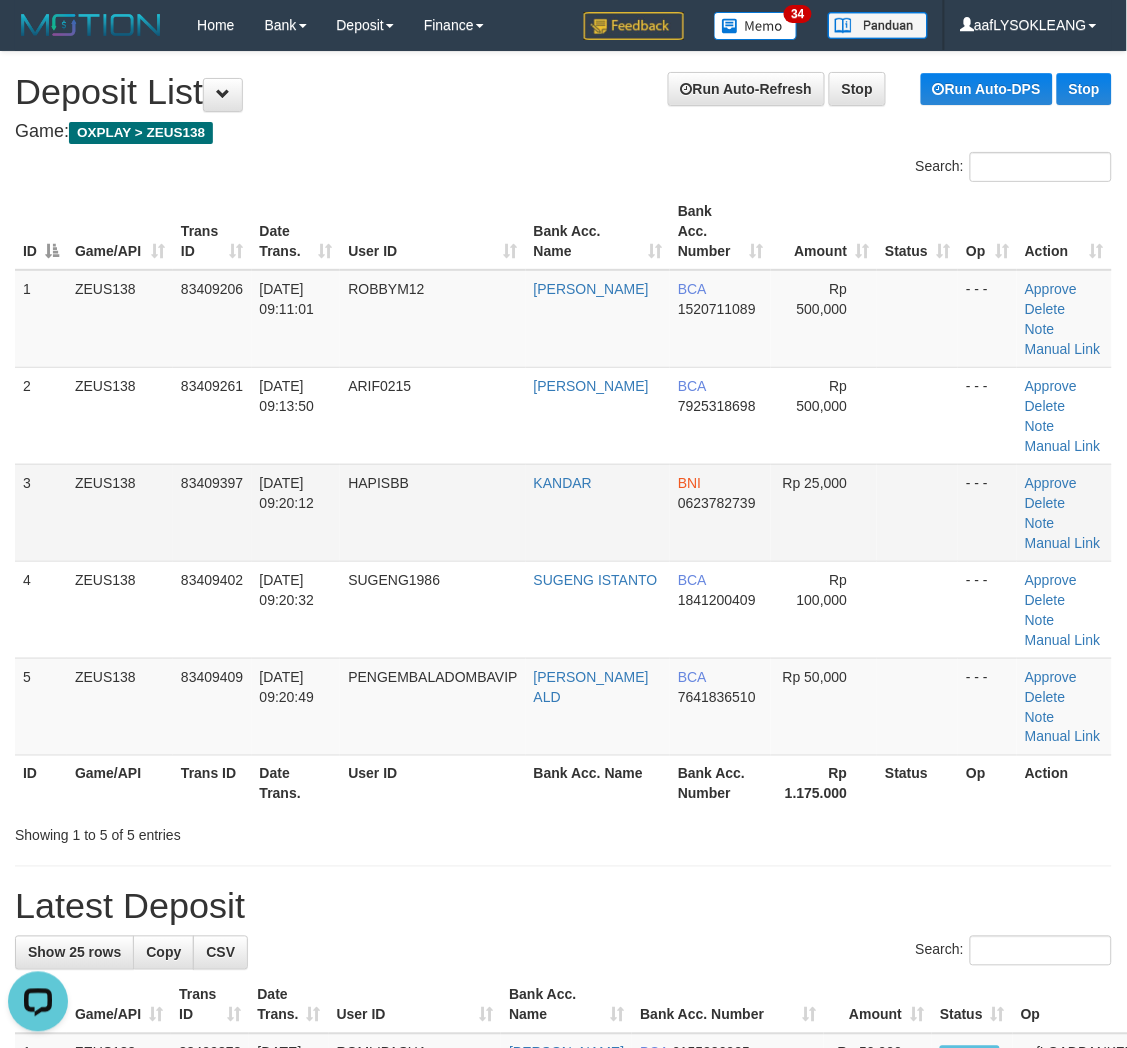 drag, startPoint x: 896, startPoint y: 556, endPoint x: 928, endPoint y: 555, distance: 32.01562 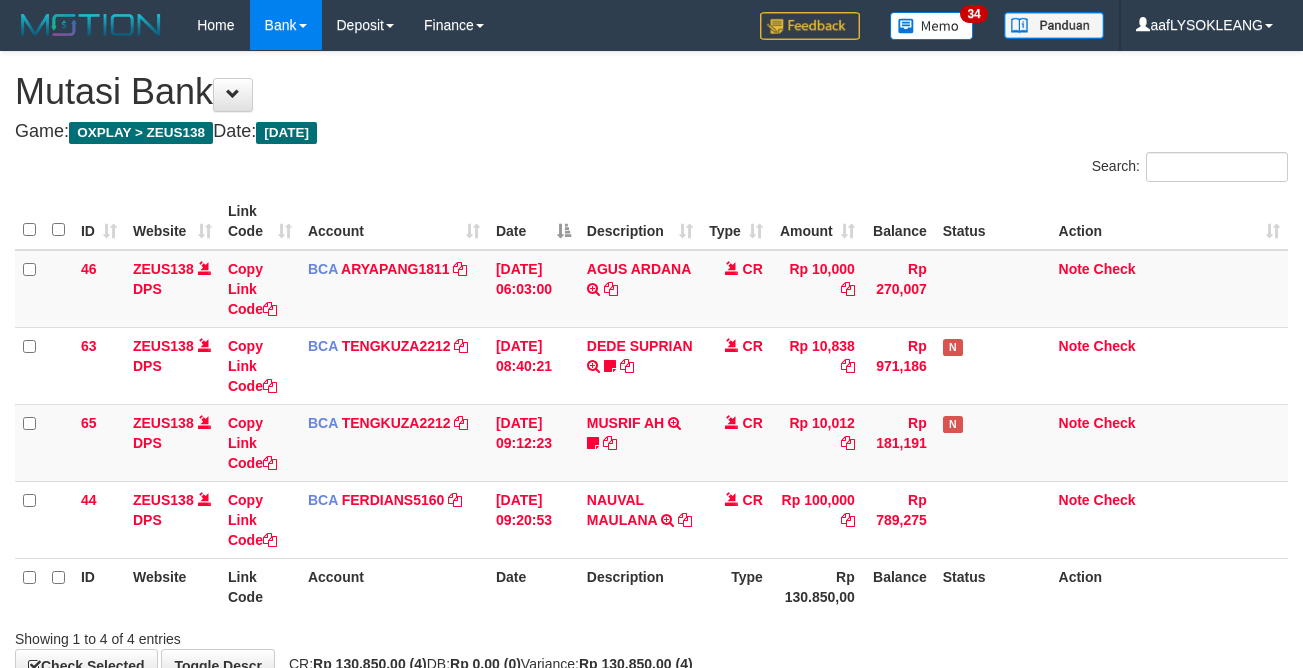 scroll, scrollTop: 124, scrollLeft: 0, axis: vertical 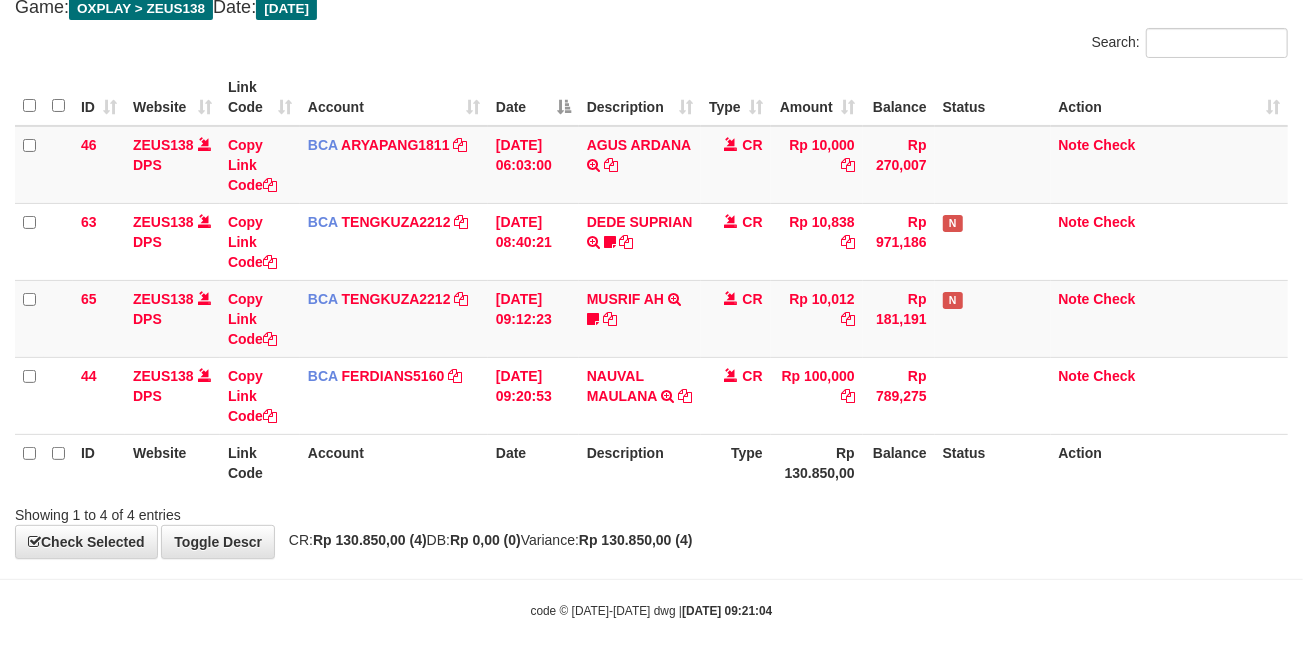 click on "Account" at bounding box center [394, 462] 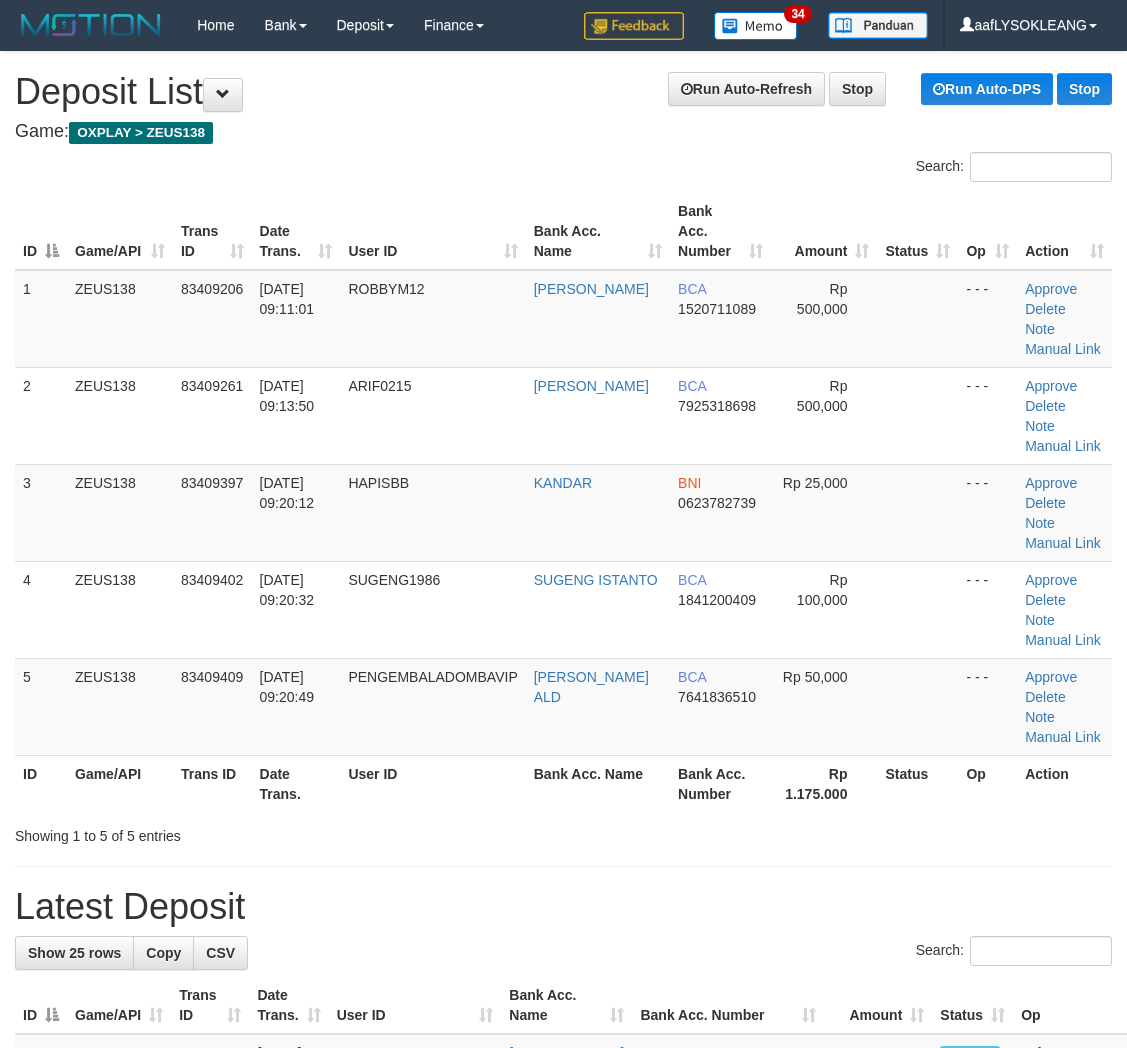 scroll, scrollTop: 0, scrollLeft: 0, axis: both 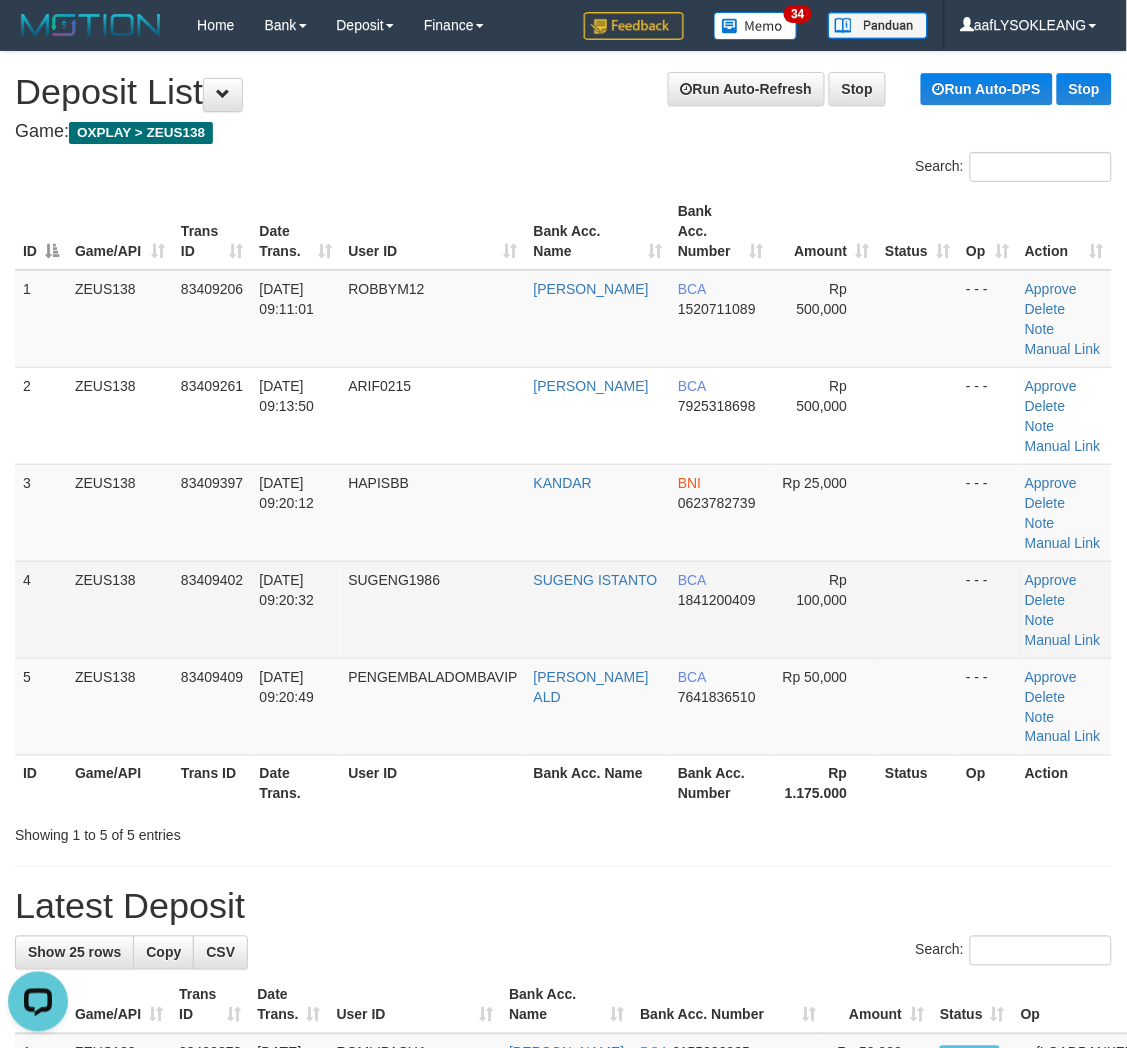 drag, startPoint x: 905, startPoint y: 594, endPoint x: 915, endPoint y: 586, distance: 12.806249 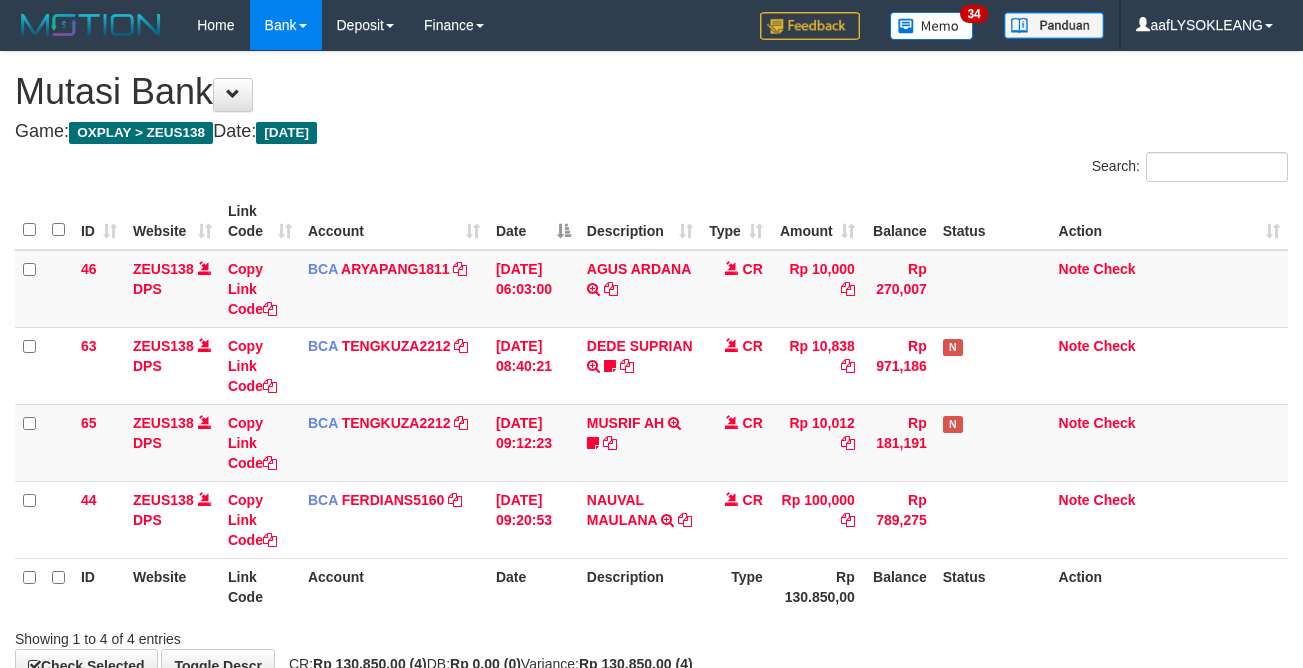 scroll, scrollTop: 124, scrollLeft: 0, axis: vertical 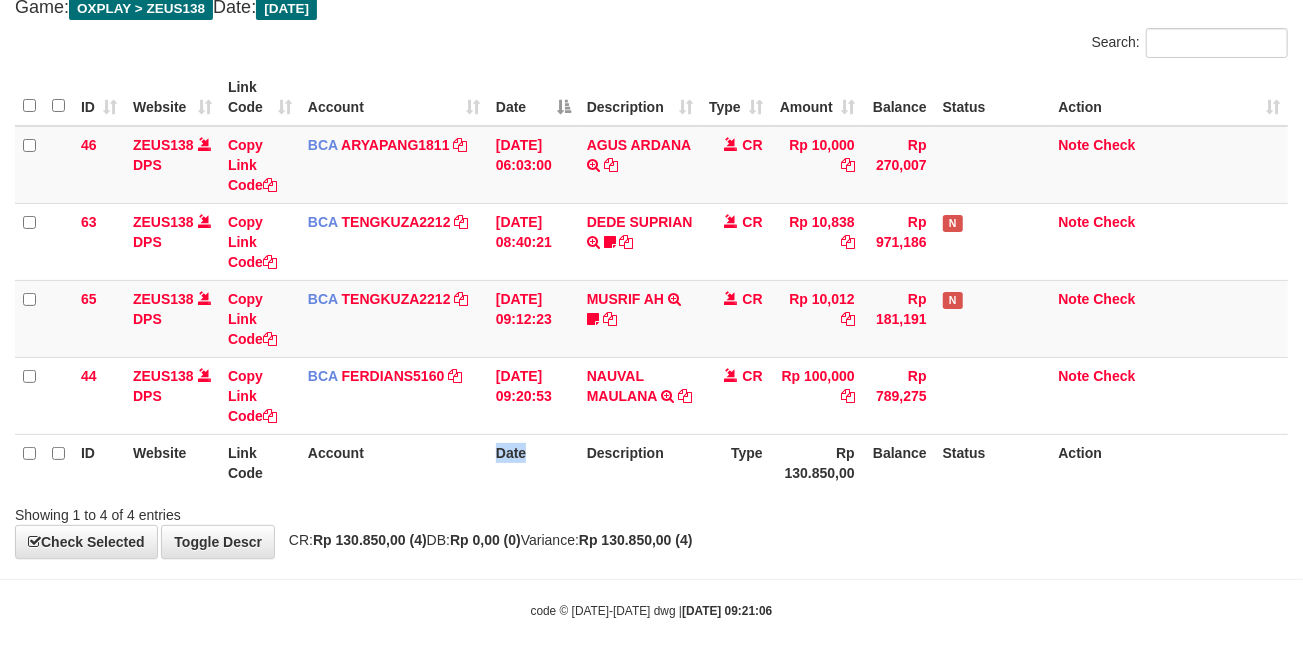 drag, startPoint x: 523, startPoint y: 454, endPoint x: 7, endPoint y: 397, distance: 519.13873 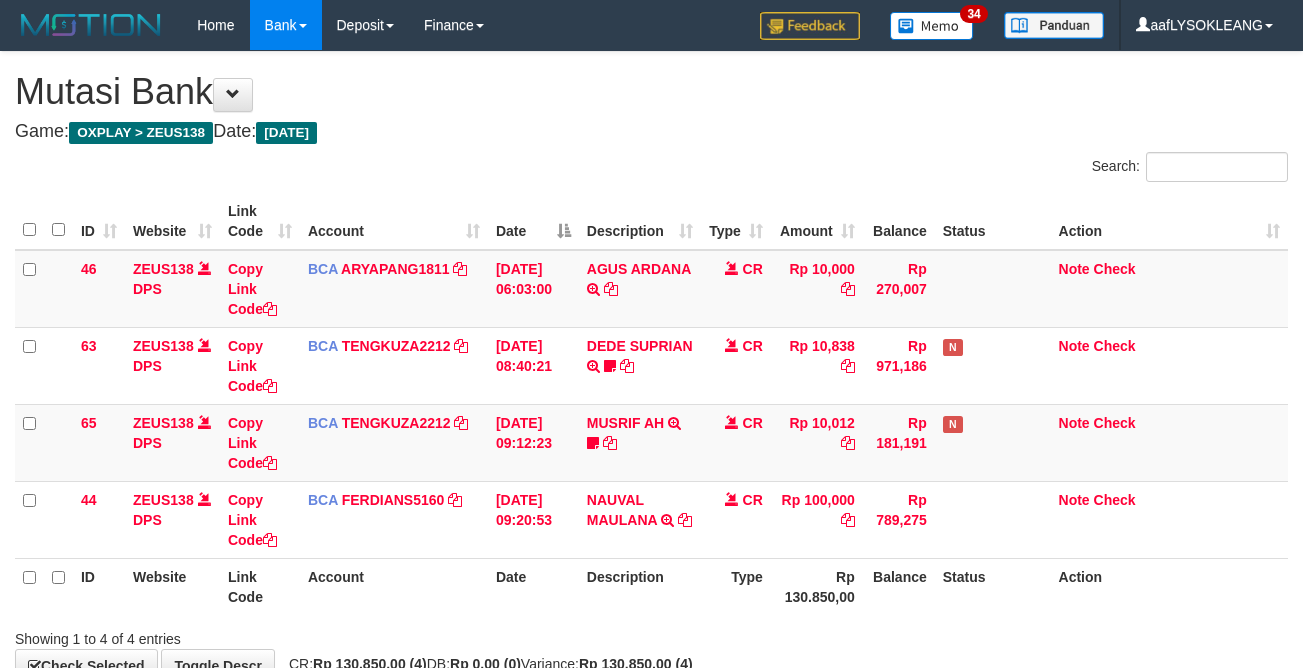 scroll, scrollTop: 124, scrollLeft: 0, axis: vertical 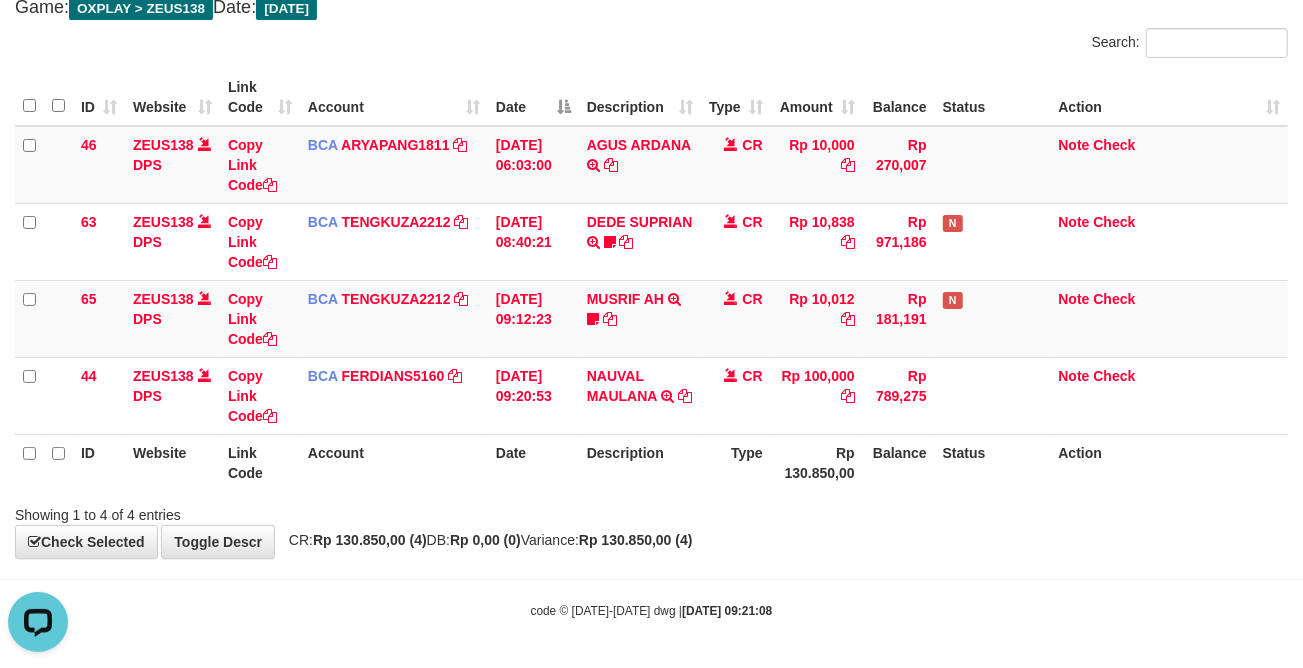 click on "Account" at bounding box center (394, 462) 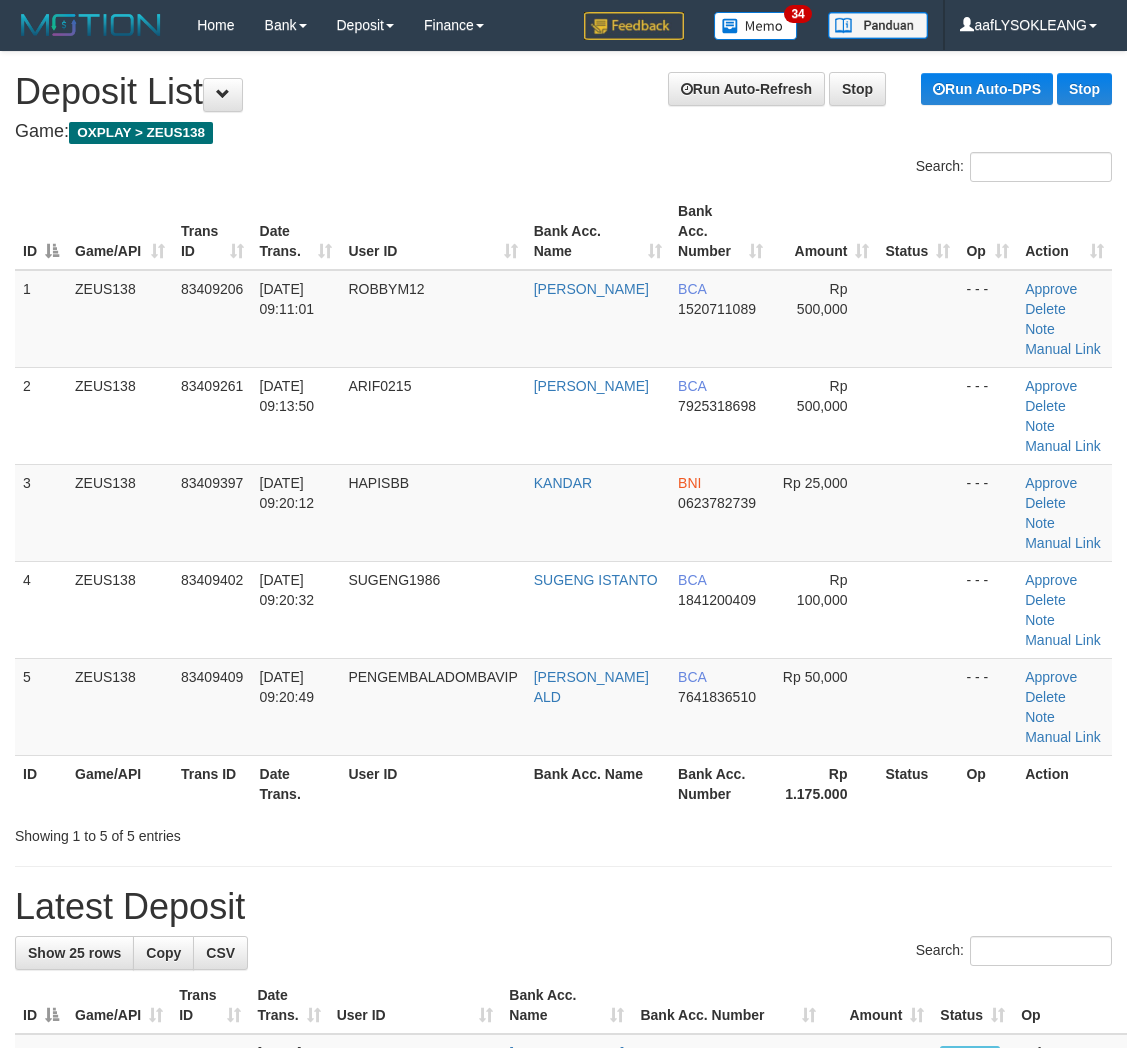 scroll, scrollTop: 0, scrollLeft: 0, axis: both 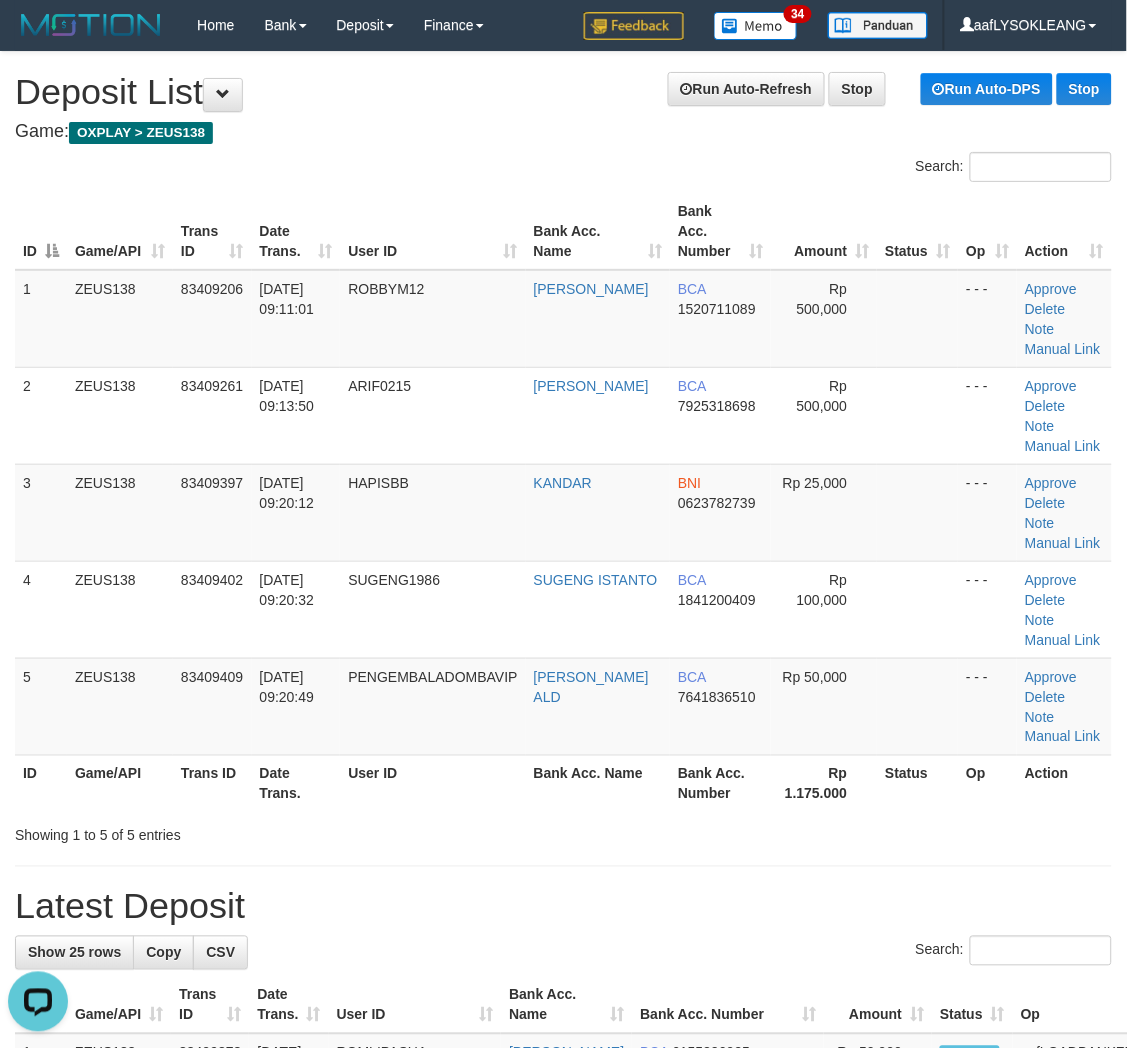 drag, startPoint x: 924, startPoint y: 501, endPoint x: 1142, endPoint y: 618, distance: 247.41261 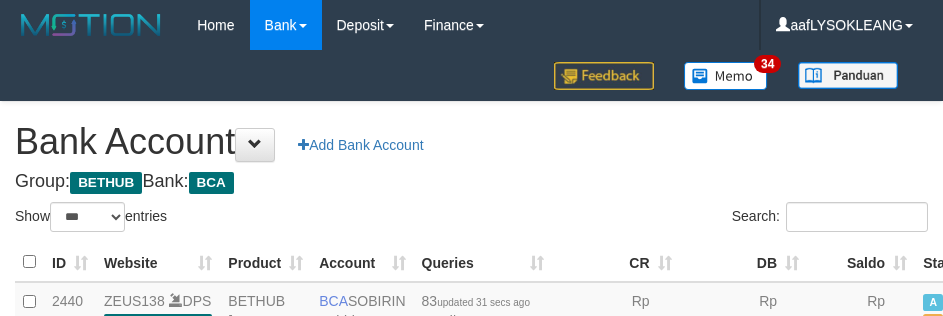 select on "***" 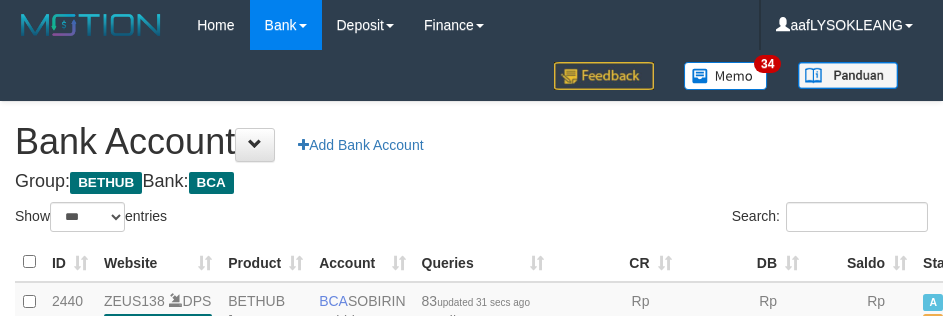 scroll, scrollTop: 135, scrollLeft: 0, axis: vertical 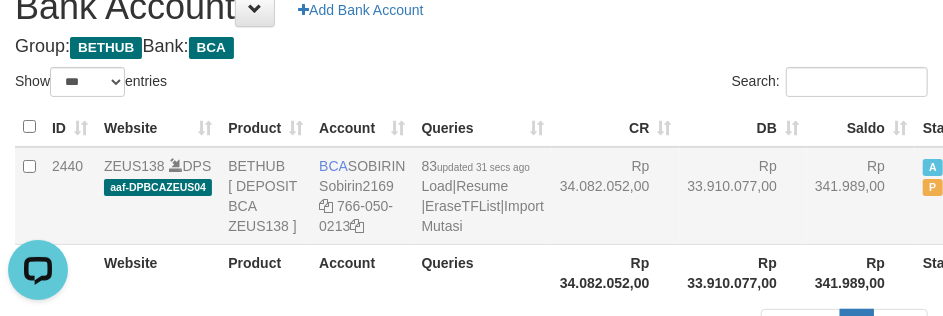 click on "Rp 34.082.052,00" at bounding box center [616, 196] 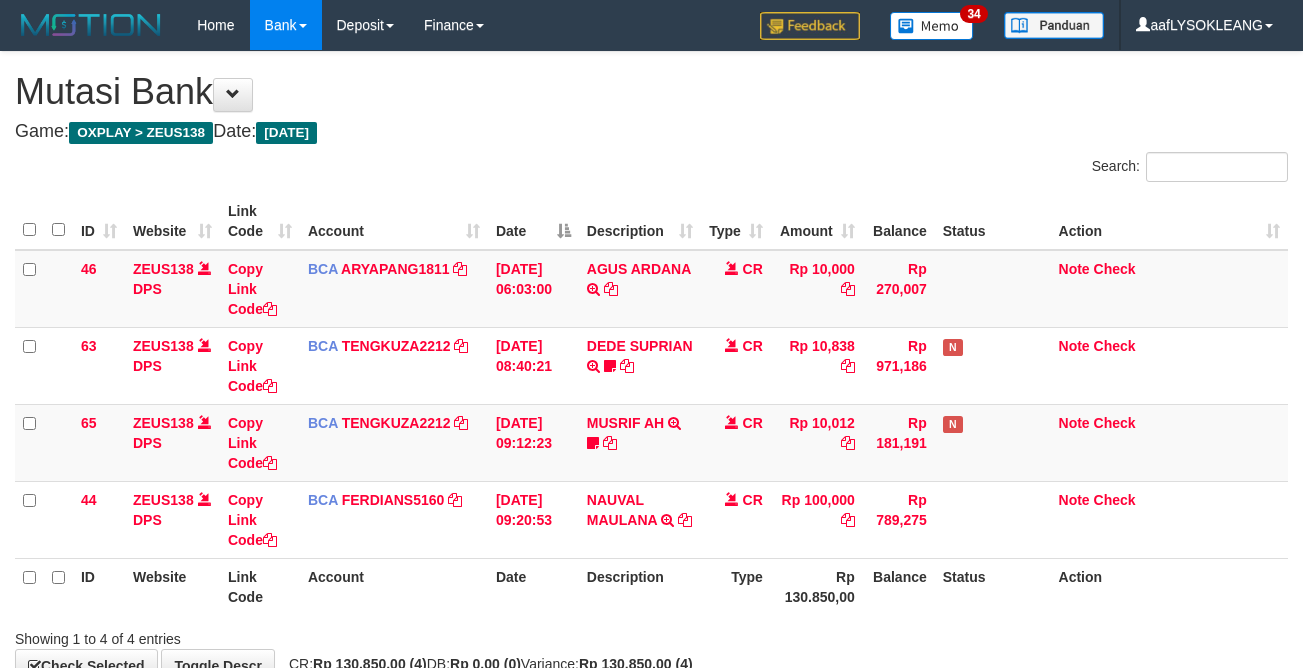 scroll, scrollTop: 124, scrollLeft: 0, axis: vertical 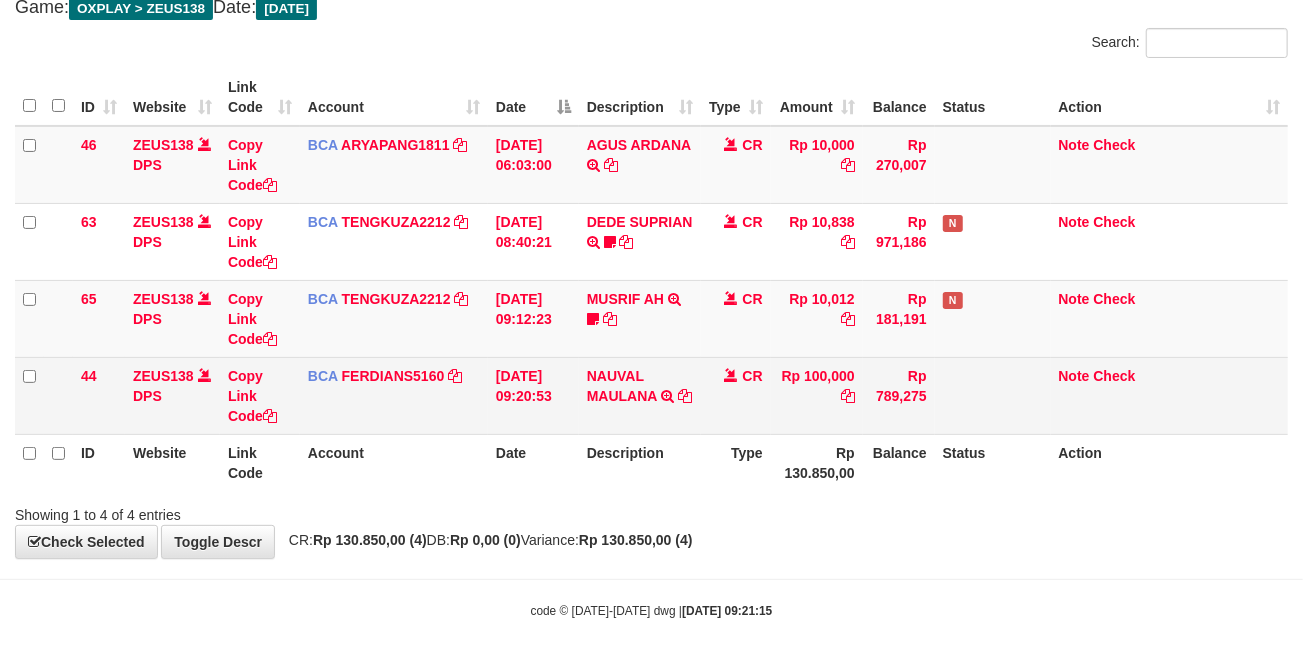 drag, startPoint x: 433, startPoint y: 466, endPoint x: 285, endPoint y: 418, distance: 155.5892 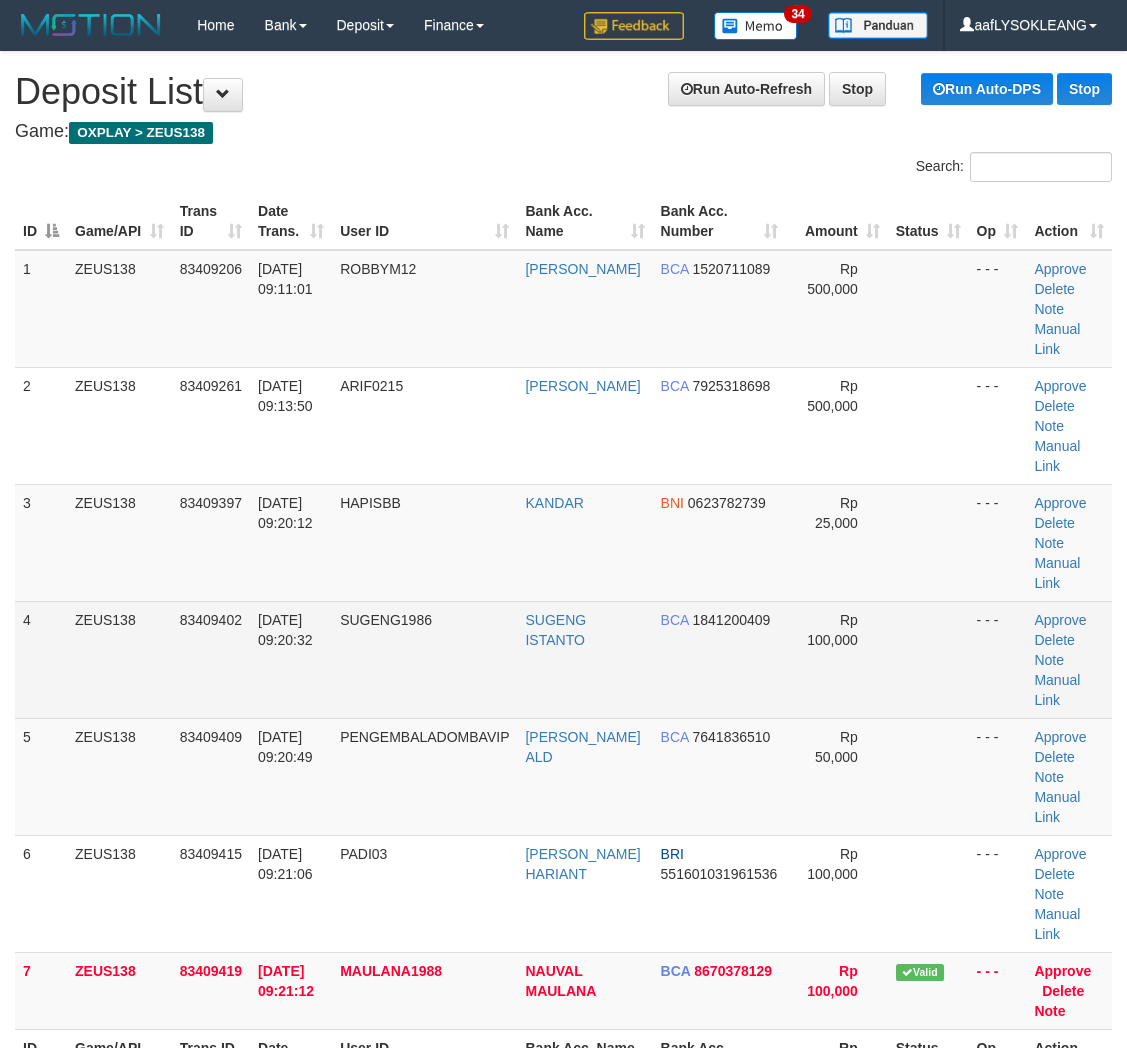 scroll, scrollTop: 0, scrollLeft: 0, axis: both 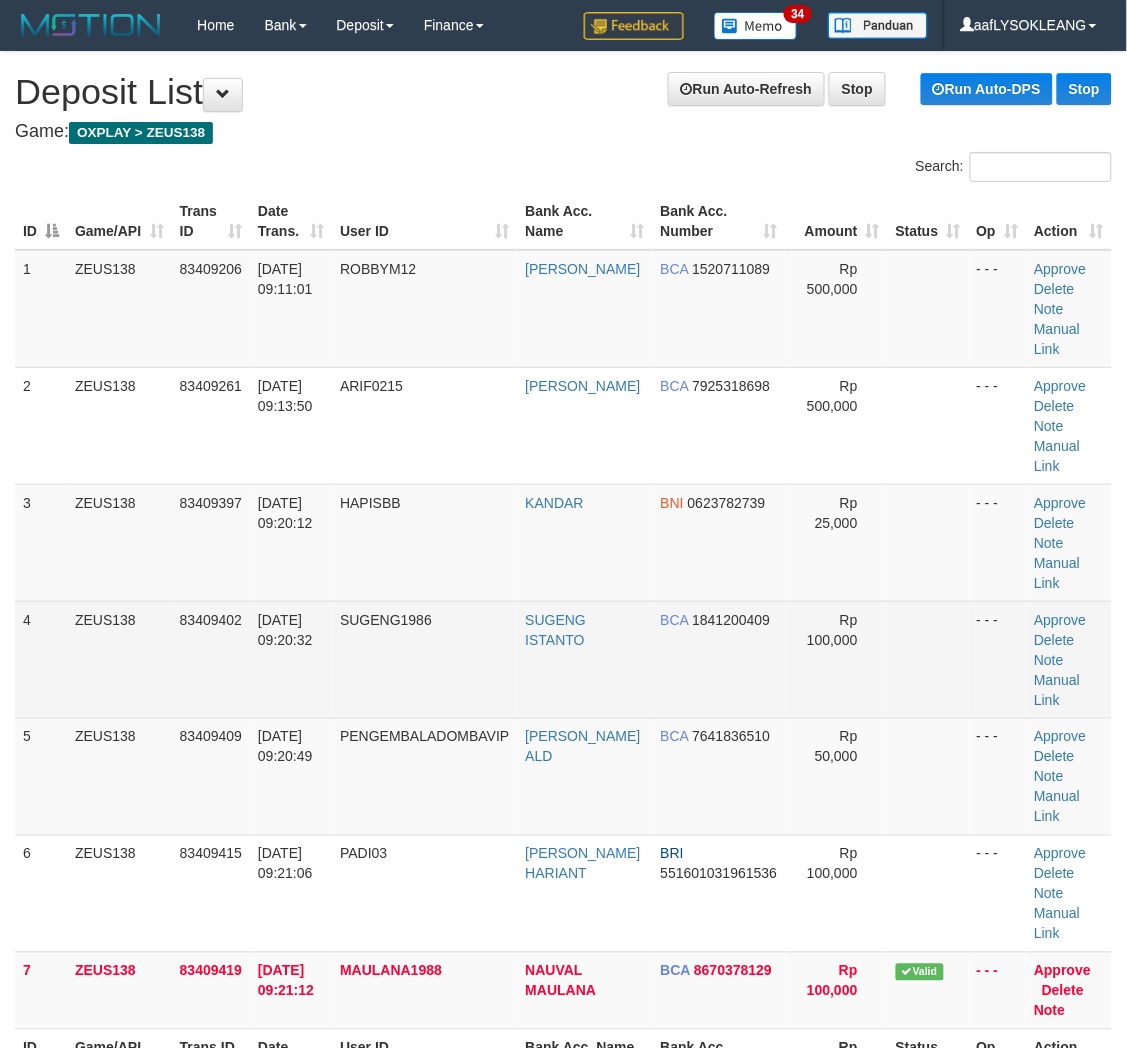 click on "- - -" at bounding box center [998, 659] 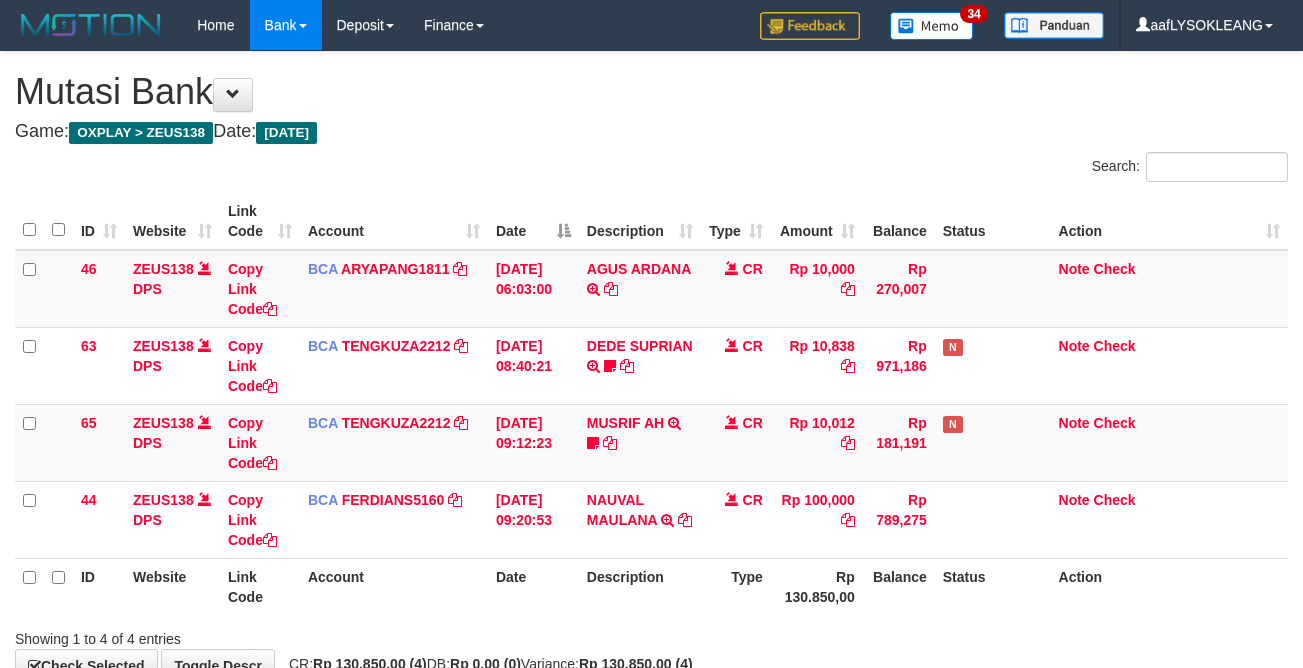 scroll, scrollTop: 124, scrollLeft: 0, axis: vertical 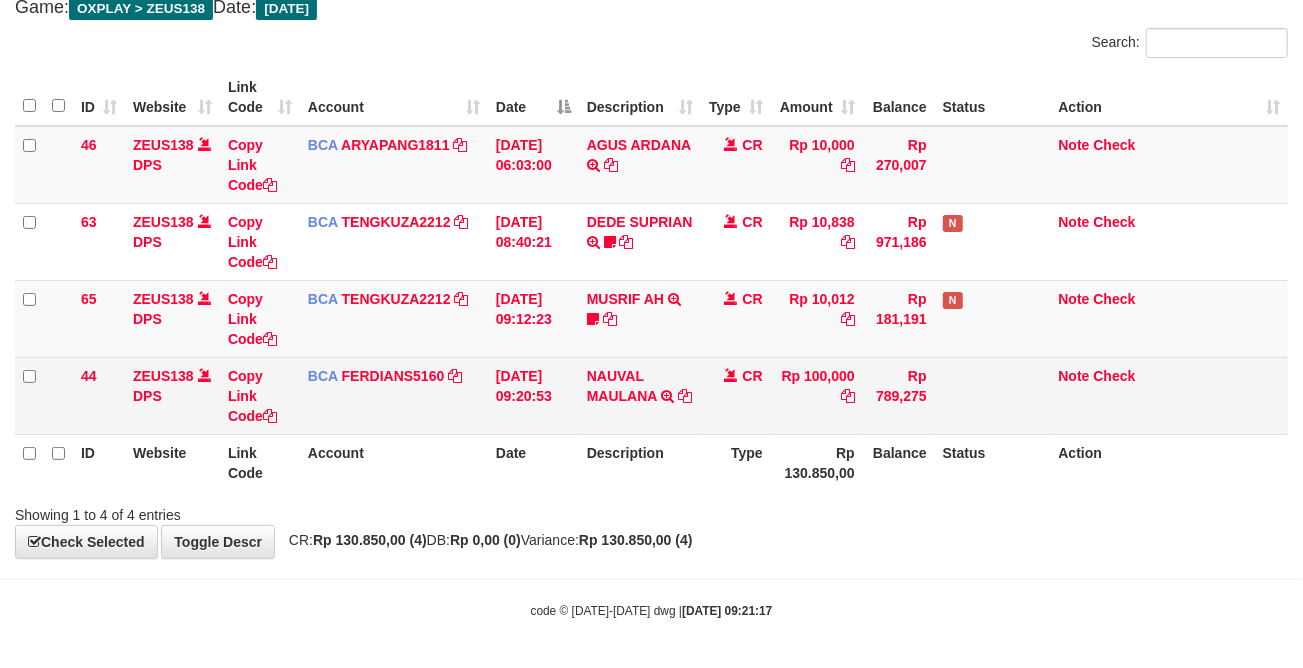 click on "NAUVAL MAULANA         TRSF E-BANKING CR 1107/FTSCY/WS95031
100000.00NAUVAL MAULANA" at bounding box center (640, 395) 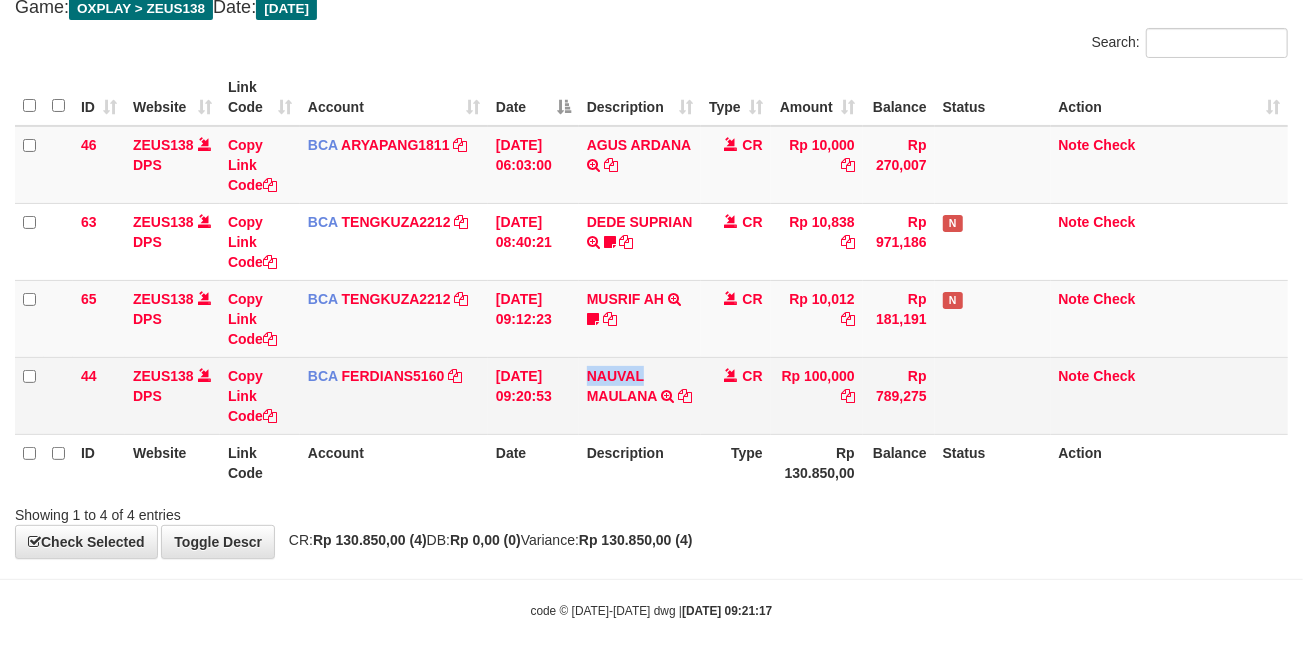 click on "NAUVAL MAULANA         TRSF E-BANKING CR 1107/FTSCY/WS95031
100000.00NAUVAL MAULANA" at bounding box center (640, 395) 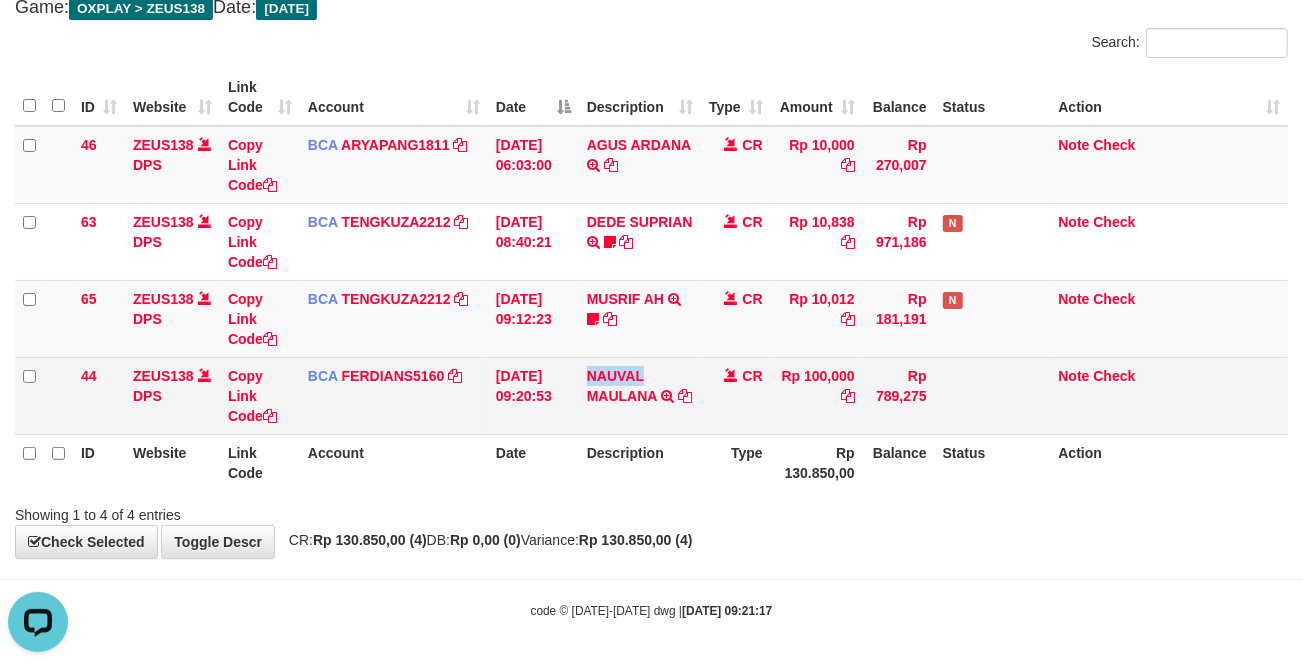 scroll, scrollTop: 0, scrollLeft: 0, axis: both 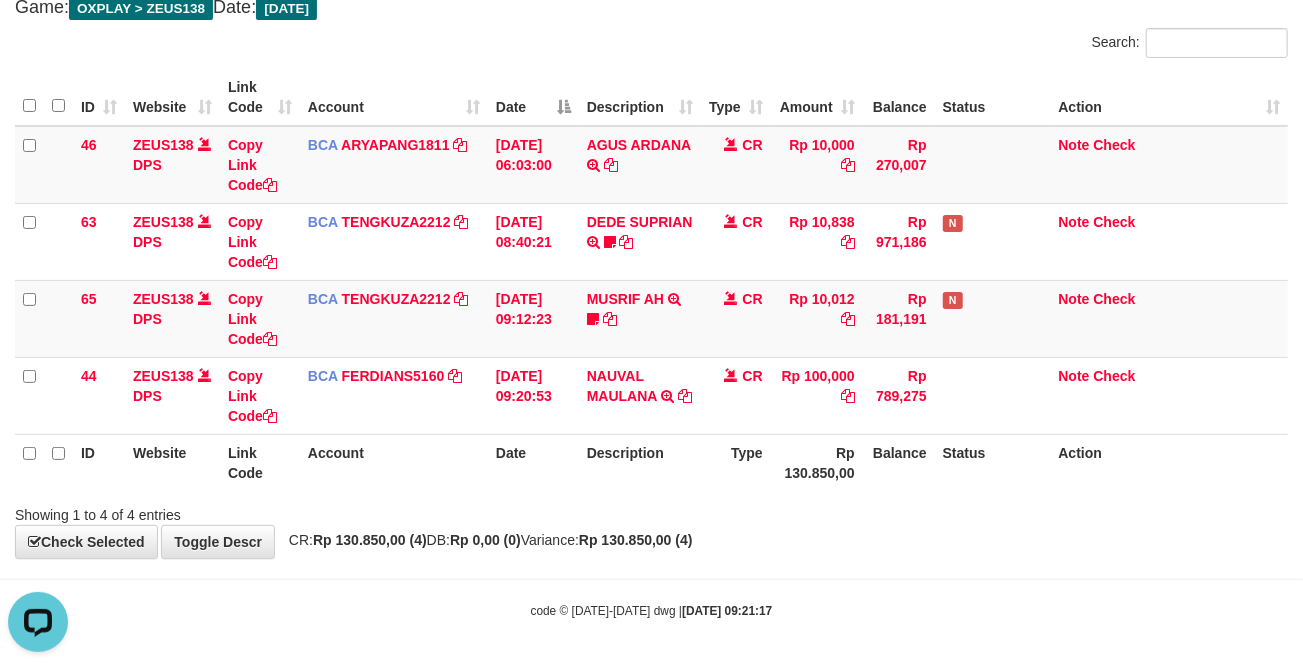 drag, startPoint x: 837, startPoint y: 482, endPoint x: 0, endPoint y: 398, distance: 841.20447 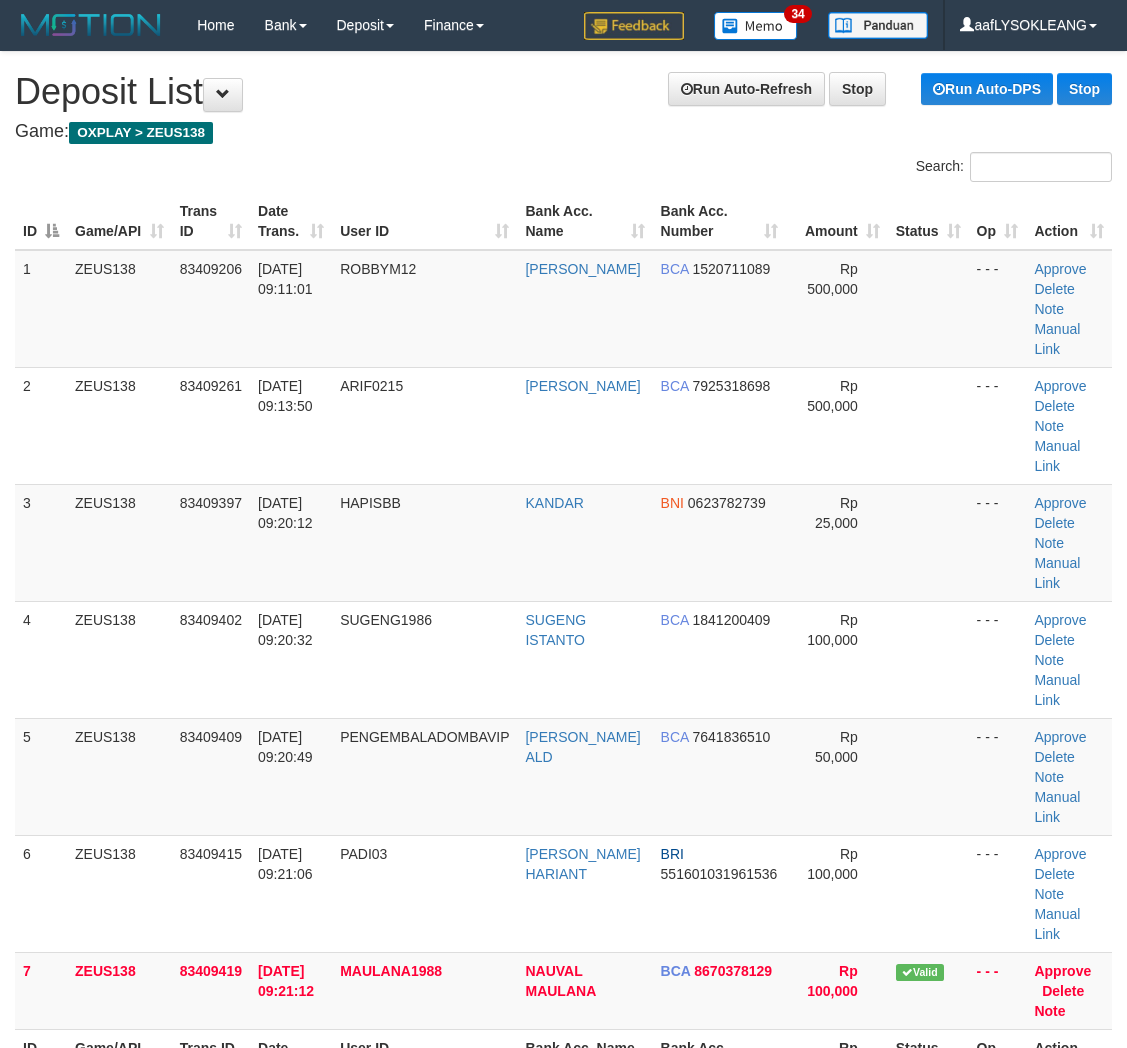 scroll, scrollTop: 0, scrollLeft: 0, axis: both 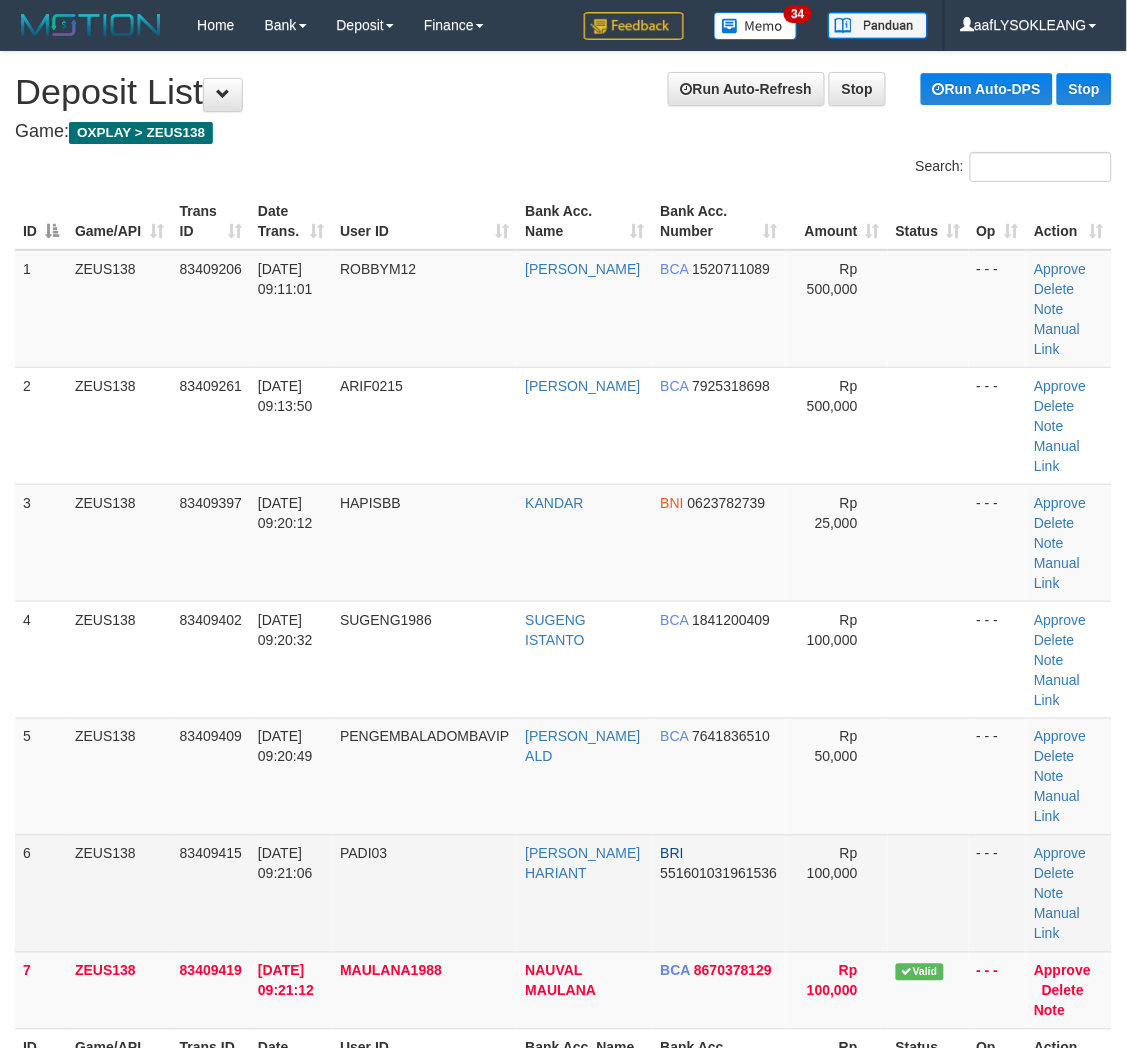 click on "Rp 100,000" at bounding box center (837, 893) 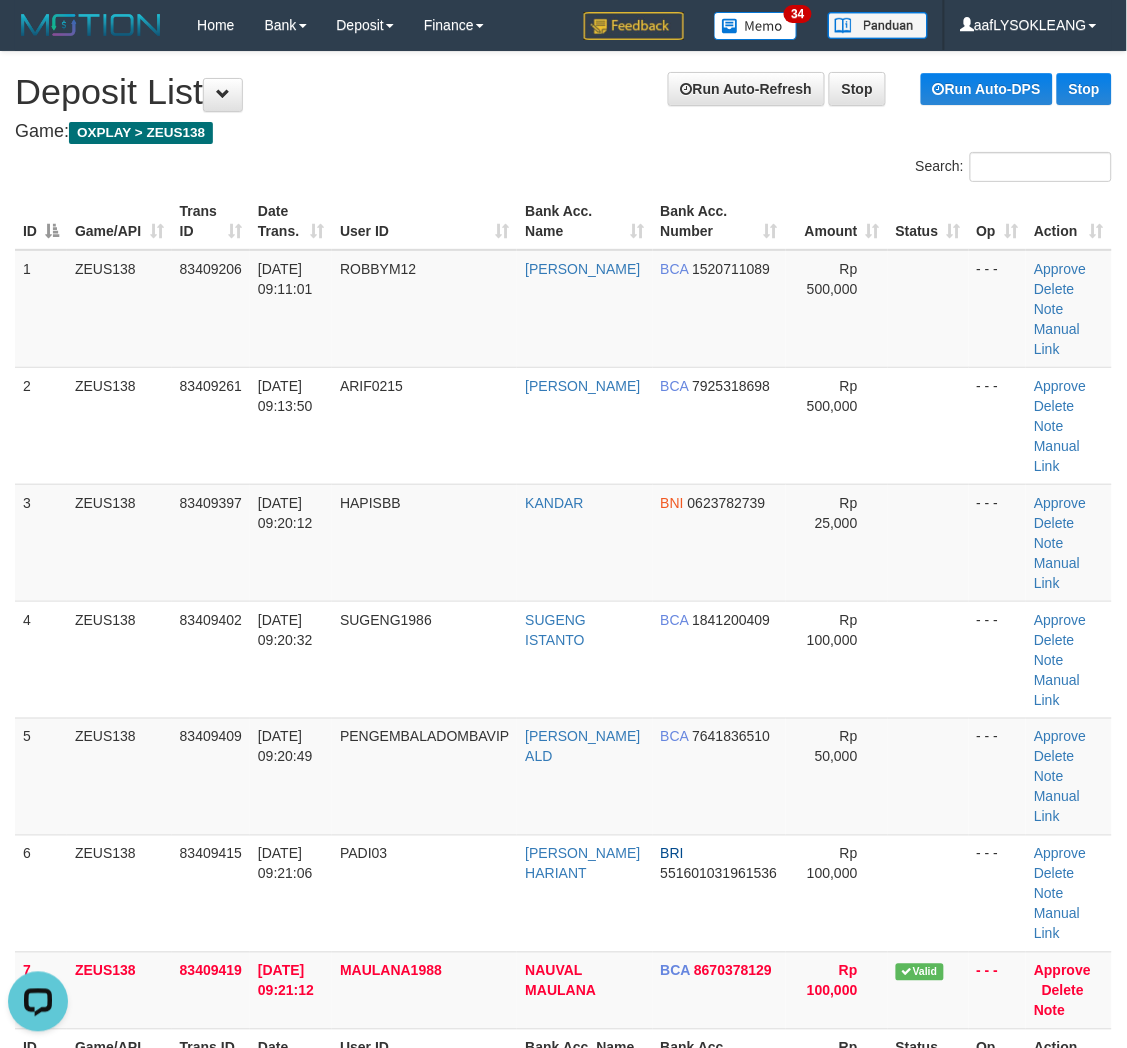 scroll, scrollTop: 0, scrollLeft: 0, axis: both 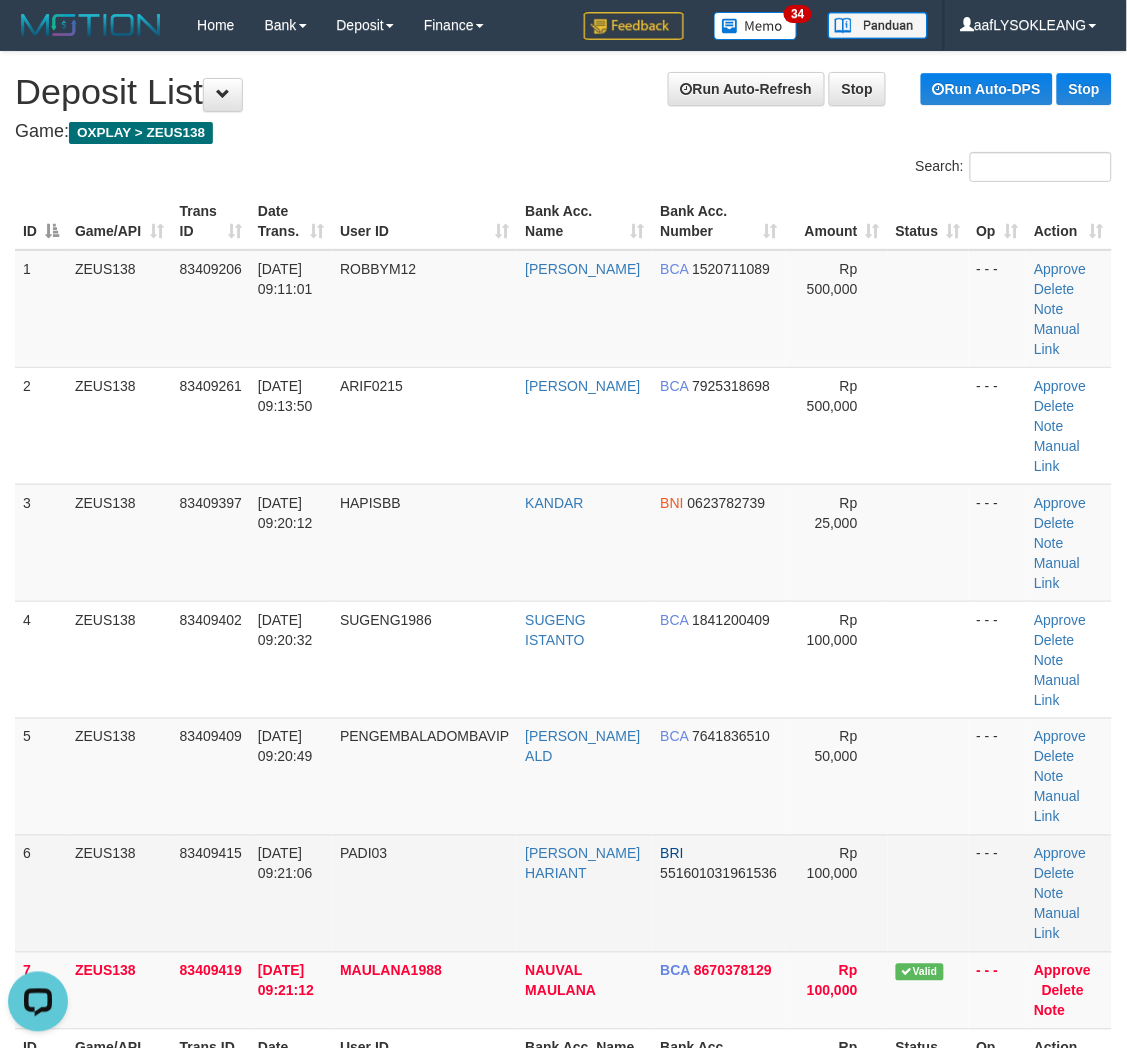 drag, startPoint x: 798, startPoint y: 742, endPoint x: 784, endPoint y: 734, distance: 16.124516 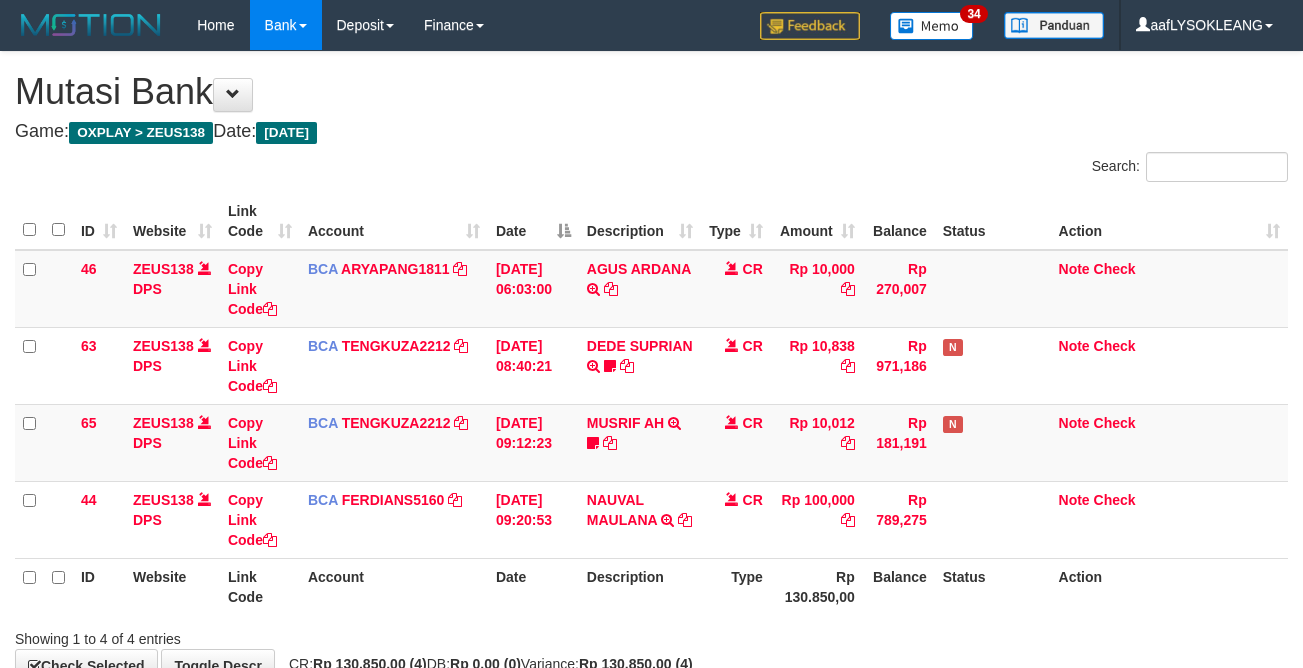 scroll, scrollTop: 124, scrollLeft: 0, axis: vertical 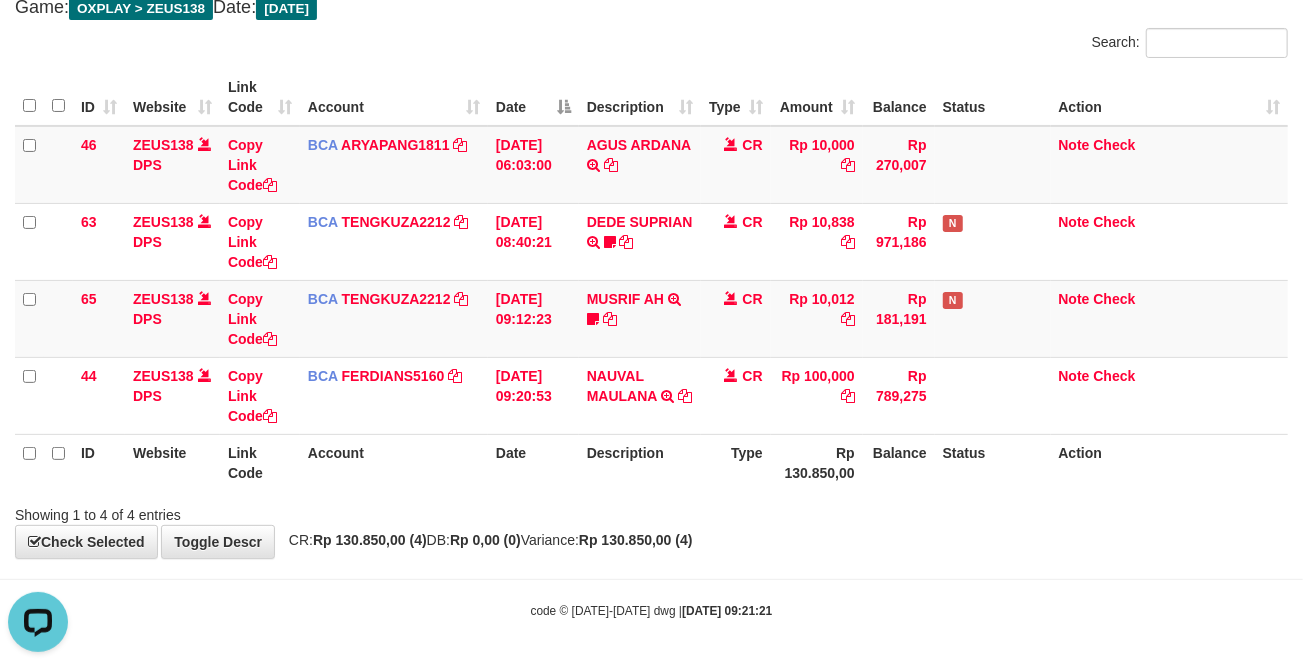 drag, startPoint x: 1148, startPoint y: 606, endPoint x: 1047, endPoint y: 544, distance: 118.511604 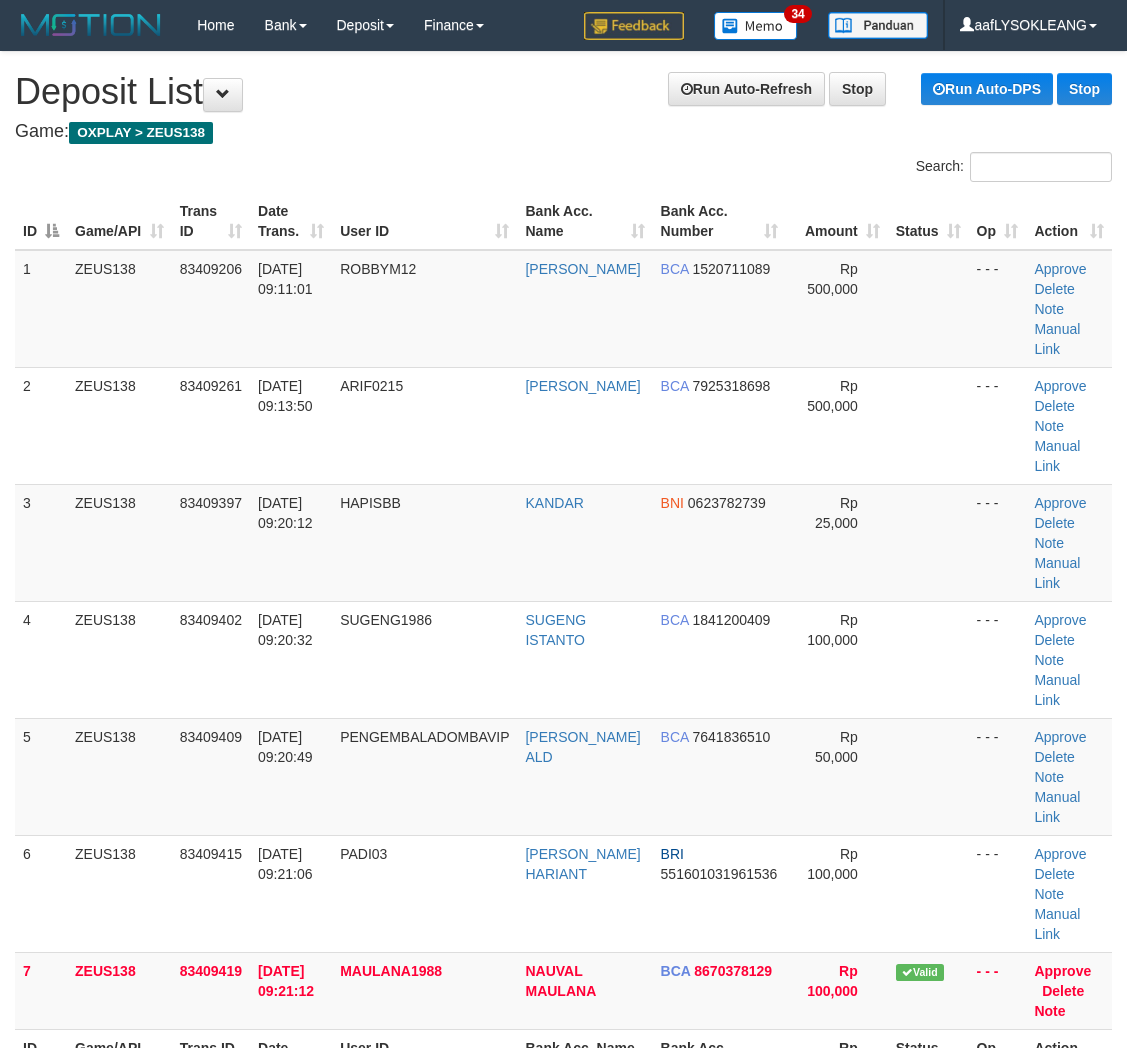 scroll, scrollTop: 0, scrollLeft: 0, axis: both 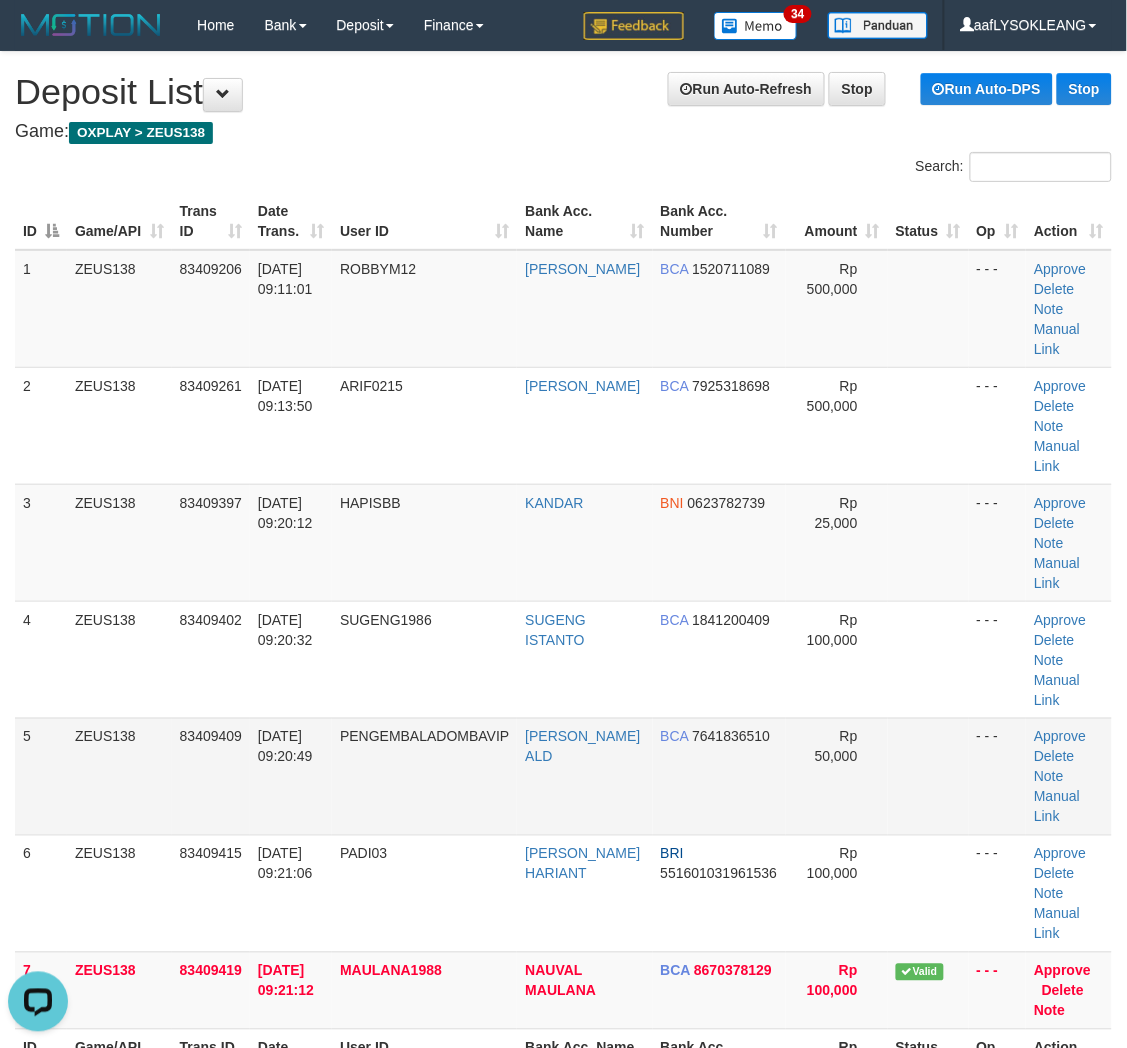click on "BCA
7641836510" at bounding box center (719, 776) 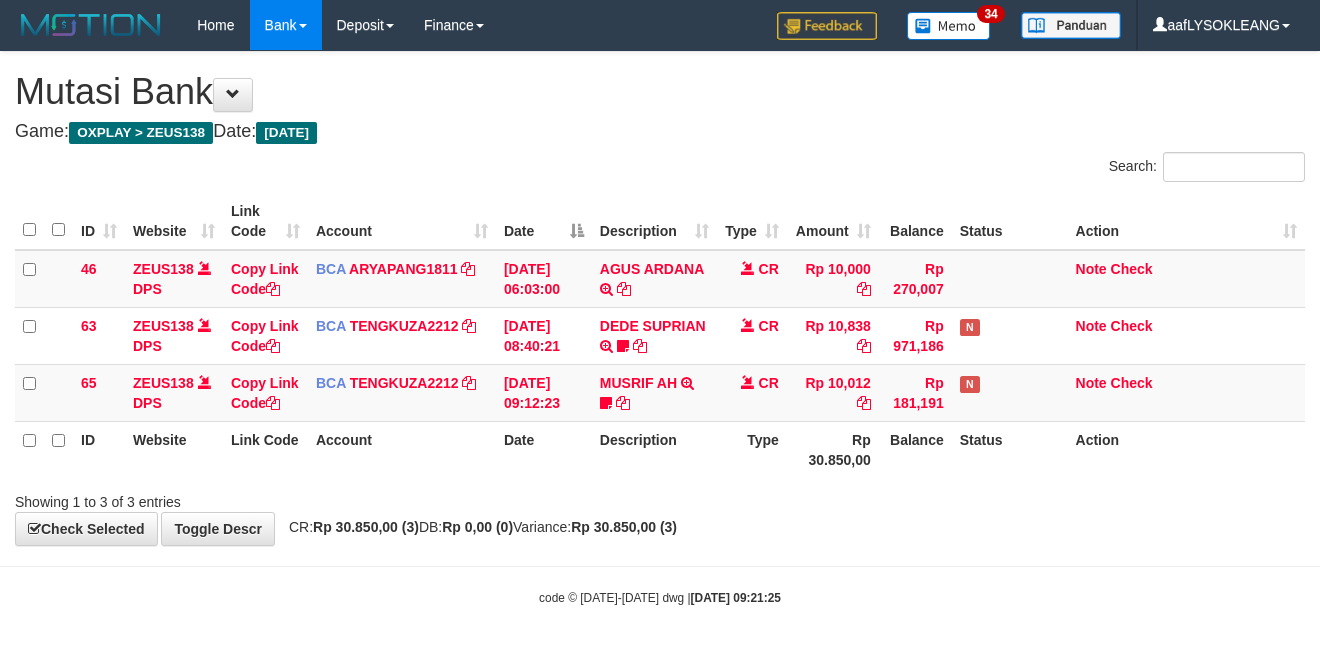 scroll, scrollTop: 0, scrollLeft: 0, axis: both 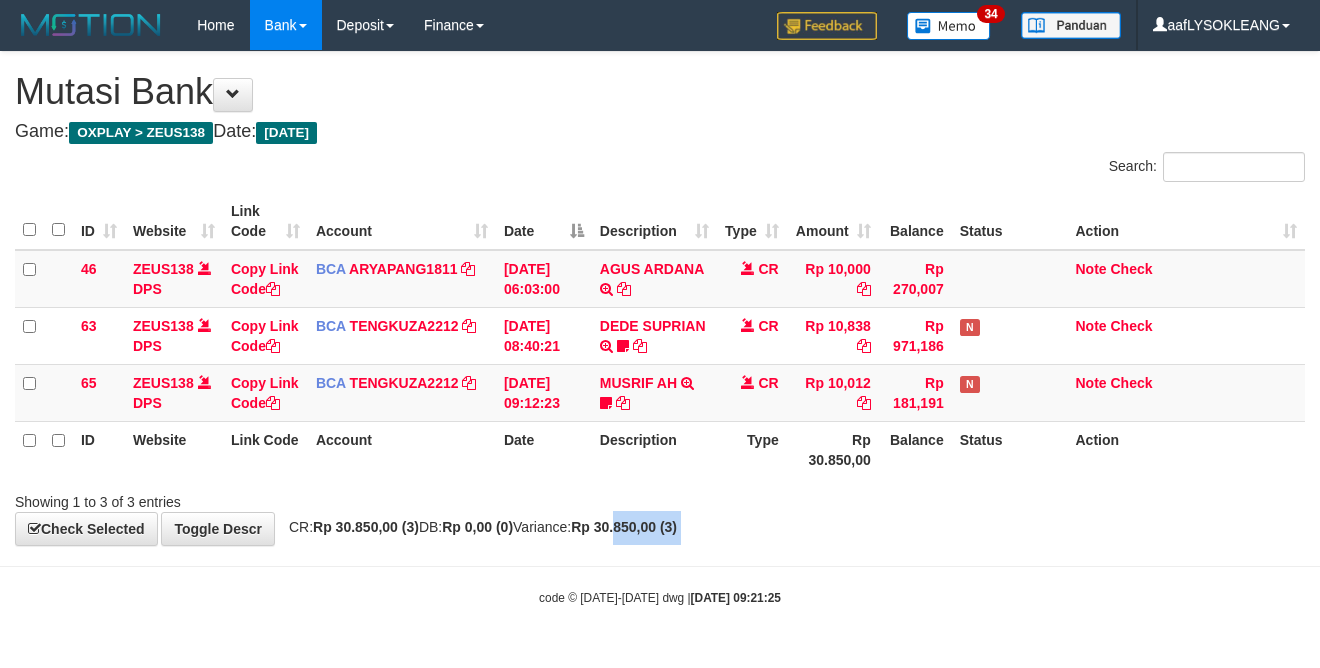 drag, startPoint x: 683, startPoint y: 533, endPoint x: 522, endPoint y: 155, distance: 410.85886 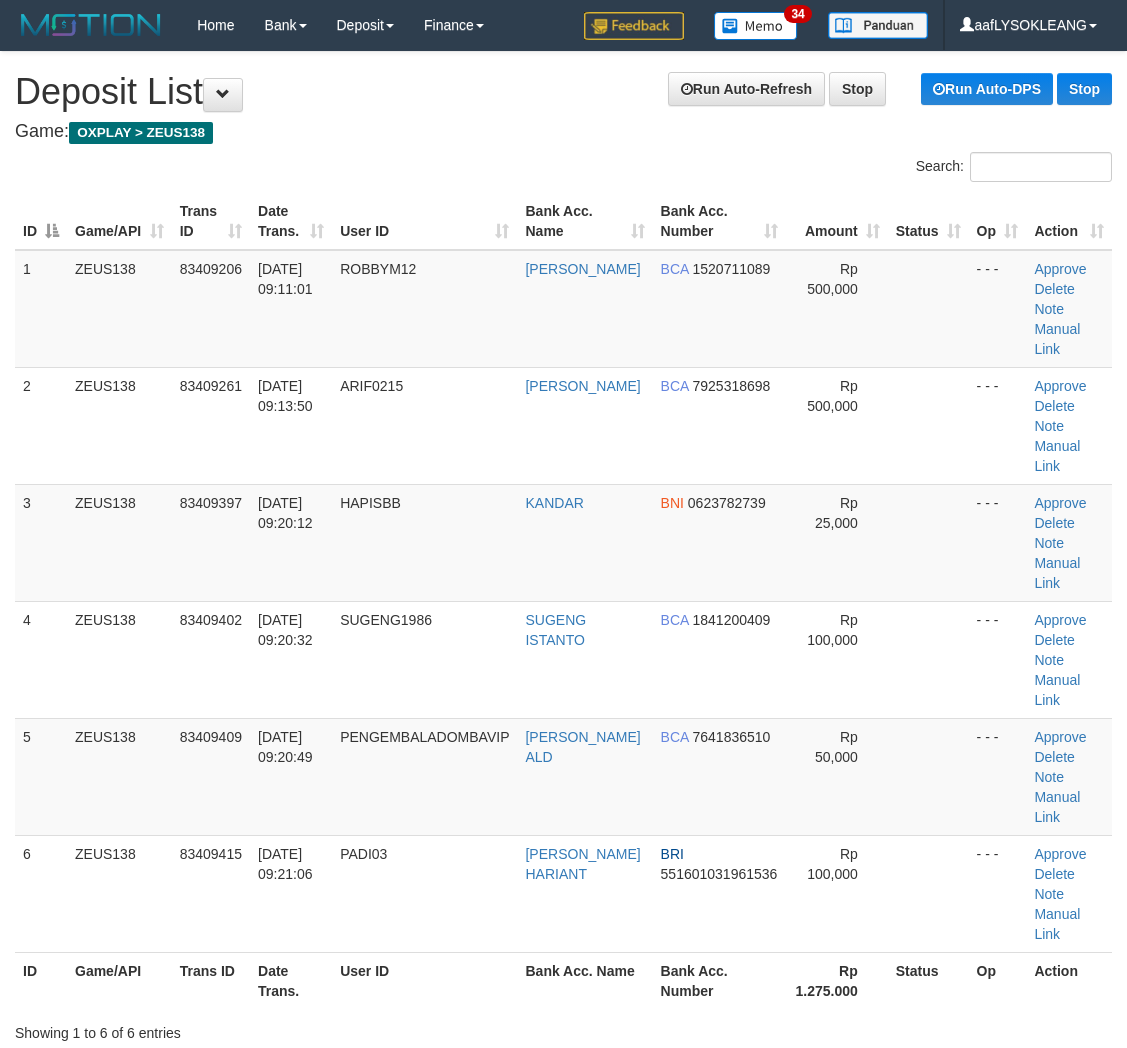 scroll, scrollTop: 0, scrollLeft: 0, axis: both 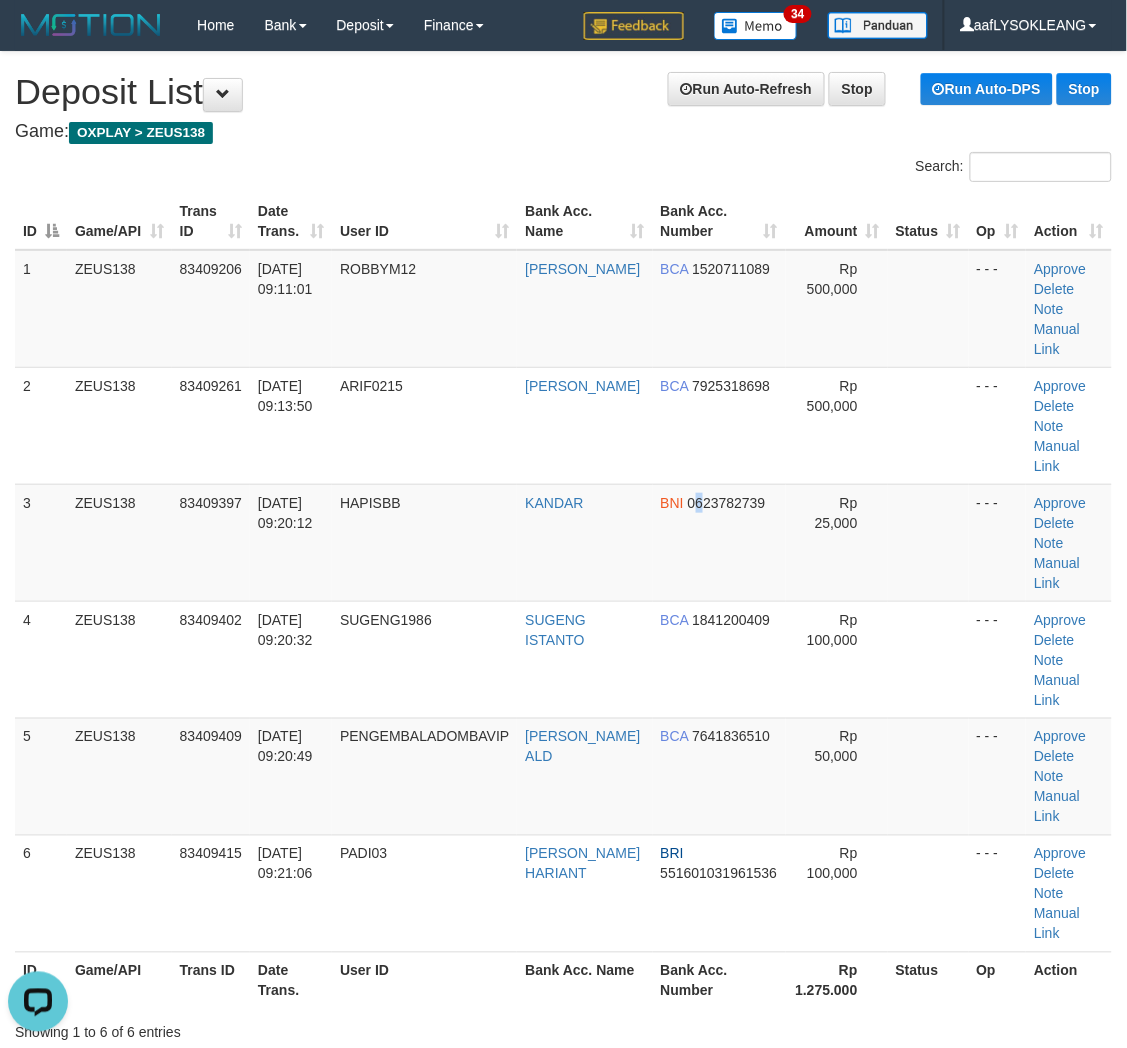 drag, startPoint x: 692, startPoint y: 474, endPoint x: 1141, endPoint y: 611, distance: 469.43582 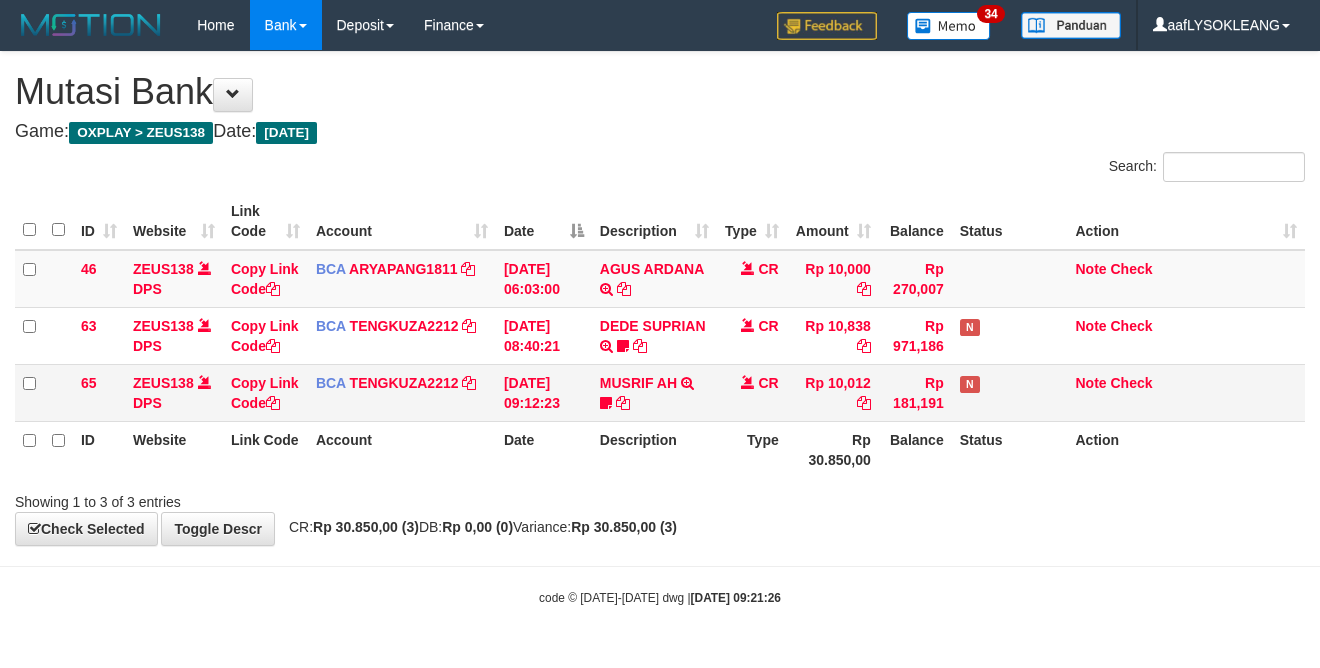 scroll, scrollTop: 0, scrollLeft: 0, axis: both 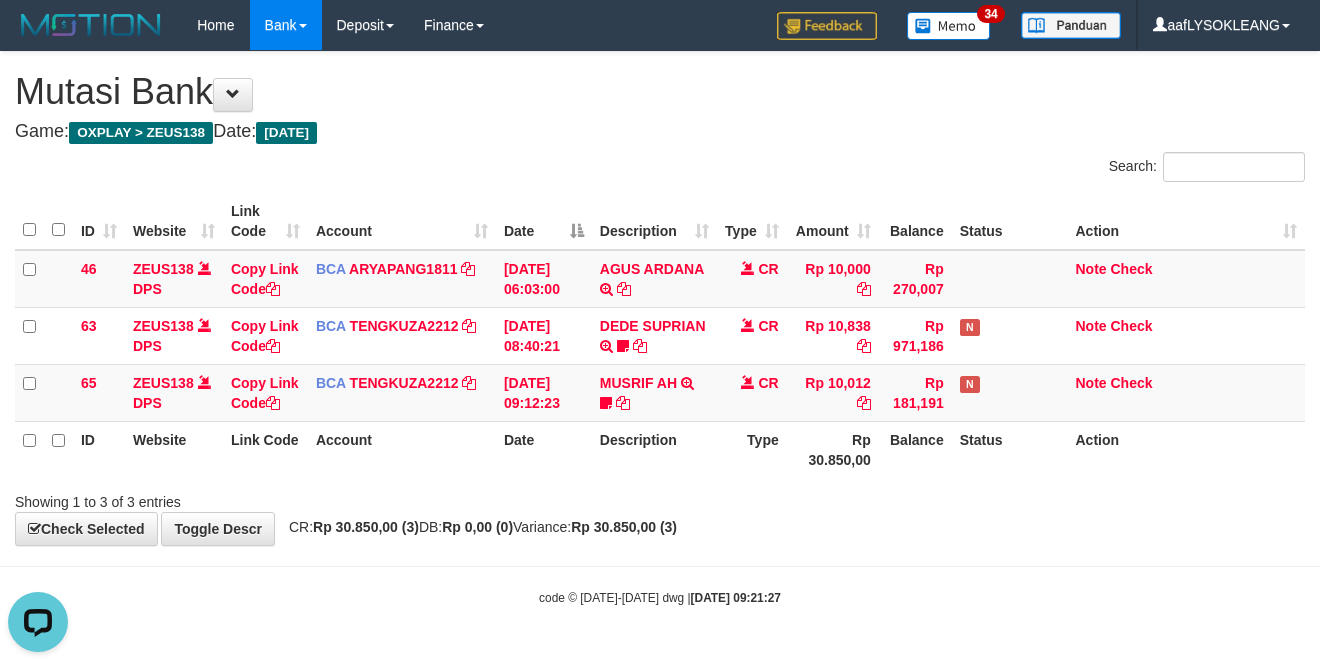 drag, startPoint x: 1056, startPoint y: 562, endPoint x: 963, endPoint y: 522, distance: 101.23734 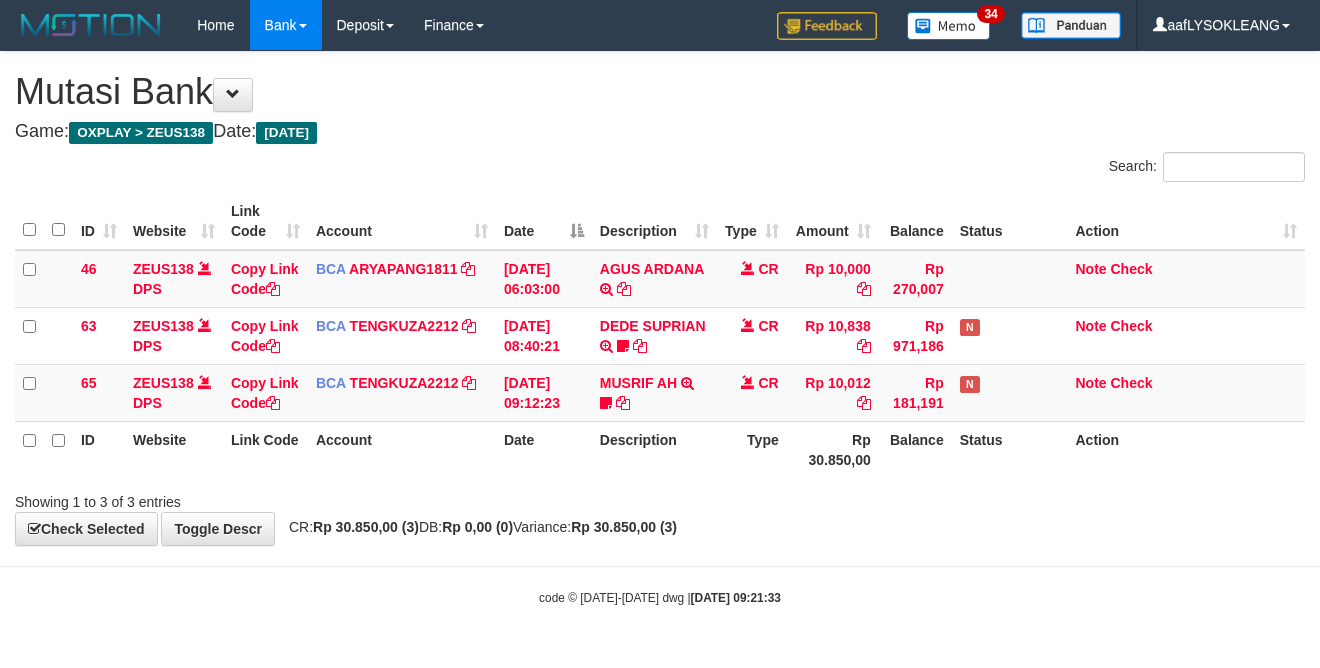 scroll, scrollTop: 0, scrollLeft: 0, axis: both 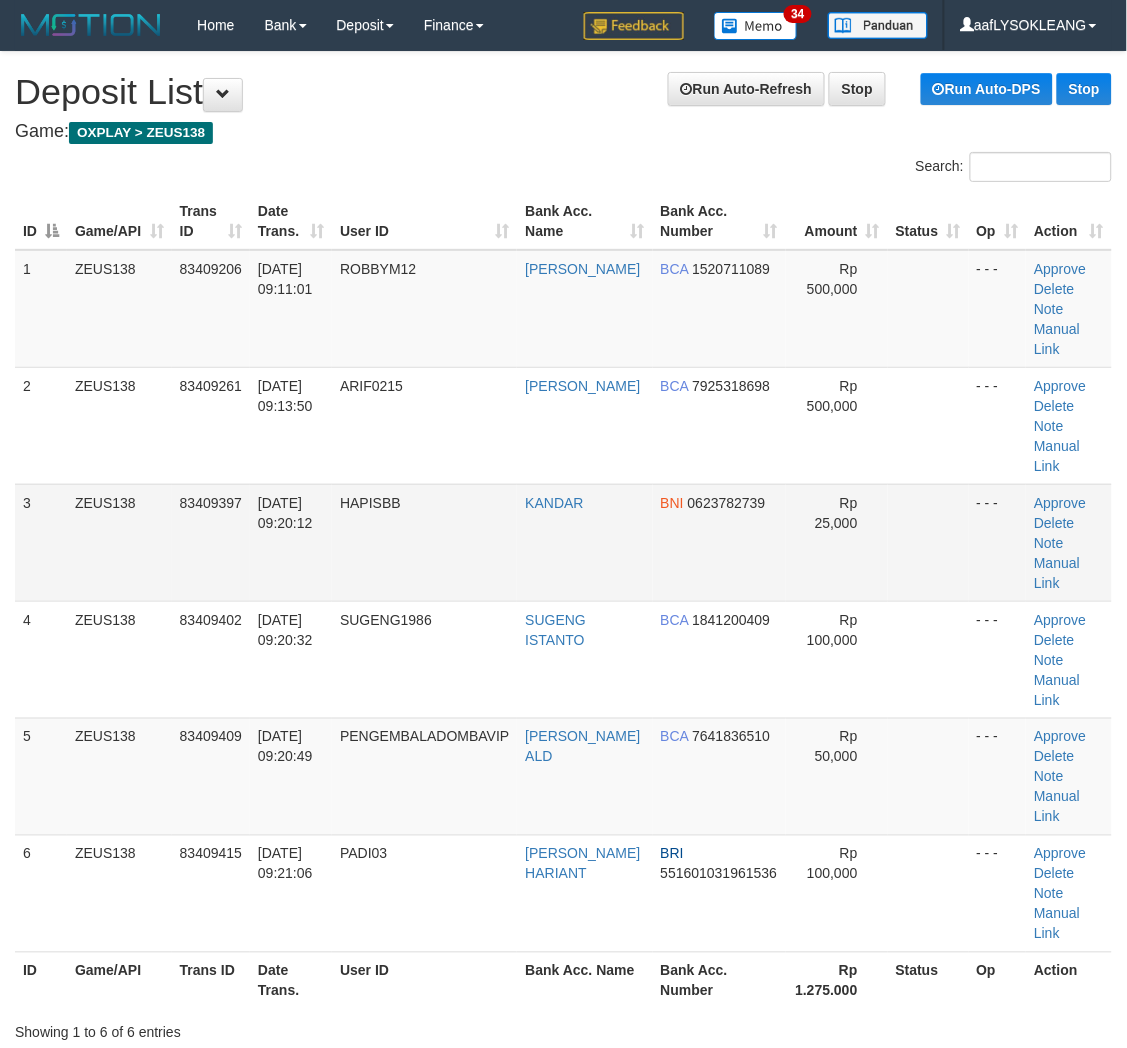 click on "HAPISBB" at bounding box center (424, 542) 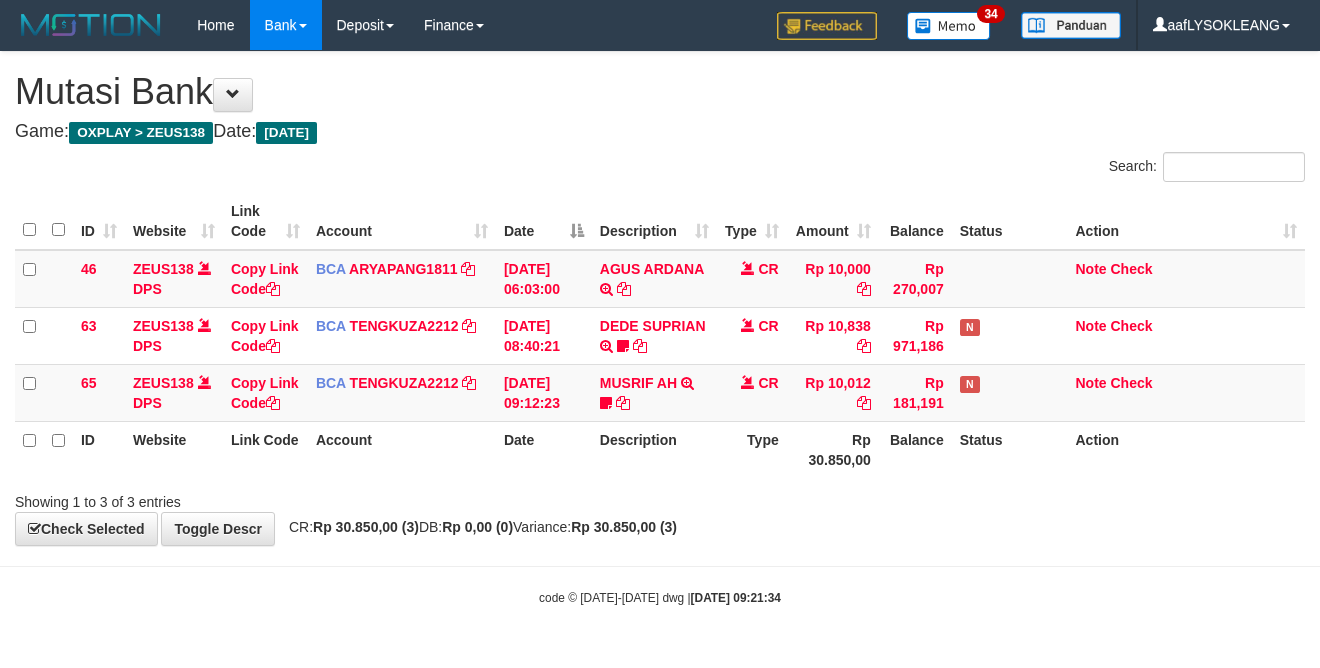 scroll, scrollTop: 0, scrollLeft: 0, axis: both 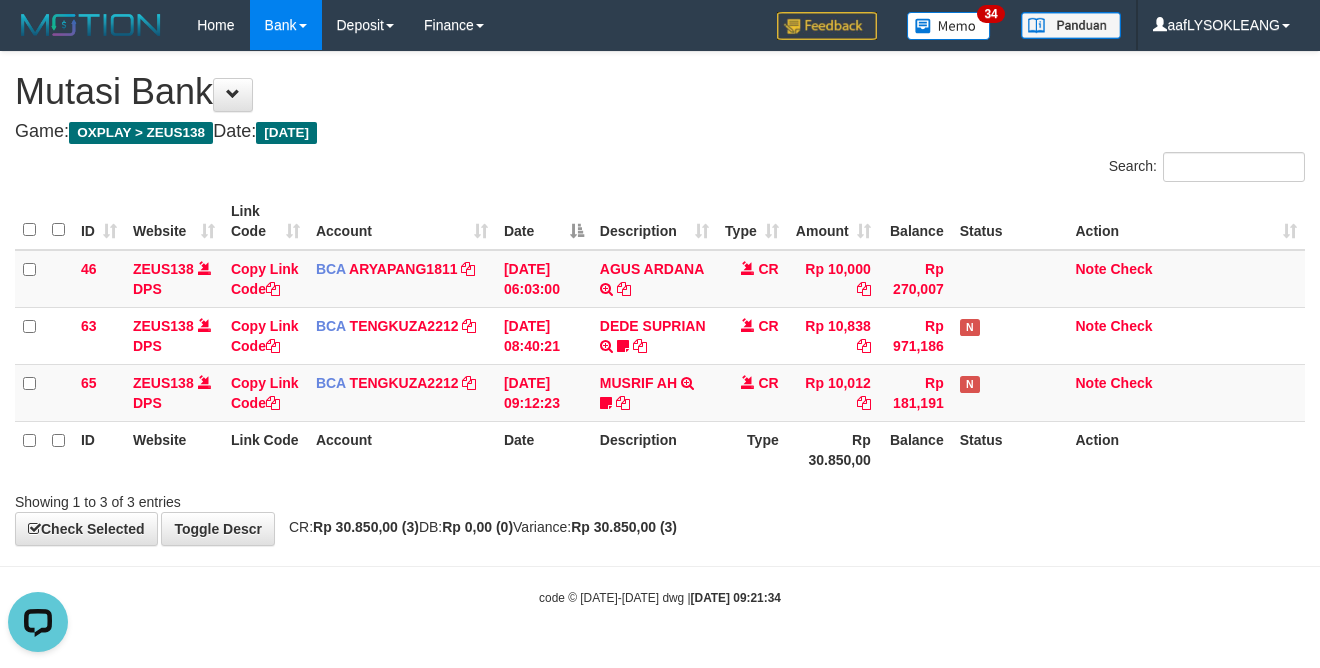 click on "Search:" at bounding box center (660, 169) 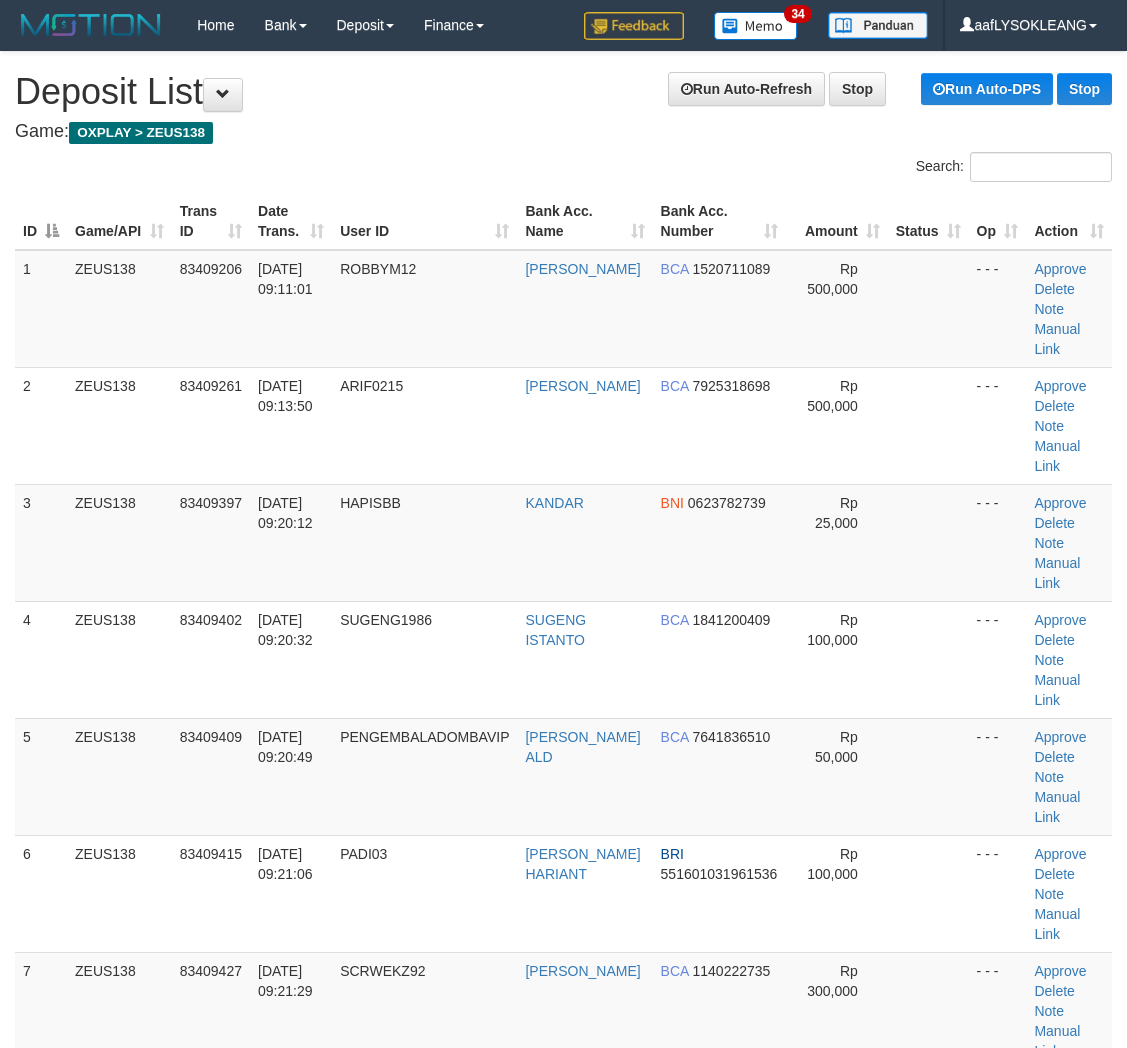 scroll, scrollTop: 0, scrollLeft: 0, axis: both 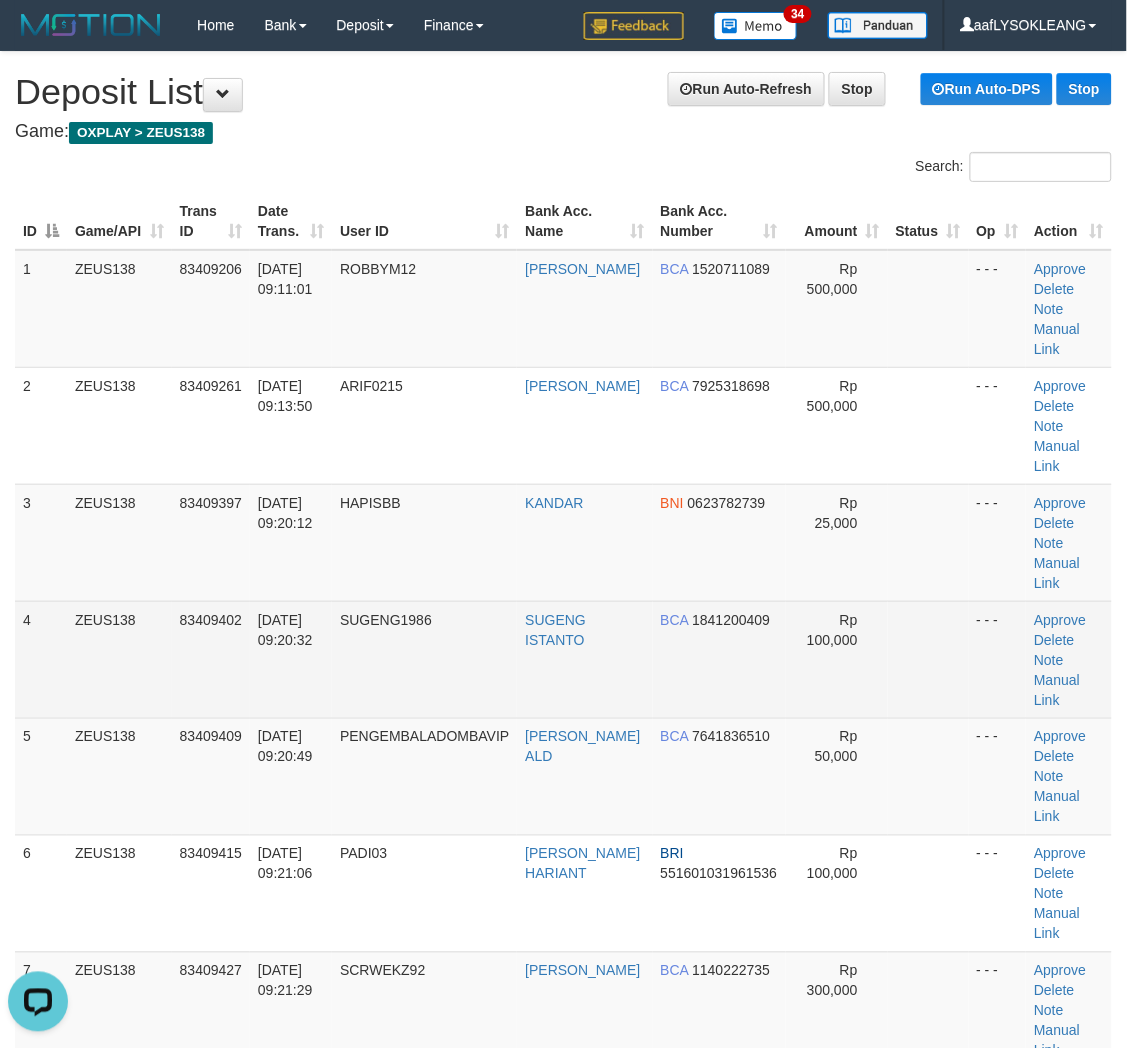 click on "ZEUS138" at bounding box center (119, 659) 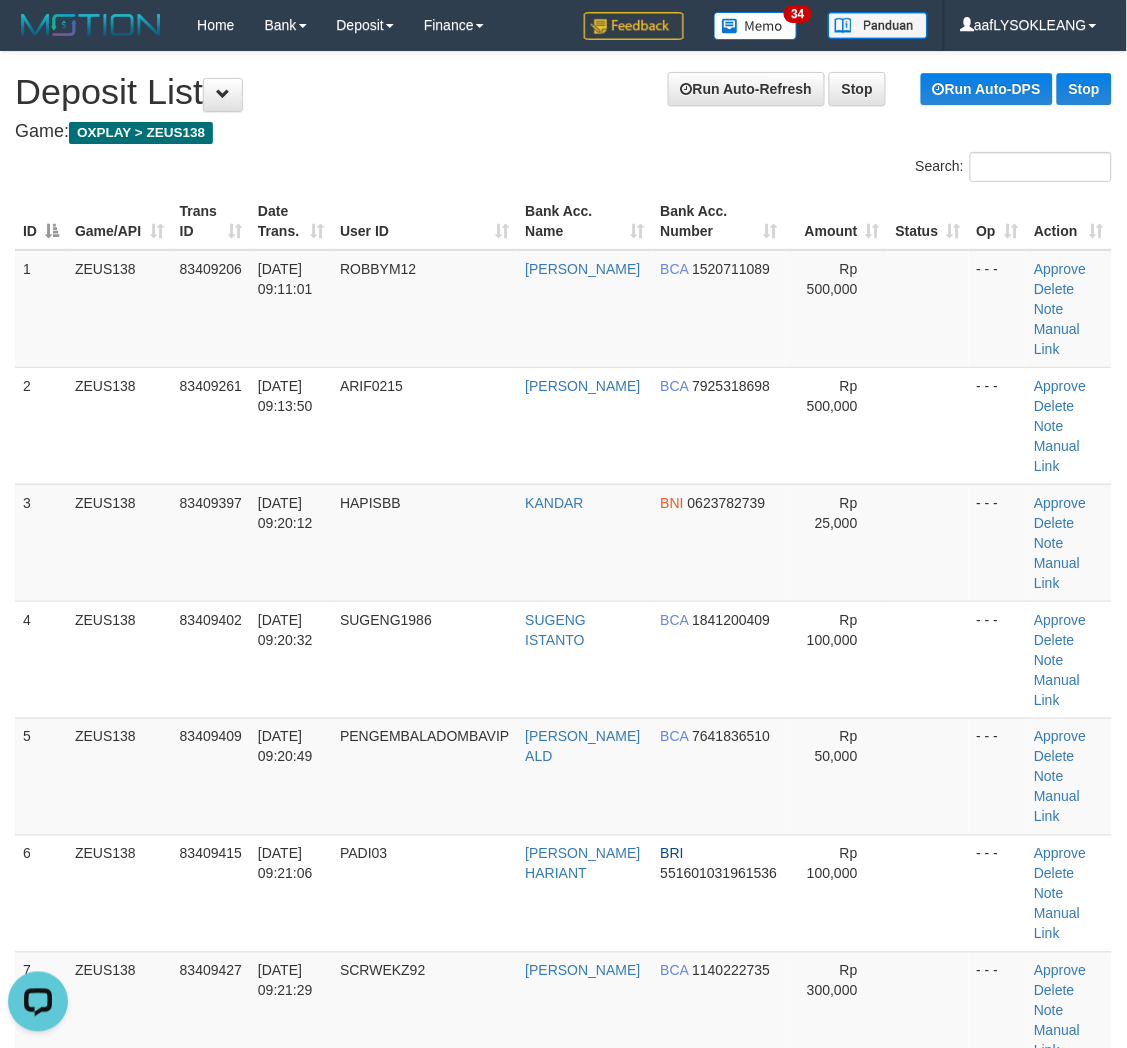 scroll, scrollTop: 1036, scrollLeft: 0, axis: vertical 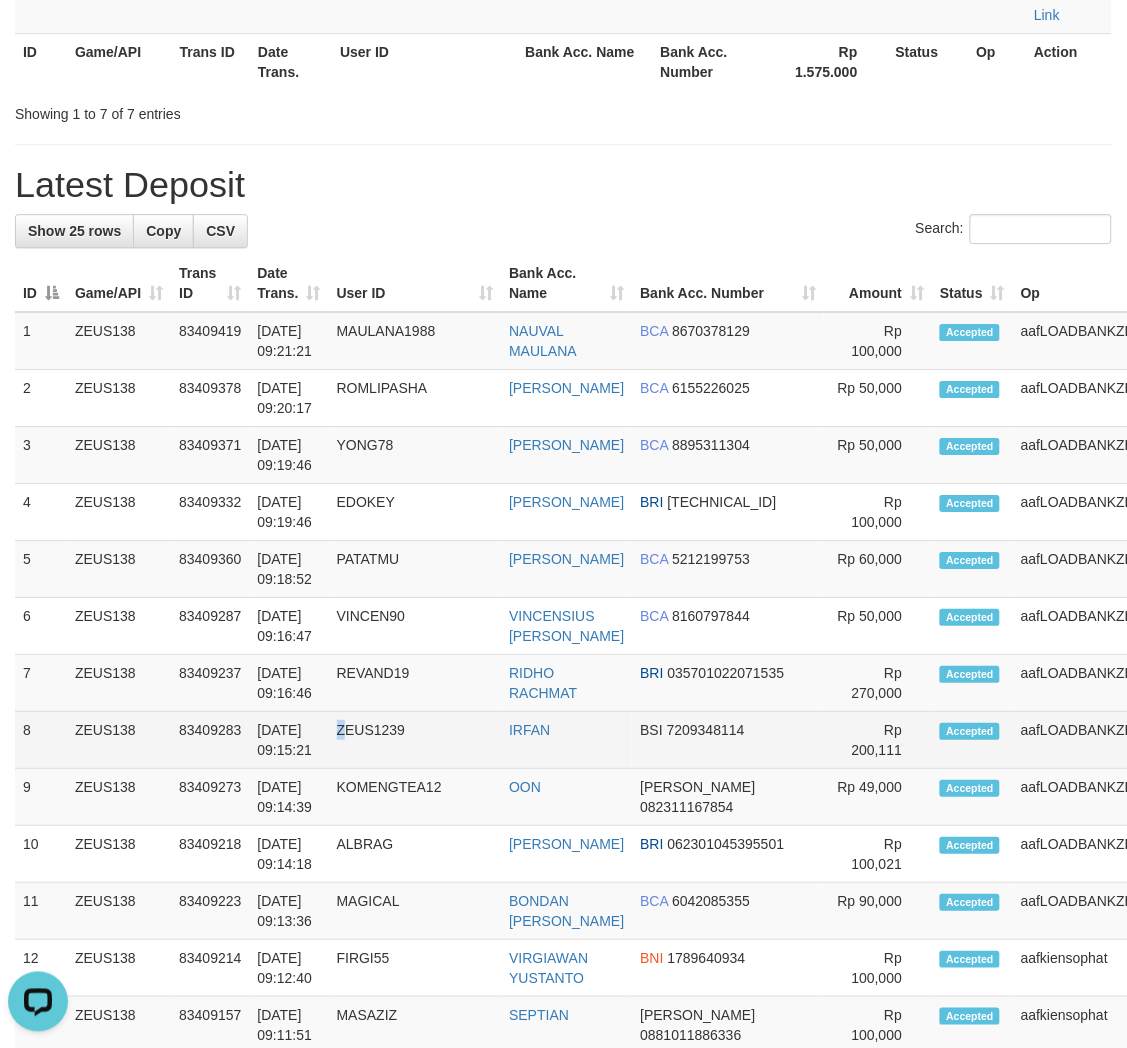click on "ZEUS1239" at bounding box center [415, 740] 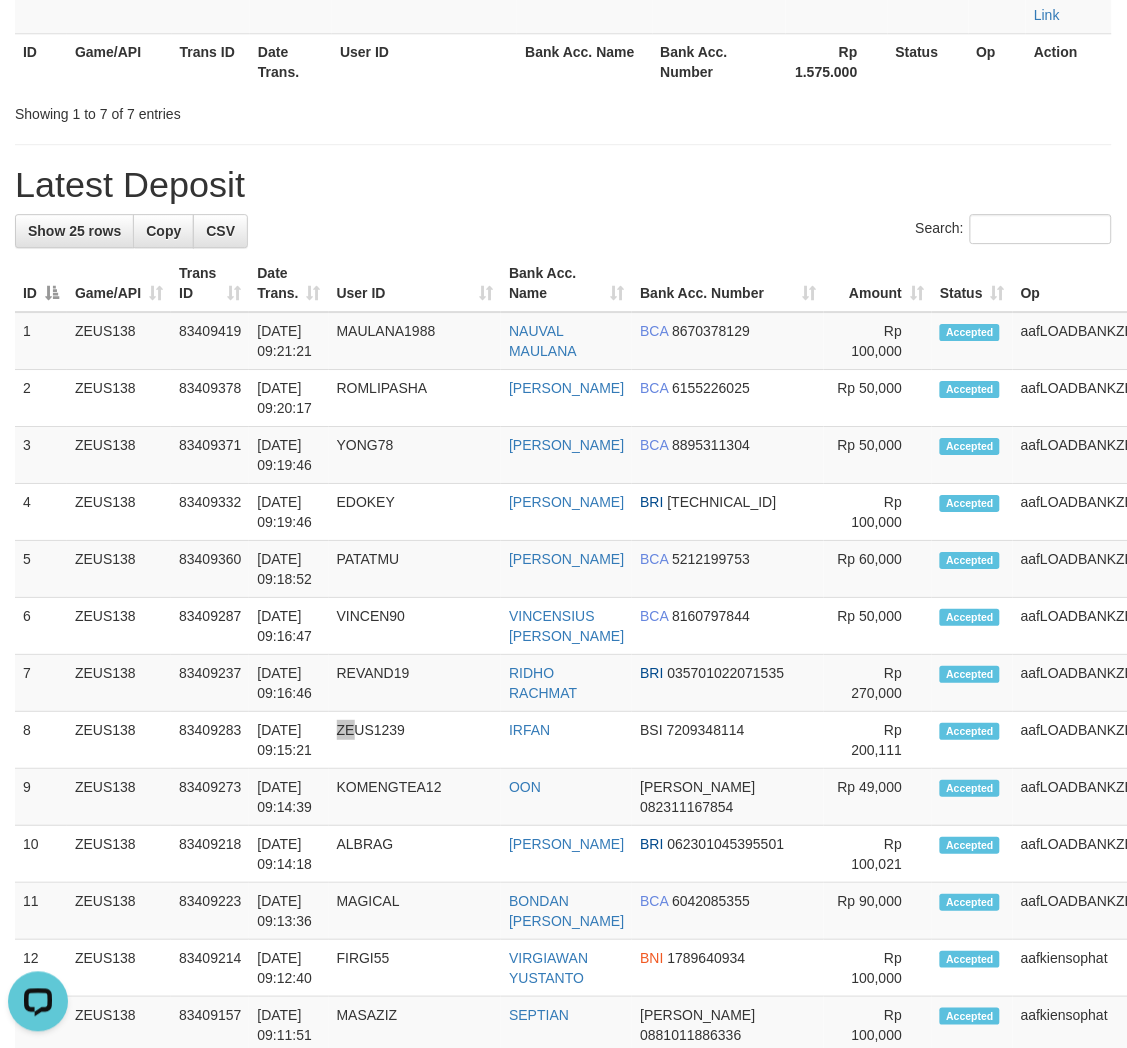 scroll, scrollTop: 1871, scrollLeft: 0, axis: vertical 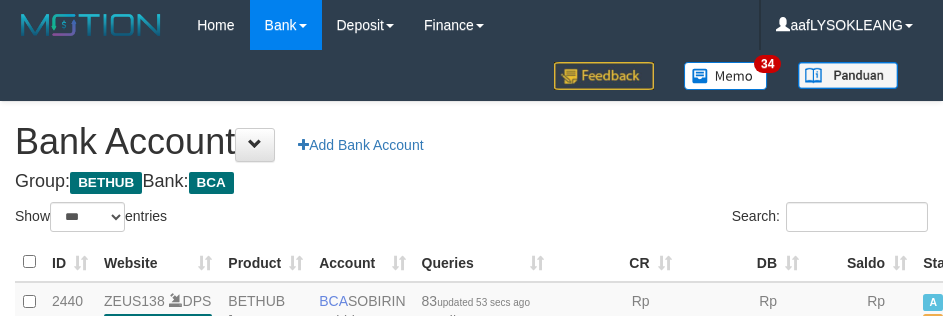 select on "***" 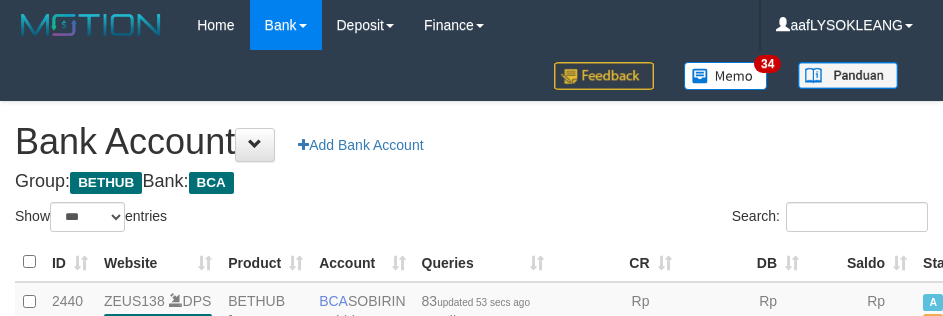 scroll, scrollTop: 136, scrollLeft: 0, axis: vertical 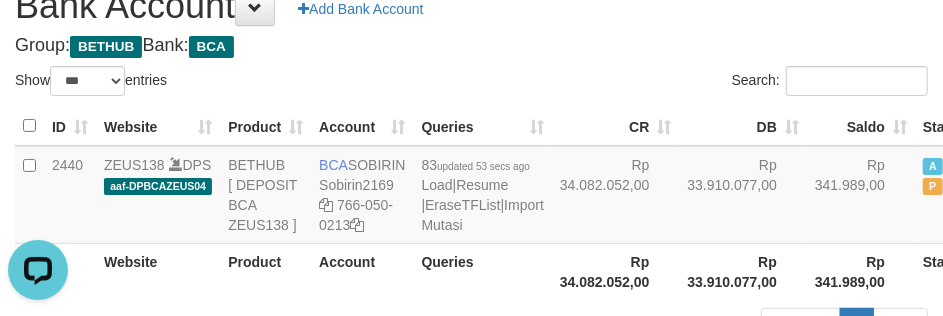 click on "Show  ** ** ** *** ***  entries Search:" at bounding box center [471, 83] 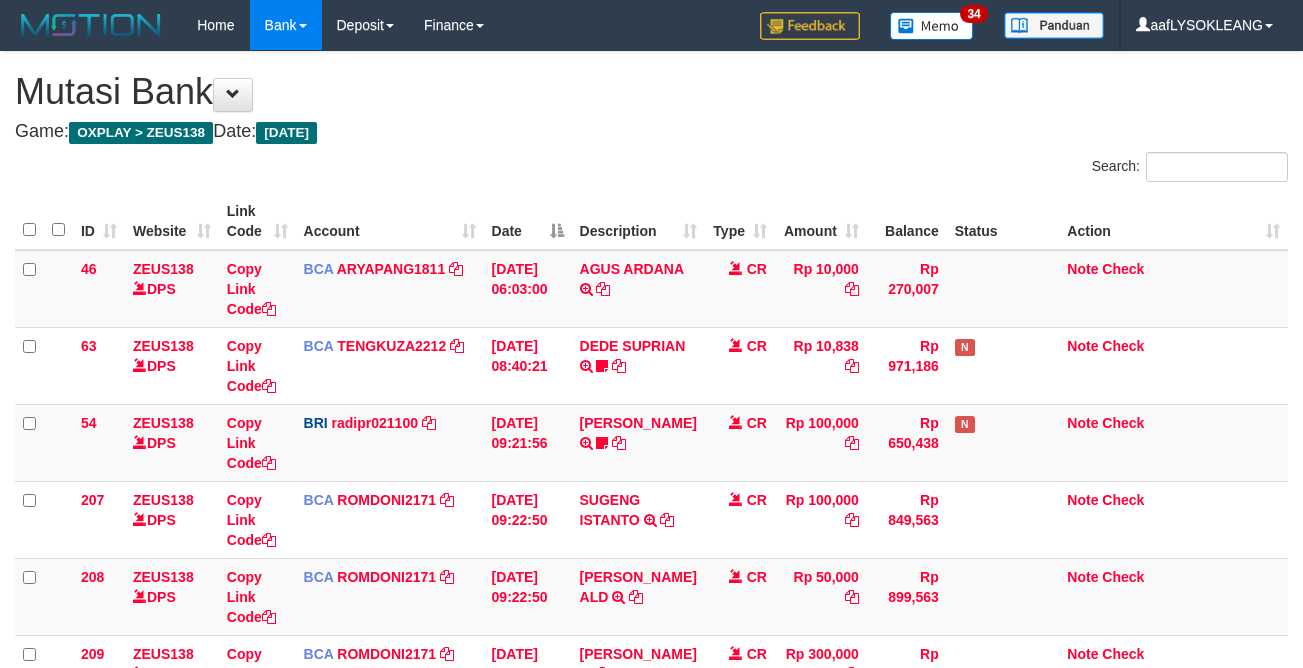 scroll, scrollTop: 0, scrollLeft: 0, axis: both 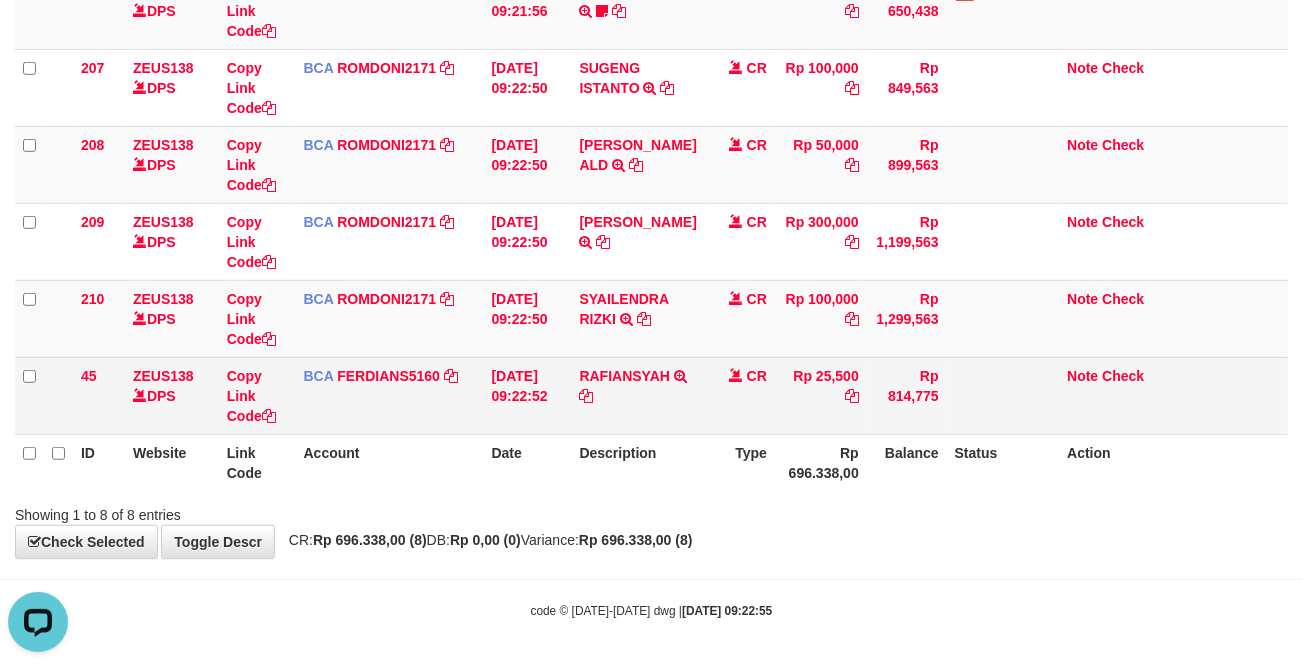 click on "11/07/2025 09:22:52" at bounding box center [528, 395] 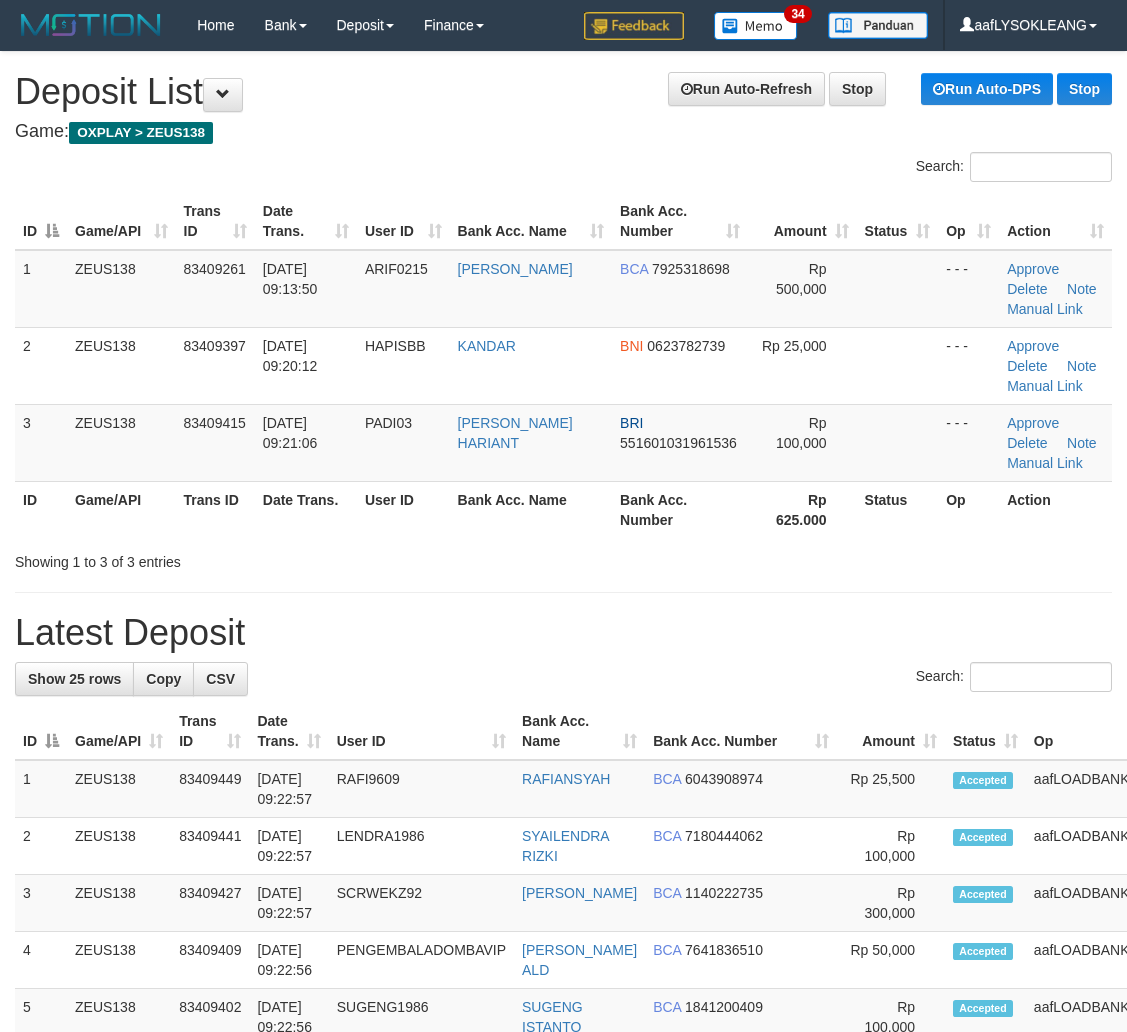 scroll, scrollTop: 1418, scrollLeft: 0, axis: vertical 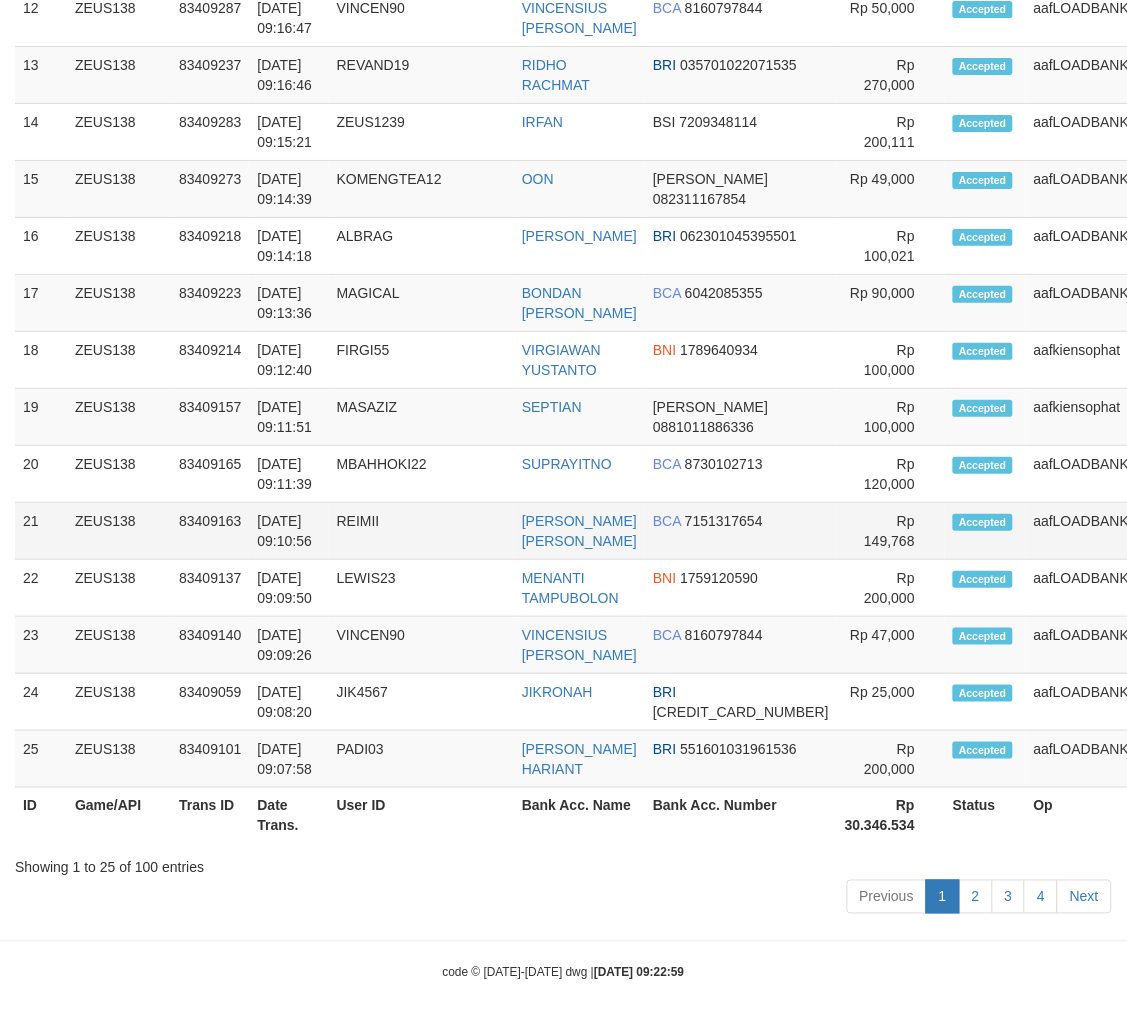 click on "[PERSON_NAME] [PERSON_NAME]" at bounding box center (579, 531) 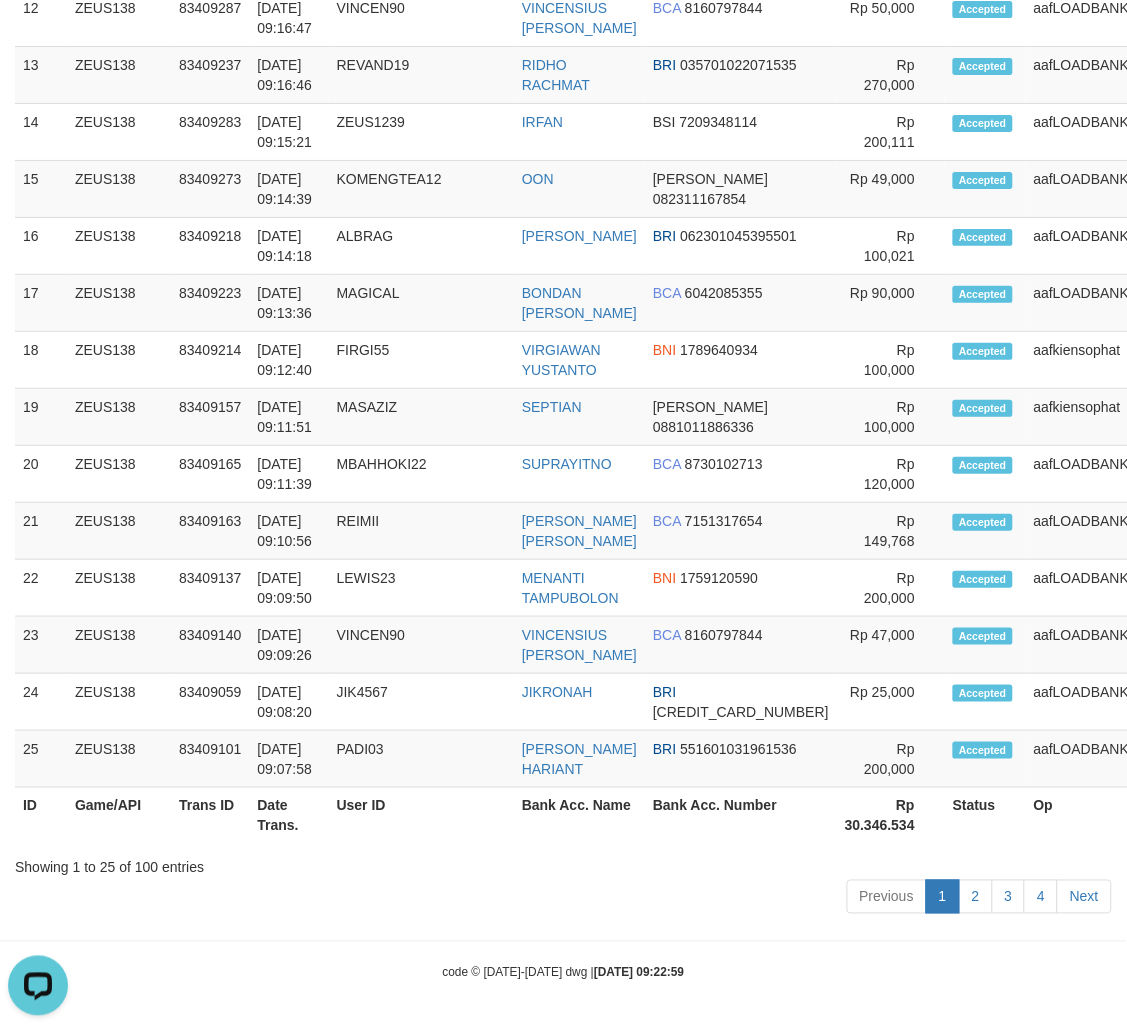 scroll, scrollTop: 0, scrollLeft: 0, axis: both 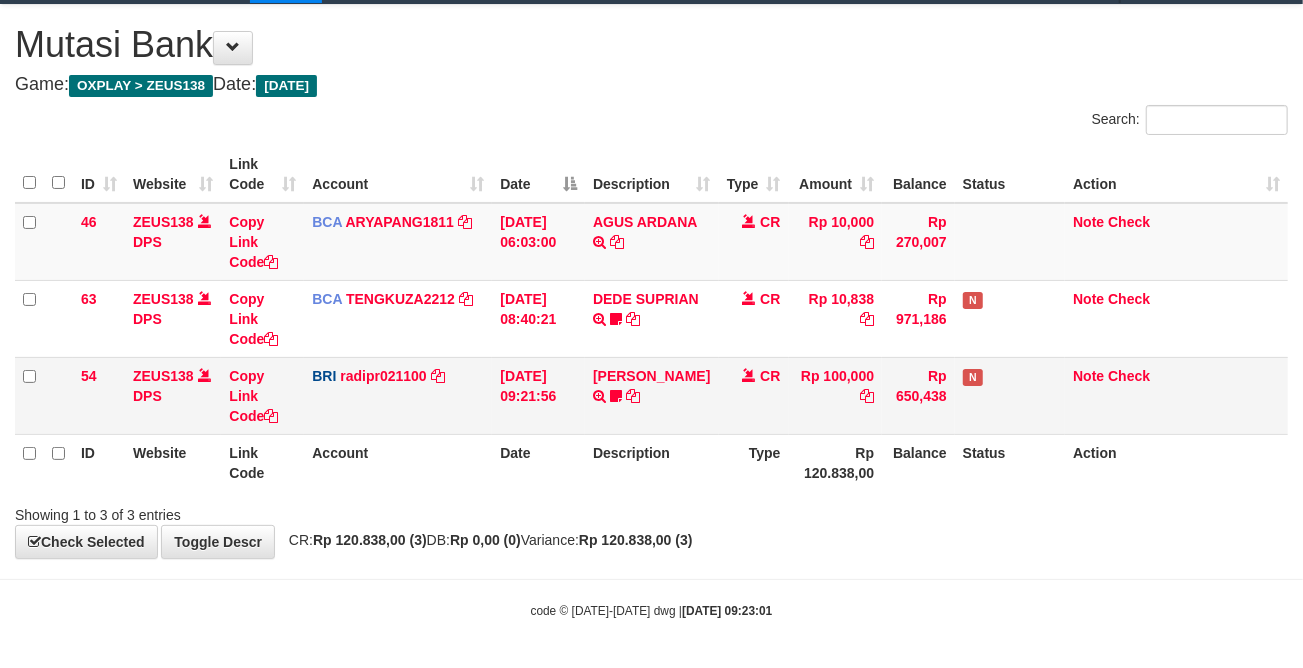 drag, startPoint x: 737, startPoint y: 447, endPoint x: 804, endPoint y: 384, distance: 91.967384 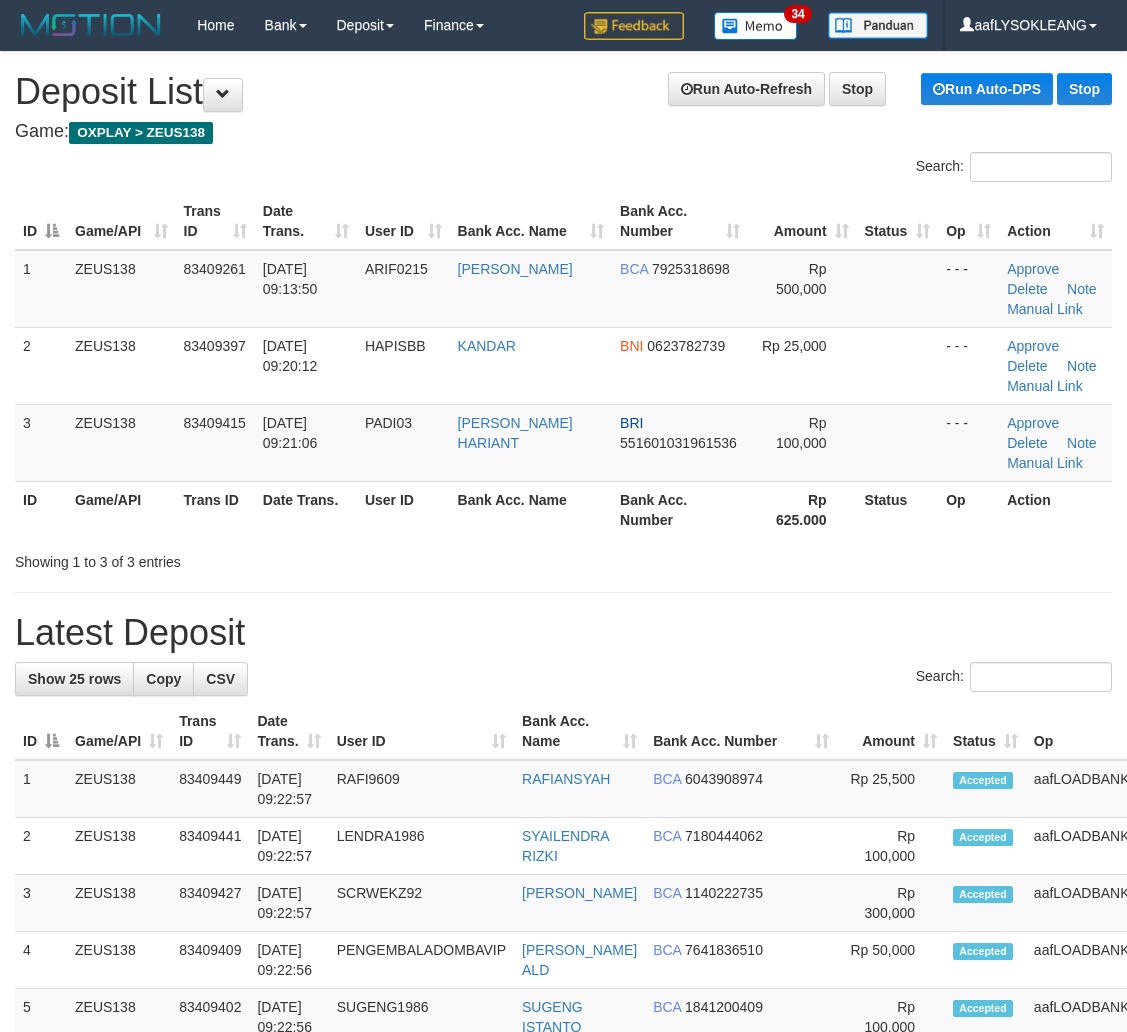 scroll, scrollTop: 1418, scrollLeft: 0, axis: vertical 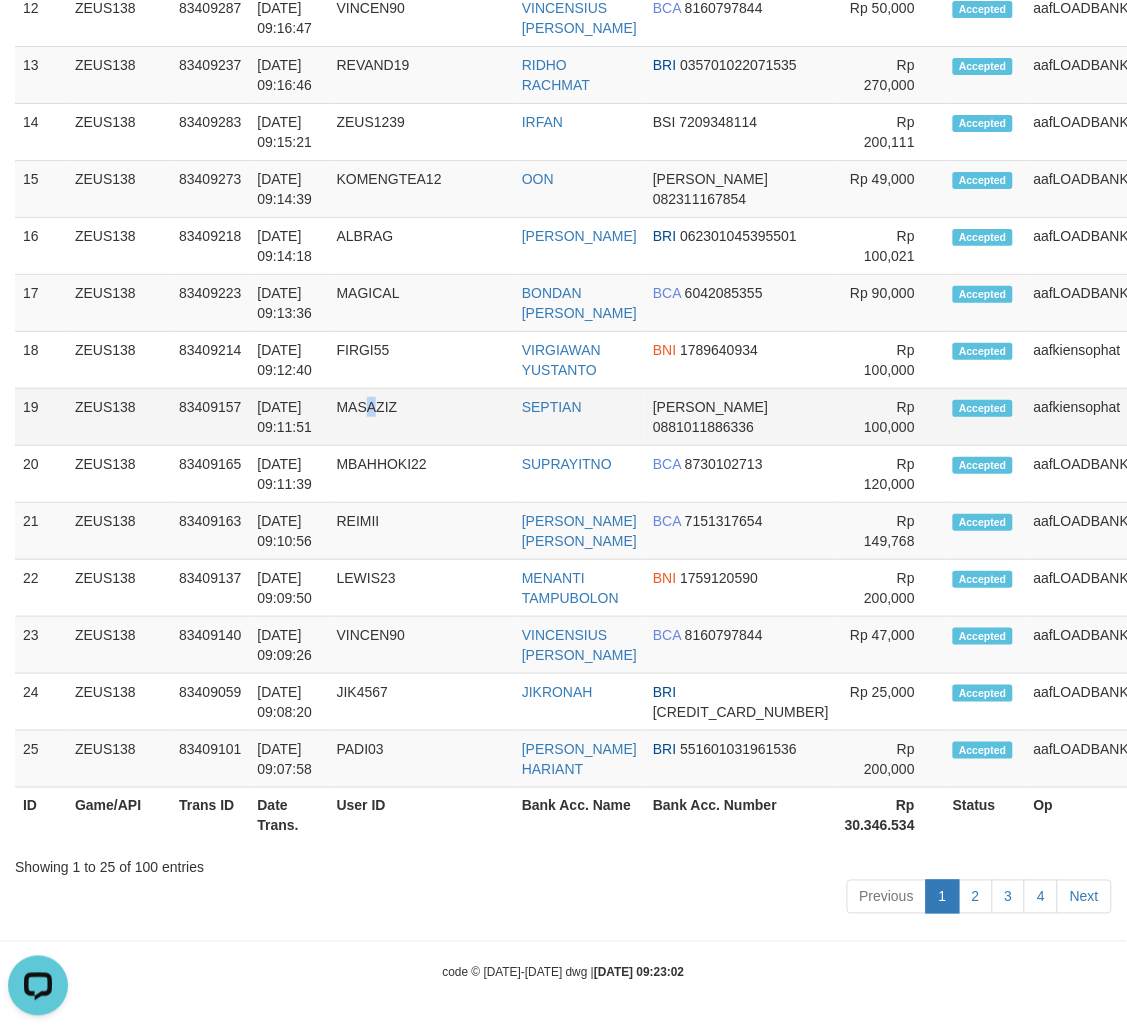 click on "MASAZIZ" at bounding box center (421, 417) 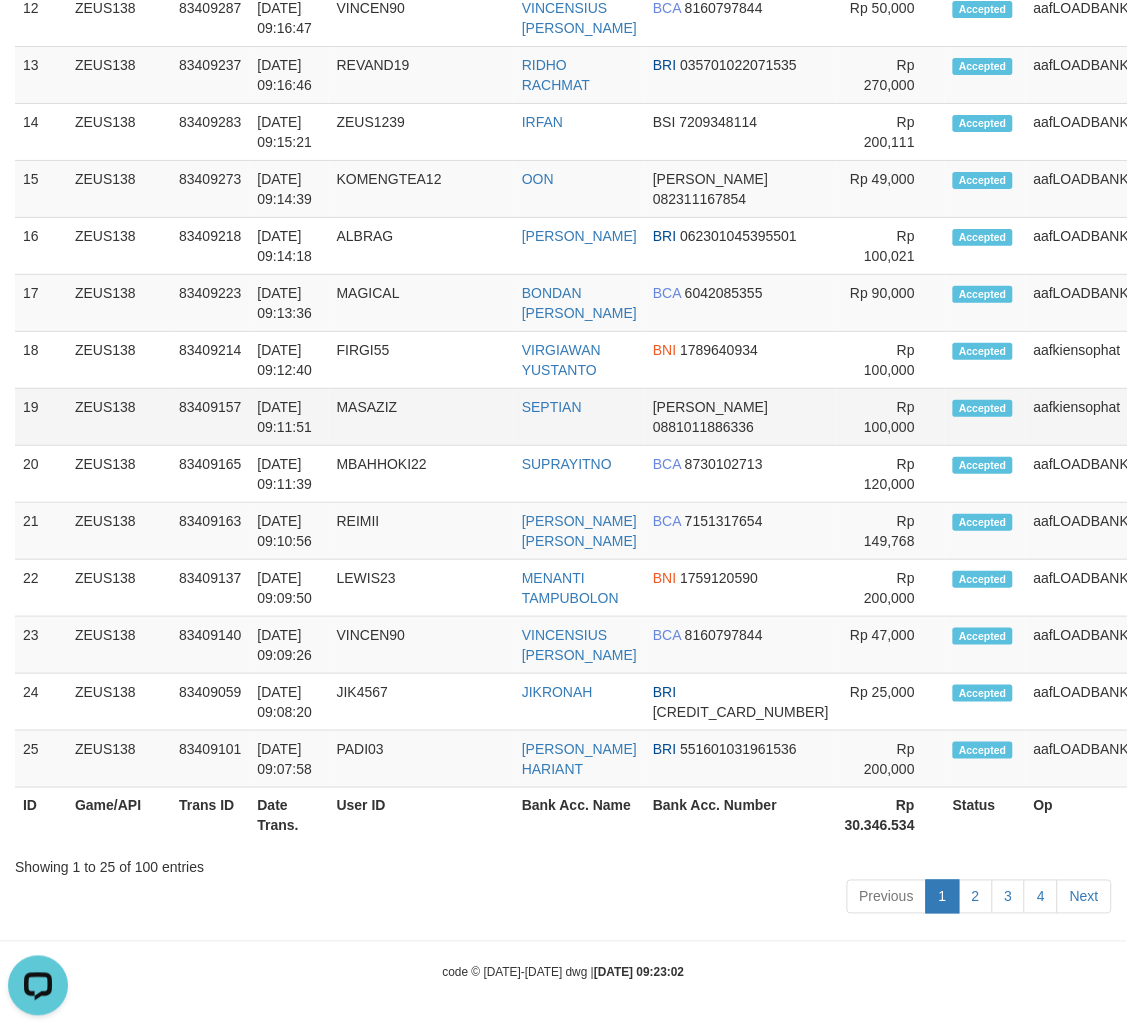 drag, startPoint x: 442, startPoint y: 433, endPoint x: 457, endPoint y: 430, distance: 15.297058 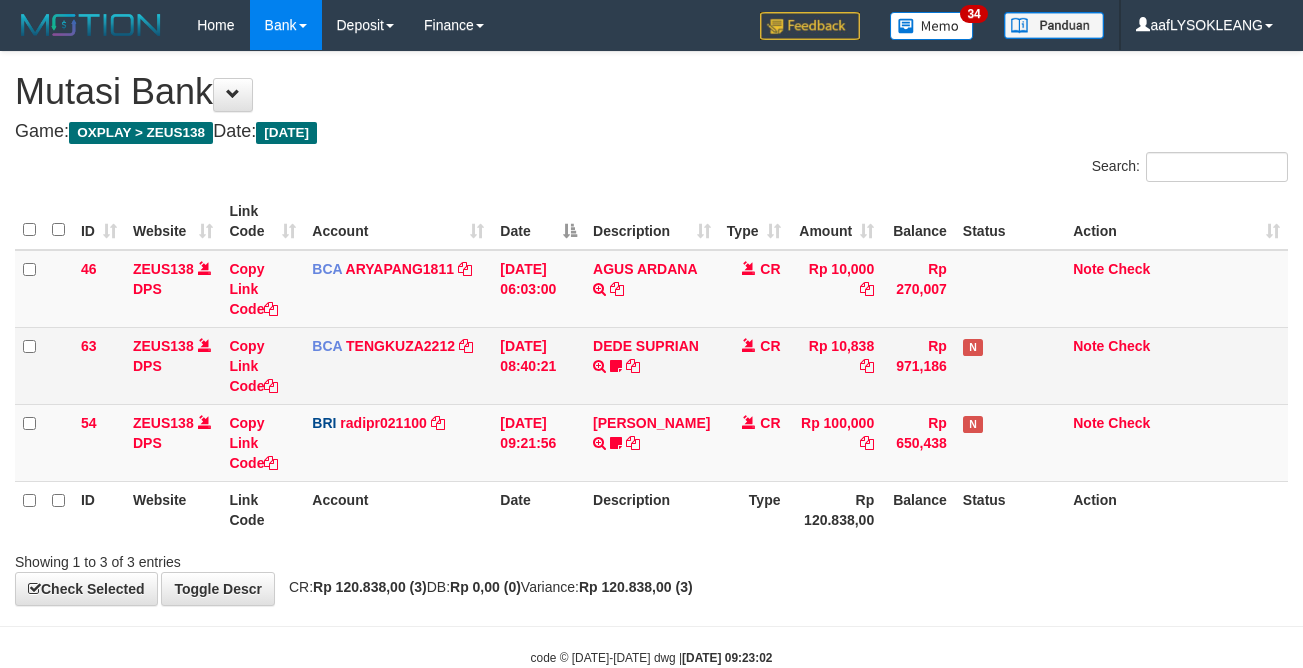 scroll, scrollTop: 47, scrollLeft: 0, axis: vertical 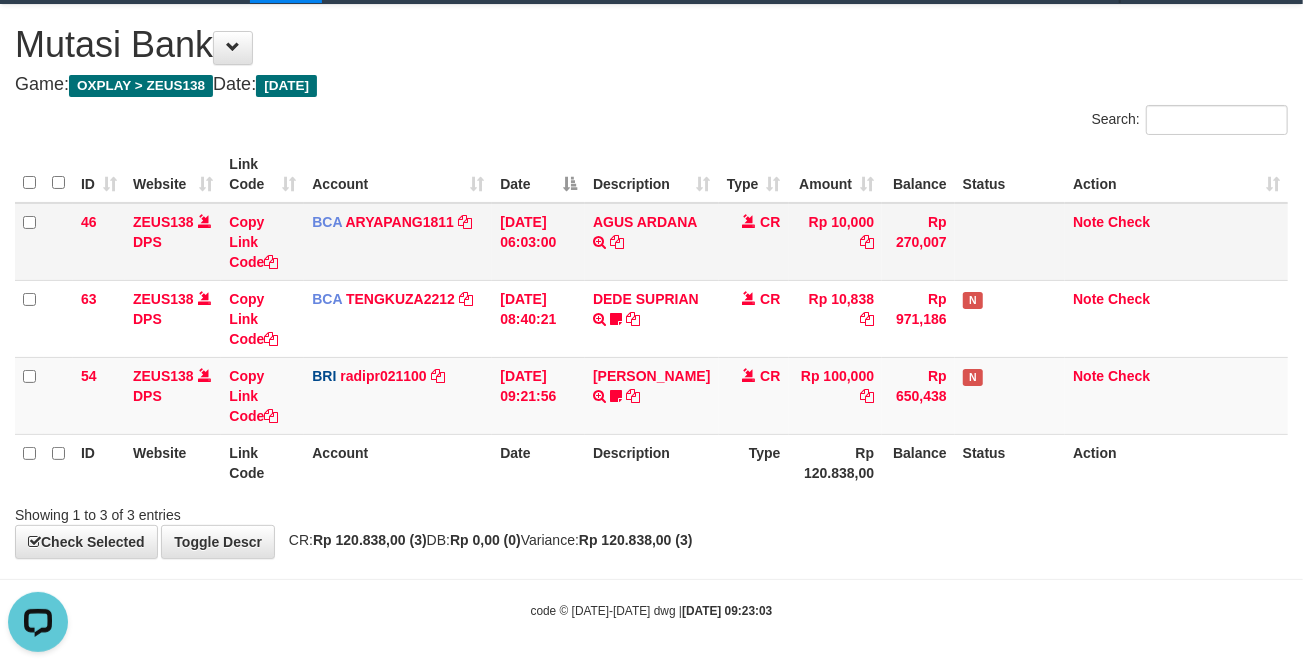 drag, startPoint x: 1011, startPoint y: 422, endPoint x: 366, endPoint y: 251, distance: 667.28253 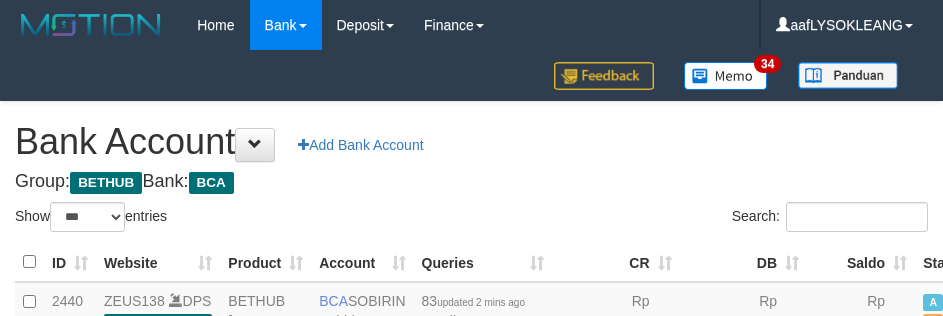 select on "***" 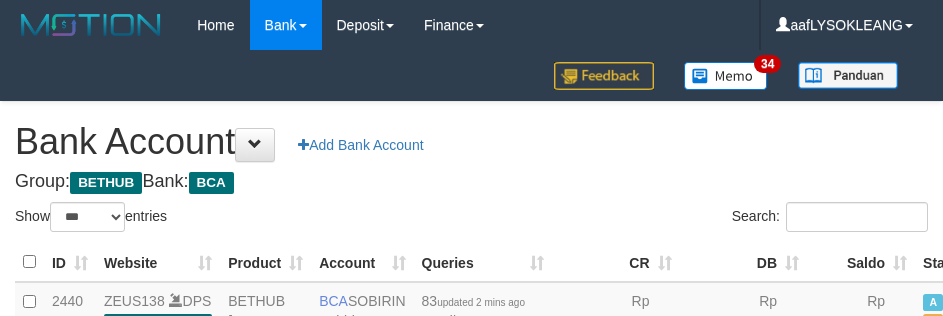 scroll, scrollTop: 137, scrollLeft: 0, axis: vertical 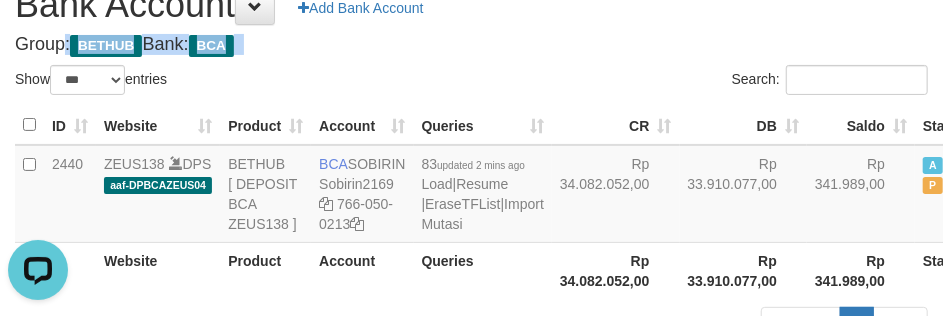 drag, startPoint x: 540, startPoint y: 16, endPoint x: 535, endPoint y: 50, distance: 34.36568 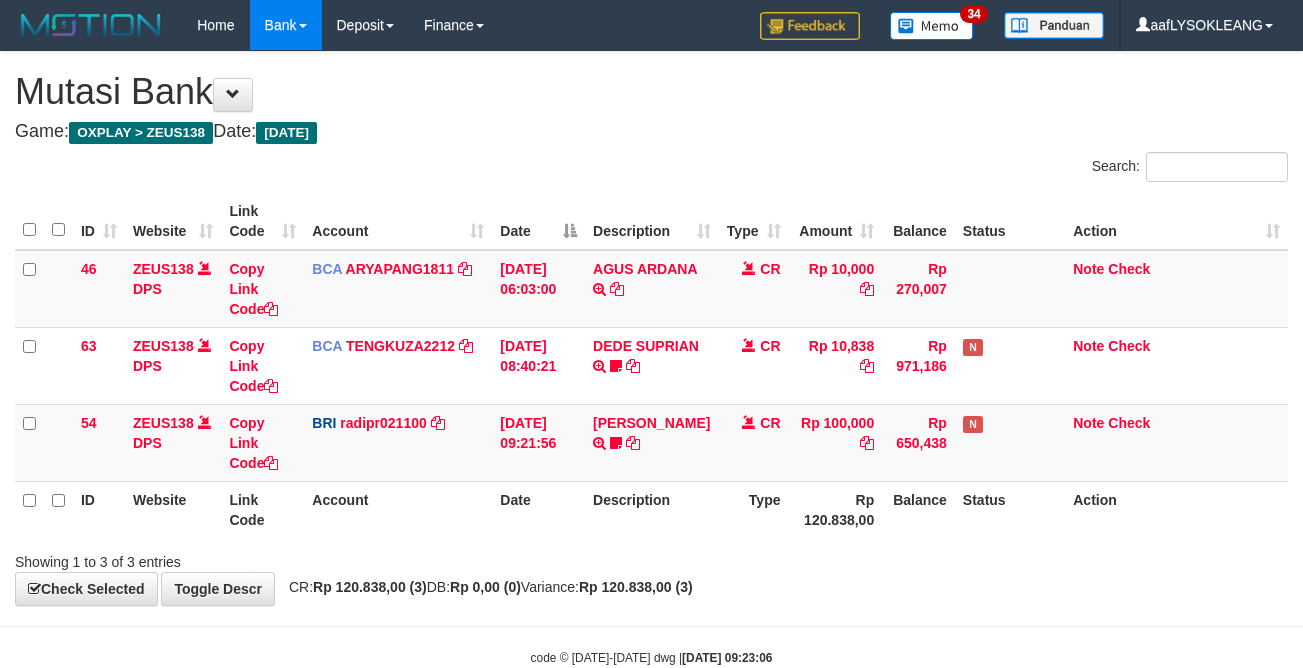 scroll, scrollTop: 47, scrollLeft: 0, axis: vertical 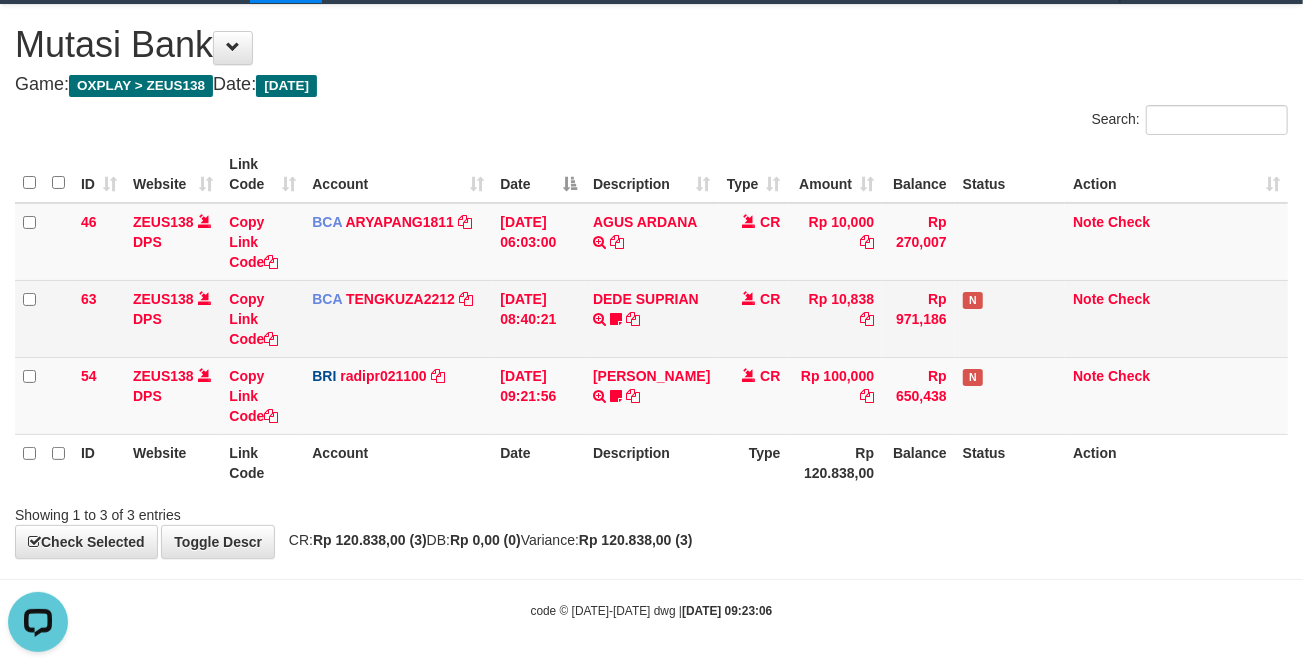 drag, startPoint x: 1008, startPoint y: 281, endPoint x: 968, endPoint y: 282, distance: 40.012497 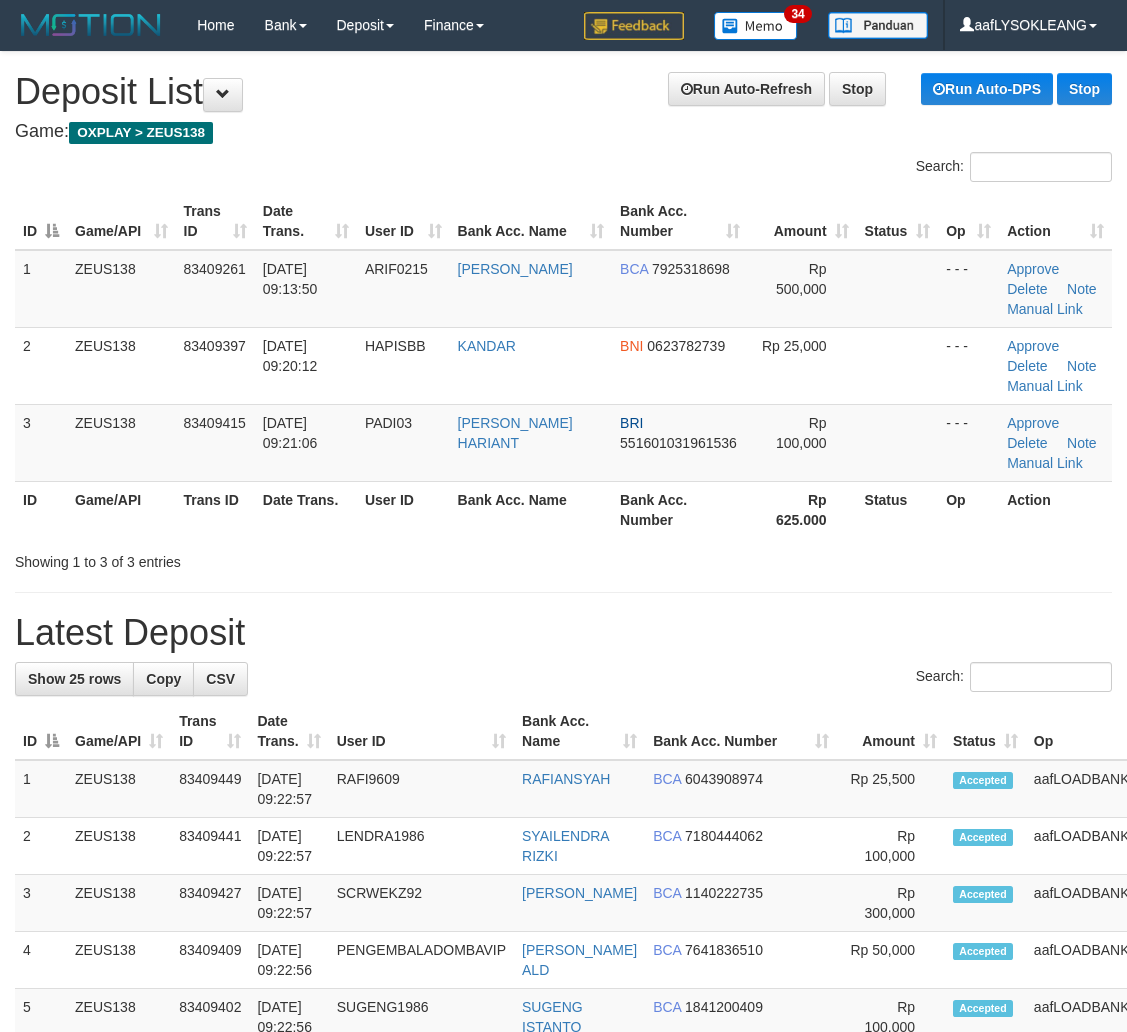 scroll, scrollTop: 1418, scrollLeft: 0, axis: vertical 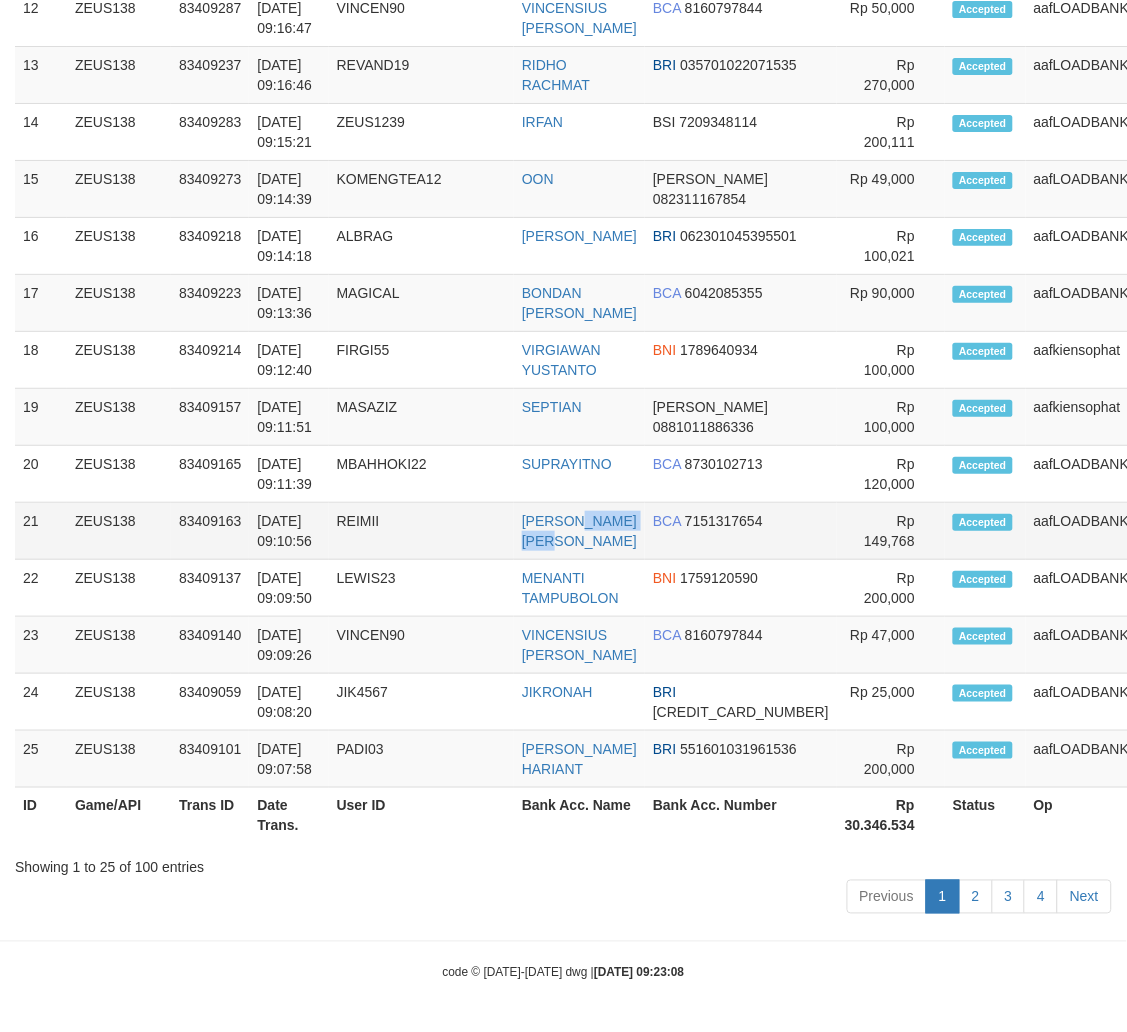 click on "[PERSON_NAME] [PERSON_NAME]" at bounding box center [579, 531] 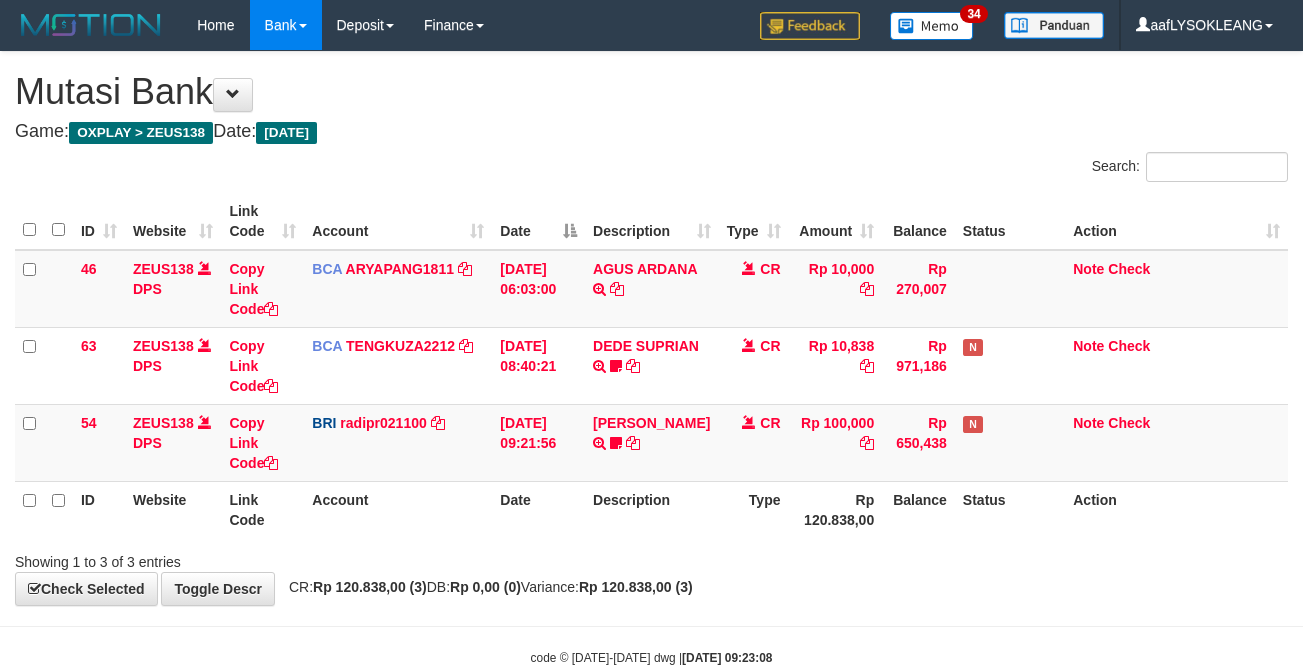 scroll, scrollTop: 47, scrollLeft: 0, axis: vertical 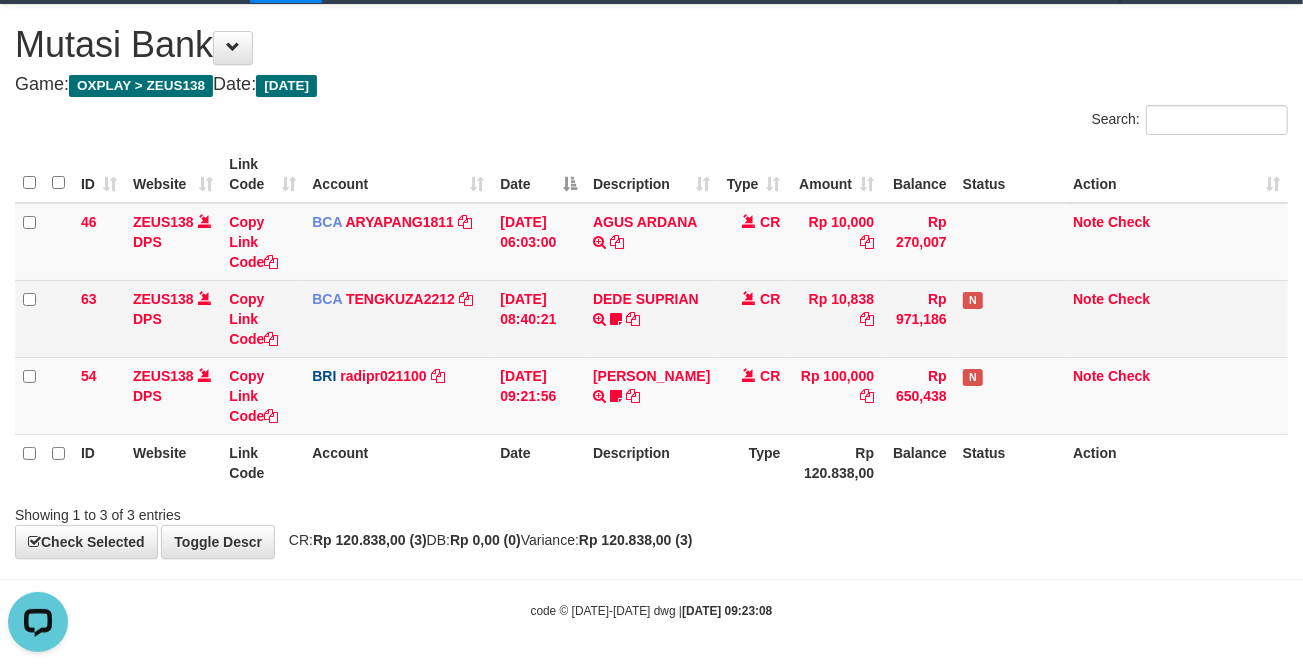 drag, startPoint x: 593, startPoint y: 367, endPoint x: 307, endPoint y: 321, distance: 289.6757 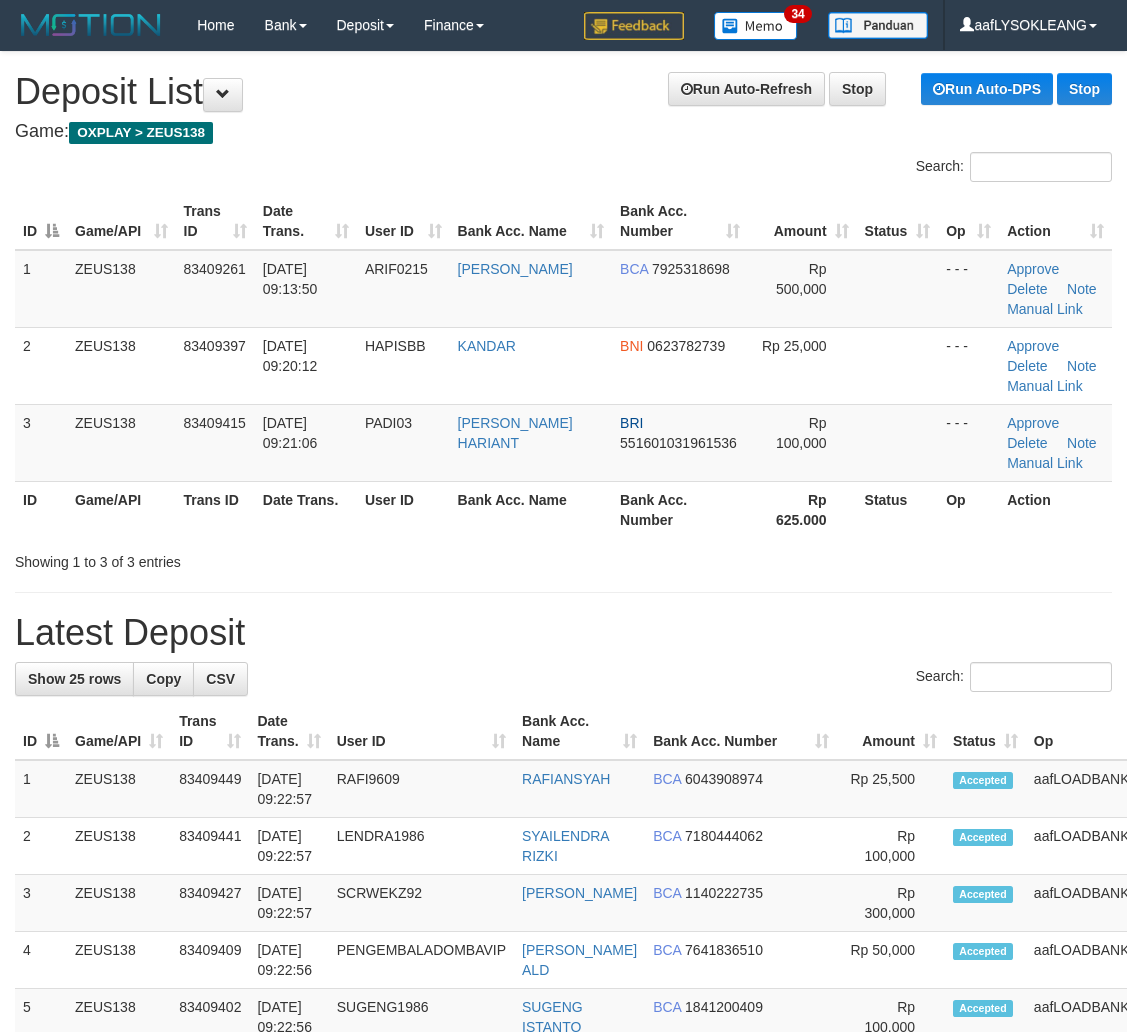 scroll, scrollTop: 1418, scrollLeft: 0, axis: vertical 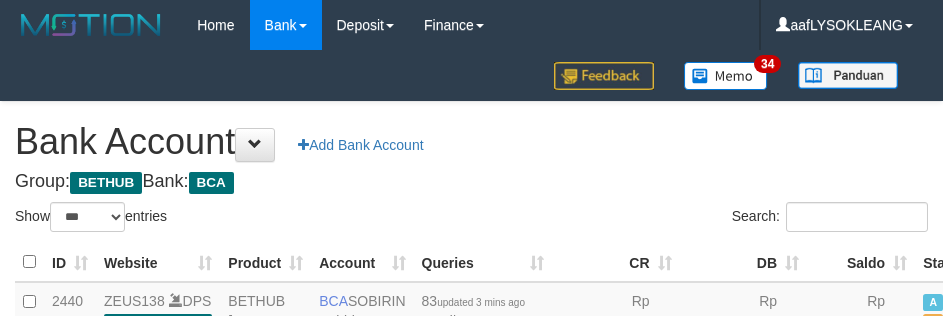 select on "***" 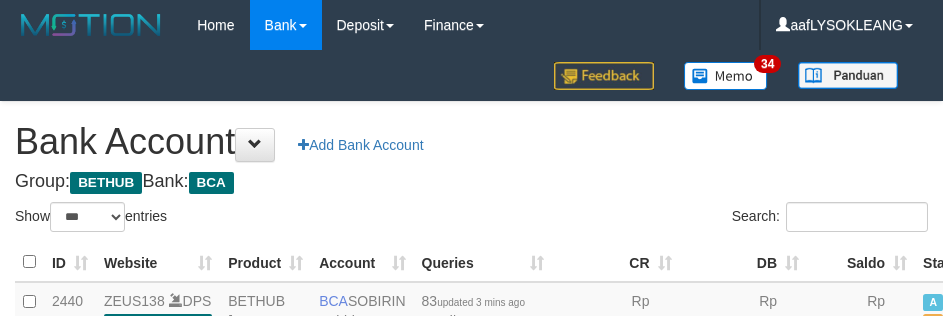 scroll, scrollTop: 138, scrollLeft: 0, axis: vertical 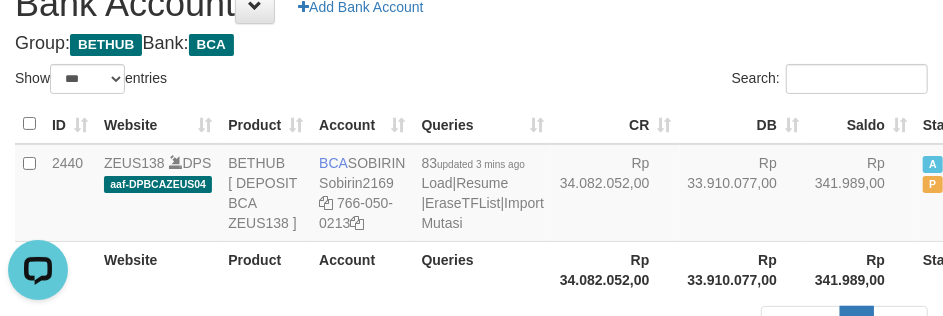 drag, startPoint x: 531, startPoint y: 76, endPoint x: 514, endPoint y: 81, distance: 17.720045 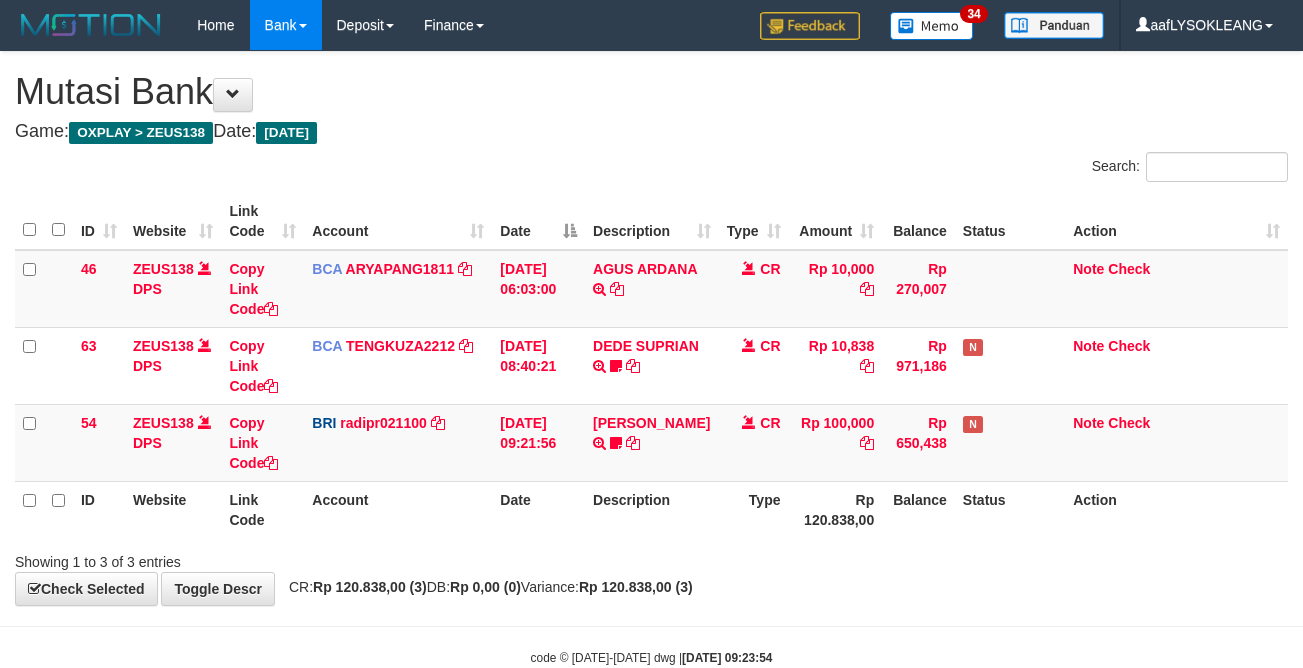 scroll, scrollTop: 47, scrollLeft: 0, axis: vertical 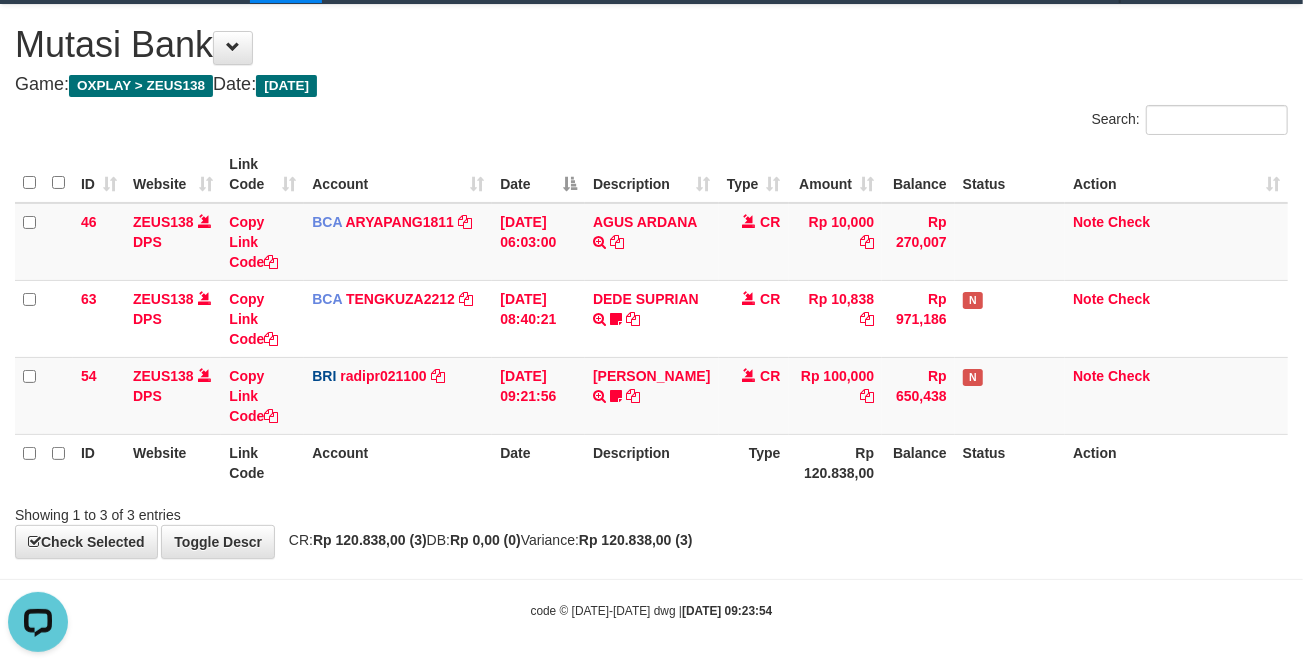 drag, startPoint x: 695, startPoint y: 93, endPoint x: 674, endPoint y: 75, distance: 27.658634 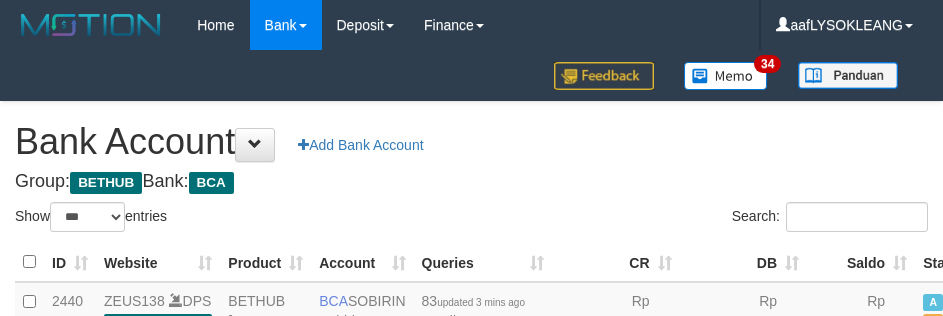 select on "***" 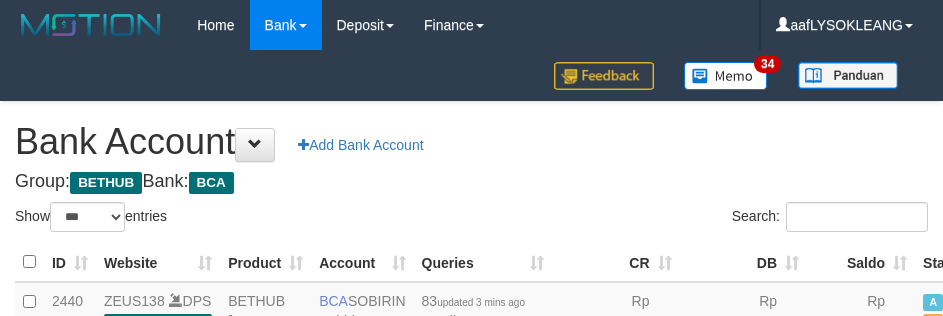 scroll, scrollTop: 140, scrollLeft: 0, axis: vertical 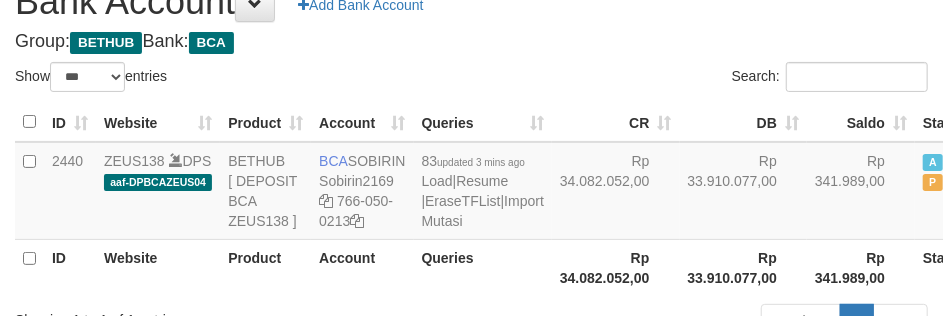 click on "**********" at bounding box center [471, 153] 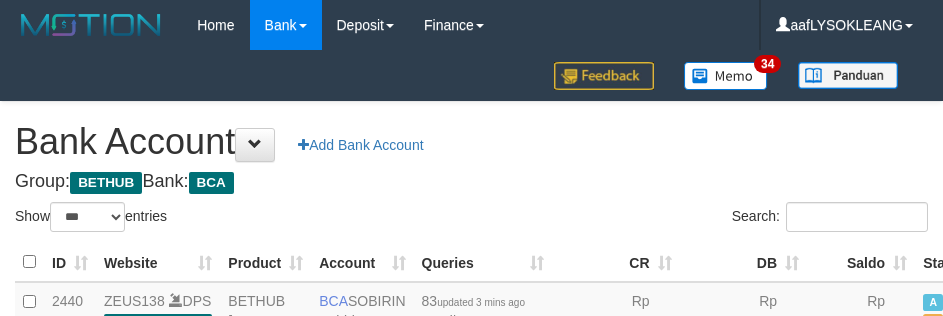 select on "***" 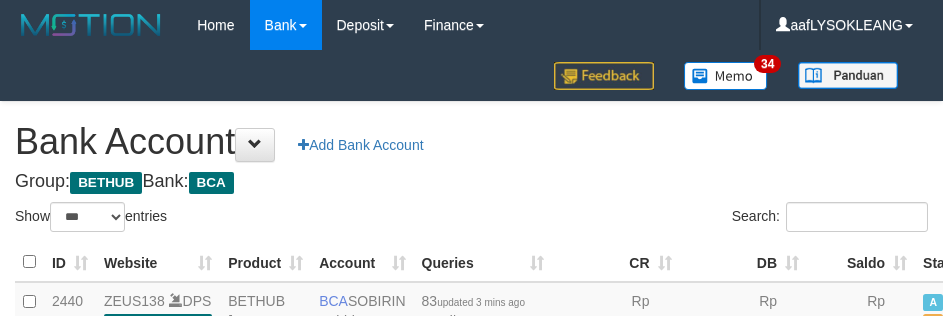 scroll, scrollTop: 141, scrollLeft: 0, axis: vertical 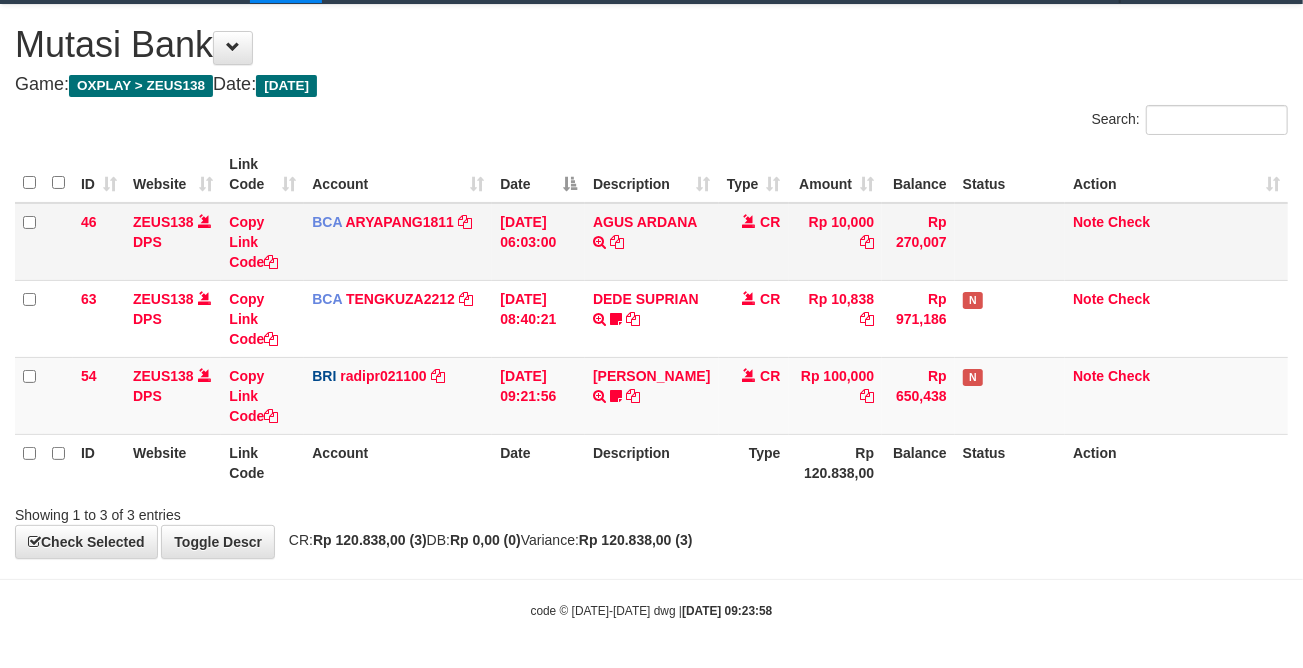 drag, startPoint x: 1045, startPoint y: 261, endPoint x: 888, endPoint y: 220, distance: 162.26521 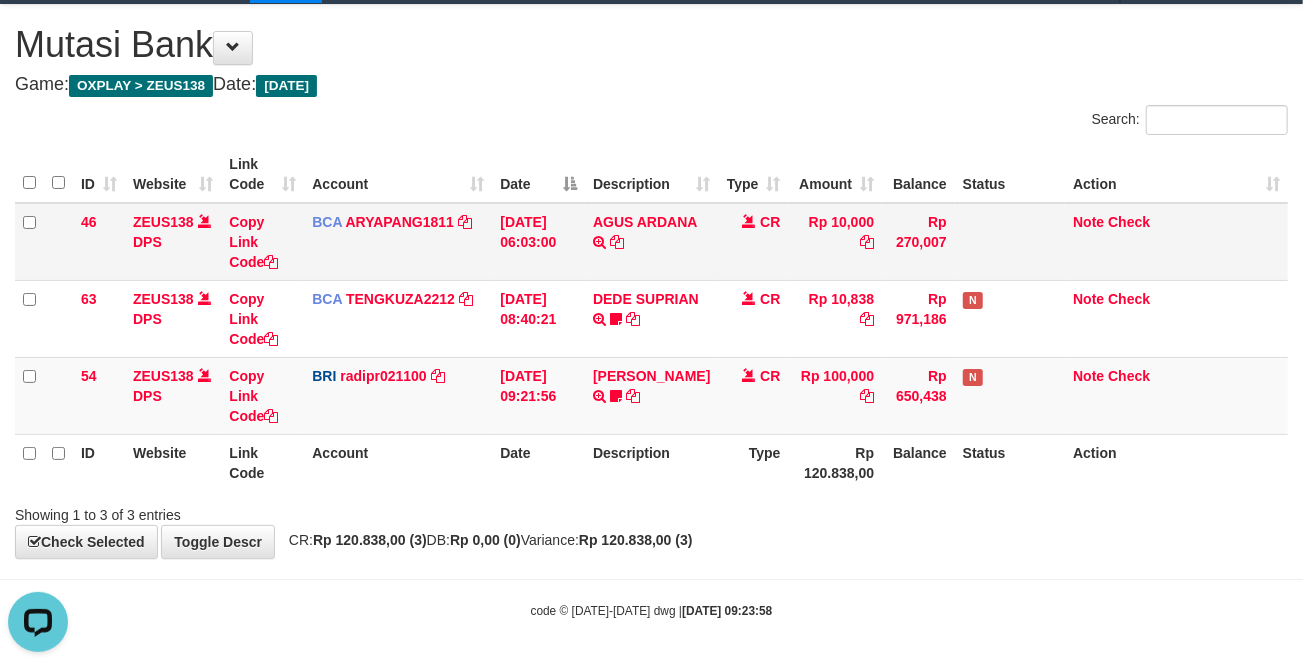 scroll, scrollTop: 0, scrollLeft: 0, axis: both 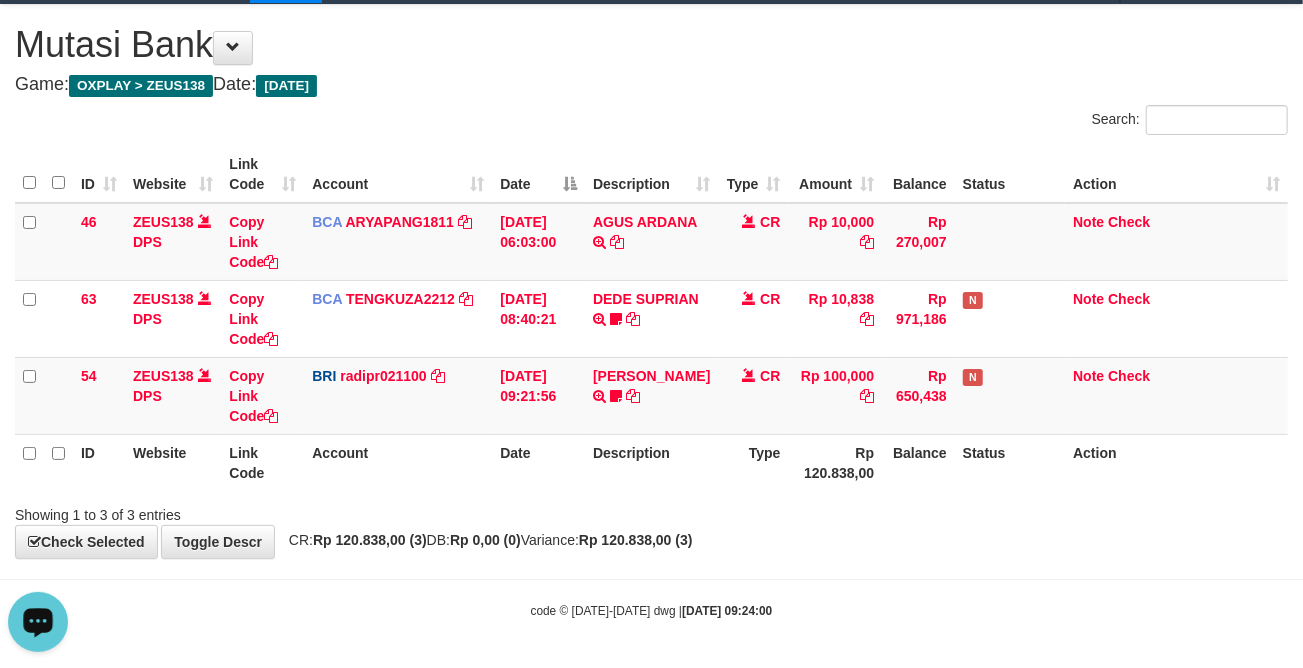drag, startPoint x: 837, startPoint y: 514, endPoint x: 812, endPoint y: 465, distance: 55.00909 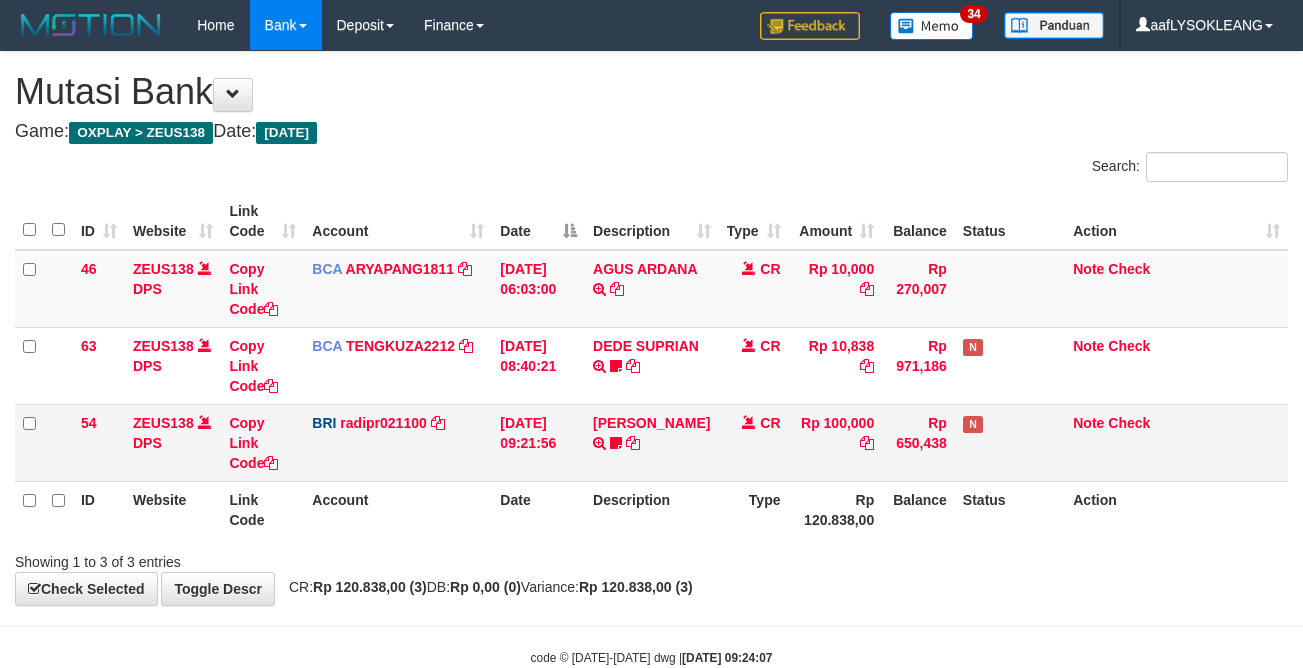 scroll, scrollTop: 47, scrollLeft: 0, axis: vertical 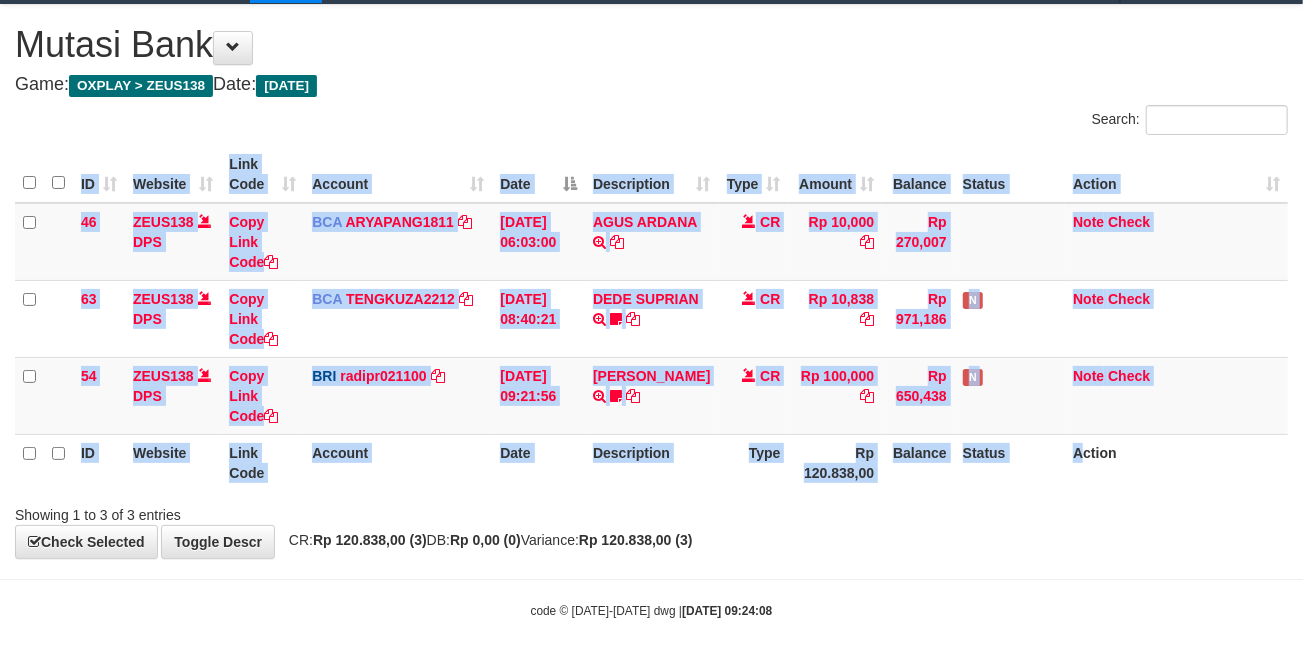 drag, startPoint x: 1090, startPoint y: 492, endPoint x: 1062, endPoint y: 447, distance: 53 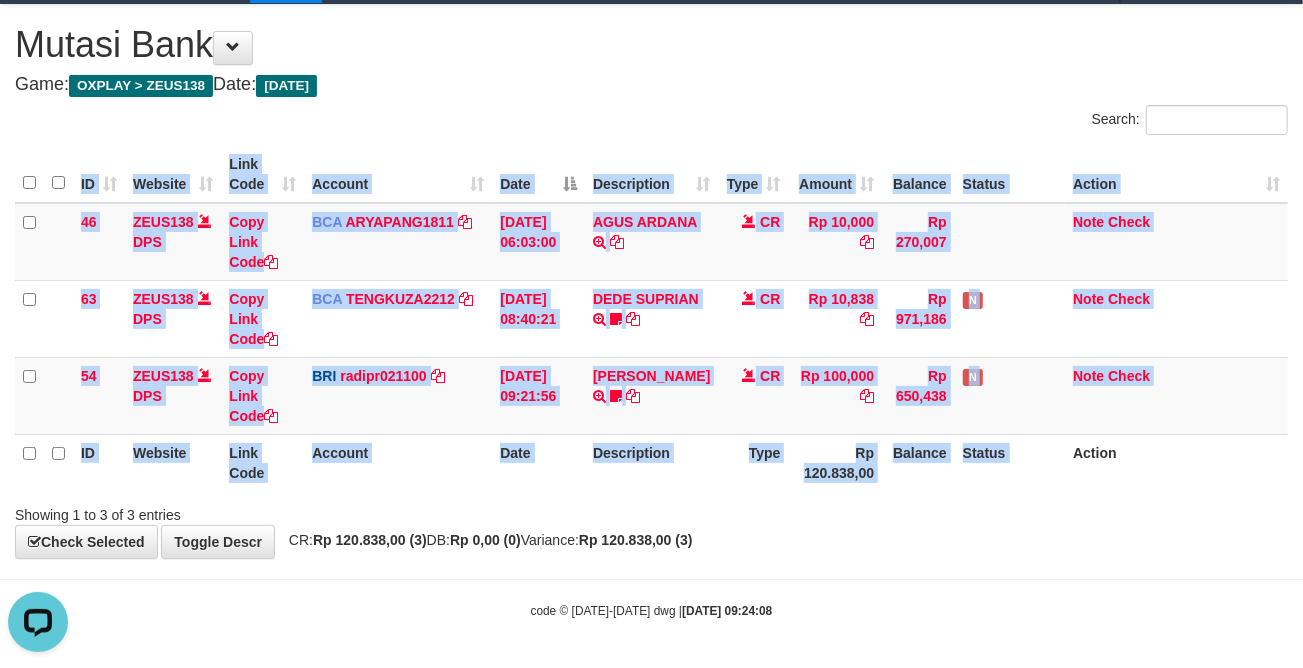 scroll, scrollTop: 0, scrollLeft: 0, axis: both 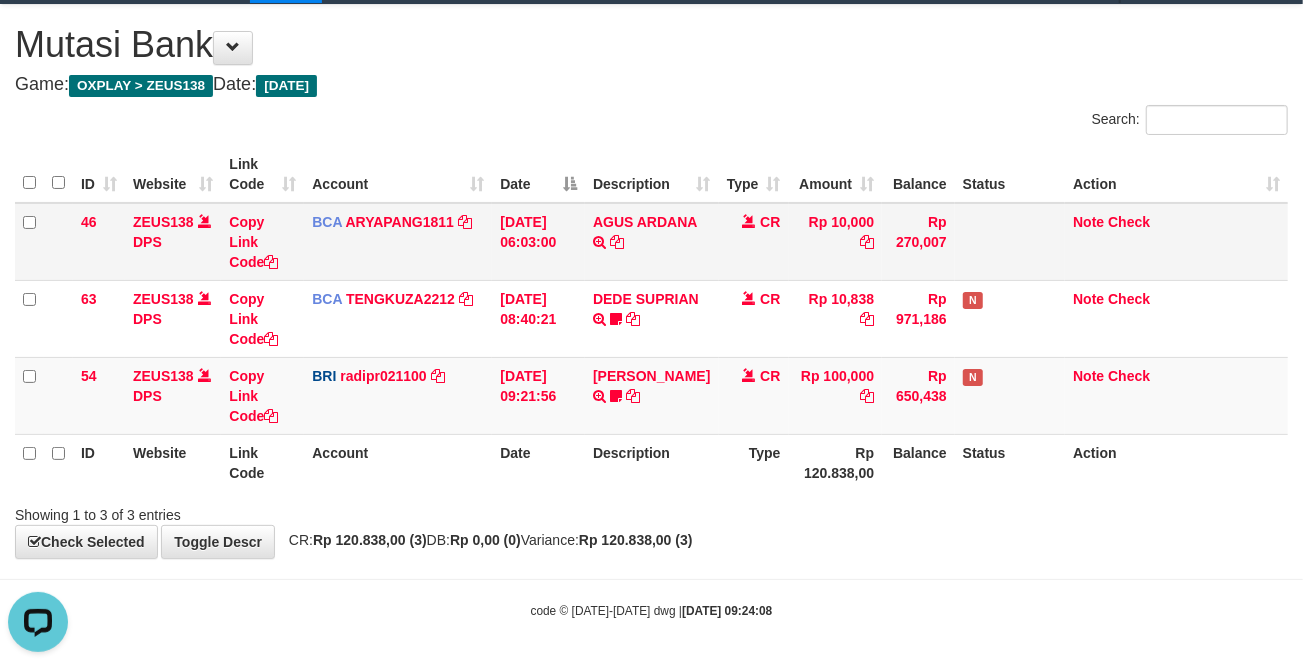 drag, startPoint x: 1051, startPoint y: 328, endPoint x: 890, endPoint y: 205, distance: 202.608 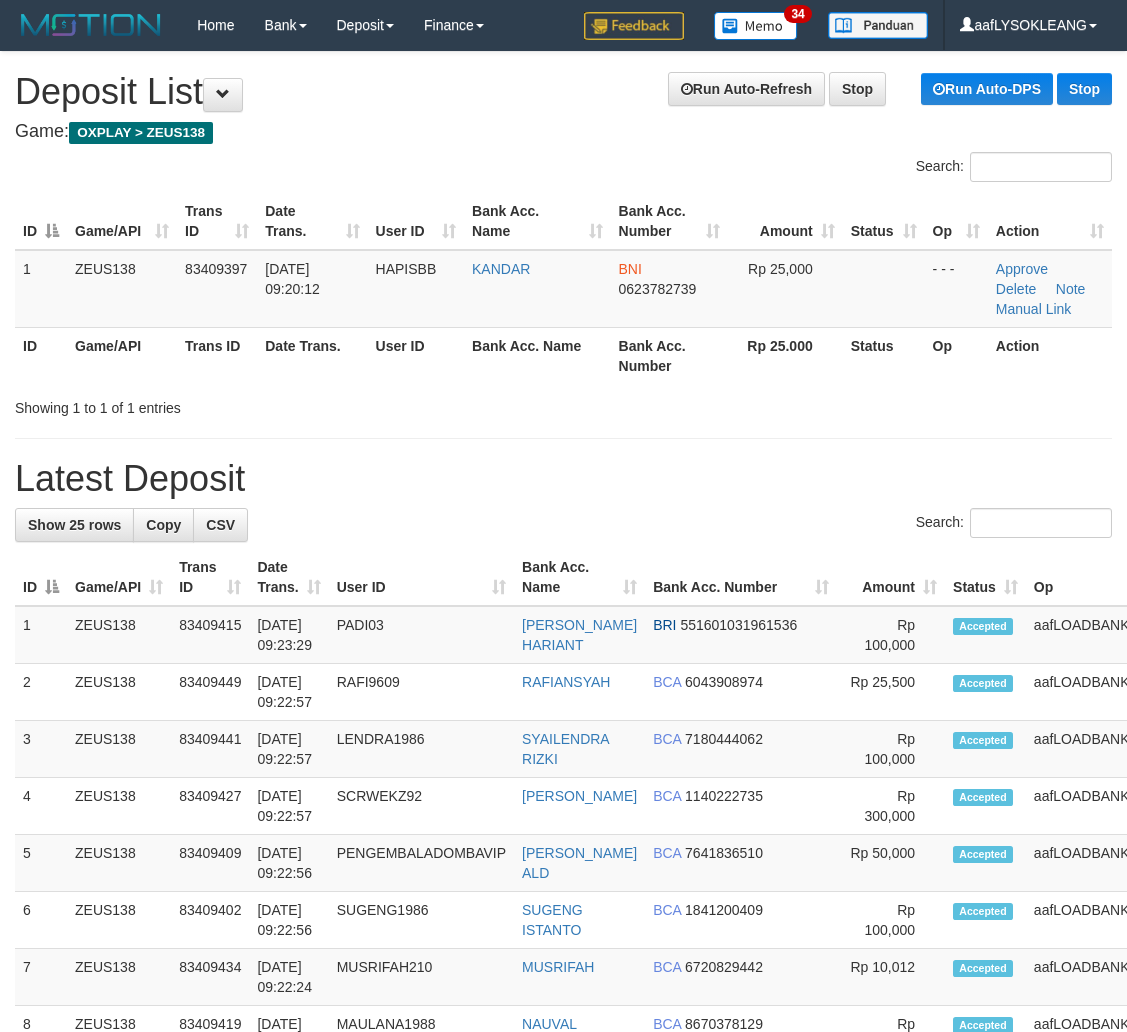 scroll, scrollTop: 1265, scrollLeft: 0, axis: vertical 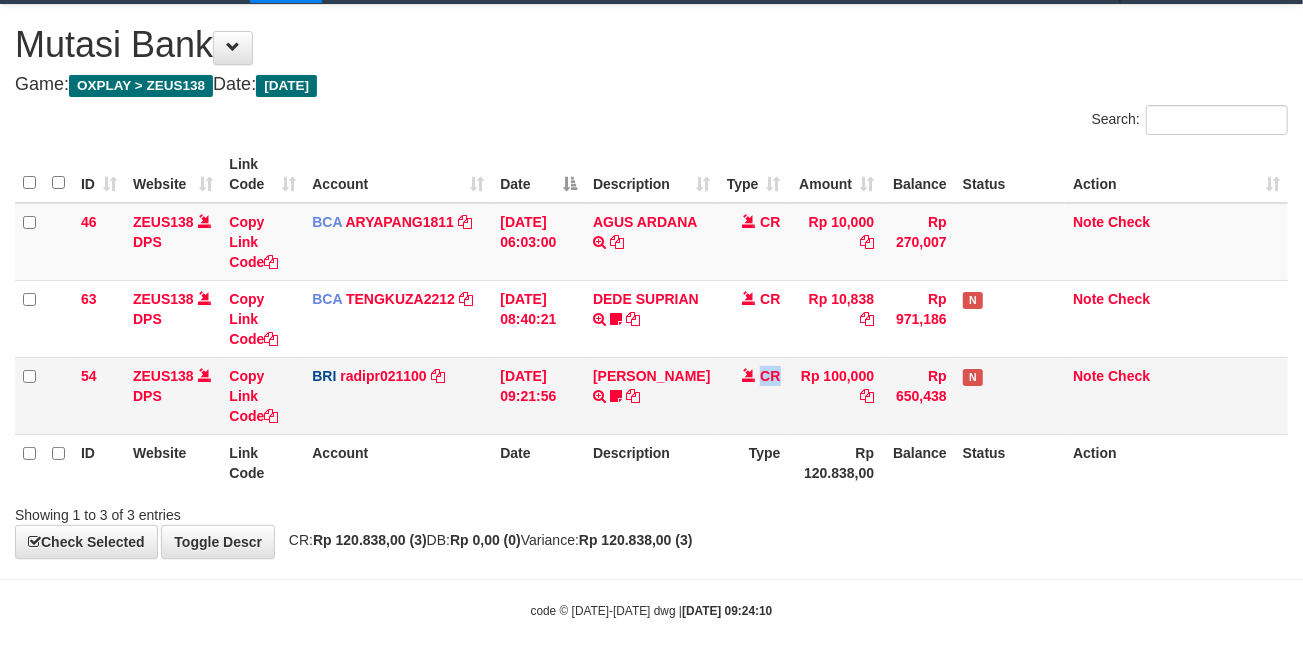 drag, startPoint x: 755, startPoint y: 407, endPoint x: 800, endPoint y: 395, distance: 46.572525 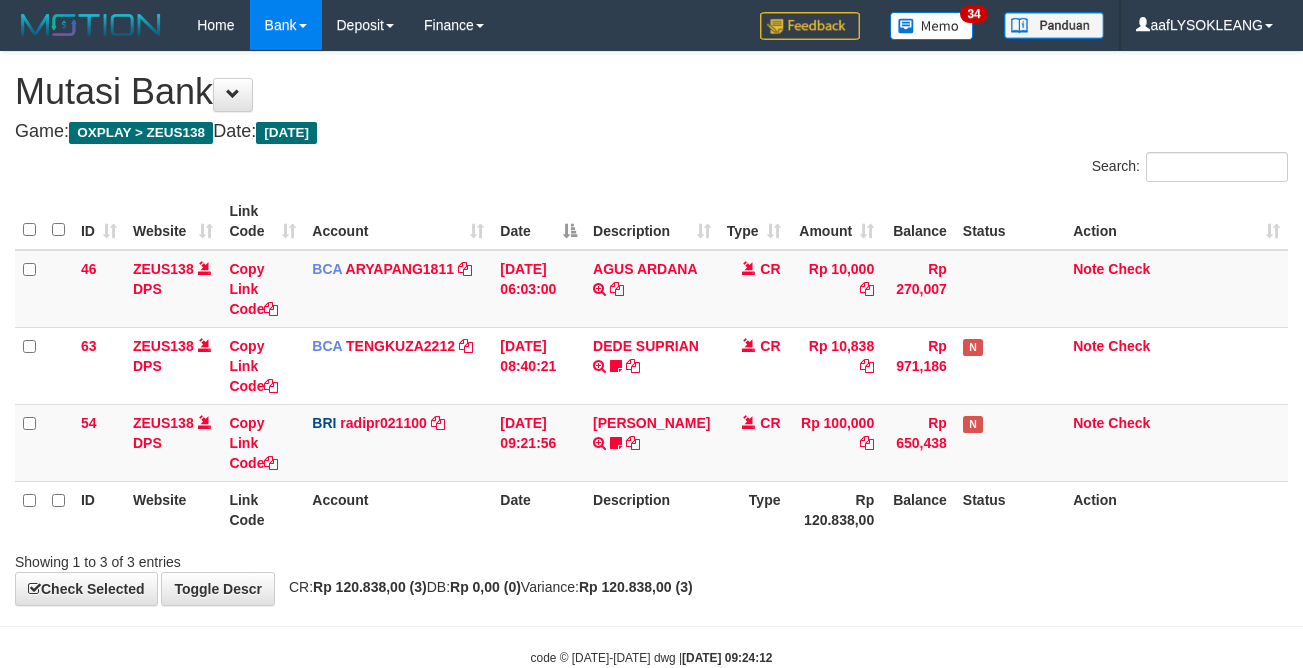 scroll, scrollTop: 47, scrollLeft: 0, axis: vertical 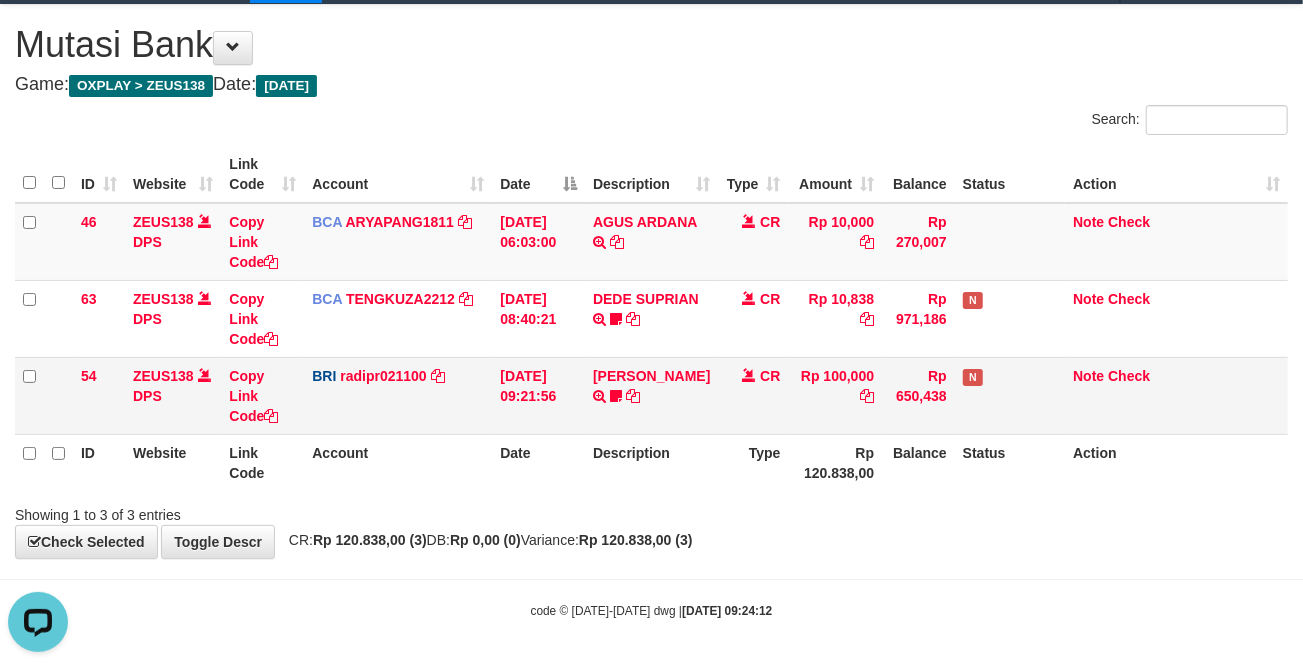 drag, startPoint x: 833, startPoint y: 398, endPoint x: 747, endPoint y: 403, distance: 86.145226 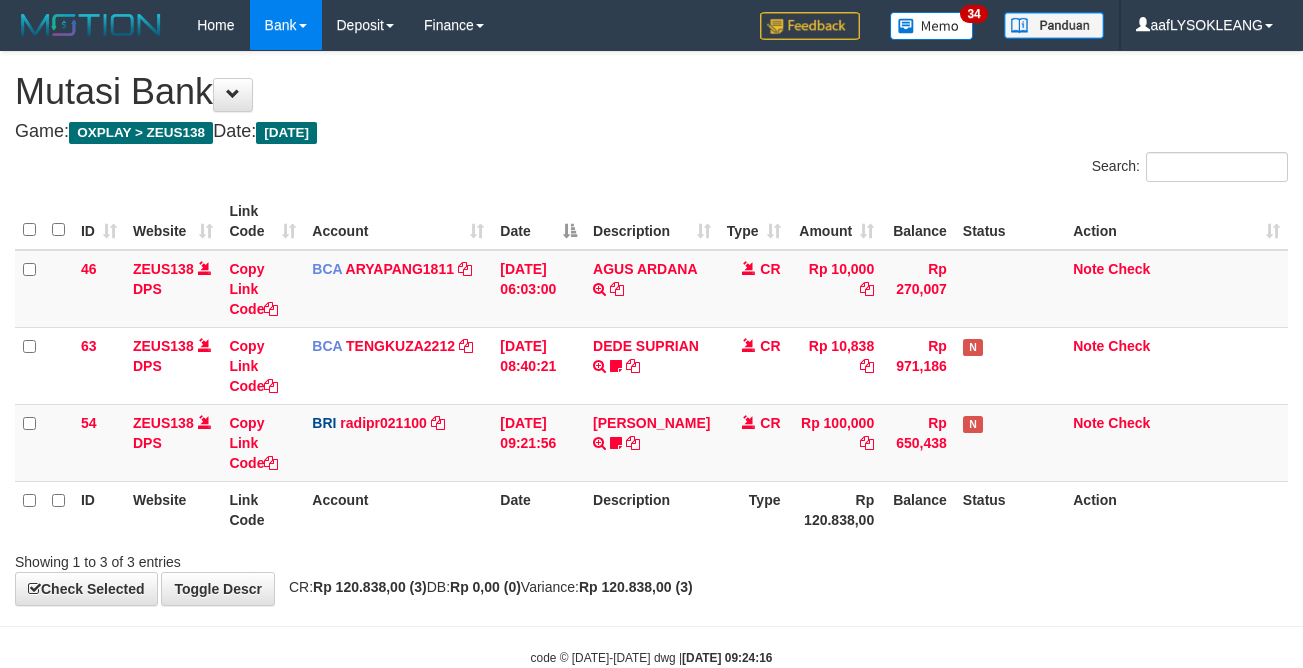 scroll, scrollTop: 47, scrollLeft: 0, axis: vertical 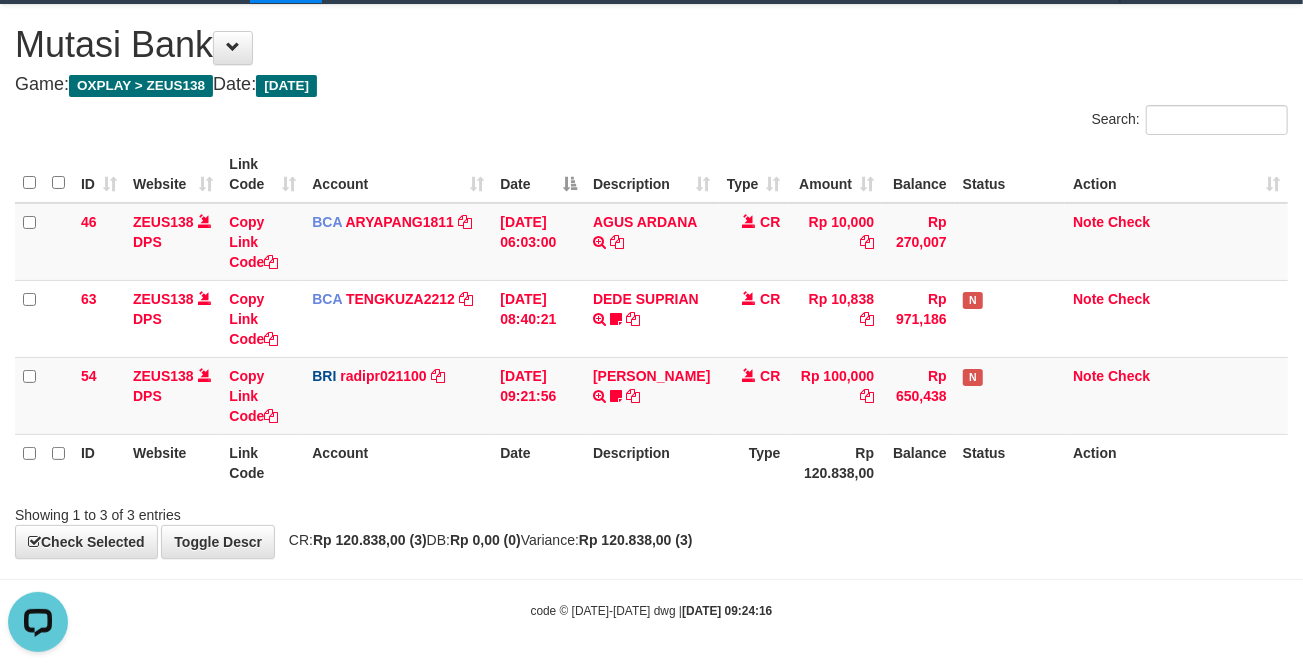 drag, startPoint x: 1091, startPoint y: 608, endPoint x: 7, endPoint y: 362, distance: 1111.5629 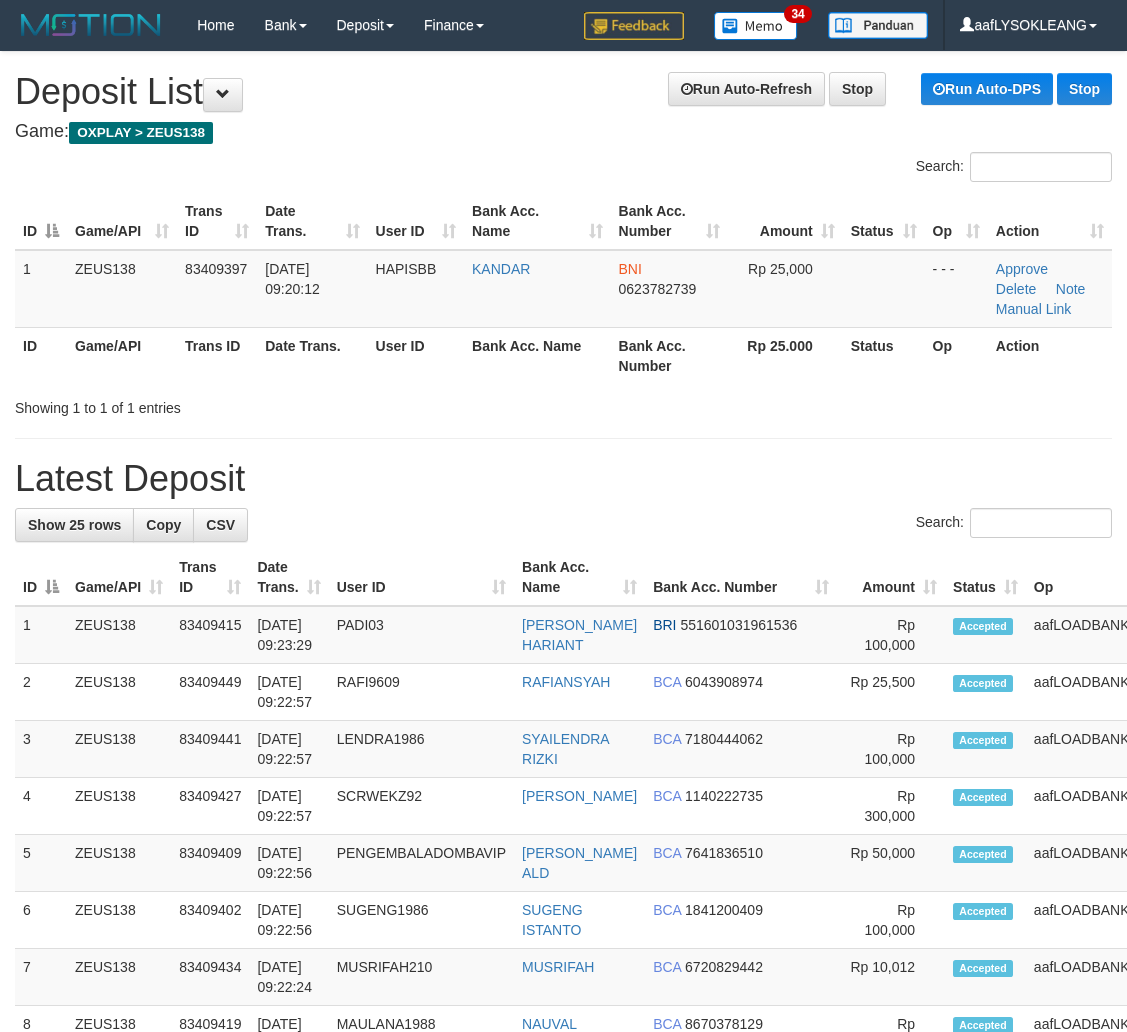 scroll, scrollTop: 1265, scrollLeft: 0, axis: vertical 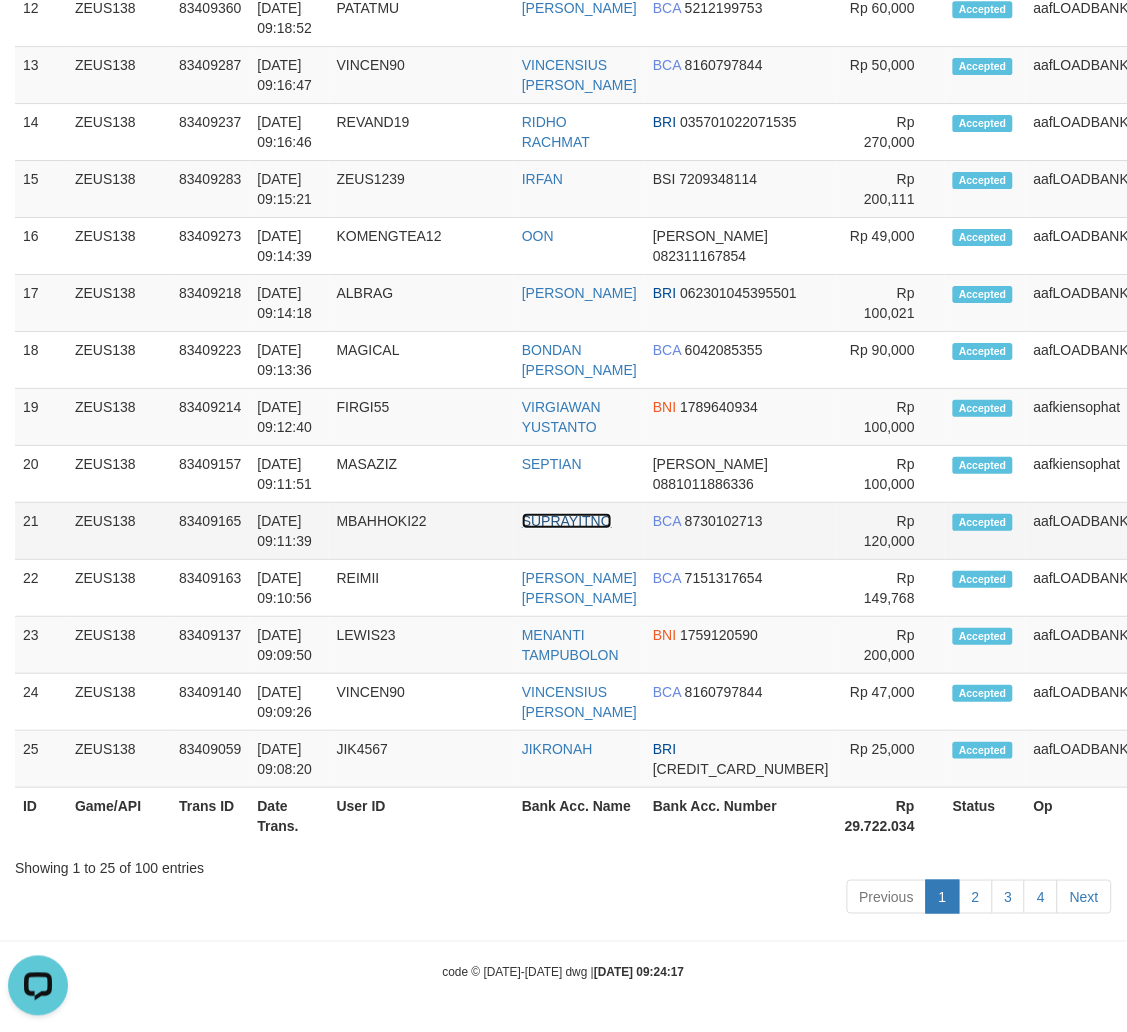 click on "SUPRAYITNO" at bounding box center (567, 521) 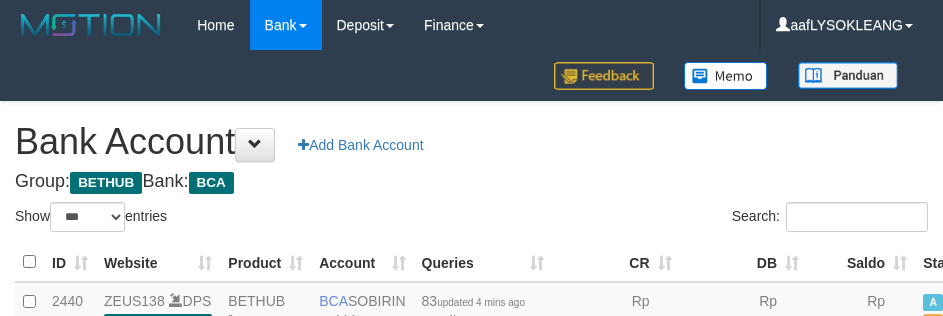 select on "***" 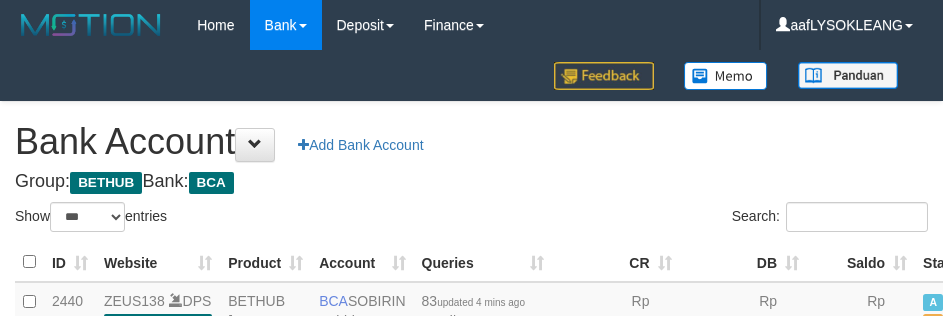 scroll, scrollTop: 142, scrollLeft: 0, axis: vertical 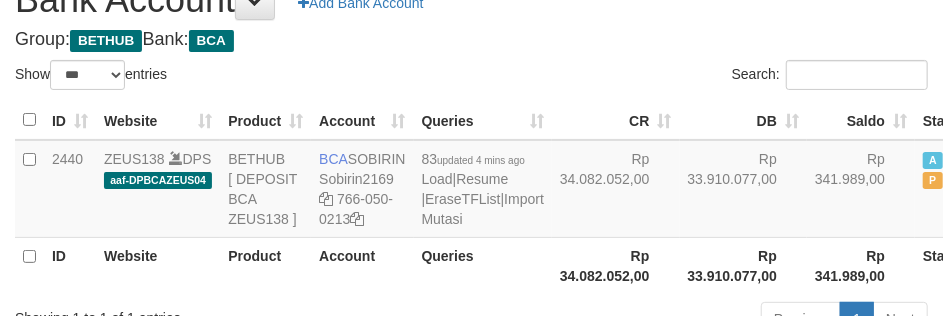 click on "**********" at bounding box center (471, 151) 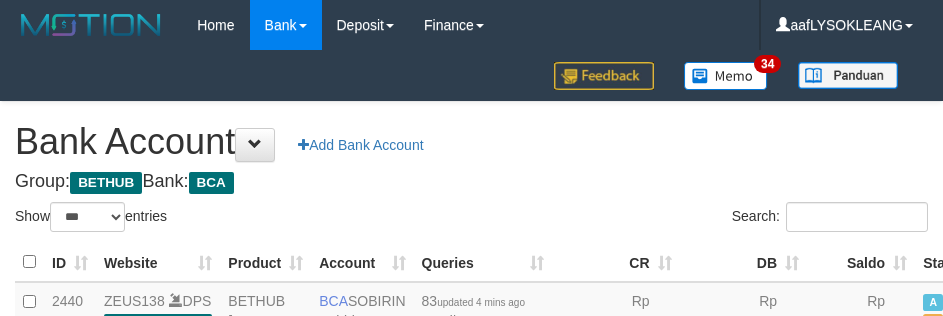 select on "***" 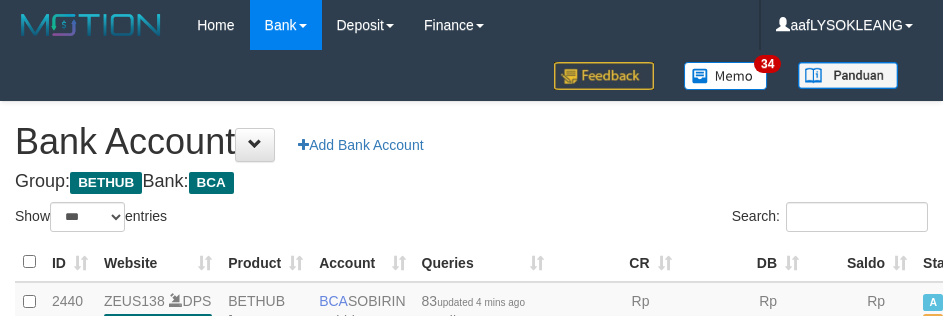 scroll, scrollTop: 142, scrollLeft: 0, axis: vertical 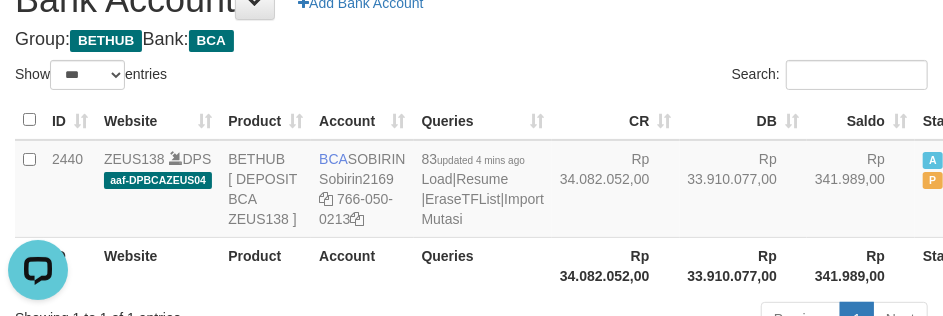 click on "**********" at bounding box center (471, 151) 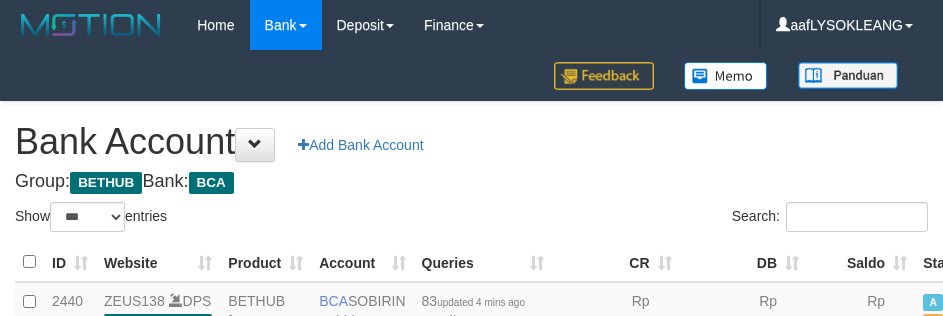 select on "***" 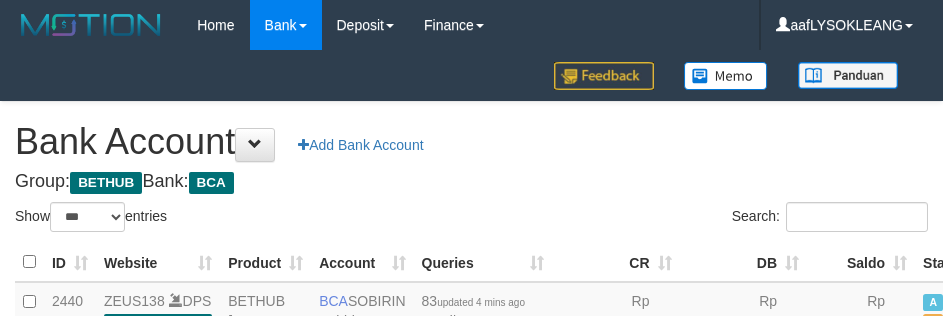scroll, scrollTop: 143, scrollLeft: 0, axis: vertical 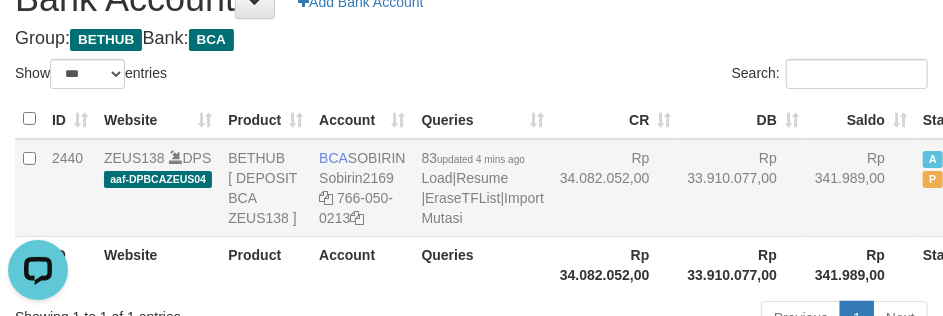 click on "Rp 33.910.077,00" at bounding box center [744, 188] 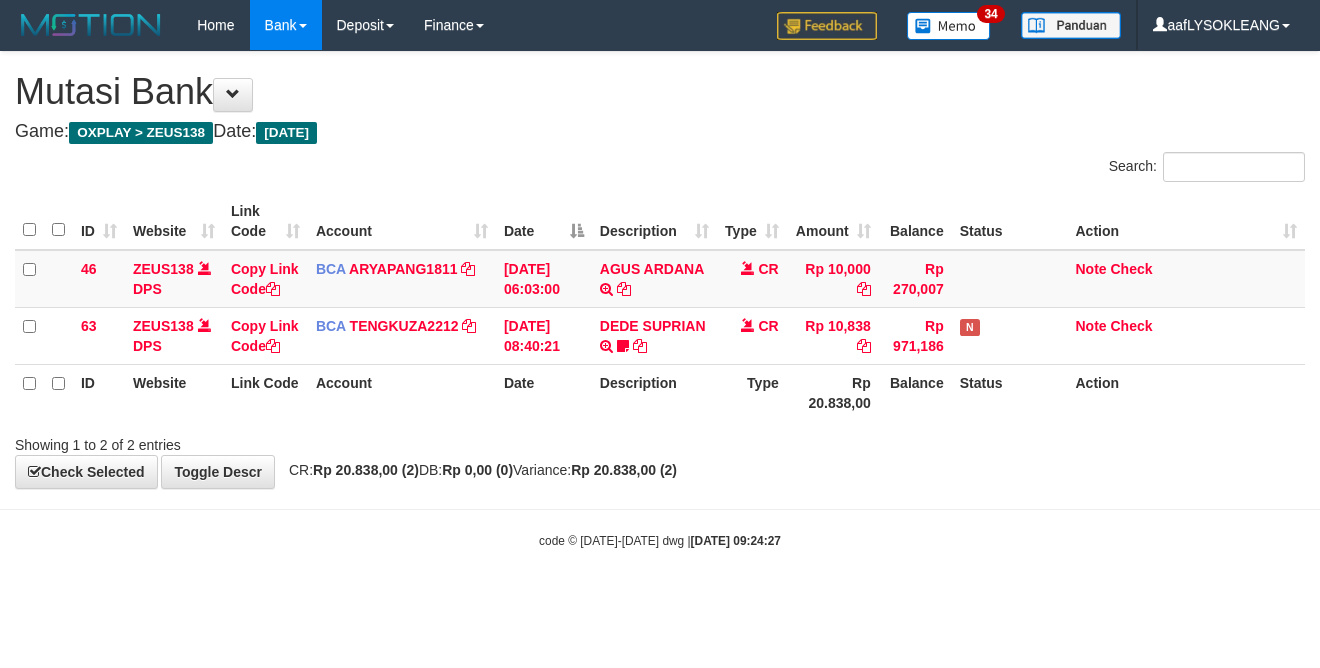 scroll, scrollTop: 0, scrollLeft: 0, axis: both 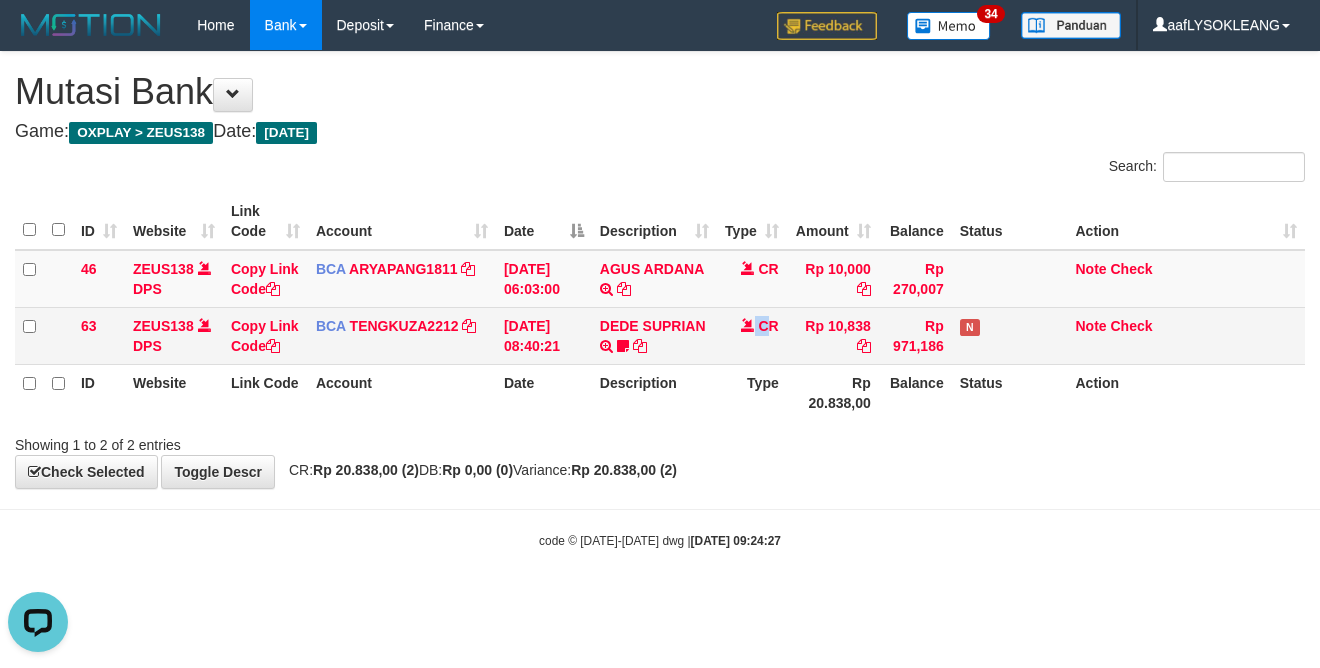 drag, startPoint x: 770, startPoint y: 327, endPoint x: 726, endPoint y: 328, distance: 44.011364 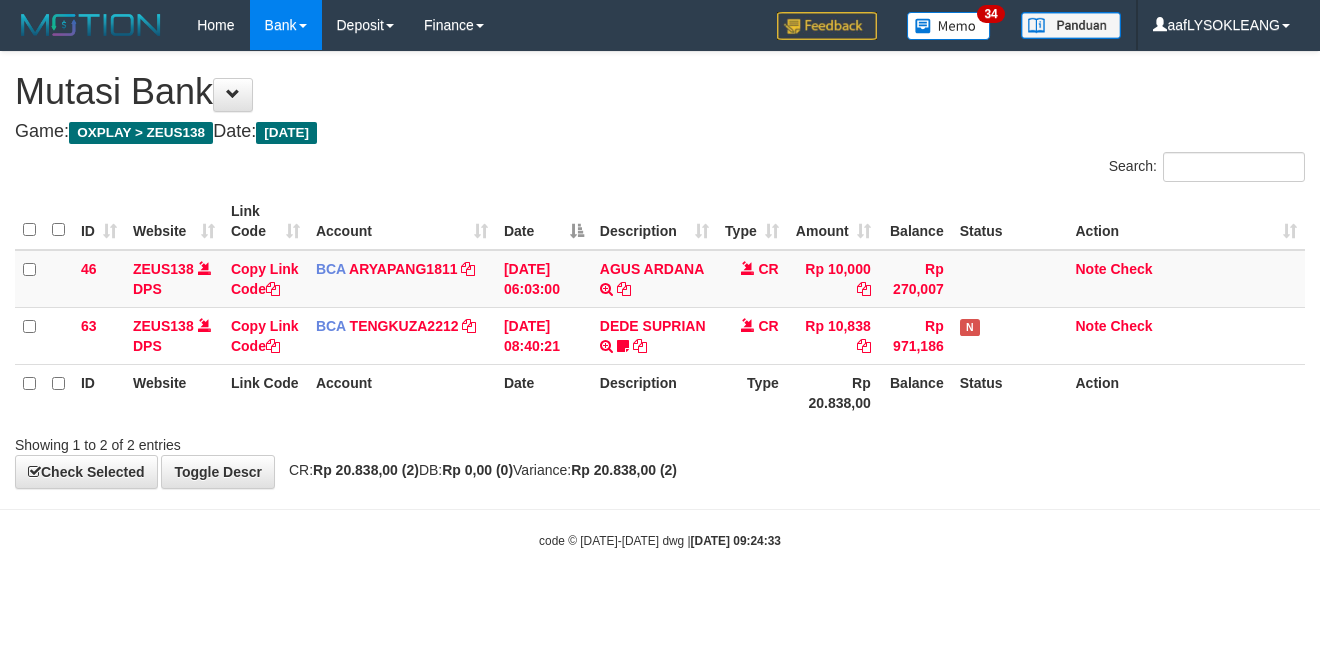 scroll, scrollTop: 0, scrollLeft: 0, axis: both 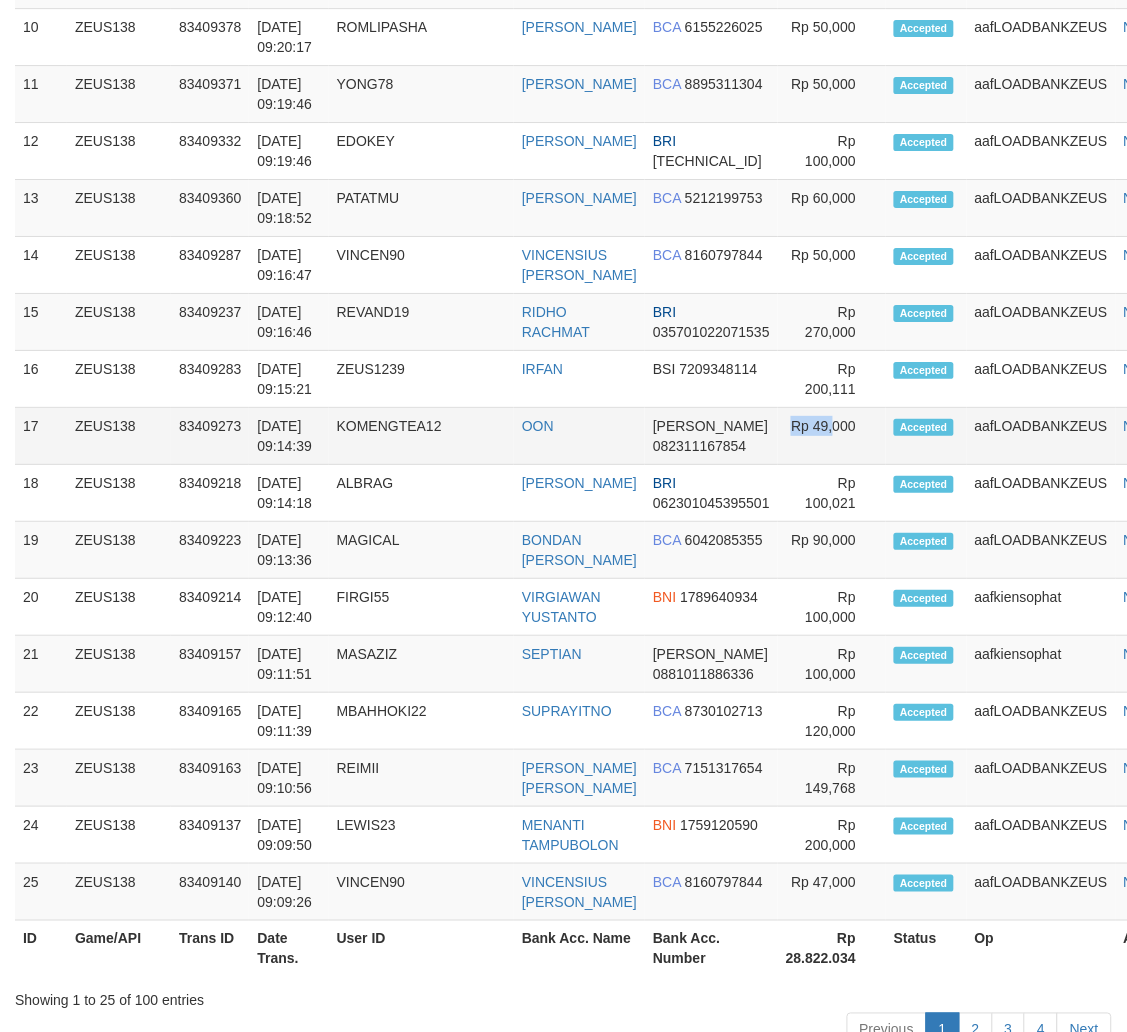 click on "Rp 49,000" at bounding box center (832, 436) 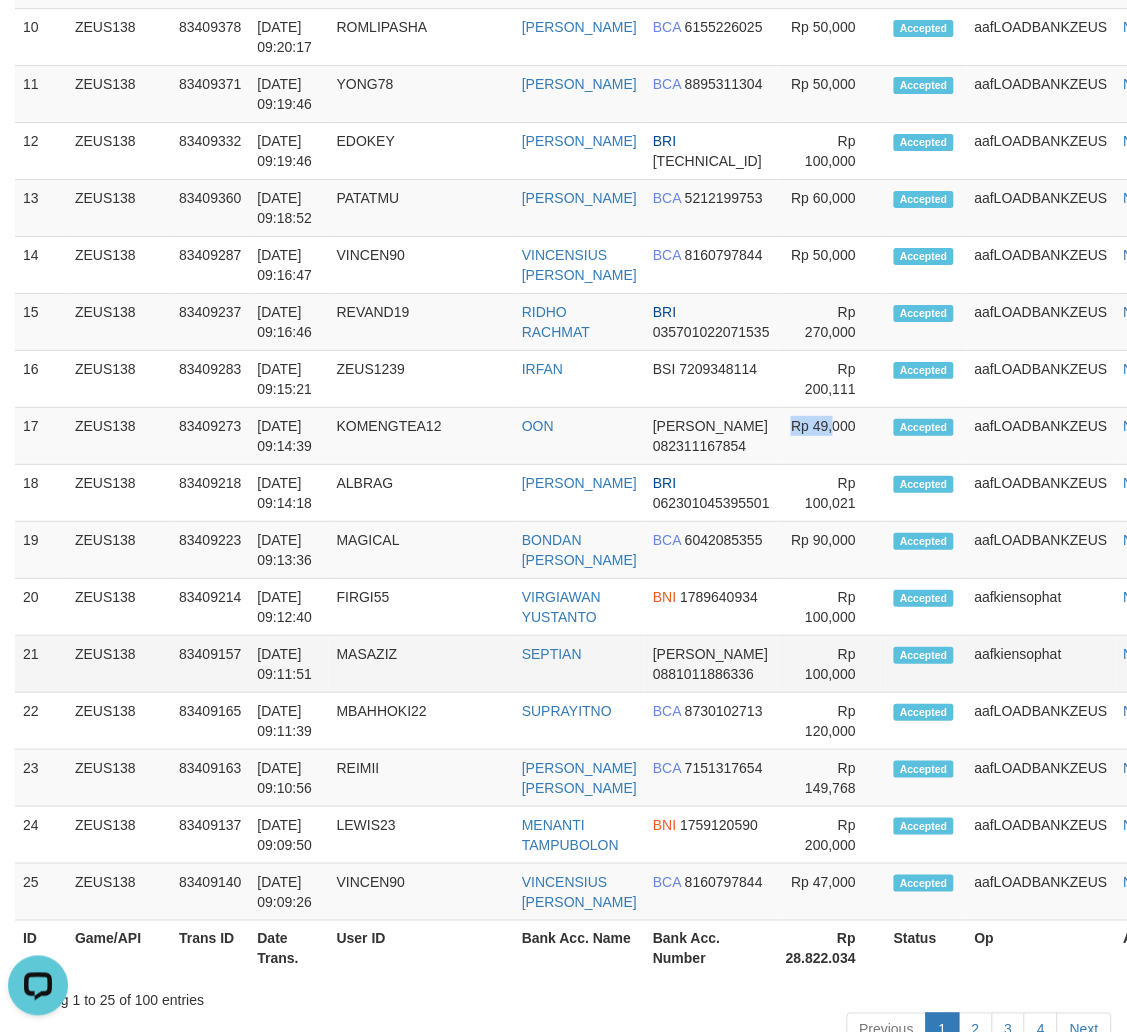 scroll, scrollTop: 0, scrollLeft: 0, axis: both 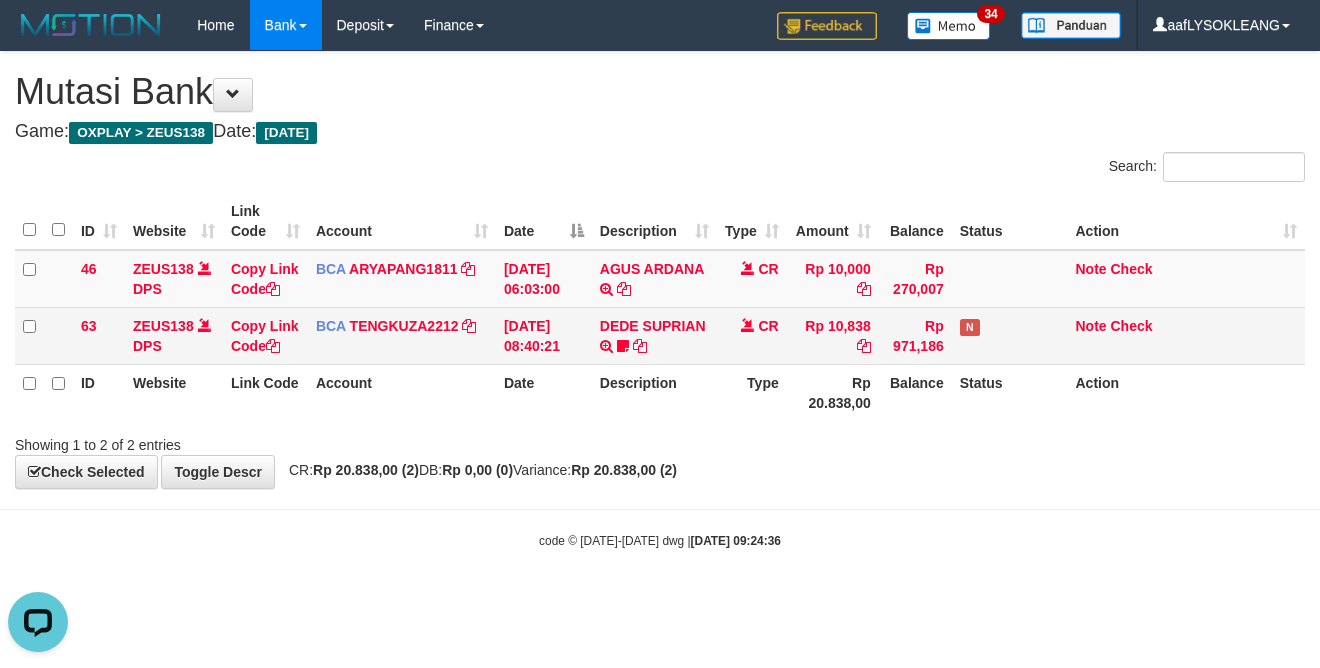 click on "DEDE SUPRIAN            TRSF E-BANKING CR 1107/FTSCY/WS95051
10838.002025071171679298 TRFDN-DEDE SUPRIANESPAY DEBIT INDONE    wawanto11" at bounding box center (654, 335) 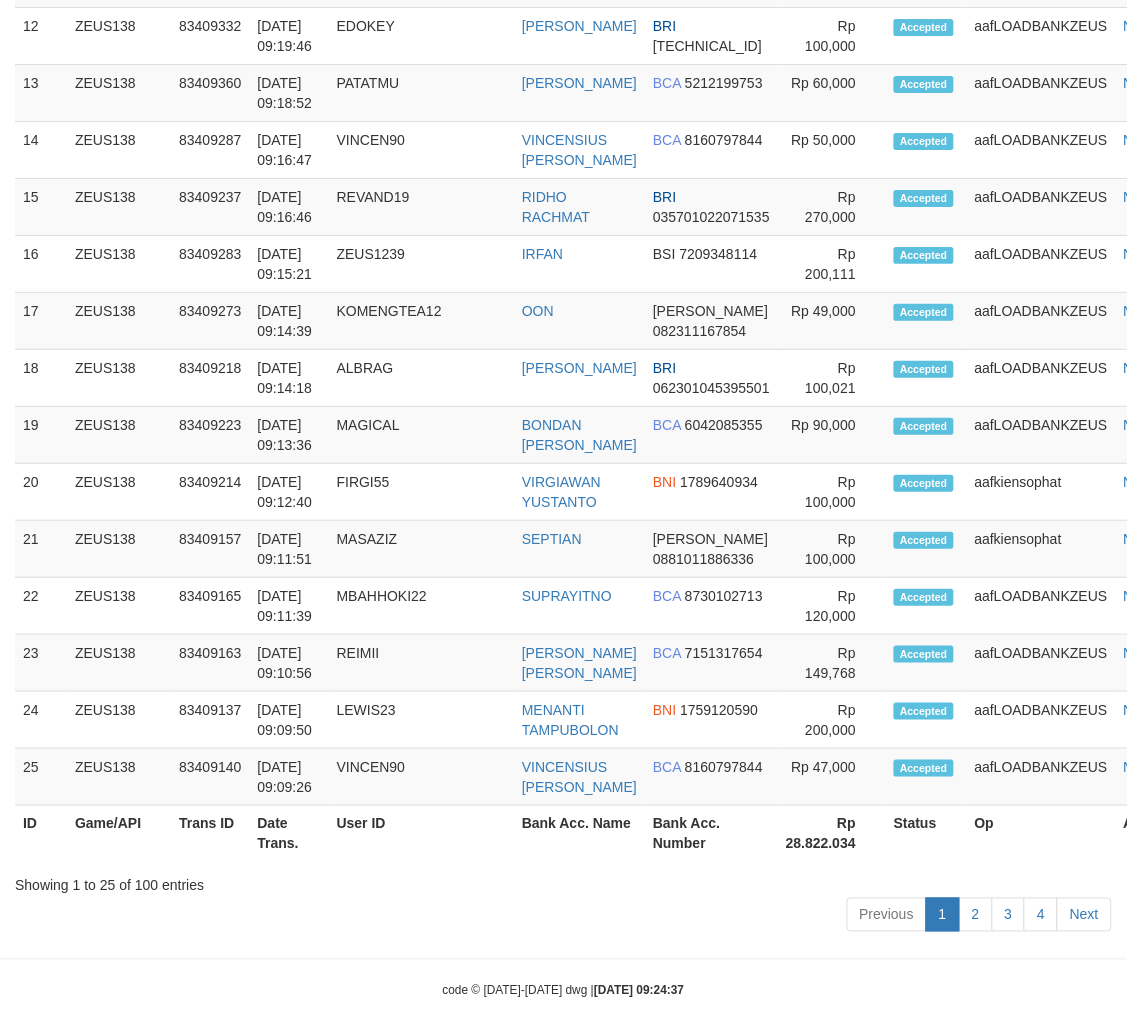 scroll, scrollTop: 1265, scrollLeft: 0, axis: vertical 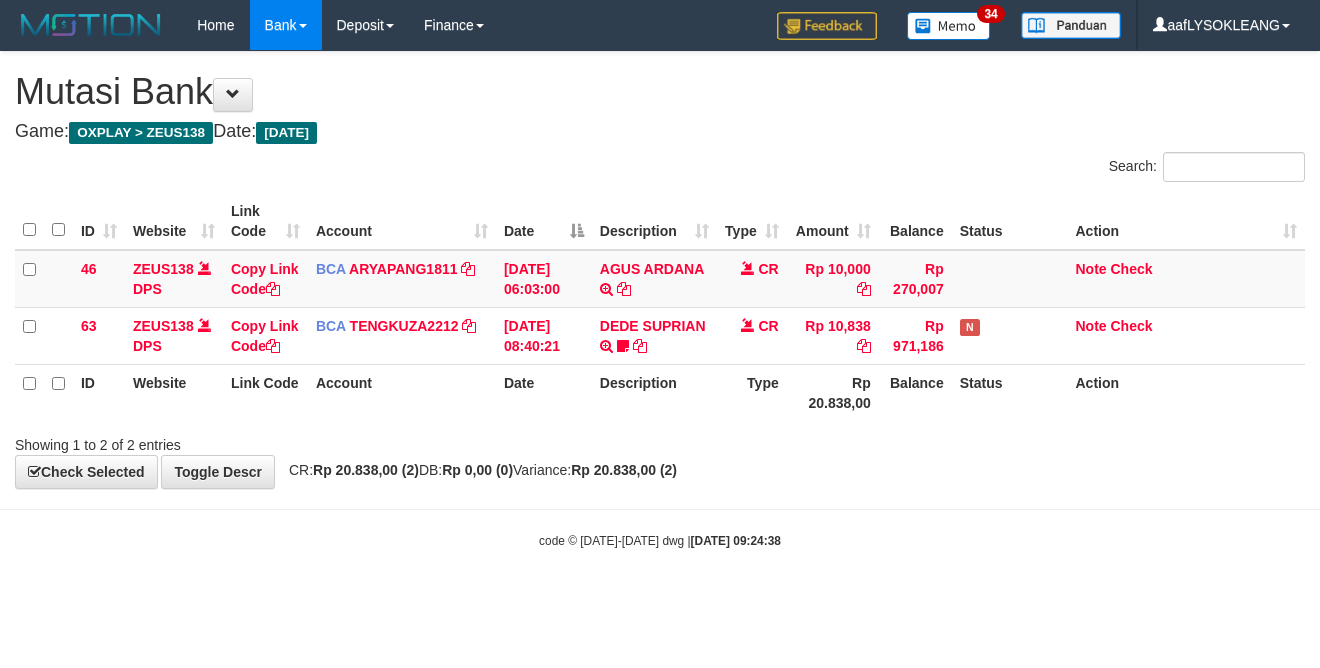 drag, startPoint x: 936, startPoint y: 445, endPoint x: 322, endPoint y: 234, distance: 649.2434 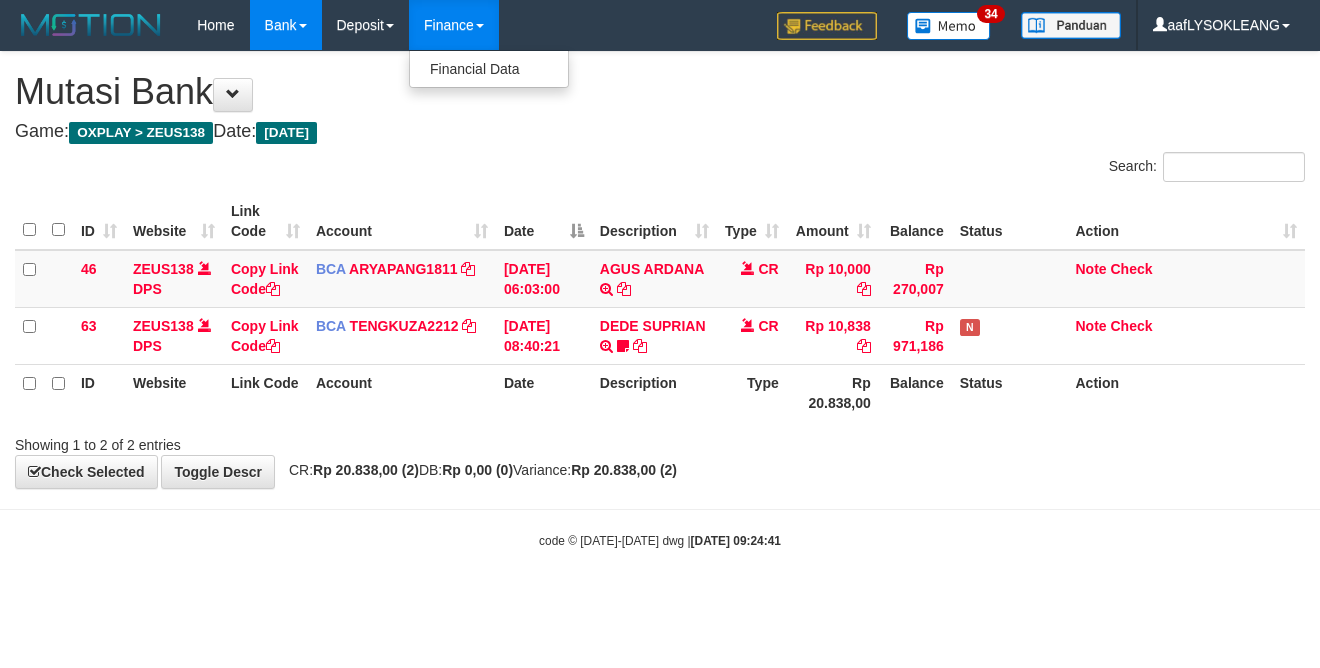 scroll, scrollTop: 0, scrollLeft: 0, axis: both 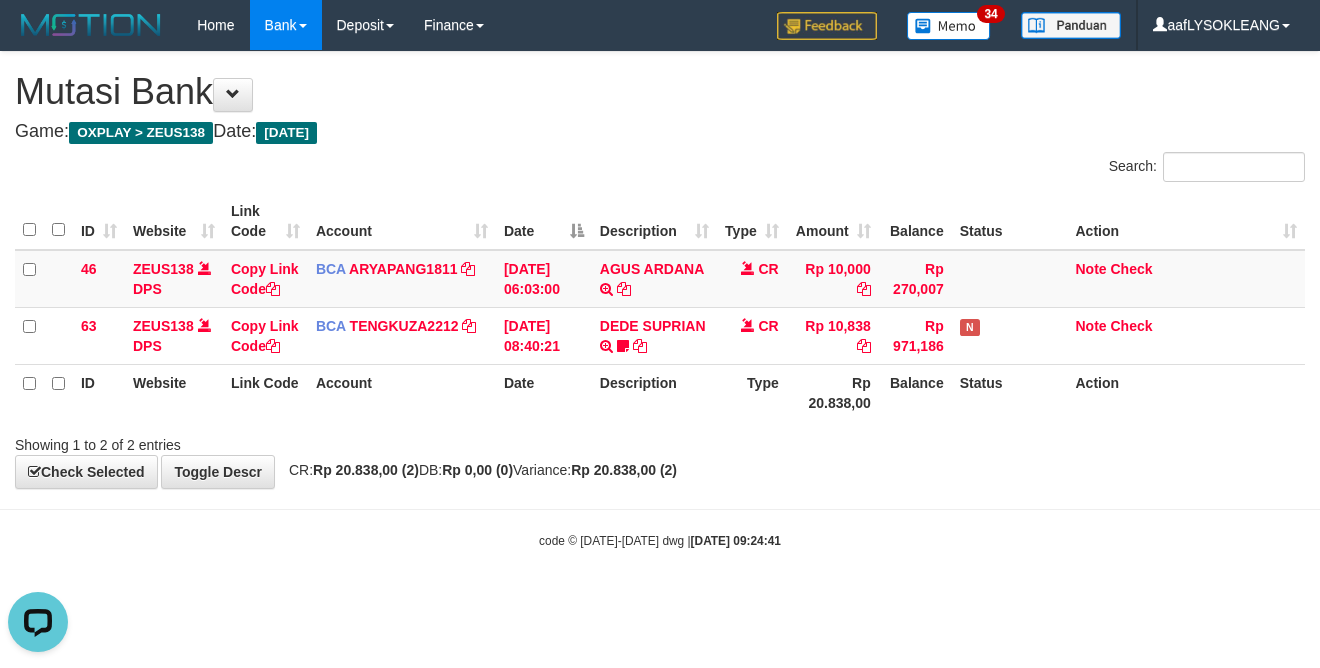 drag, startPoint x: 1075, startPoint y: 586, endPoint x: 1040, endPoint y: 557, distance: 45.453274 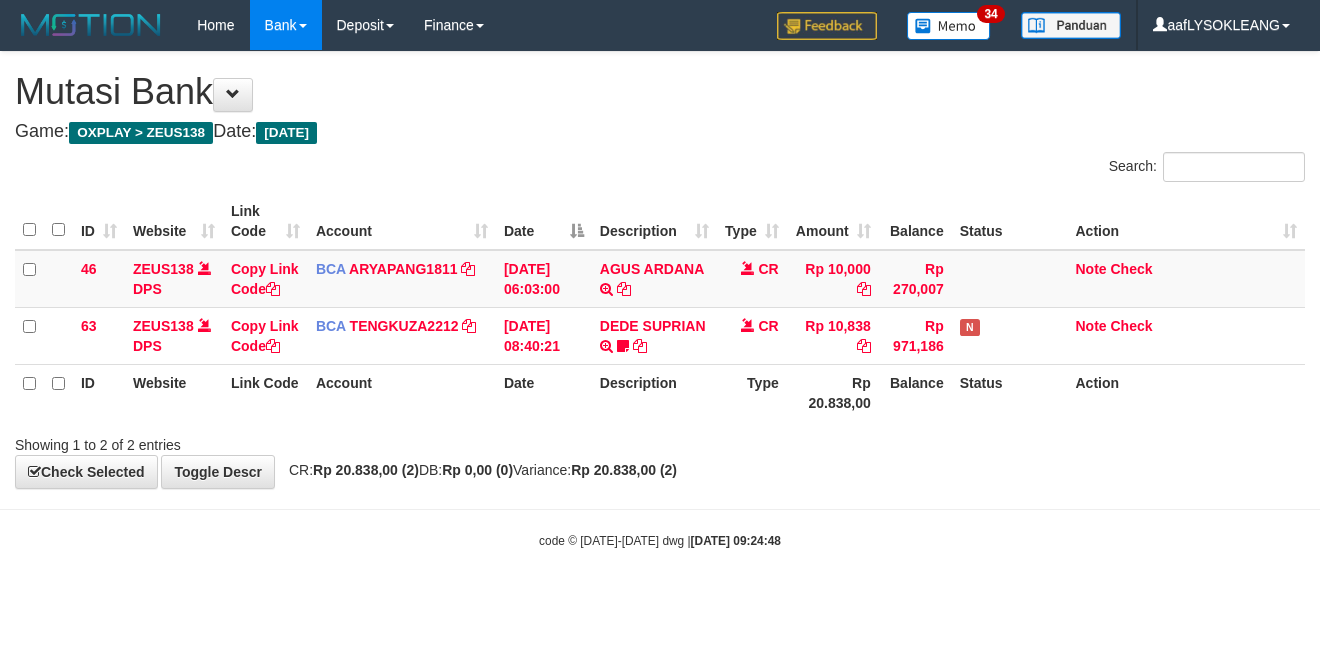 scroll, scrollTop: 0, scrollLeft: 0, axis: both 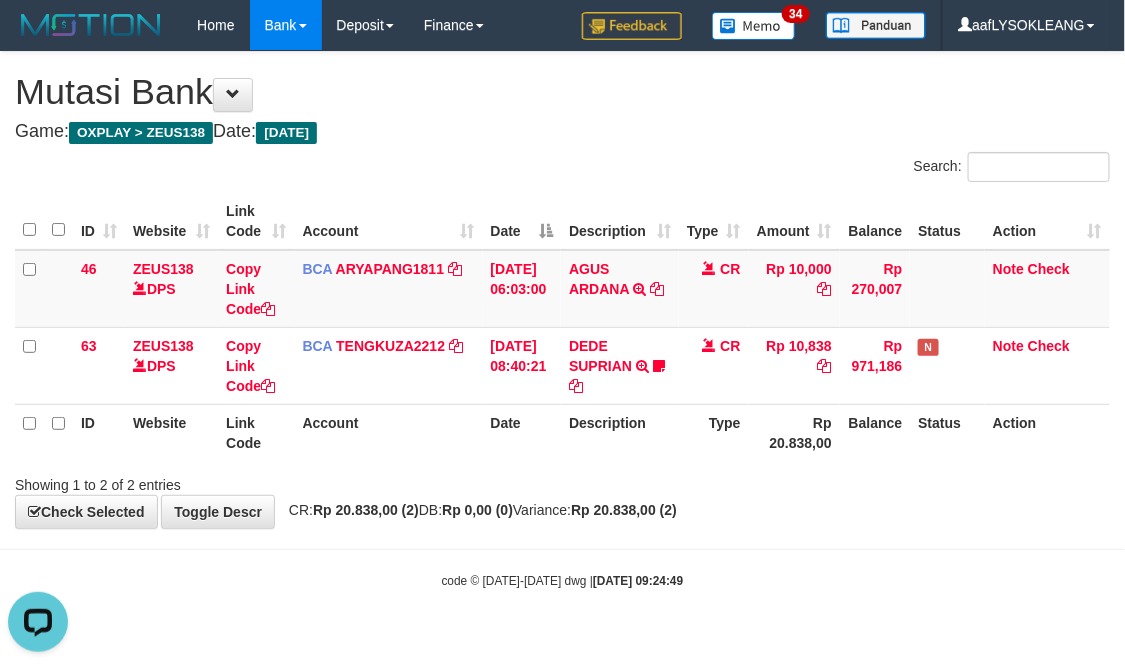 drag, startPoint x: 672, startPoint y: 476, endPoint x: 612, endPoint y: 475, distance: 60.00833 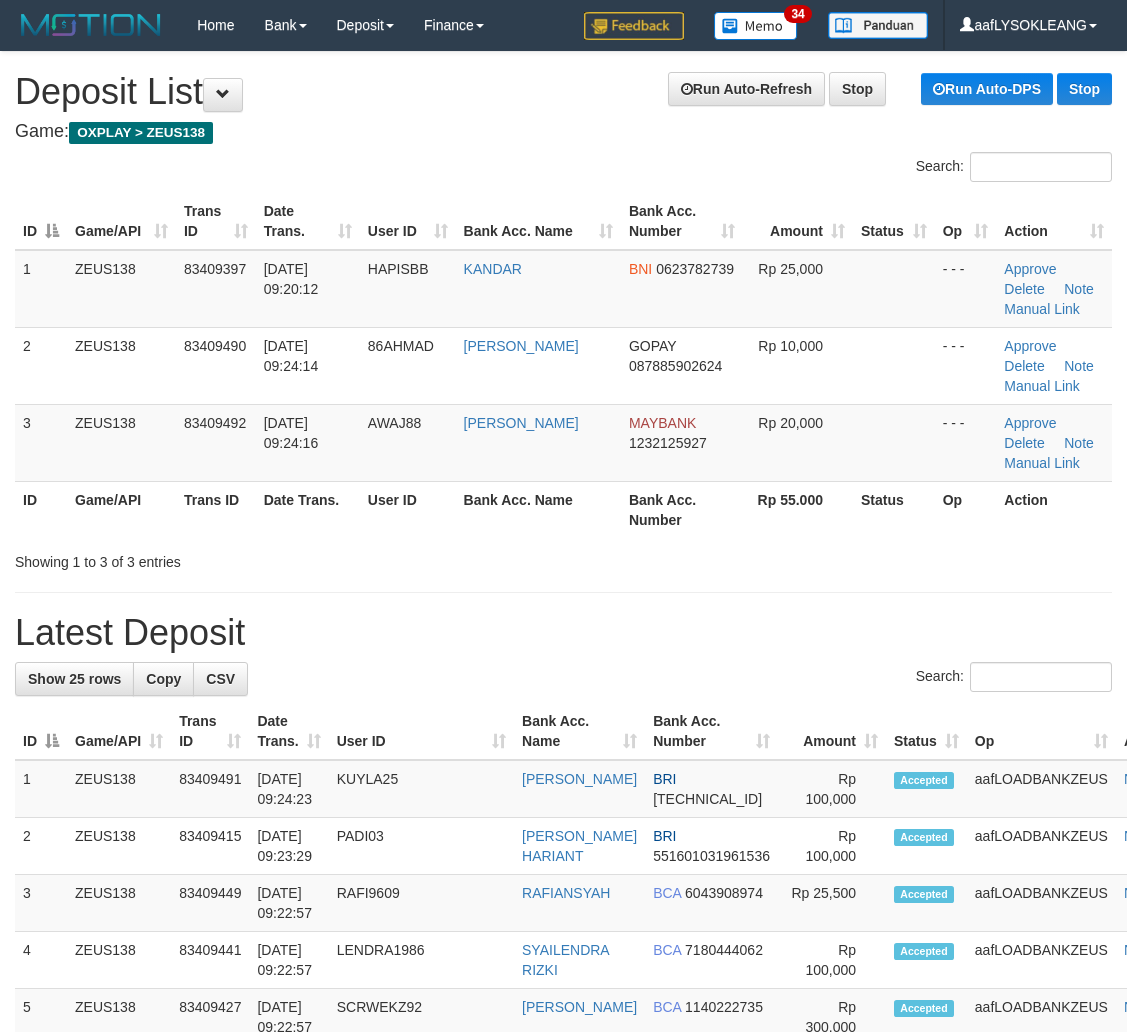 scroll, scrollTop: 1418, scrollLeft: 0, axis: vertical 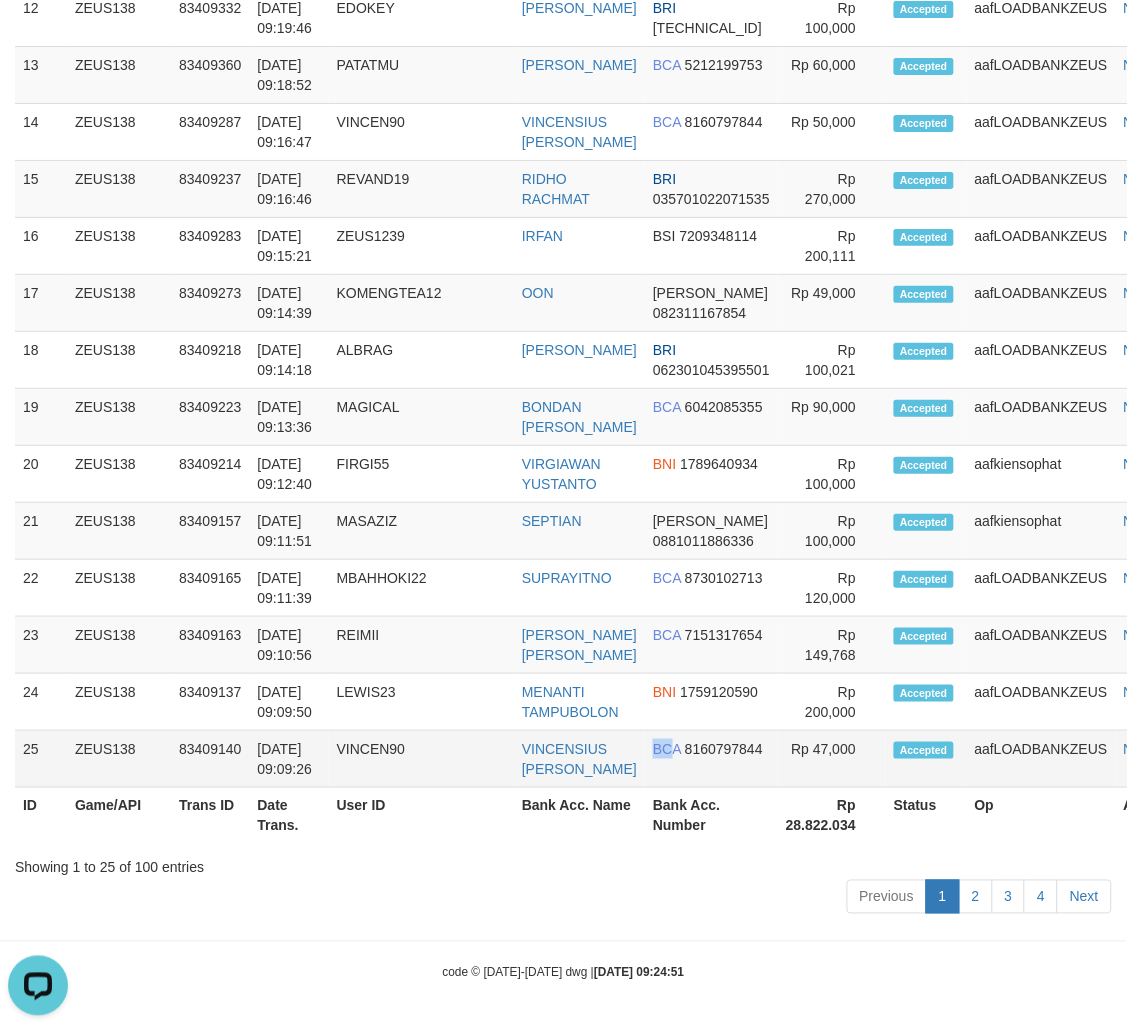drag, startPoint x: 635, startPoint y: 744, endPoint x: 743, endPoint y: 734, distance: 108.461975 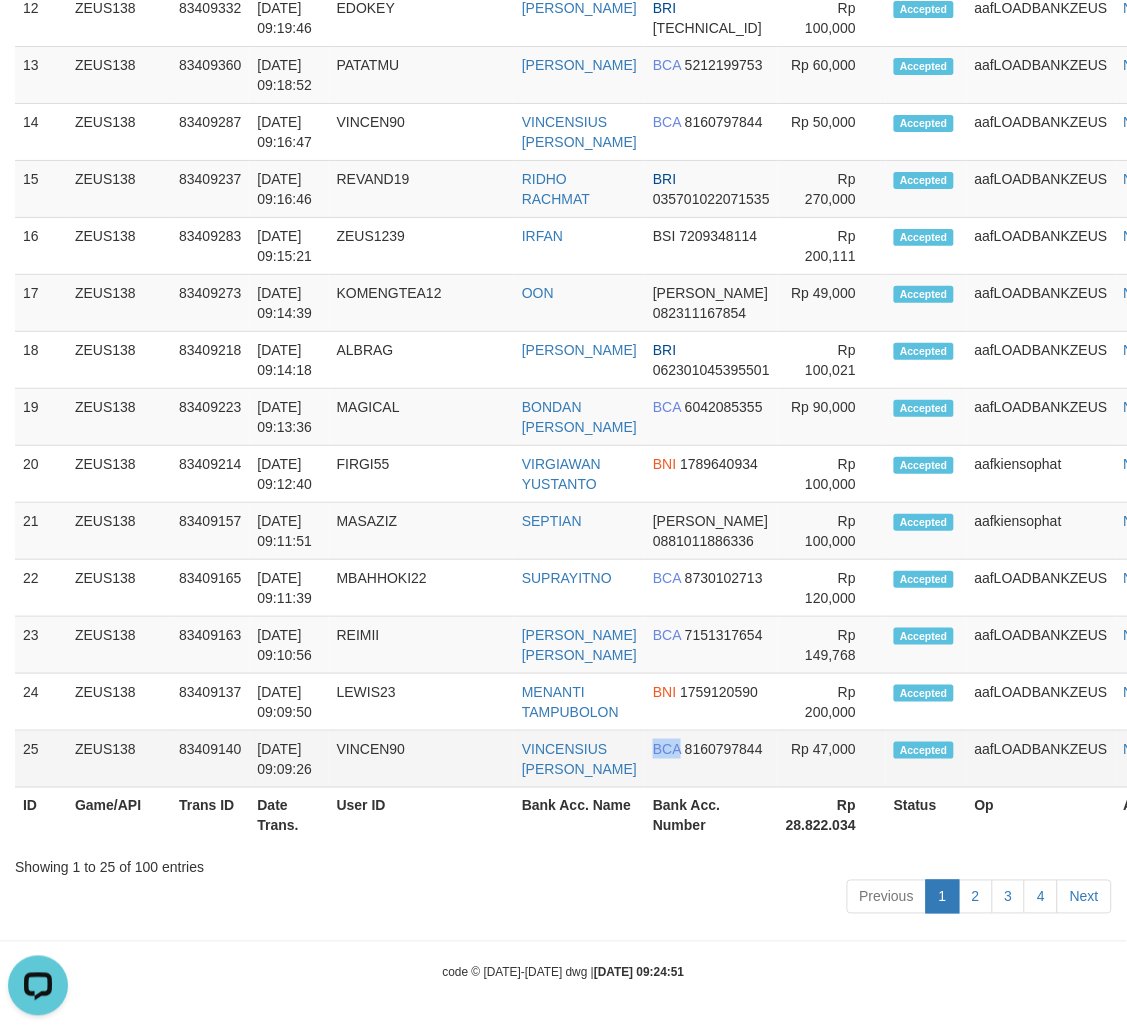 drag, startPoint x: 1122, startPoint y: 792, endPoint x: 1067, endPoint y: 777, distance: 57.00877 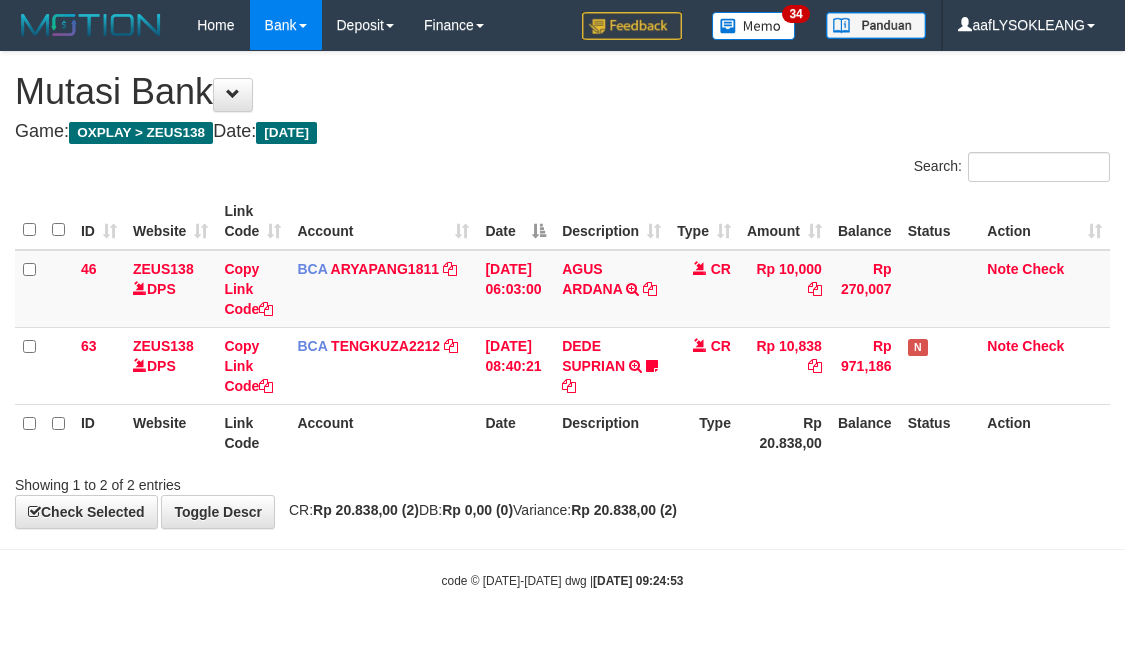 scroll, scrollTop: 0, scrollLeft: 0, axis: both 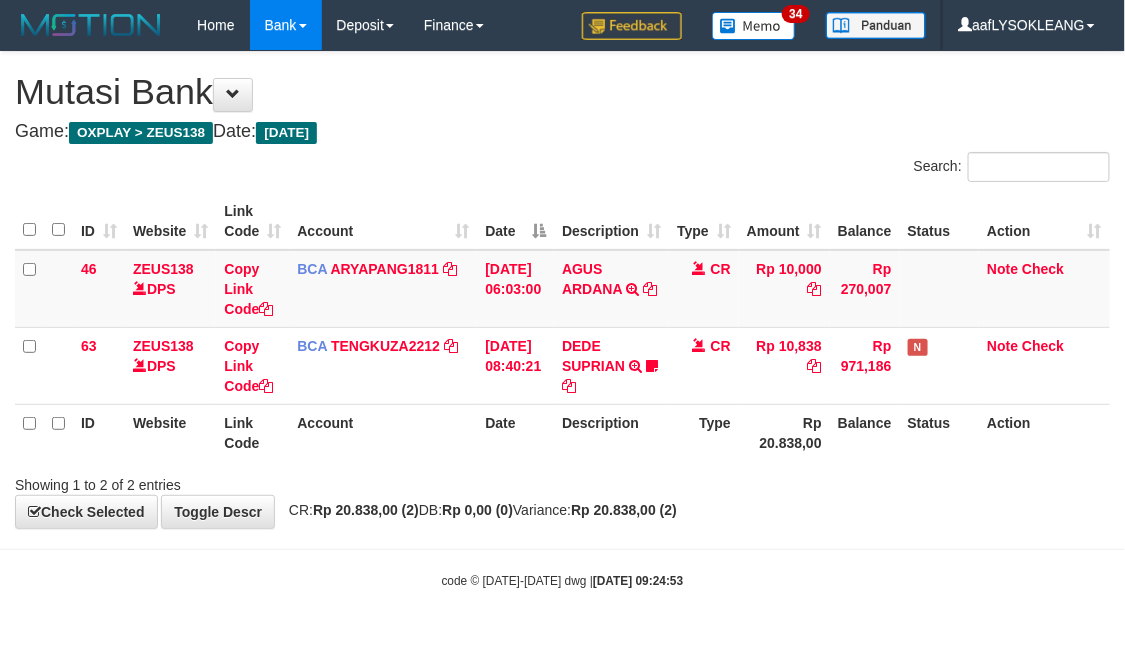 drag, startPoint x: 800, startPoint y: 492, endPoint x: 330, endPoint y: 407, distance: 477.62433 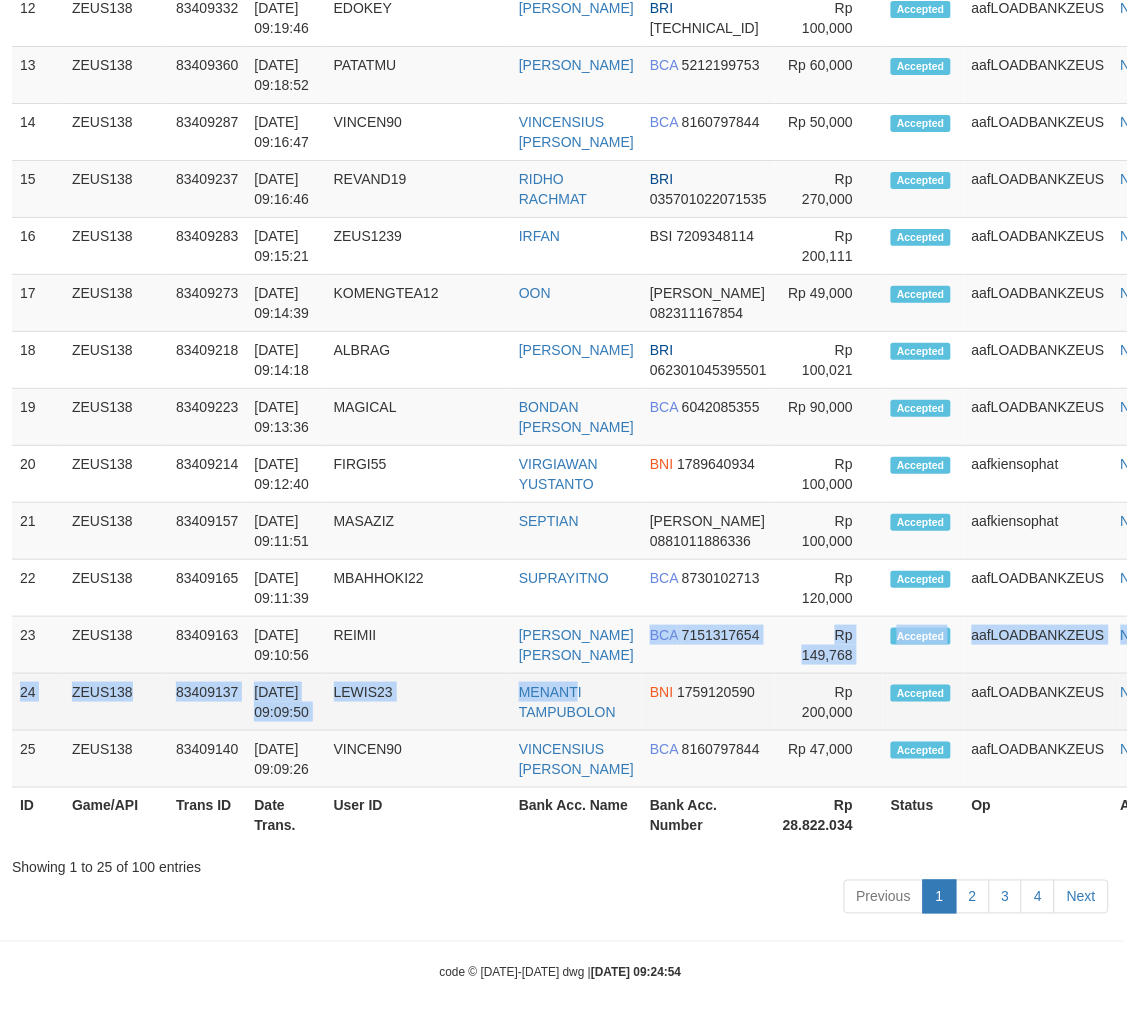 click on "1
ZEUS138
83409491
[DATE] 09:24:23
KUYLA25
[PERSON_NAME]
BRI
[TECHNICAL_ID]" at bounding box center (603, 75) 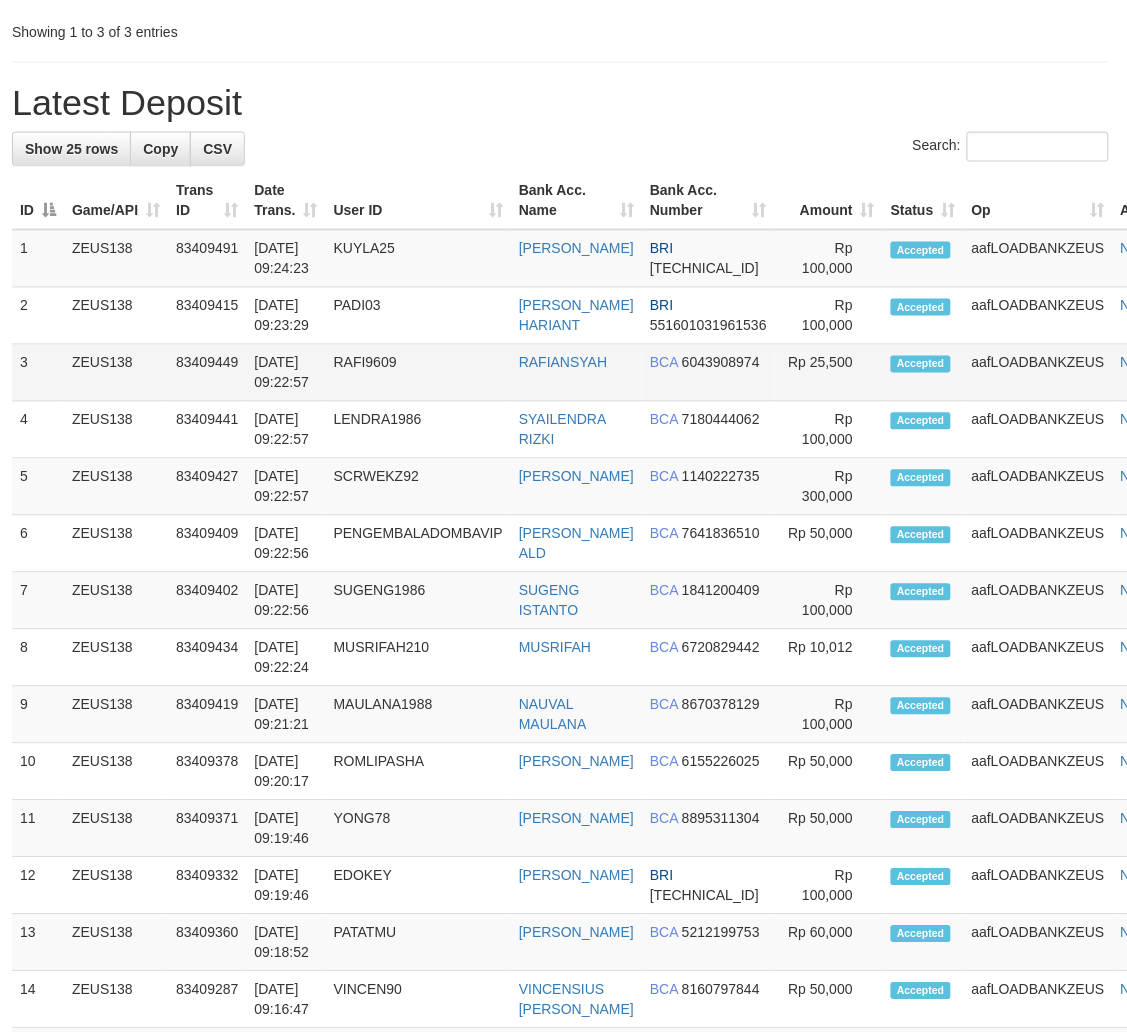 scroll, scrollTop: 0, scrollLeft: 3, axis: horizontal 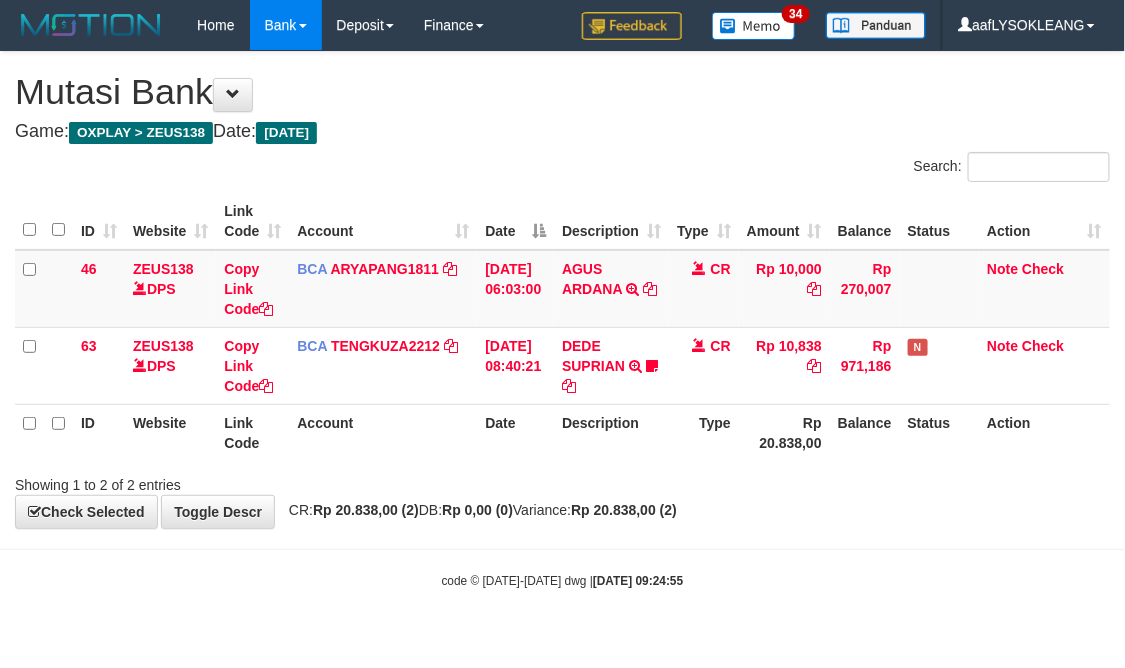 drag, startPoint x: 643, startPoint y: 570, endPoint x: 621, endPoint y: 564, distance: 22.803509 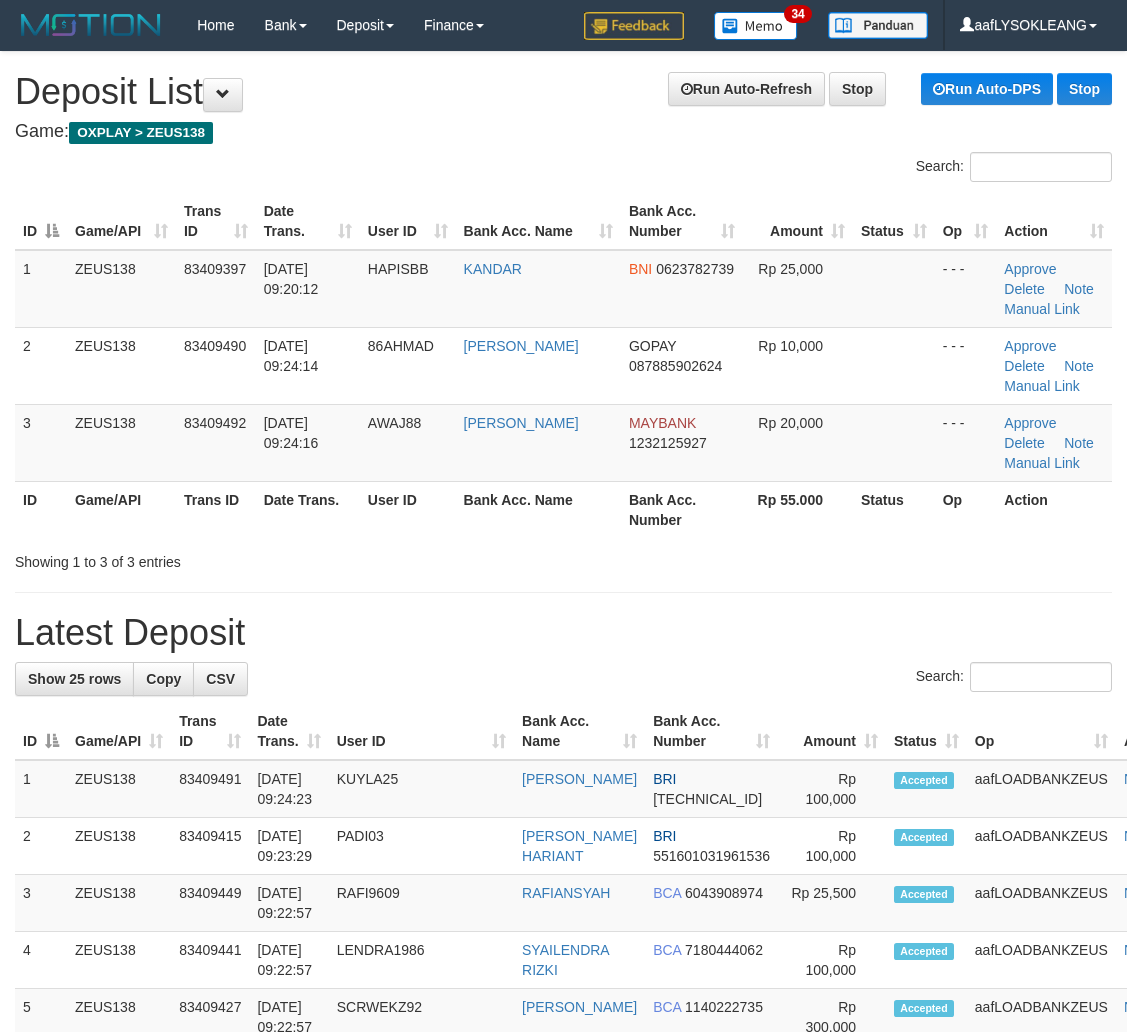 scroll, scrollTop: 0, scrollLeft: 3, axis: horizontal 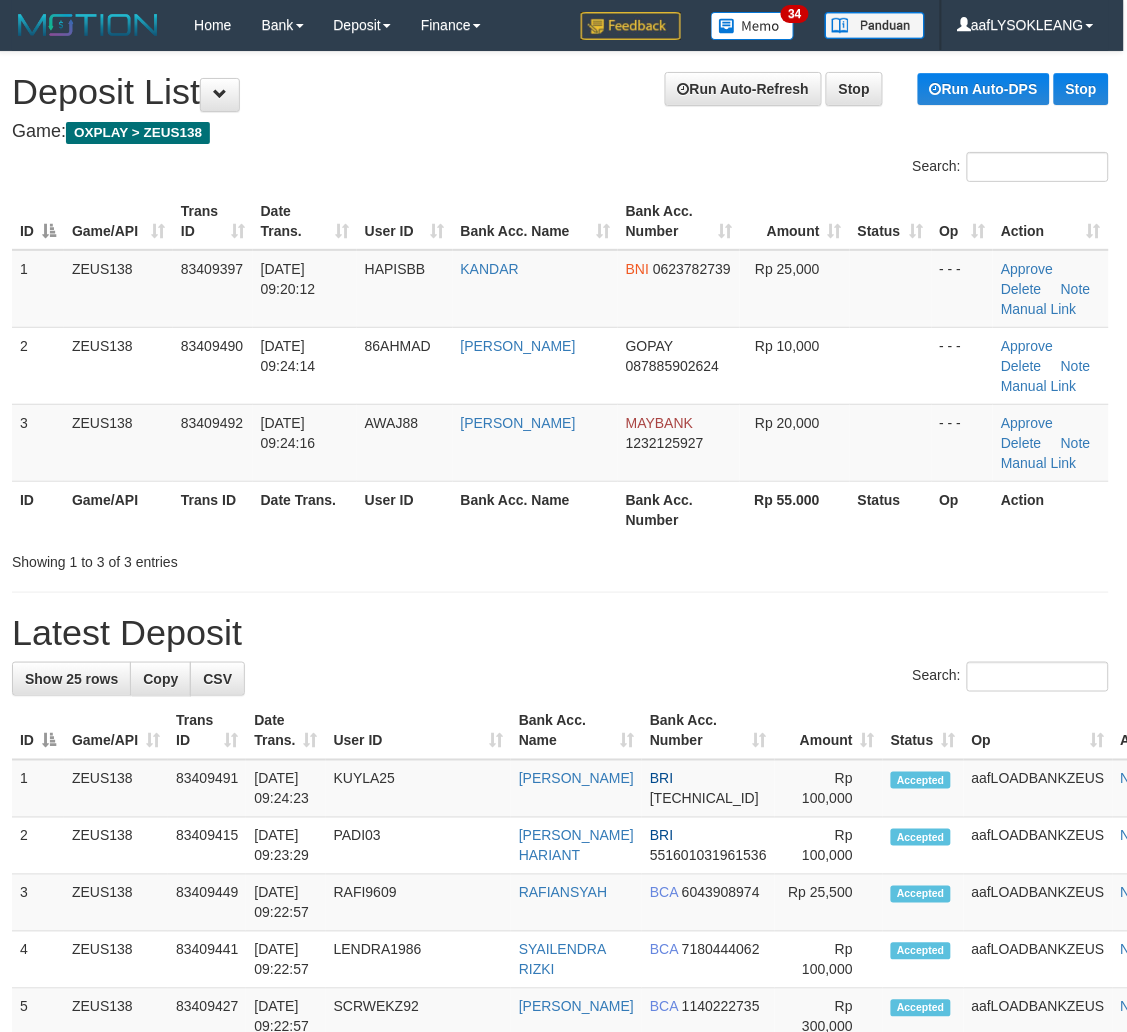click on "Search:" at bounding box center (560, 679) 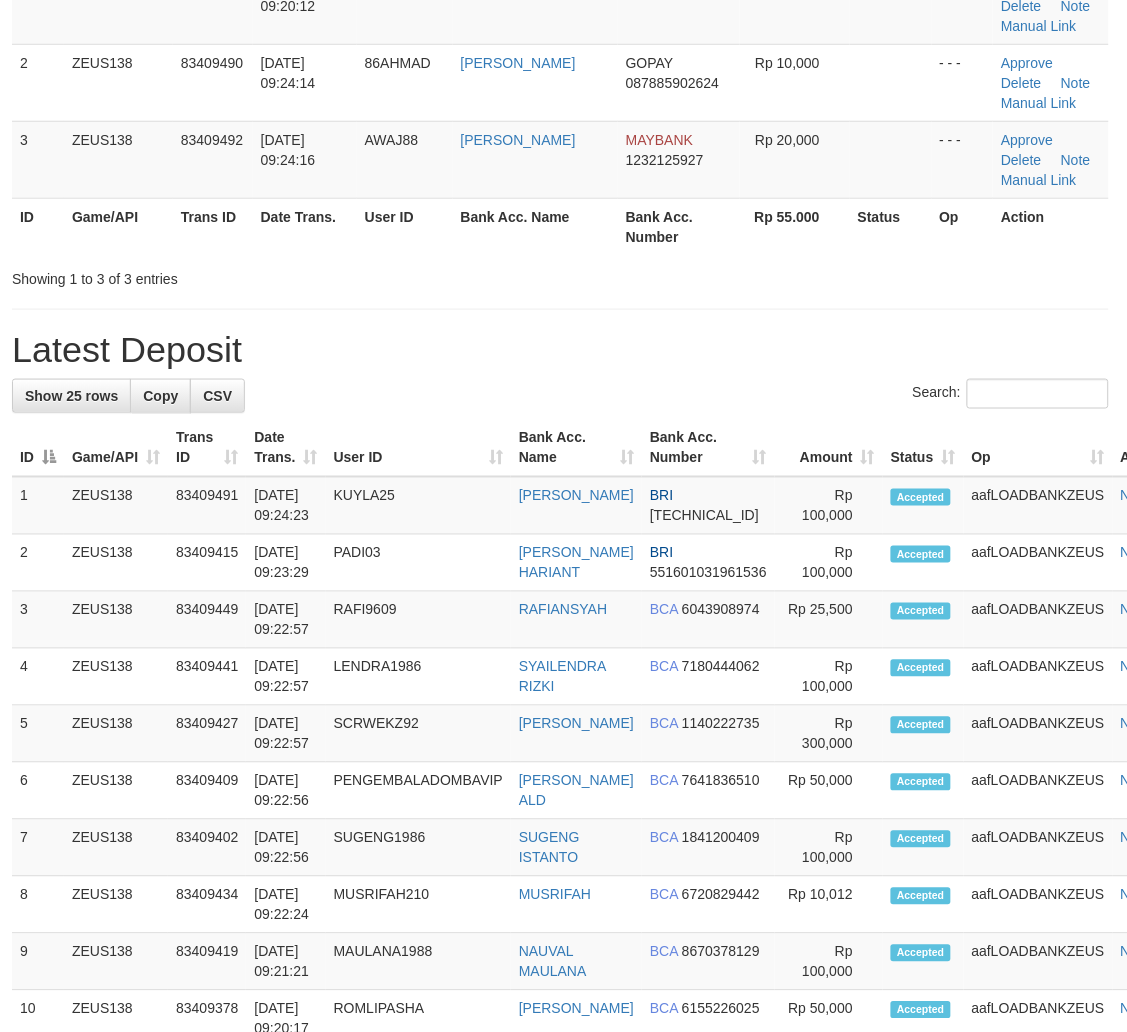 scroll, scrollTop: 147, scrollLeft: 3, axis: both 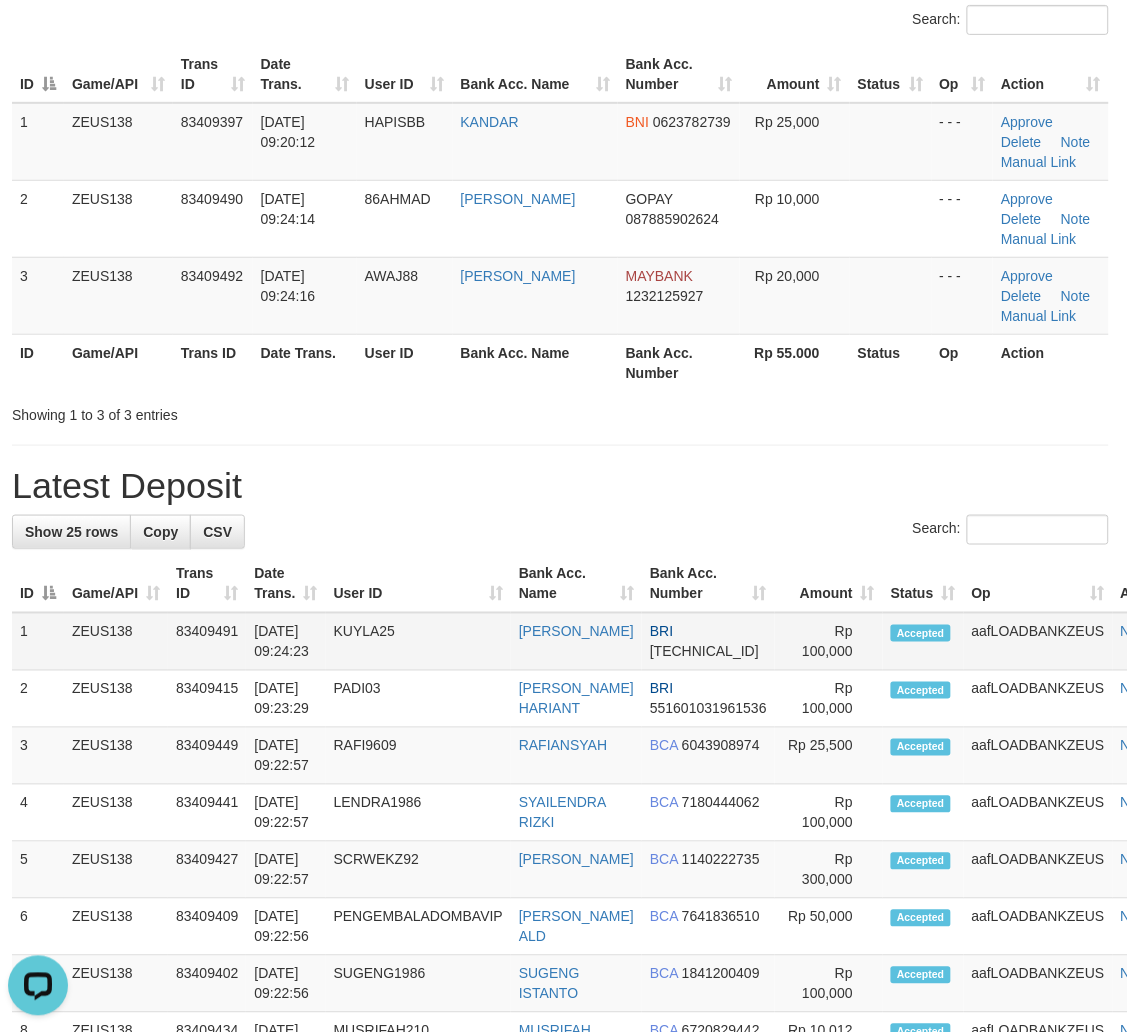 drag, startPoint x: 390, startPoint y: 668, endPoint x: 434, endPoint y: 661, distance: 44.553337 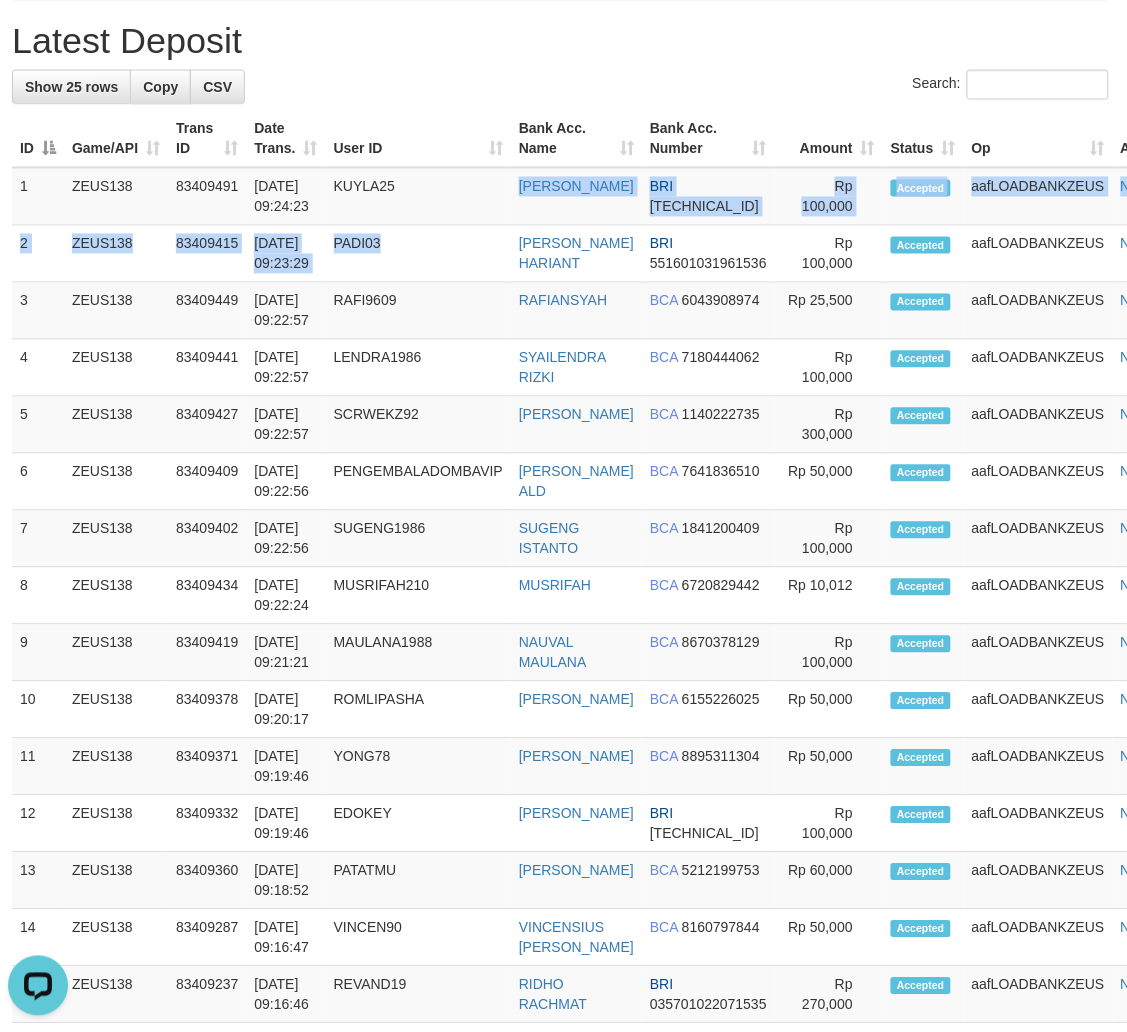 scroll, scrollTop: 1184, scrollLeft: 3, axis: both 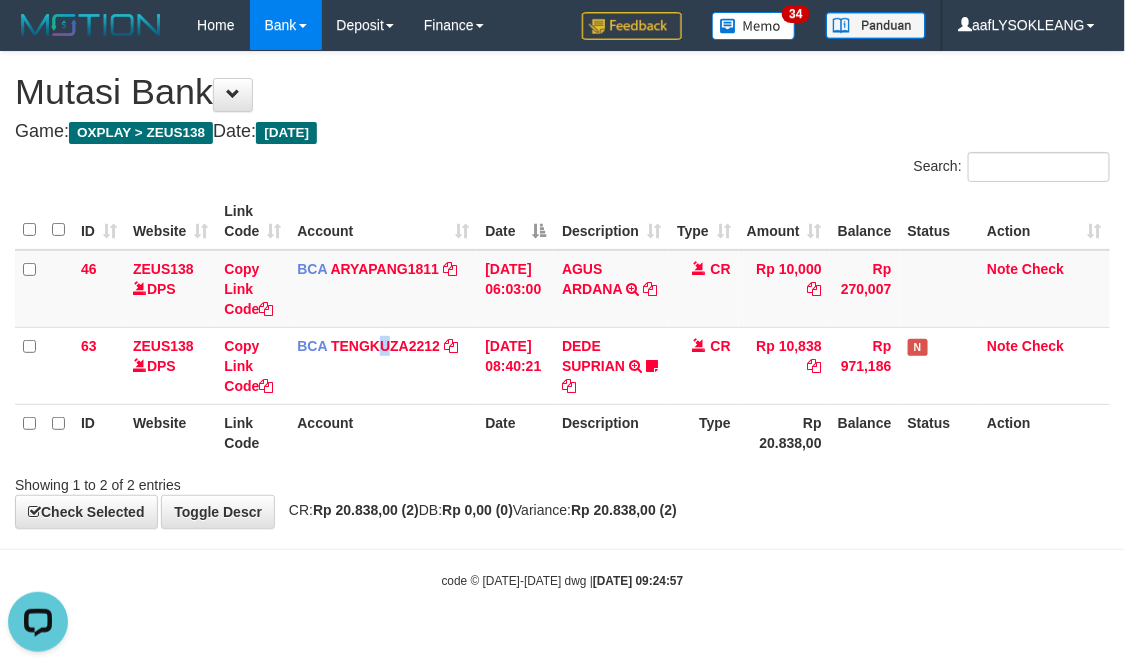 drag, startPoint x: 393, startPoint y: 395, endPoint x: 4, endPoint y: 395, distance: 389 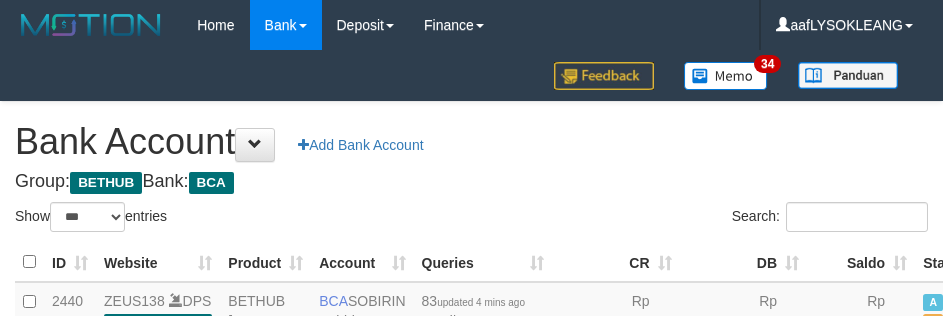 select on "***" 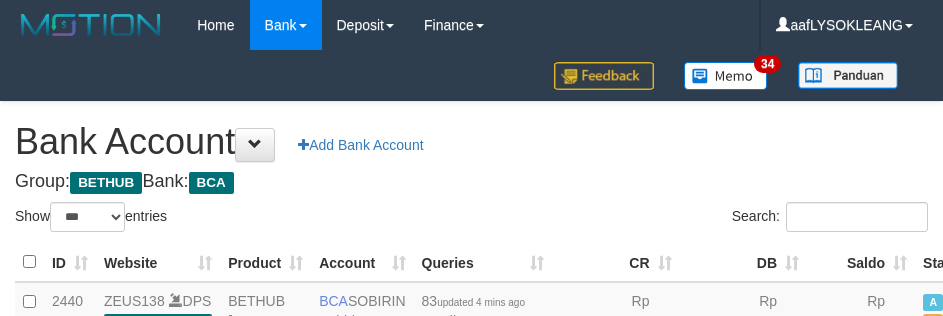 scroll, scrollTop: 144, scrollLeft: 0, axis: vertical 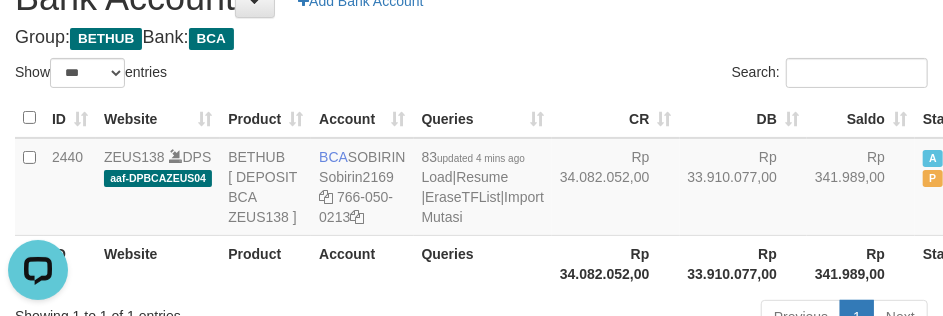 drag, startPoint x: 605, startPoint y: 54, endPoint x: 592, endPoint y: 47, distance: 14.764823 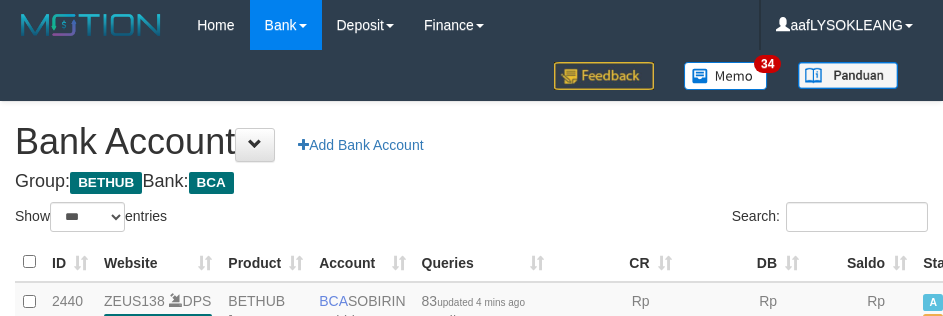 select on "***" 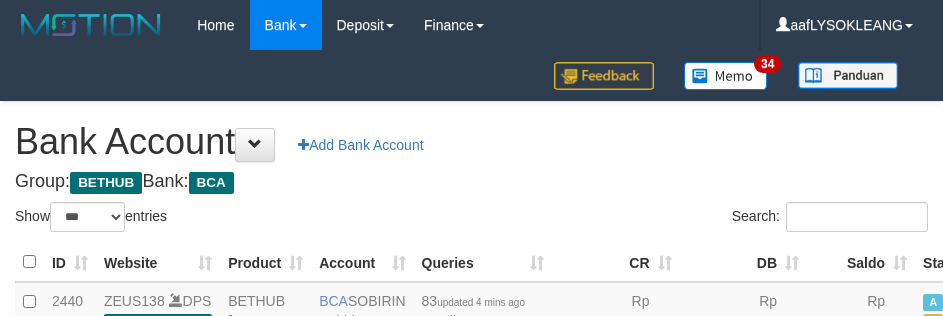 scroll, scrollTop: 145, scrollLeft: 0, axis: vertical 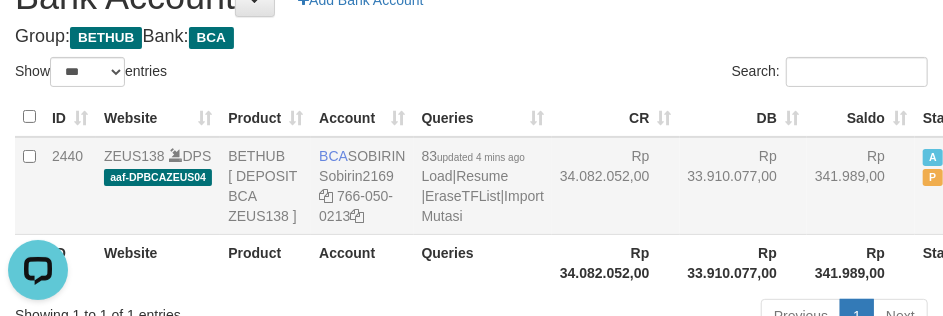 click on "Rp 33.910.077,00" at bounding box center [744, 186] 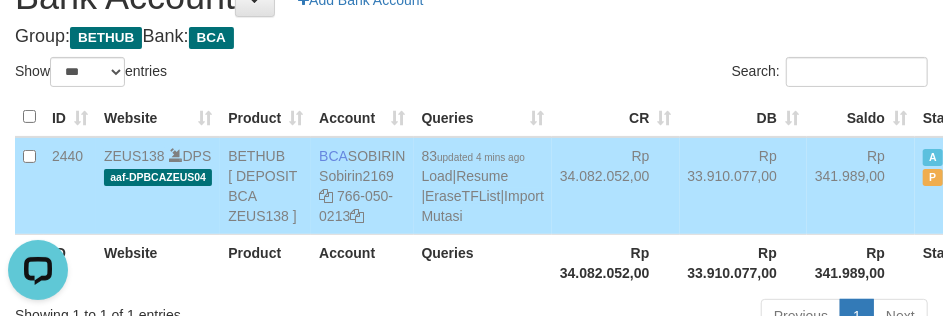 click on "Rp 33.910.077,00" at bounding box center (744, 186) 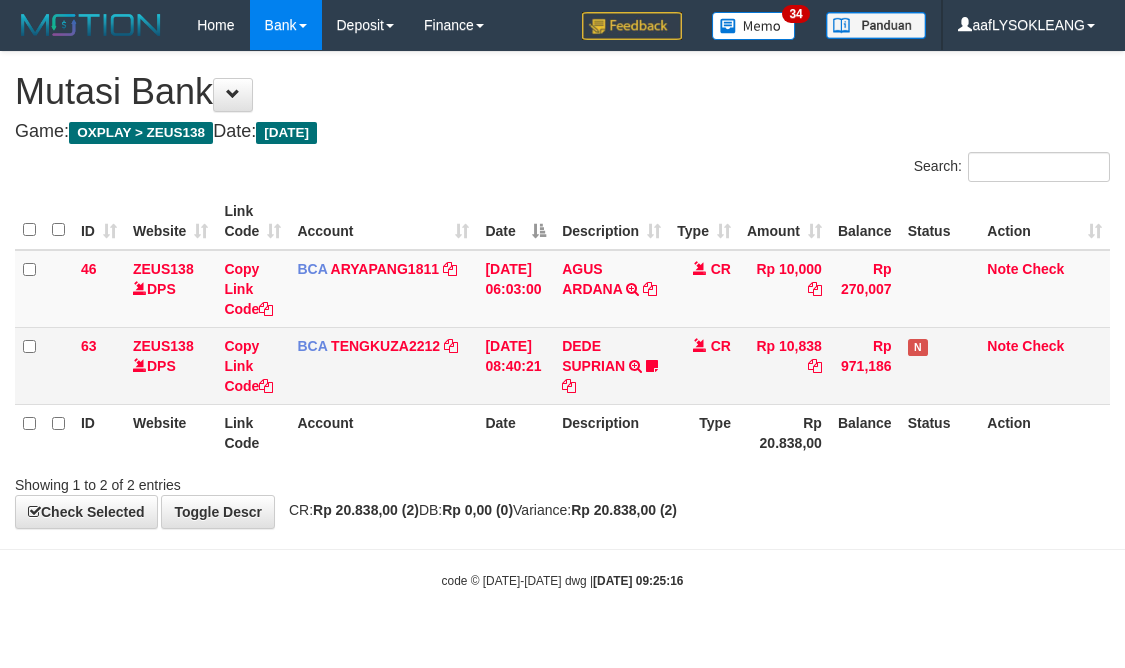 scroll, scrollTop: 0, scrollLeft: 0, axis: both 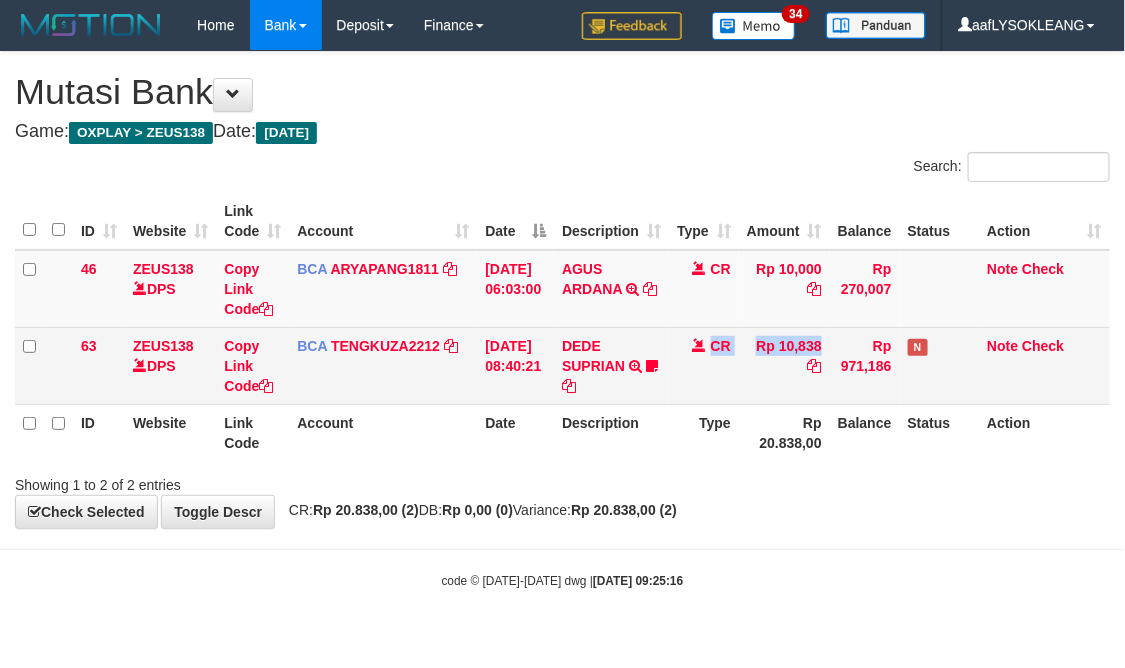 click on "63
ZEUS138    DPS
Copy Link Code
BCA
TENGKUZA2212
DPS
TENGKU ZAKI
mutasi_20250711_3353 | 63
mutasi_20250711_3353 | 63
11/07/2025 08:40:21
DEDE SUPRIAN            TRSF E-BANKING CR 1107/FTSCY/WS95051
10838.002025071171679298 TRFDN-DEDE SUPRIANESPAY DEBIT INDONE    wawanto11
CR
Rp 10,838
Rp 971,186
N
Note
Check" at bounding box center [562, 365] 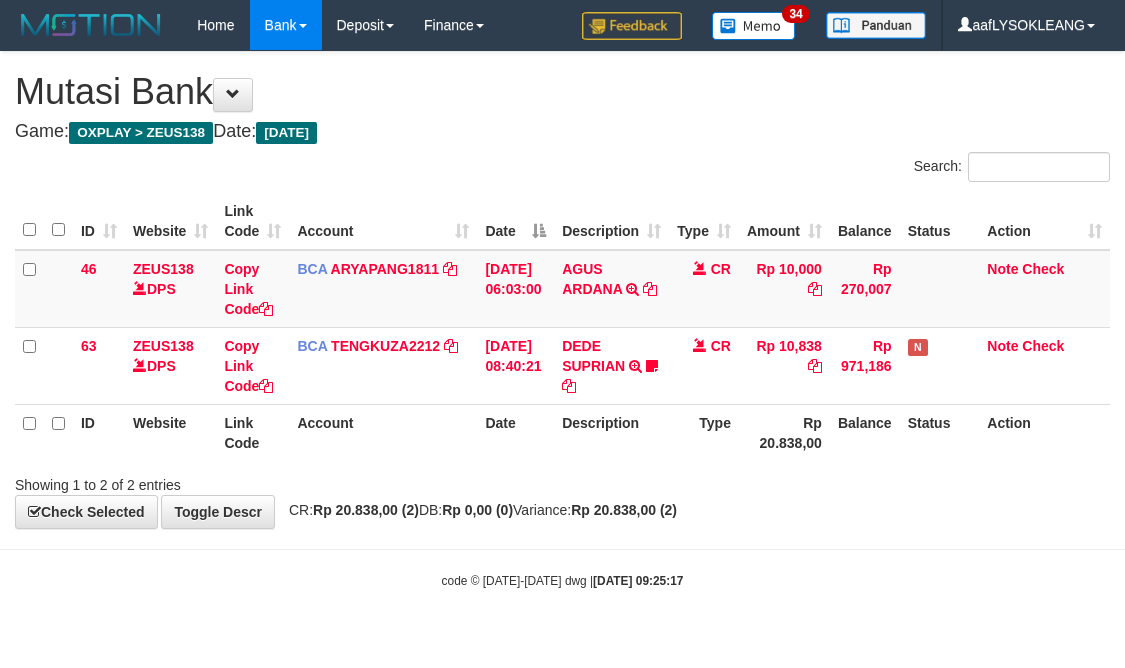 scroll, scrollTop: 0, scrollLeft: 0, axis: both 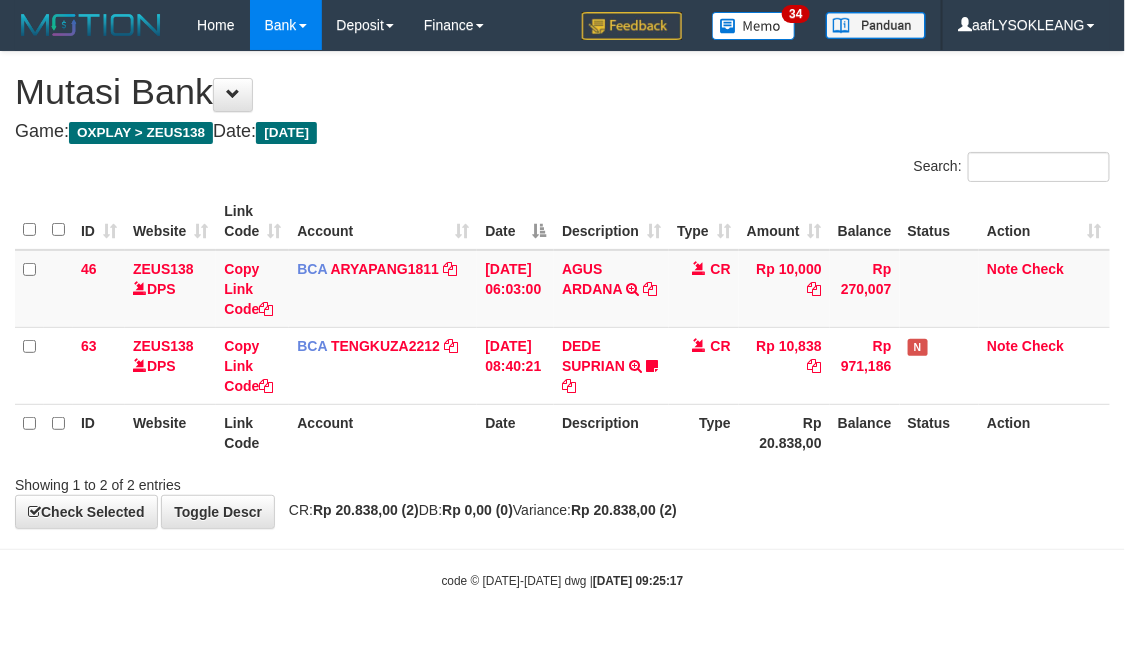 click on "Rp 20.838,00" at bounding box center [784, 432] 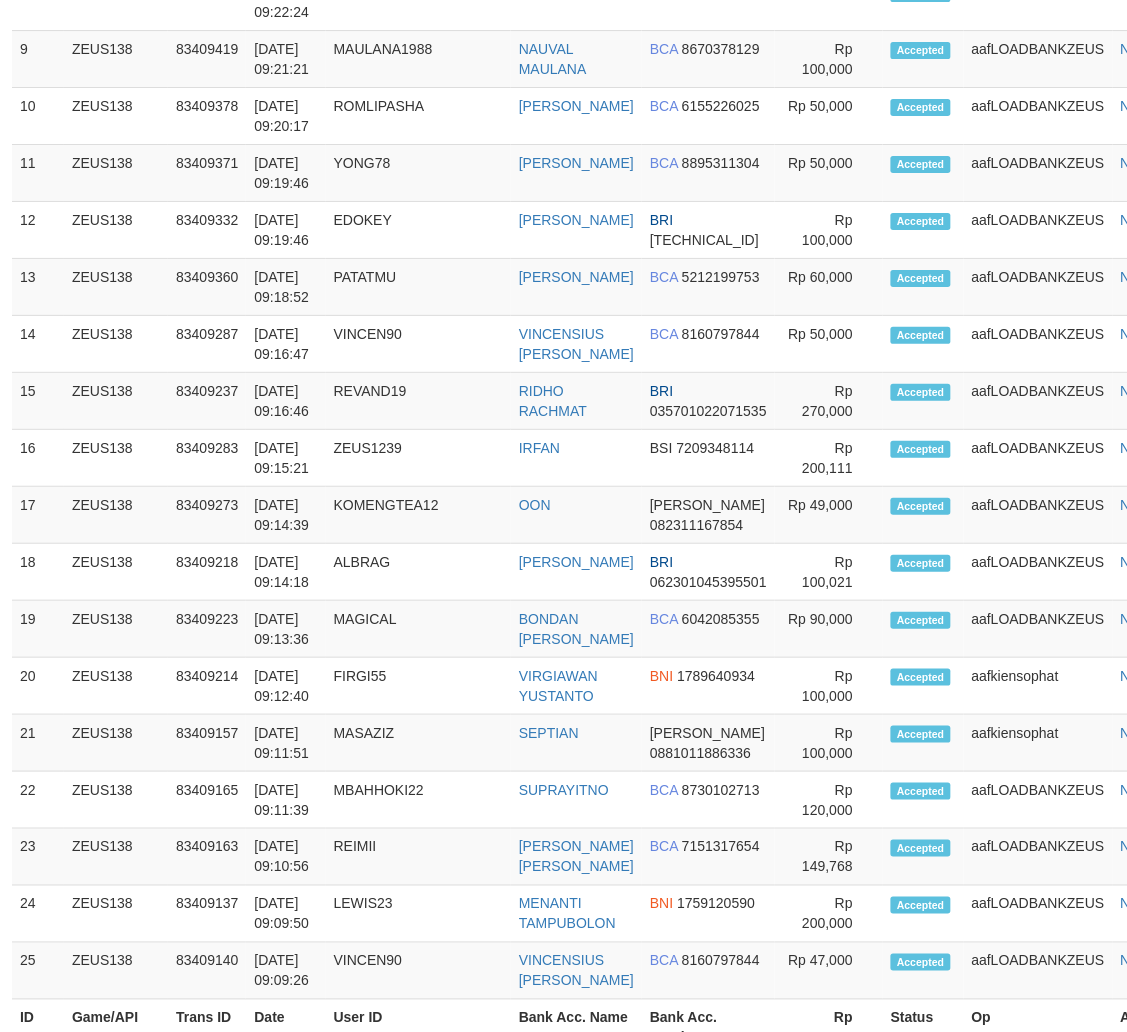 scroll, scrollTop: 1184, scrollLeft: 3, axis: both 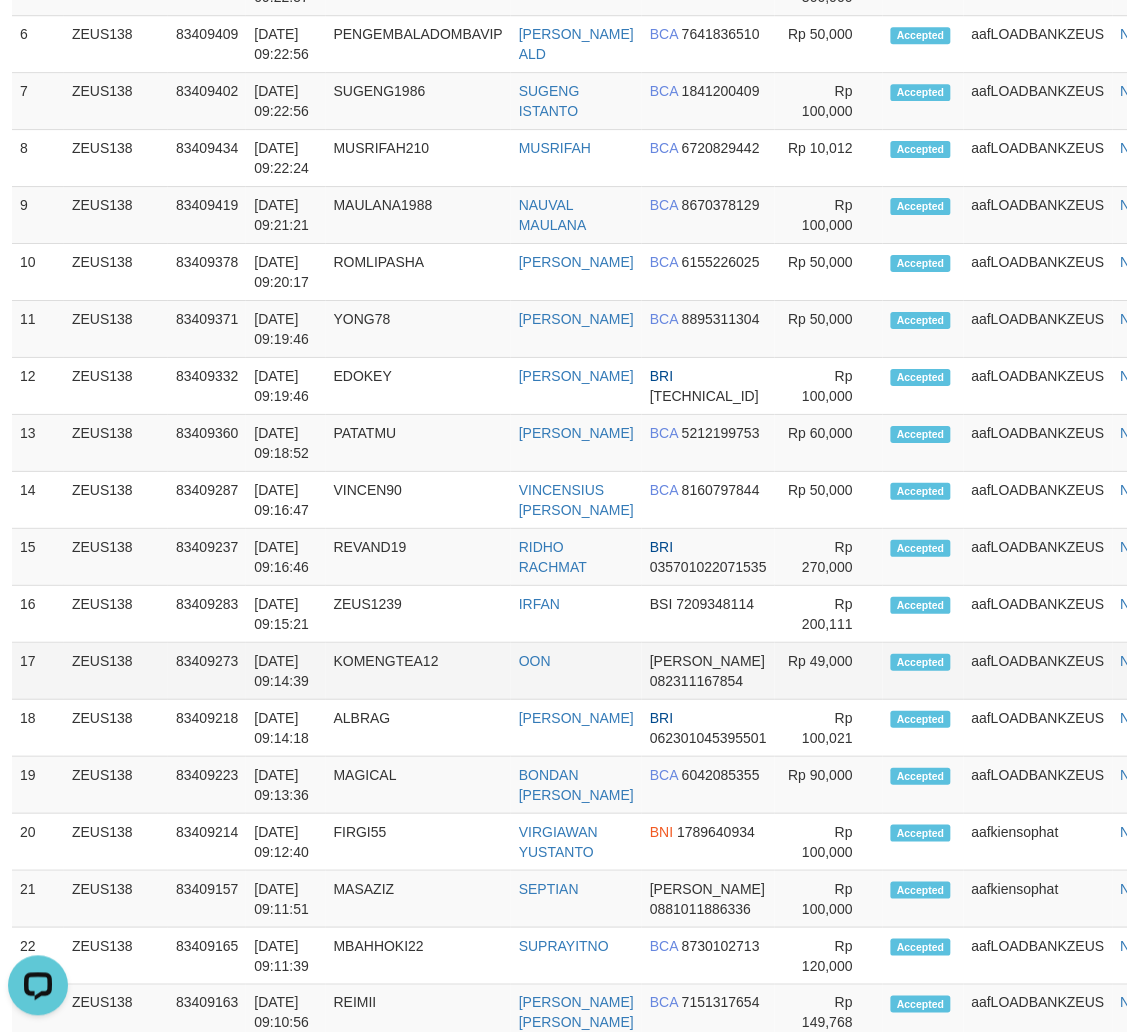 drag, startPoint x: 661, startPoint y: 701, endPoint x: 644, endPoint y: 690, distance: 20.248457 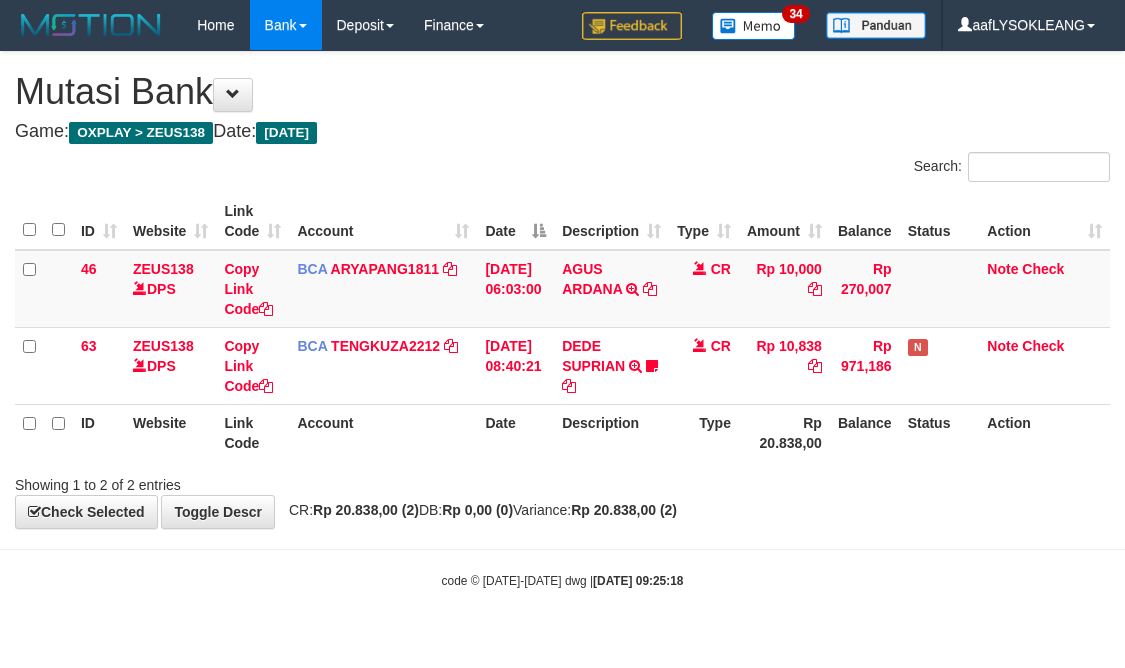 scroll, scrollTop: 0, scrollLeft: 0, axis: both 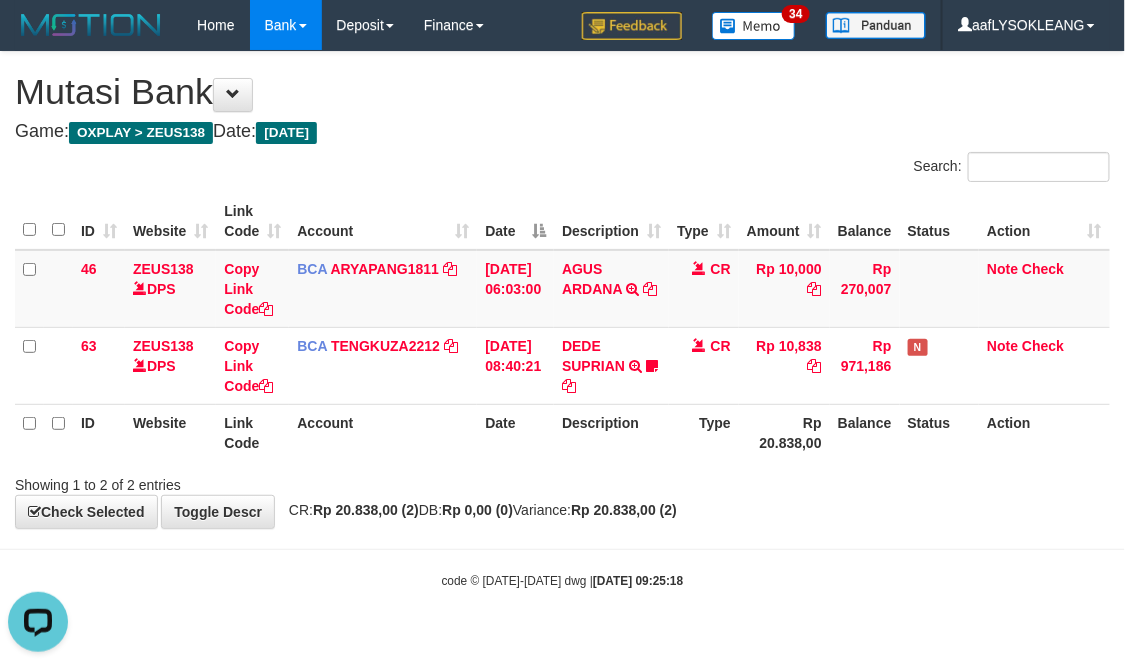 drag, startPoint x: 883, startPoint y: 545, endPoint x: 2, endPoint y: 406, distance: 891.89795 